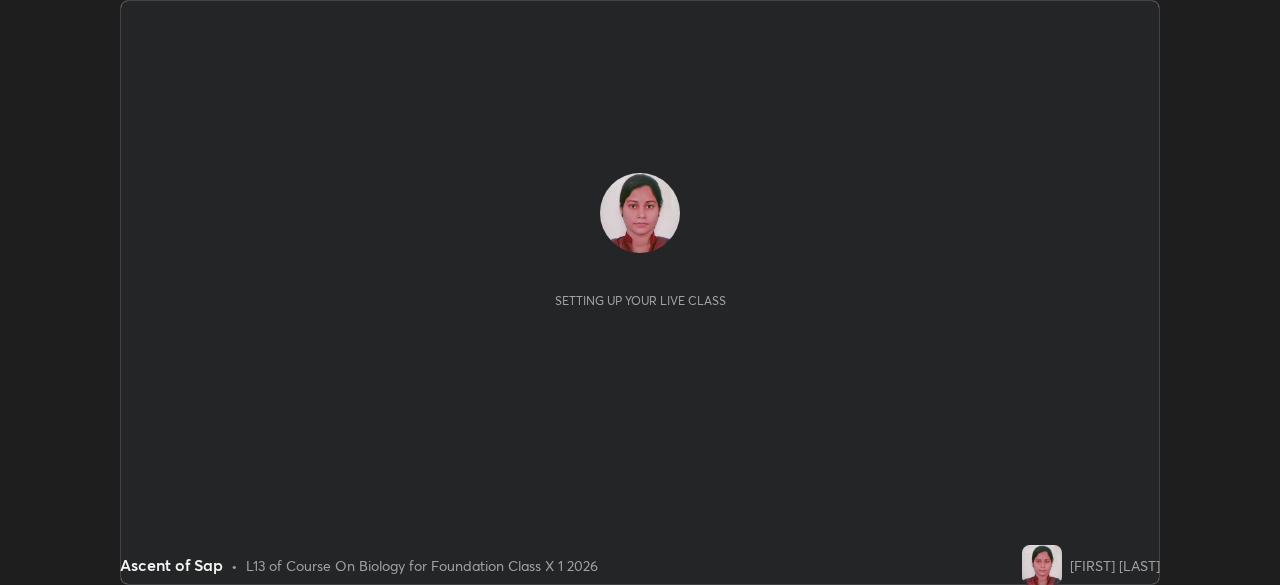 scroll, scrollTop: 0, scrollLeft: 0, axis: both 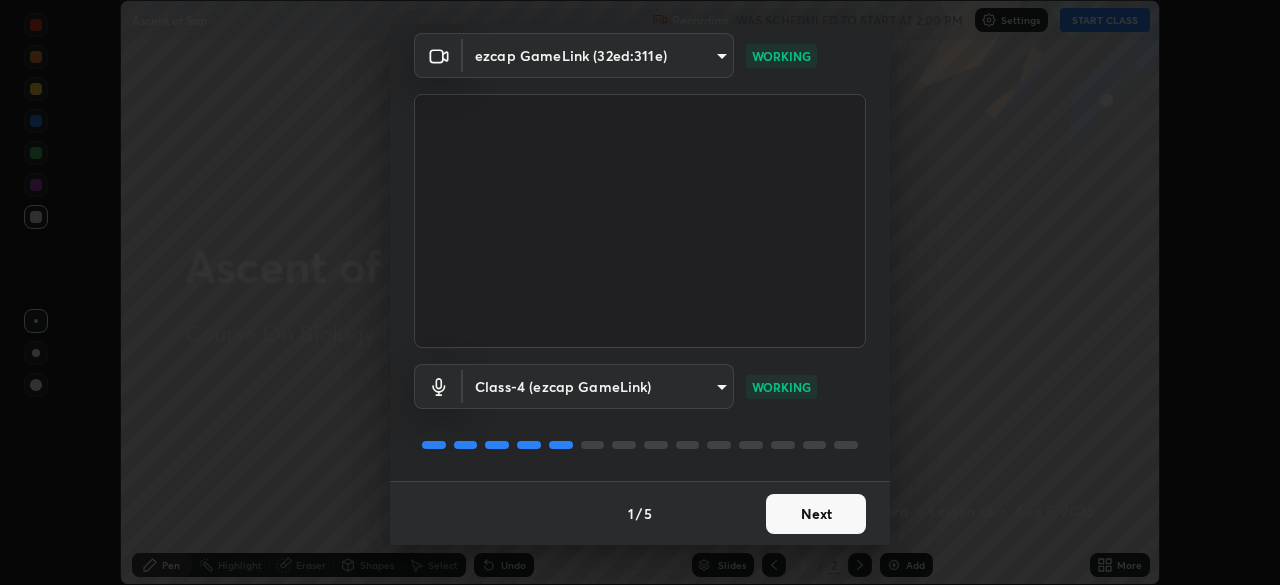 click on "Next" at bounding box center [816, 514] 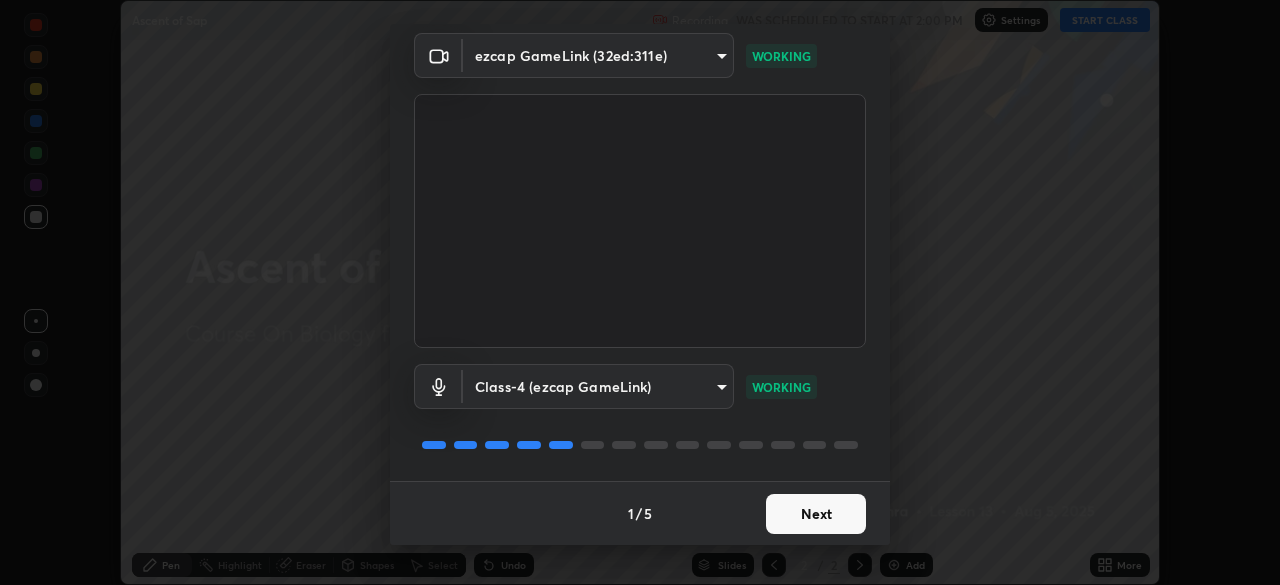 scroll, scrollTop: 0, scrollLeft: 0, axis: both 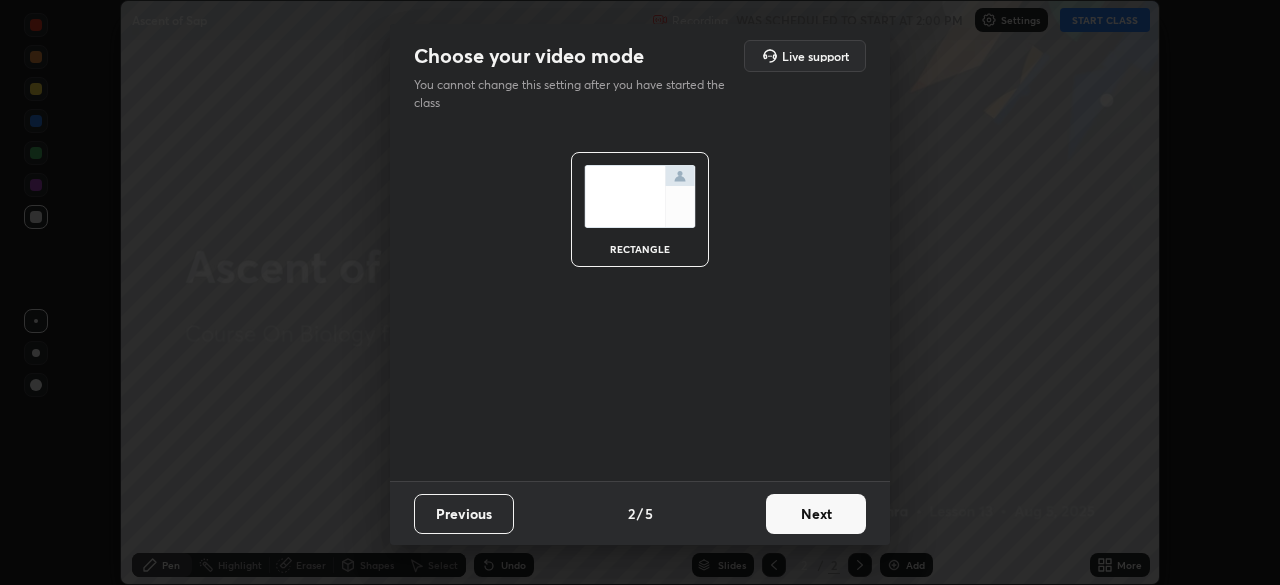 click on "Next" at bounding box center (816, 514) 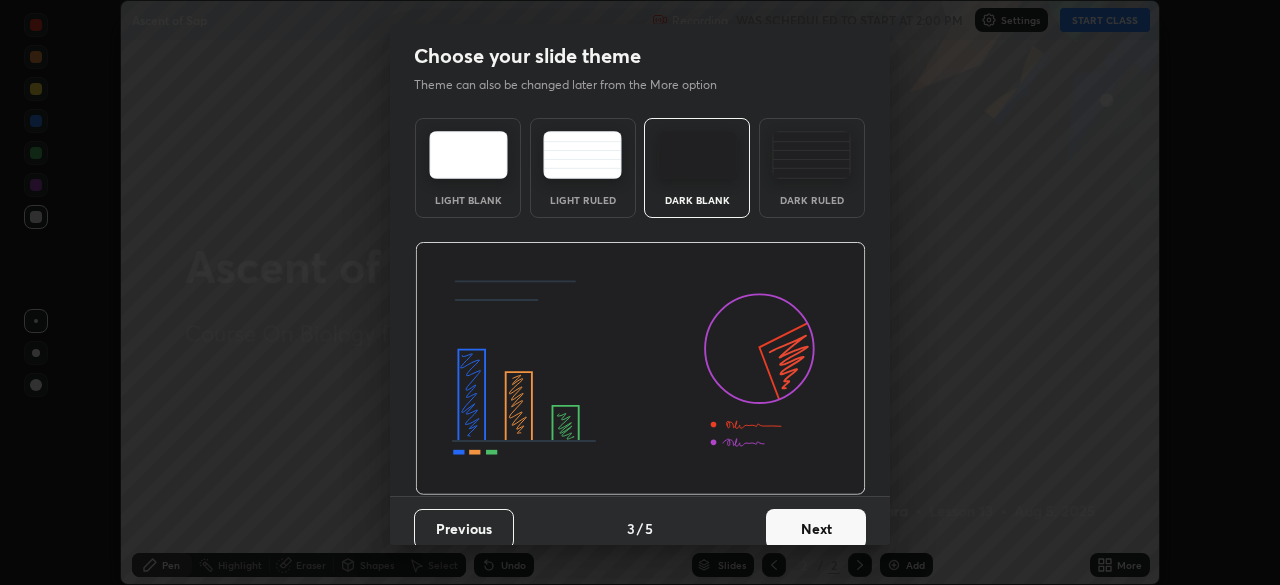 click on "Next" at bounding box center (816, 529) 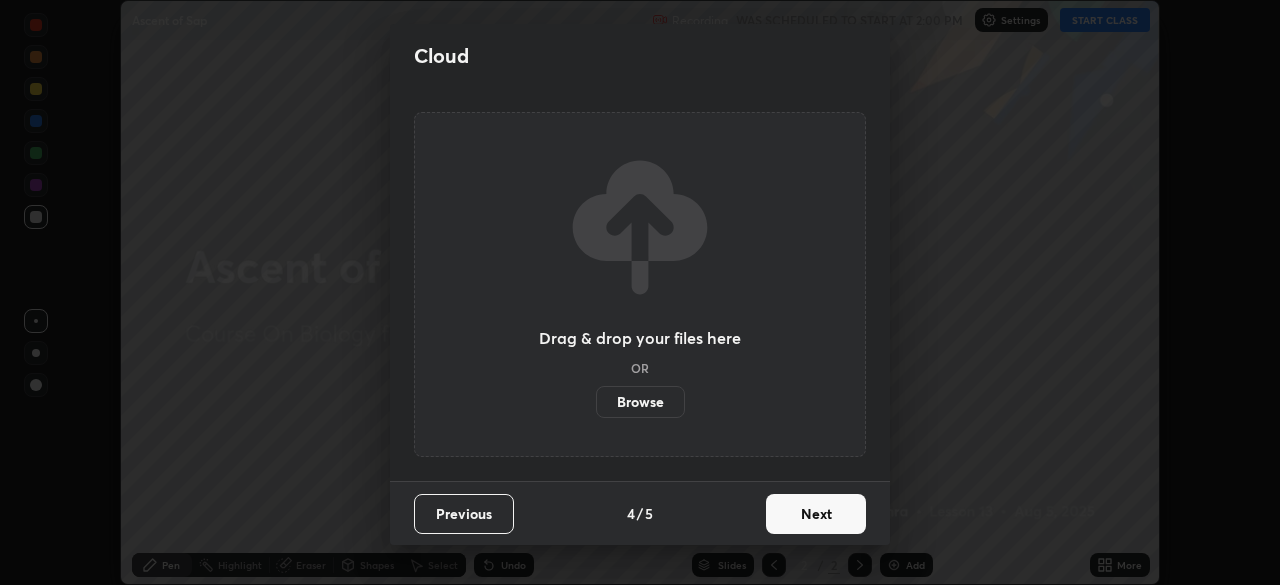 click on "Next" at bounding box center [816, 514] 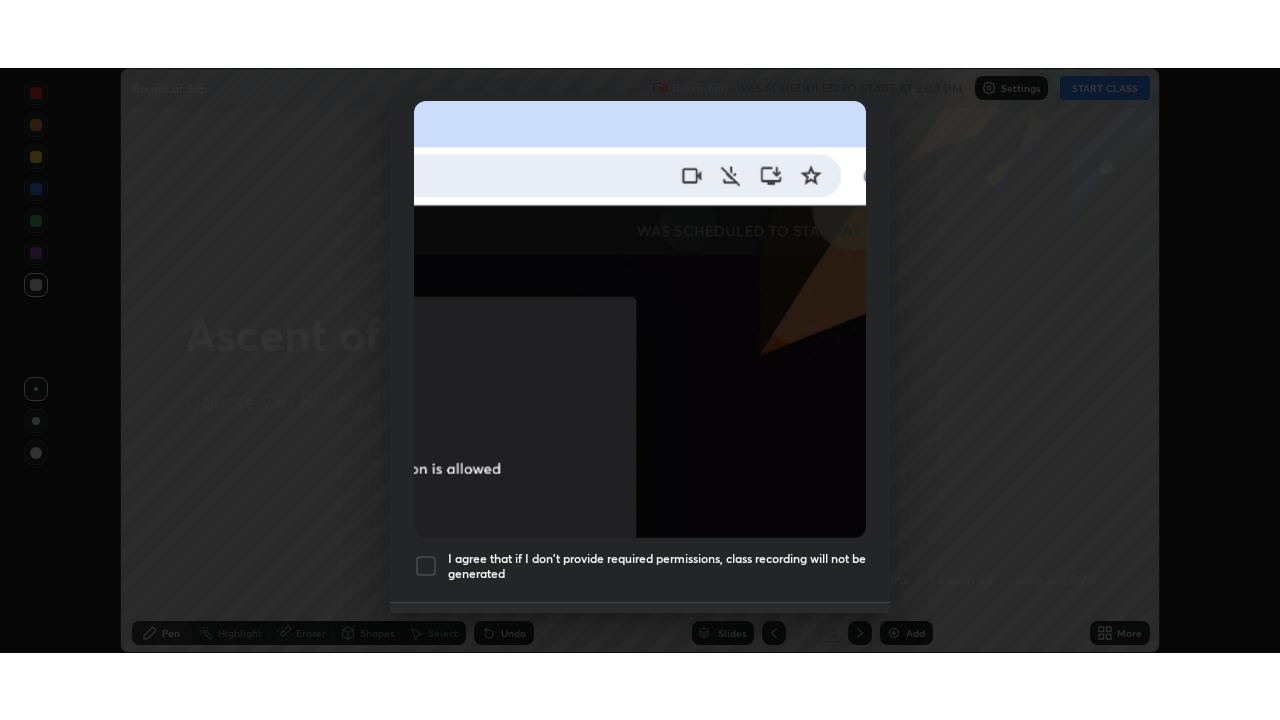 scroll, scrollTop: 479, scrollLeft: 0, axis: vertical 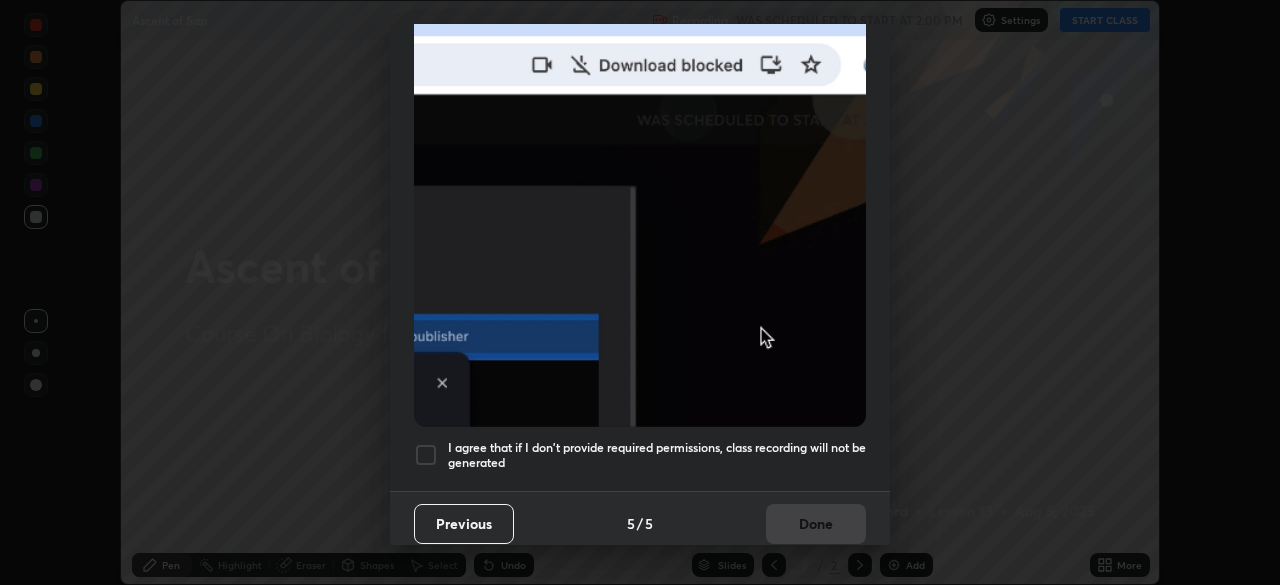 click at bounding box center [426, 455] 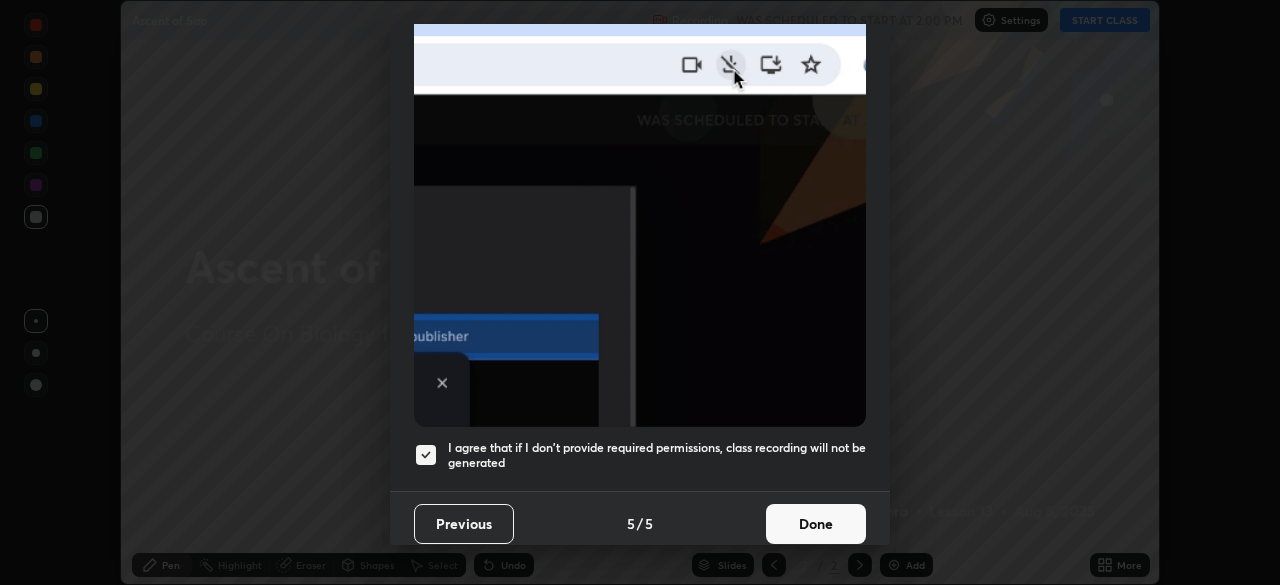 click on "Done" at bounding box center (816, 524) 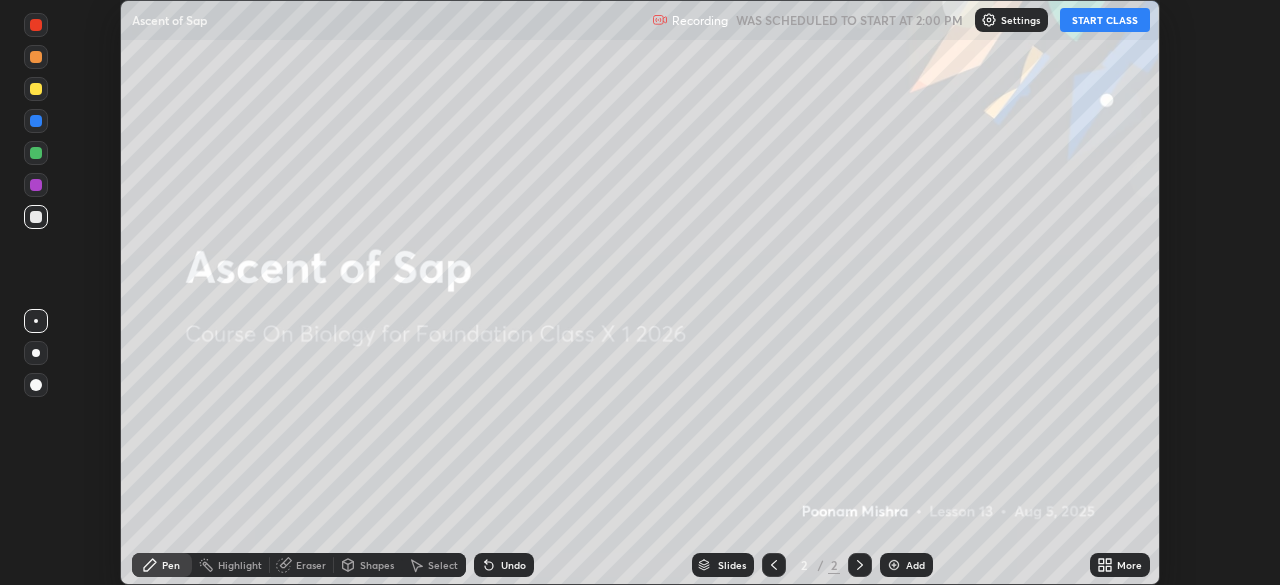 click on "START CLASS" at bounding box center (1105, 20) 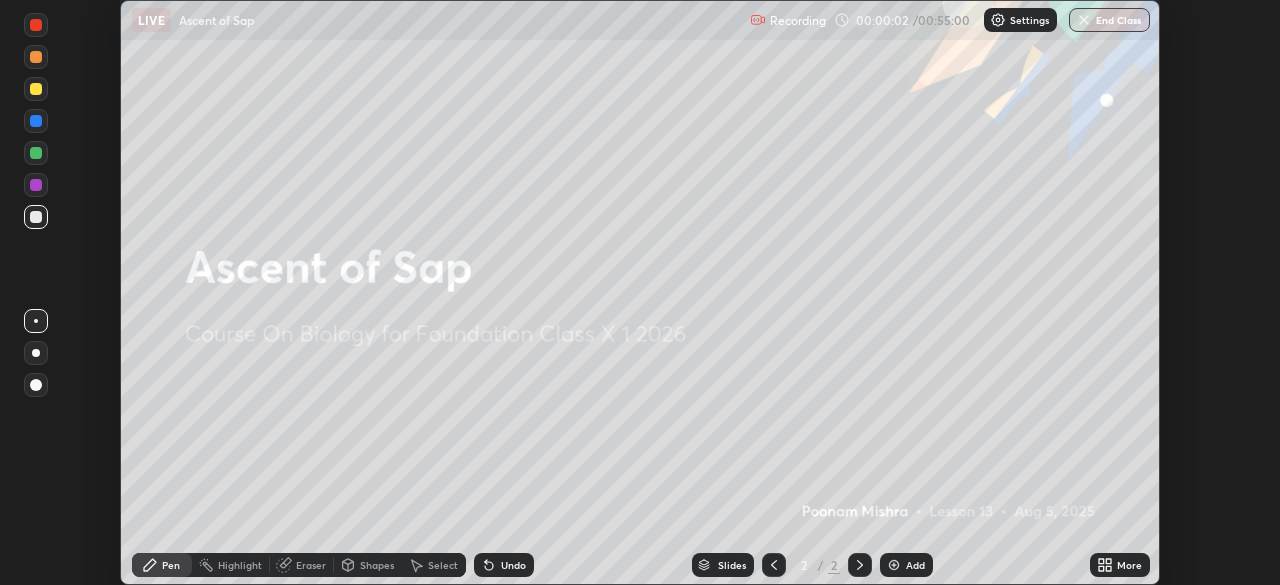 click on "Add" at bounding box center (915, 565) 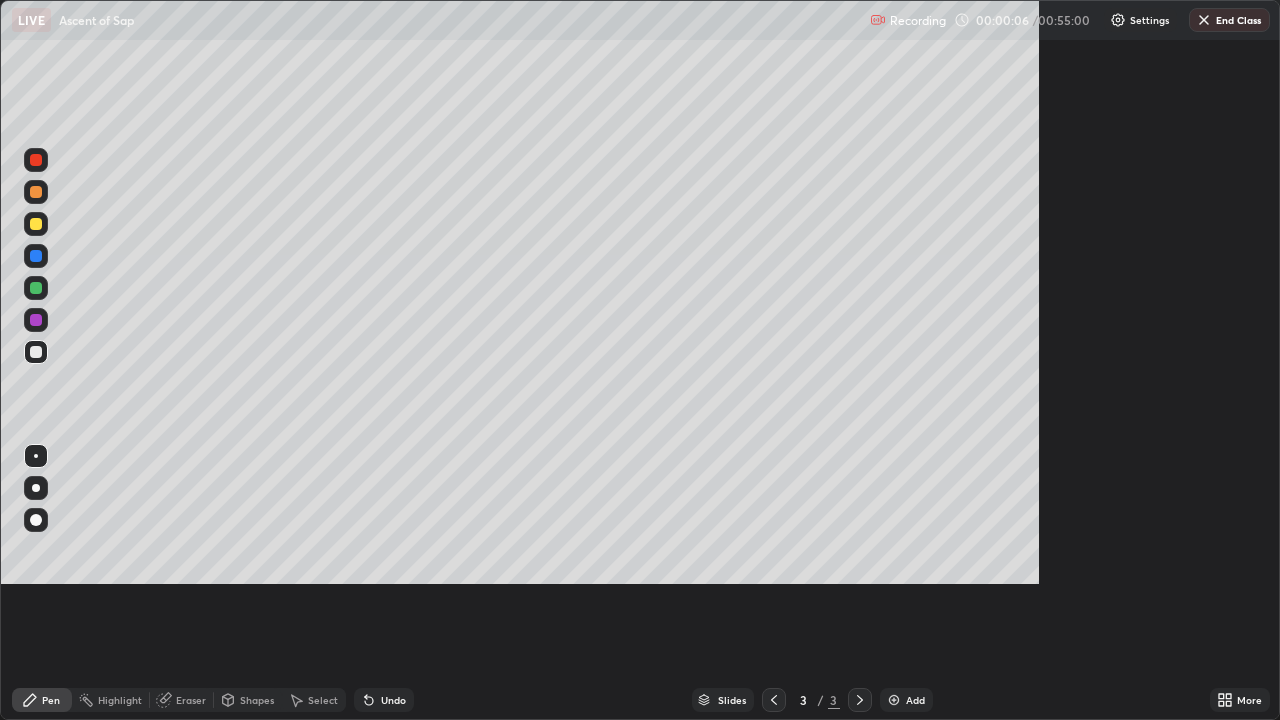 scroll, scrollTop: 99280, scrollLeft: 98720, axis: both 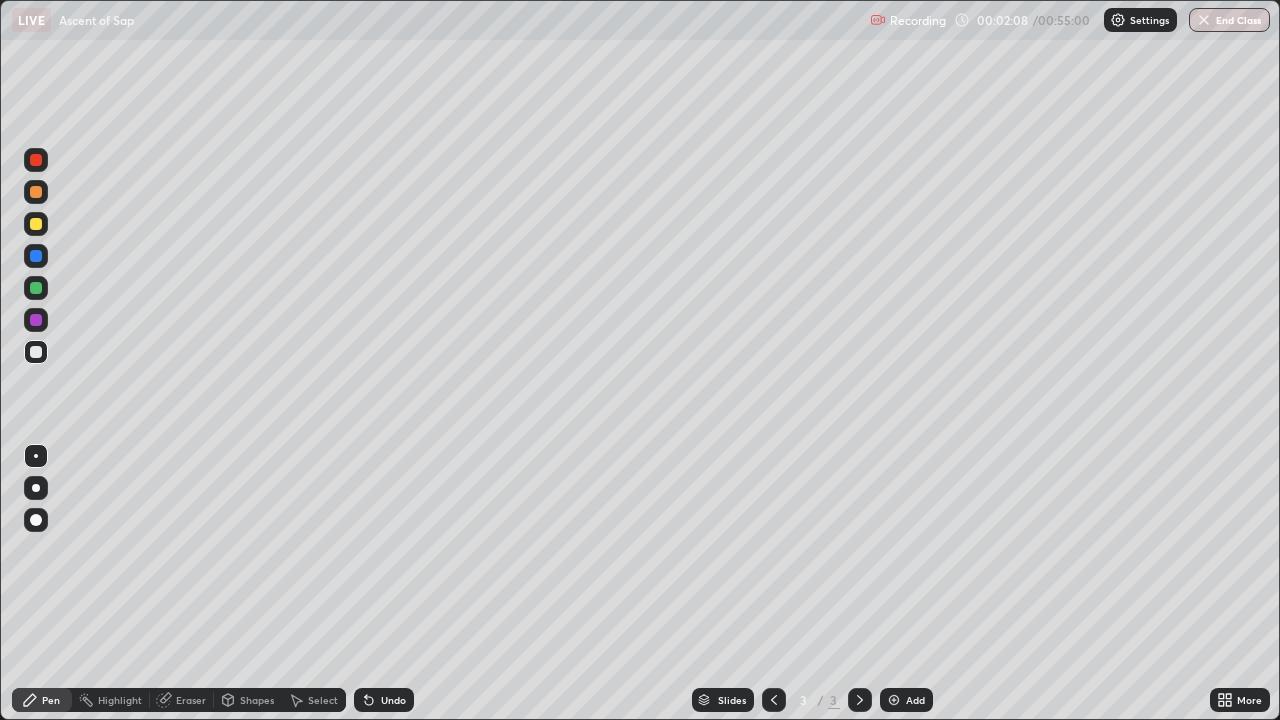 click on "Undo" at bounding box center [393, 700] 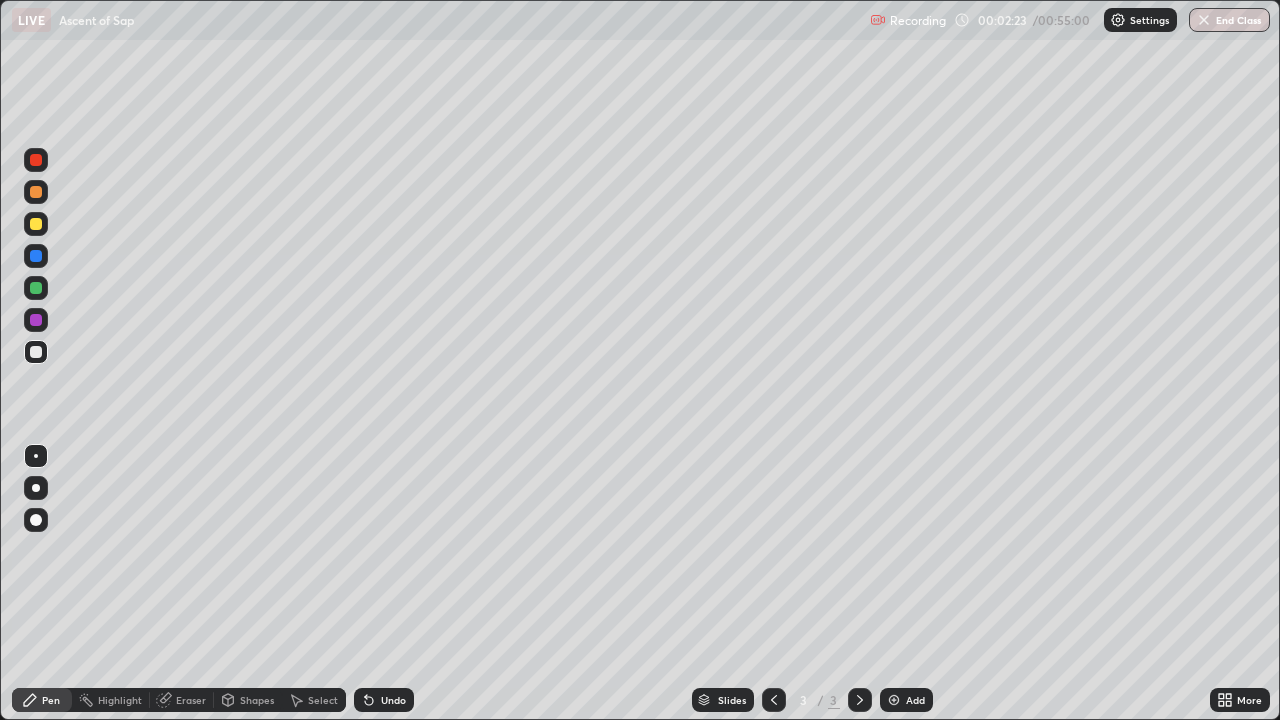 click at bounding box center [36, 224] 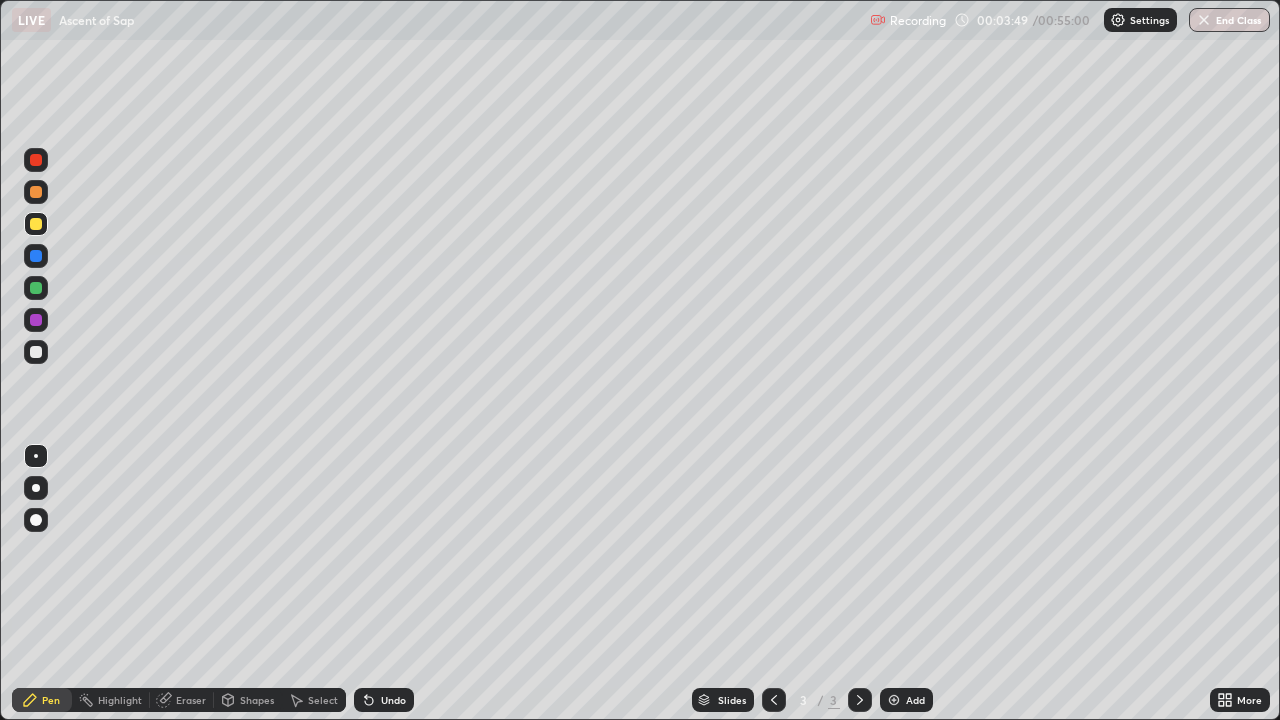 click on "Eraser" at bounding box center [191, 700] 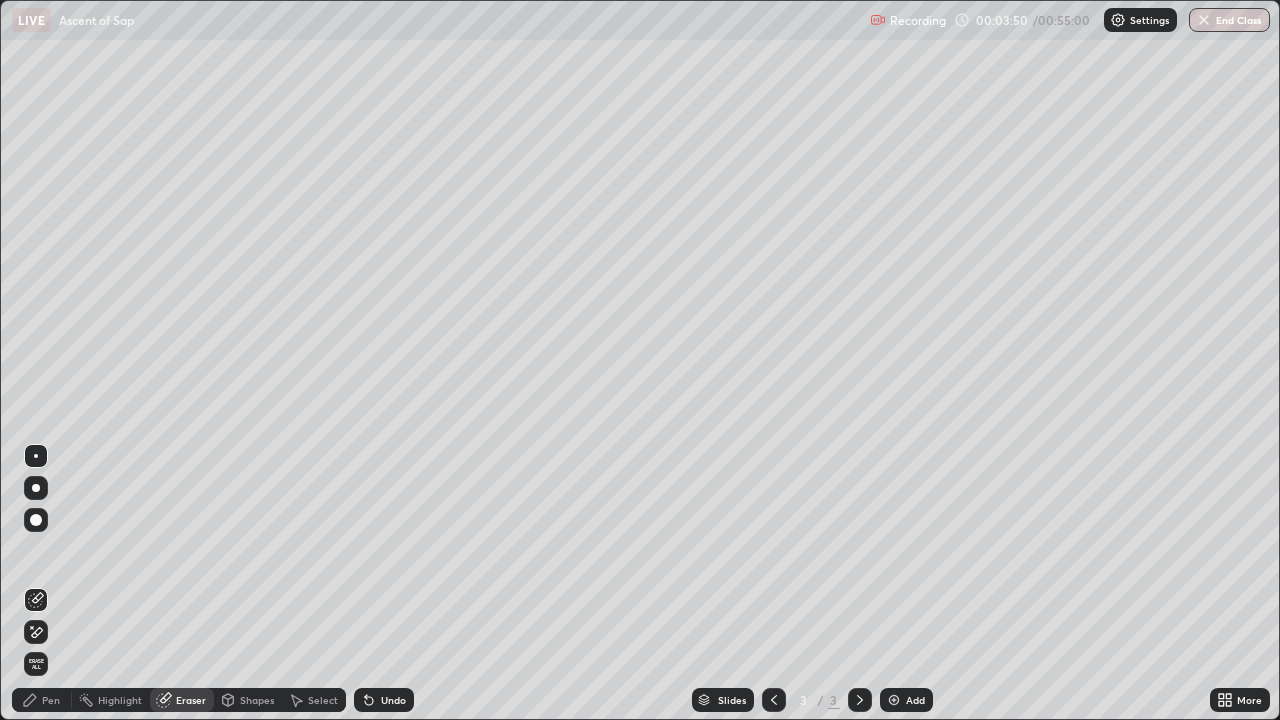 click 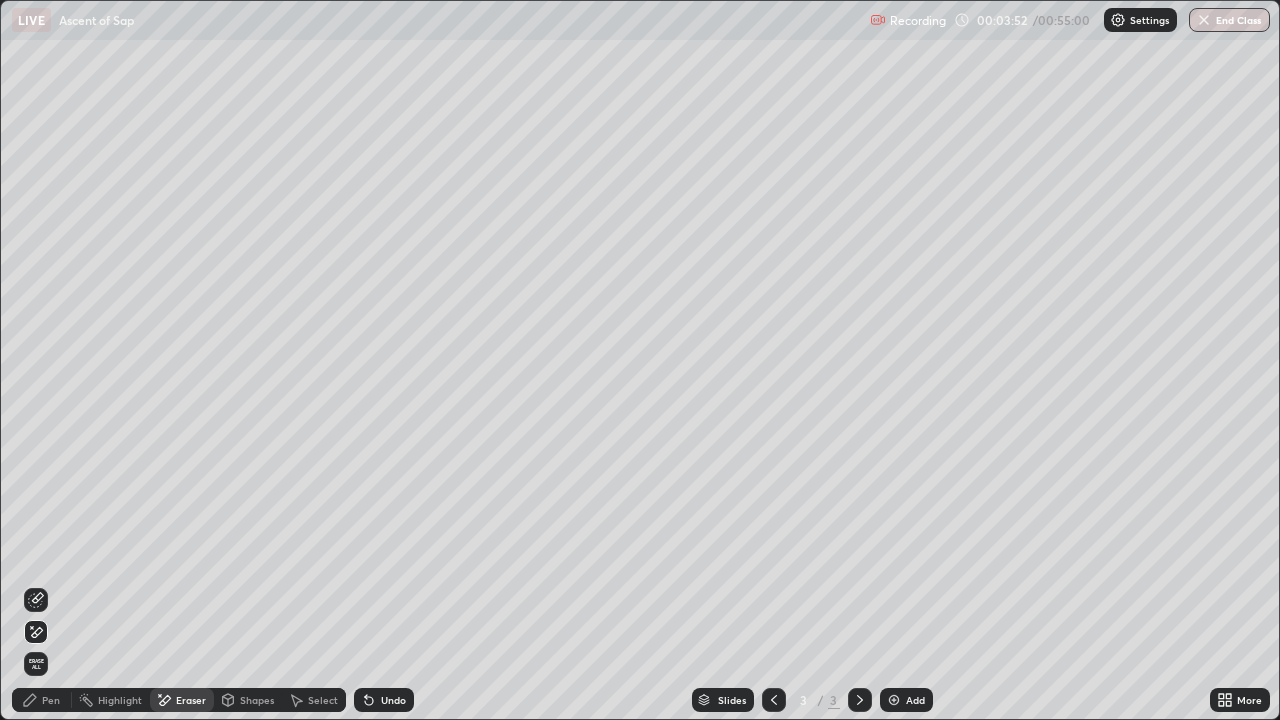 click 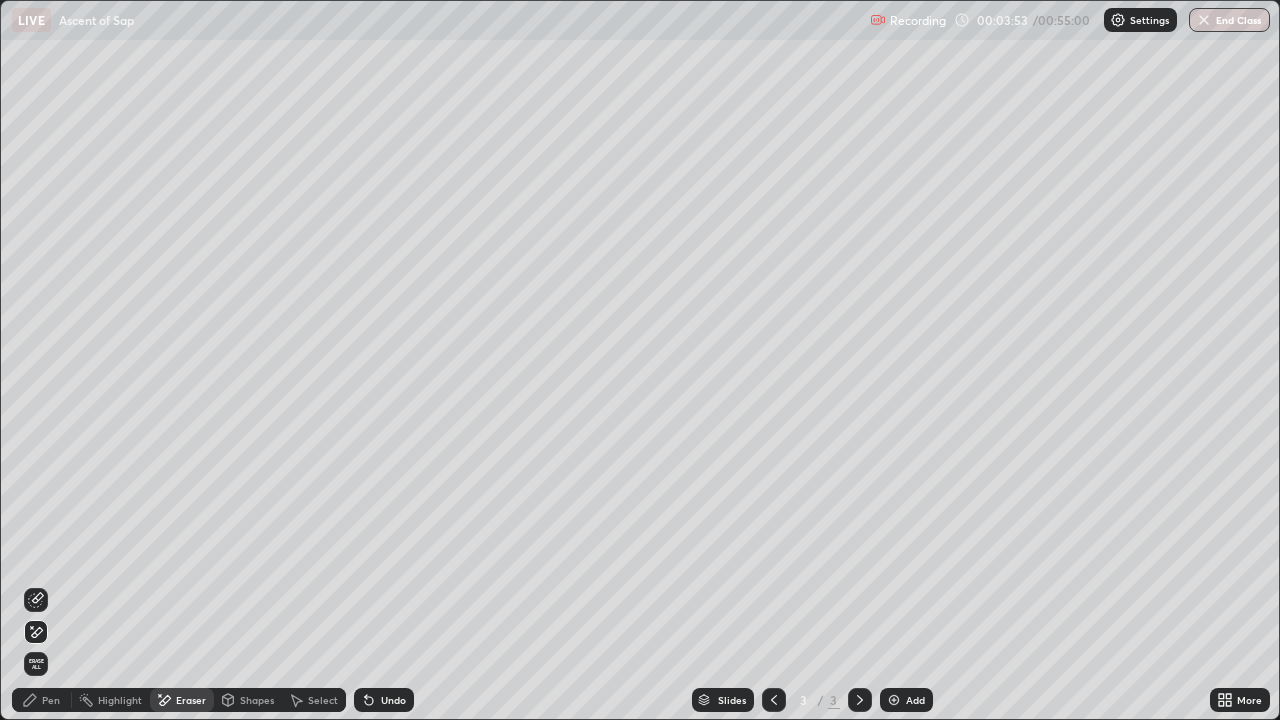 click 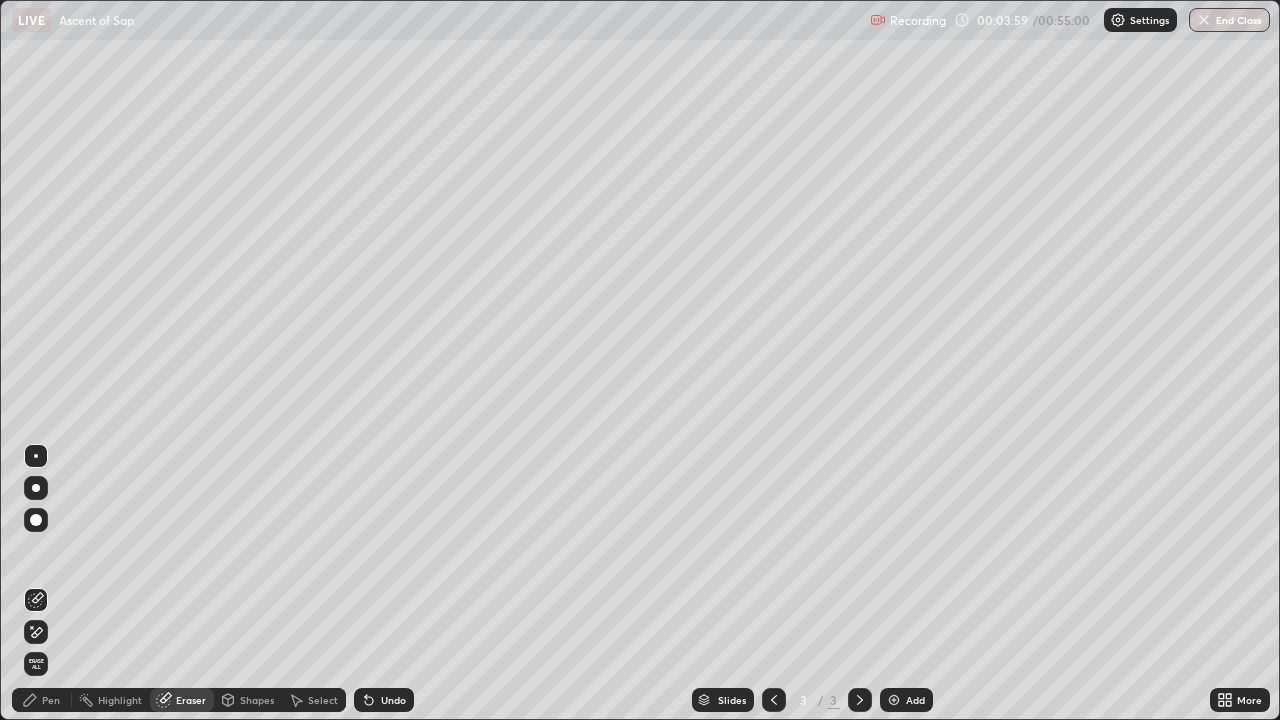 click on "Erase all" at bounding box center [36, 664] 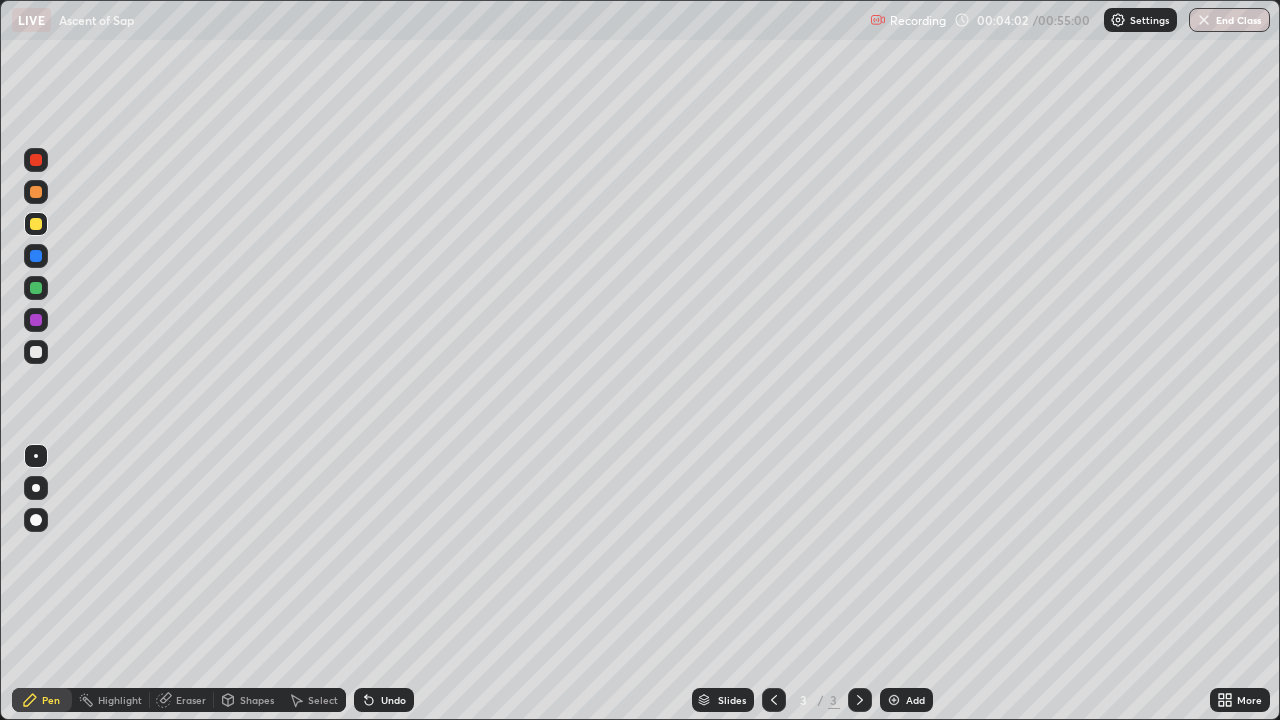 click 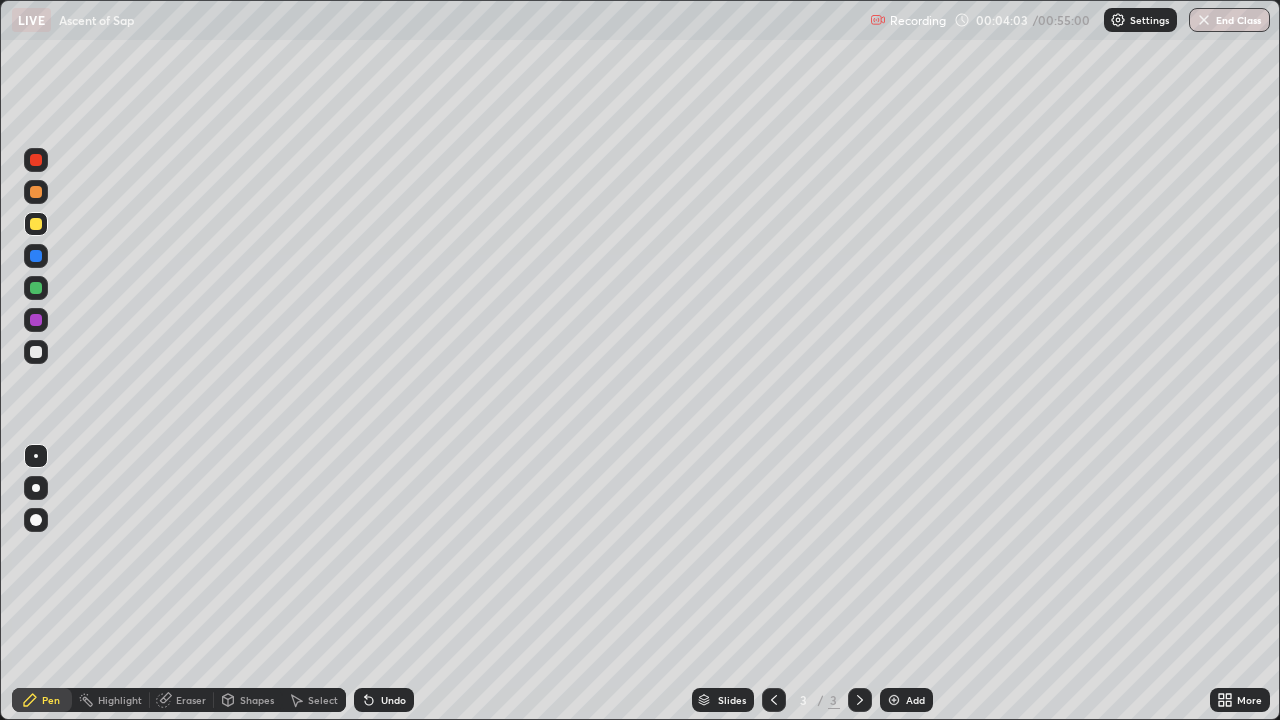 click at bounding box center [774, 700] 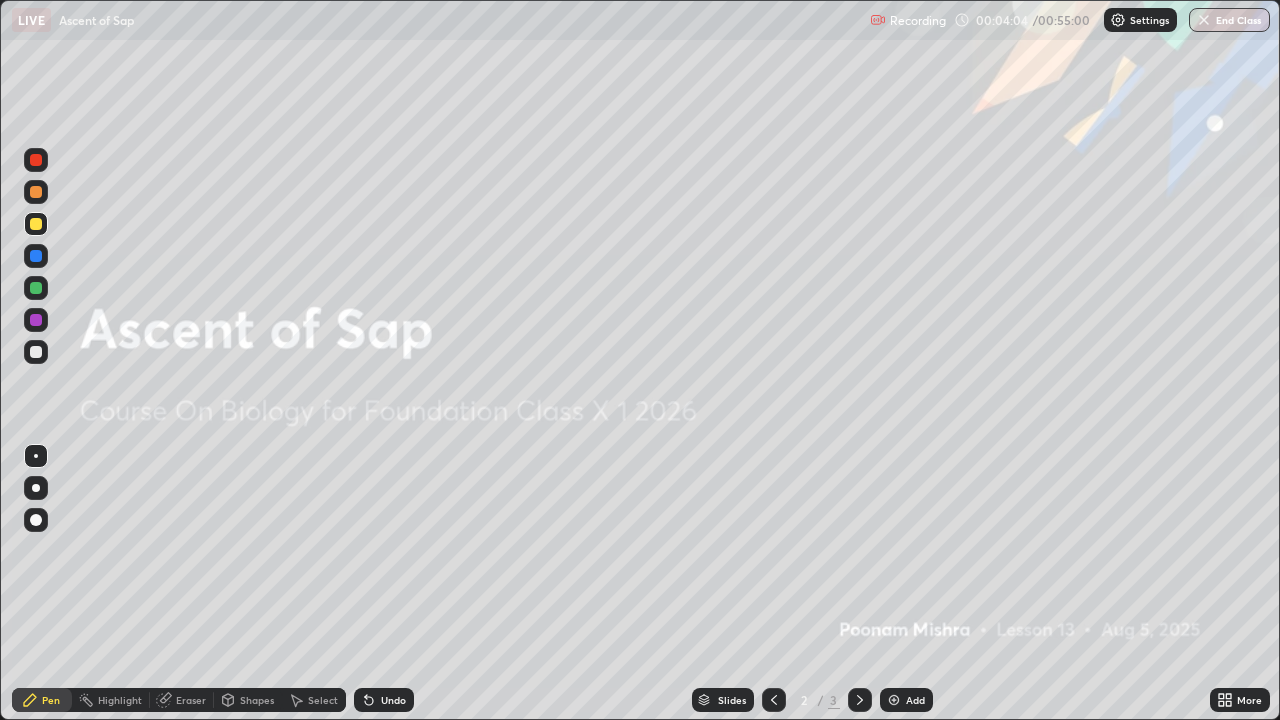 click 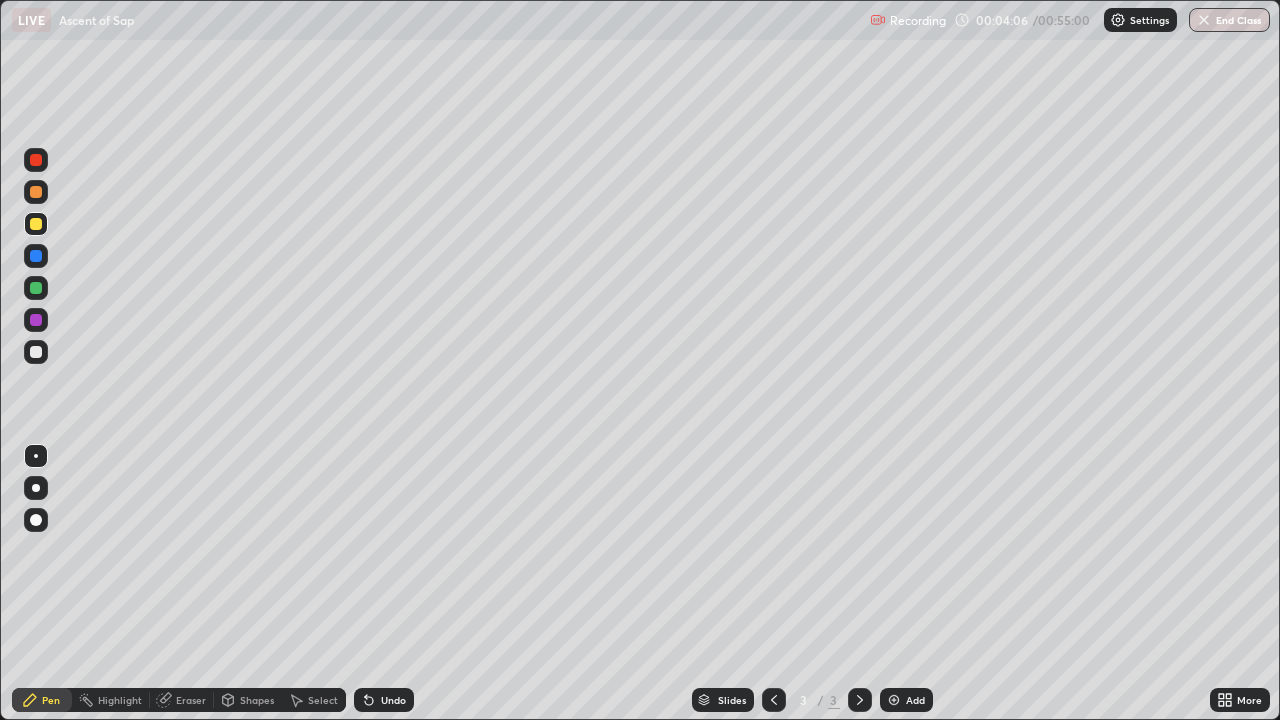 click on "Slides" at bounding box center (732, 700) 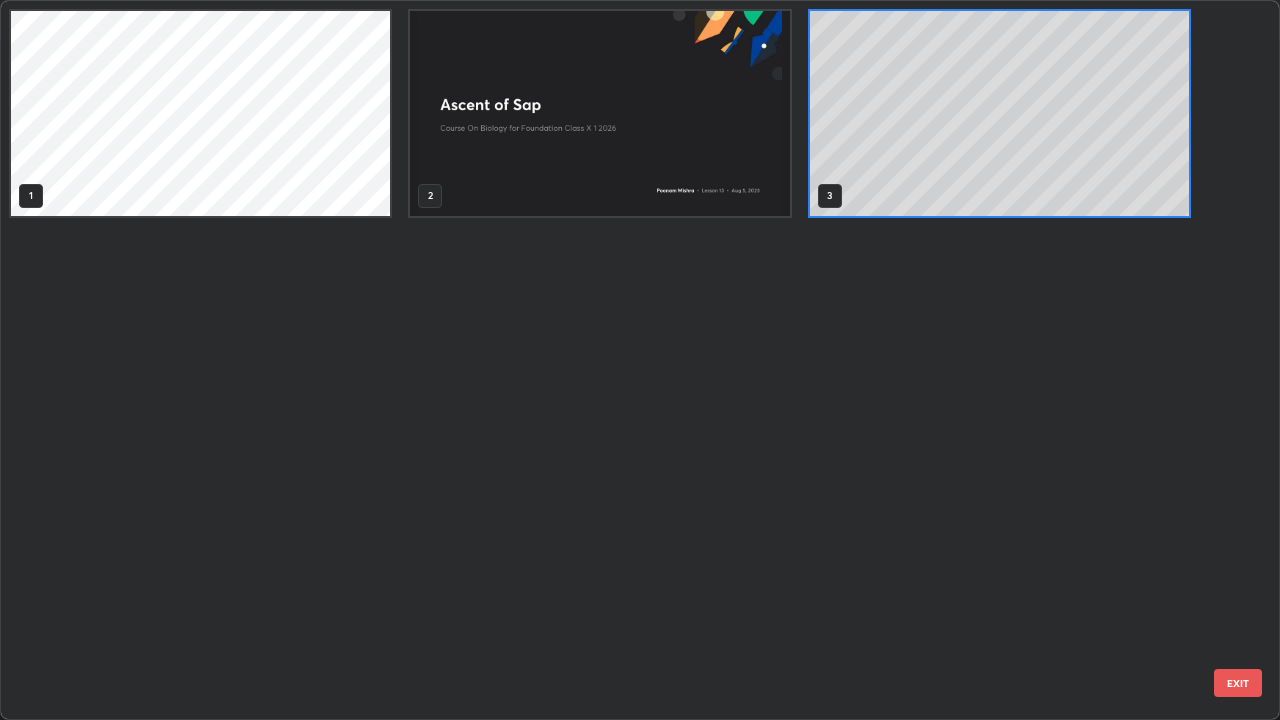 scroll, scrollTop: 7, scrollLeft: 11, axis: both 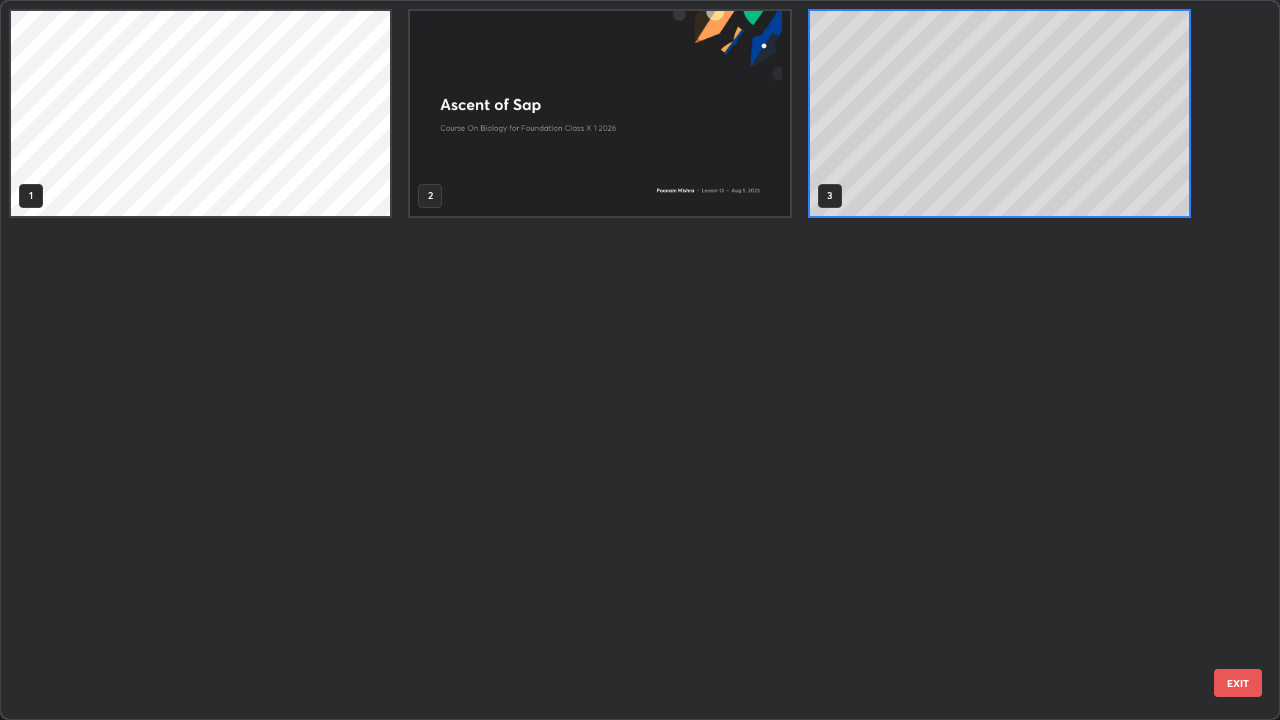 click at bounding box center [599, 113] 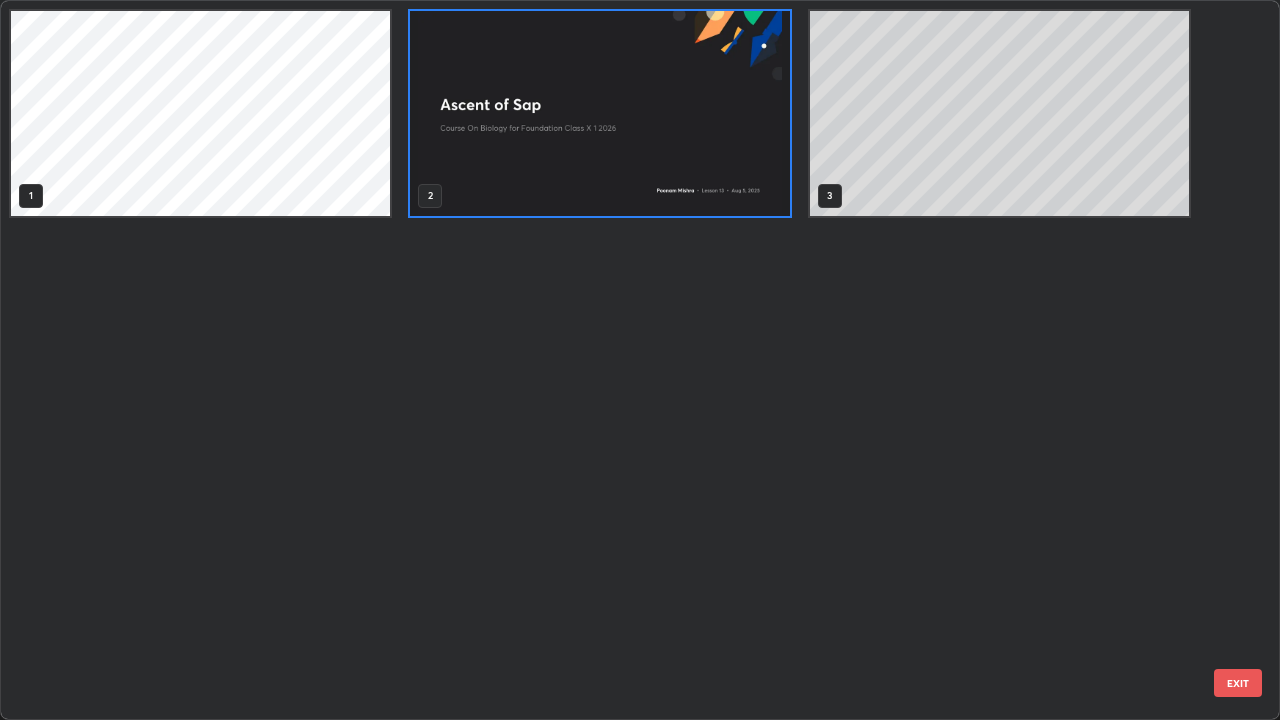 click at bounding box center (599, 113) 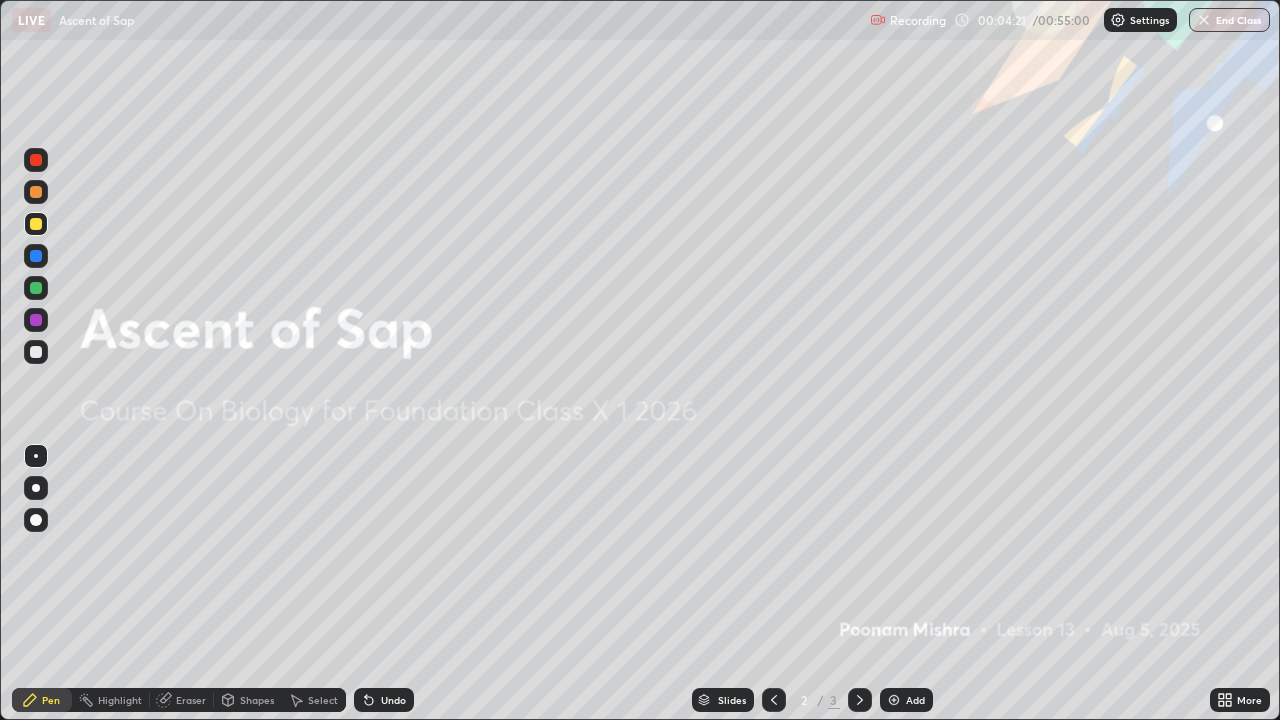 click 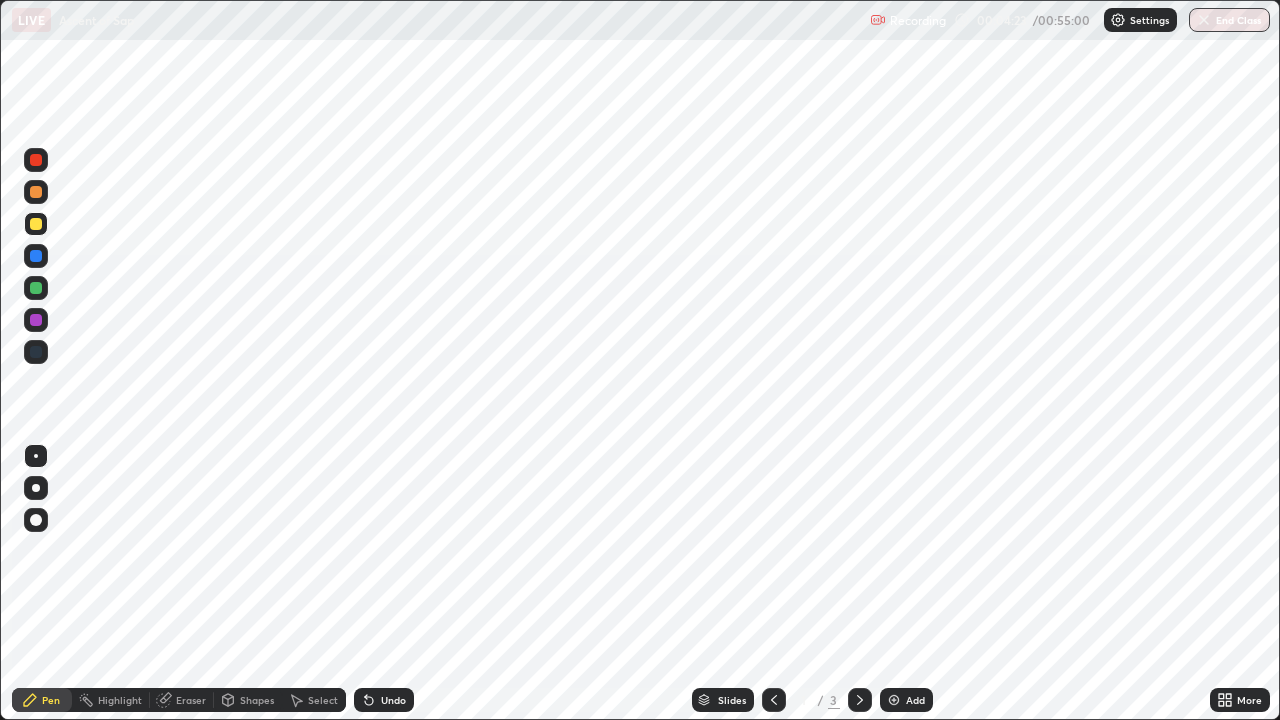 click 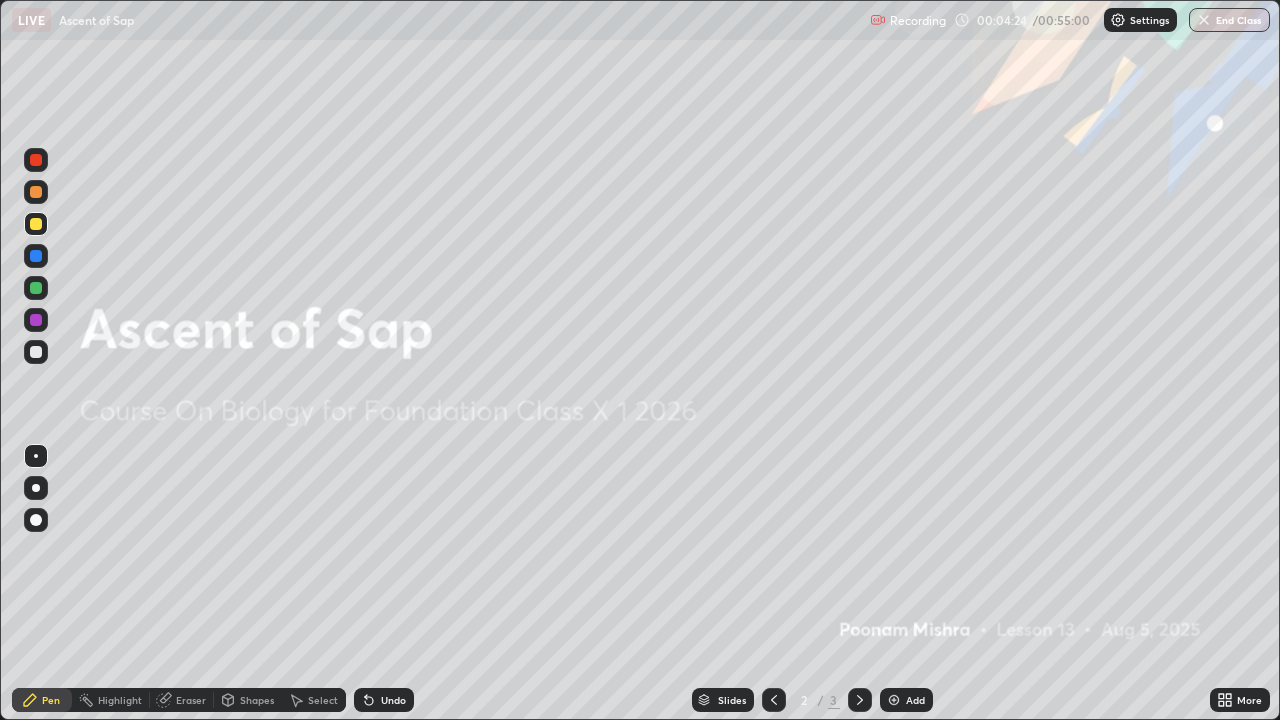 click 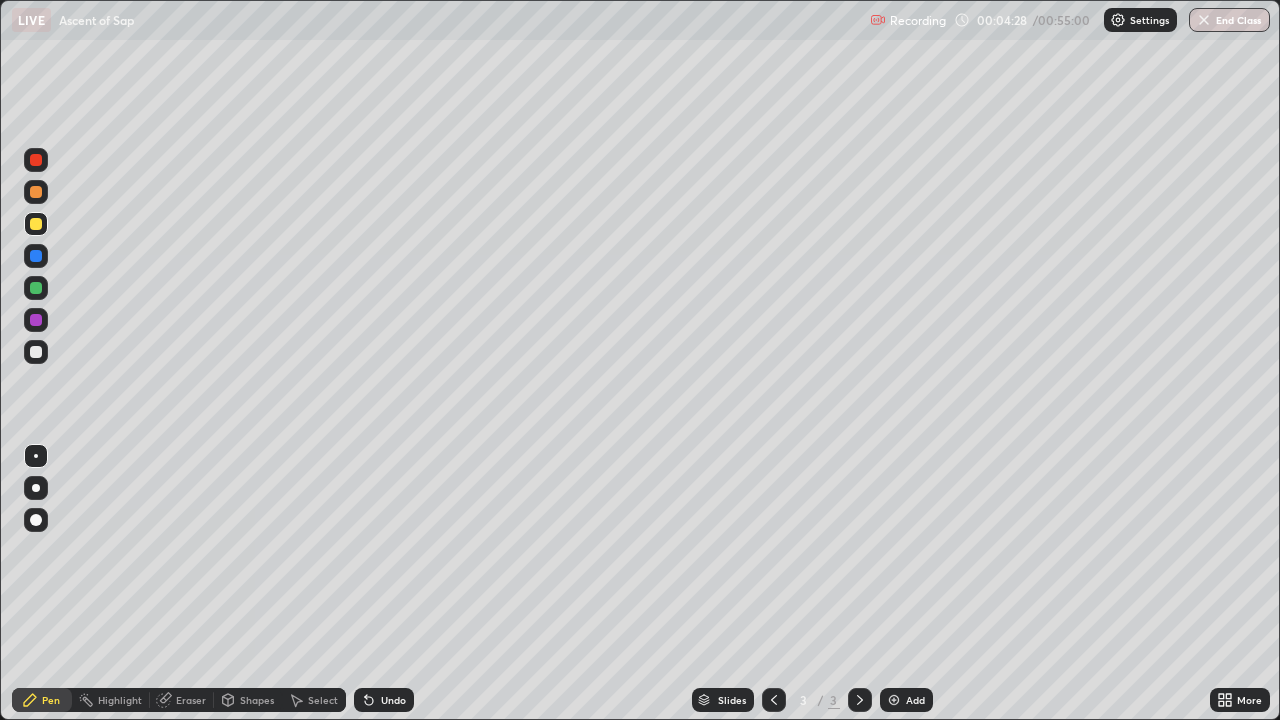 click at bounding box center [36, 352] 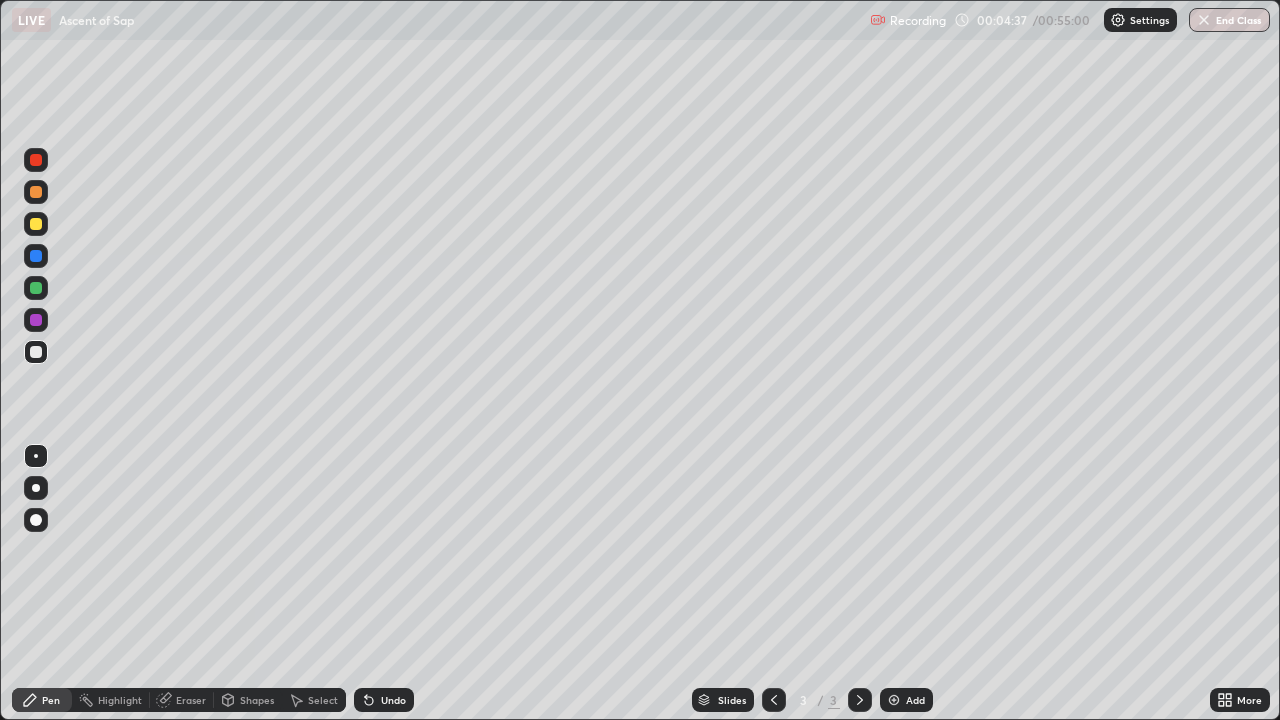 click on "Undo" at bounding box center (393, 700) 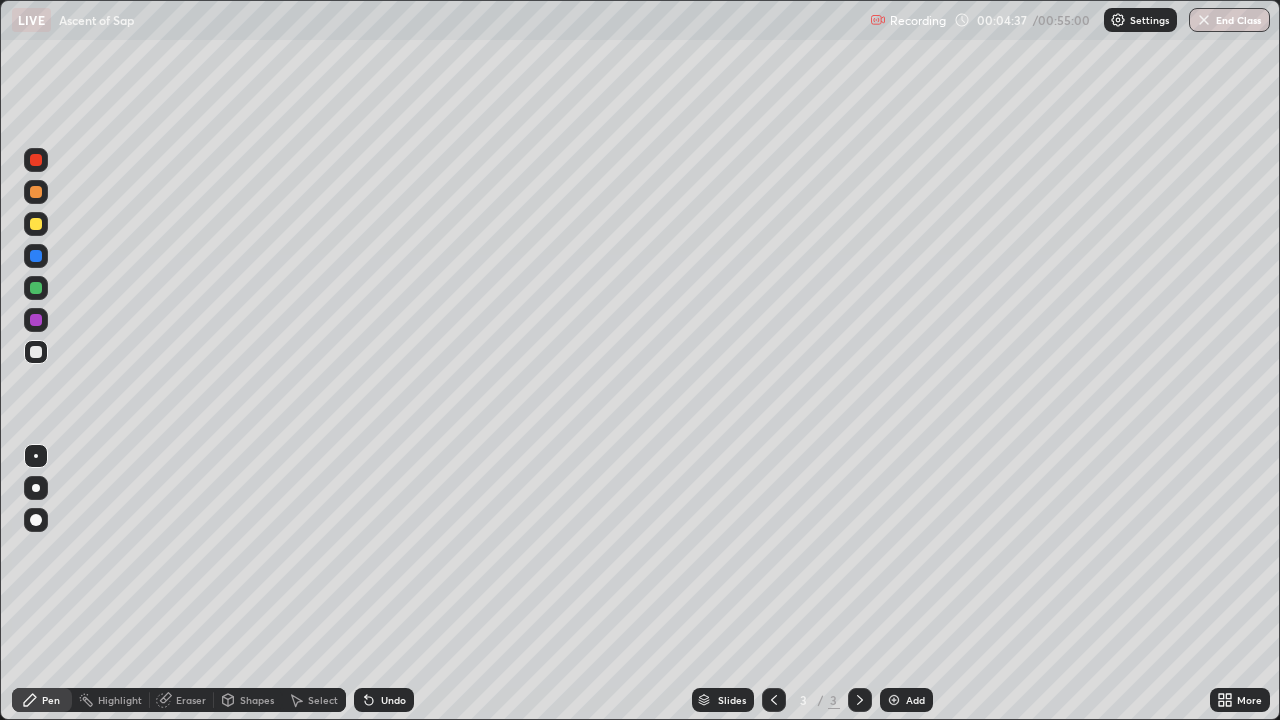 click on "Undo" at bounding box center (393, 700) 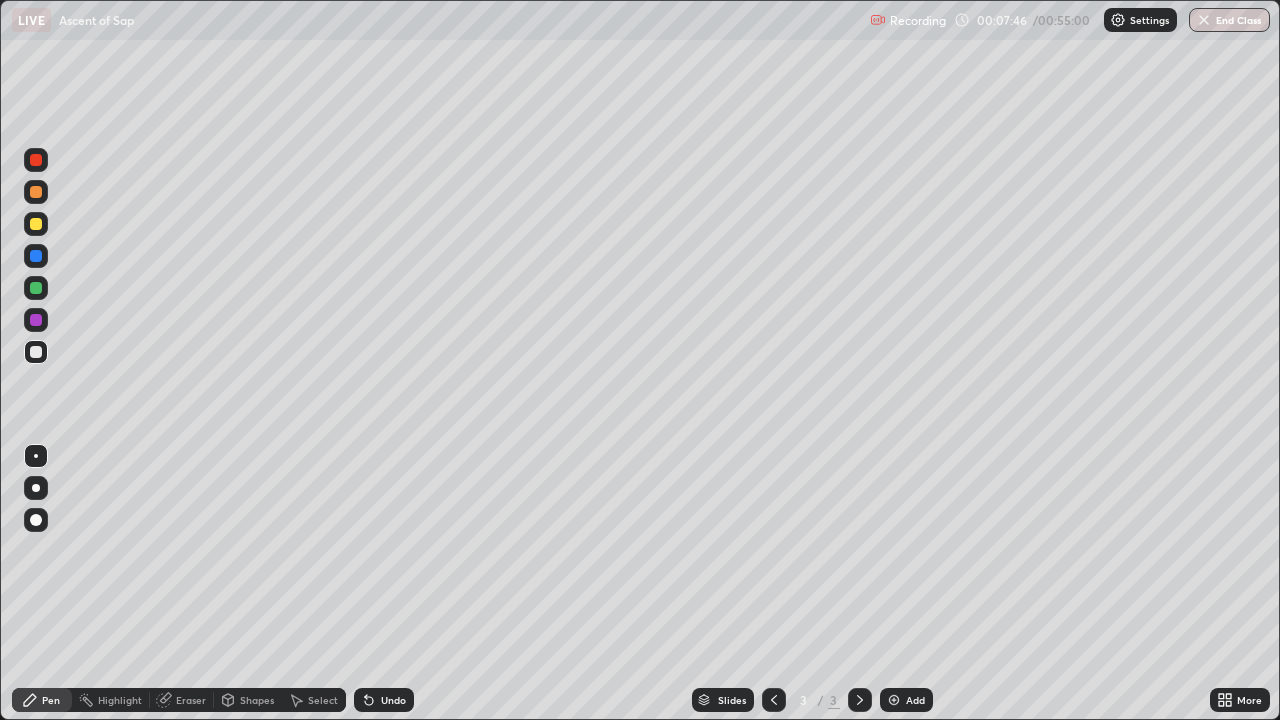 click 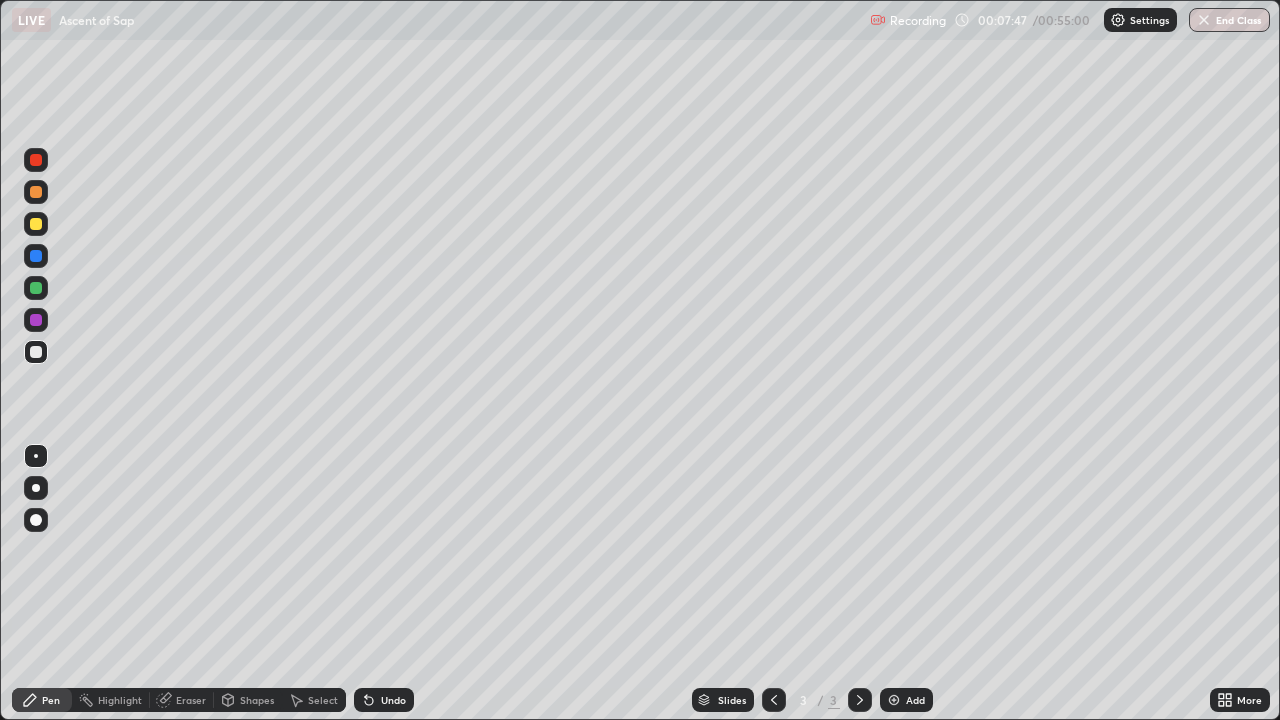 click on "Undo" at bounding box center (393, 700) 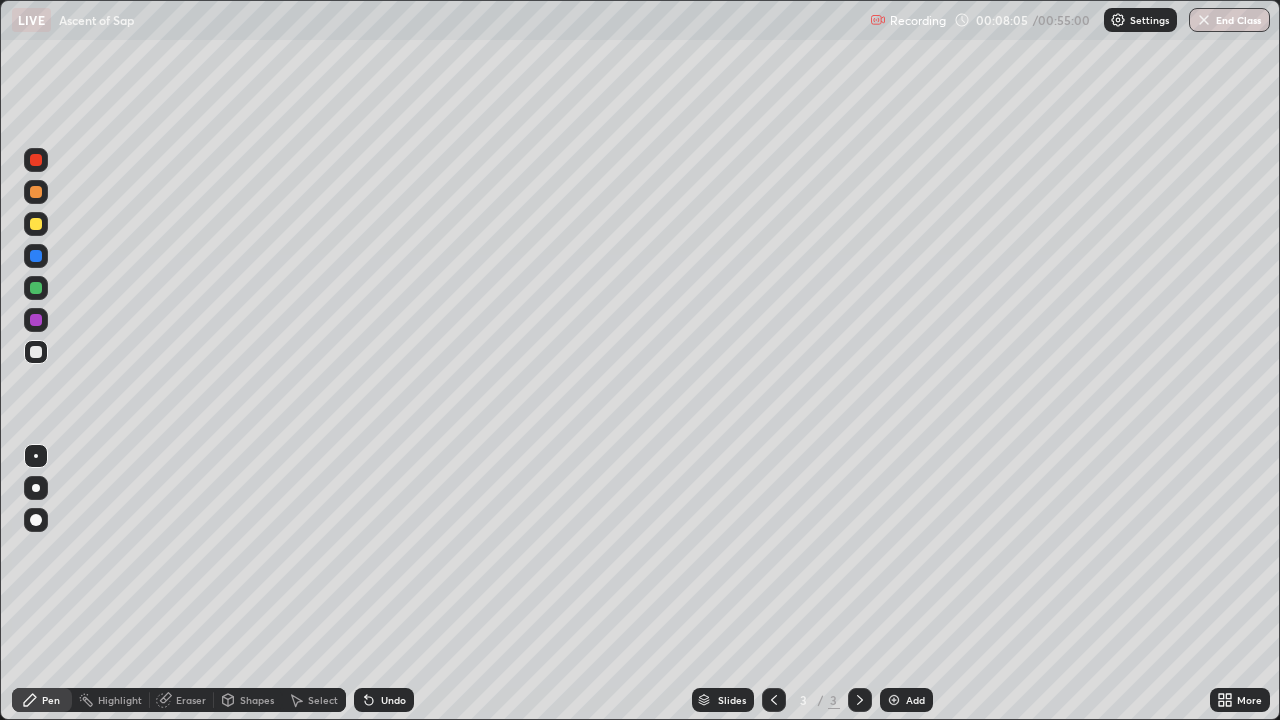 click on "Undo" at bounding box center (393, 700) 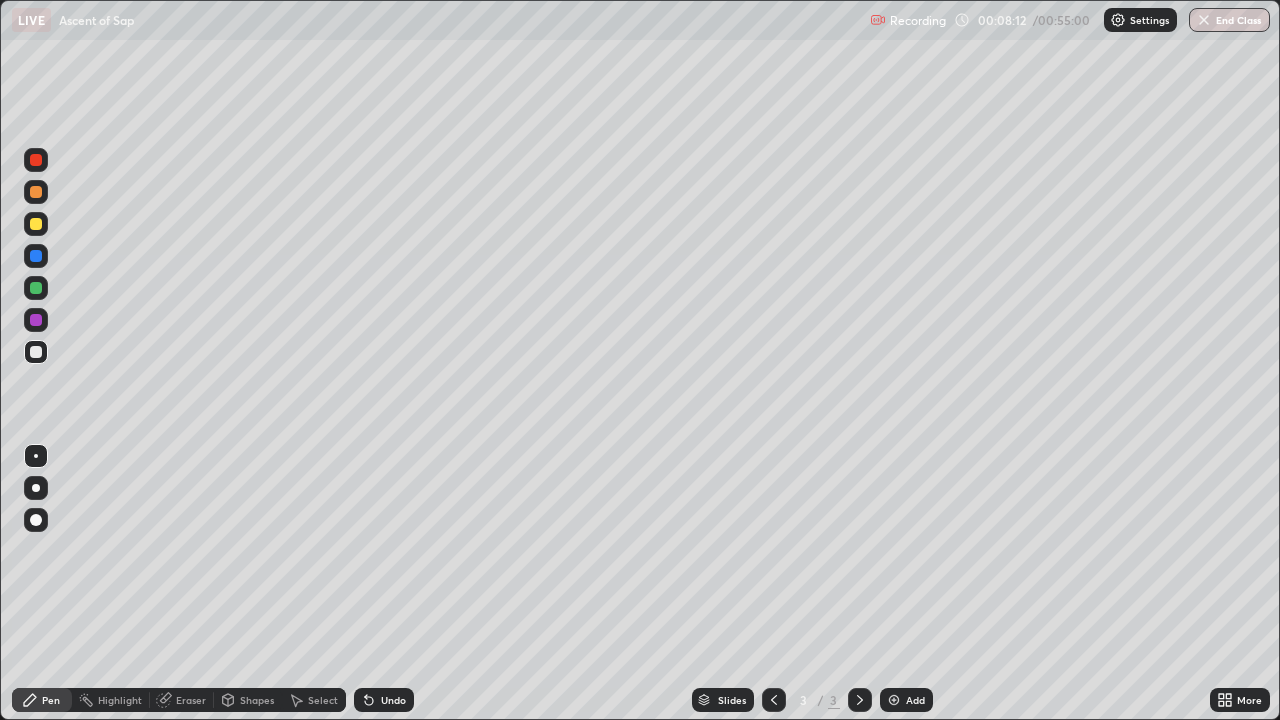 click on "Undo" at bounding box center (384, 700) 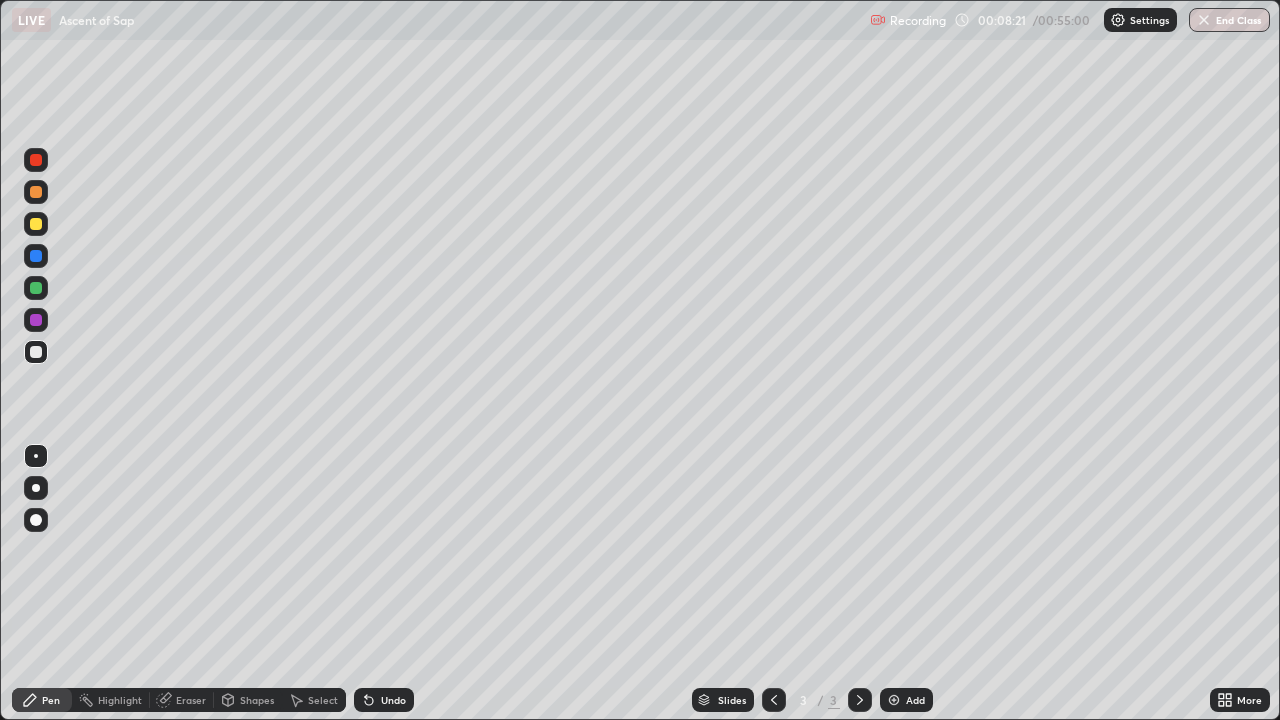 click on "Undo" at bounding box center (393, 700) 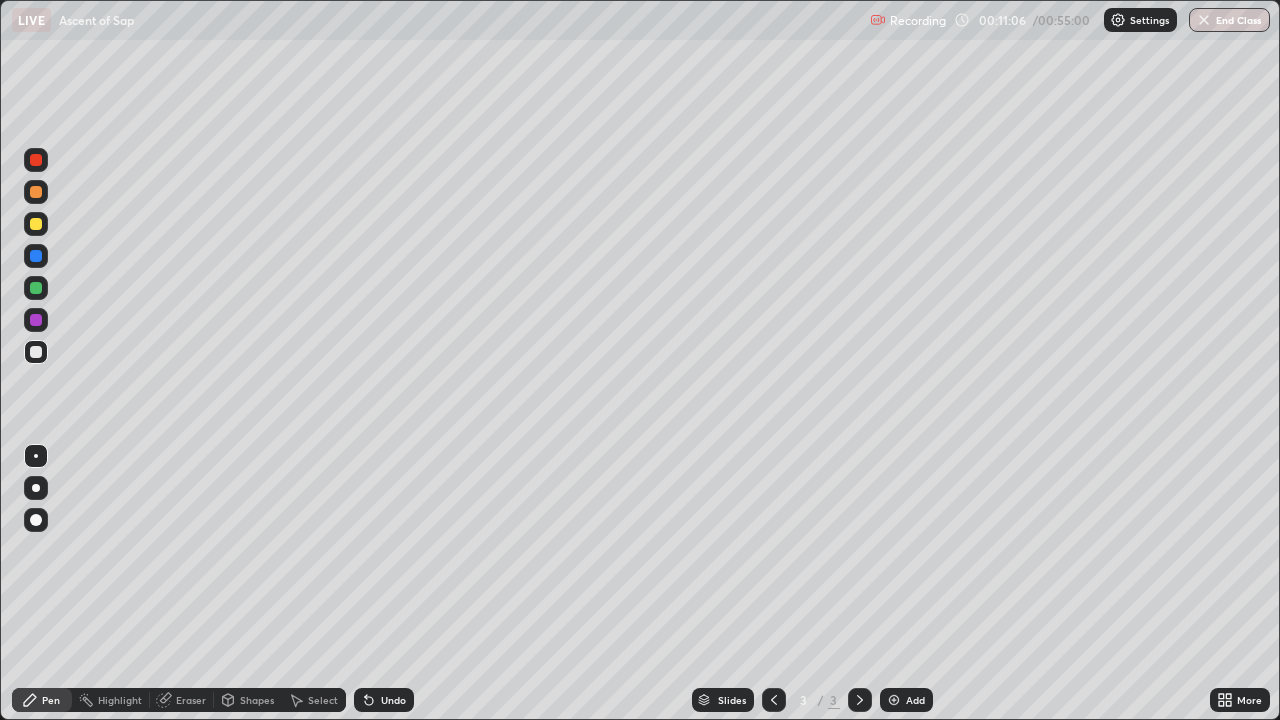 click on "Pen" at bounding box center (51, 700) 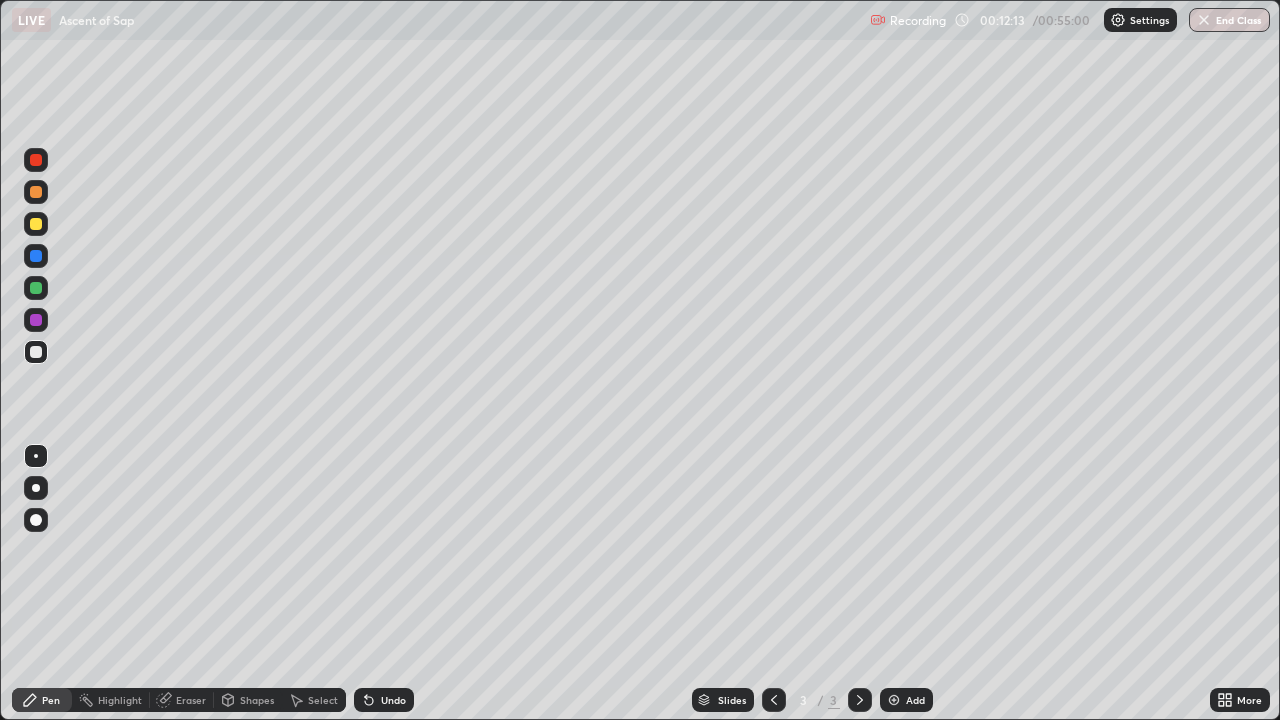 click at bounding box center (36, 224) 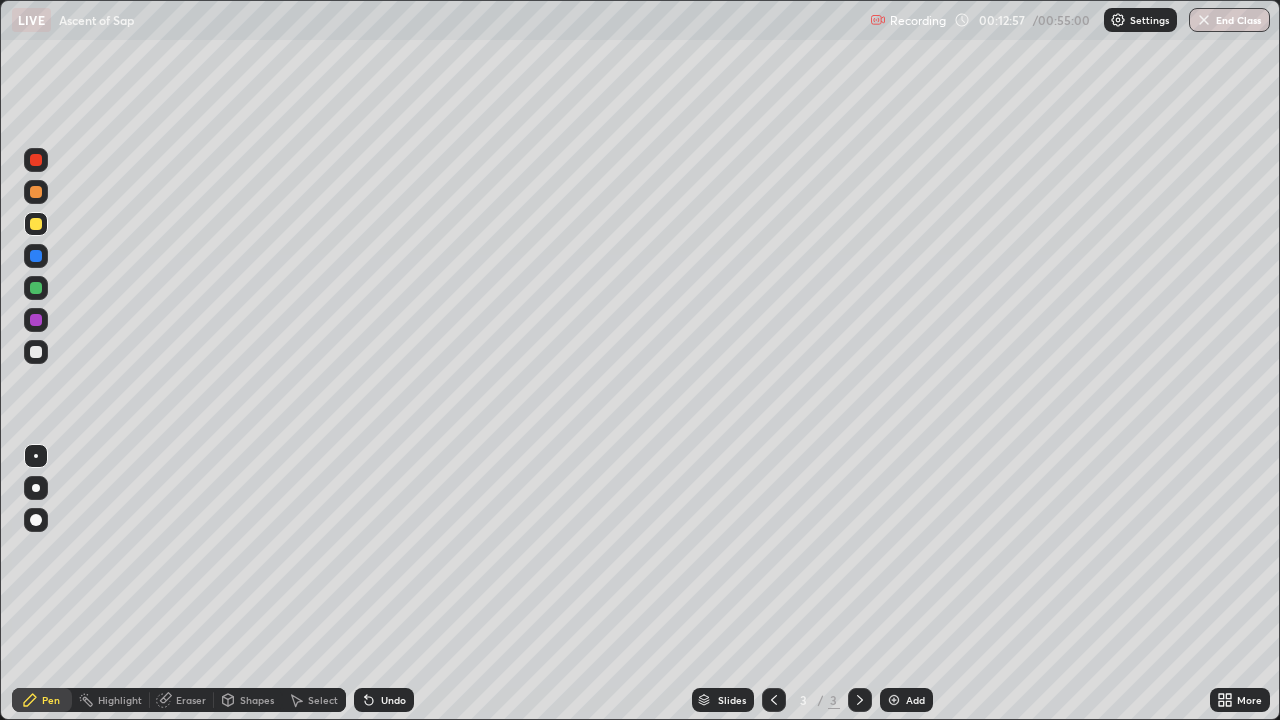 click at bounding box center (894, 700) 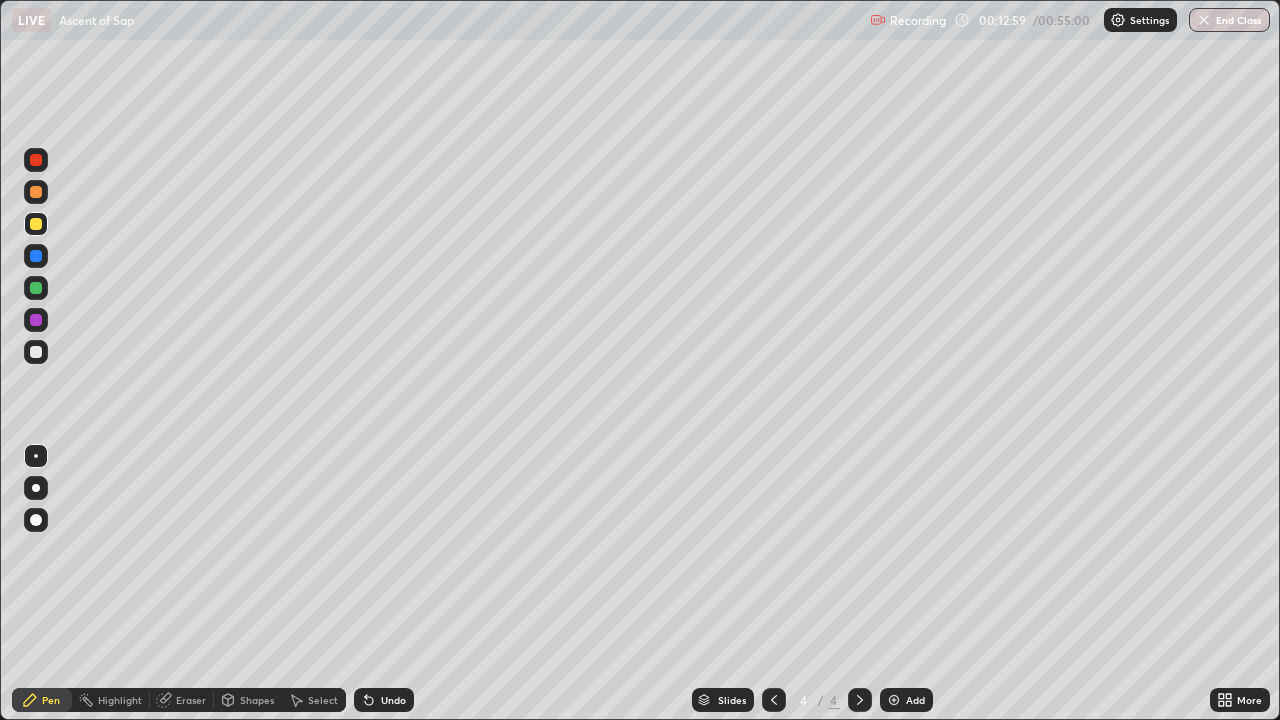 click 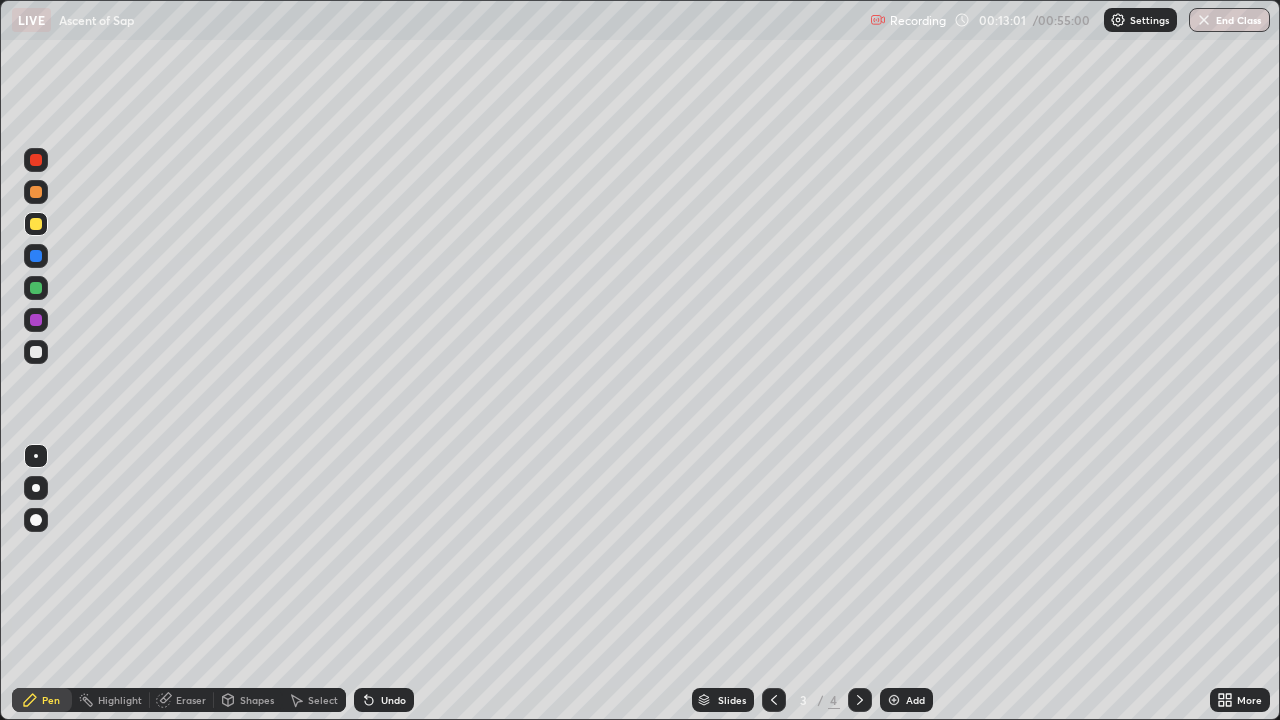 click 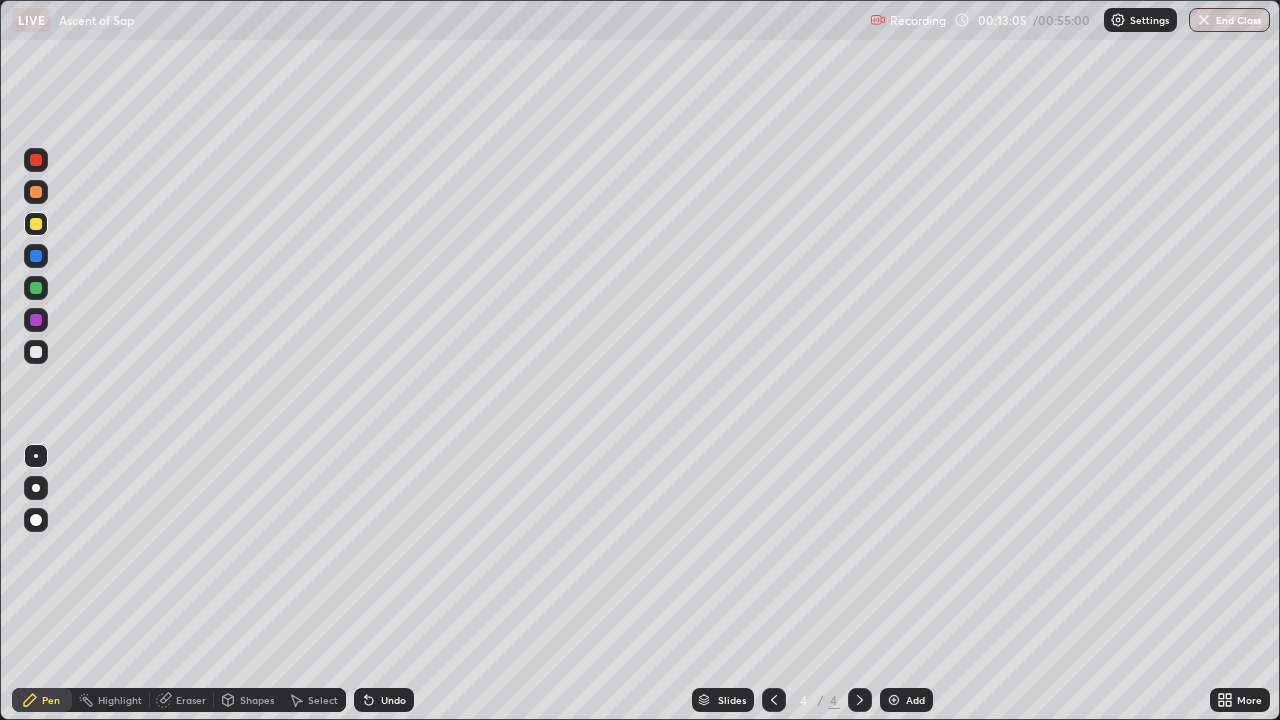 click at bounding box center [36, 352] 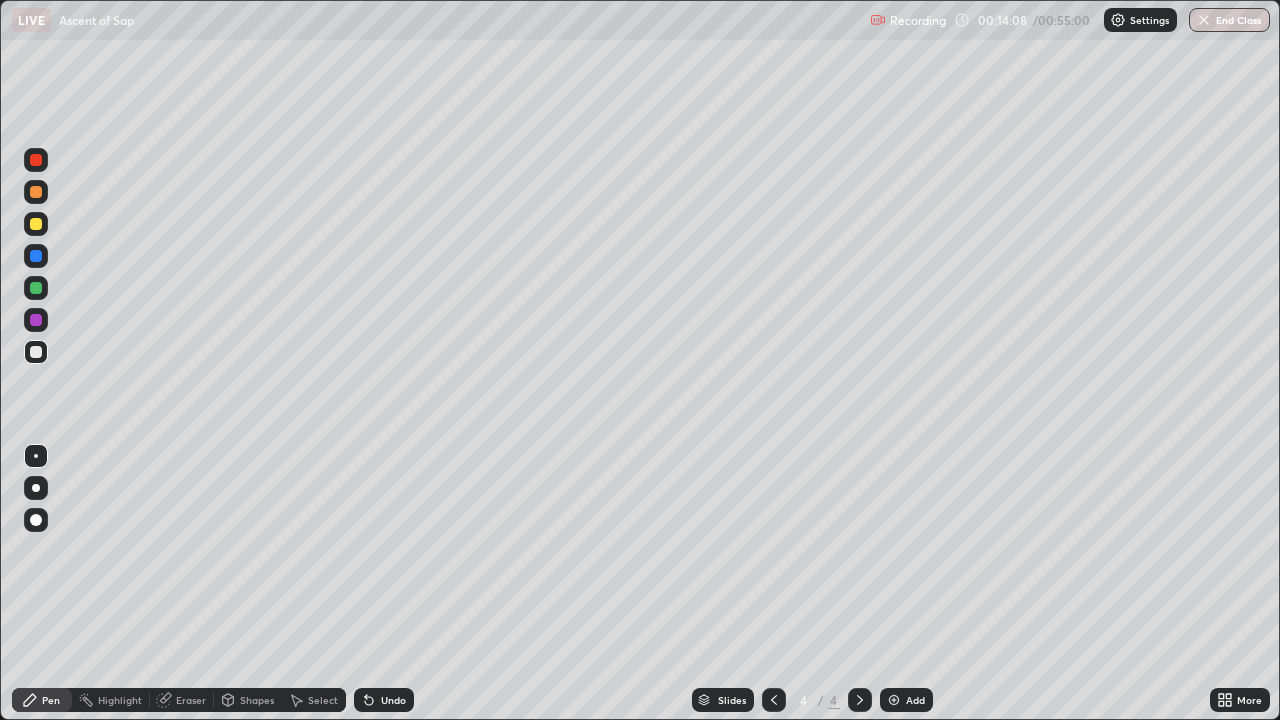 click on "Undo" at bounding box center [393, 700] 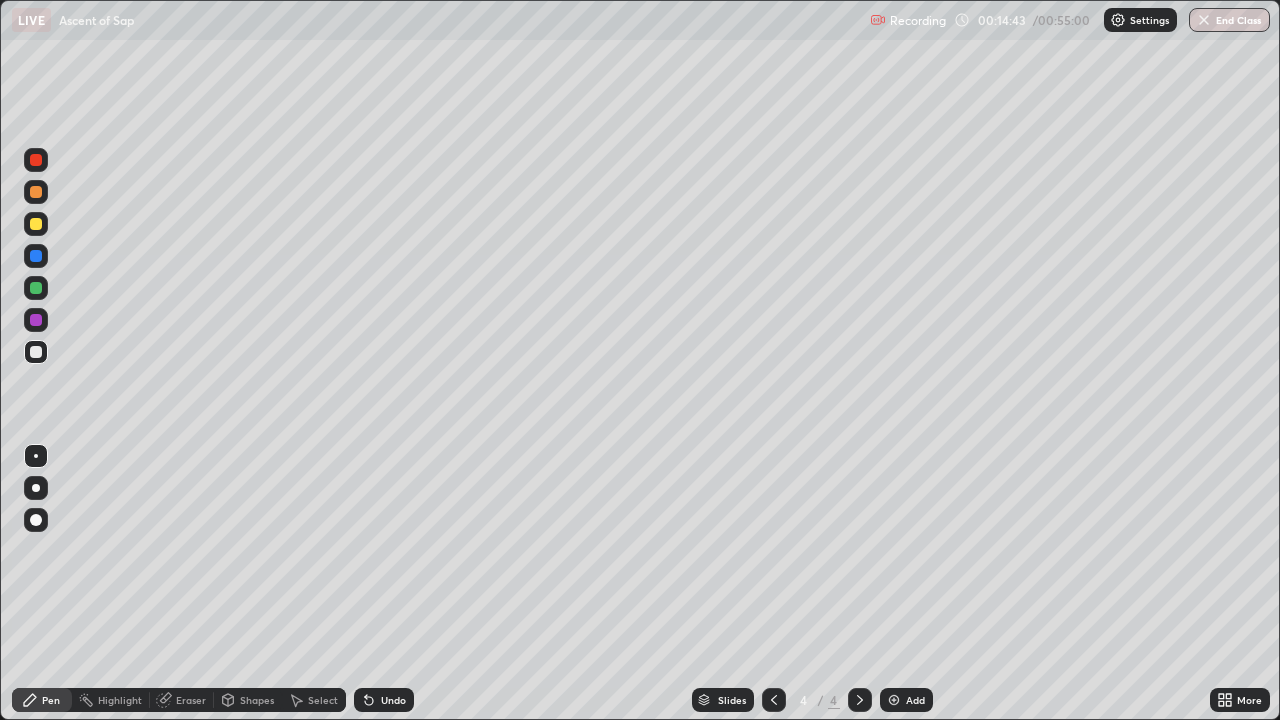 click on "Undo" at bounding box center [393, 700] 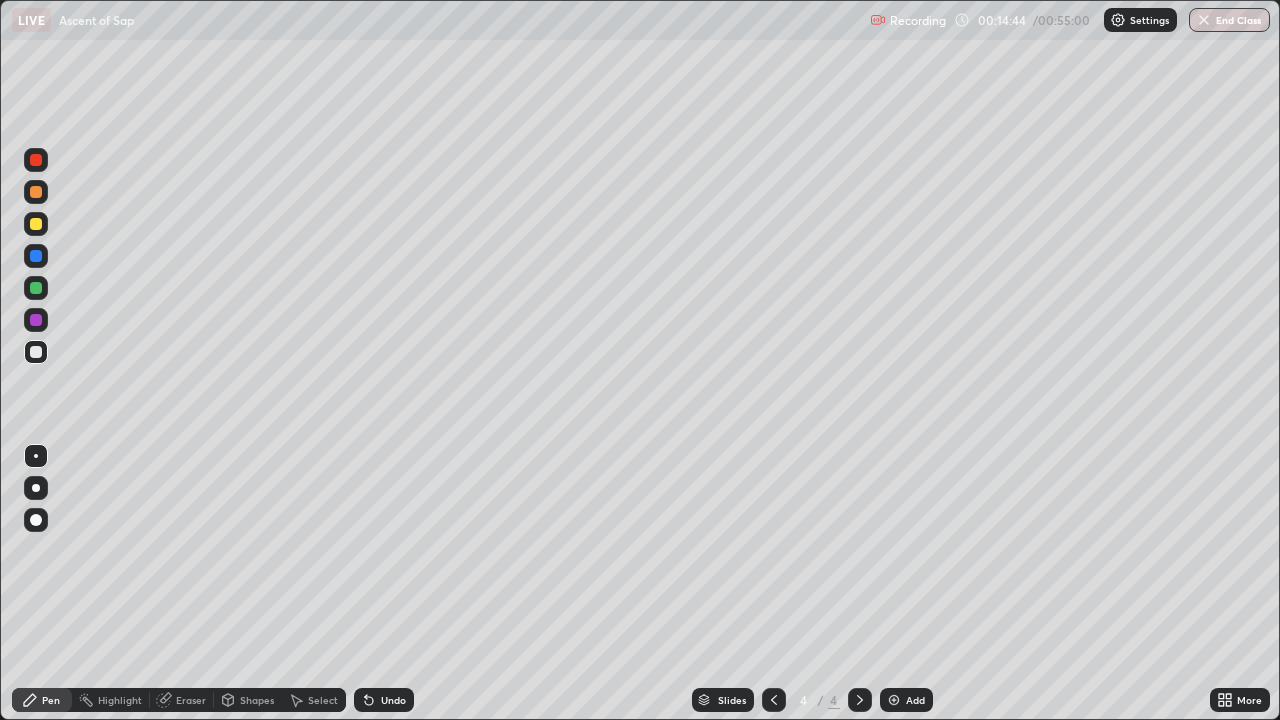 click on "Undo" at bounding box center (393, 700) 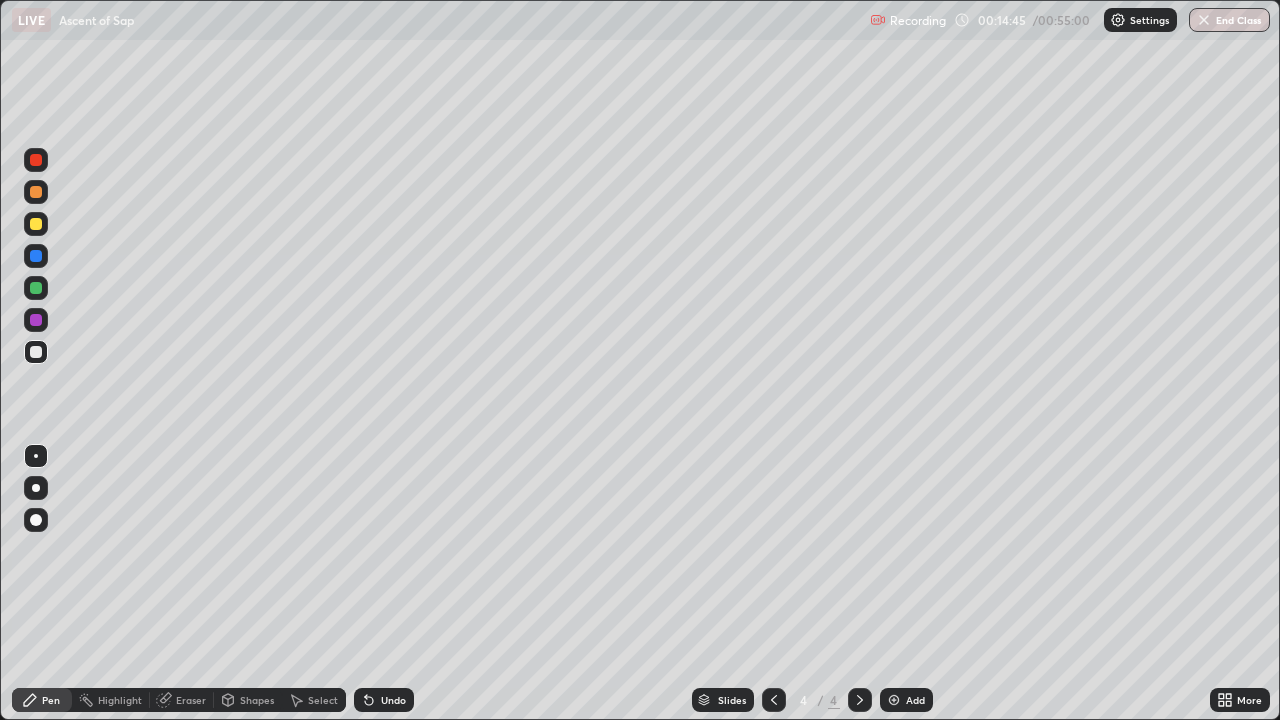 click on "Undo" at bounding box center (393, 700) 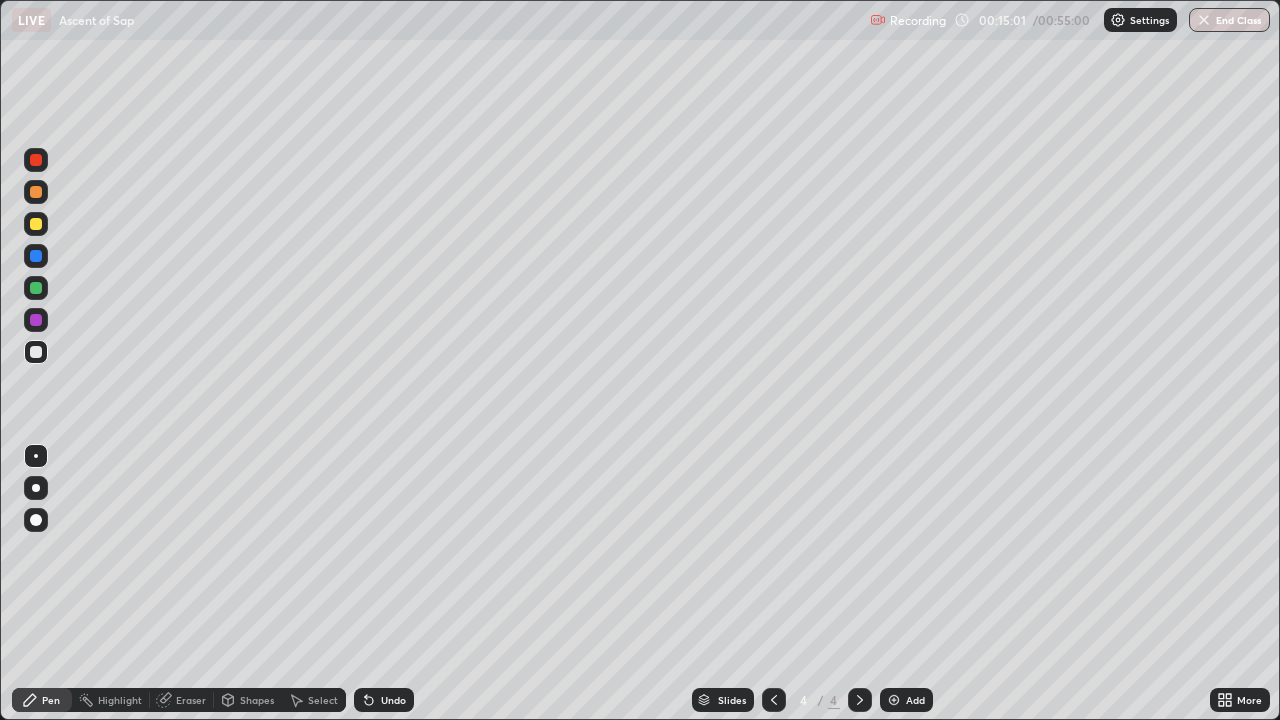 click on "Eraser" at bounding box center (191, 700) 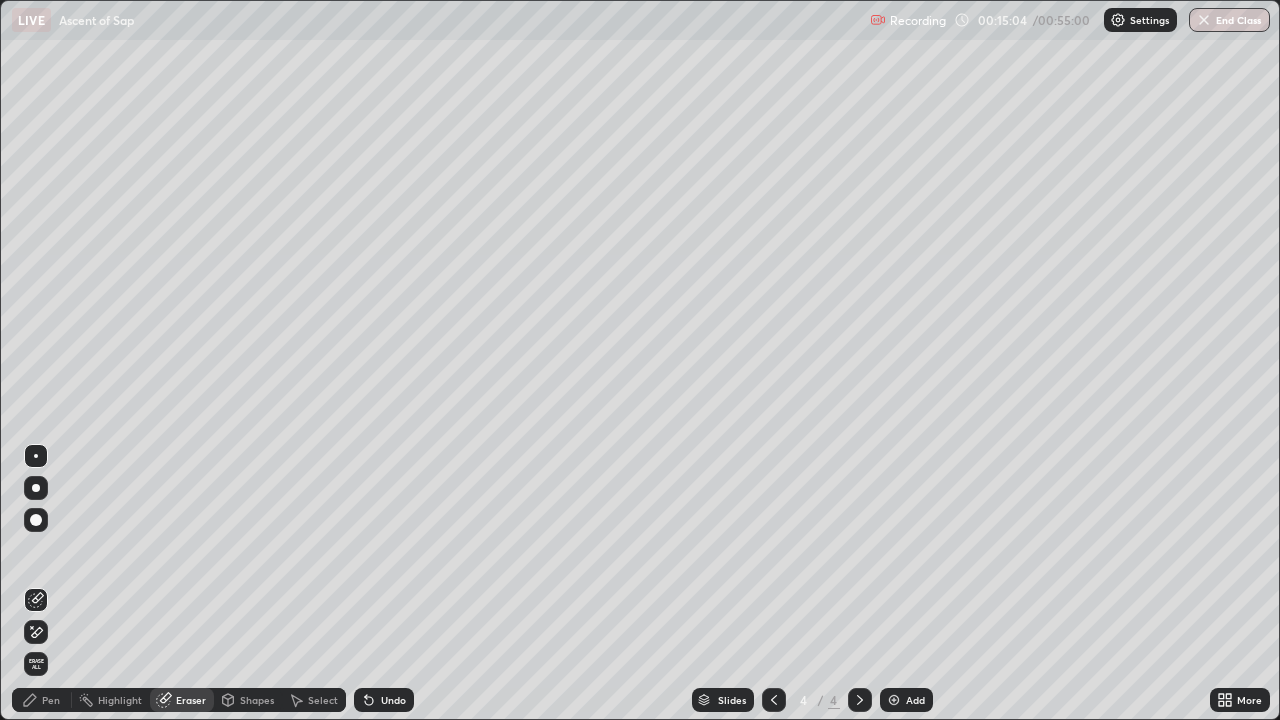 click on "Pen" at bounding box center (51, 700) 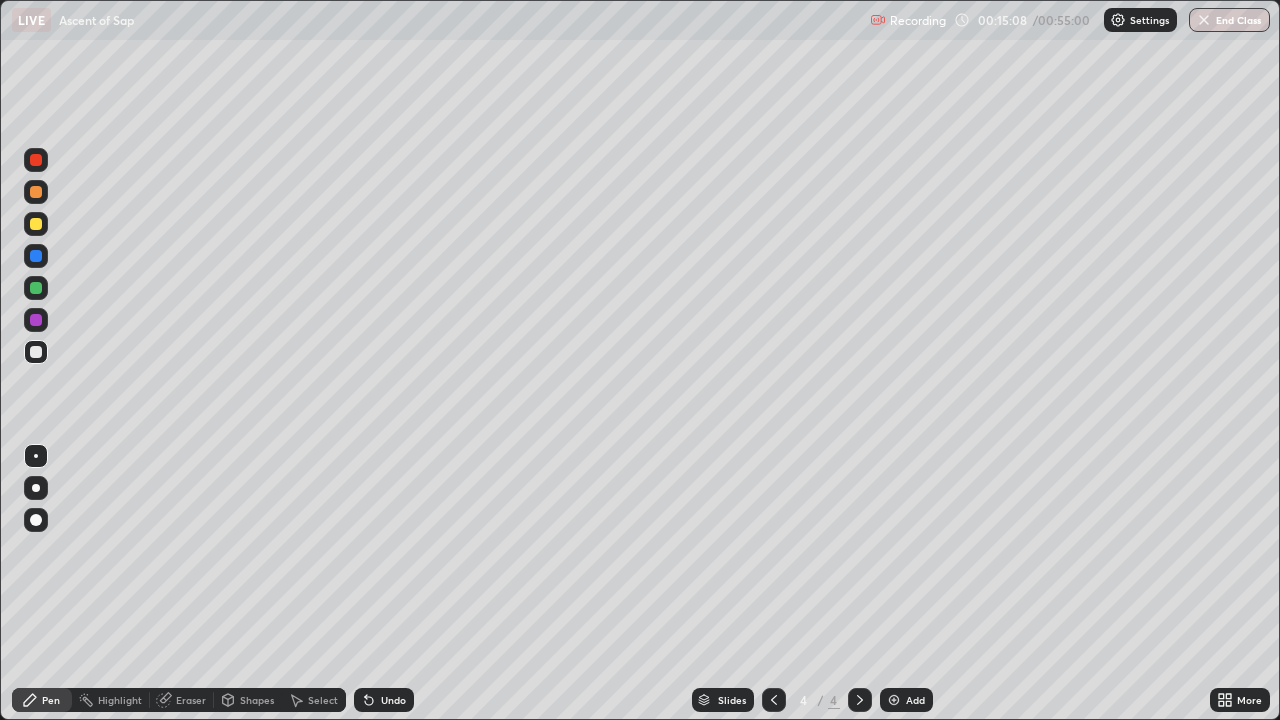 click on "Eraser" at bounding box center [191, 700] 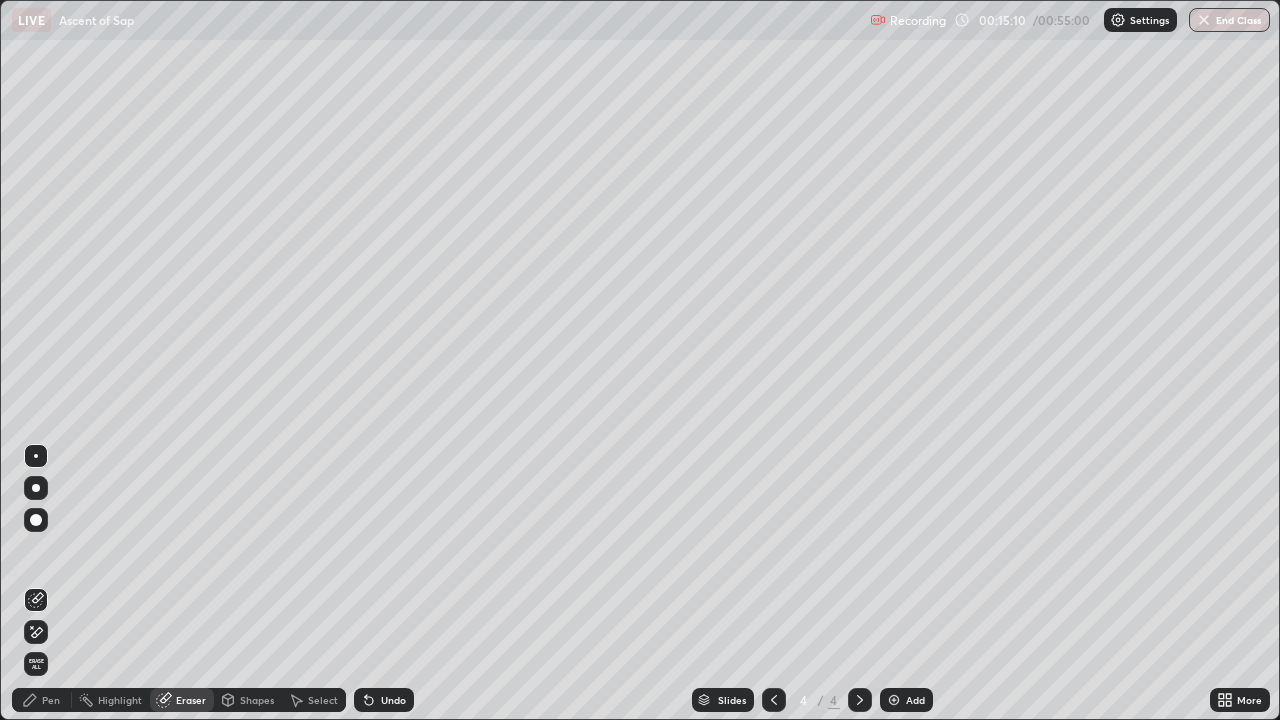 click on "Pen" at bounding box center (42, 700) 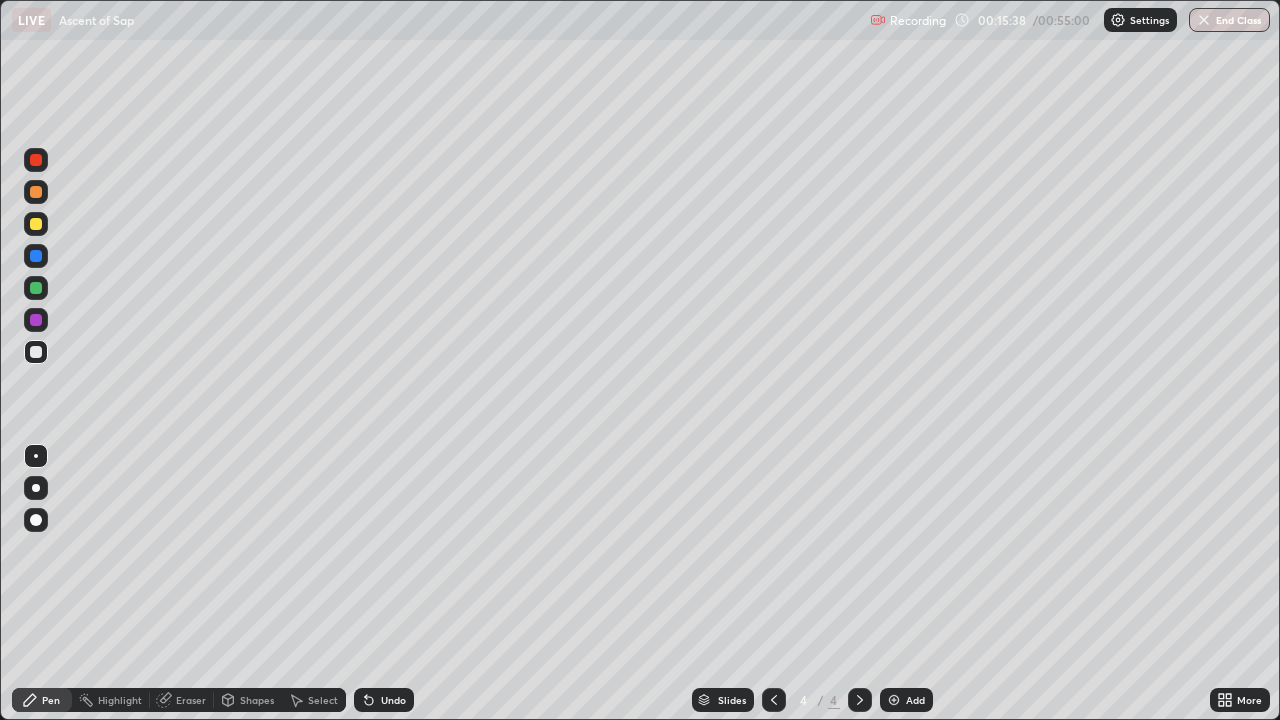 click at bounding box center [36, 256] 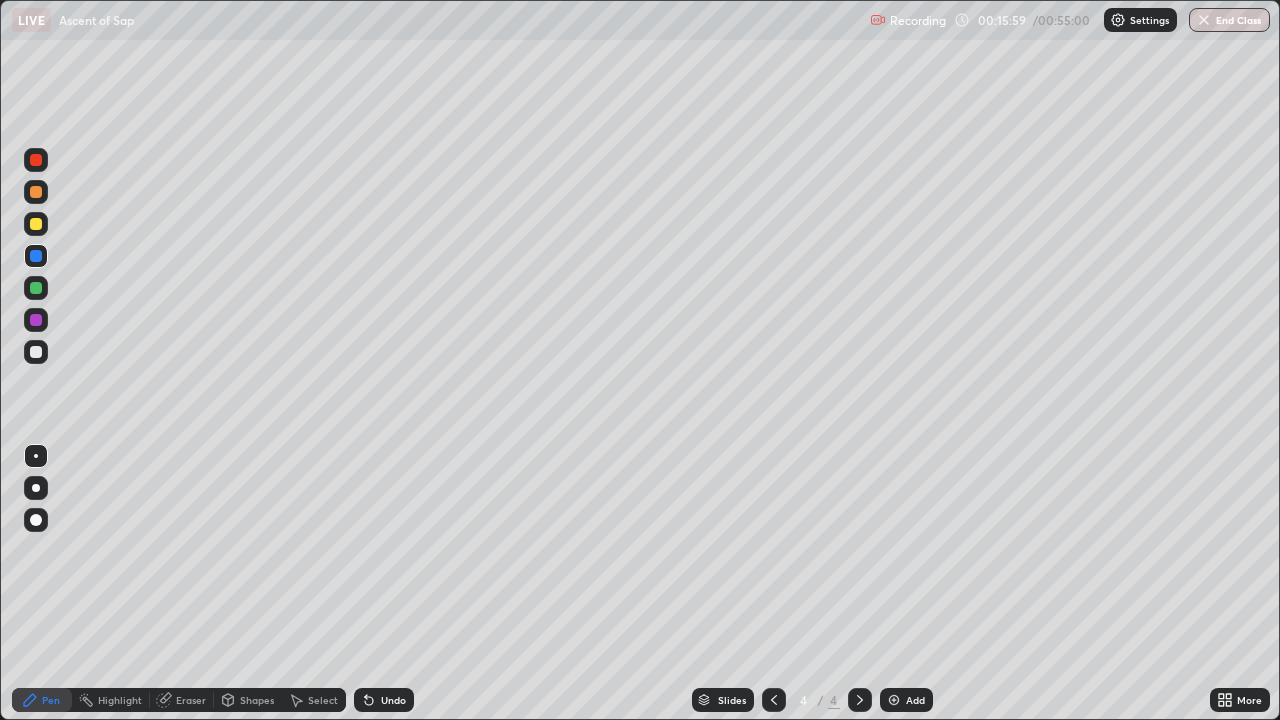 click on "Undo" at bounding box center (393, 700) 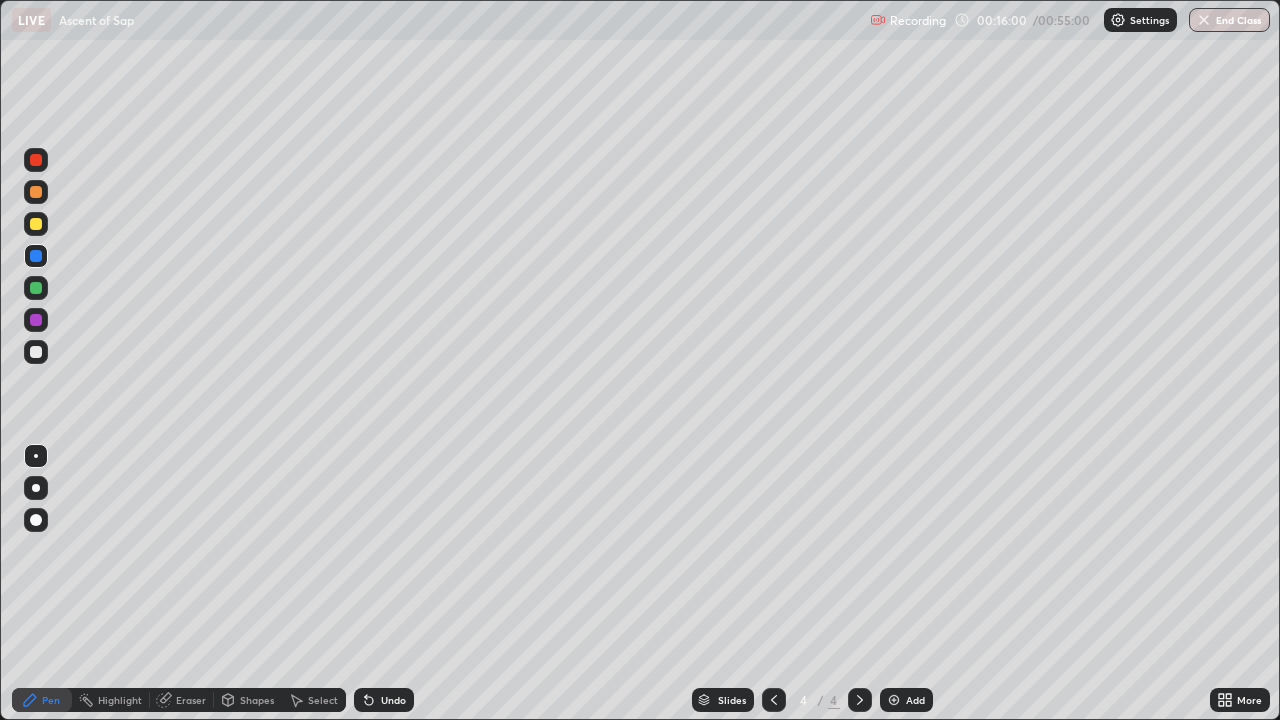 click at bounding box center (36, 352) 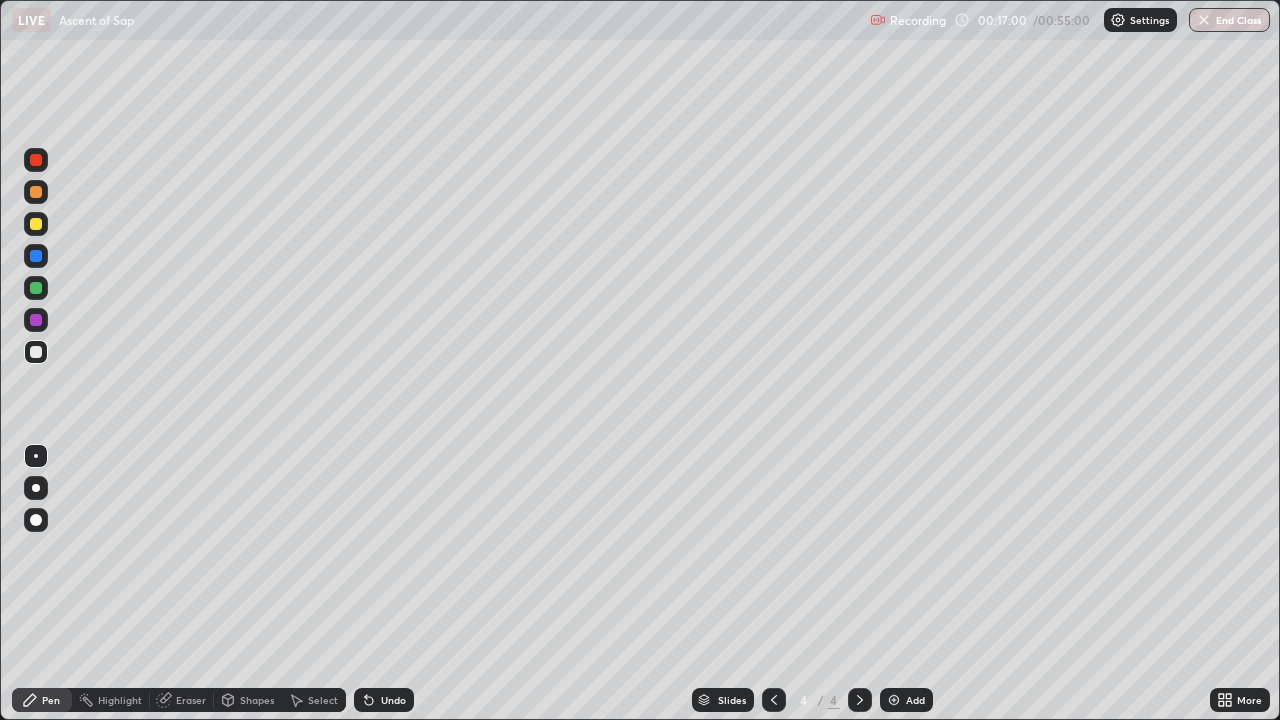 click at bounding box center [36, 224] 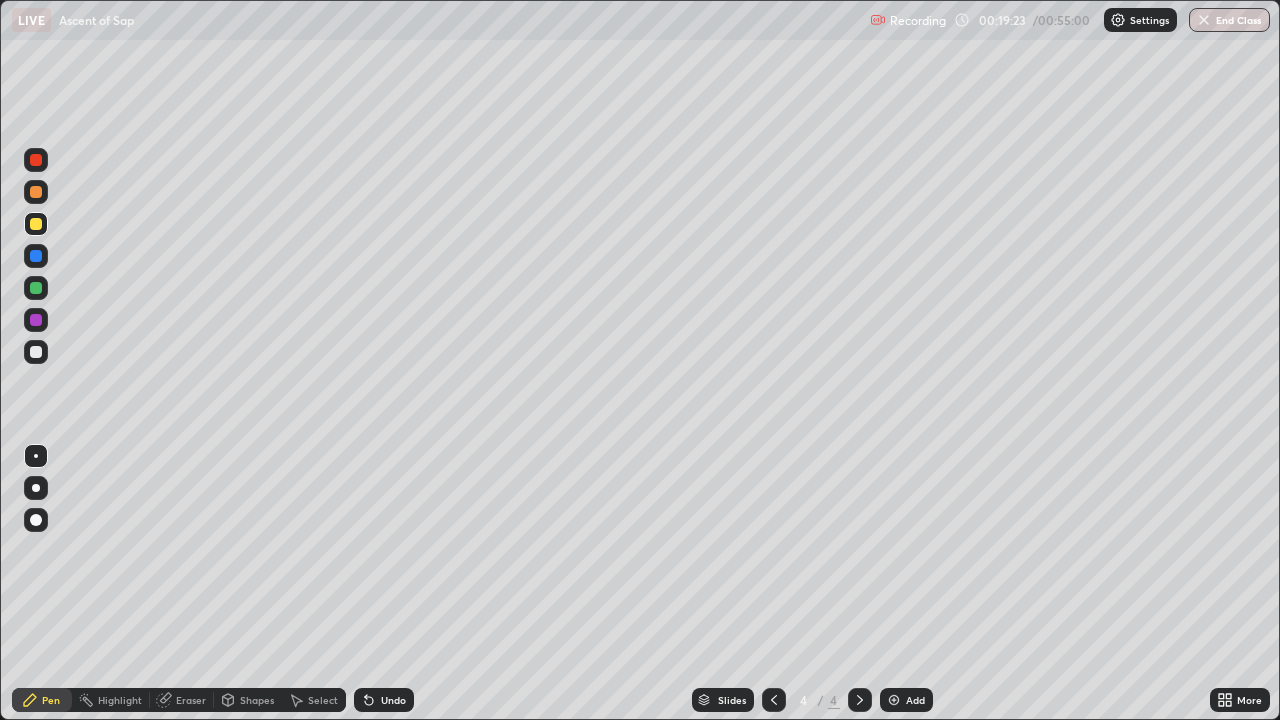 click on "Eraser" at bounding box center (191, 700) 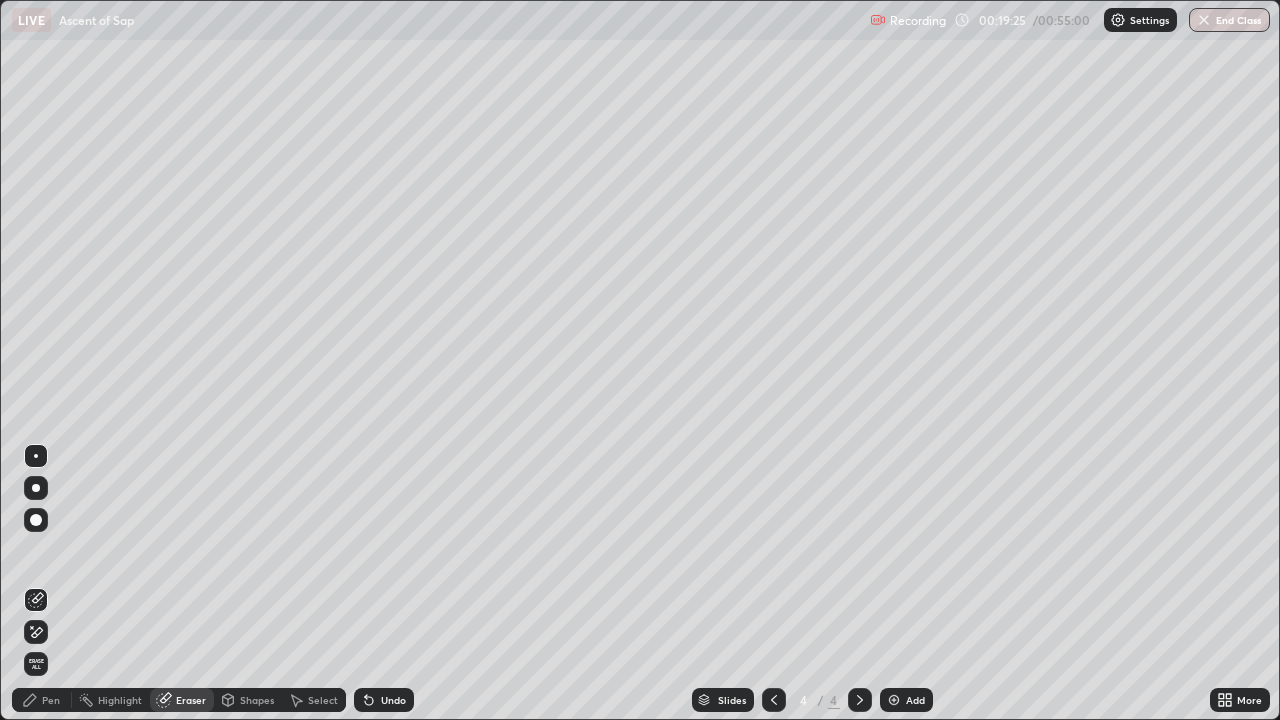 click 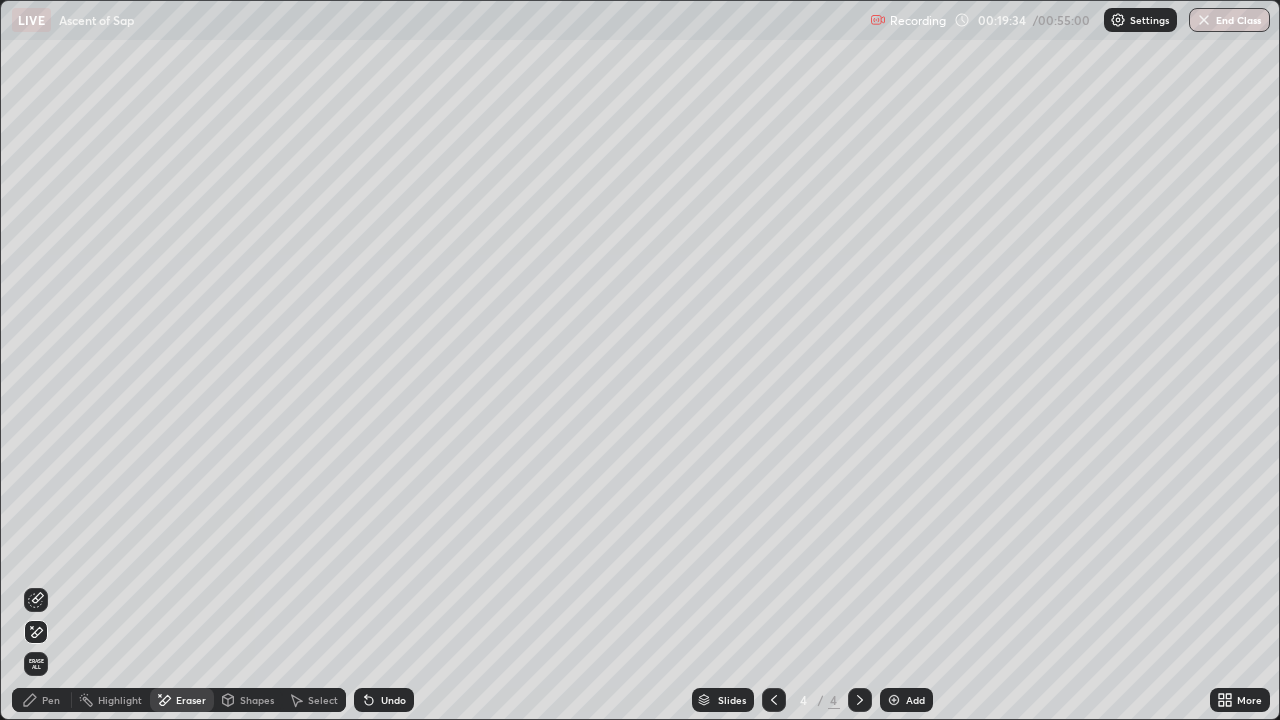 click on "Pen" at bounding box center (51, 700) 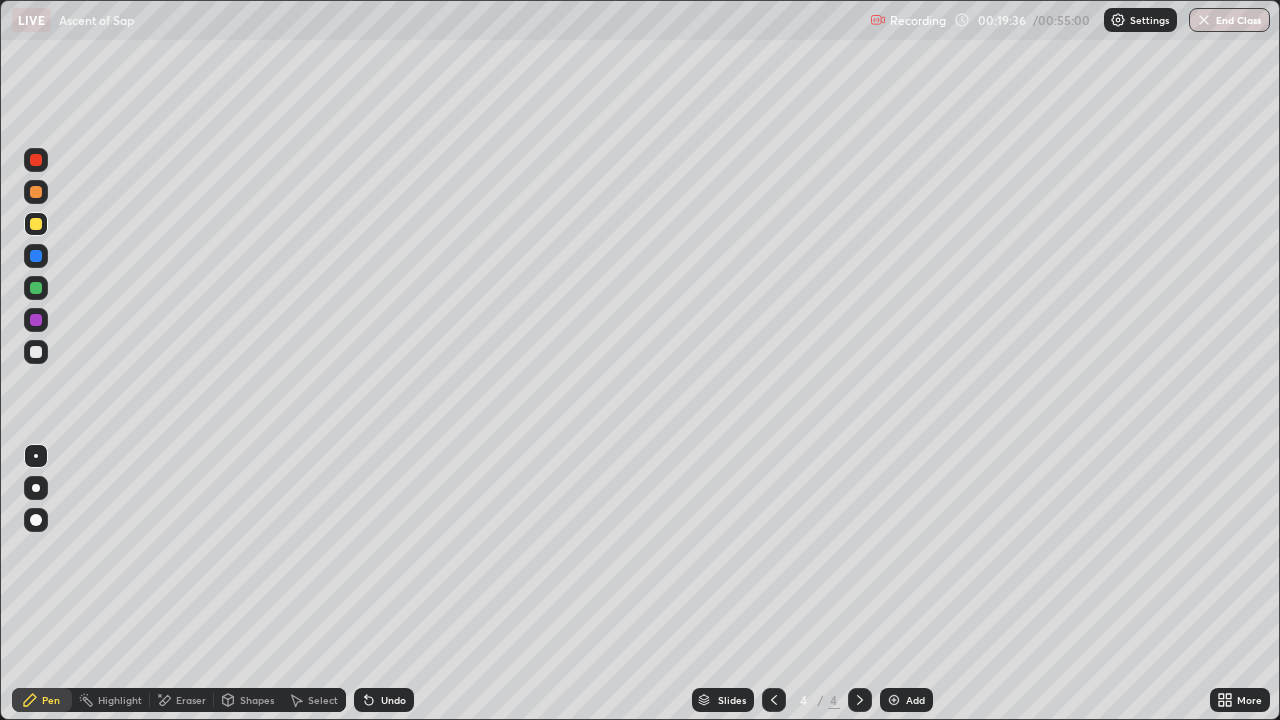 click at bounding box center [36, 224] 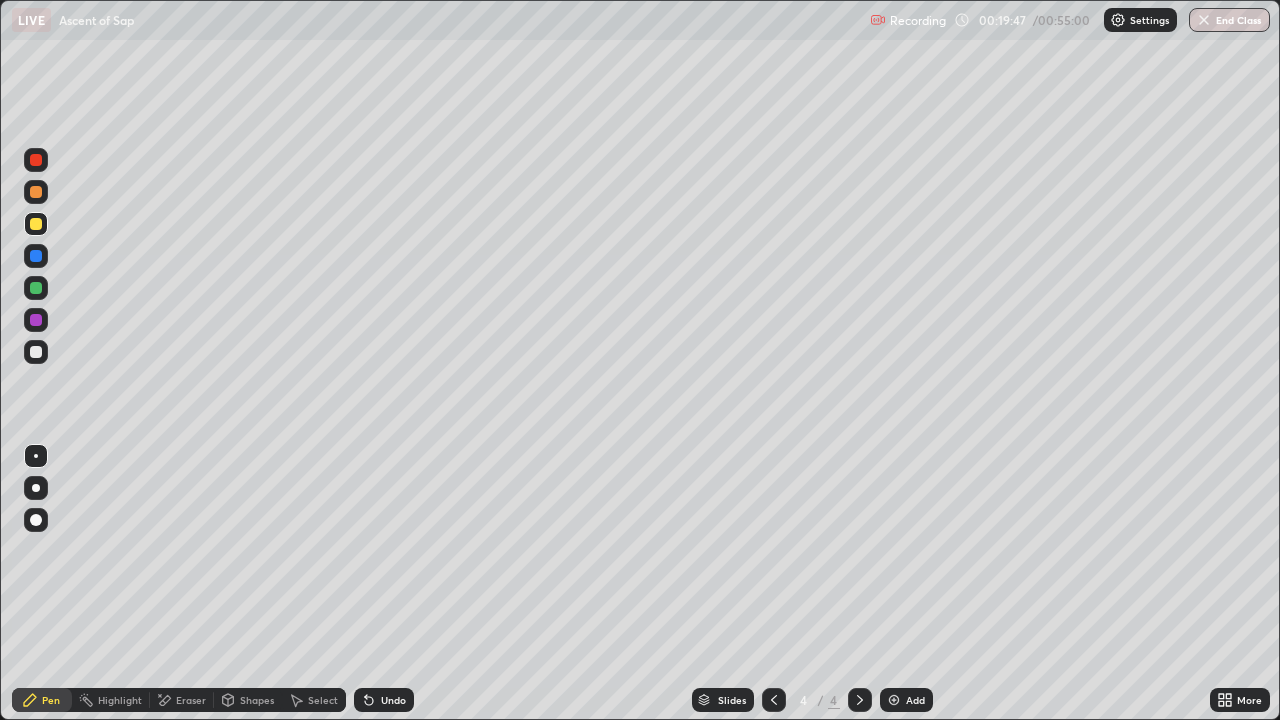 click on "Undo" at bounding box center [384, 700] 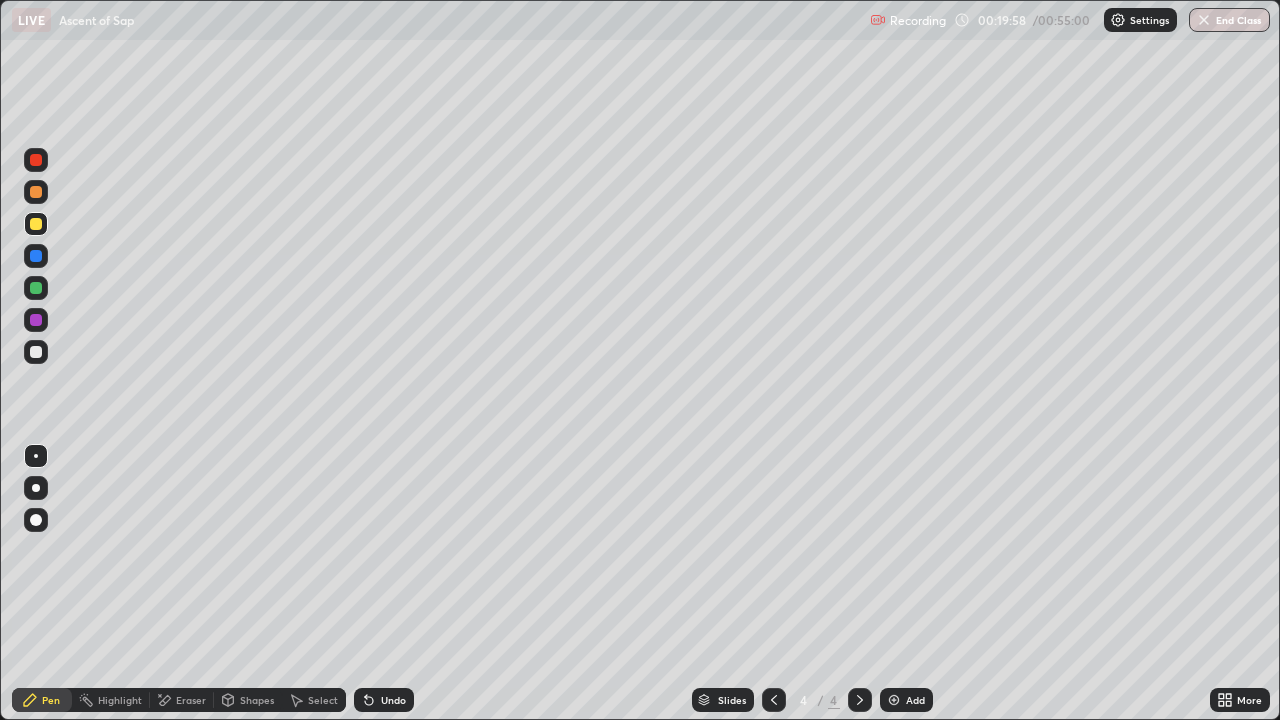 click on "Undo" at bounding box center (384, 700) 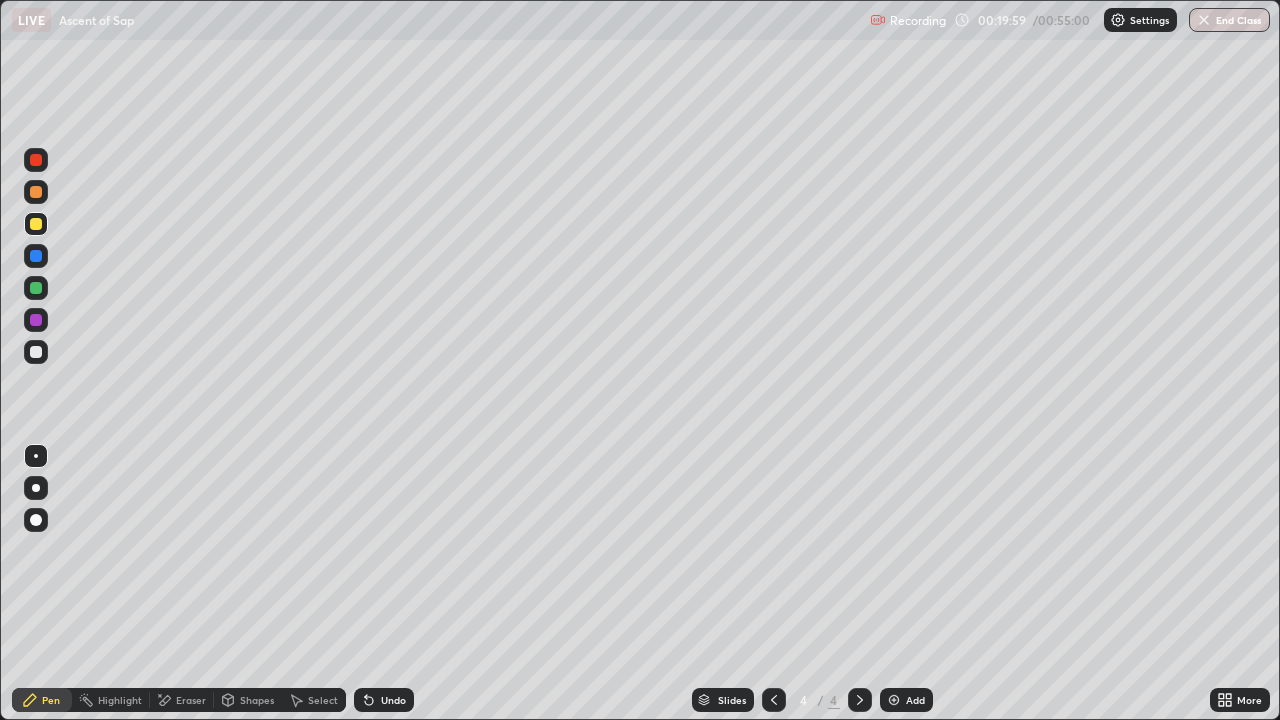 click on "Undo" at bounding box center [384, 700] 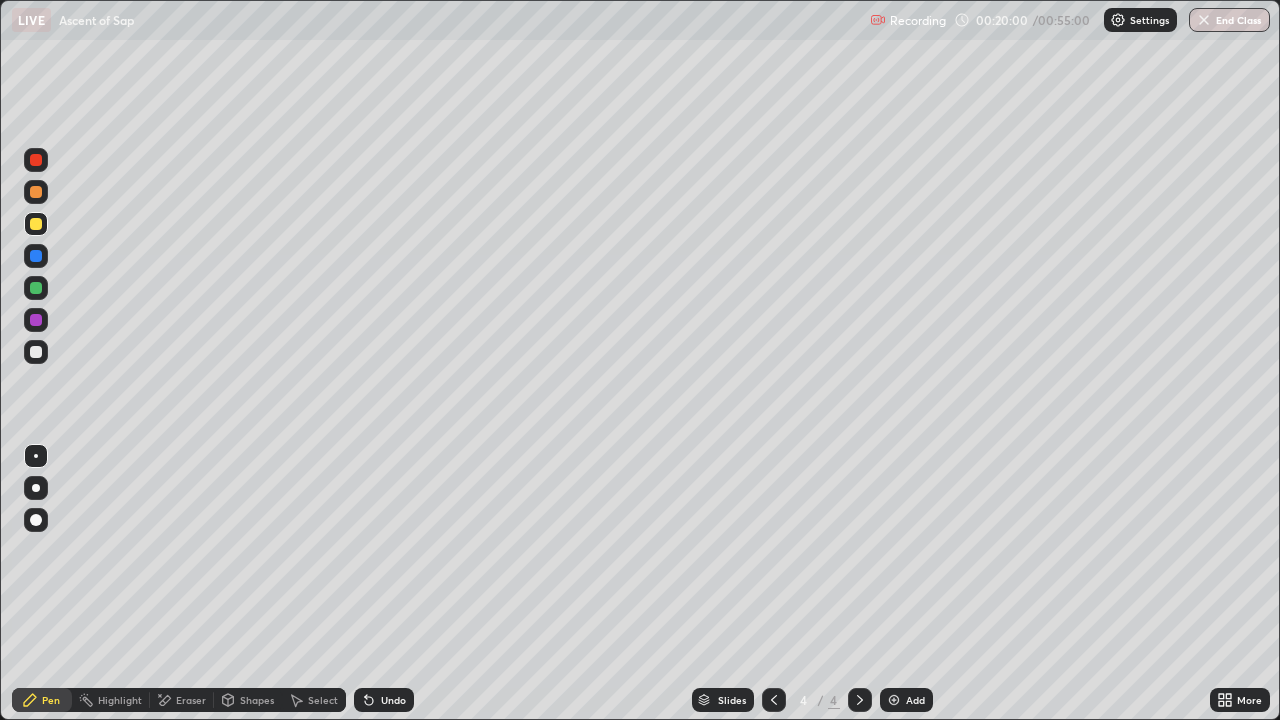 click on "Undo" at bounding box center (393, 700) 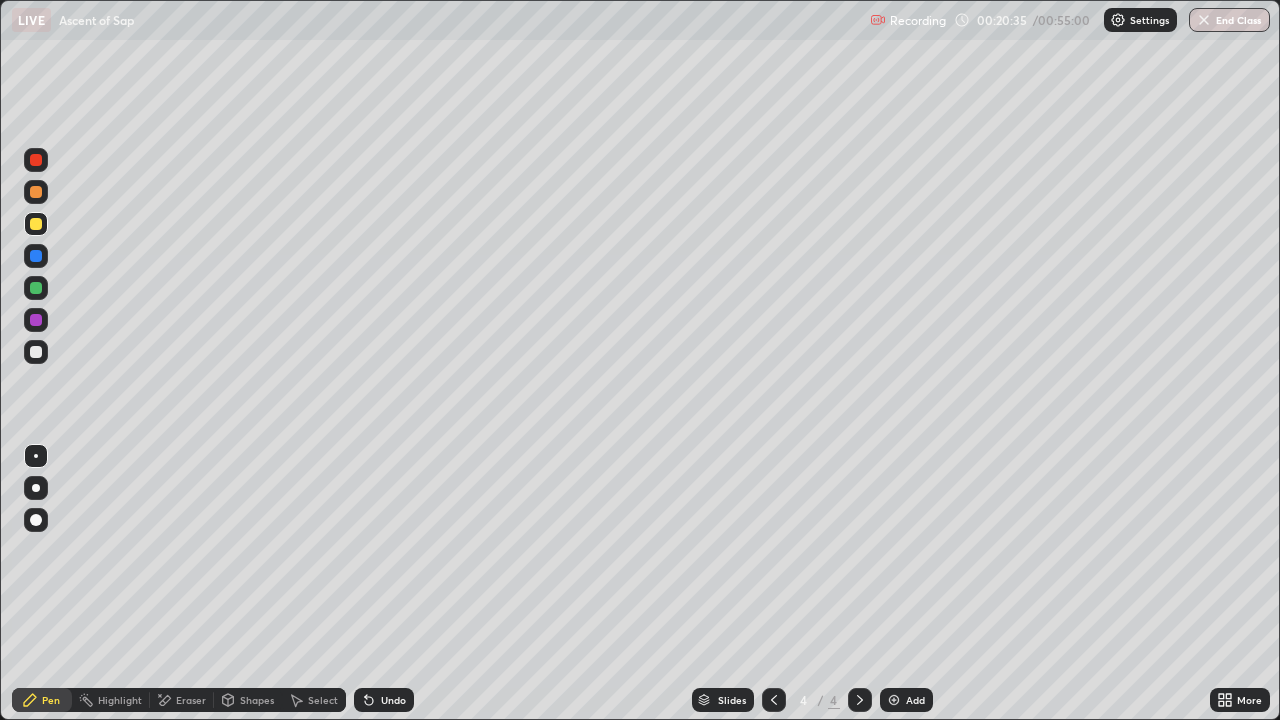 click on "Undo" at bounding box center [393, 700] 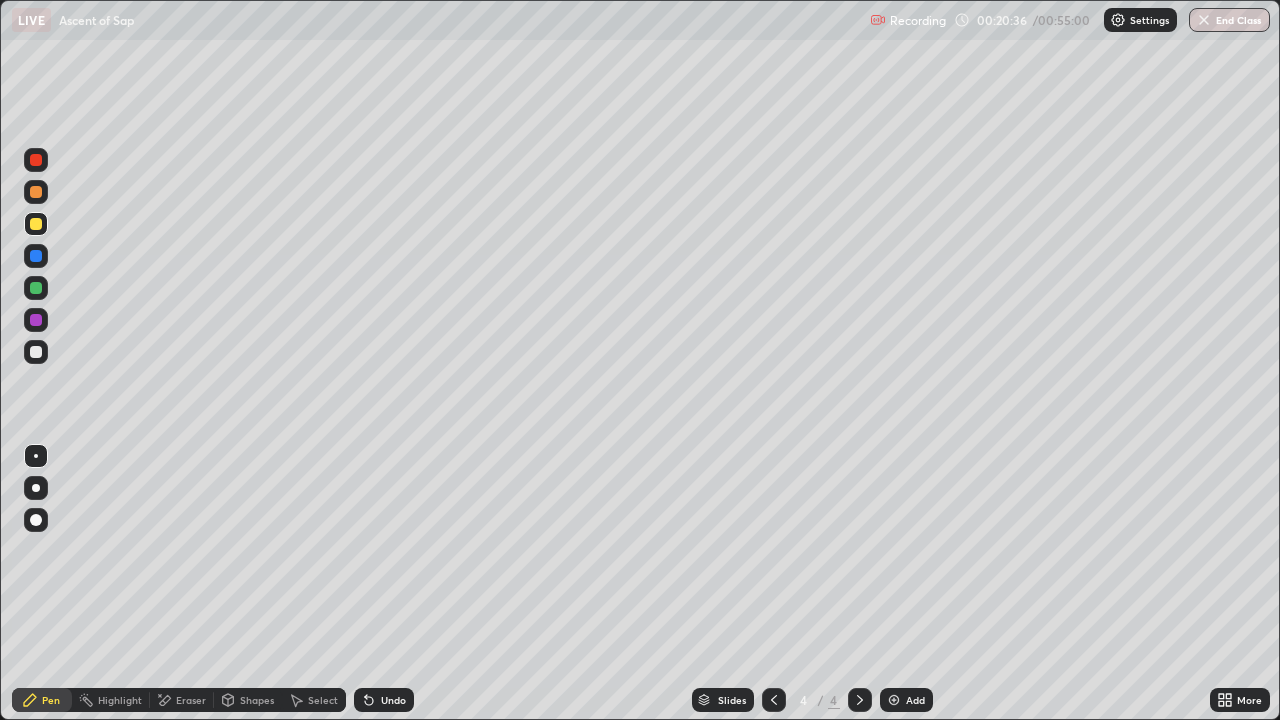 click on "Undo" at bounding box center [393, 700] 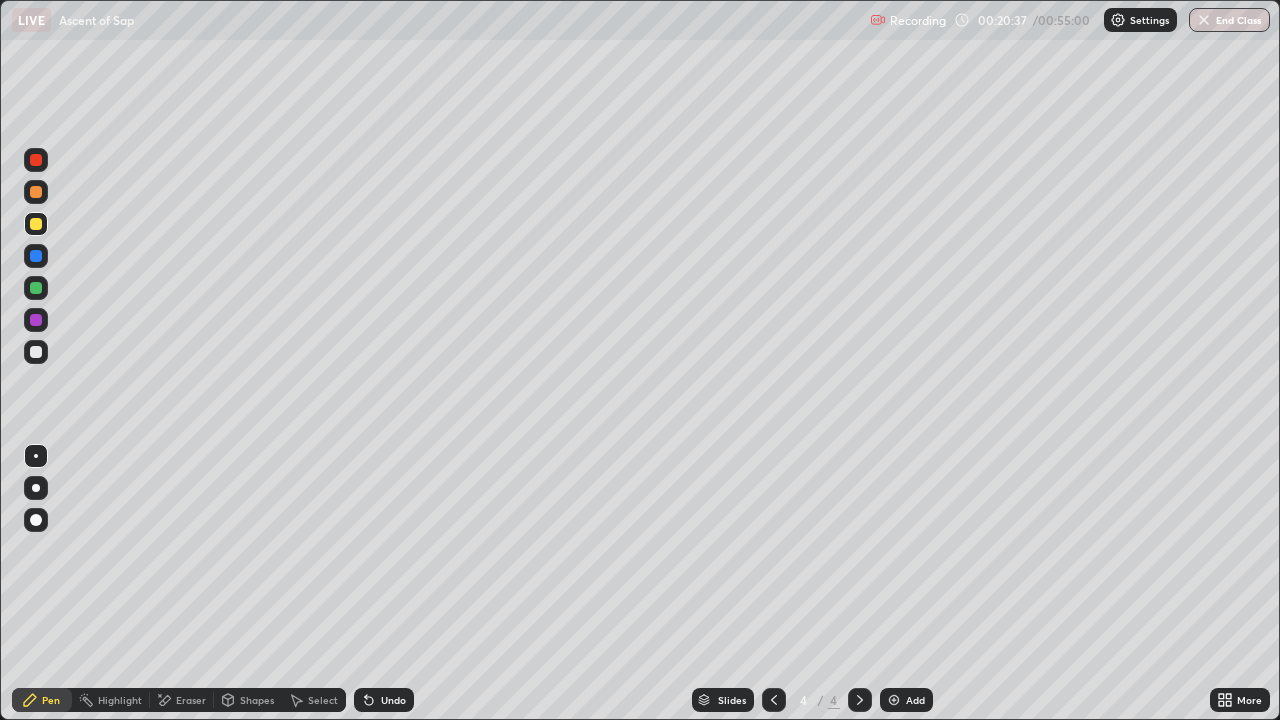 click on "Undo" at bounding box center (393, 700) 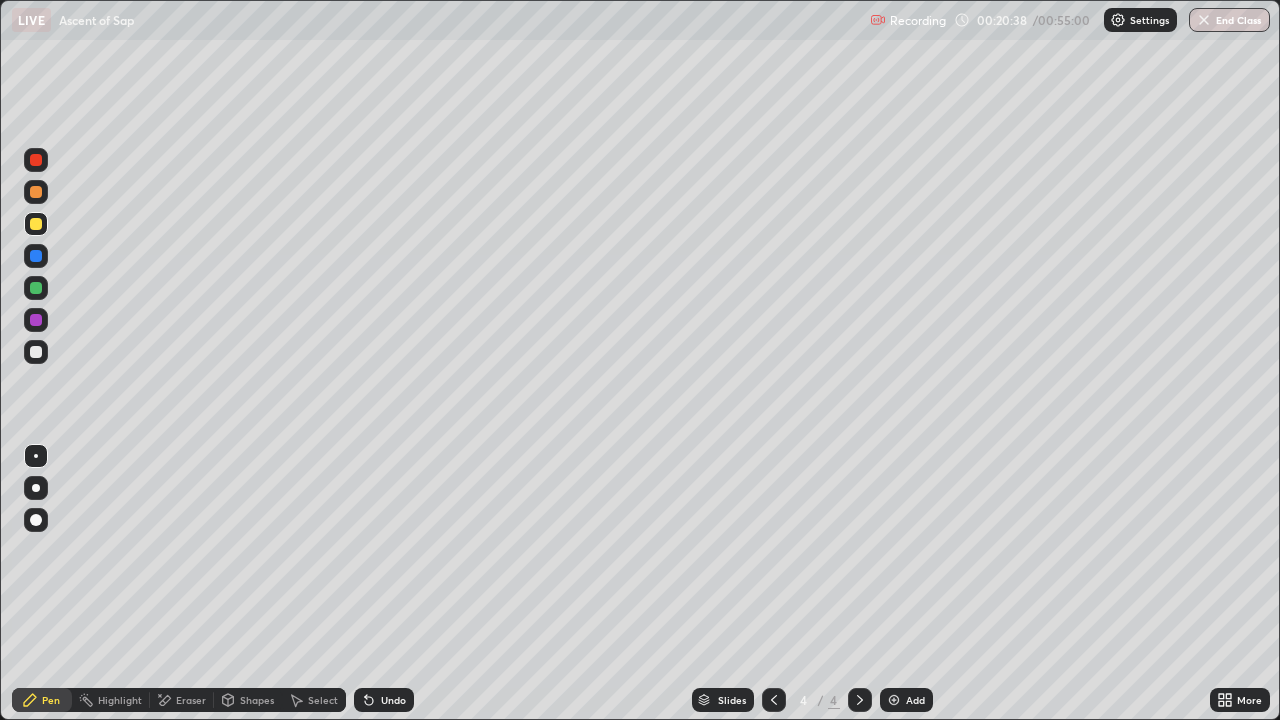 click on "Undo" at bounding box center (393, 700) 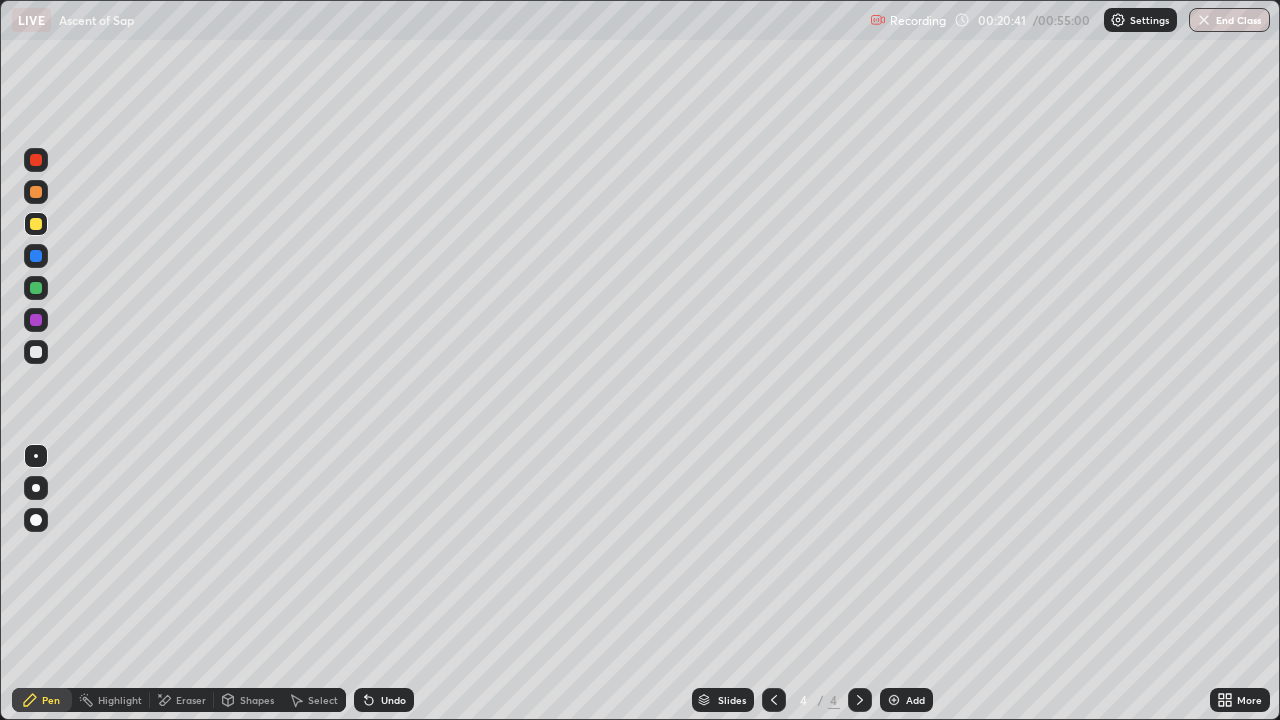 click at bounding box center (36, 256) 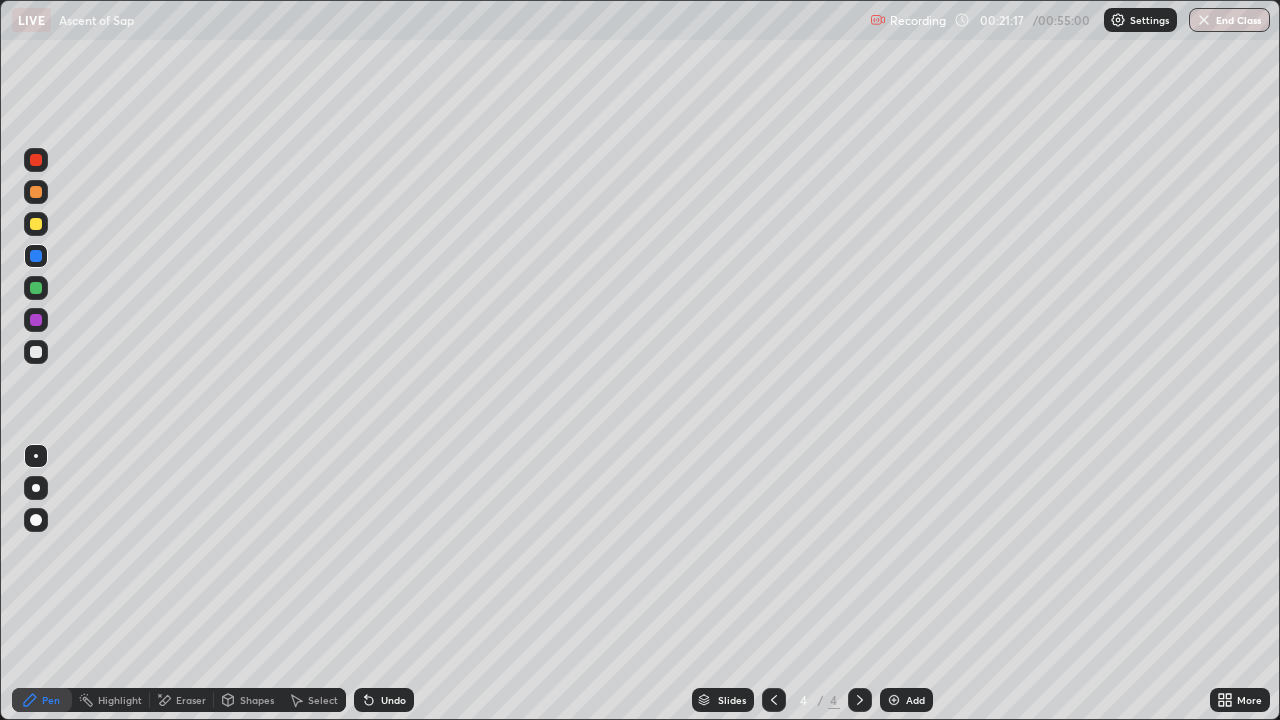 click on "Eraser" at bounding box center [191, 700] 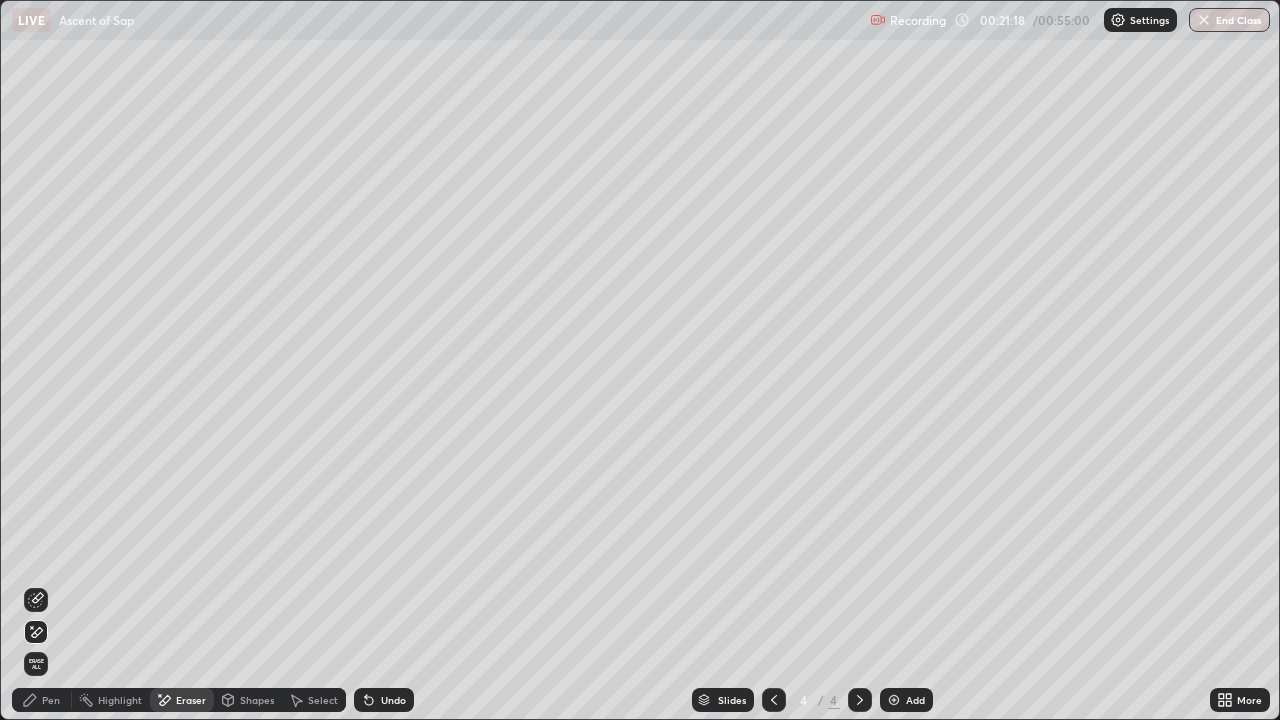 click on "Eraser" at bounding box center [182, 700] 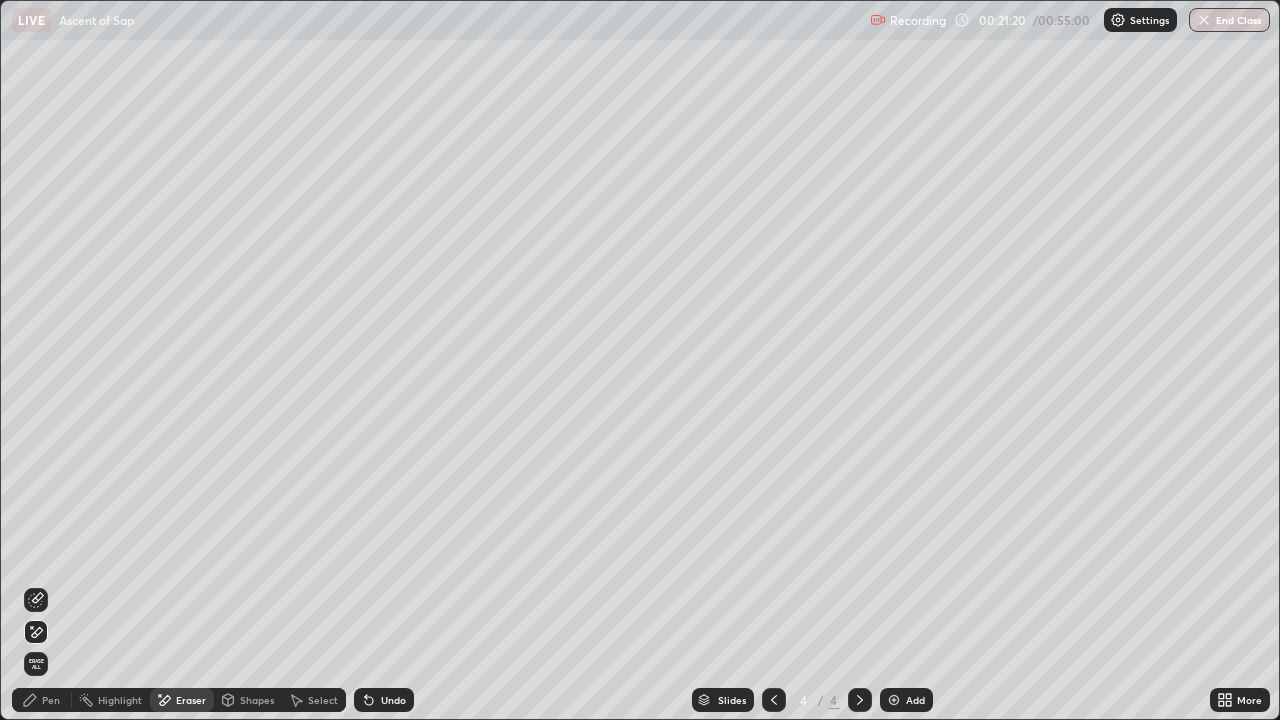 click 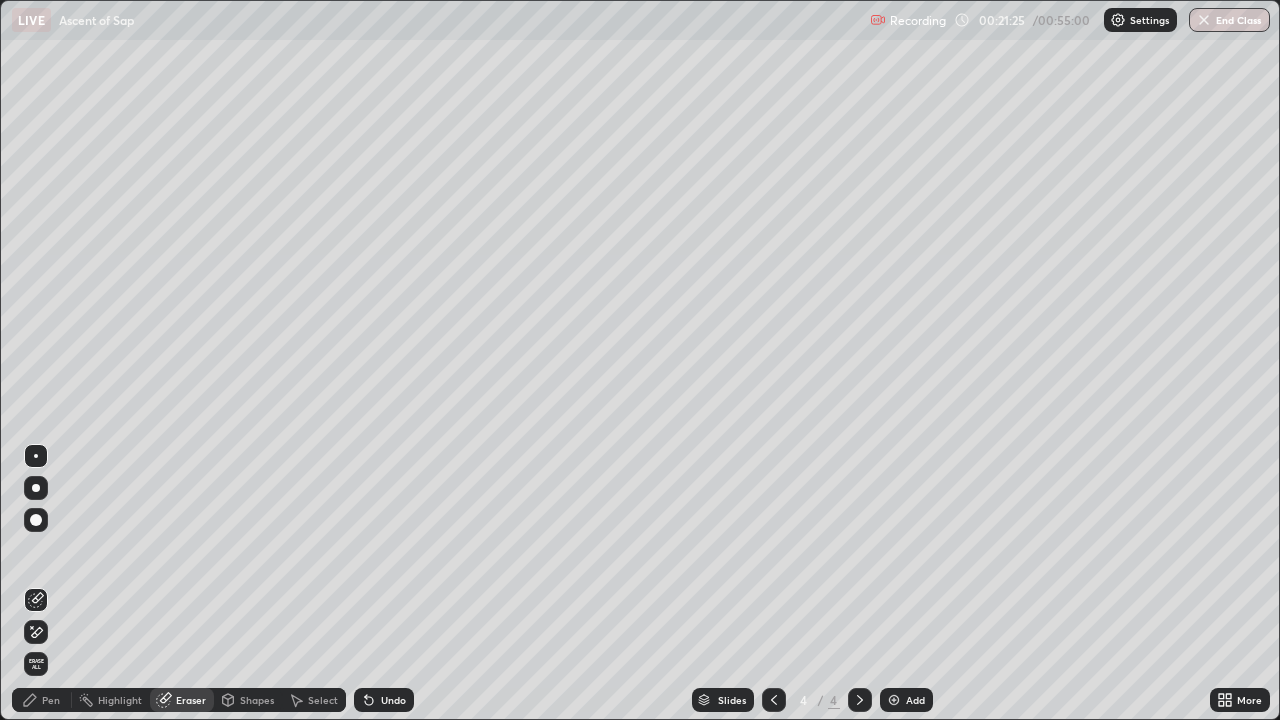 click on "Pen" at bounding box center (51, 700) 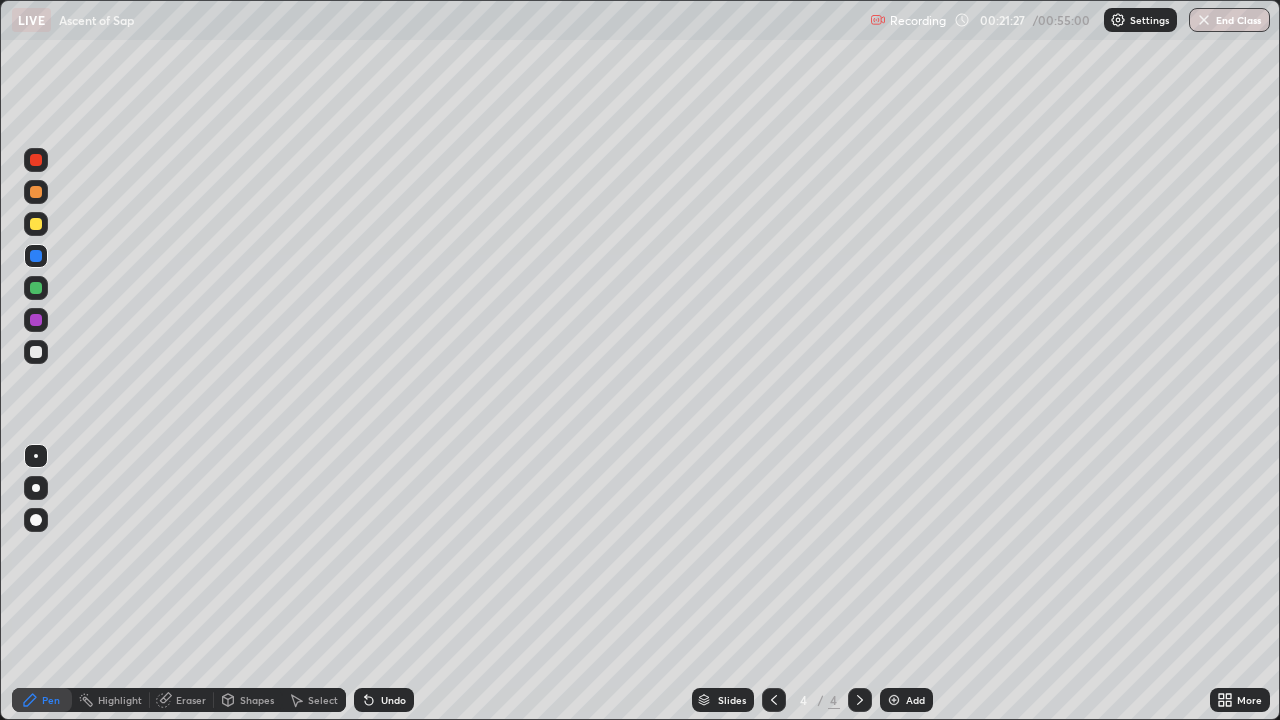 click at bounding box center (36, 288) 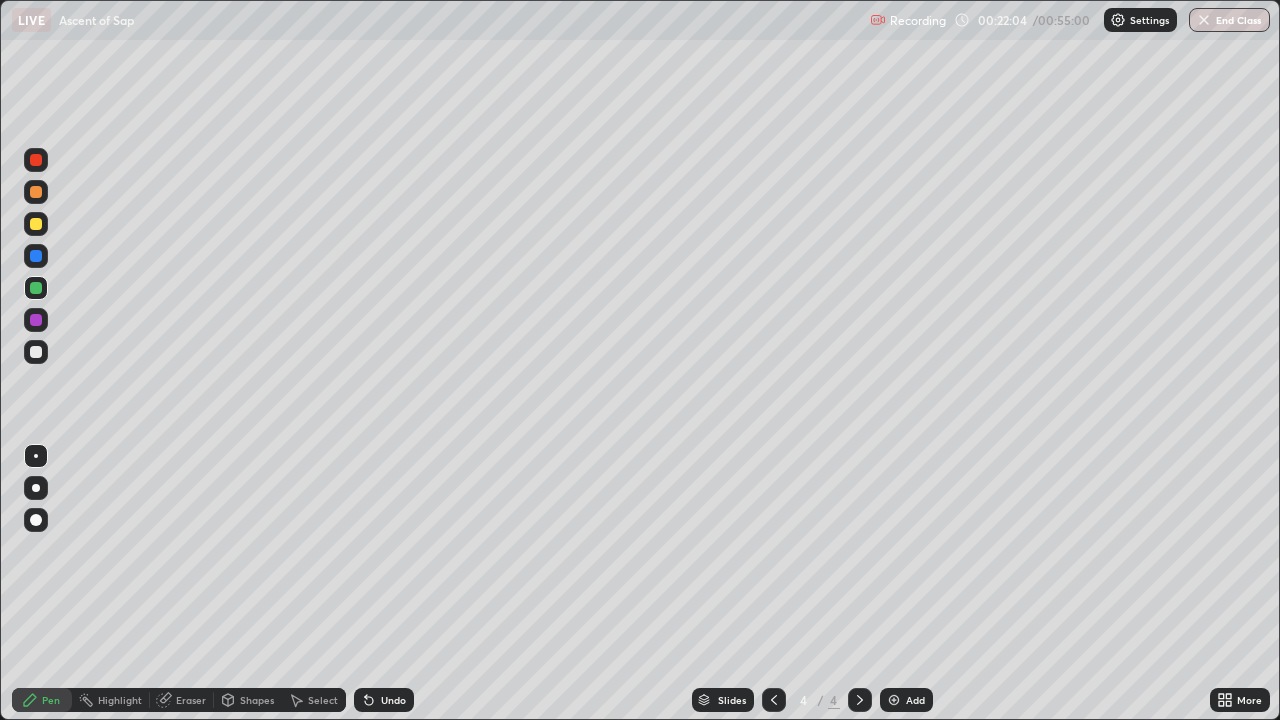 click at bounding box center [36, 256] 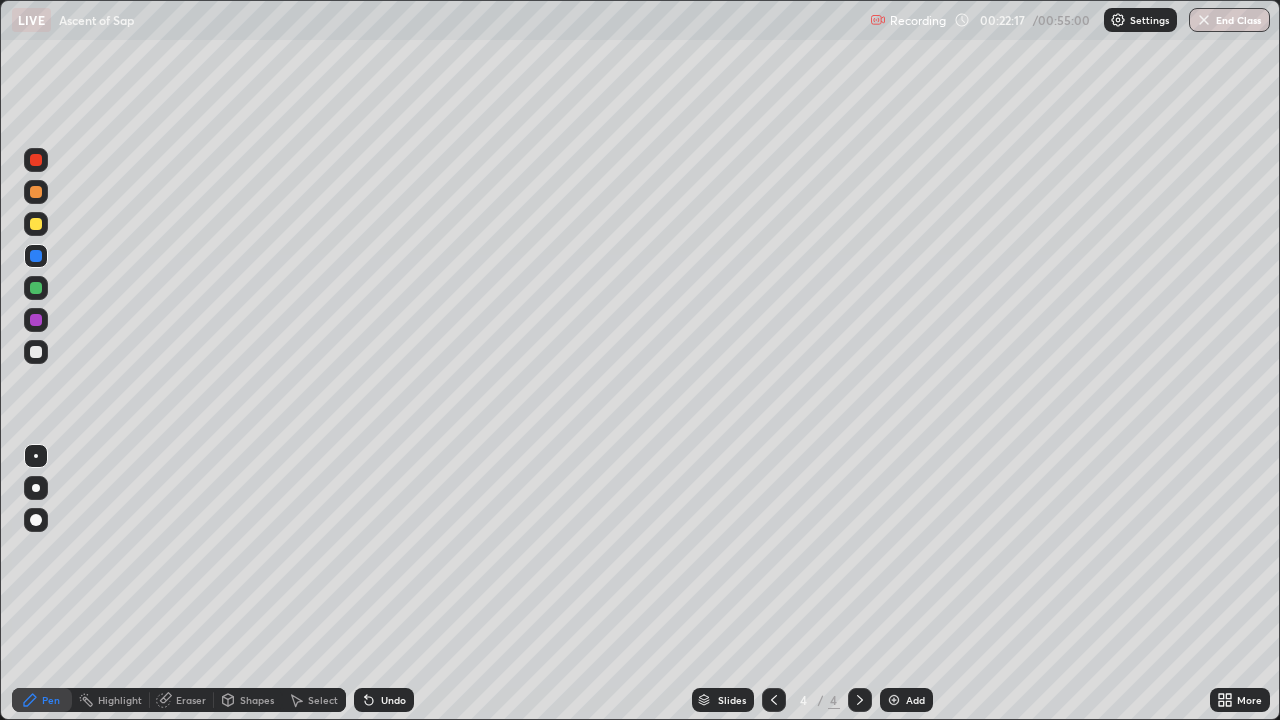 click at bounding box center (36, 352) 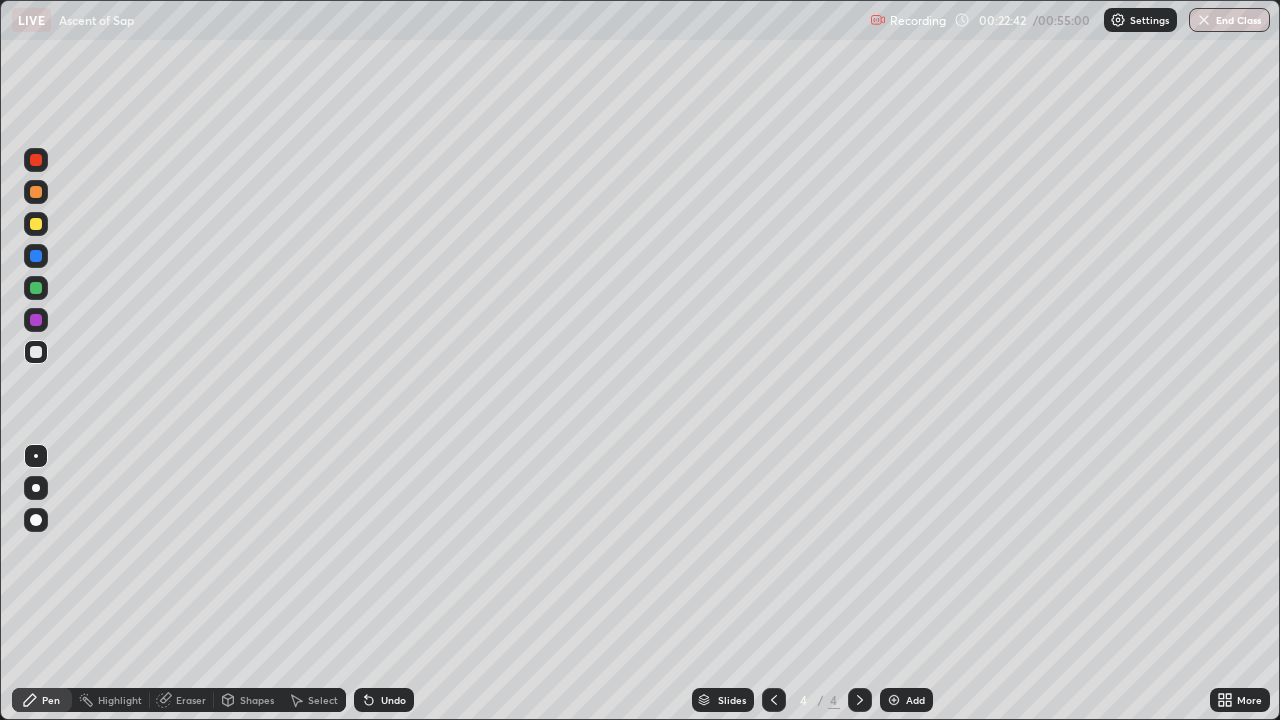 click on "Undo" at bounding box center [393, 700] 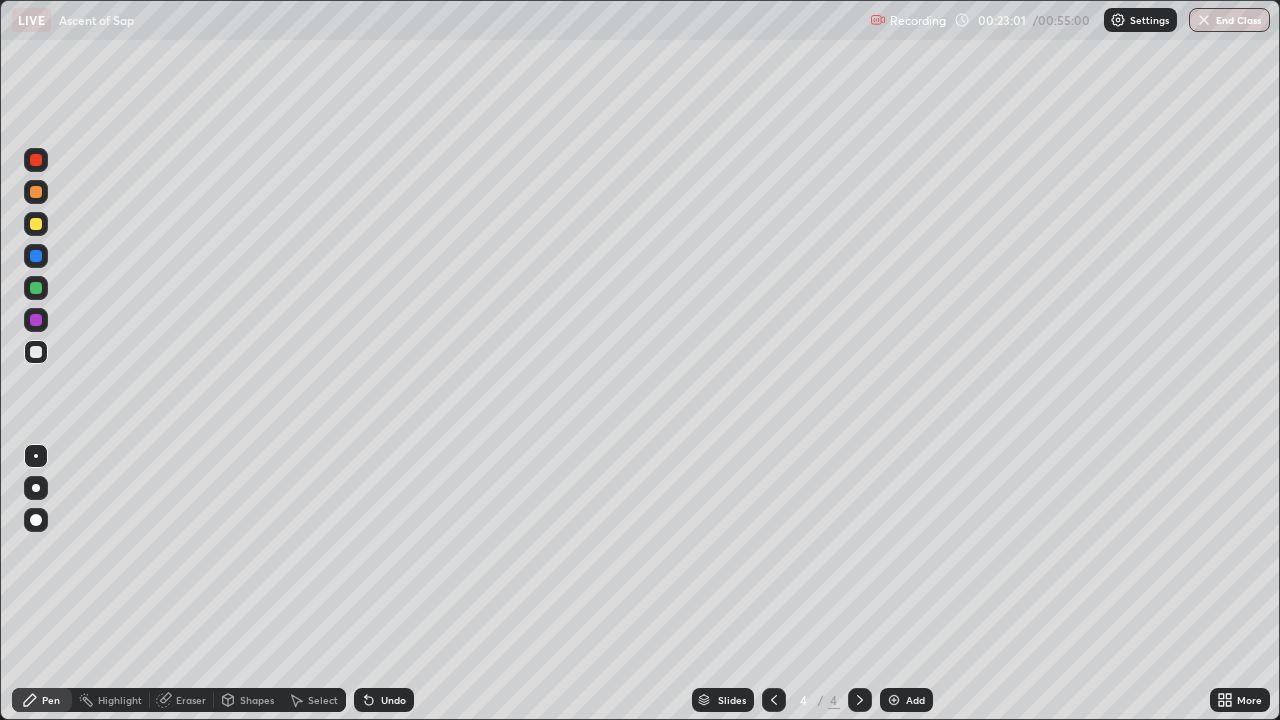 click at bounding box center [36, 224] 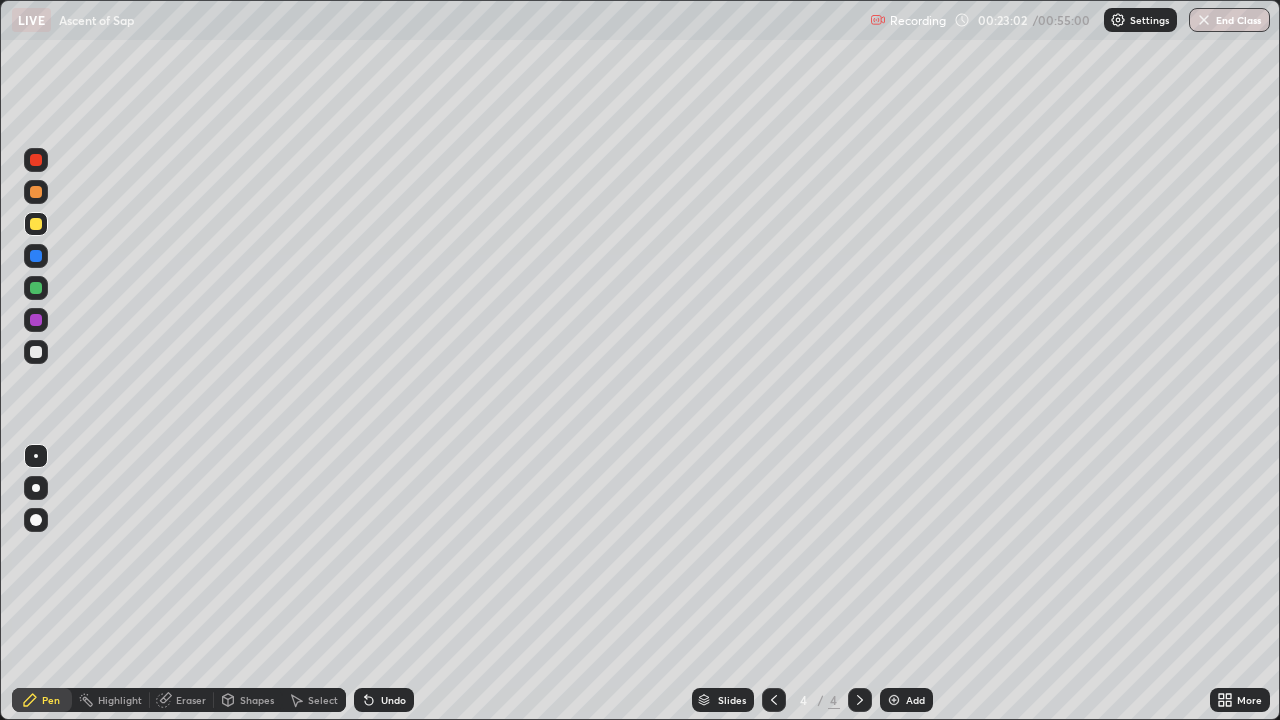 click at bounding box center [36, 256] 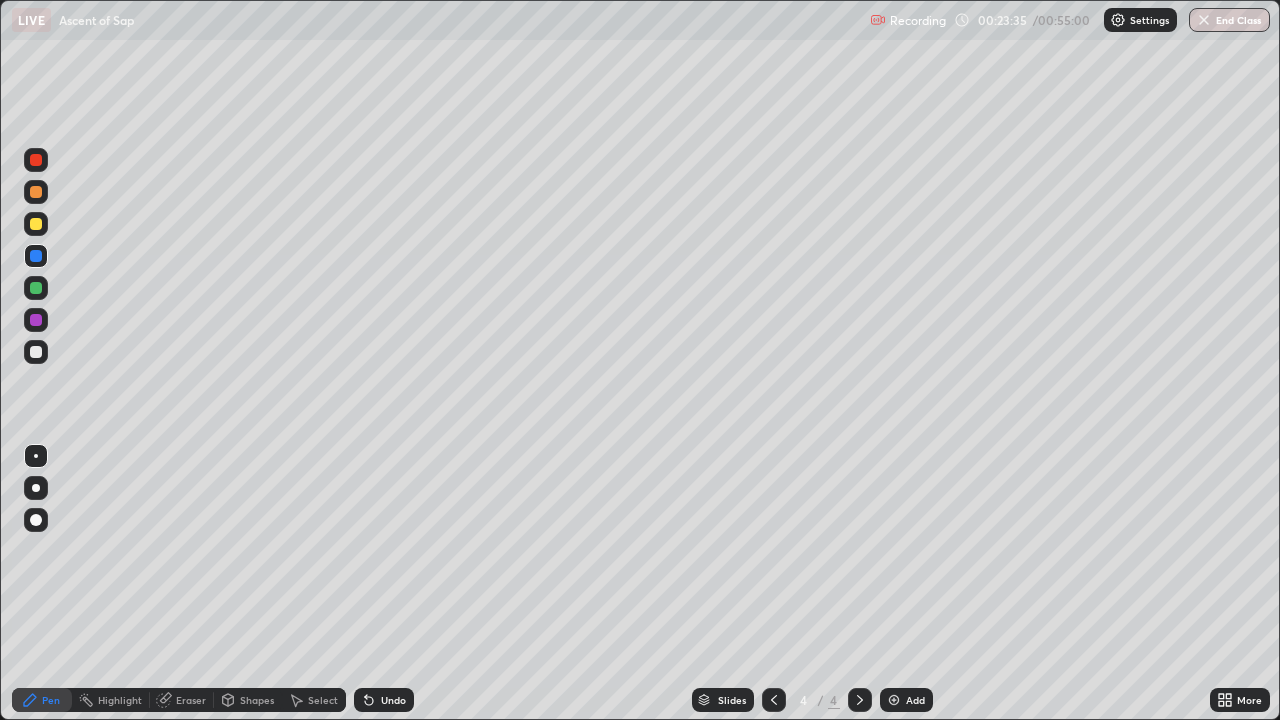 click on "Undo" at bounding box center (384, 700) 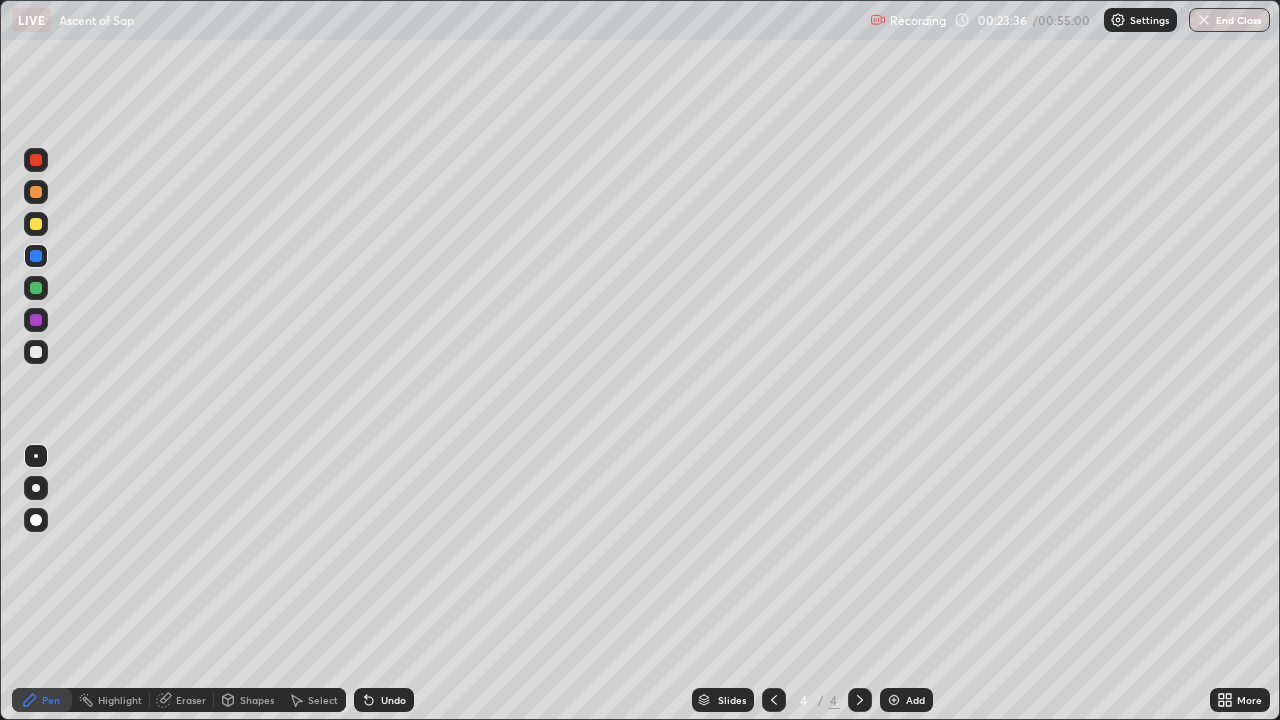 click 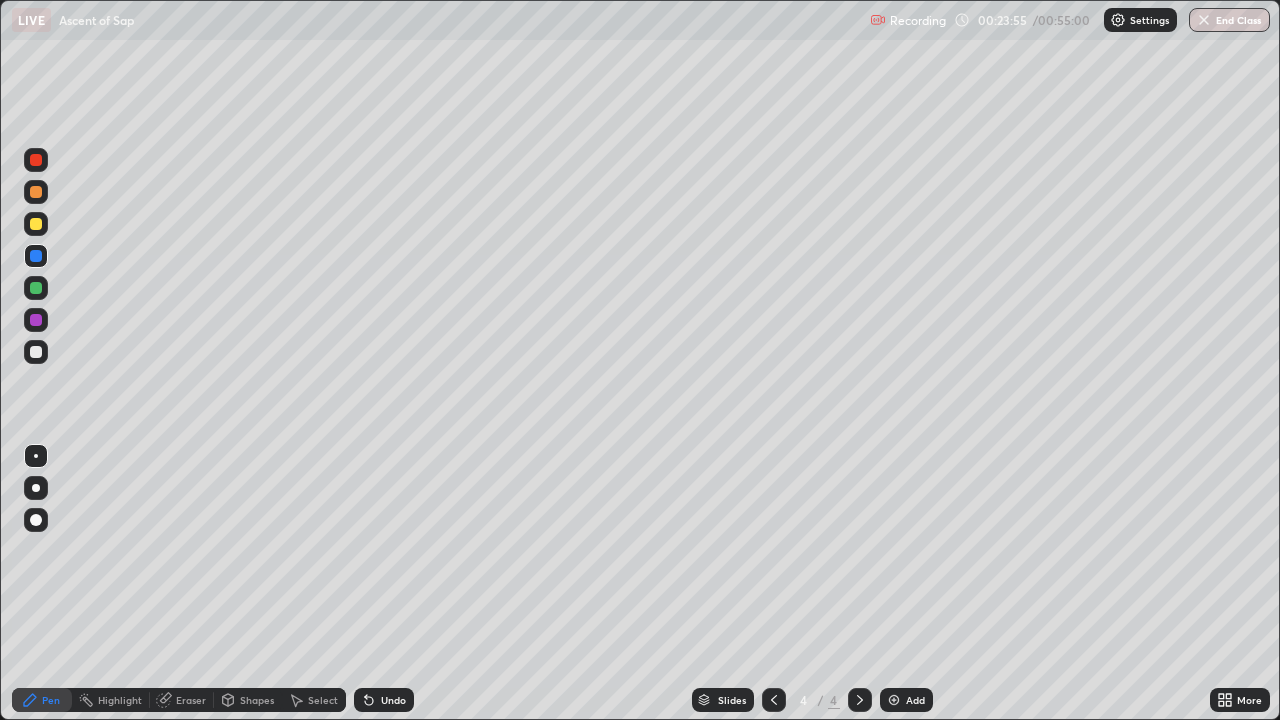 click at bounding box center (36, 352) 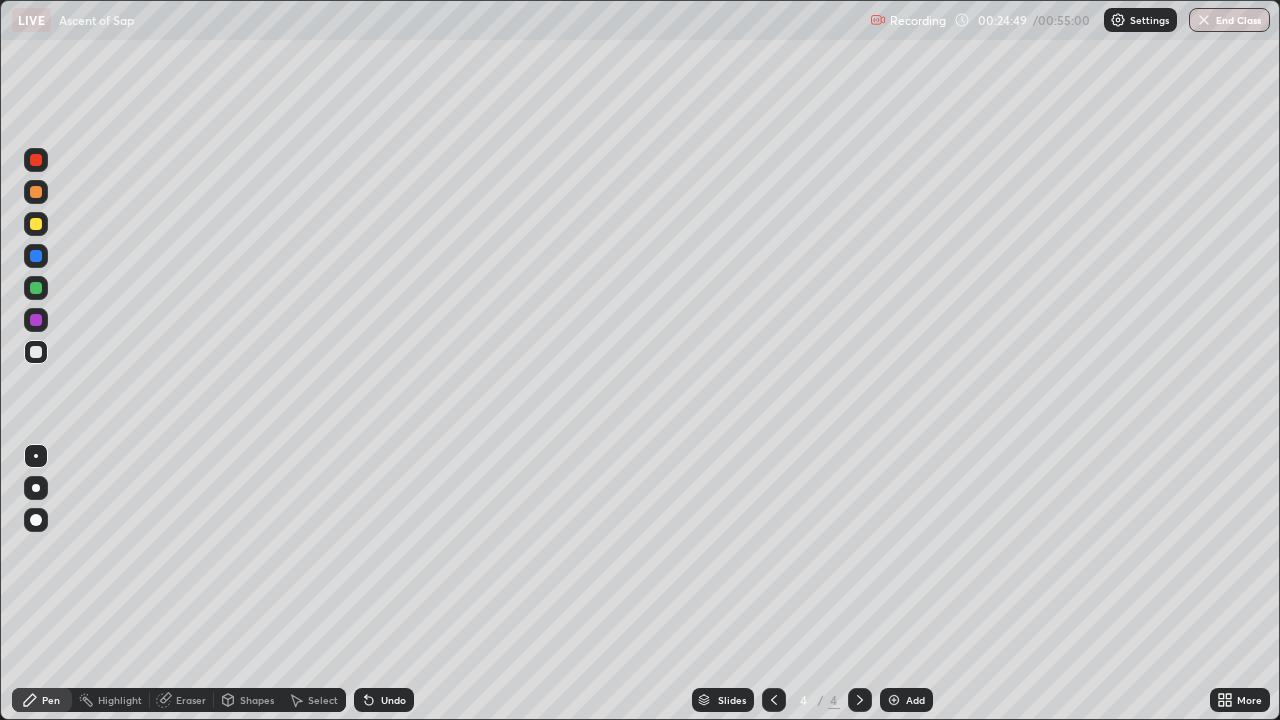 click at bounding box center (36, 256) 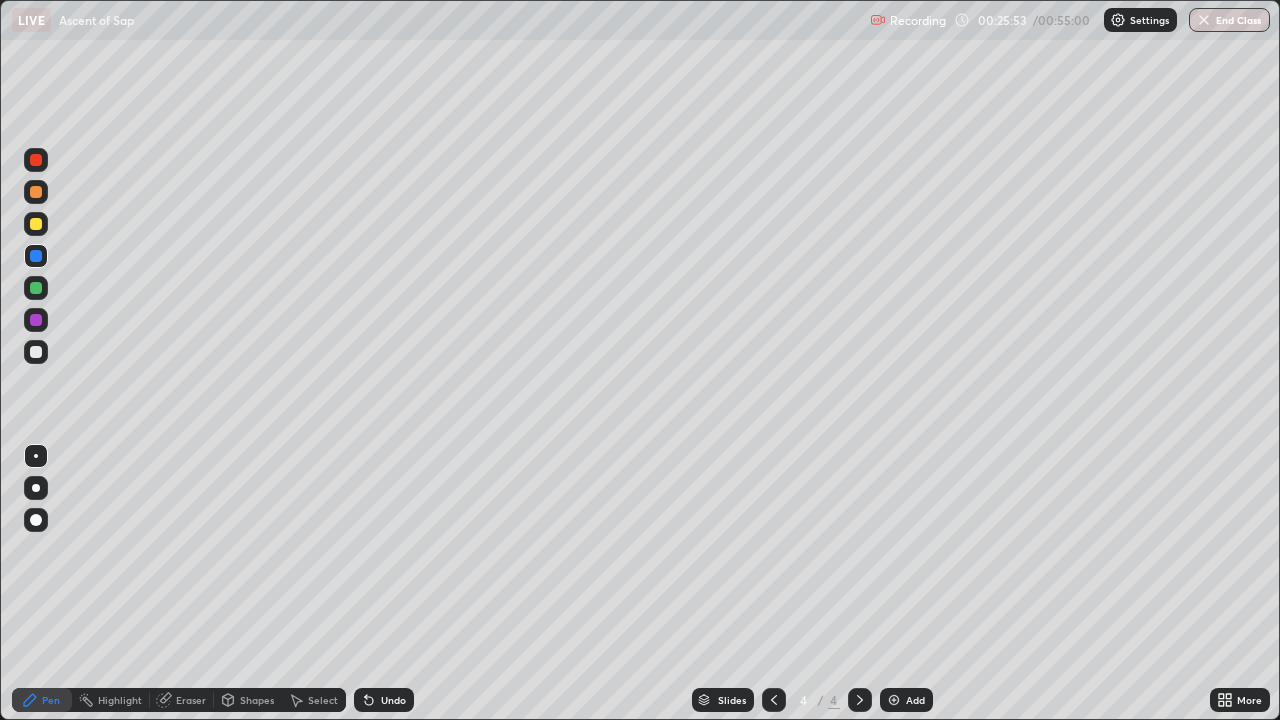 click 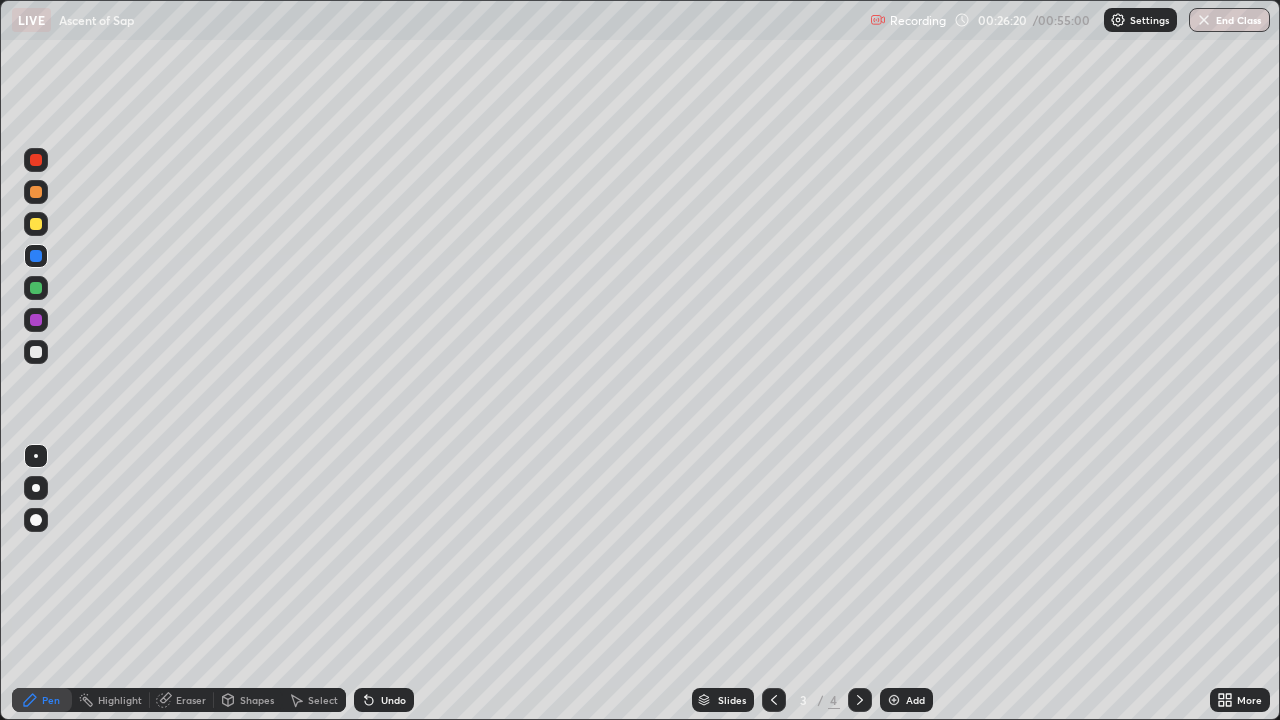click 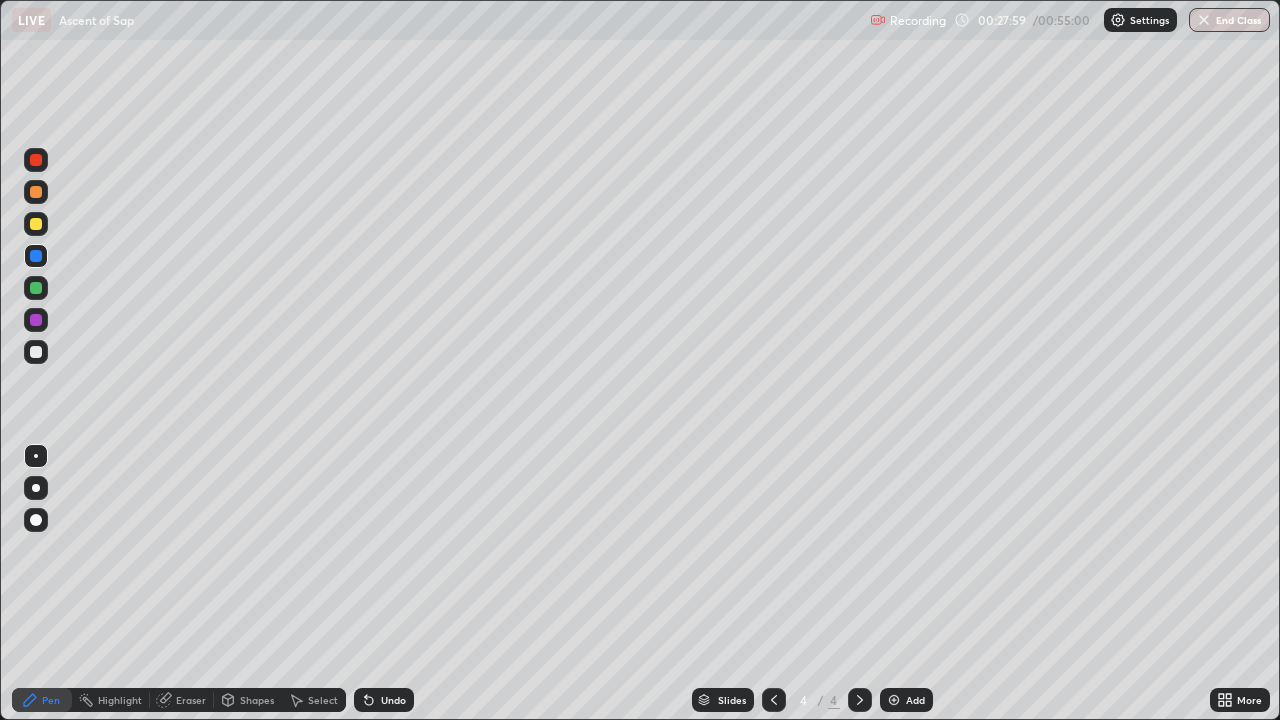click on "Add" at bounding box center (915, 700) 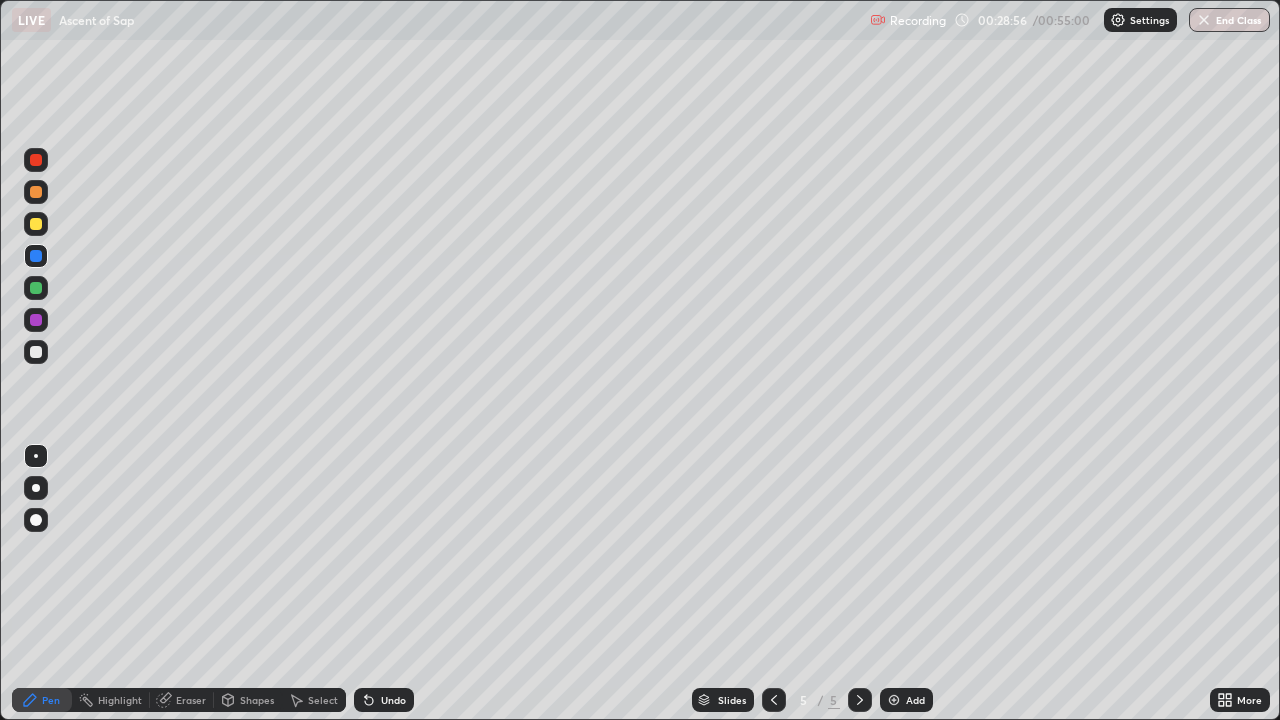 click on "Undo" at bounding box center (393, 700) 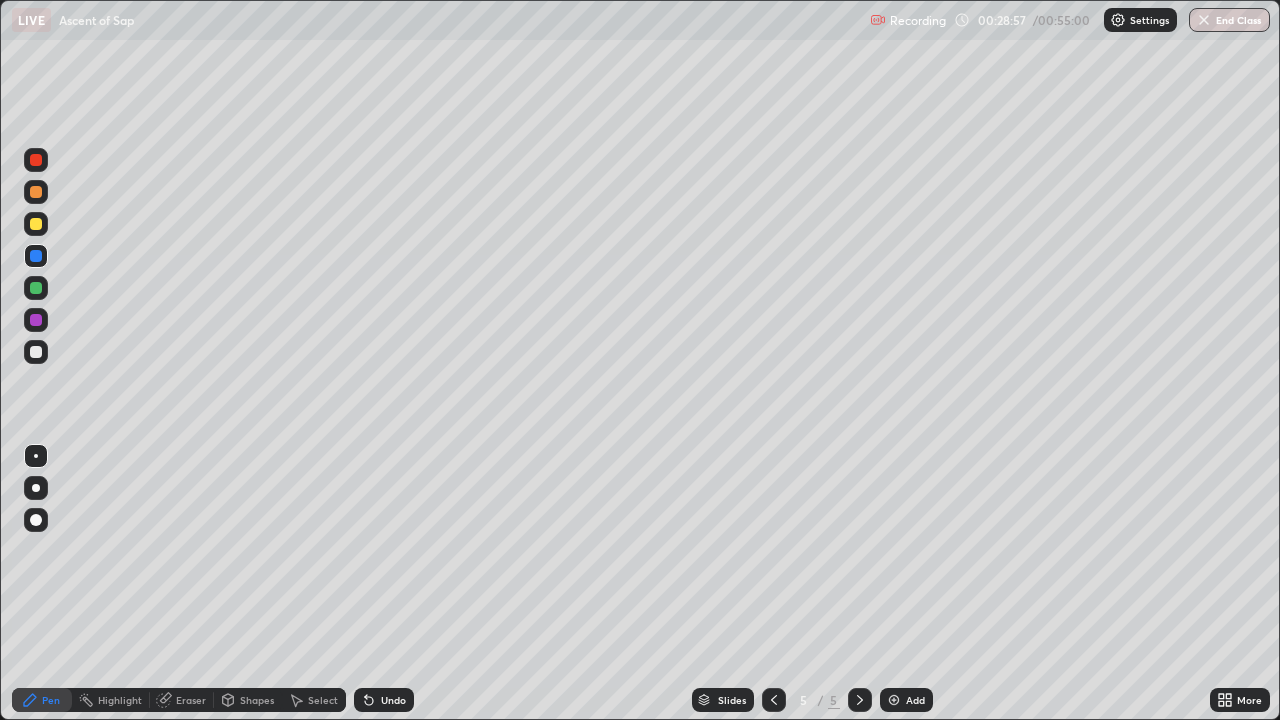 click on "Undo" at bounding box center (384, 700) 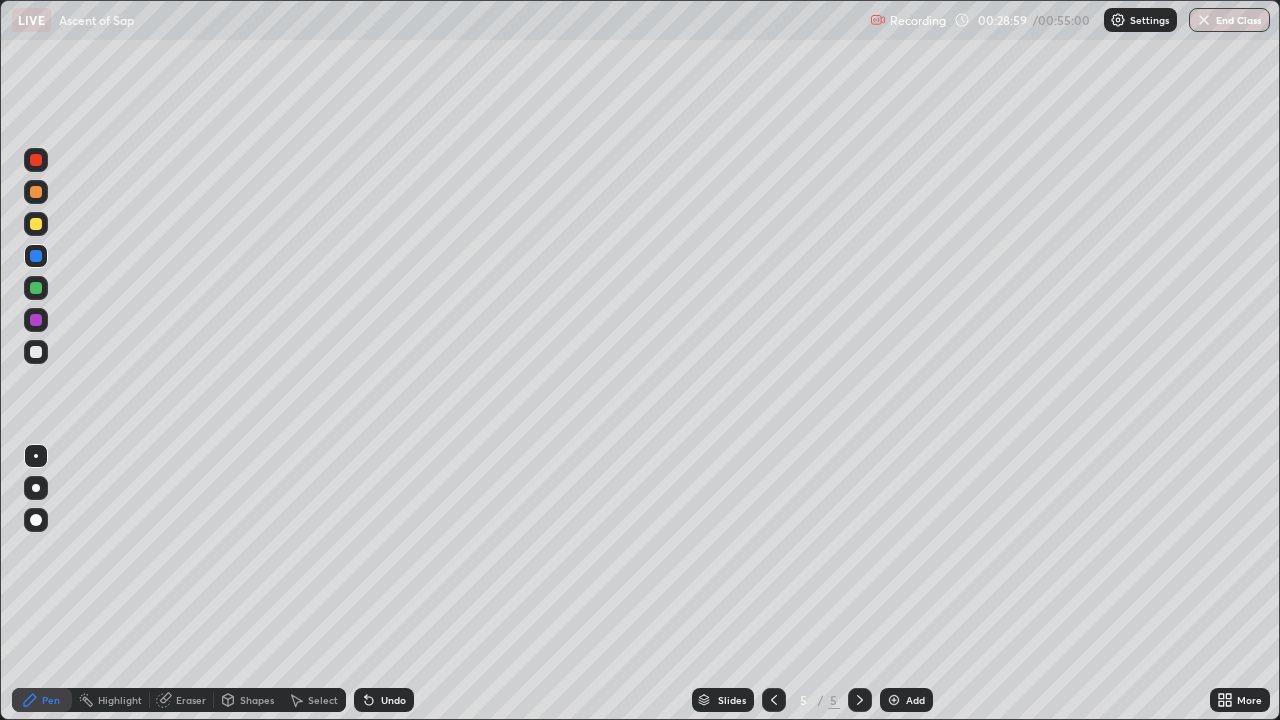 click at bounding box center [36, 224] 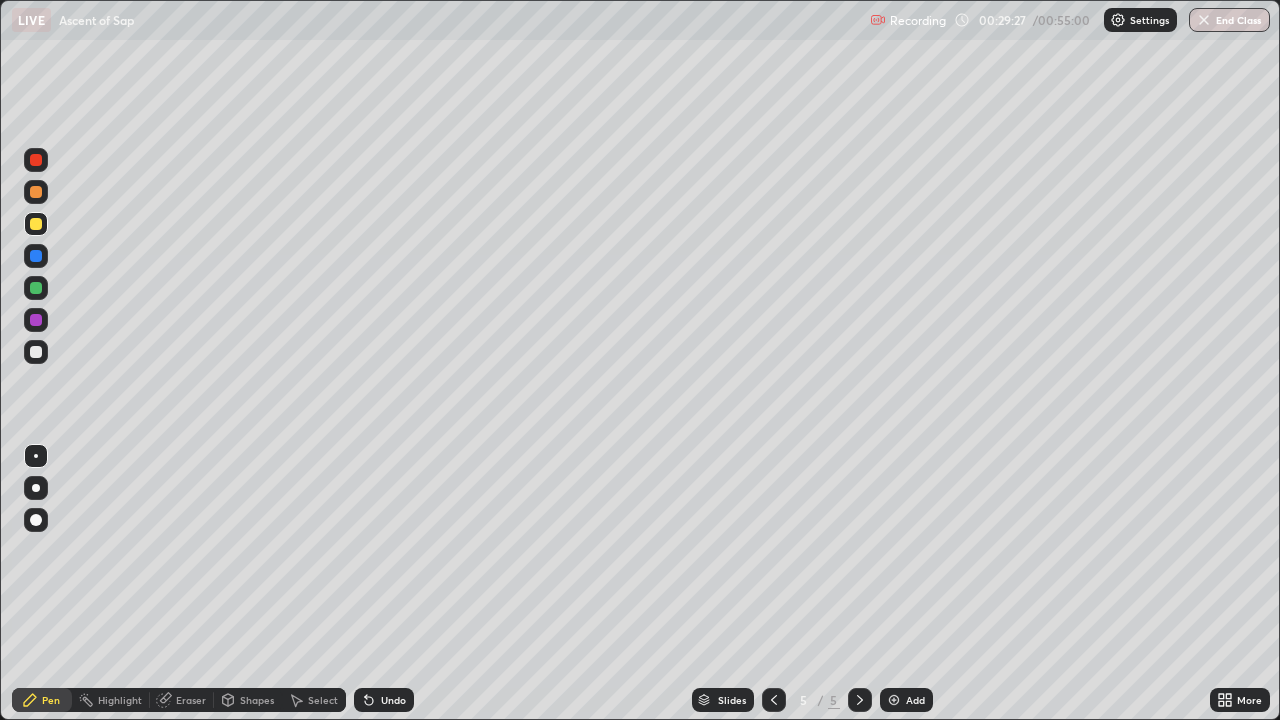click on "Undo" at bounding box center (384, 700) 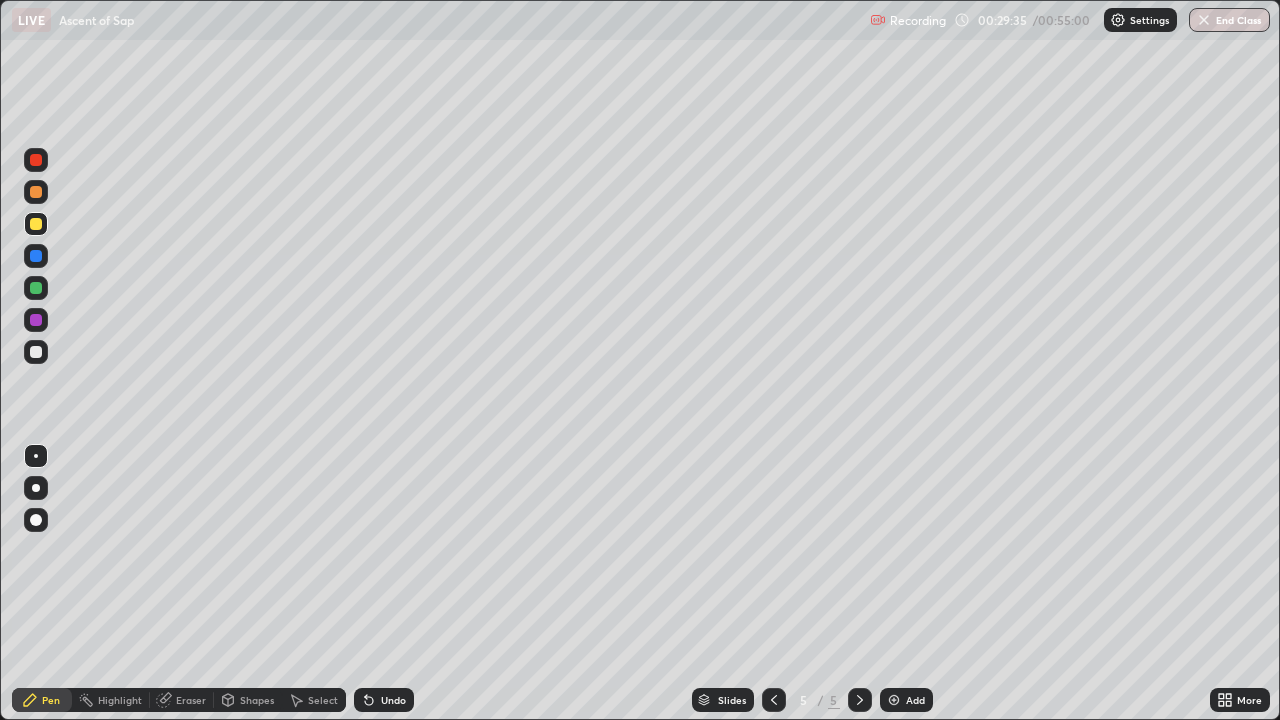 click on "Undo" at bounding box center (393, 700) 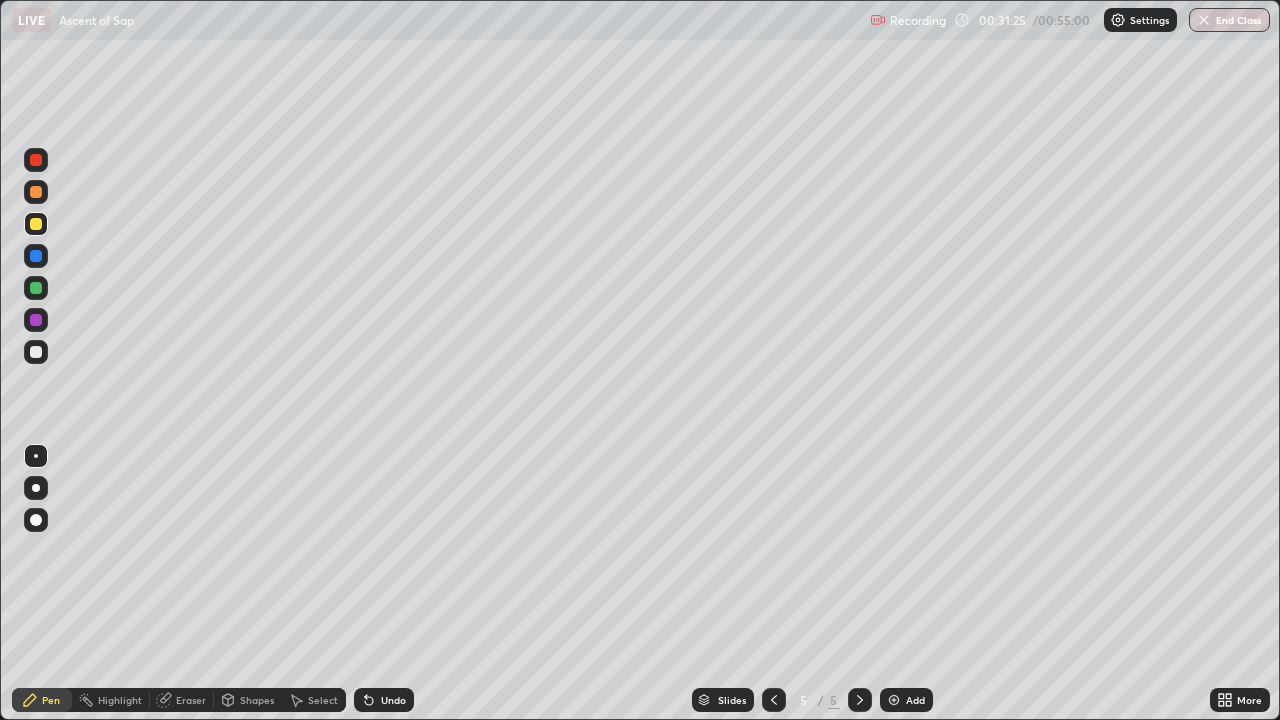 click at bounding box center [36, 352] 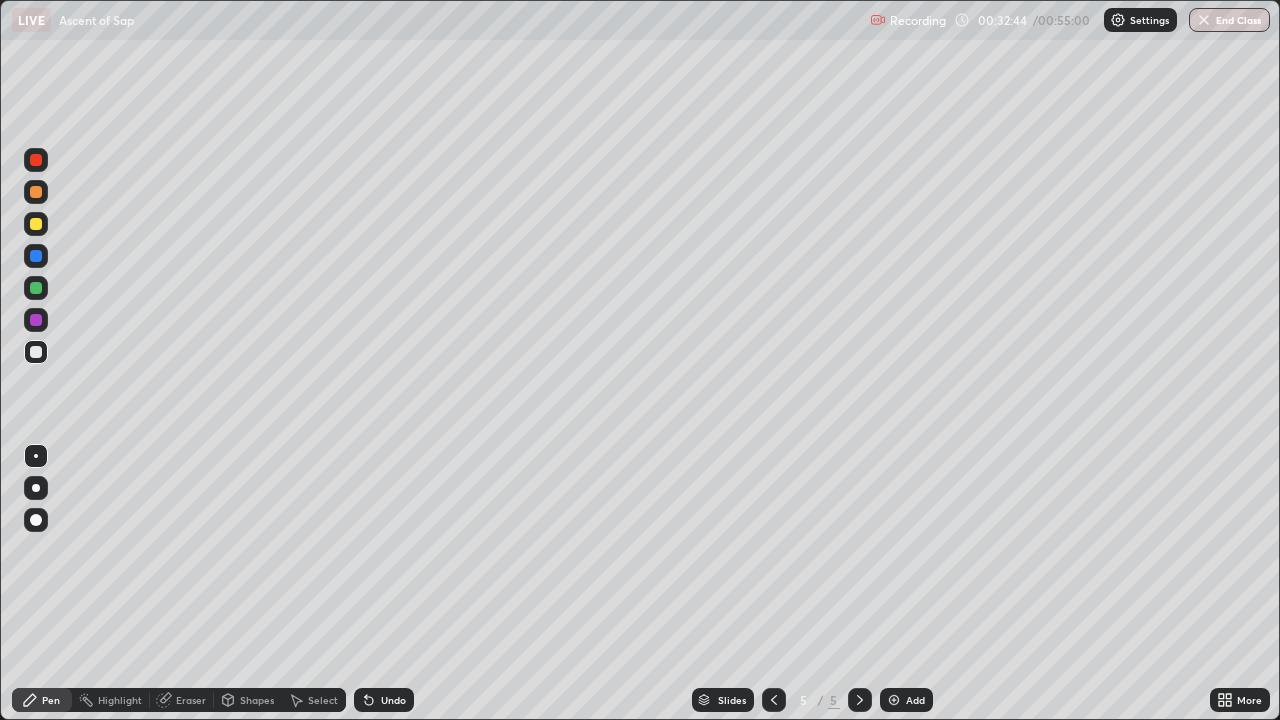 click on "Undo" at bounding box center (393, 700) 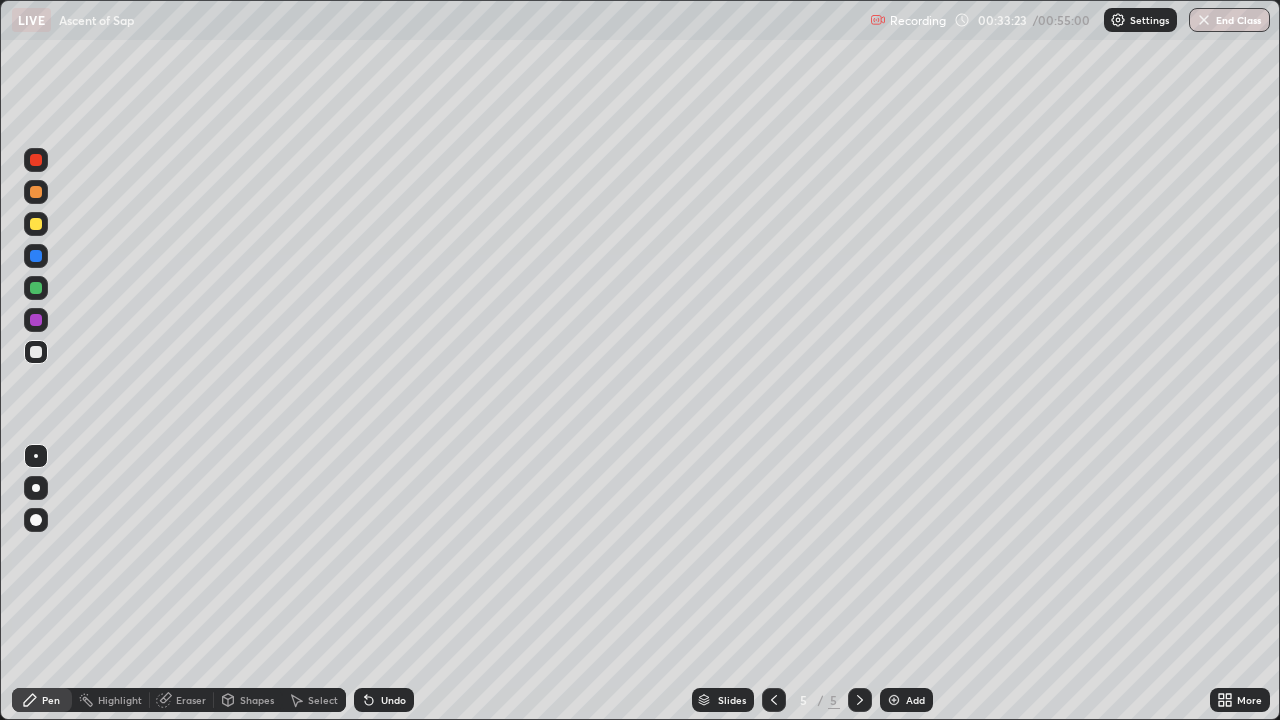 click at bounding box center (36, 224) 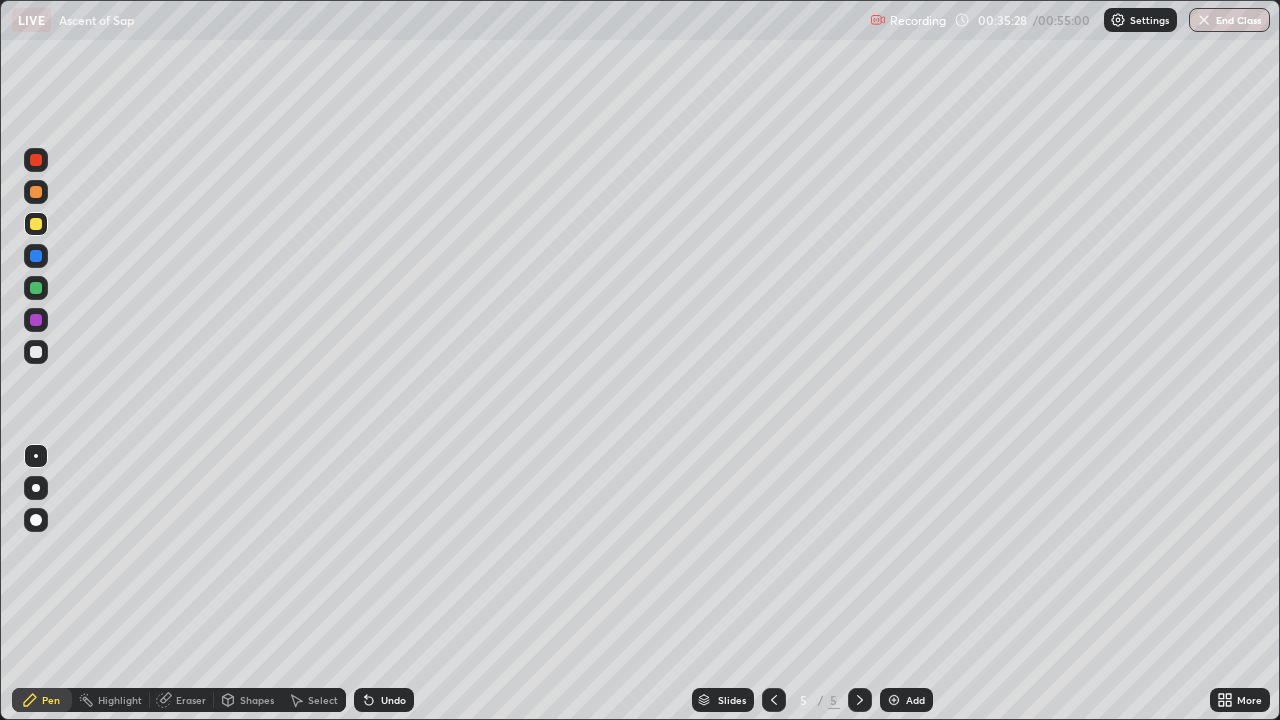 click at bounding box center [894, 700] 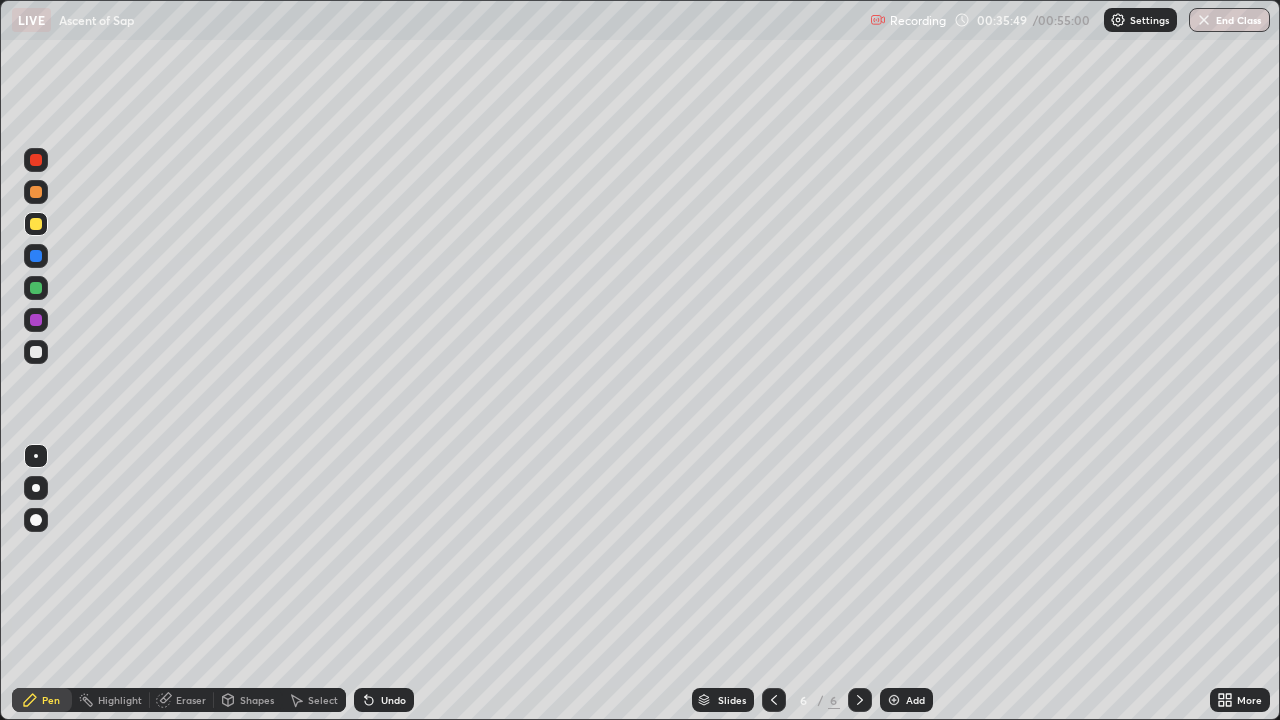 click on "Undo" at bounding box center [384, 700] 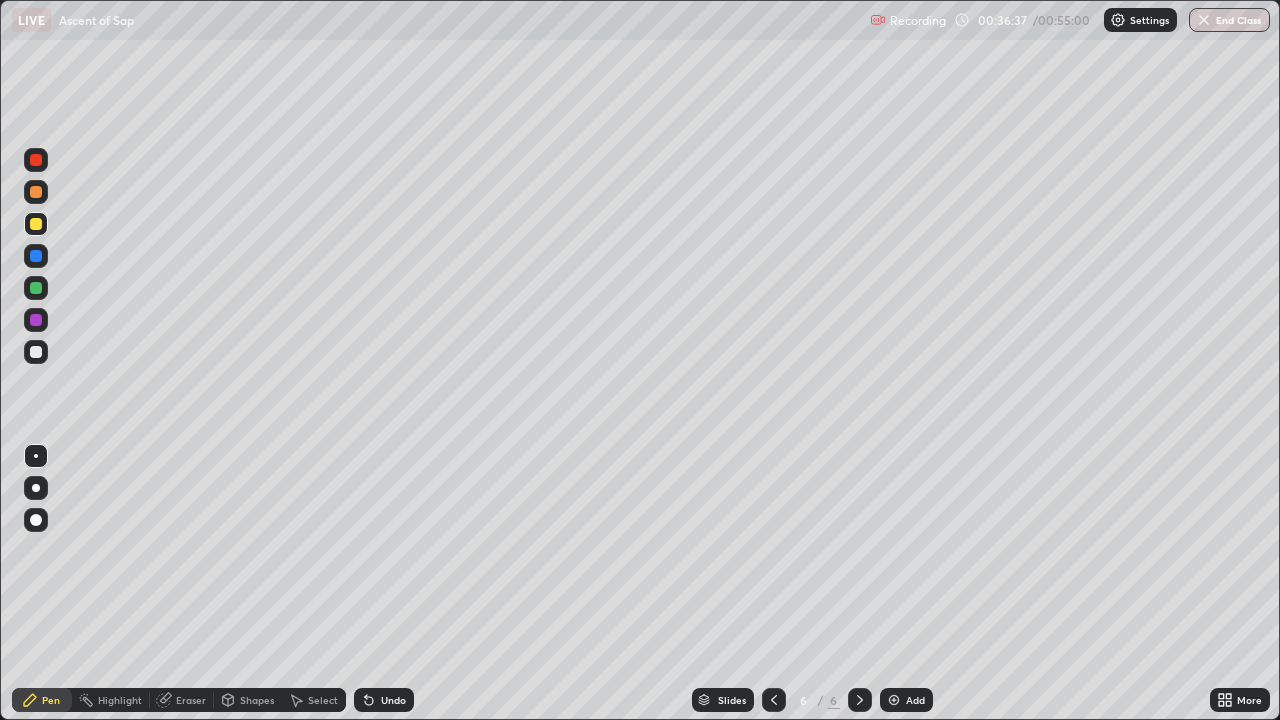 click at bounding box center (36, 352) 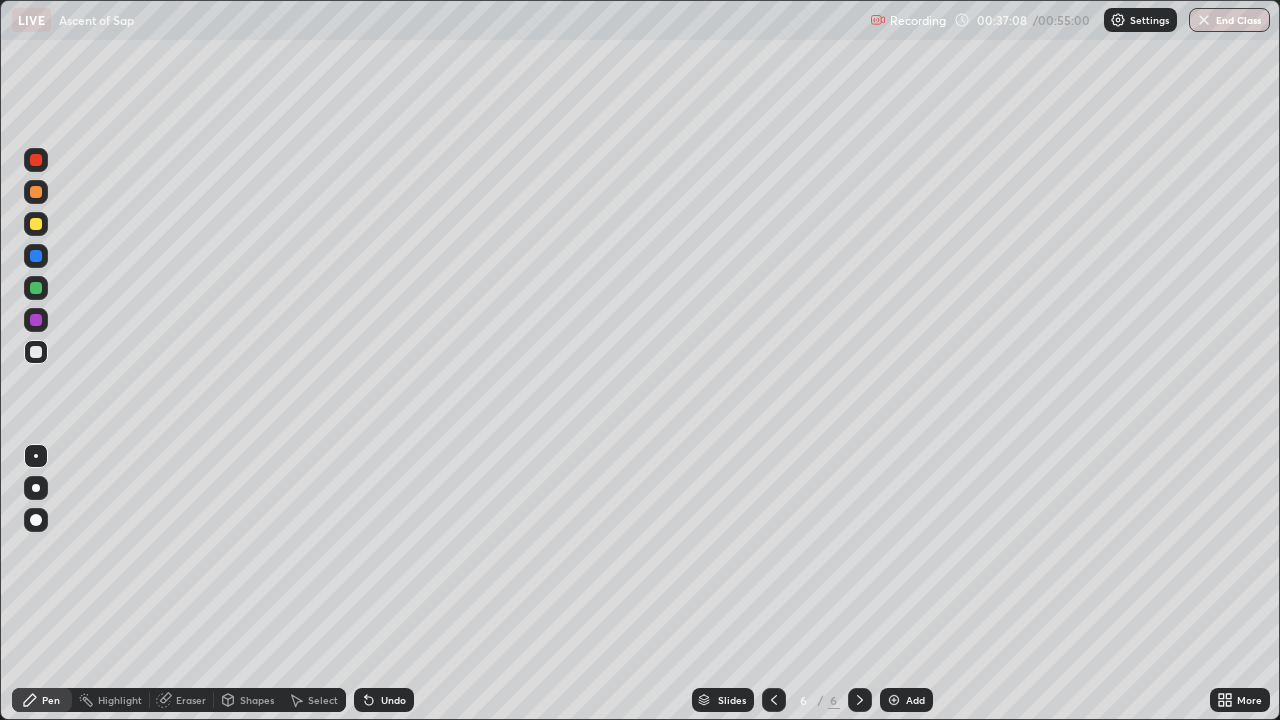 click on "Undo" at bounding box center [393, 700] 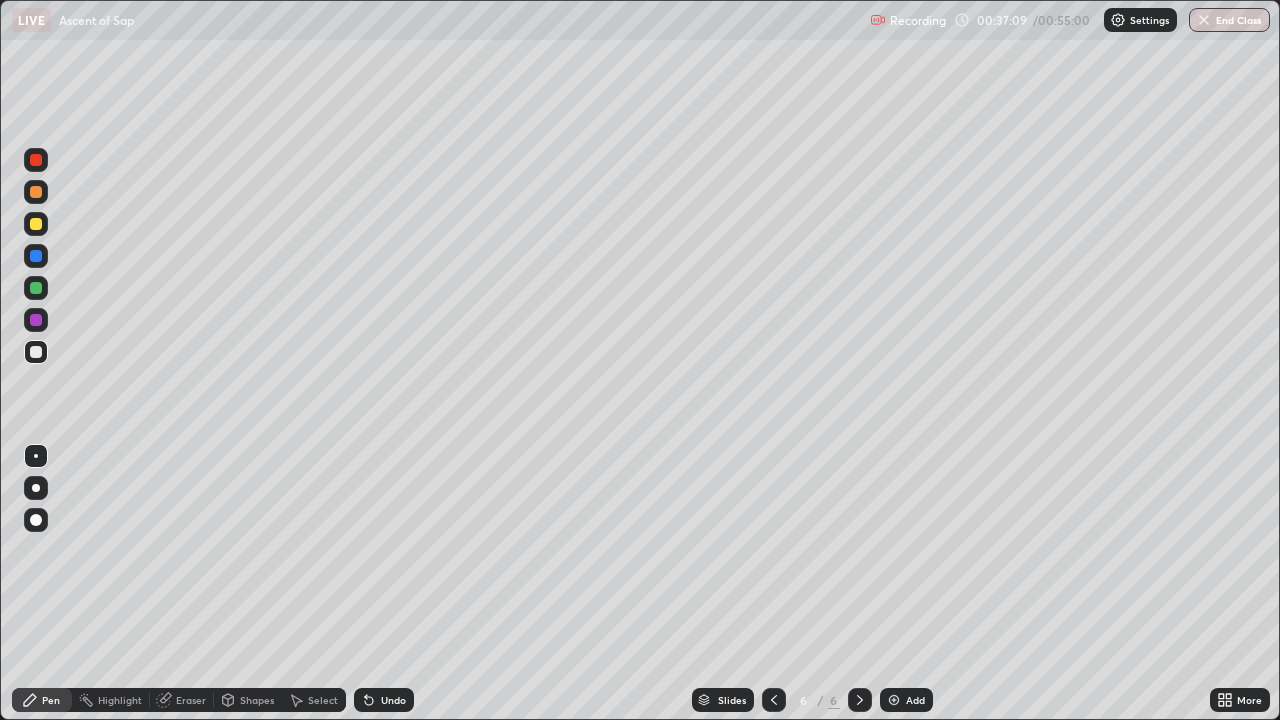 click on "Undo" at bounding box center [384, 700] 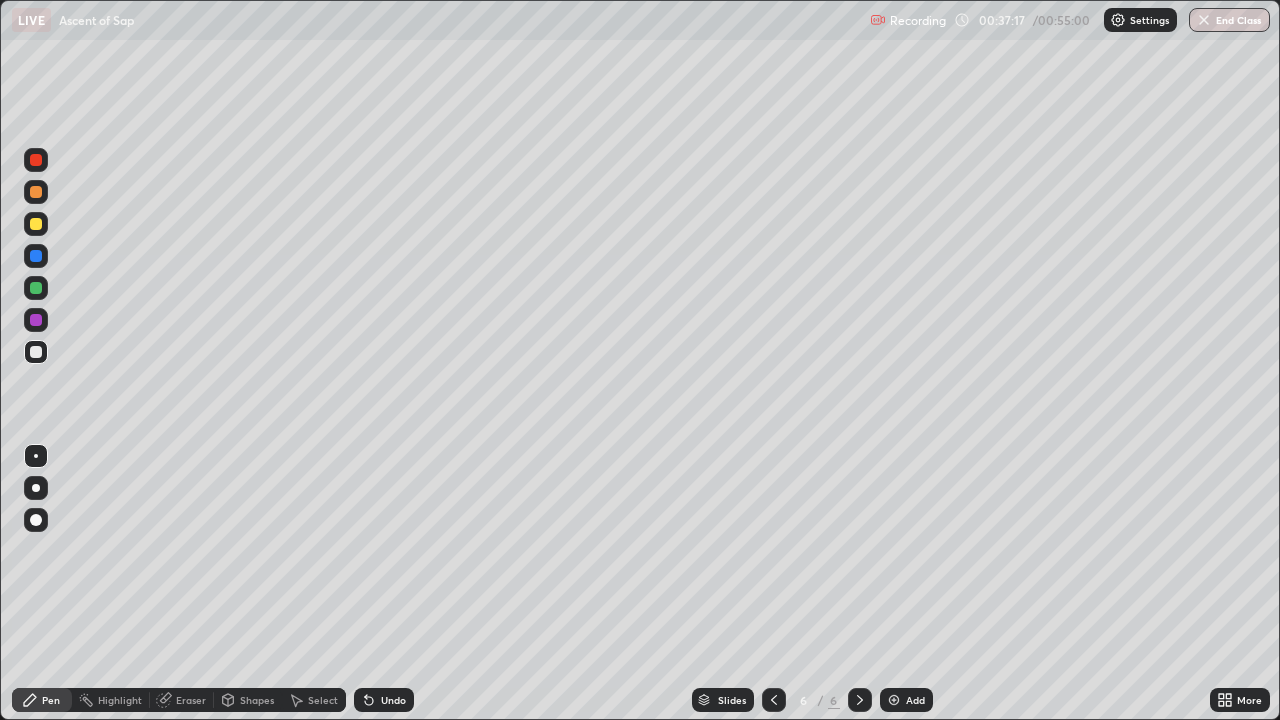 click on "Undo" at bounding box center (393, 700) 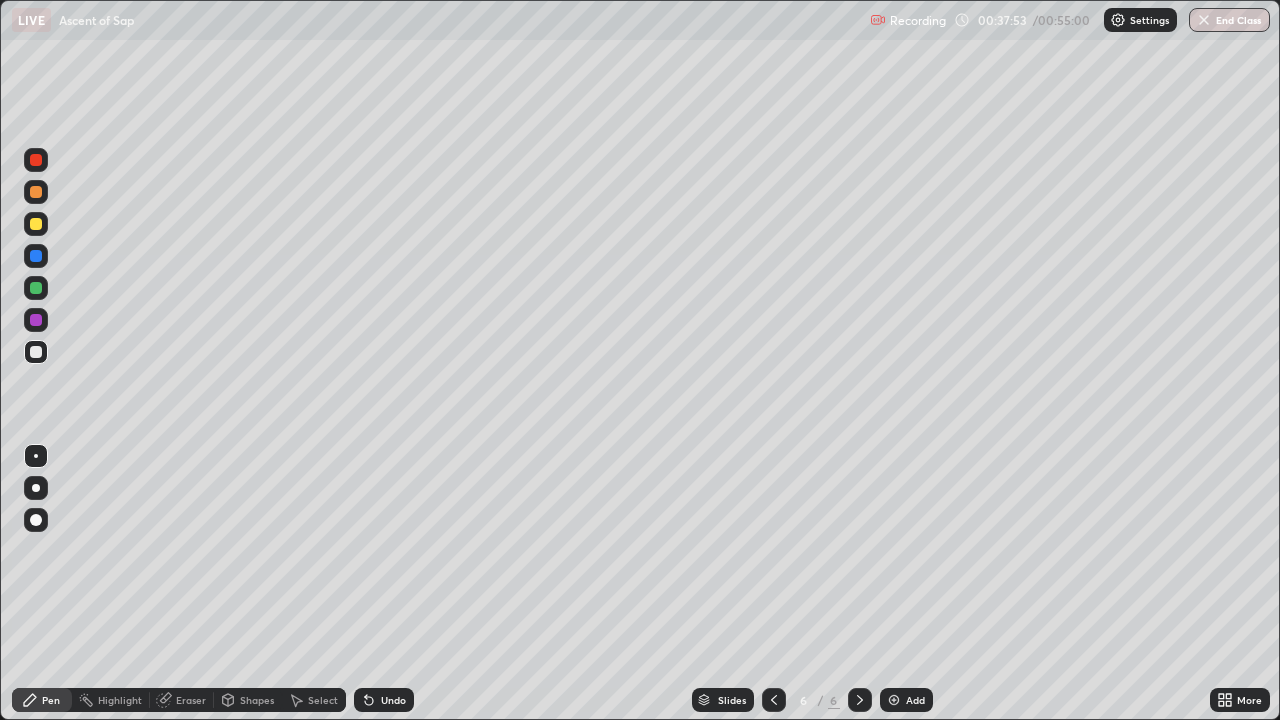 click at bounding box center (36, 224) 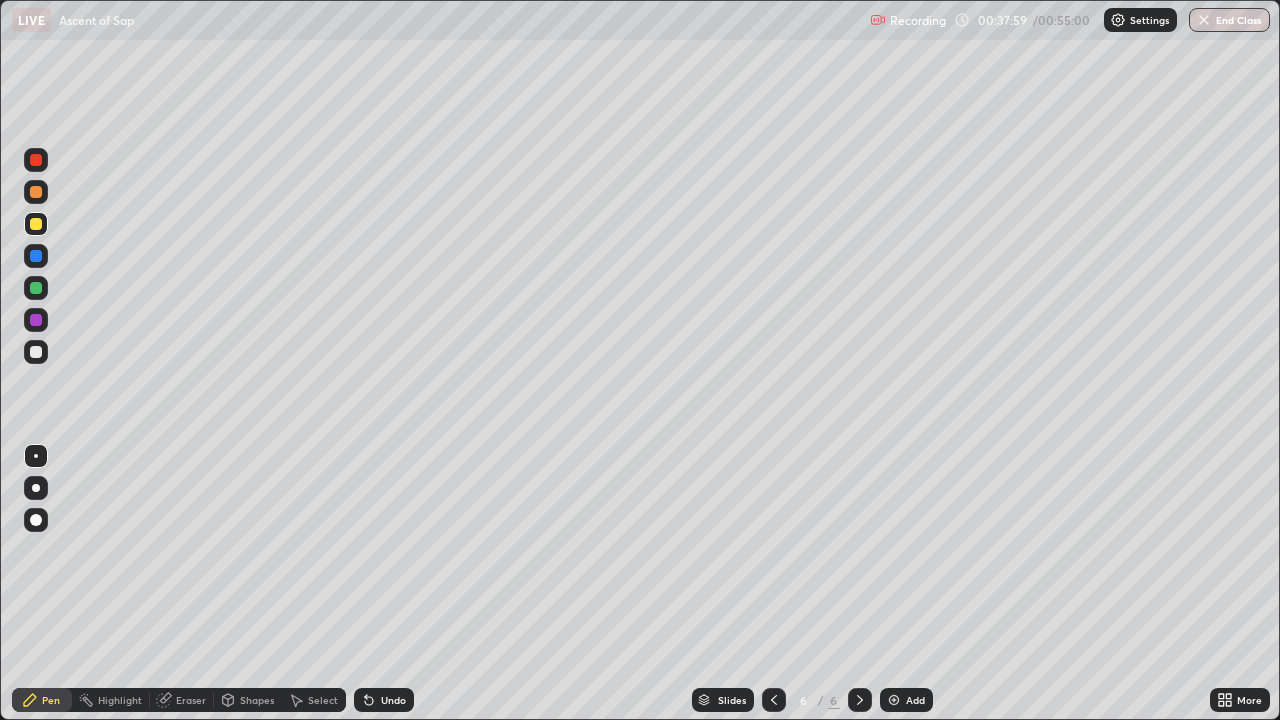 click on "Undo" at bounding box center (393, 700) 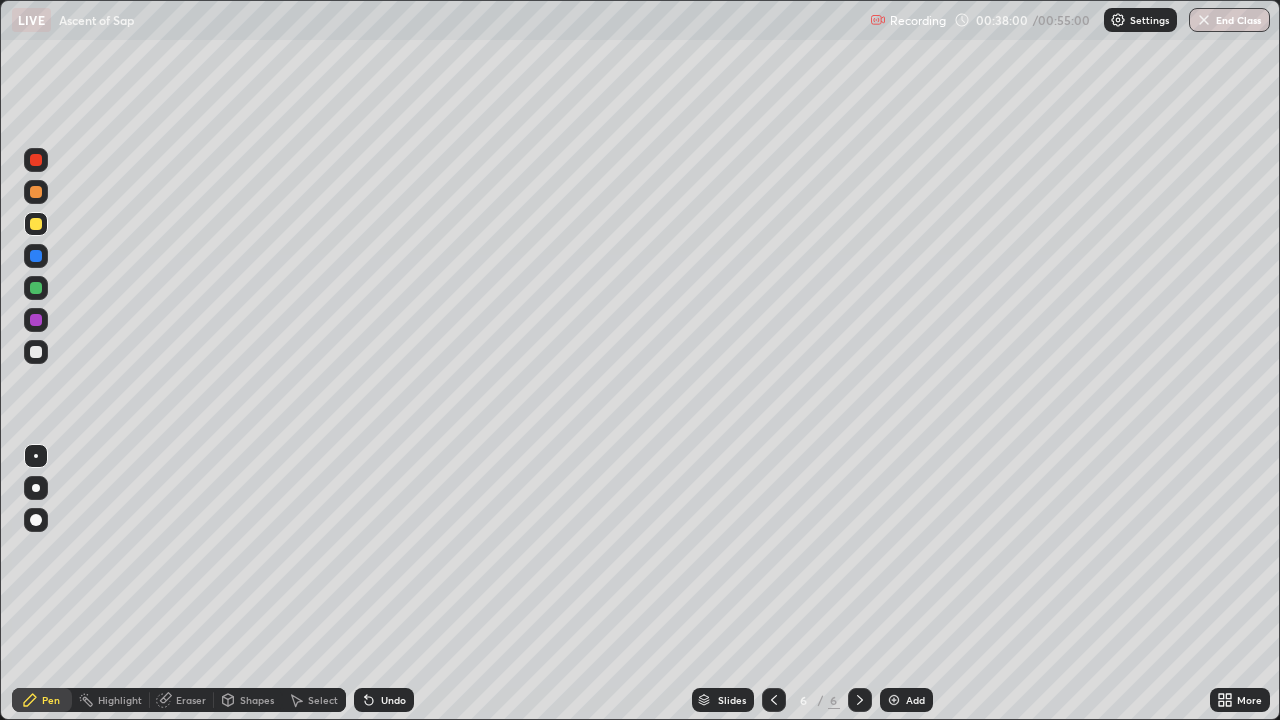 click on "Select" at bounding box center (323, 700) 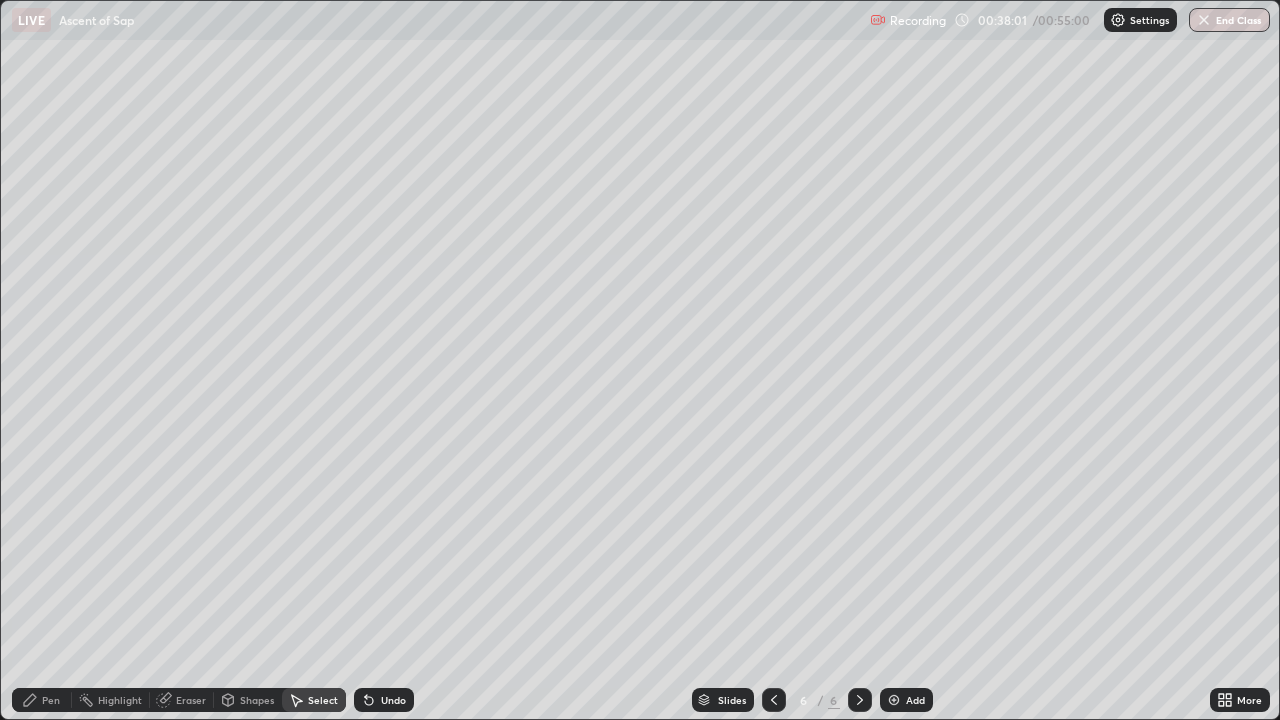 click on "Select" at bounding box center (323, 700) 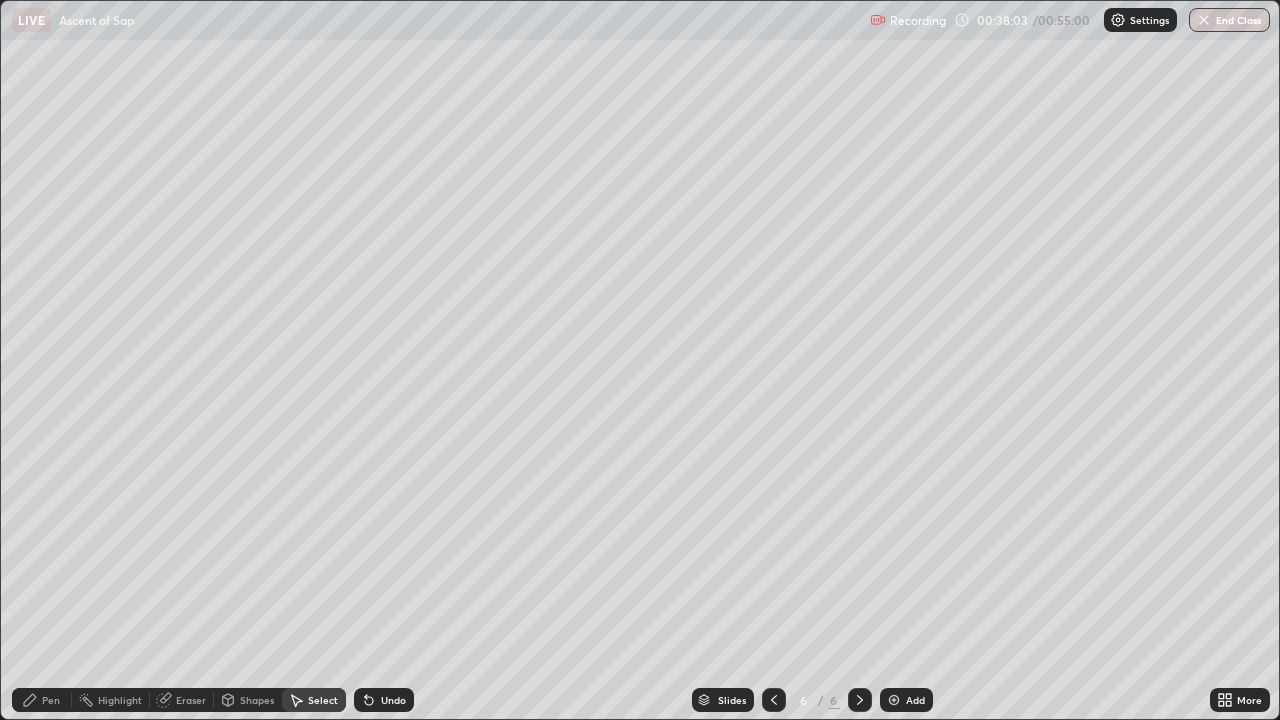 click on "Shapes" at bounding box center [257, 700] 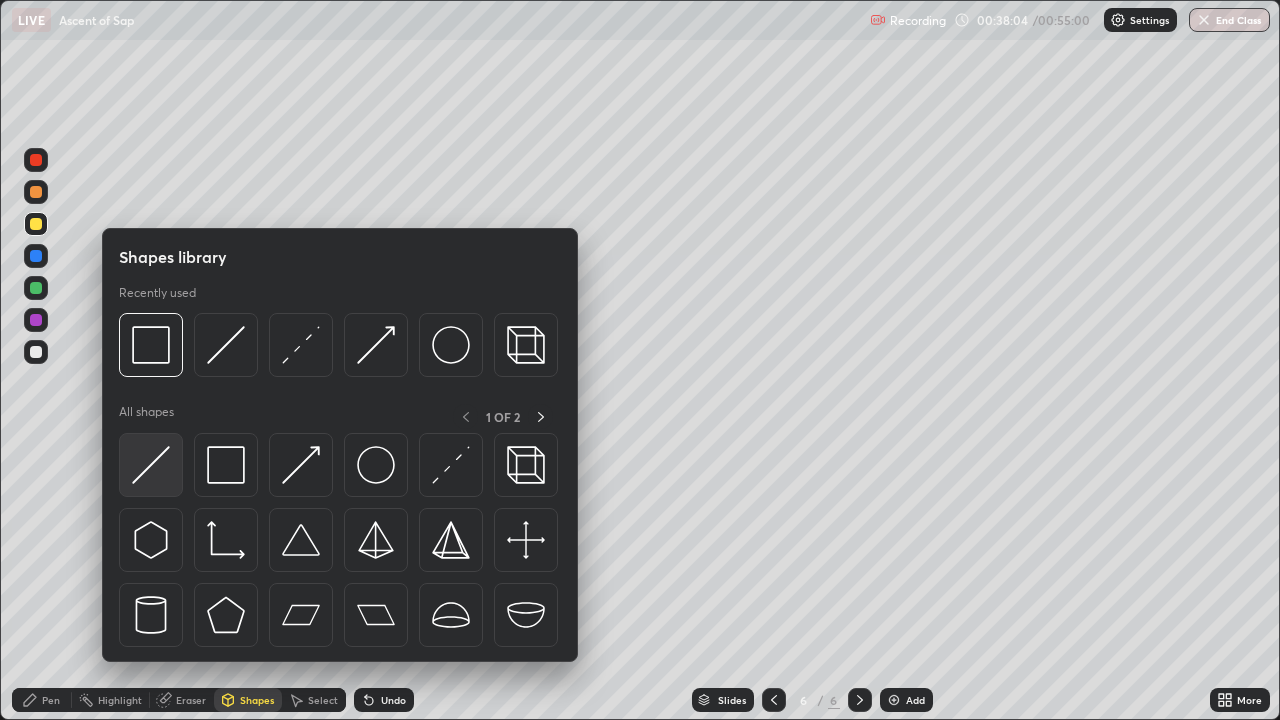 click at bounding box center (151, 465) 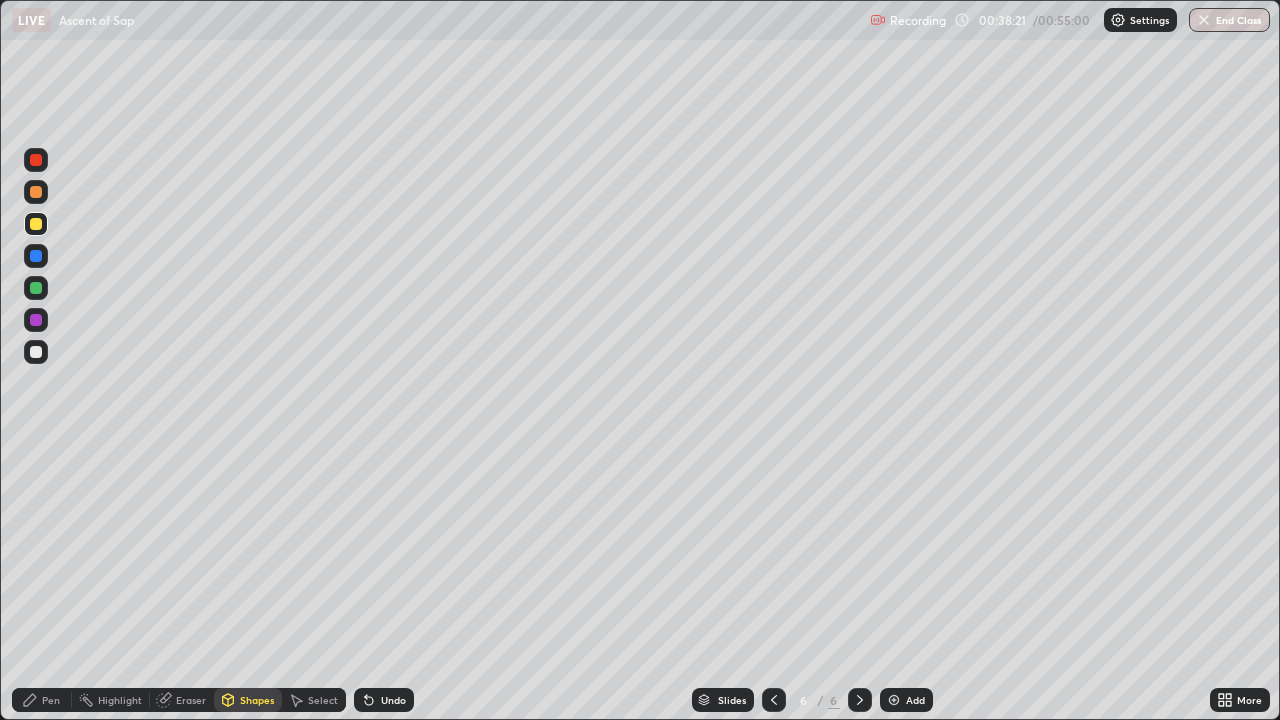 click on "Undo" at bounding box center [393, 700] 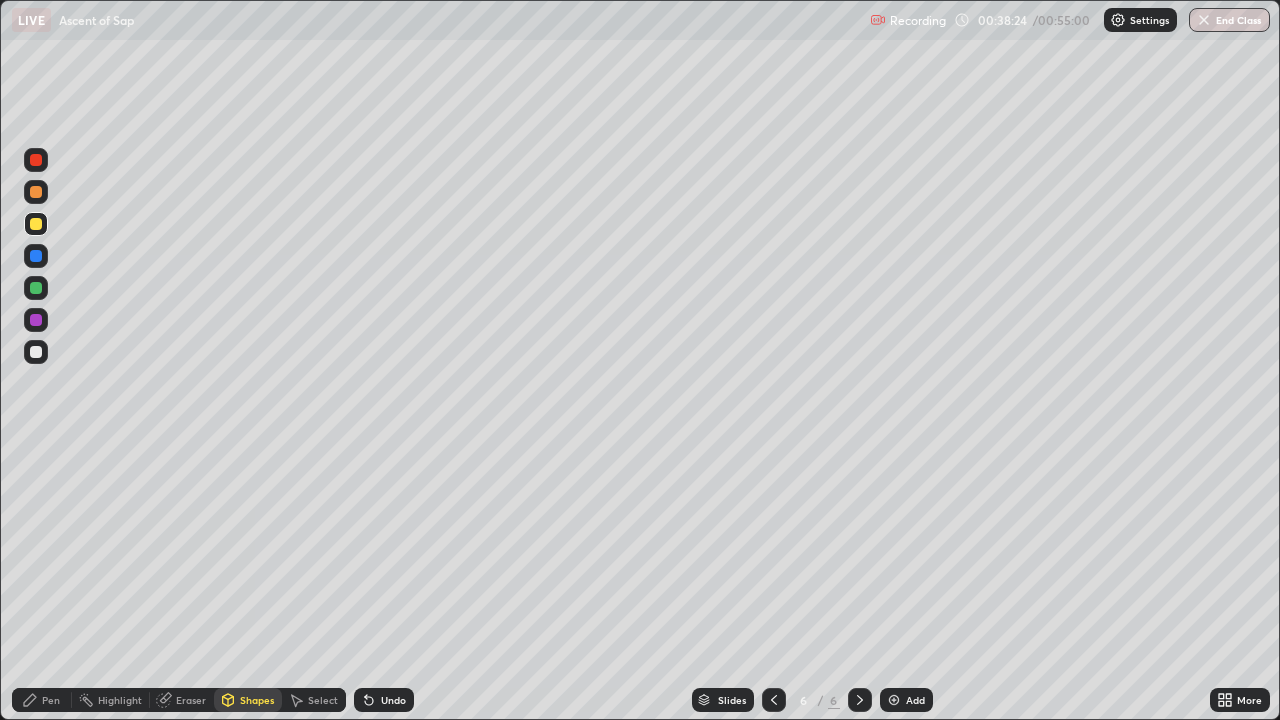 click on "Undo" at bounding box center [393, 700] 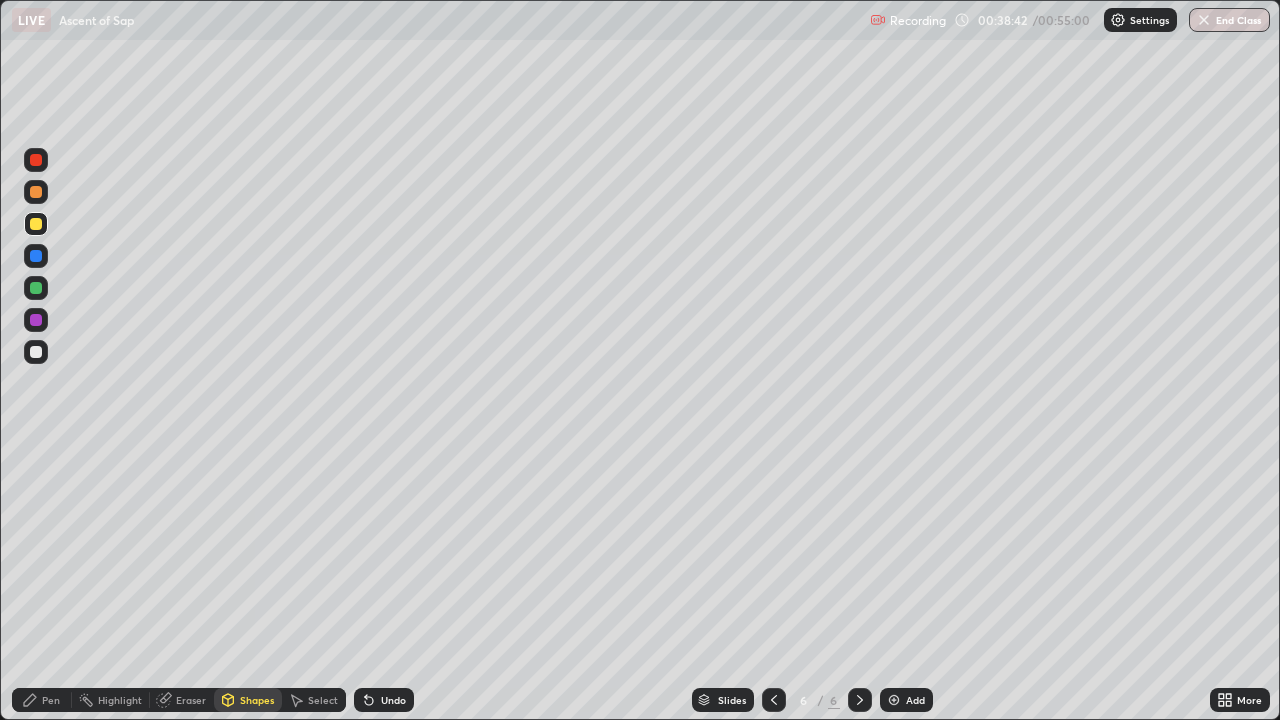 click on "Undo" at bounding box center (393, 700) 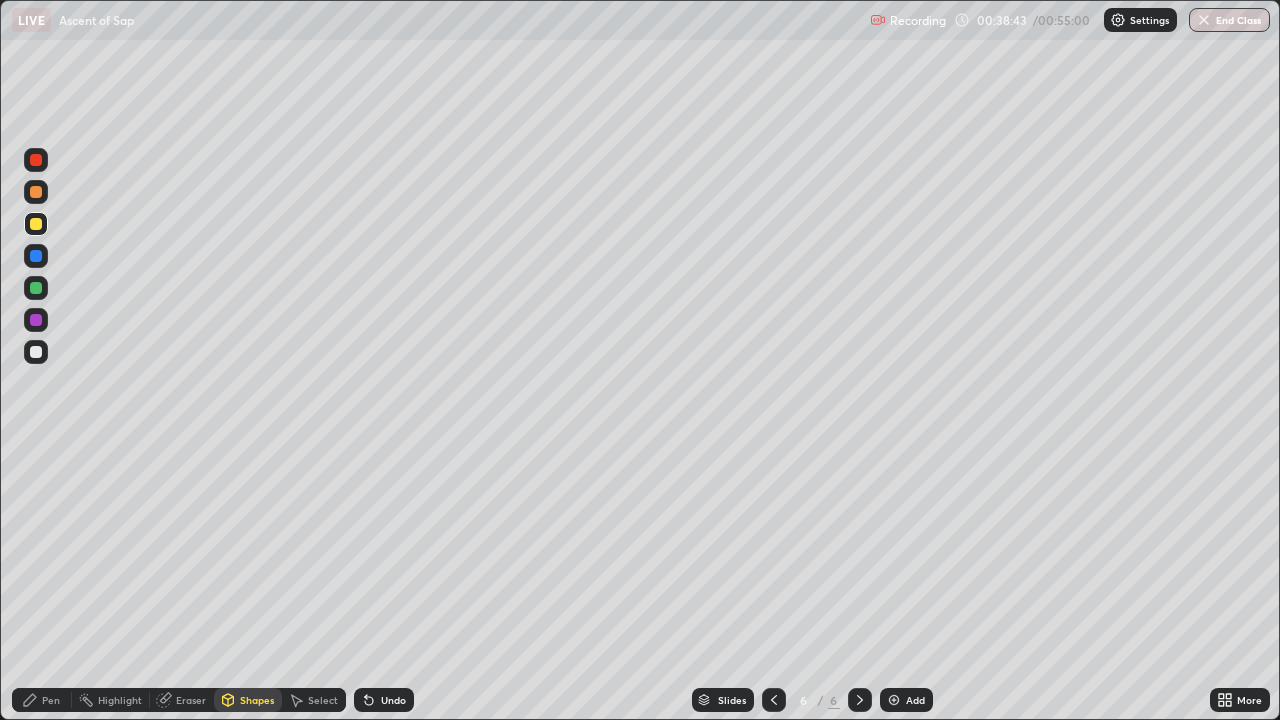 click on "Undo" at bounding box center [384, 700] 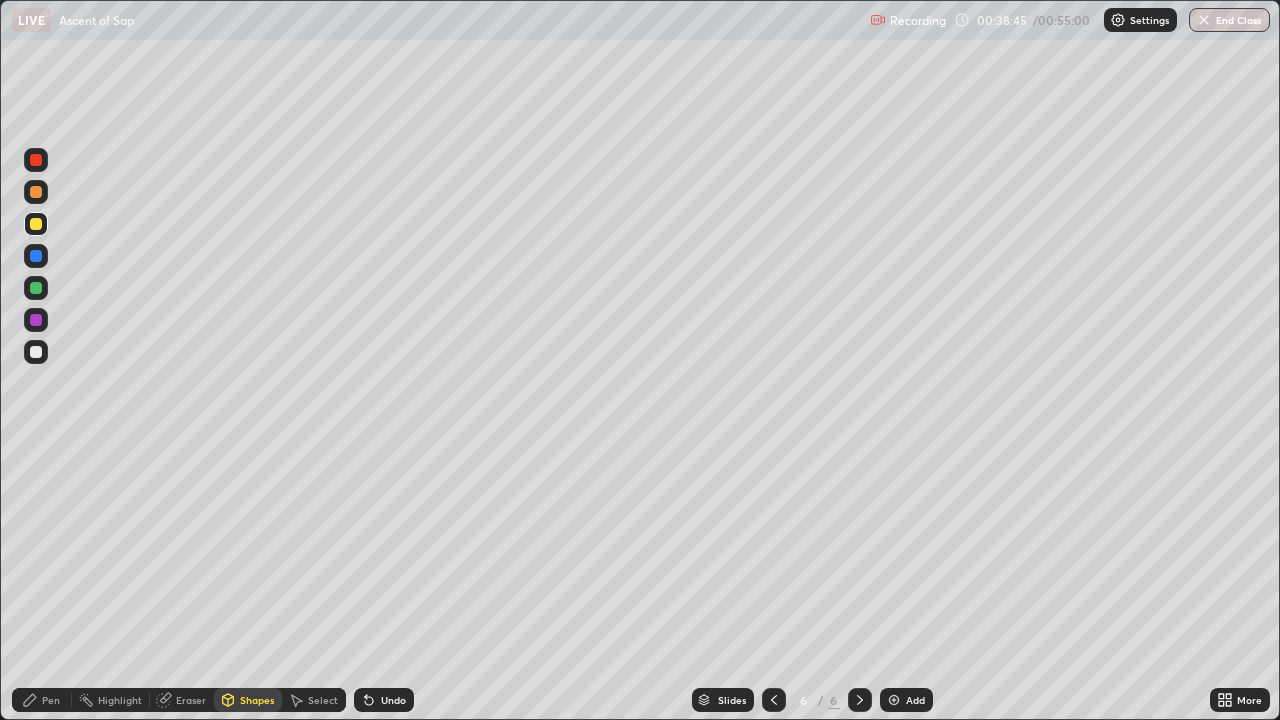 click at bounding box center [36, 288] 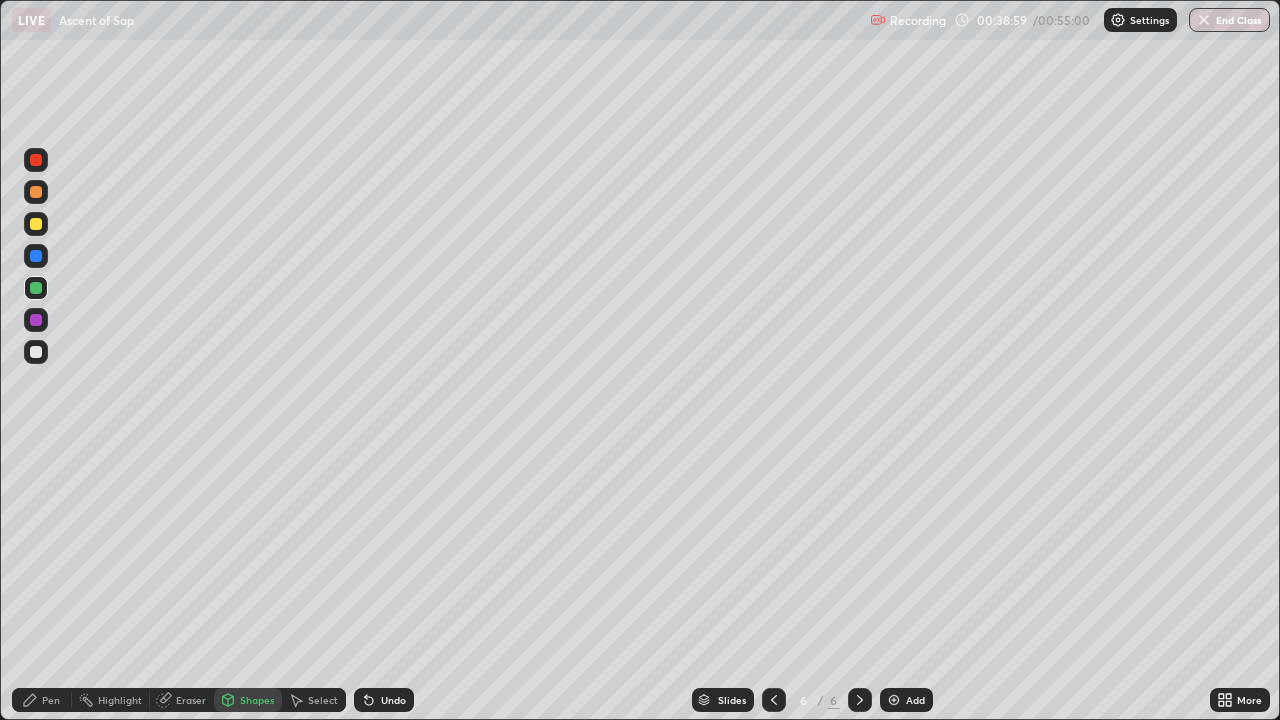 click on "Pen" at bounding box center (51, 700) 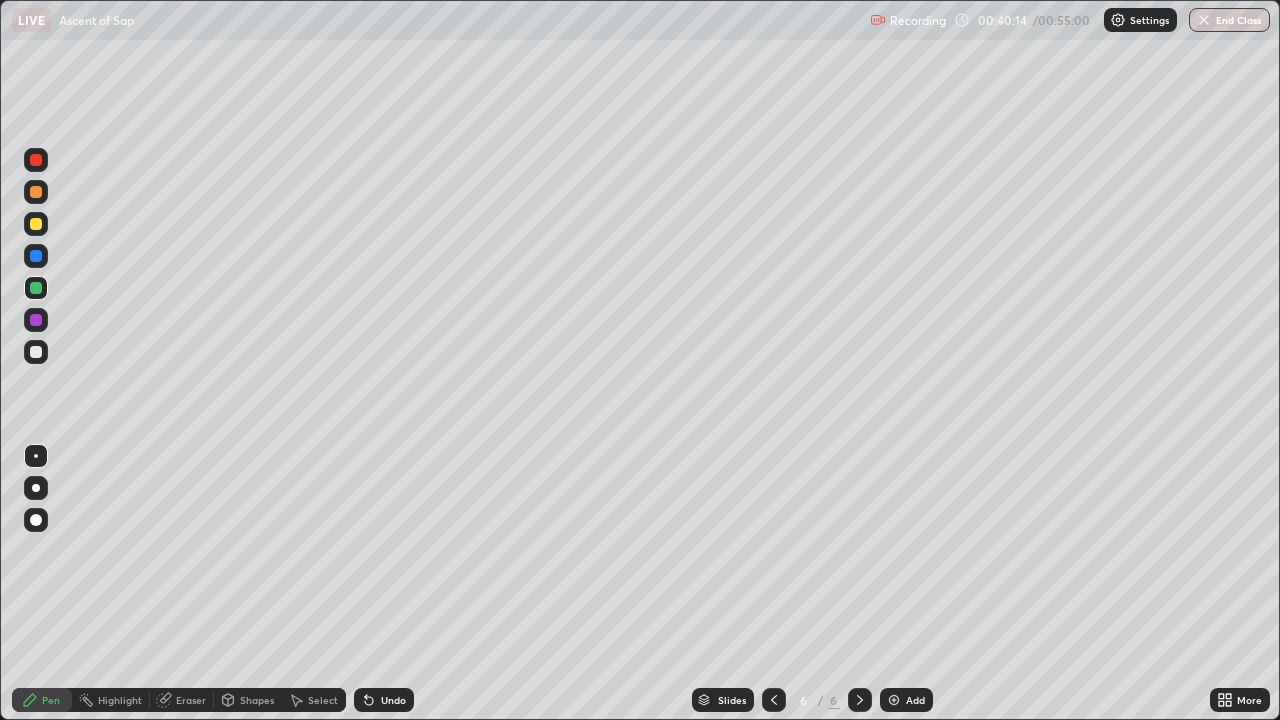 click at bounding box center (36, 224) 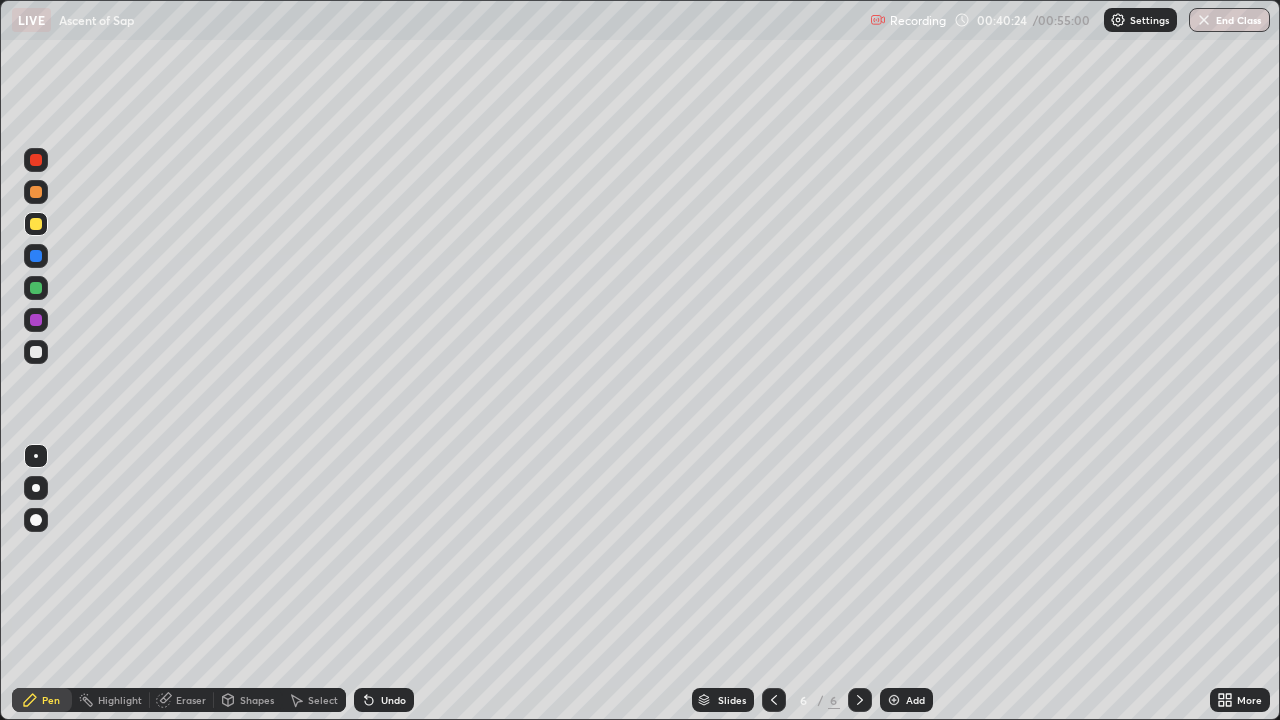 click at bounding box center [36, 256] 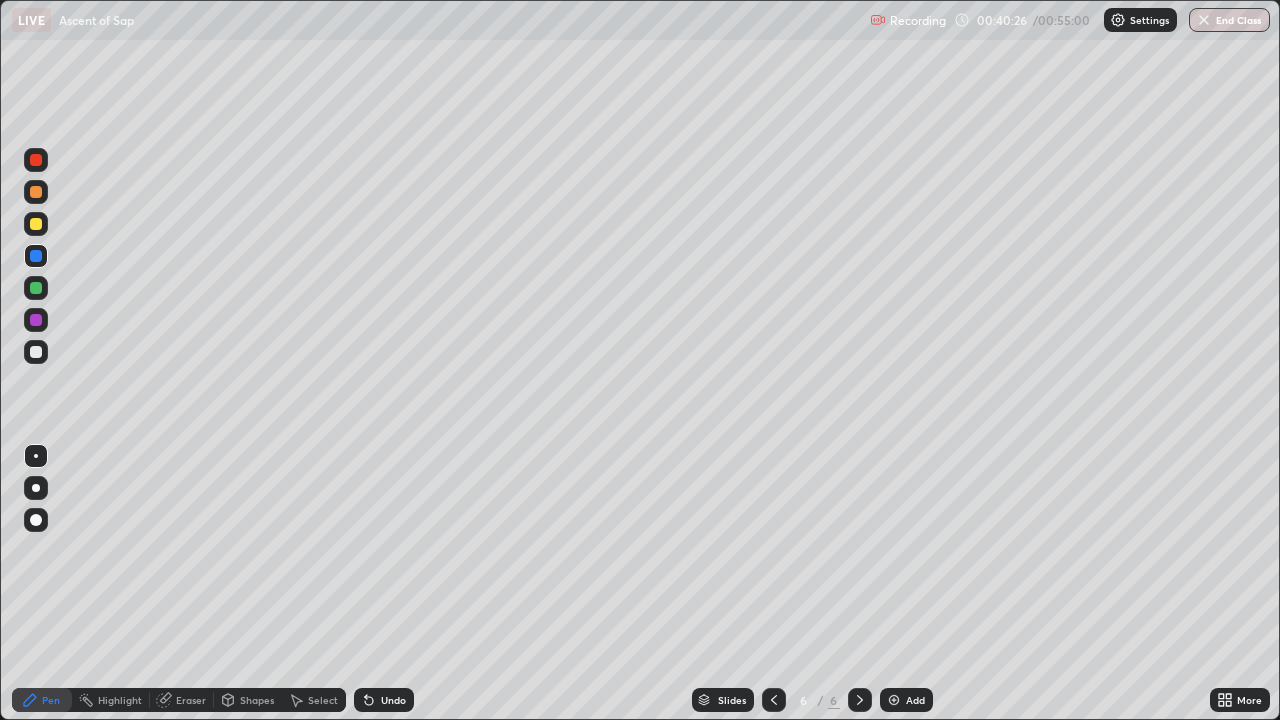 click on "Shapes" at bounding box center [257, 700] 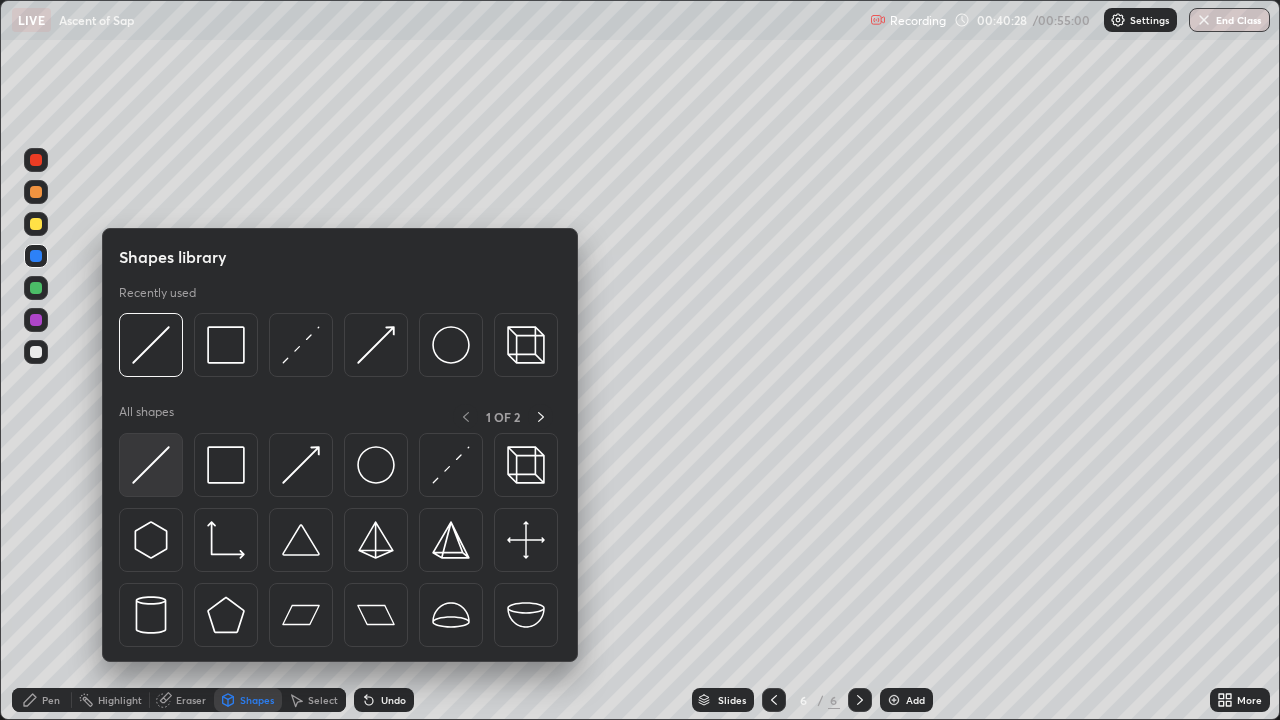 click at bounding box center [151, 465] 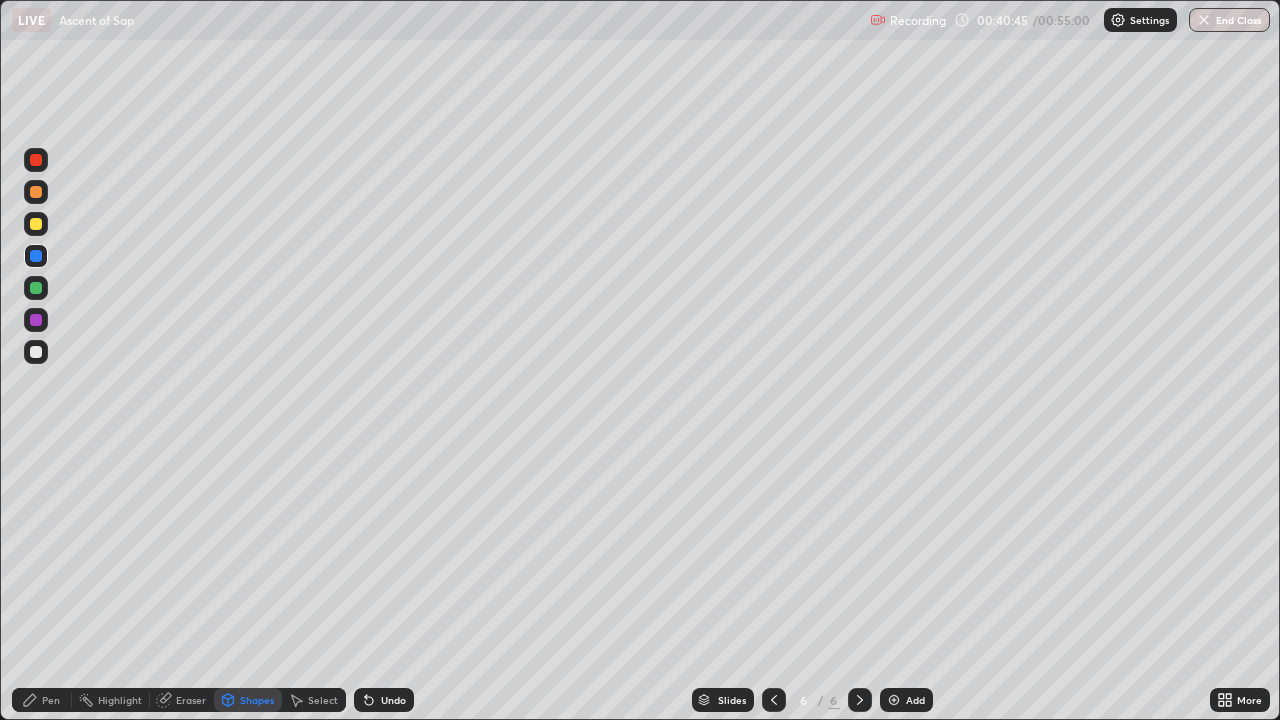 click on "Pen" at bounding box center (51, 700) 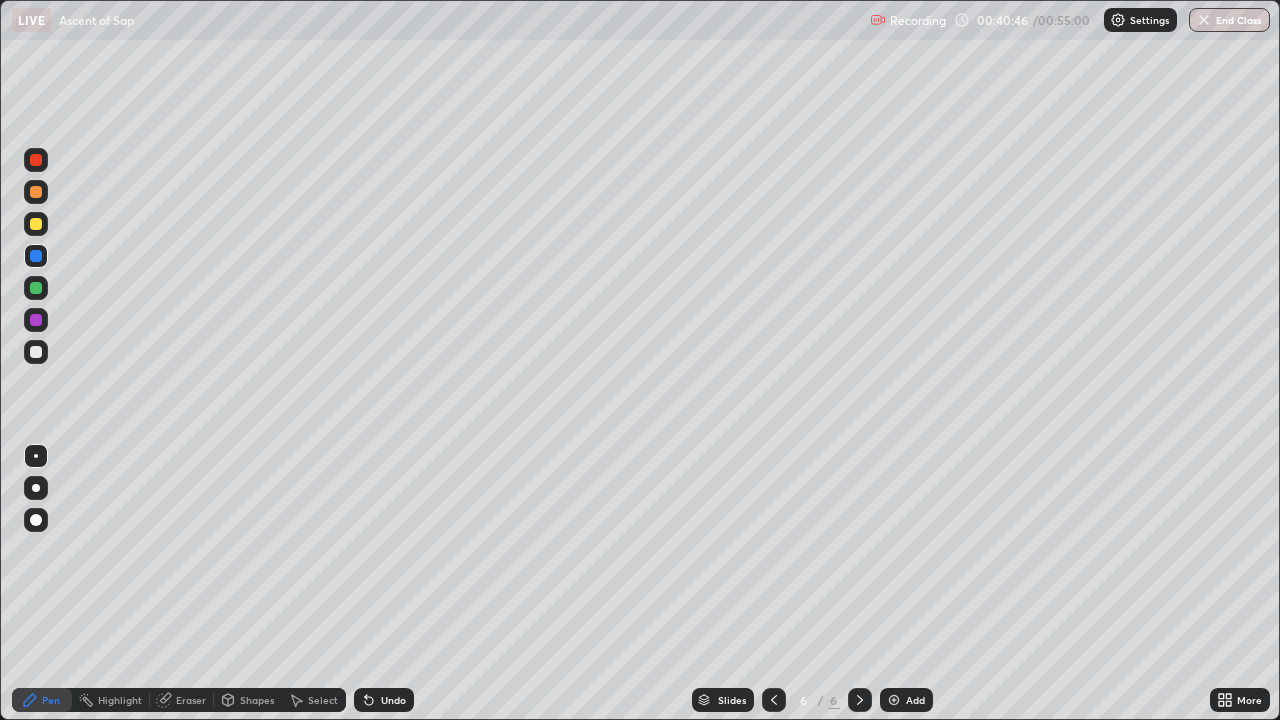 click at bounding box center [36, 288] 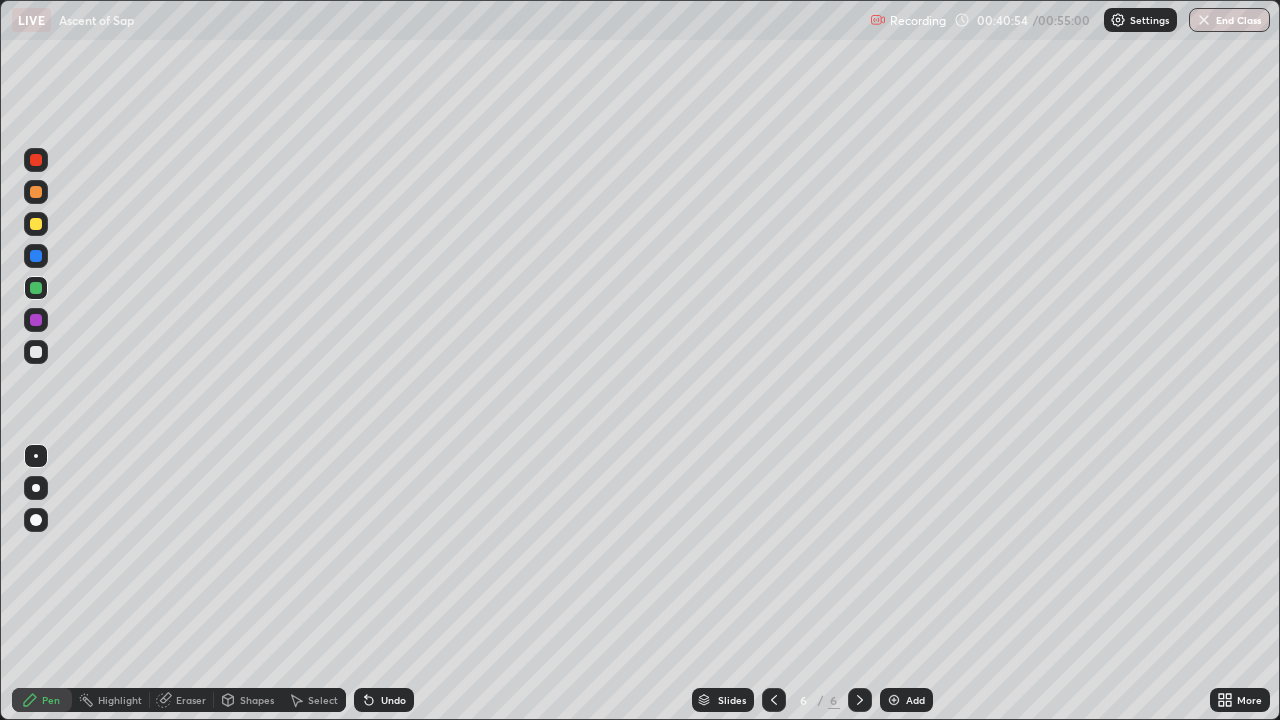 click on "Undo" at bounding box center [384, 700] 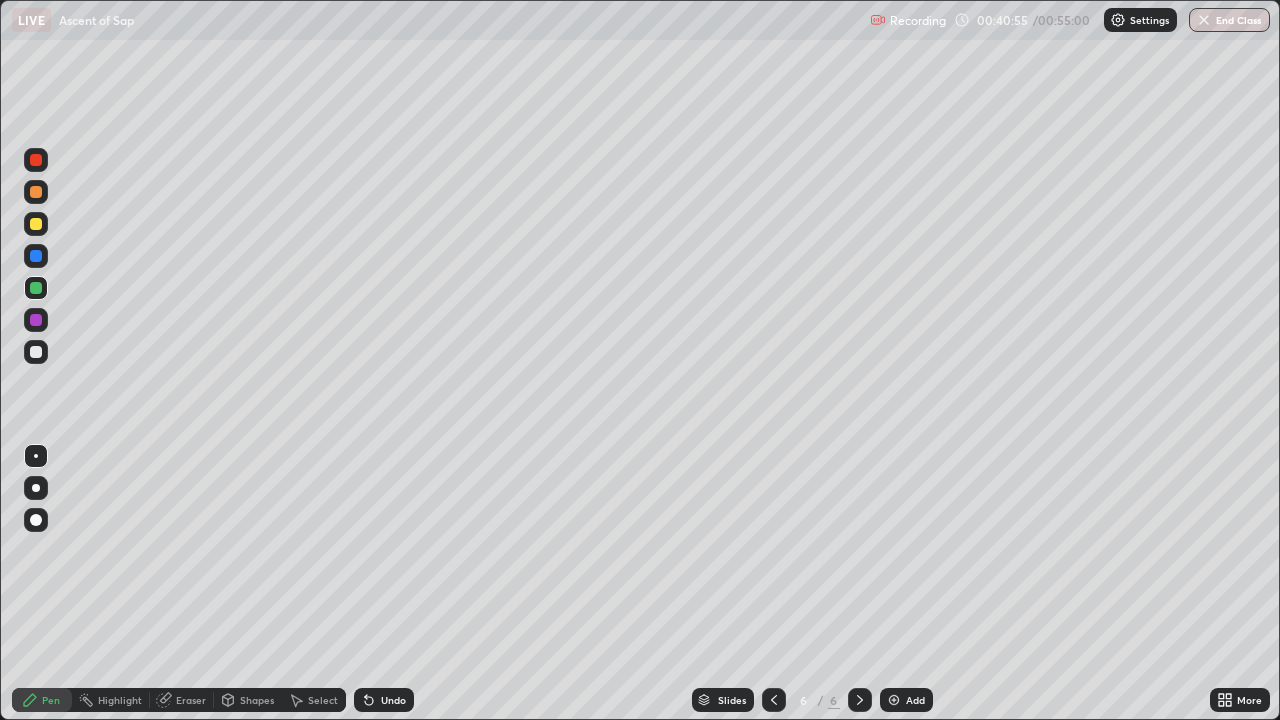 click at bounding box center (36, 224) 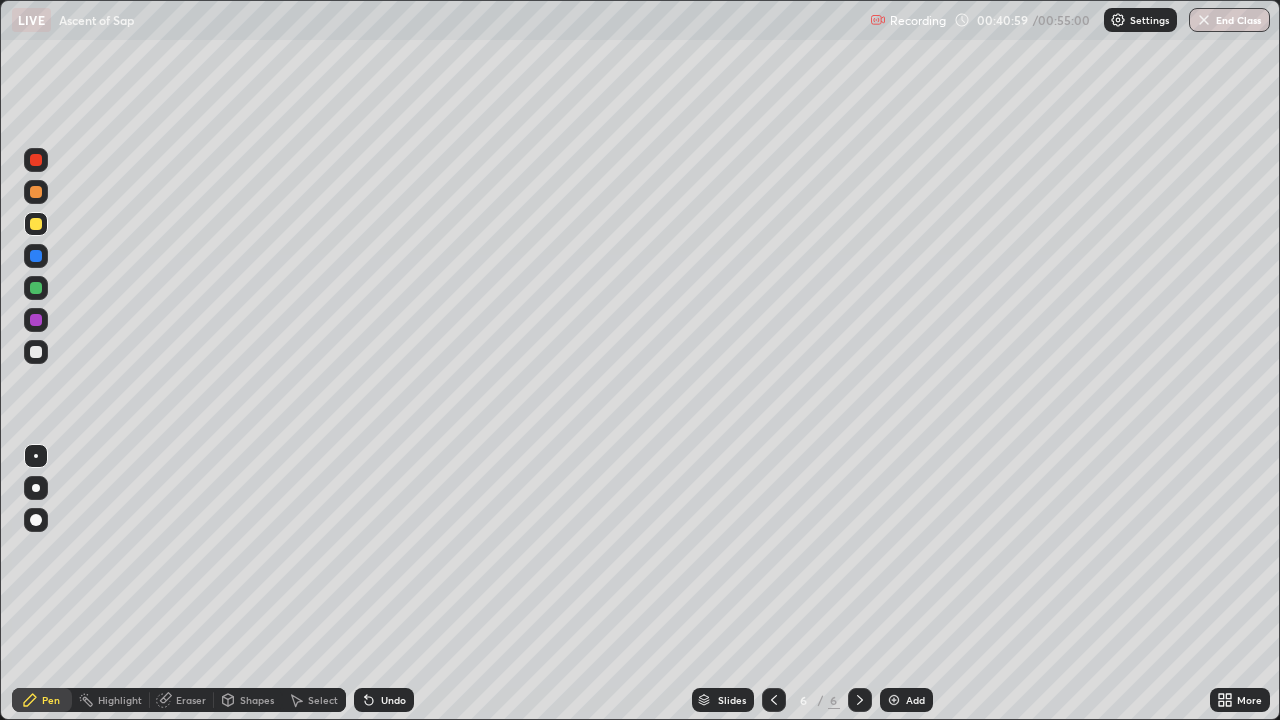 click at bounding box center (36, 256) 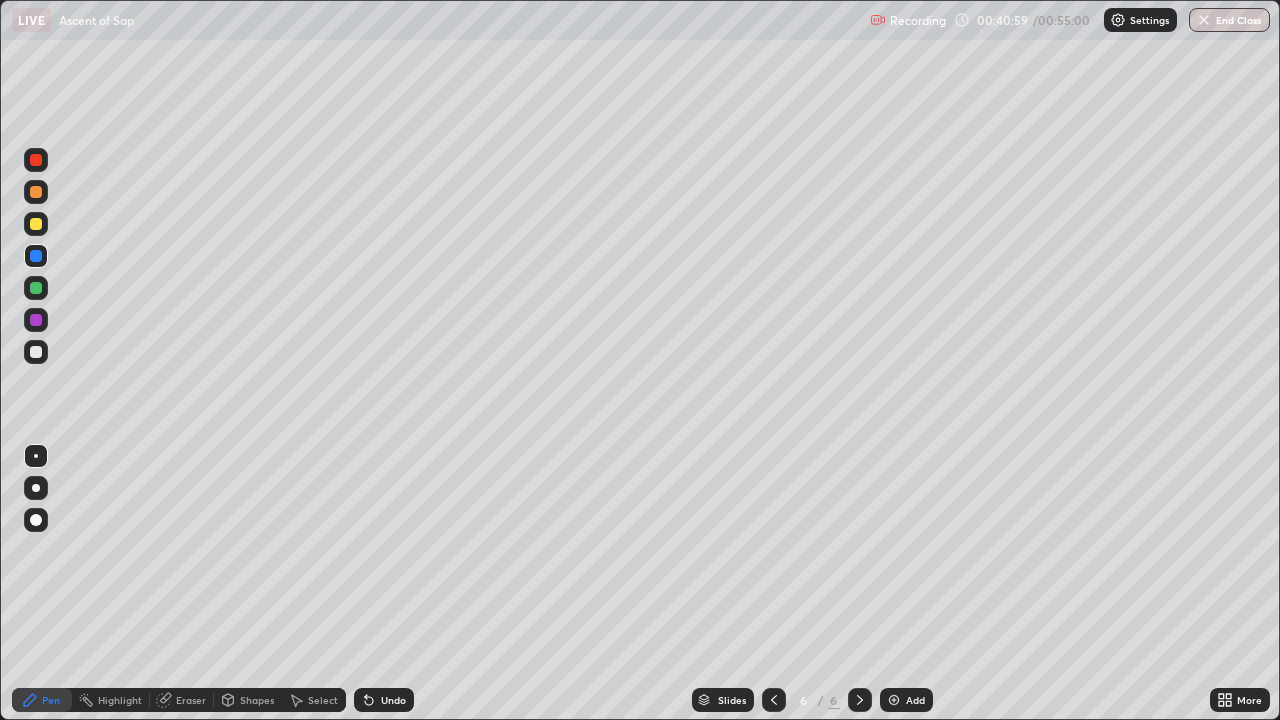 click at bounding box center [36, 288] 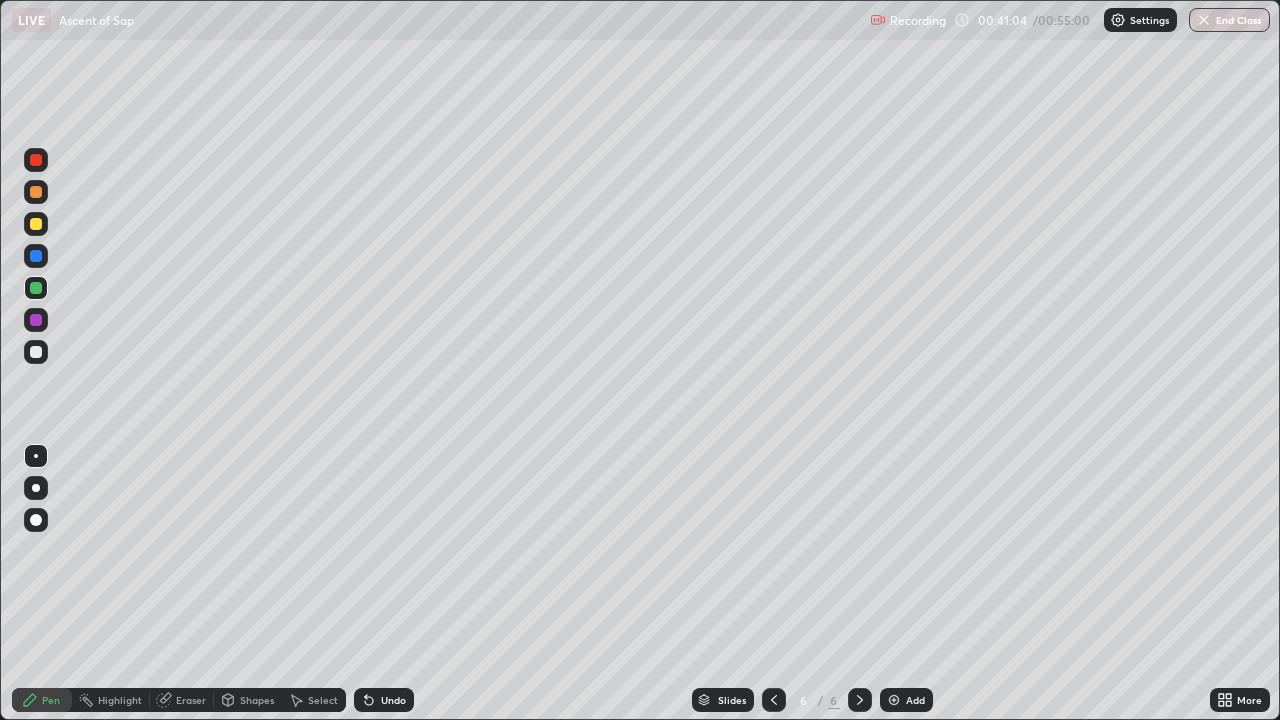 click on "Undo" at bounding box center [393, 700] 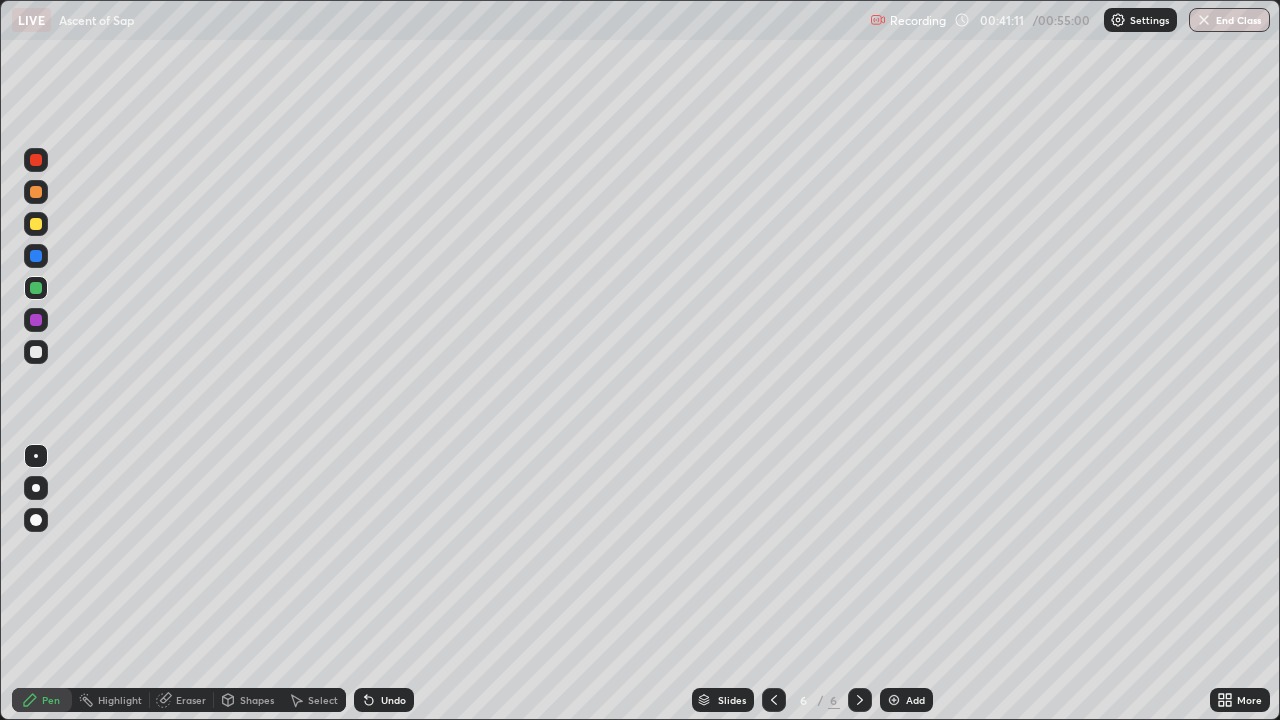 click at bounding box center (36, 224) 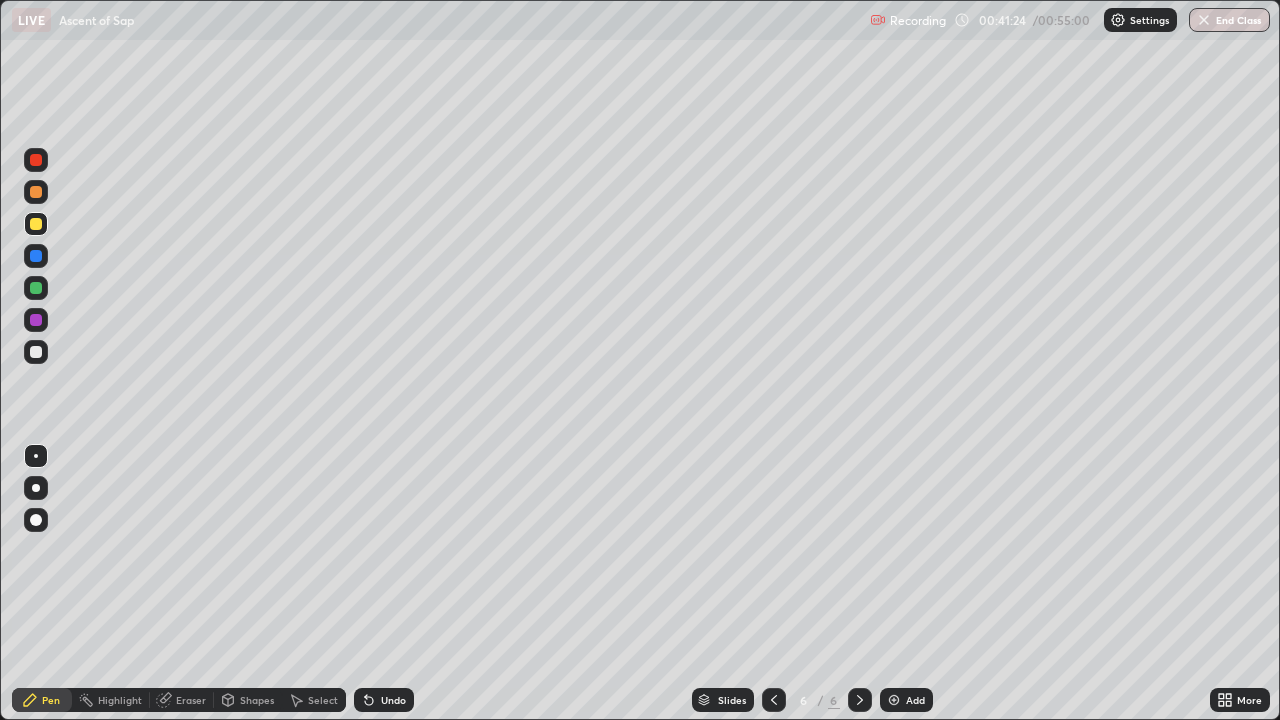 click on "Undo" at bounding box center [393, 700] 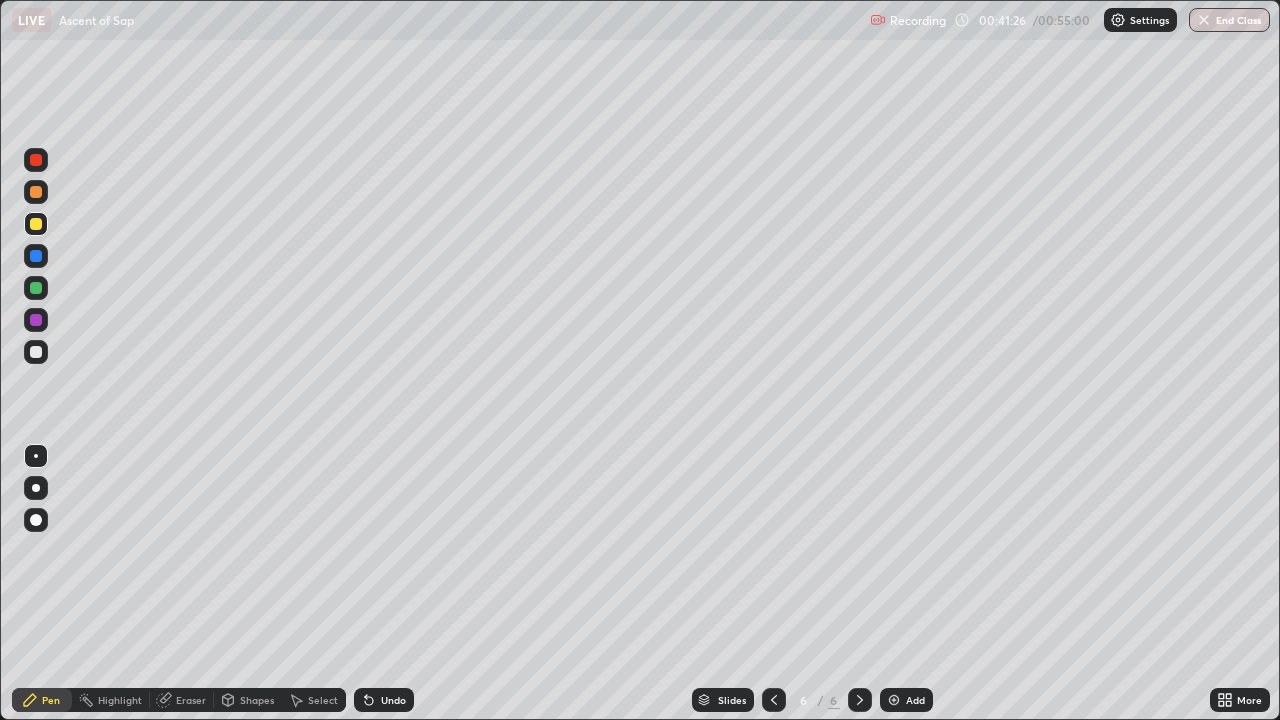 click at bounding box center (36, 256) 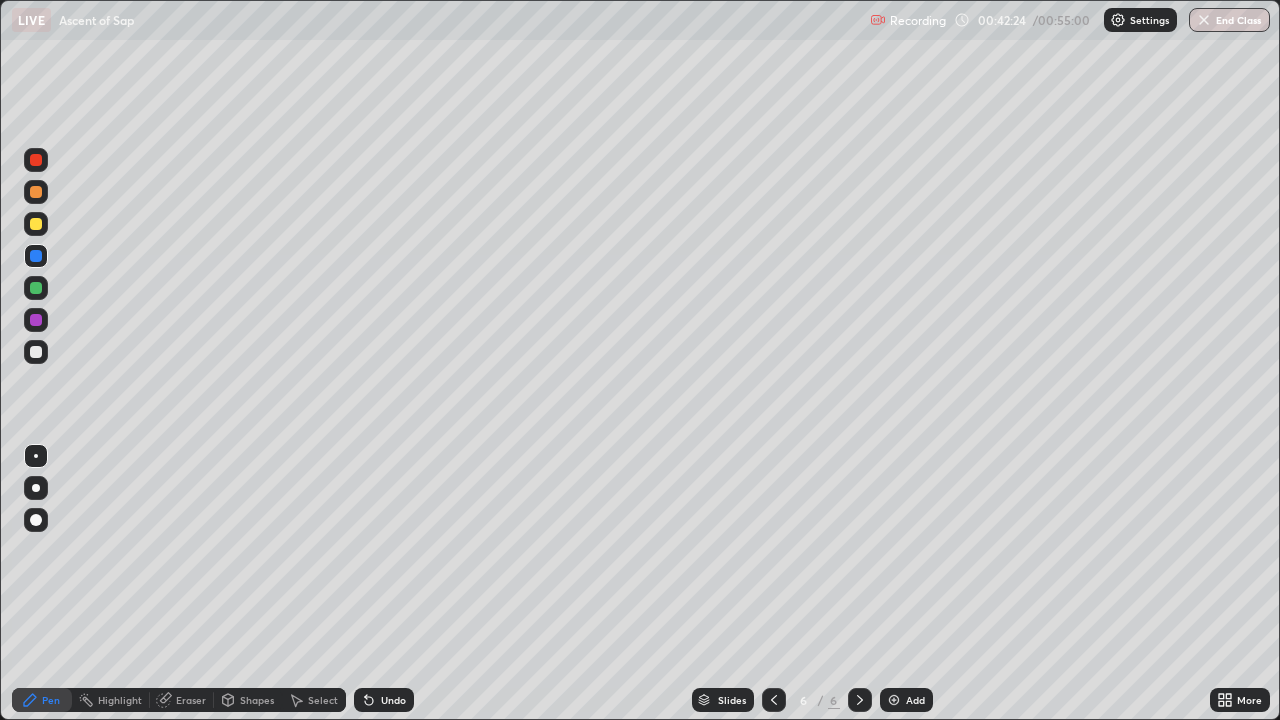 click at bounding box center (36, 320) 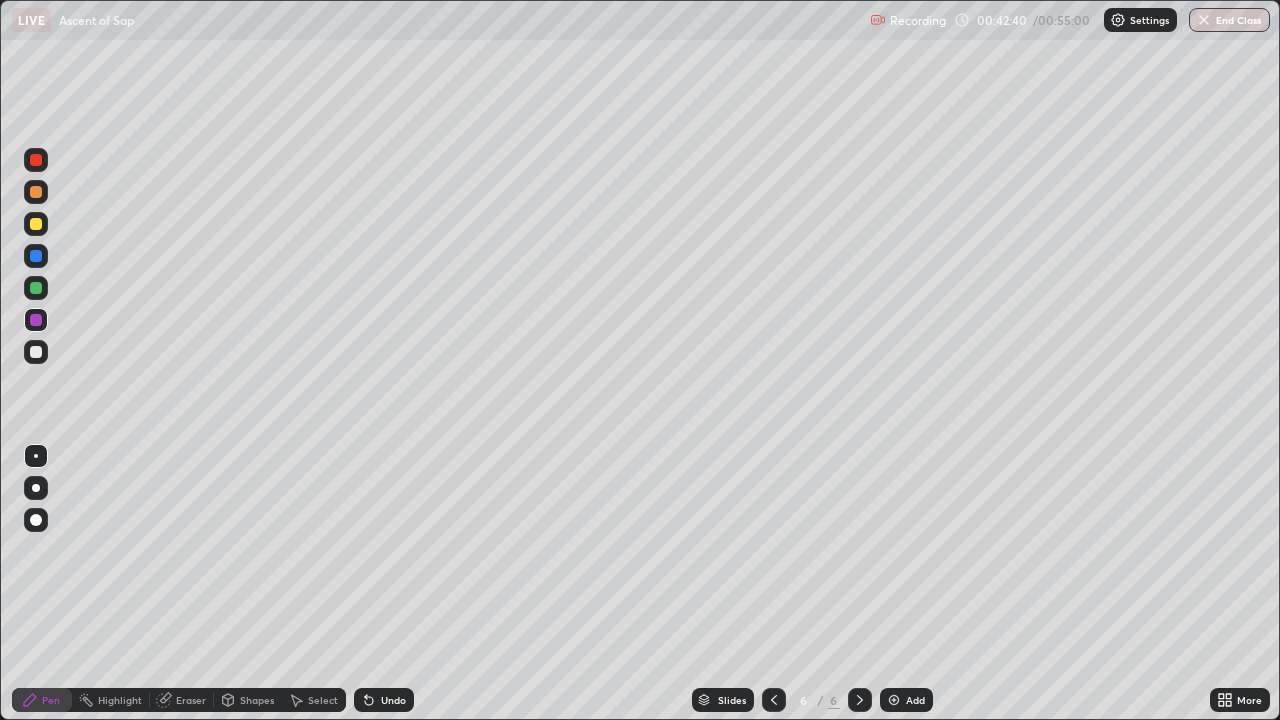 click at bounding box center [36, 352] 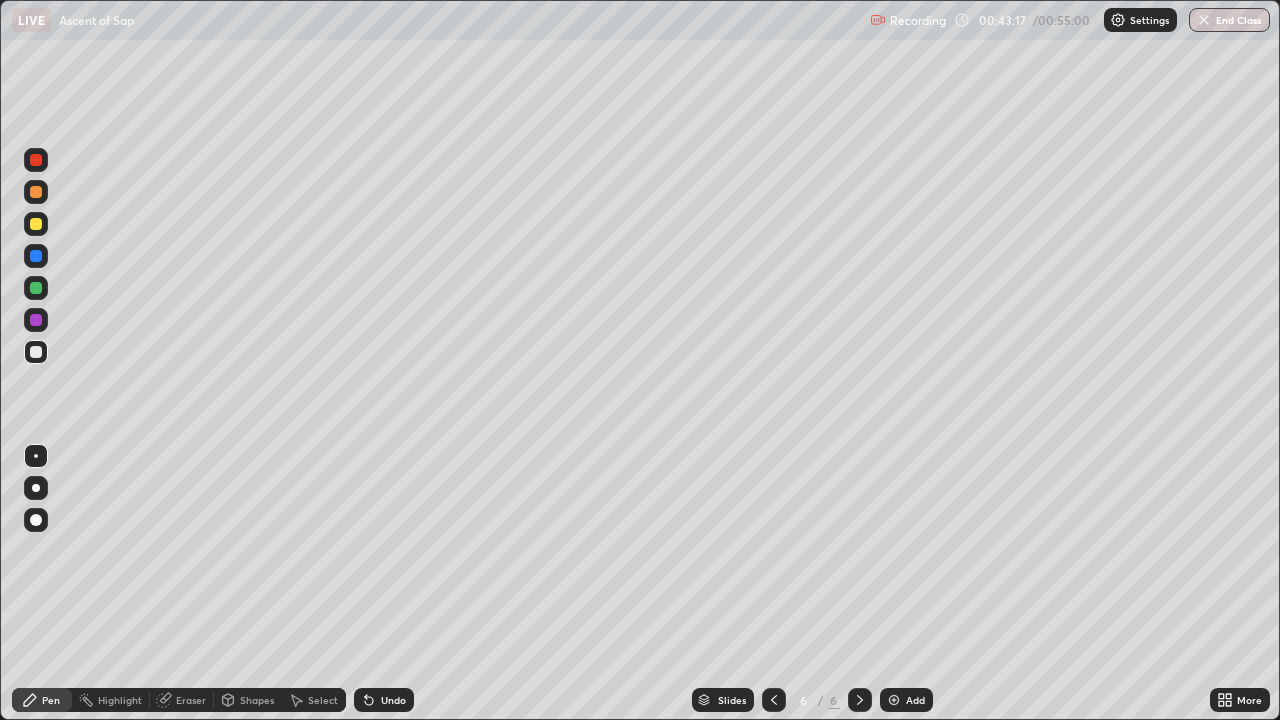 click on "Pen" at bounding box center (42, 700) 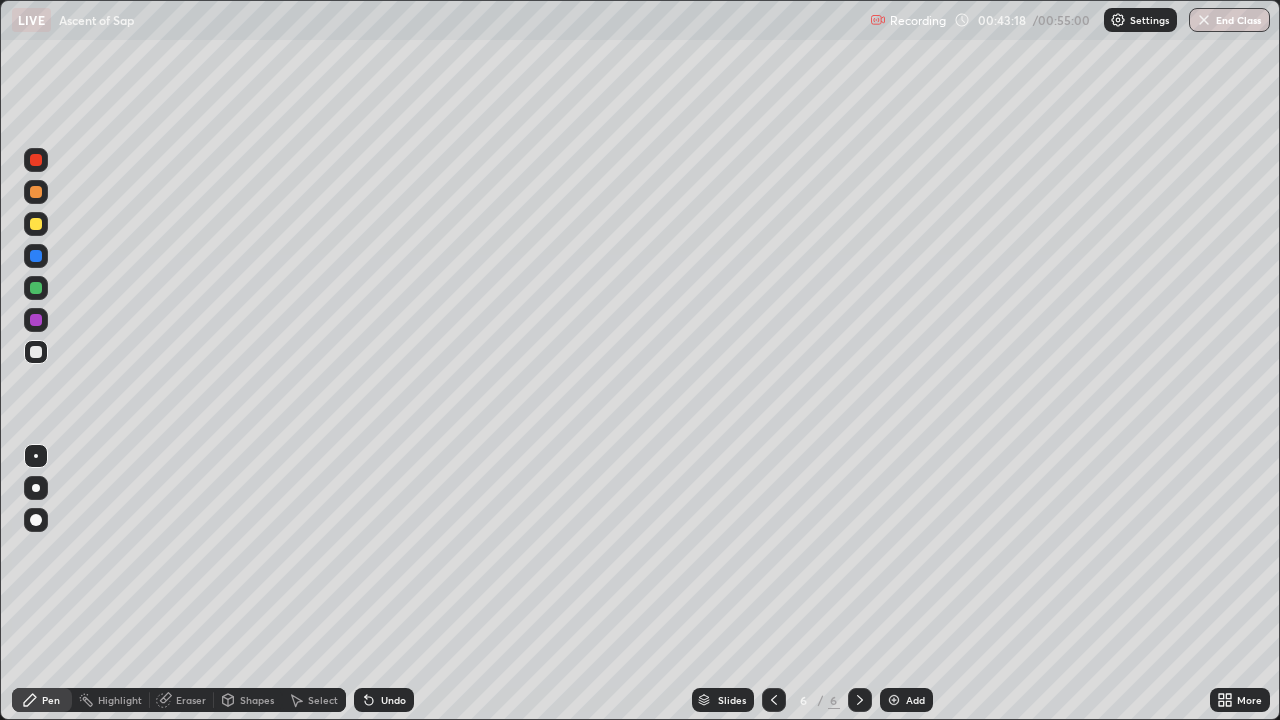 click at bounding box center [36, 352] 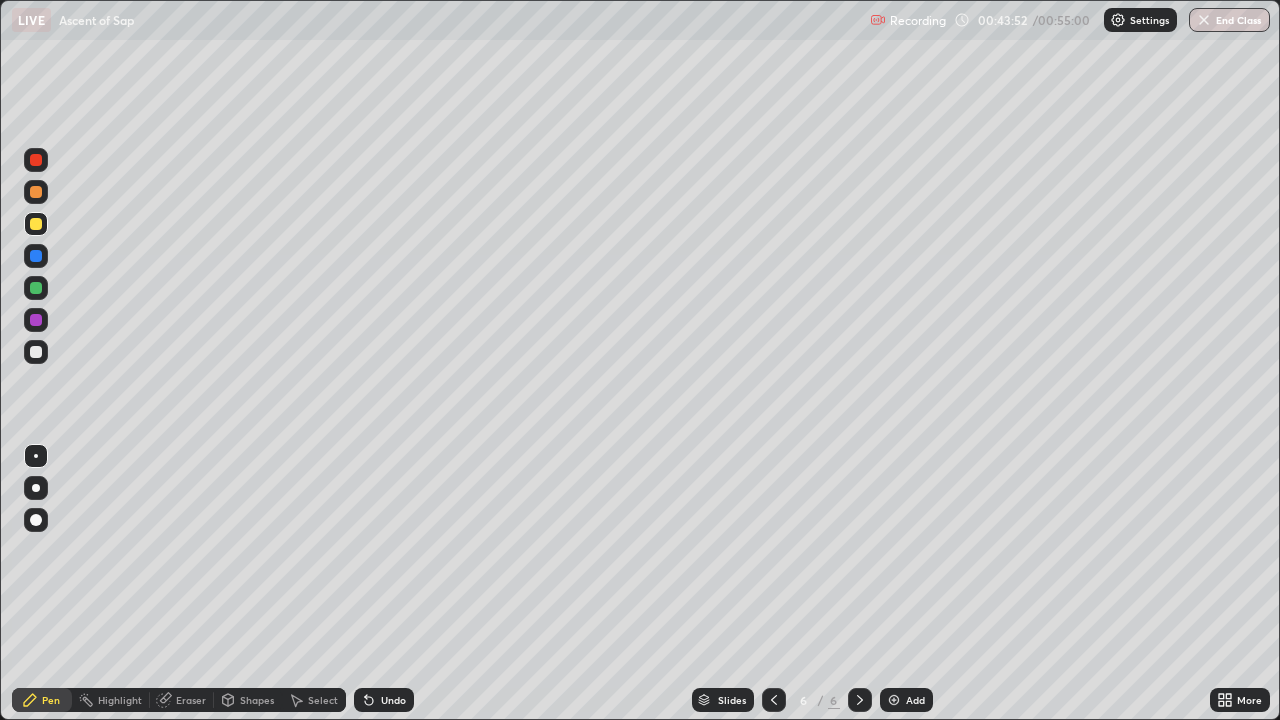 click at bounding box center [36, 288] 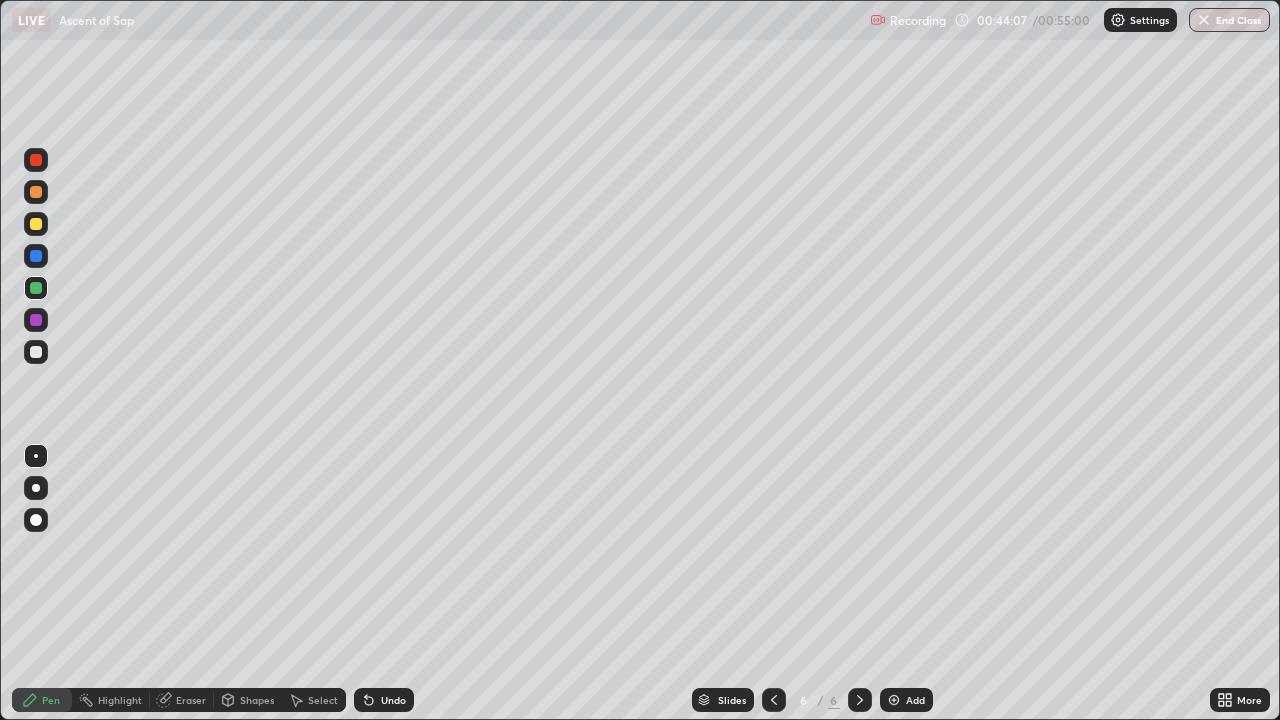 click on "Undo" at bounding box center (393, 700) 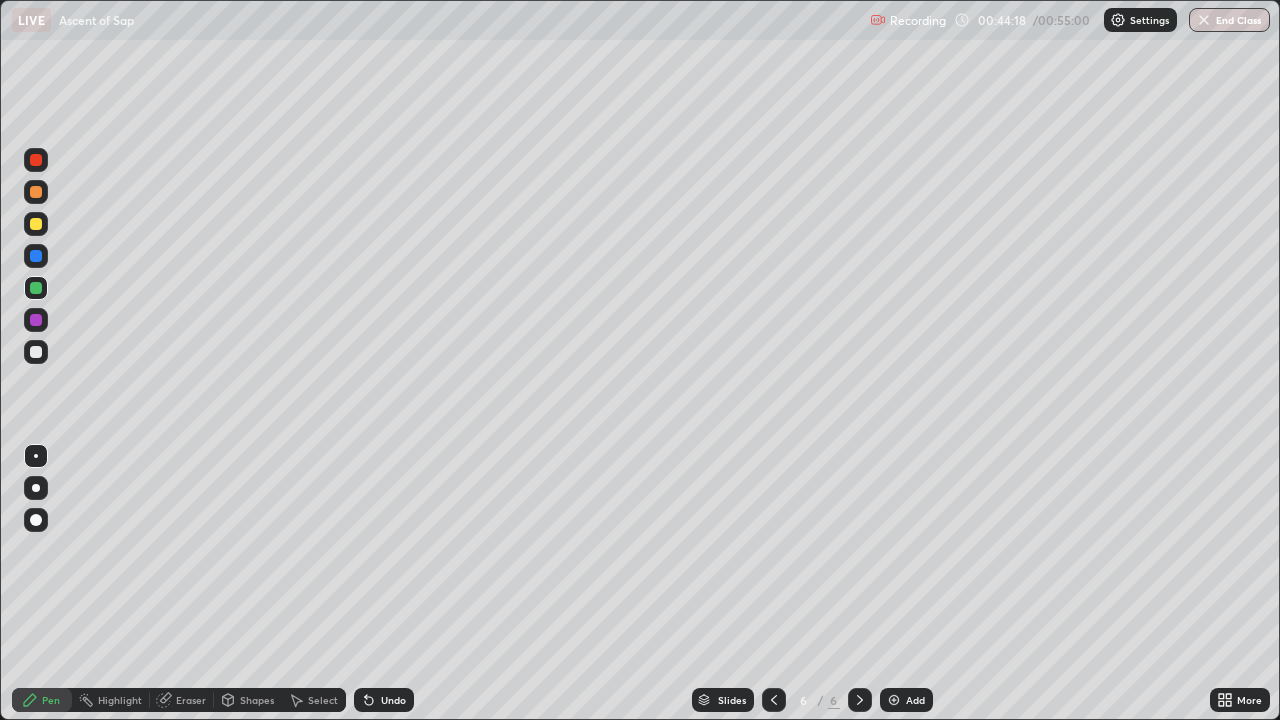 click at bounding box center [36, 320] 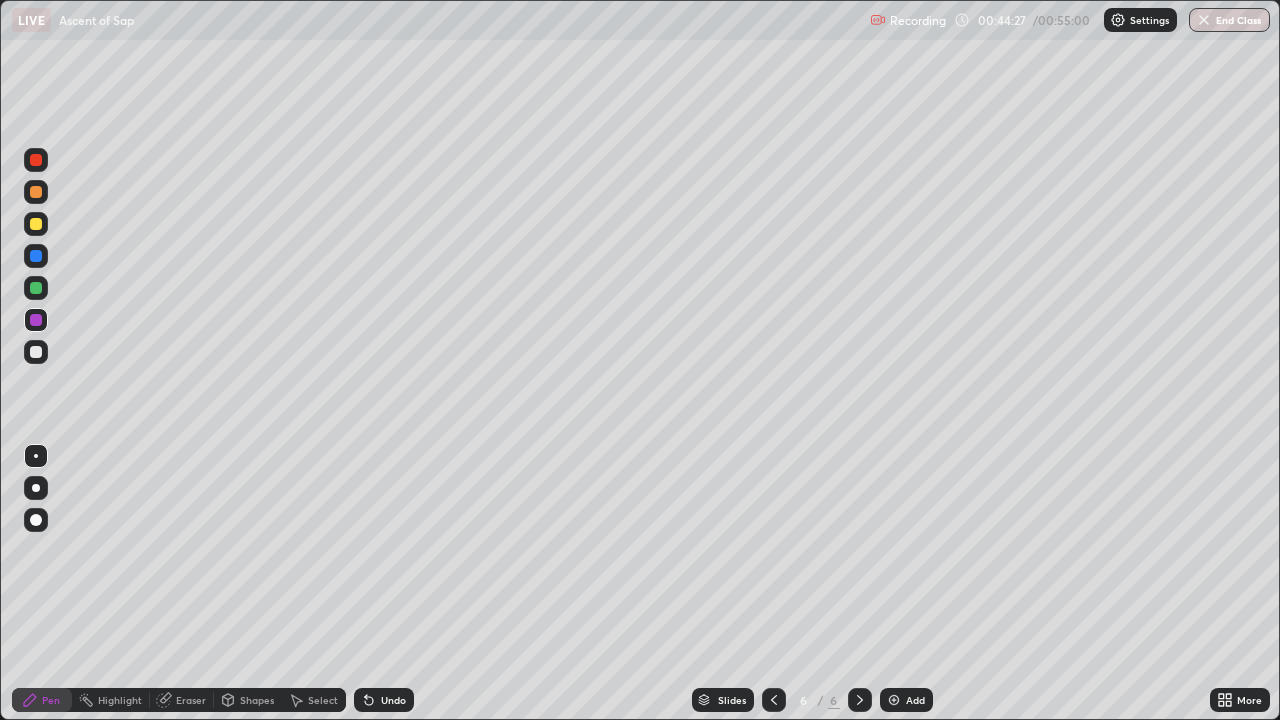click on "Undo" at bounding box center (393, 700) 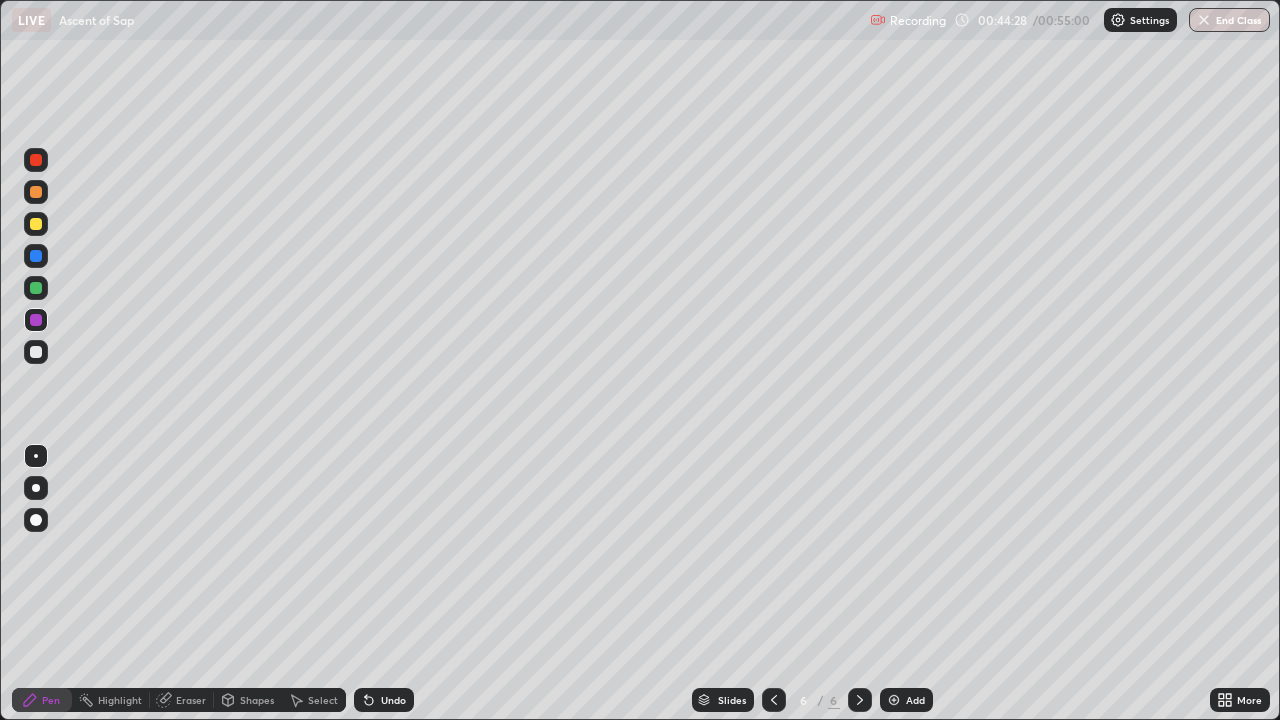 click on "Undo" at bounding box center (393, 700) 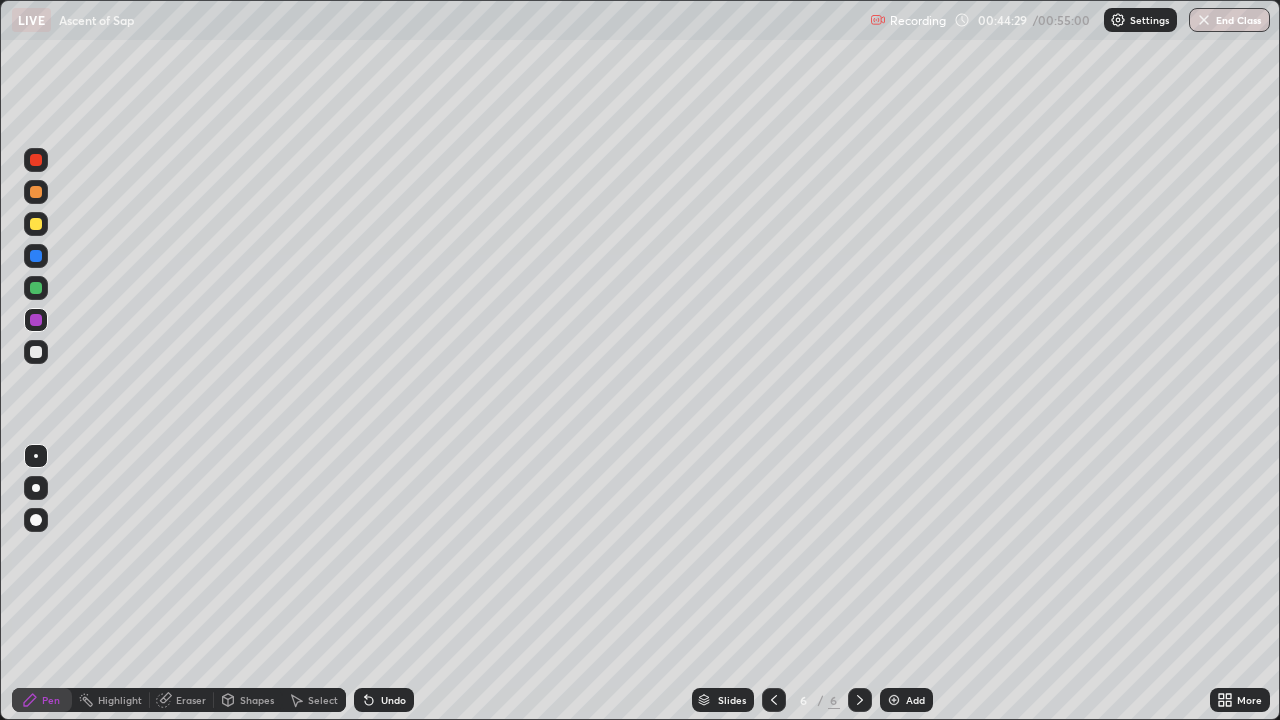 click on "Undo" at bounding box center (393, 700) 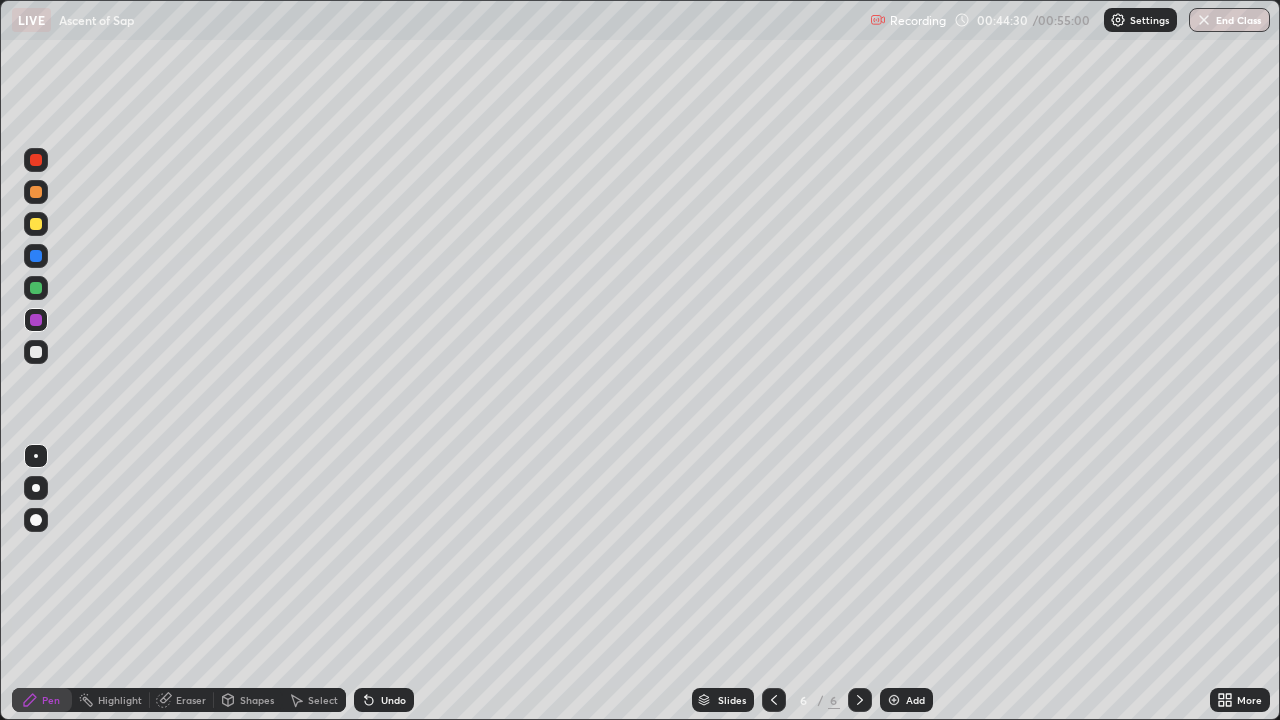 click on "Undo" at bounding box center (393, 700) 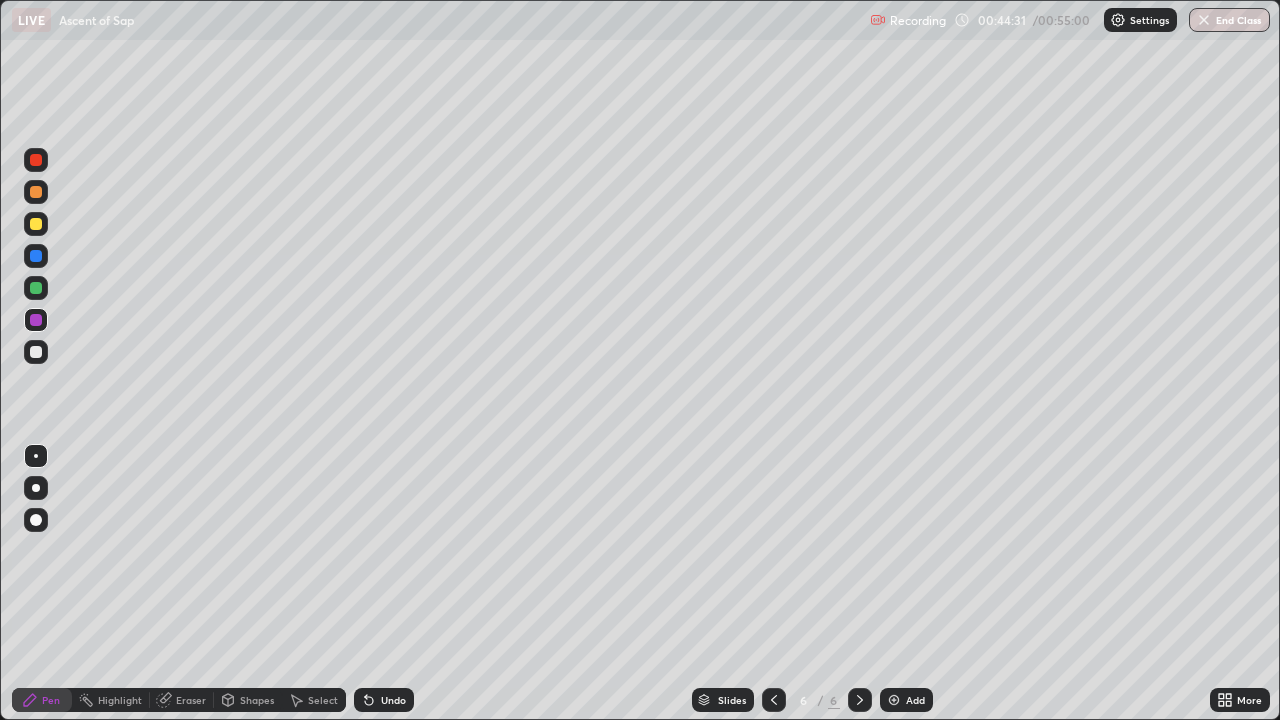 click on "Undo" at bounding box center [393, 700] 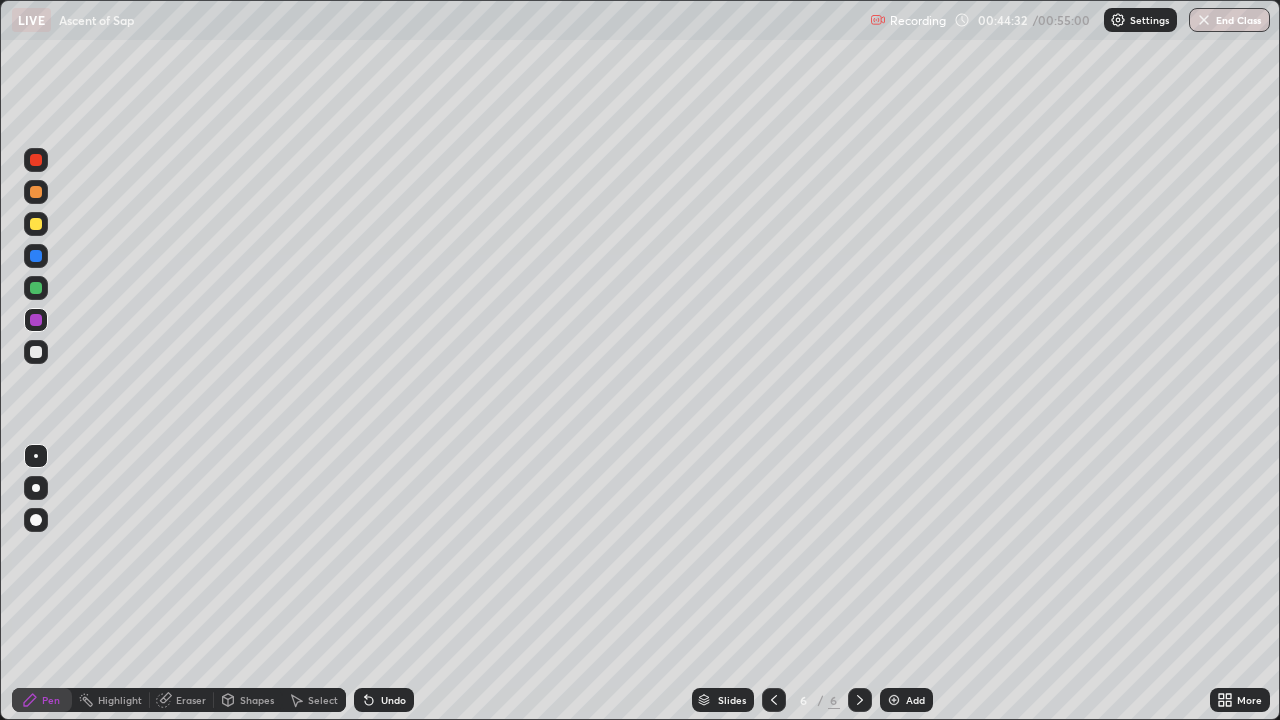 click on "Undo" at bounding box center [393, 700] 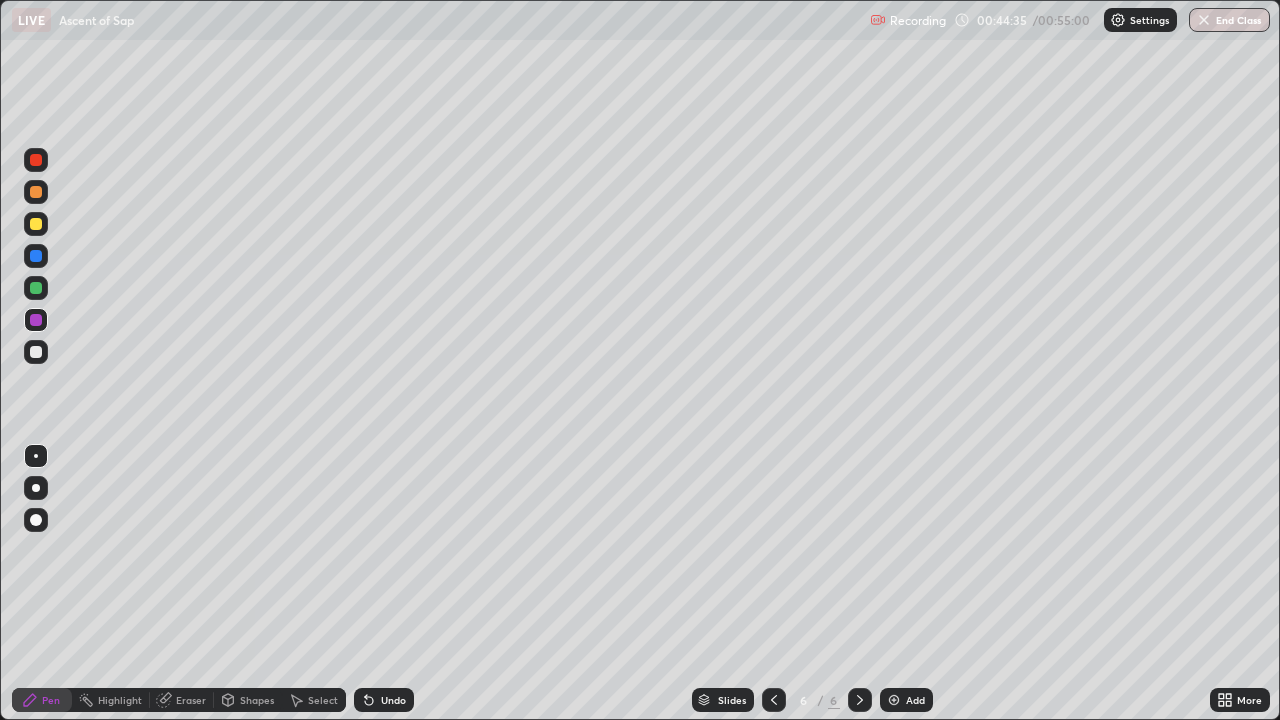 click at bounding box center (36, 288) 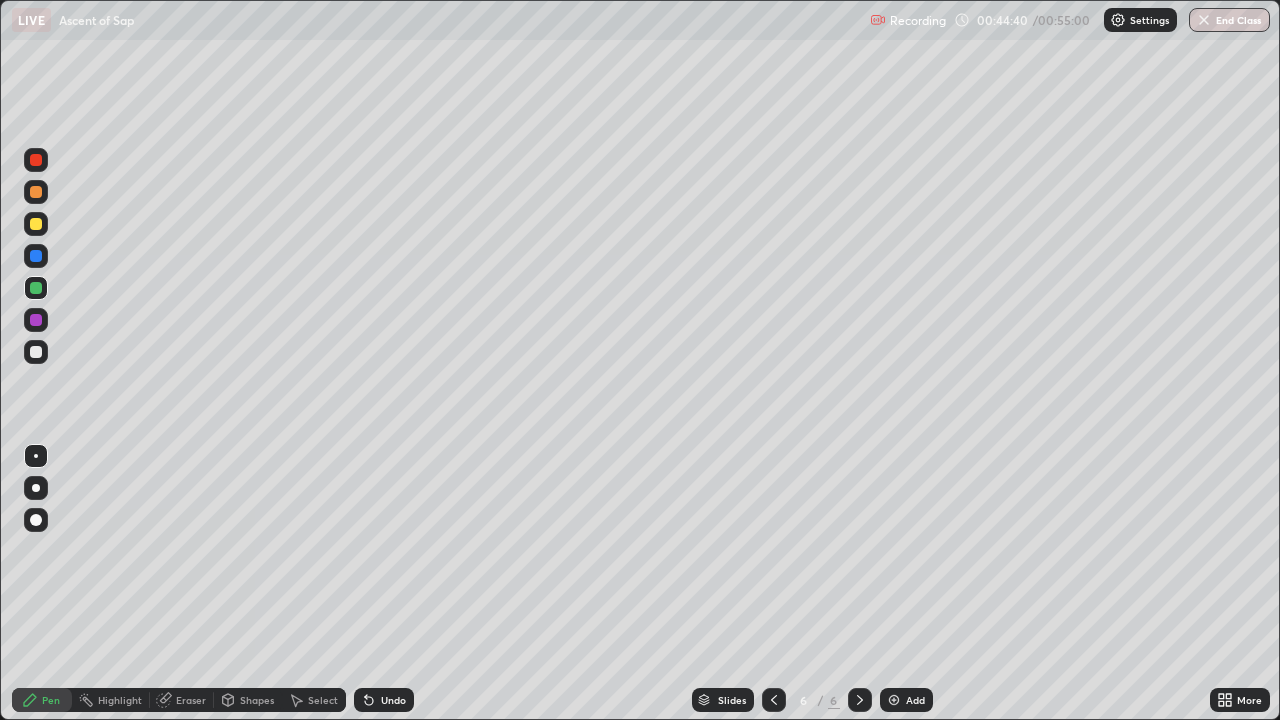 click at bounding box center [36, 320] 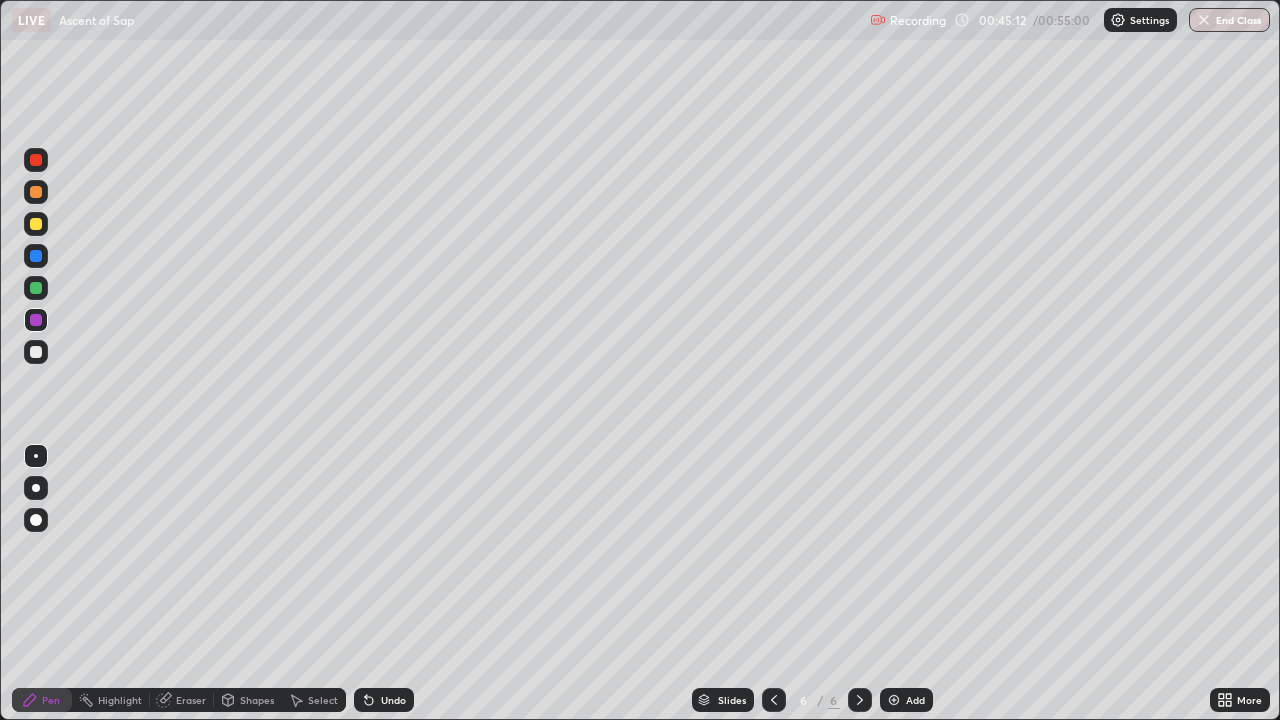 click at bounding box center [36, 224] 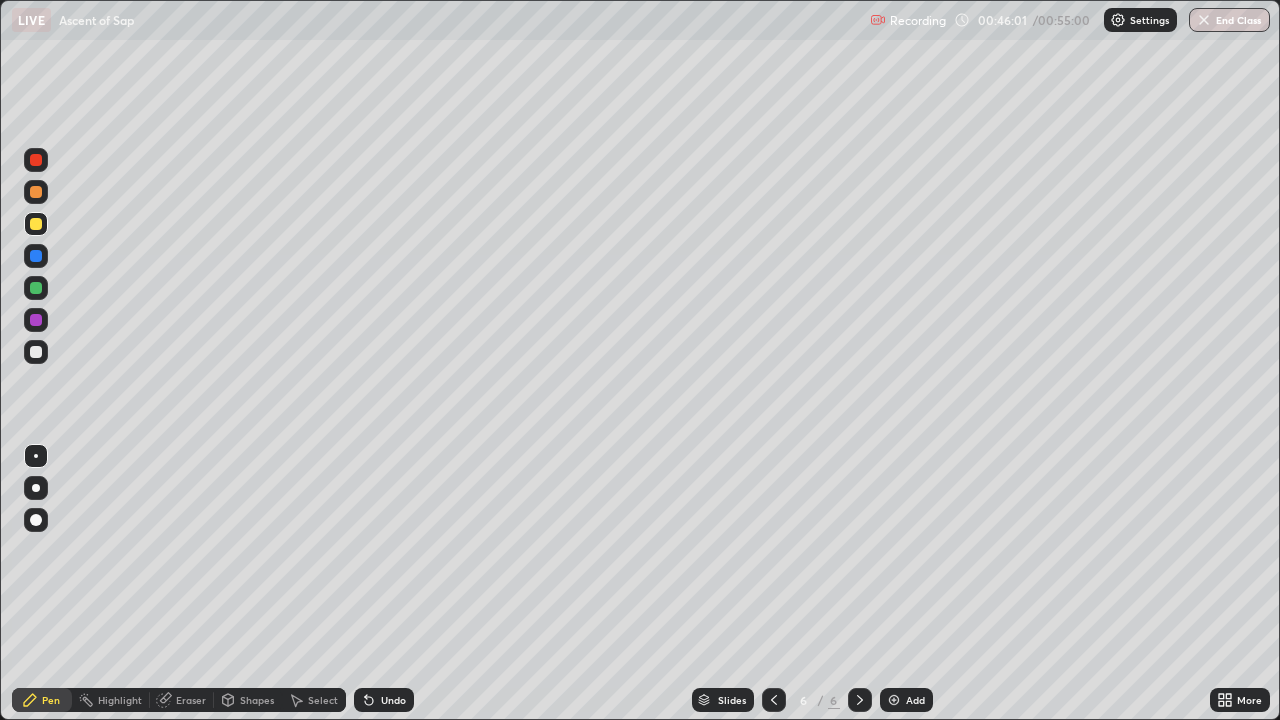 click on "Undo" at bounding box center [393, 700] 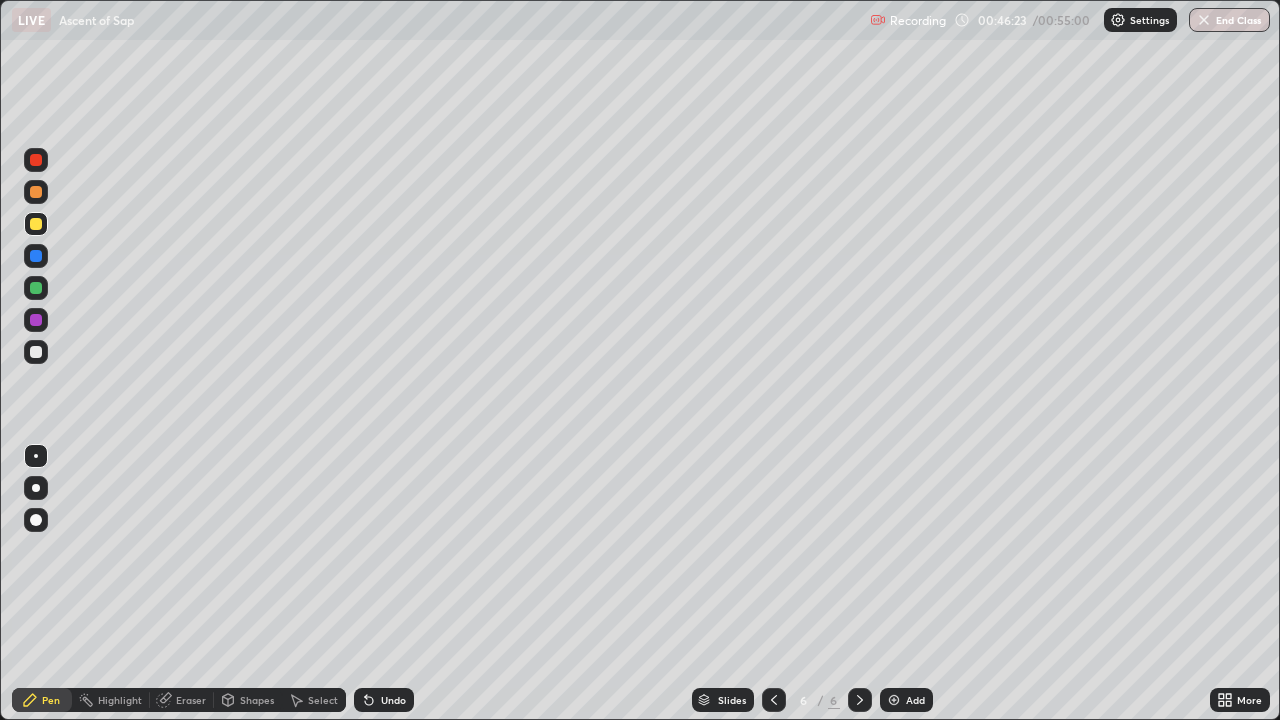 click on "Undo" at bounding box center (393, 700) 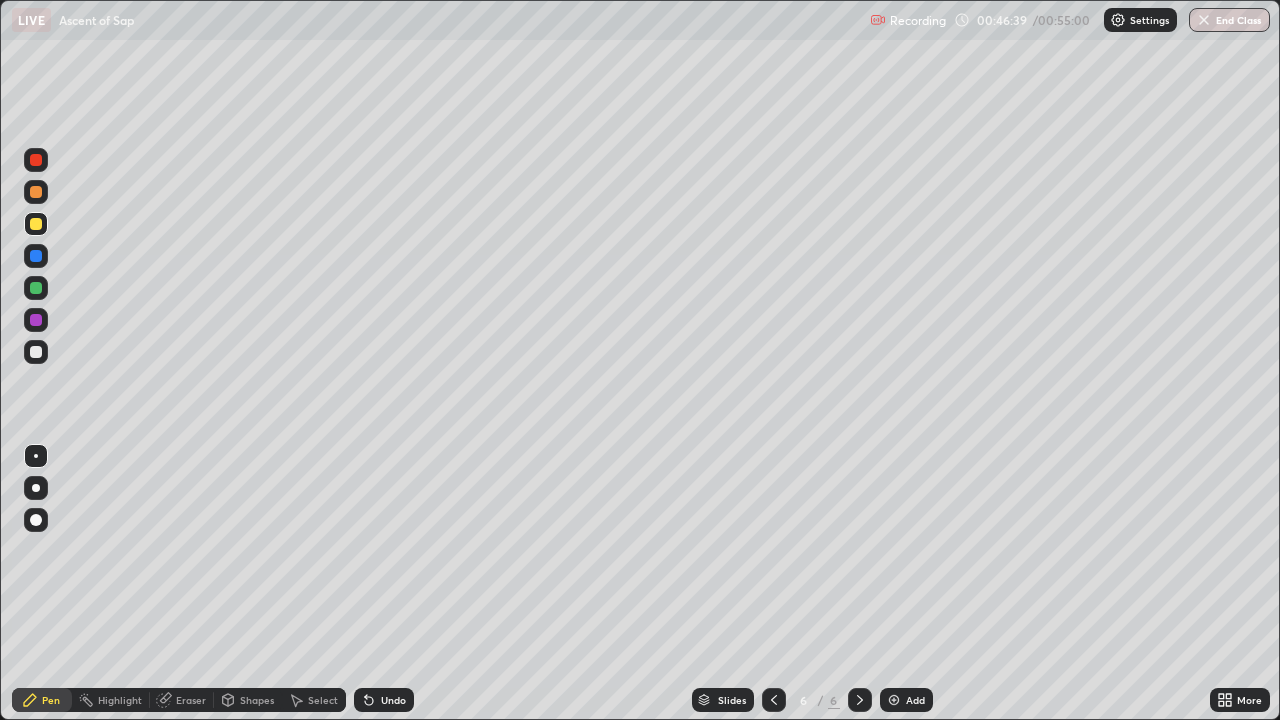 click on "Undo" at bounding box center [384, 700] 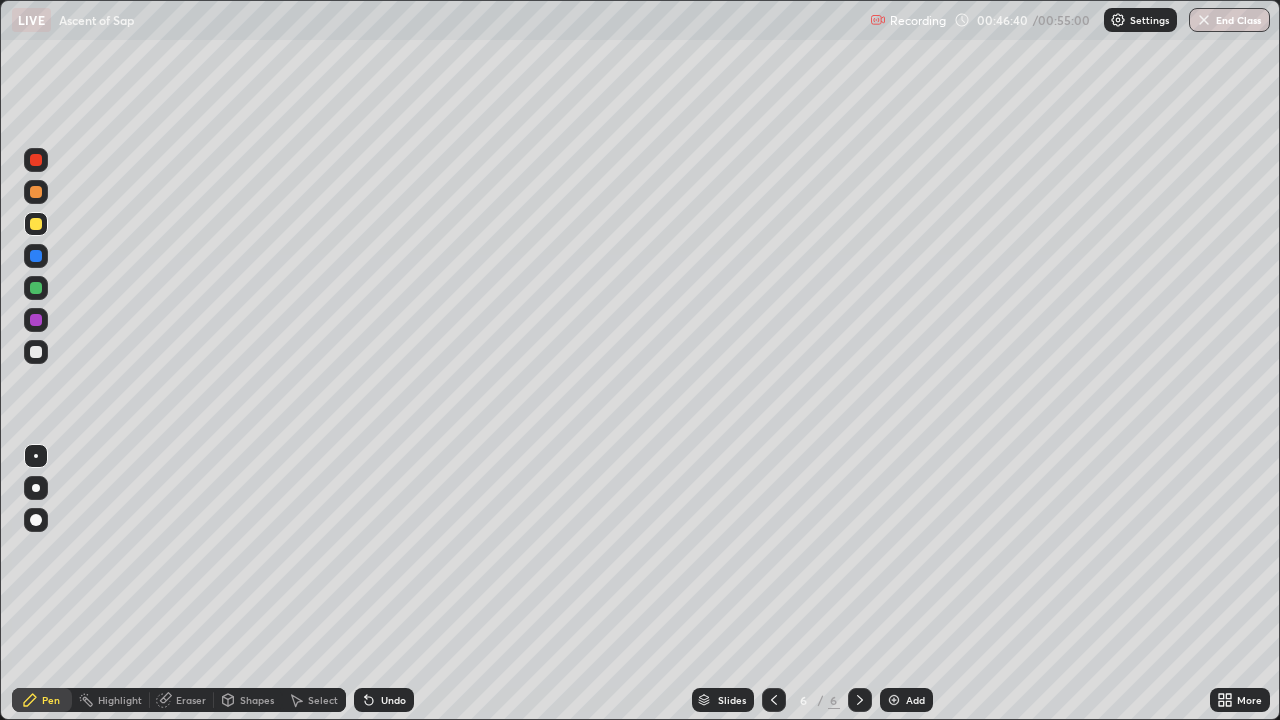 click on "Undo" at bounding box center [393, 700] 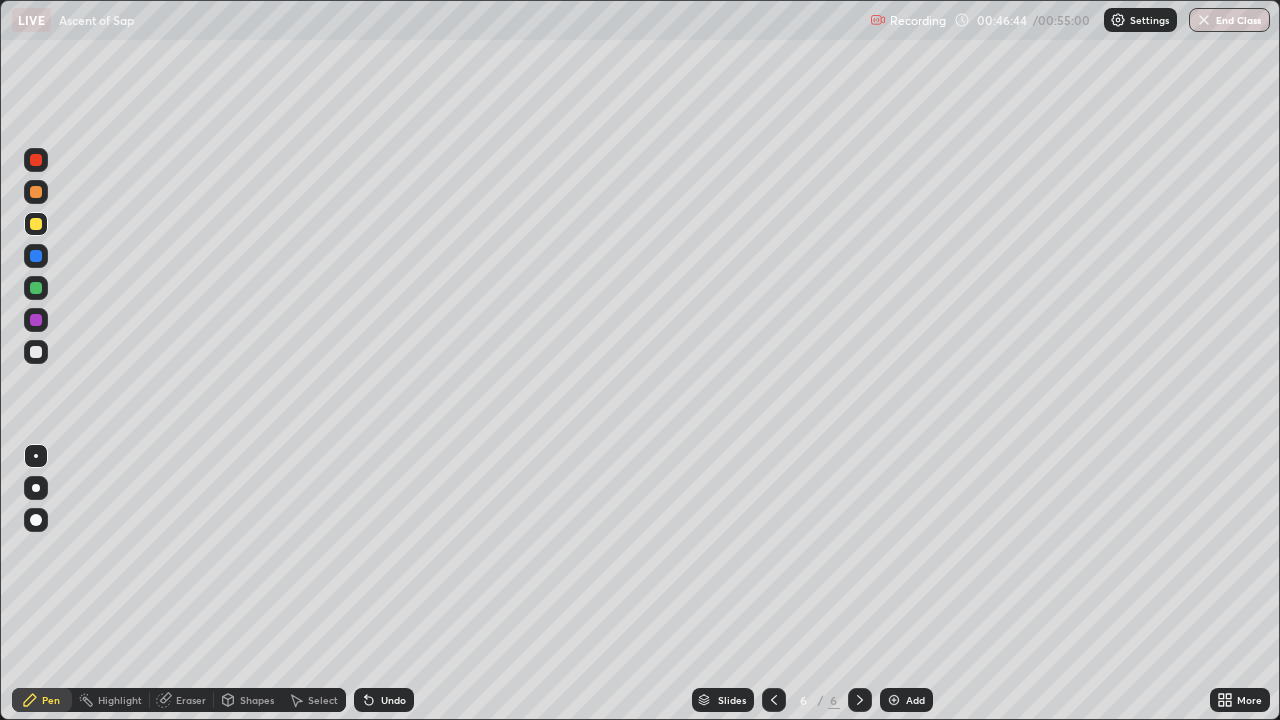 click on "Undo" at bounding box center [393, 700] 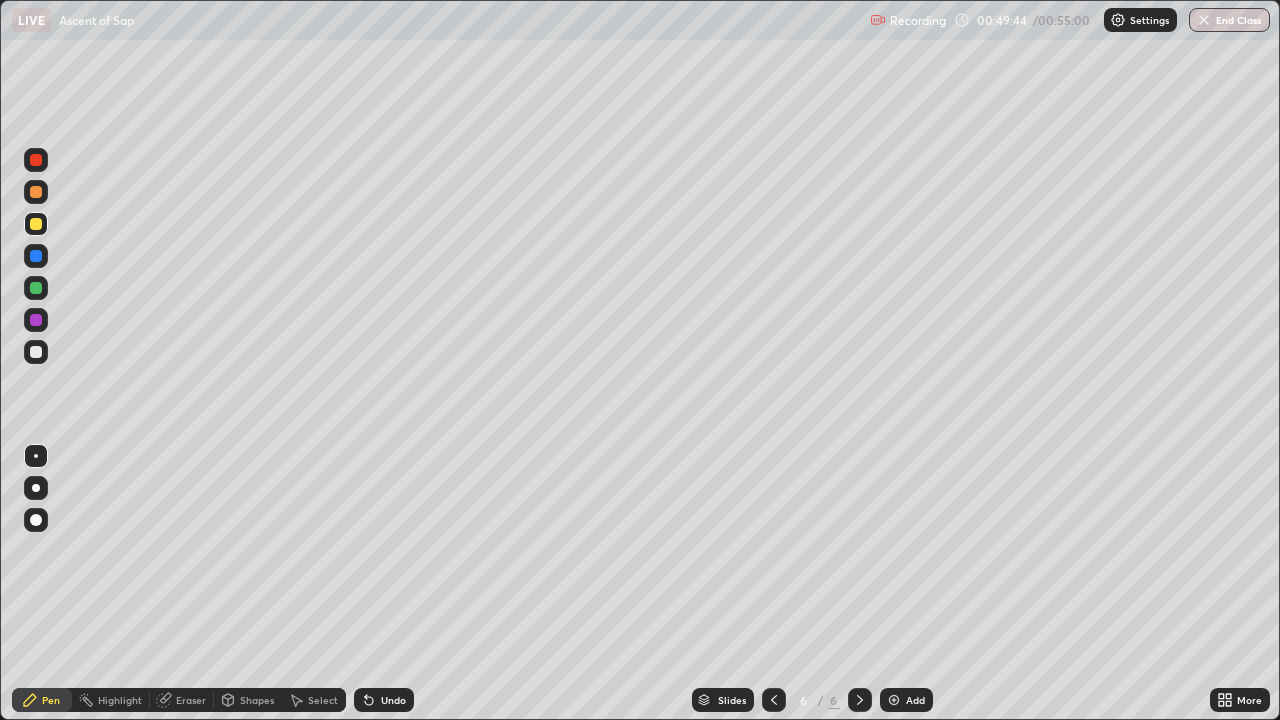 click at bounding box center [36, 224] 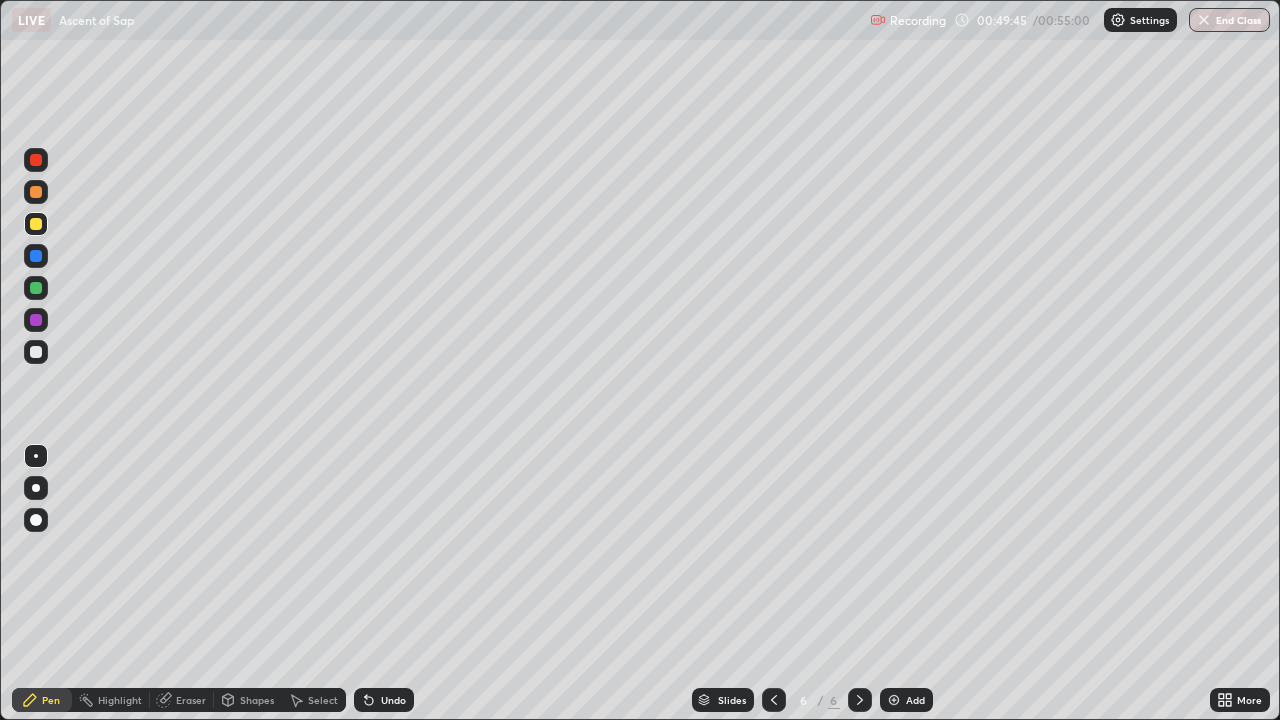 click at bounding box center [36, 288] 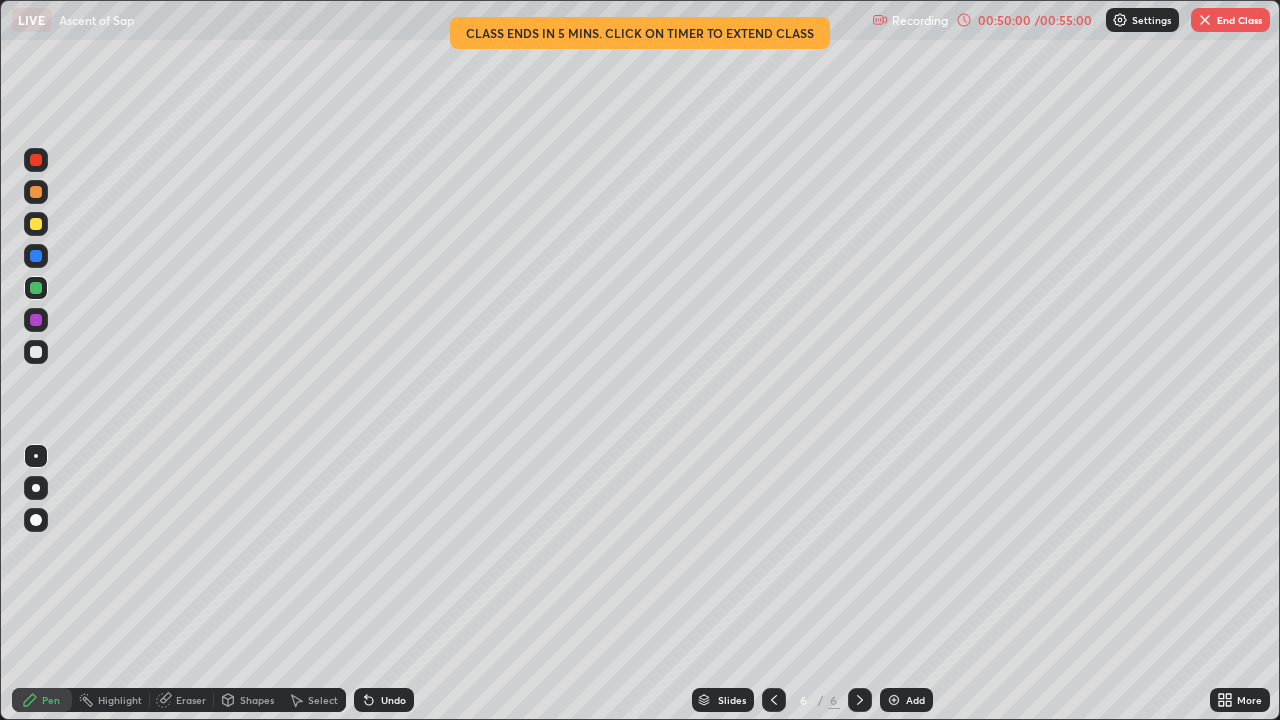 click at bounding box center (36, 320) 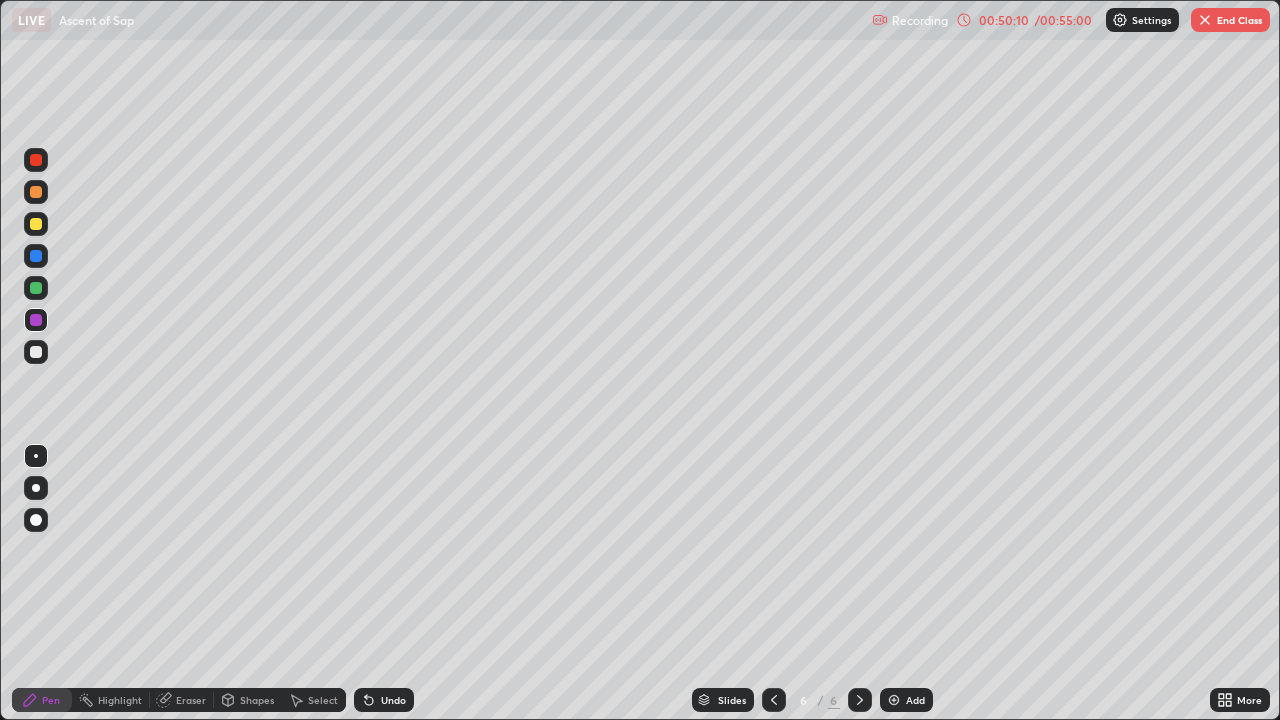 click at bounding box center [36, 288] 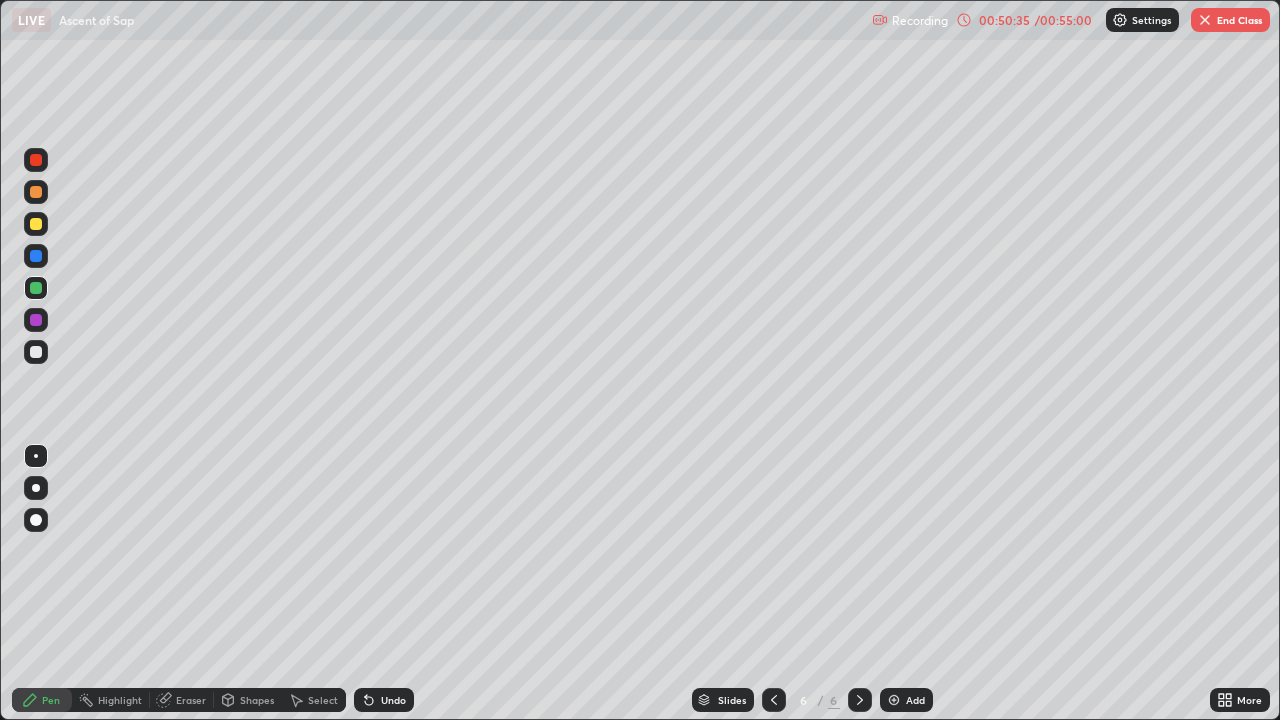 click at bounding box center [36, 352] 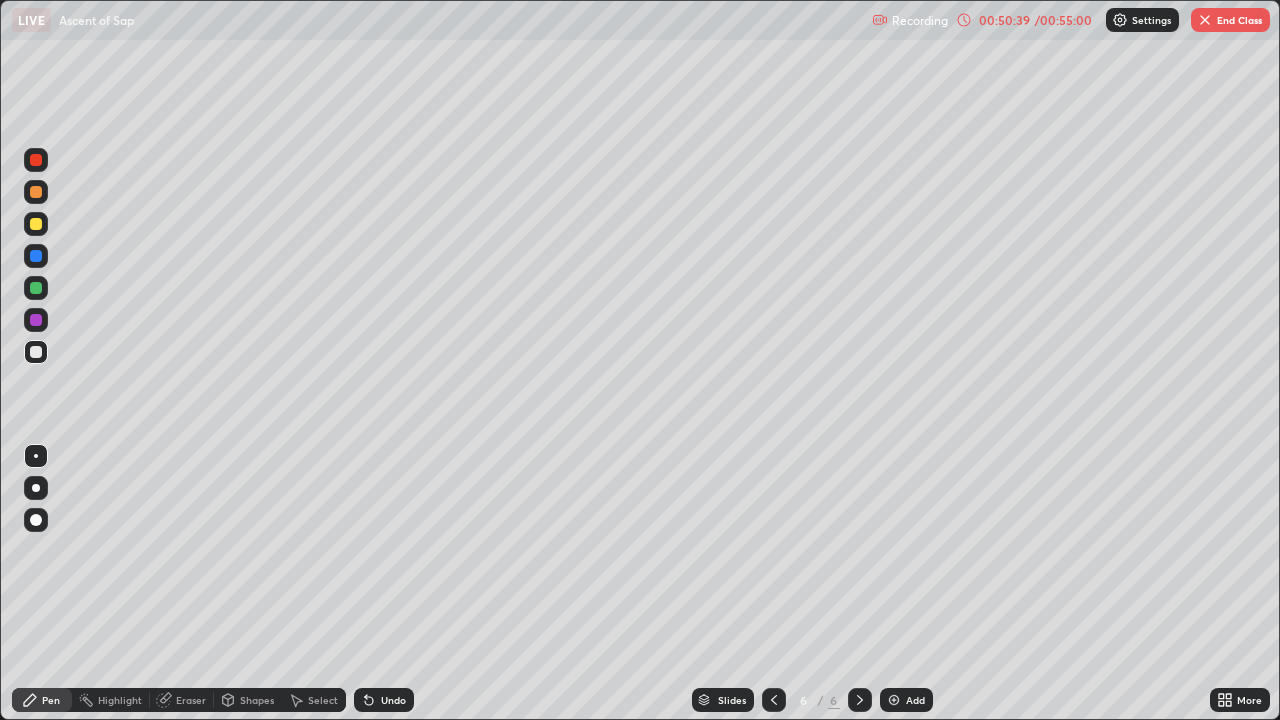 click at bounding box center (36, 224) 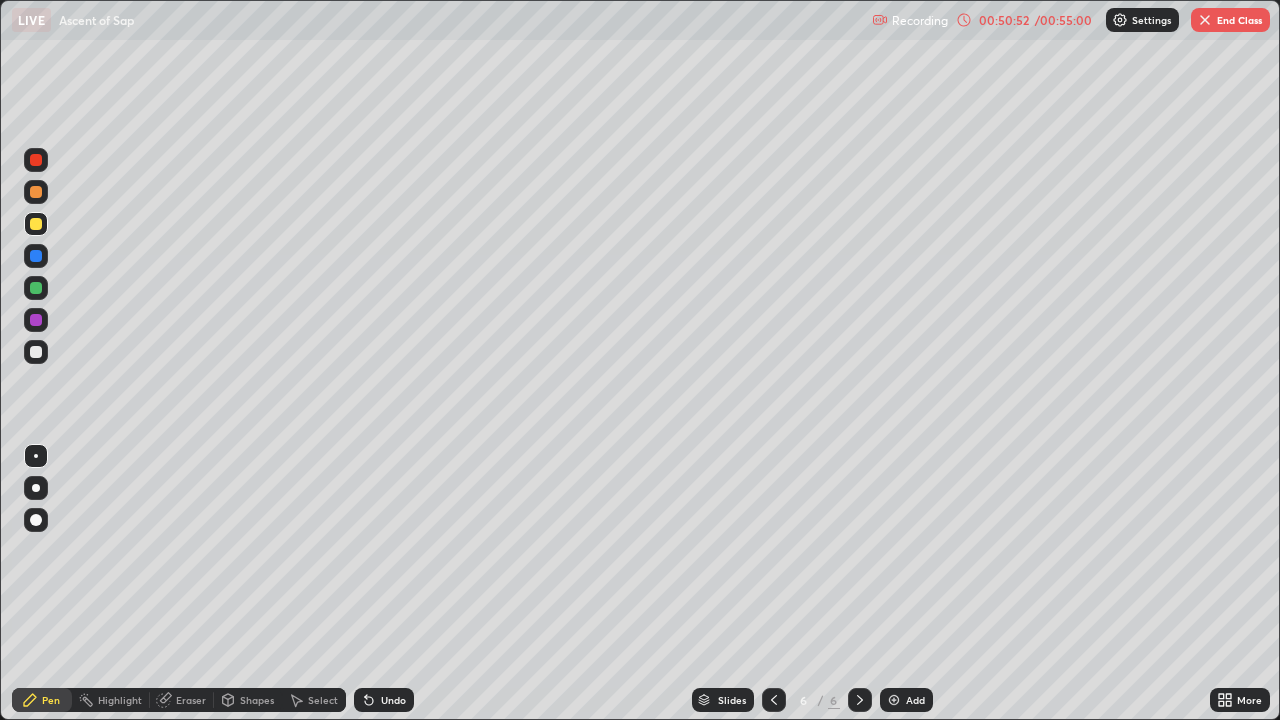click at bounding box center (36, 320) 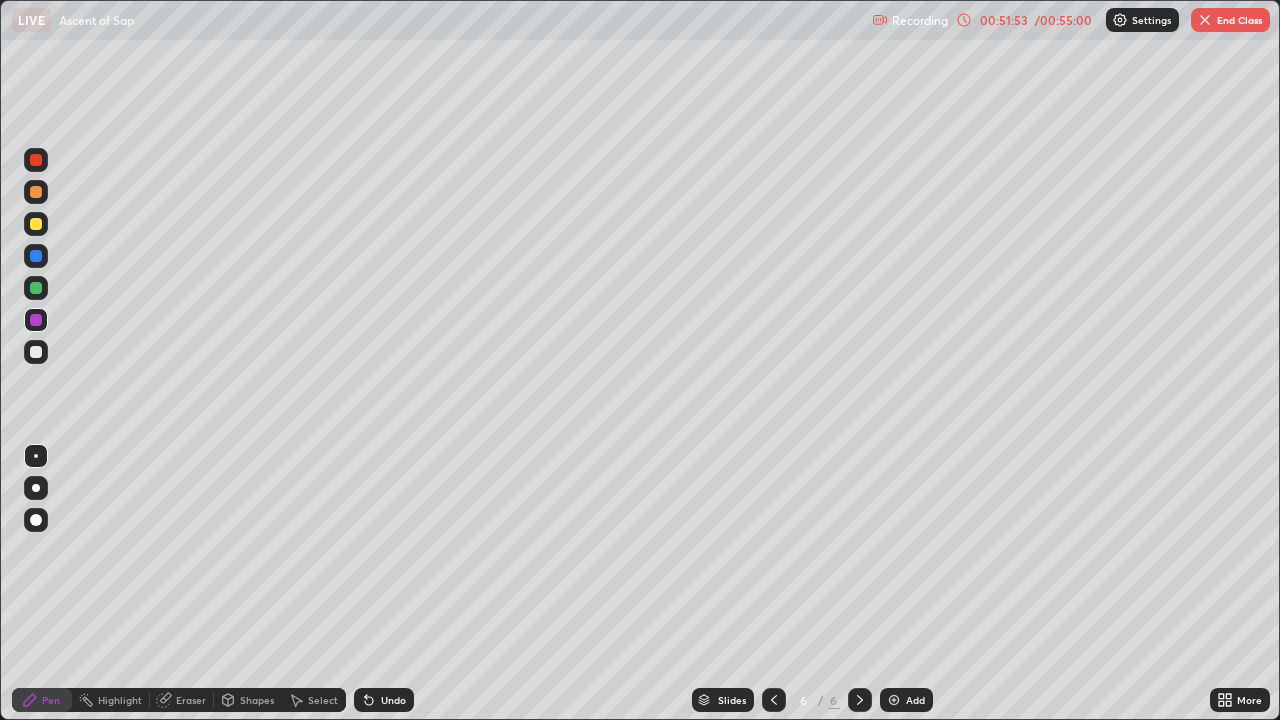 click on "Add" at bounding box center (906, 700) 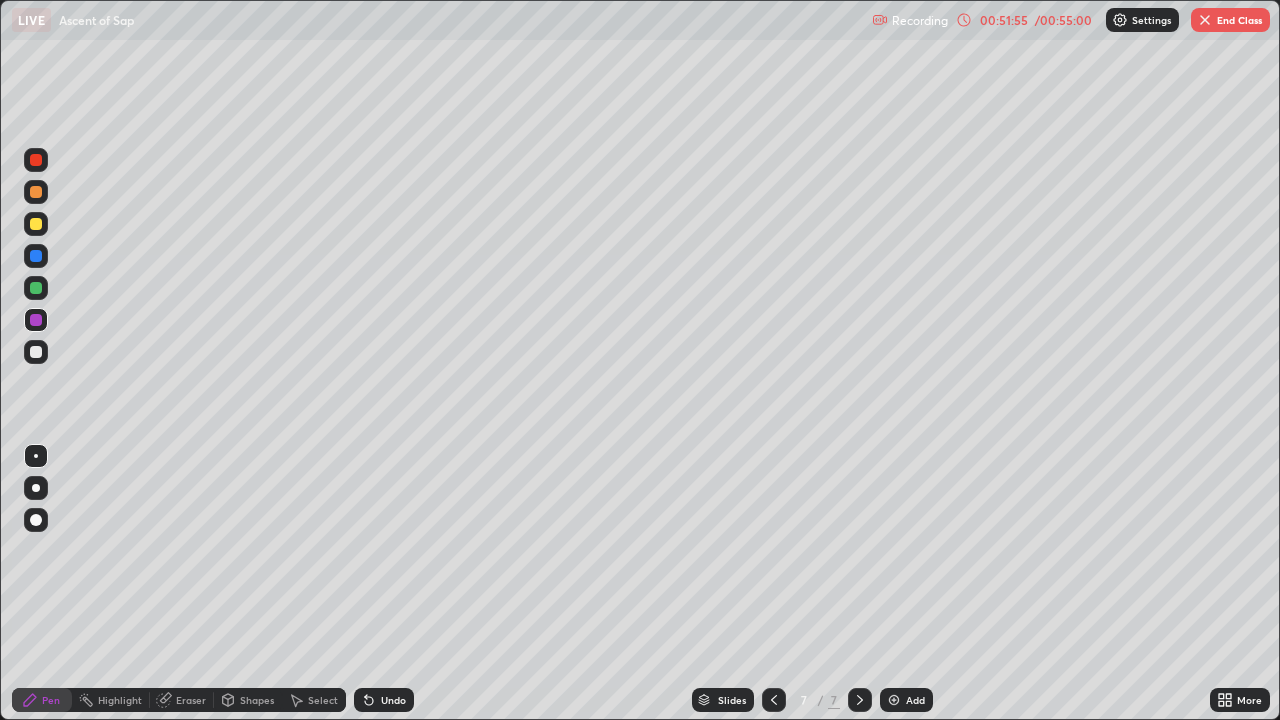 click at bounding box center [36, 224] 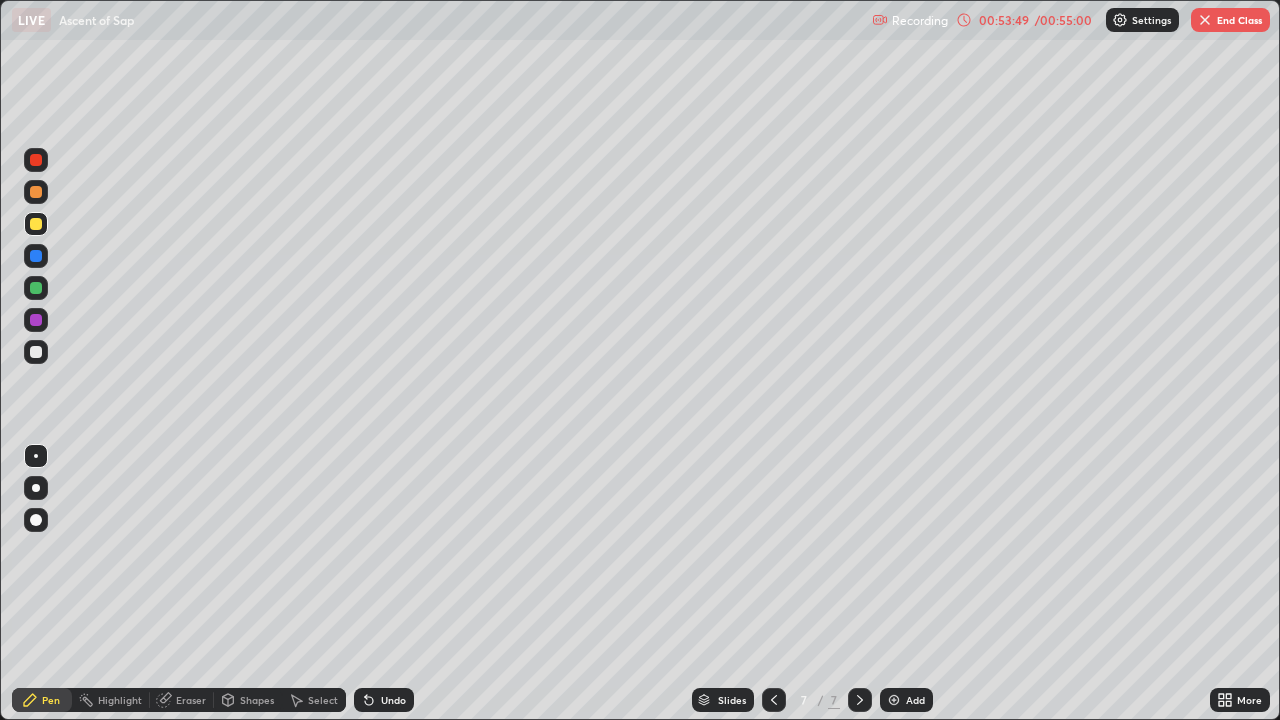 click on "Undo" at bounding box center [393, 700] 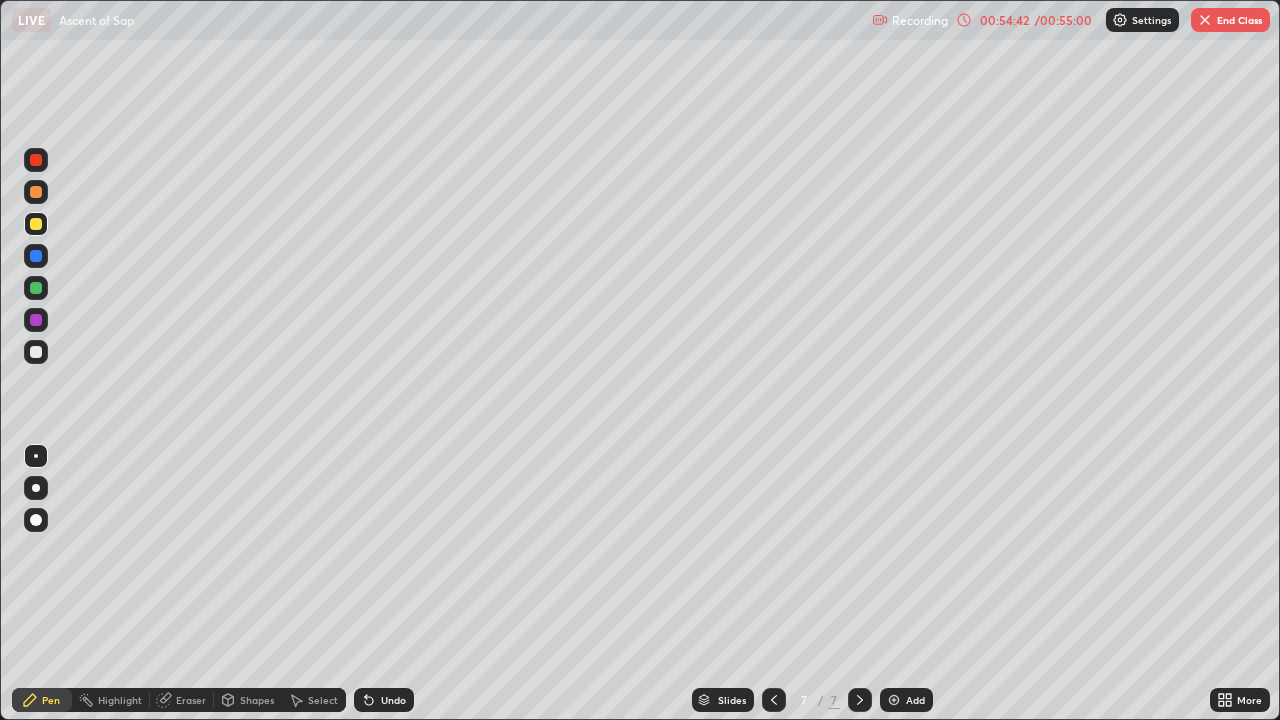 click on "Undo" at bounding box center (393, 700) 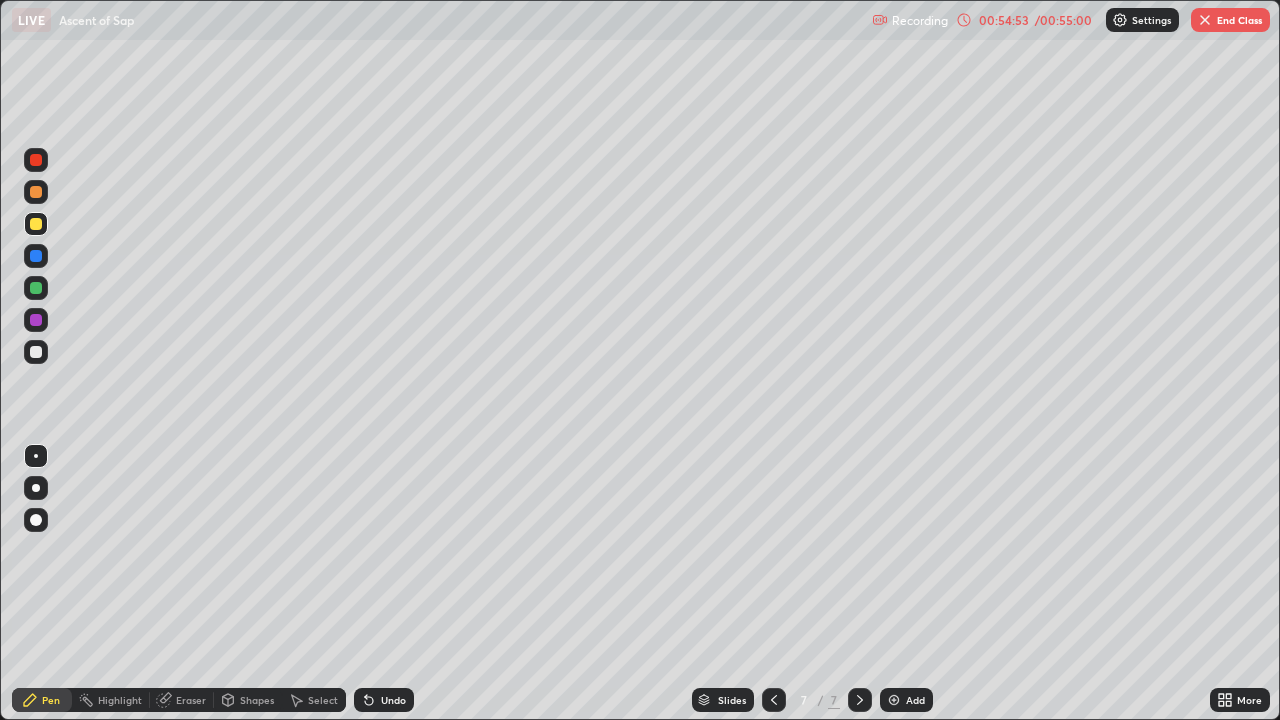 click on "00:54:53" at bounding box center (1004, 20) 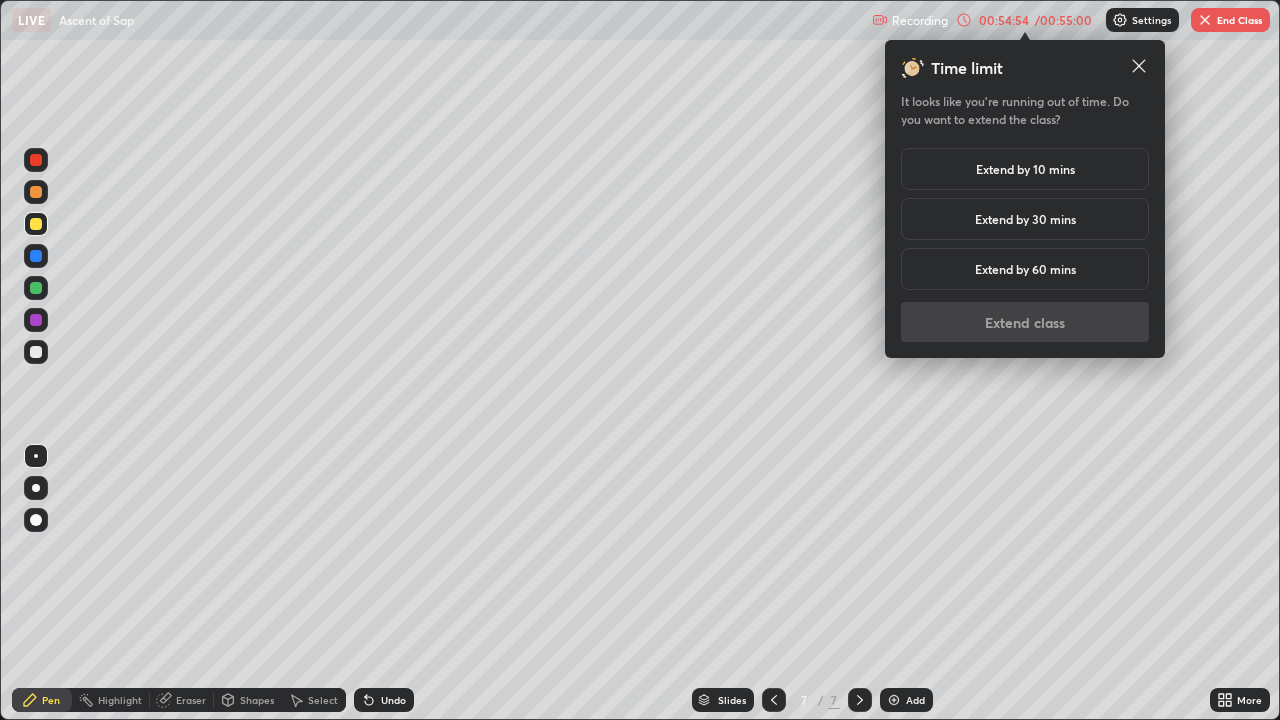 click on "Extend by 10 mins" at bounding box center (1025, 169) 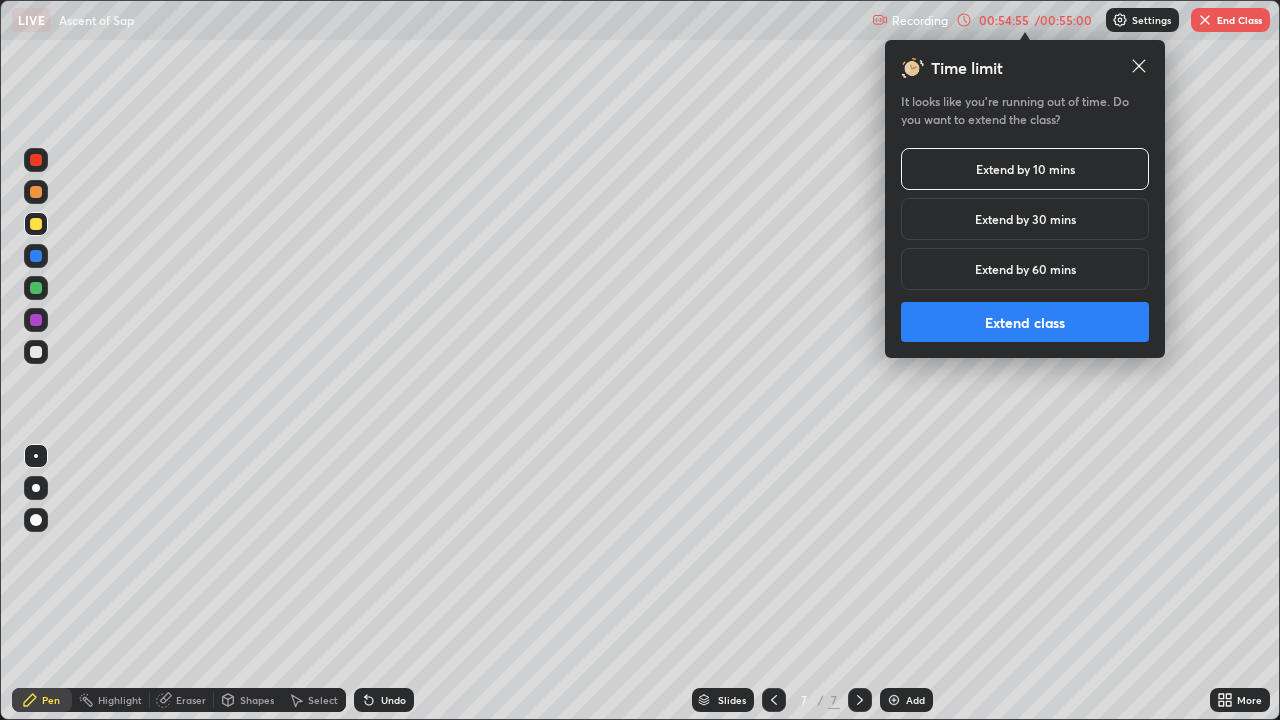 click on "Extend class" at bounding box center (1025, 322) 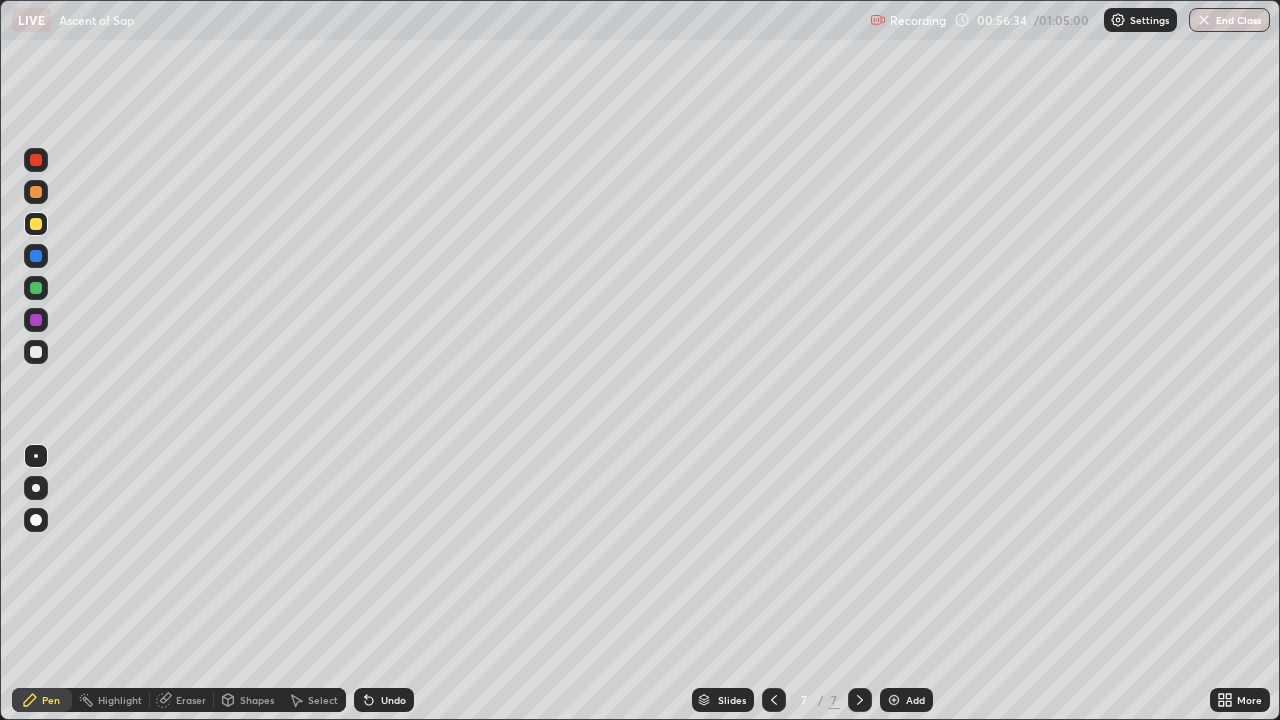 click on "Undo" at bounding box center [393, 700] 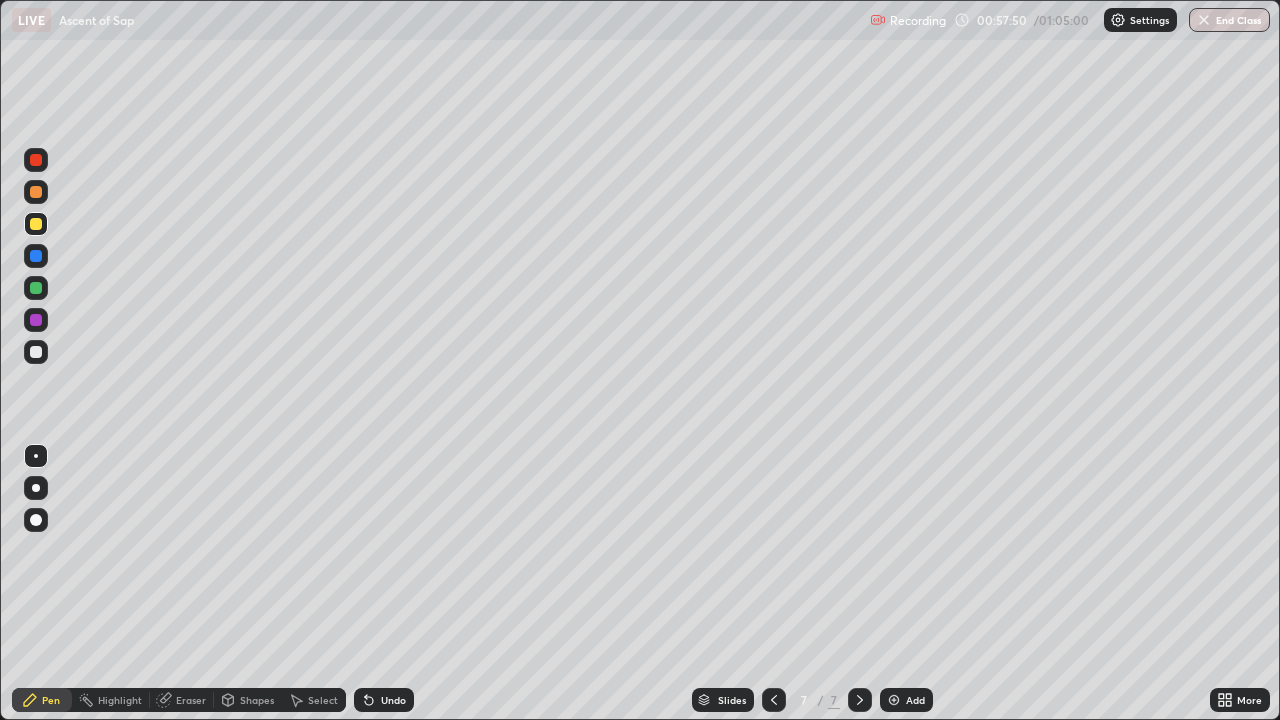 click on "End Class" at bounding box center [1229, 20] 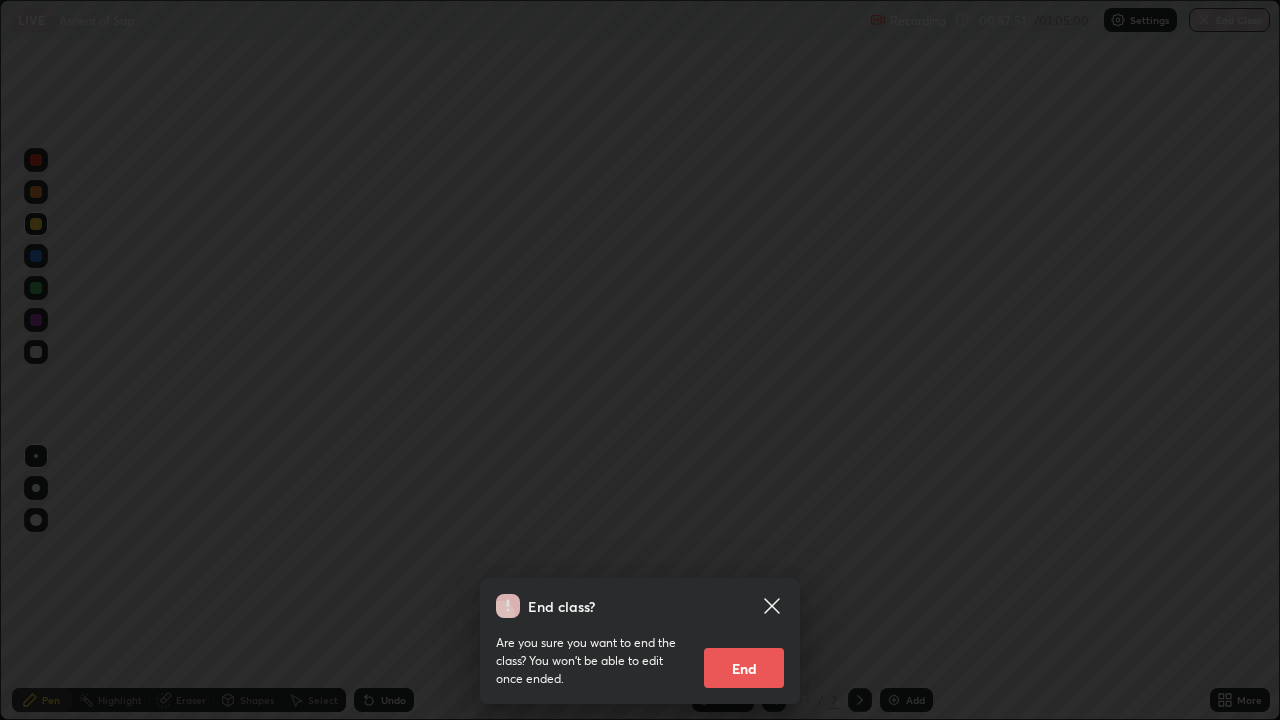 click on "End" at bounding box center [744, 668] 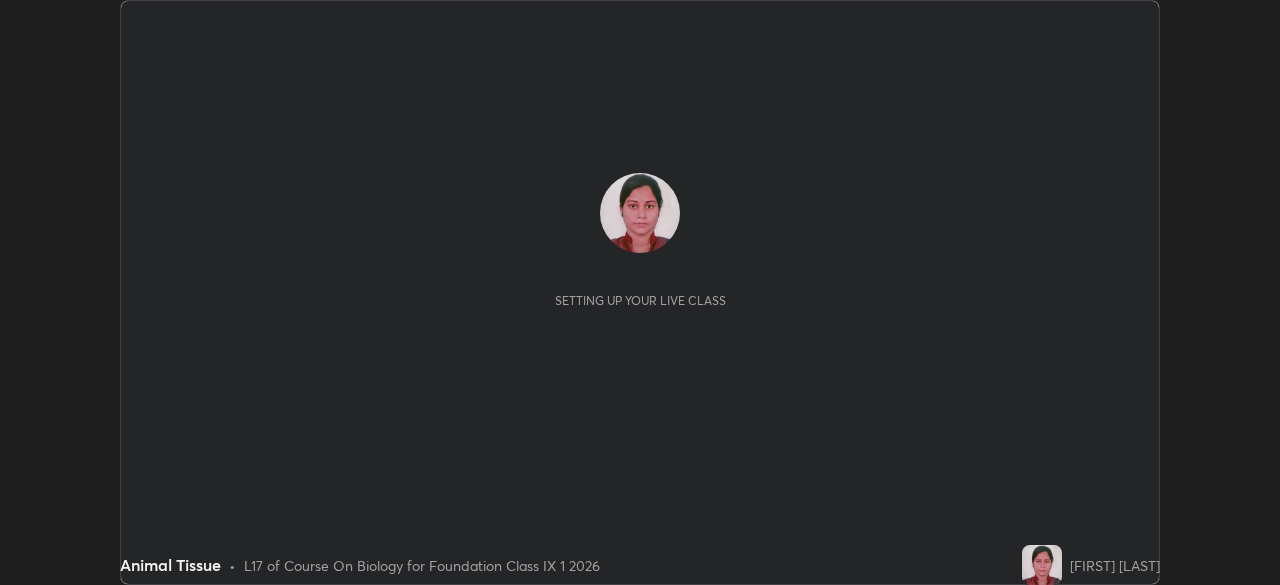scroll, scrollTop: 0, scrollLeft: 0, axis: both 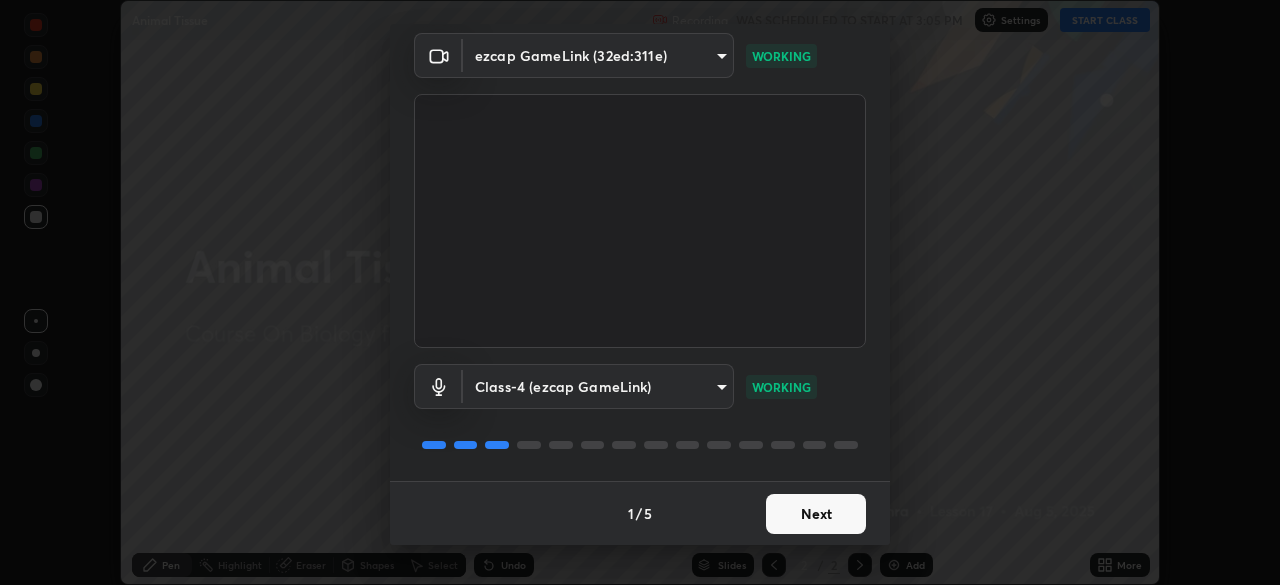 click on "Next" at bounding box center (816, 514) 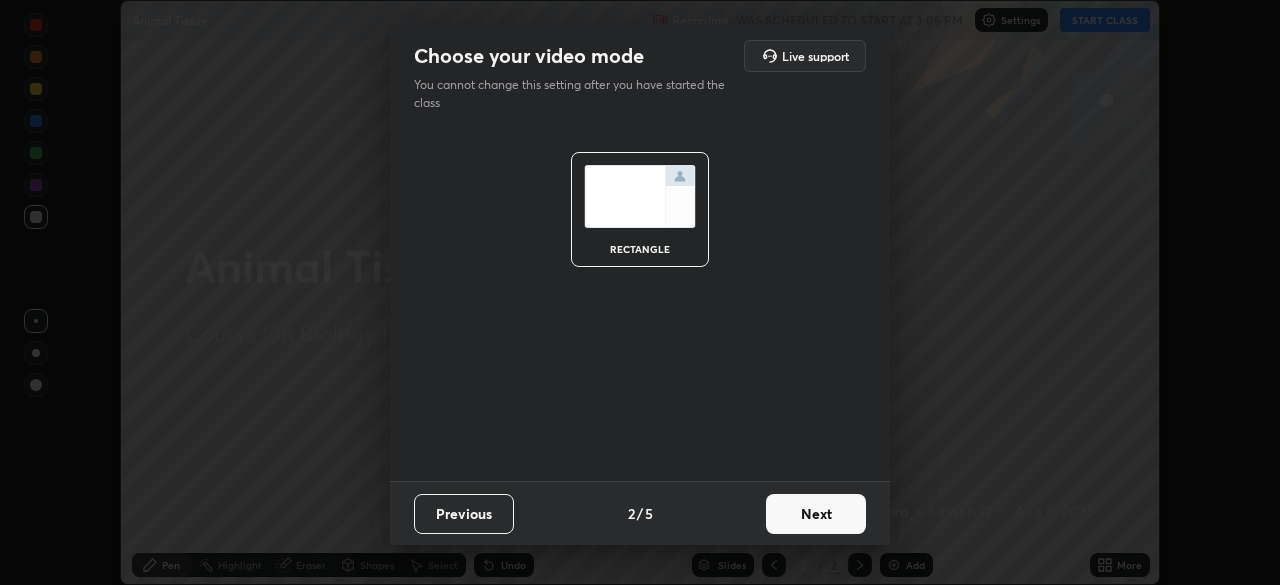 click on "Next" at bounding box center (816, 514) 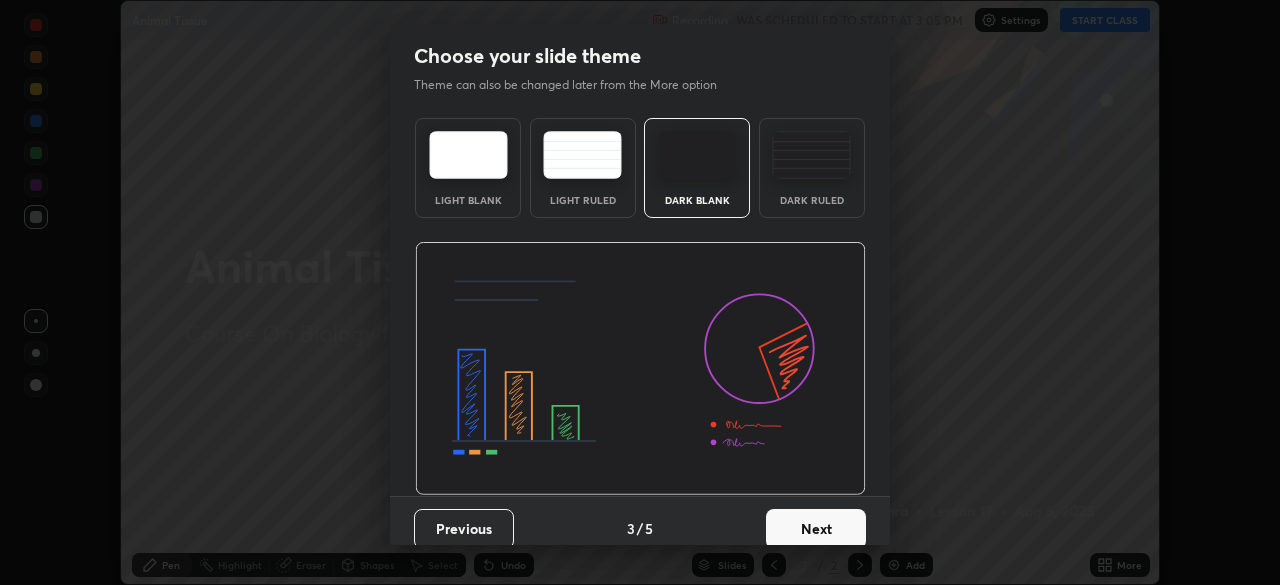 scroll, scrollTop: 15, scrollLeft: 0, axis: vertical 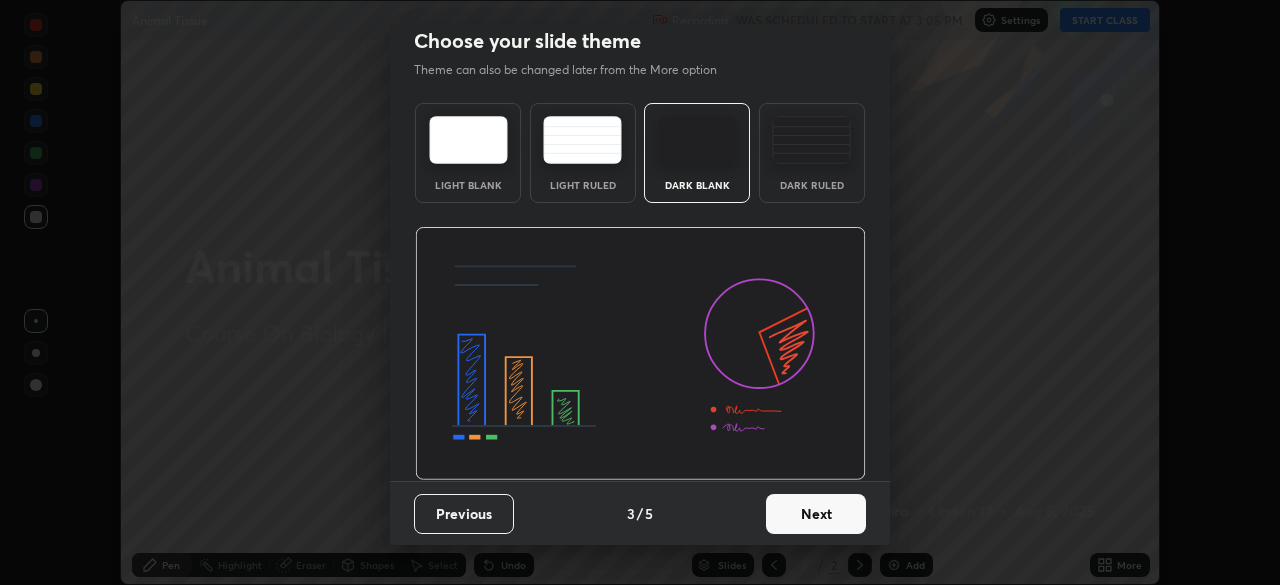 click on "Next" at bounding box center (816, 514) 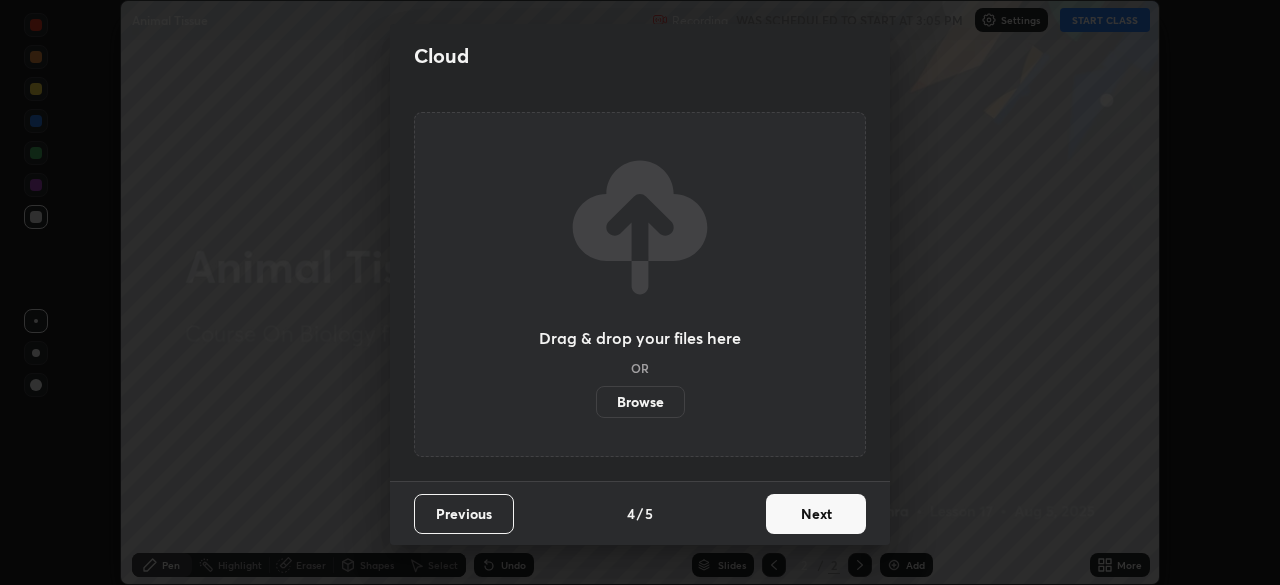 scroll, scrollTop: 0, scrollLeft: 0, axis: both 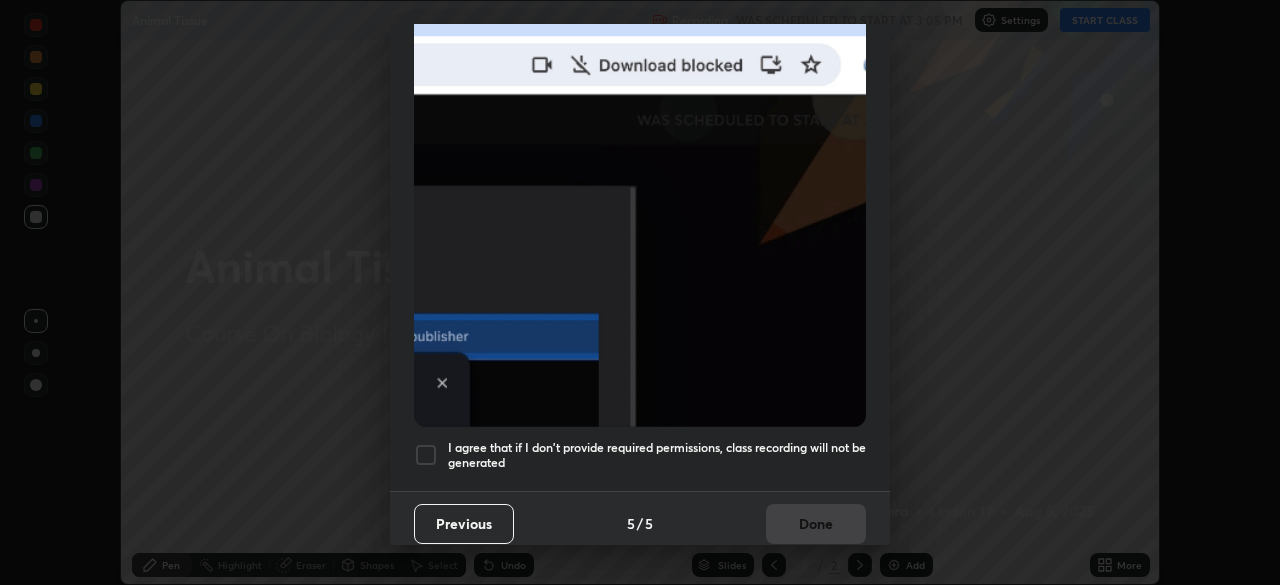 click at bounding box center [426, 455] 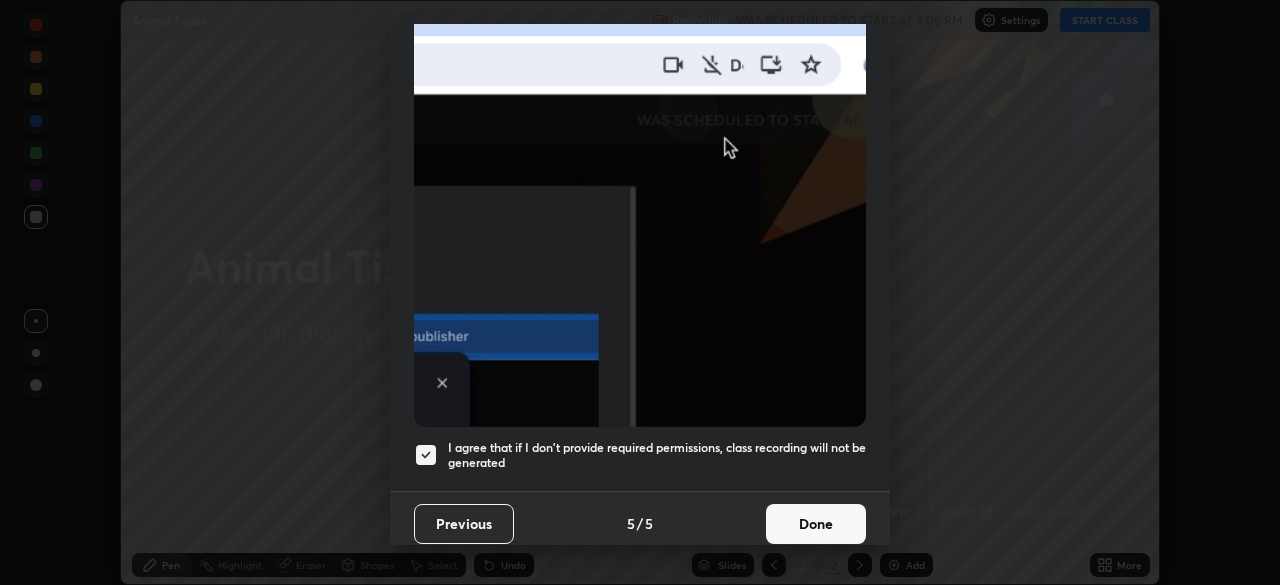click on "Done" at bounding box center (816, 524) 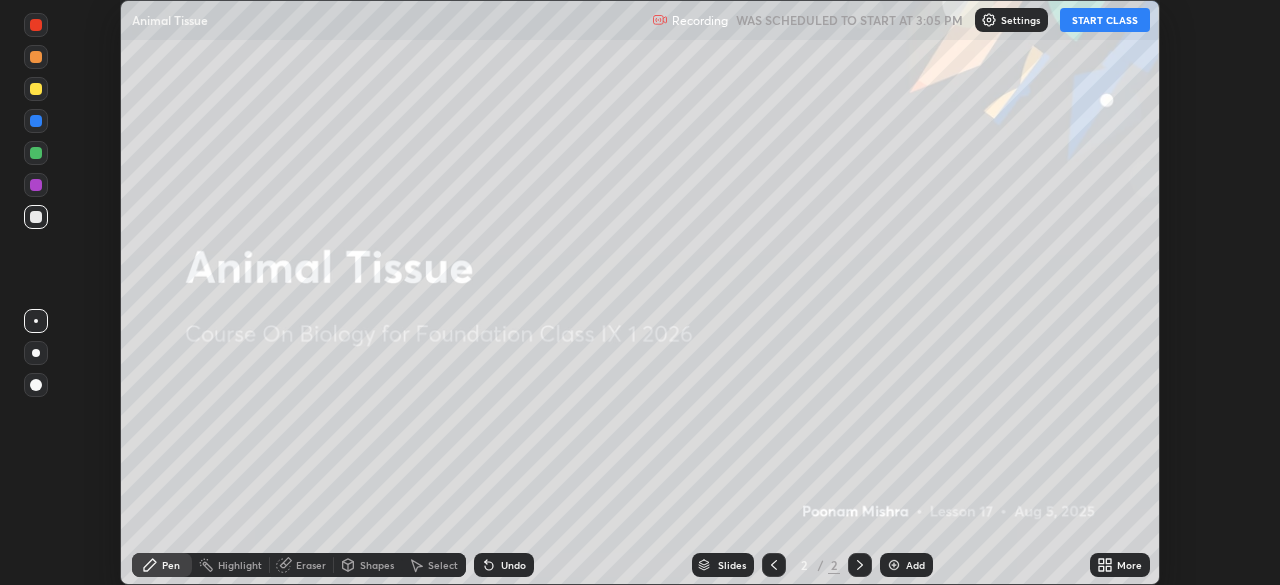 click on "START CLASS" at bounding box center (1105, 20) 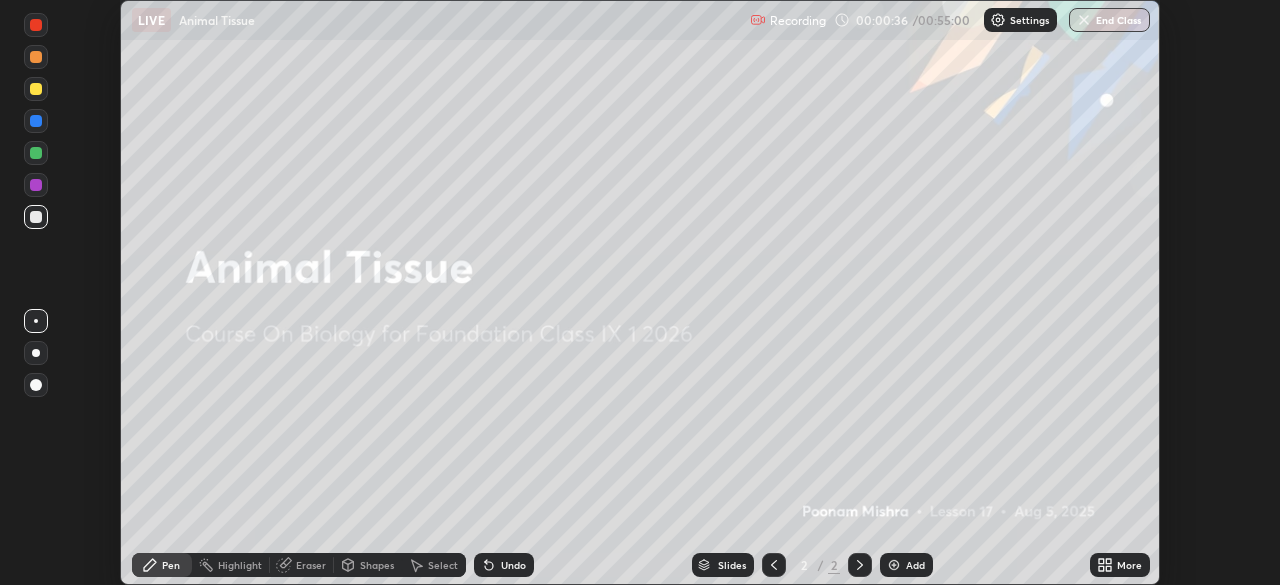 click on "Add" at bounding box center (906, 565) 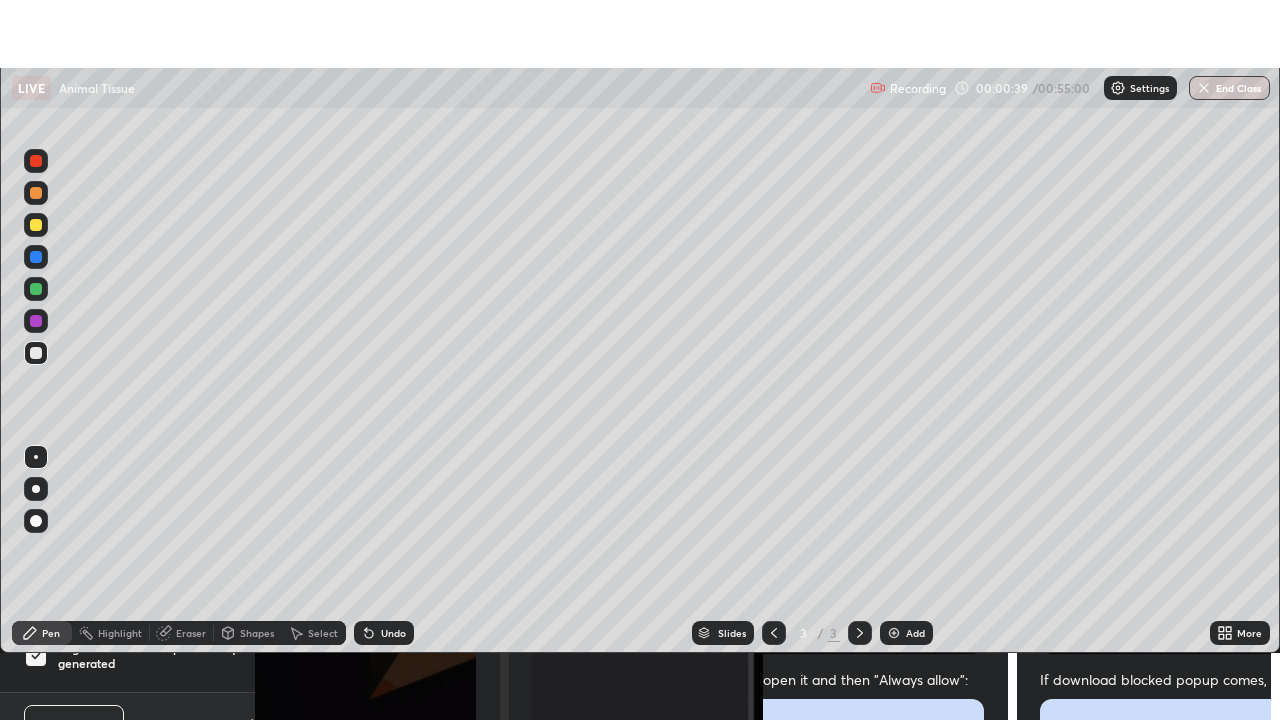 scroll, scrollTop: 99280, scrollLeft: 98720, axis: both 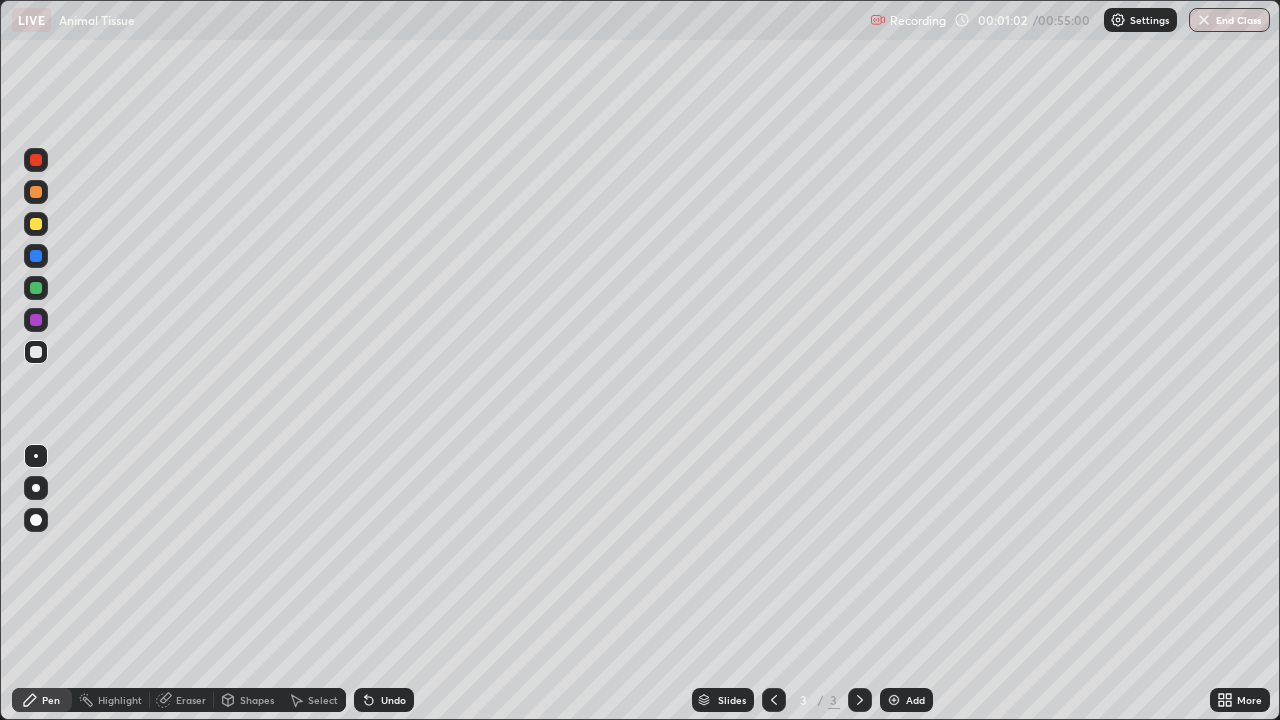 click at bounding box center [36, 352] 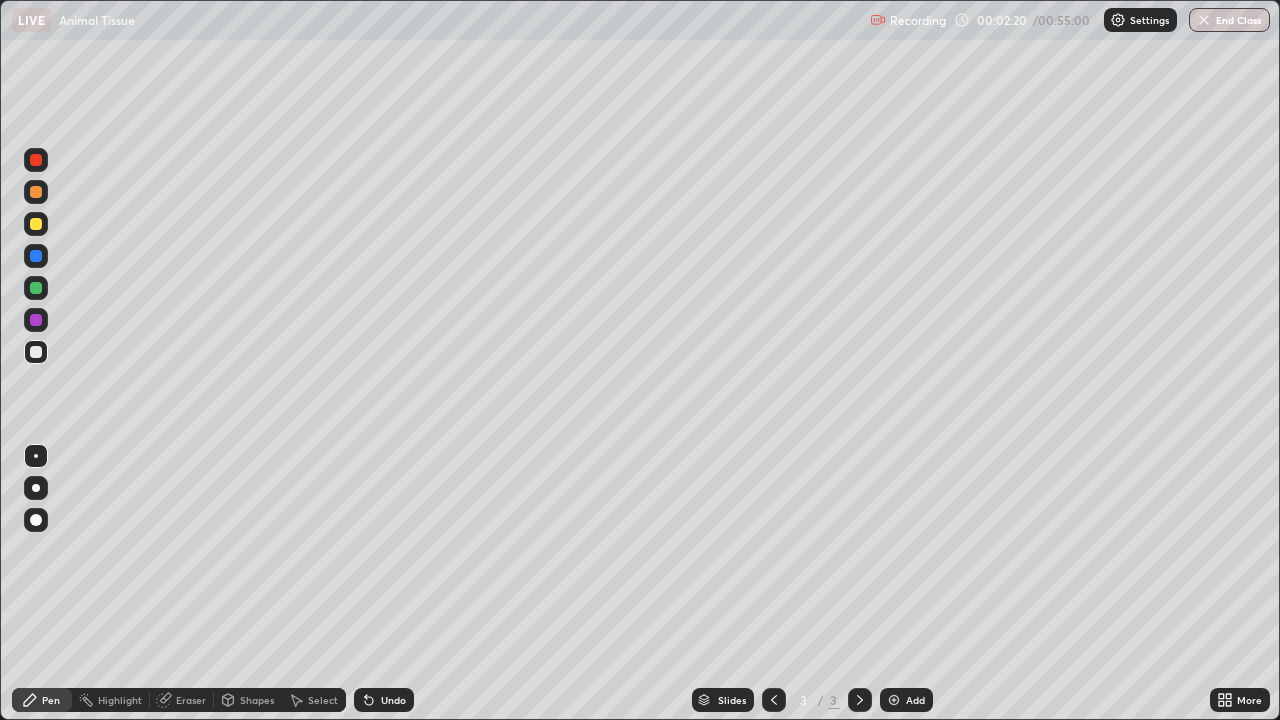 click on "Undo" at bounding box center (393, 700) 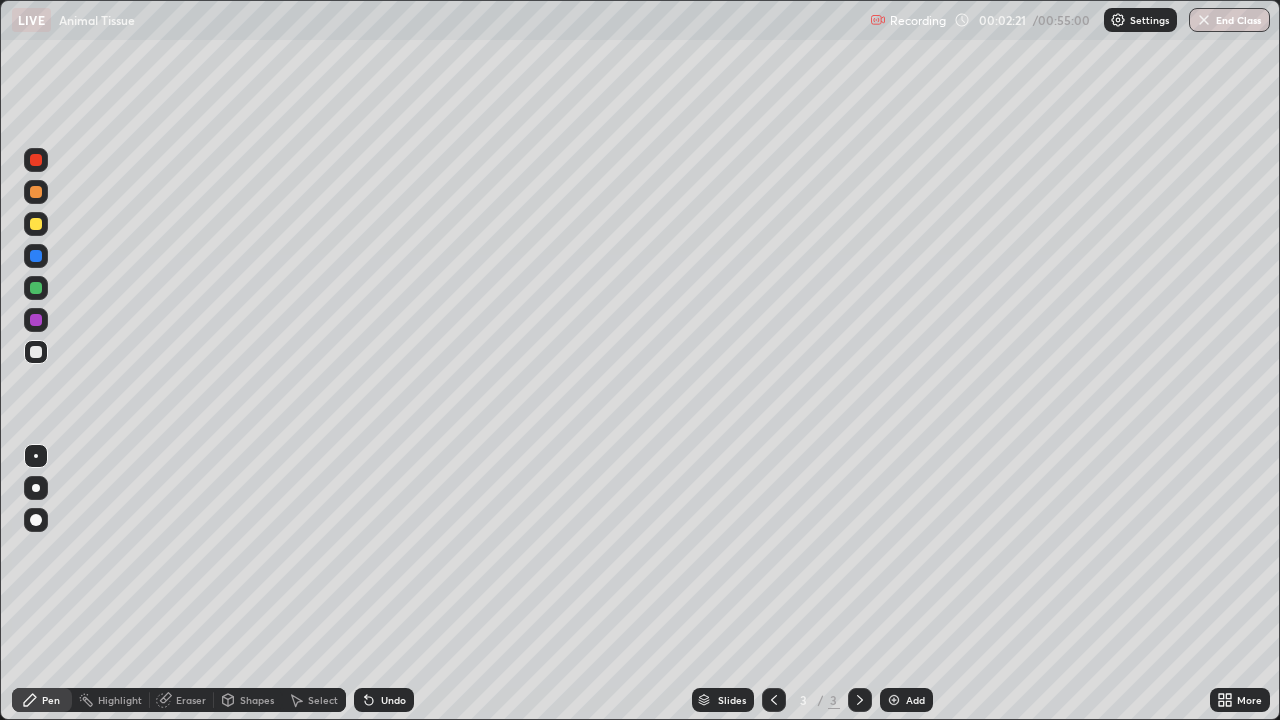 click on "Select" at bounding box center (323, 700) 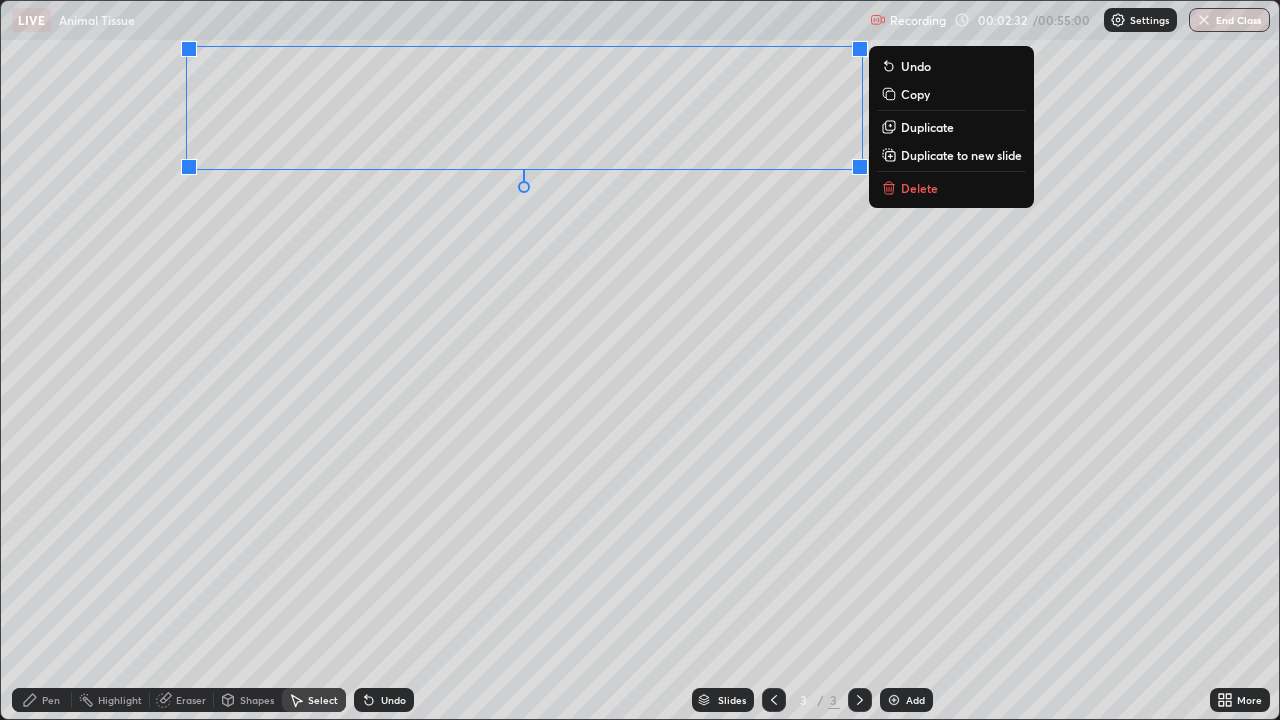 click on "0 ° Undo Copy Duplicate Duplicate to new slide Delete" at bounding box center [640, 360] 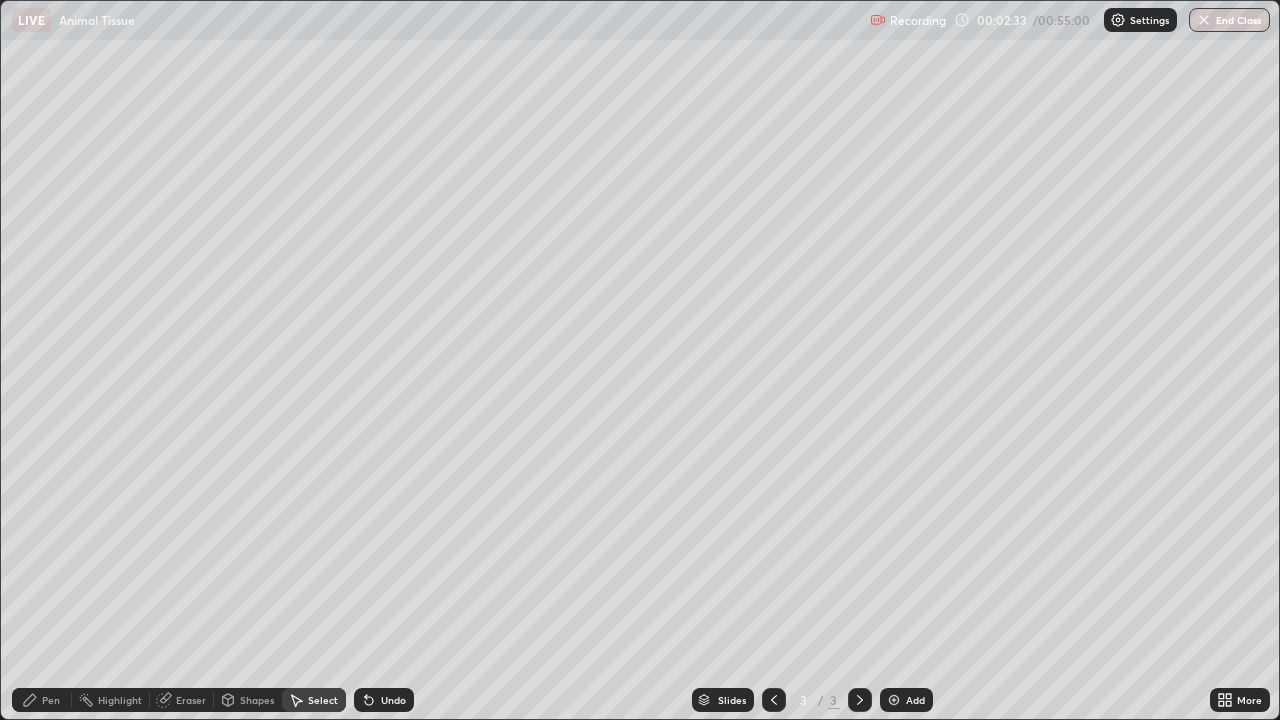 click on "Pen" at bounding box center (51, 700) 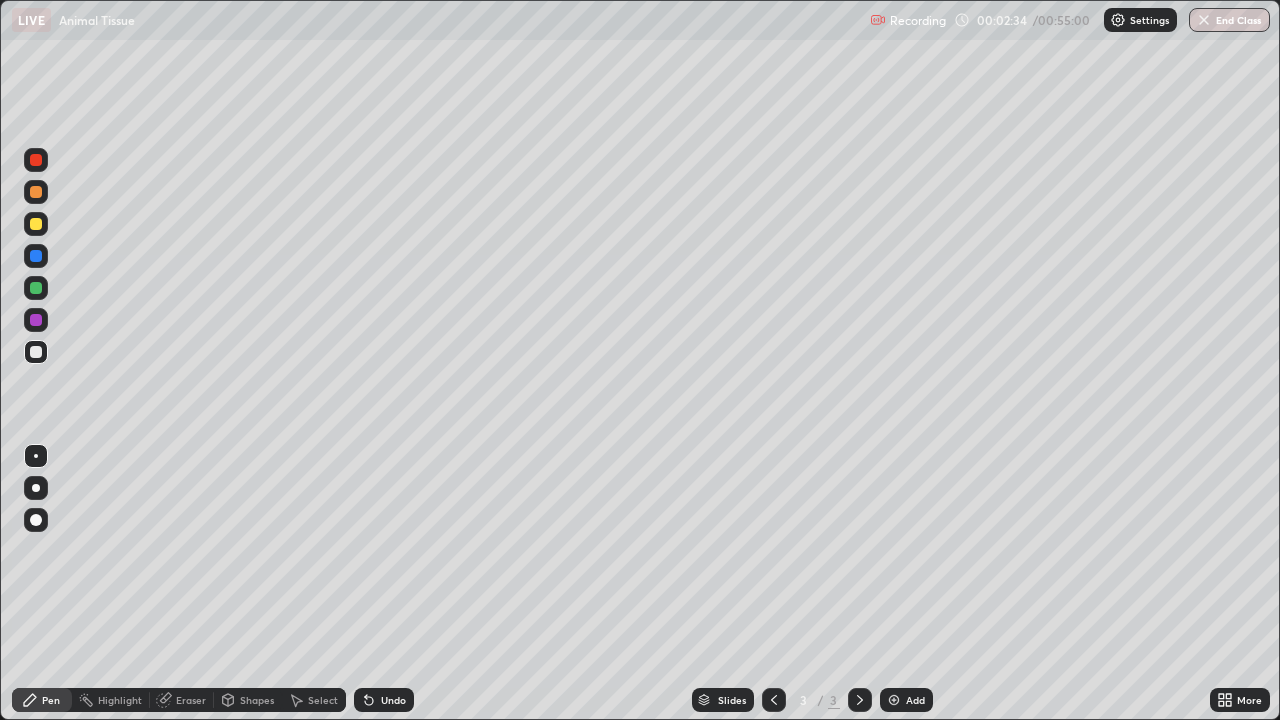 click on "Shapes" at bounding box center [257, 700] 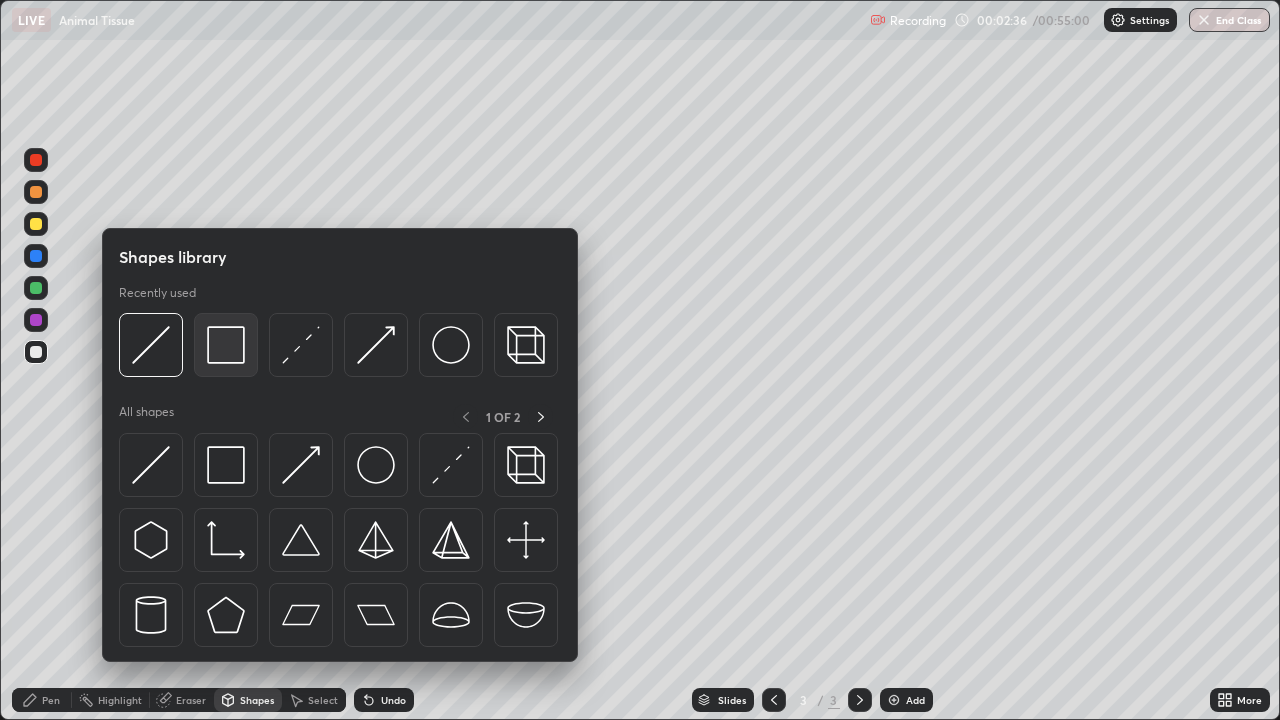 click at bounding box center [226, 345] 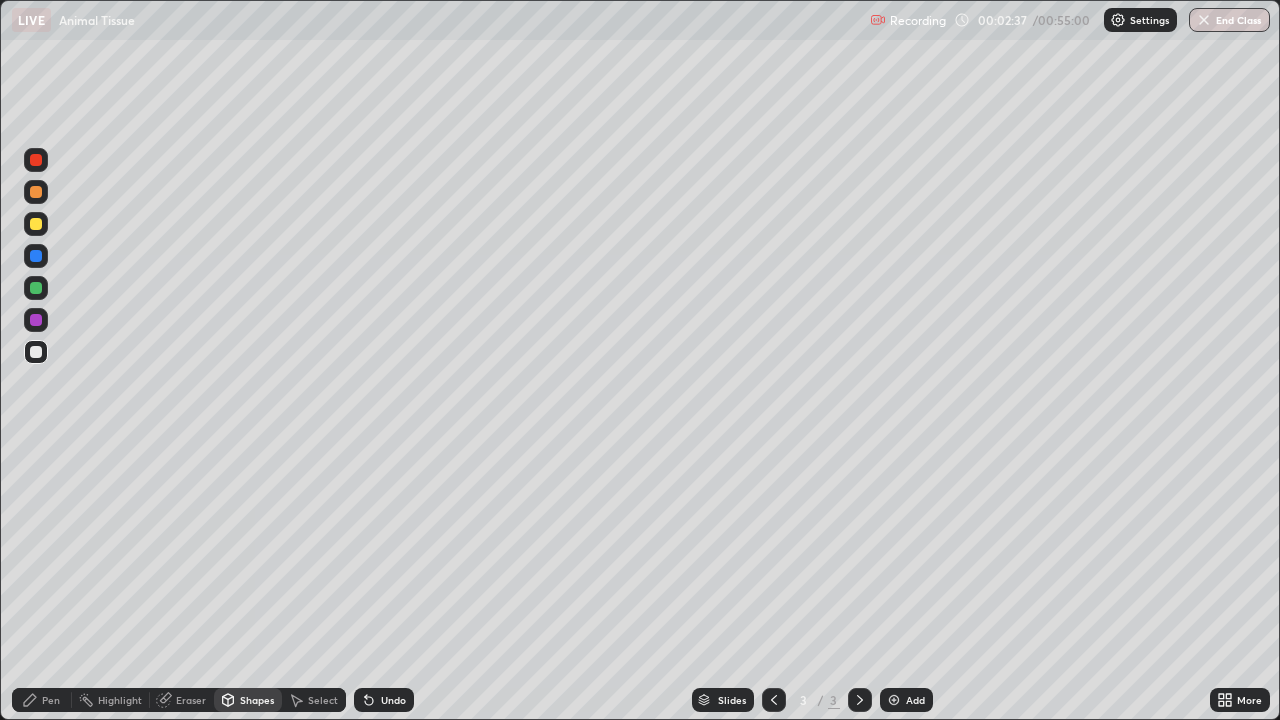click at bounding box center (36, 224) 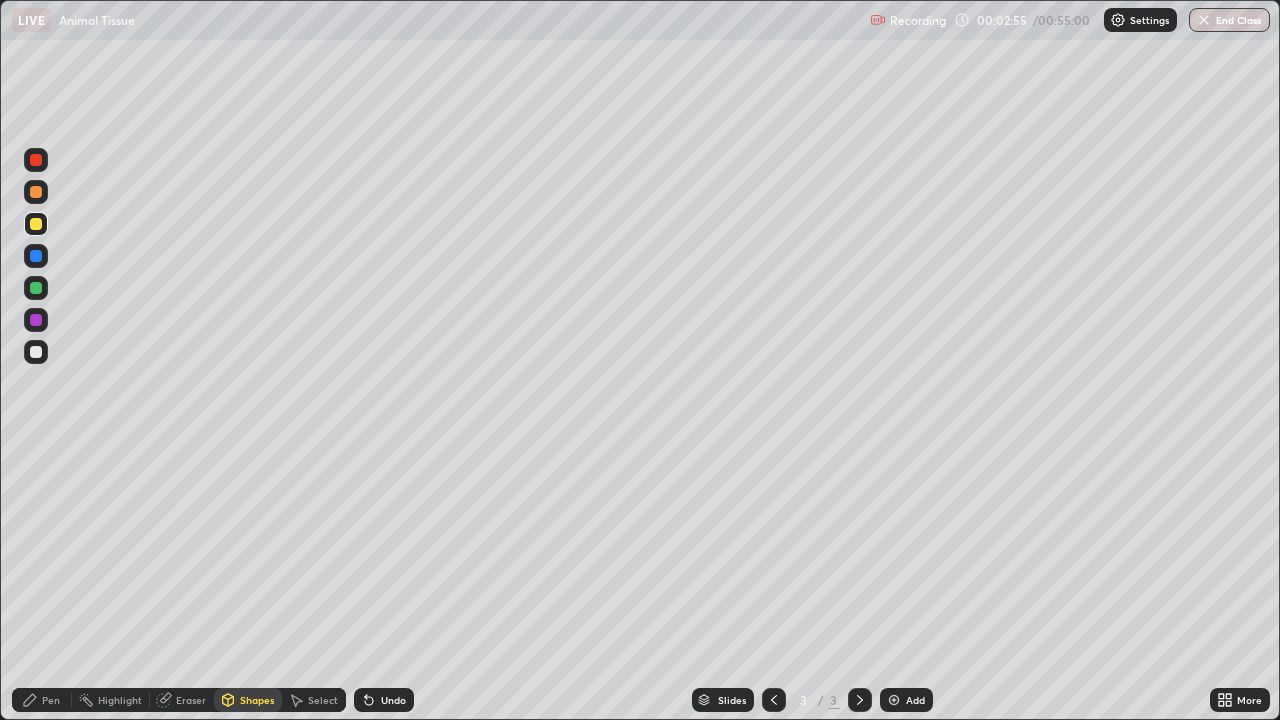 click on "Undo" at bounding box center [393, 700] 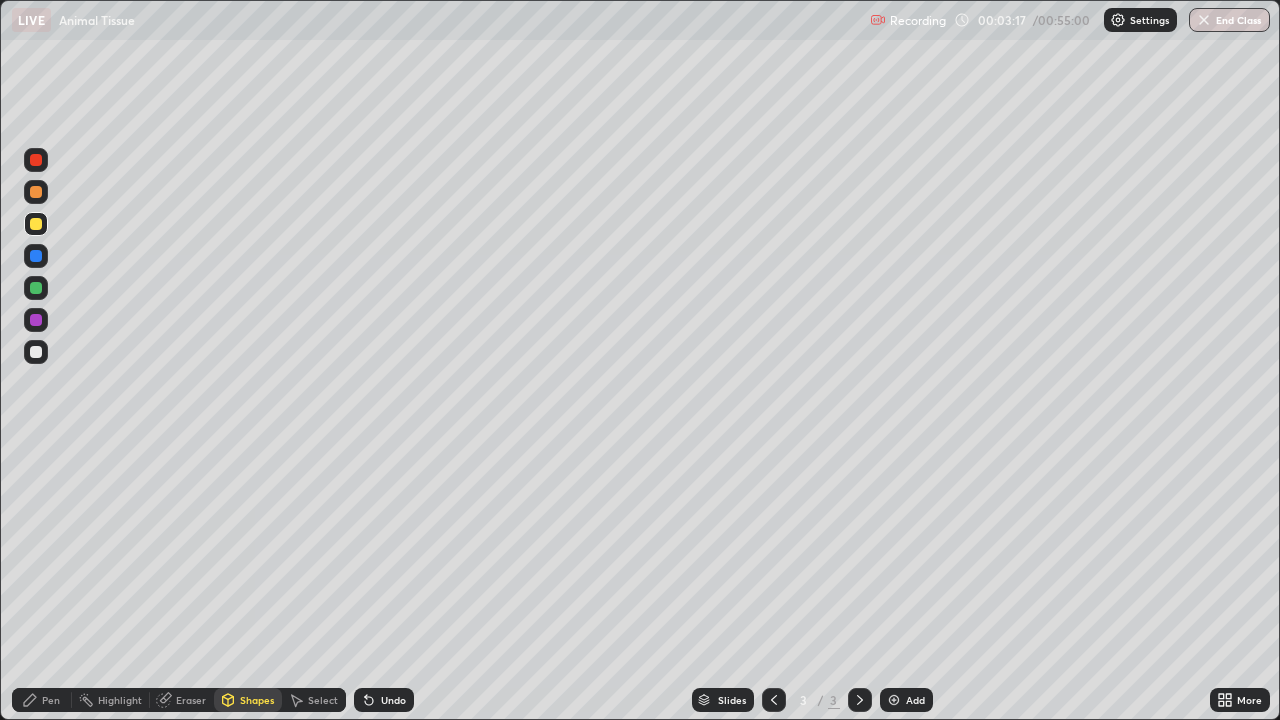 click on "Shapes" at bounding box center [257, 700] 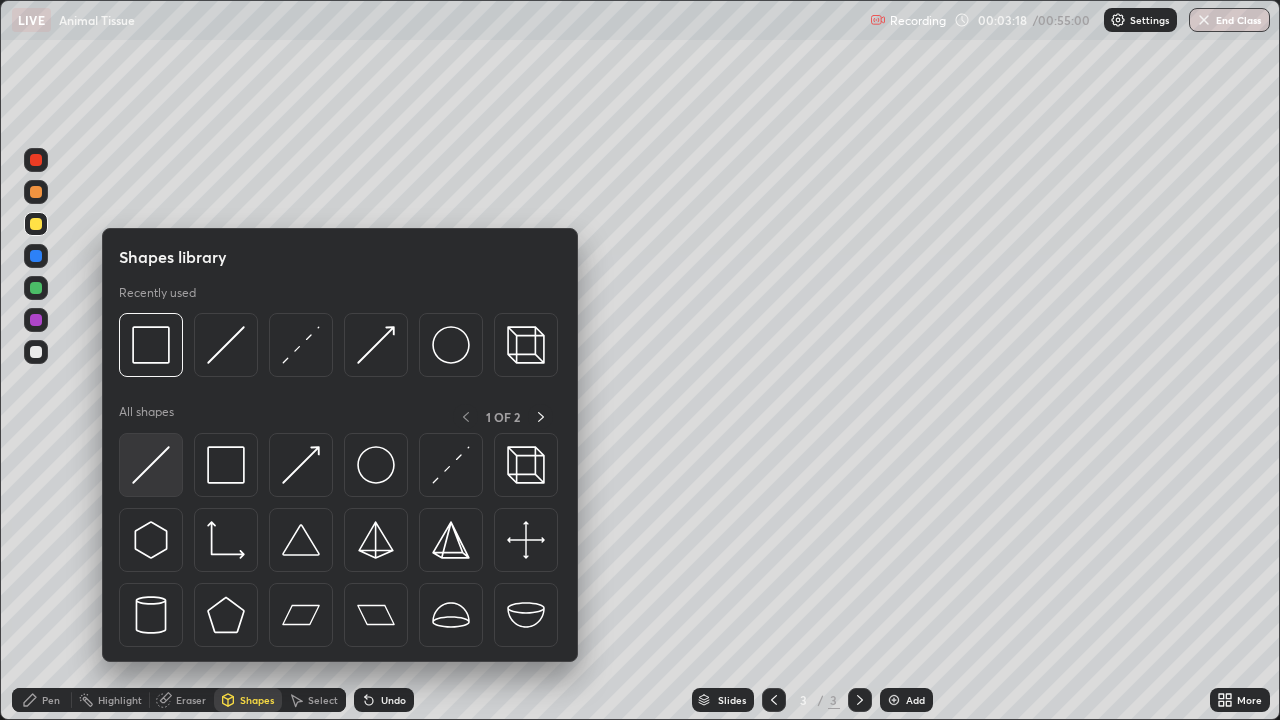 click at bounding box center (151, 465) 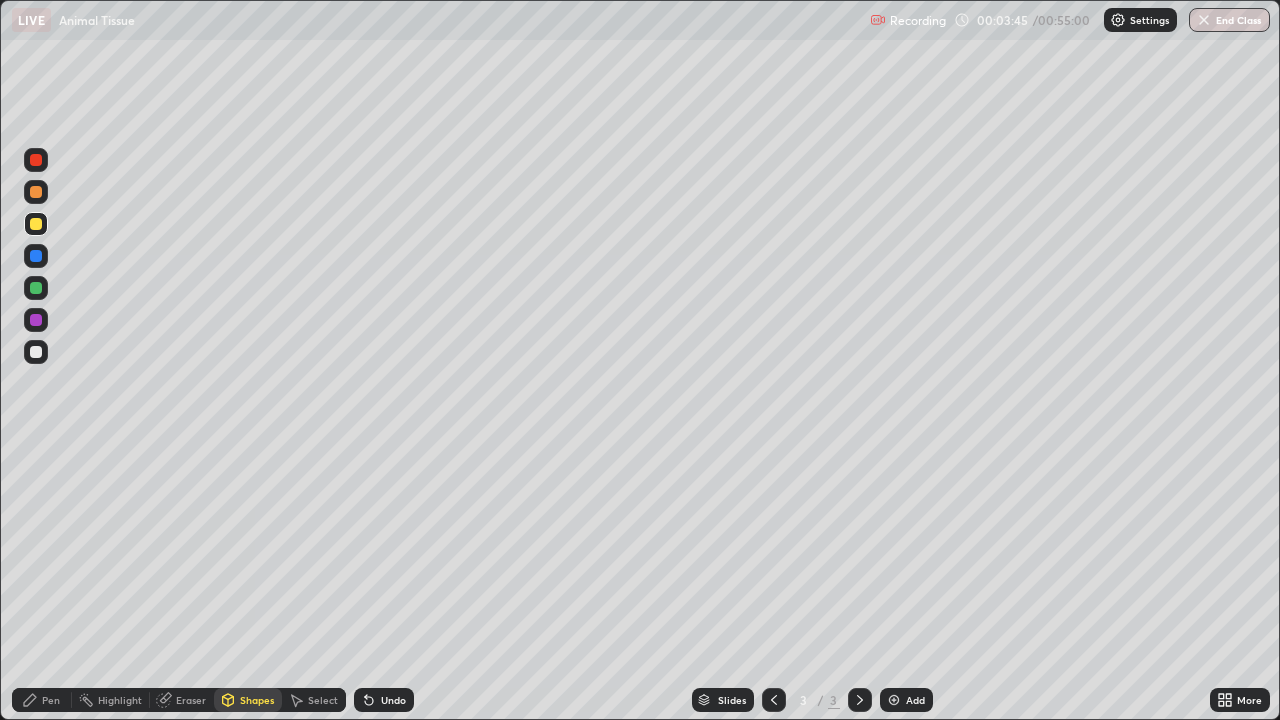 click at bounding box center (36, 224) 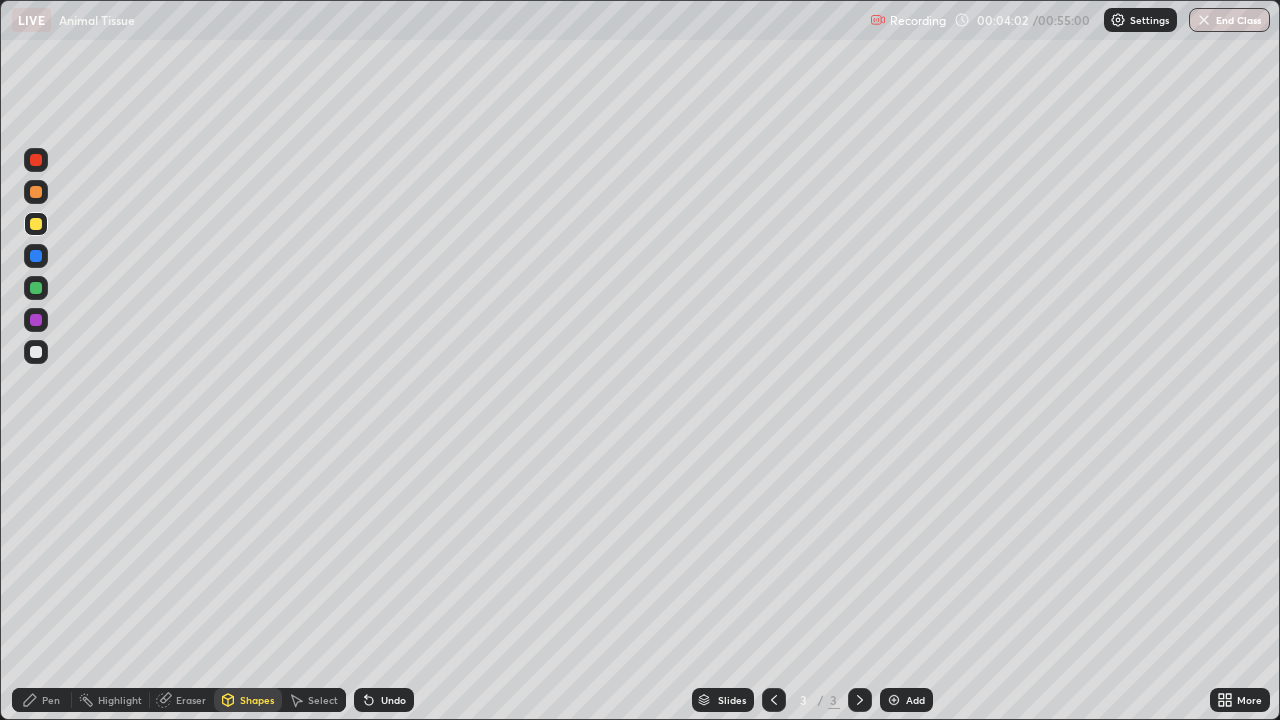 click at bounding box center [36, 352] 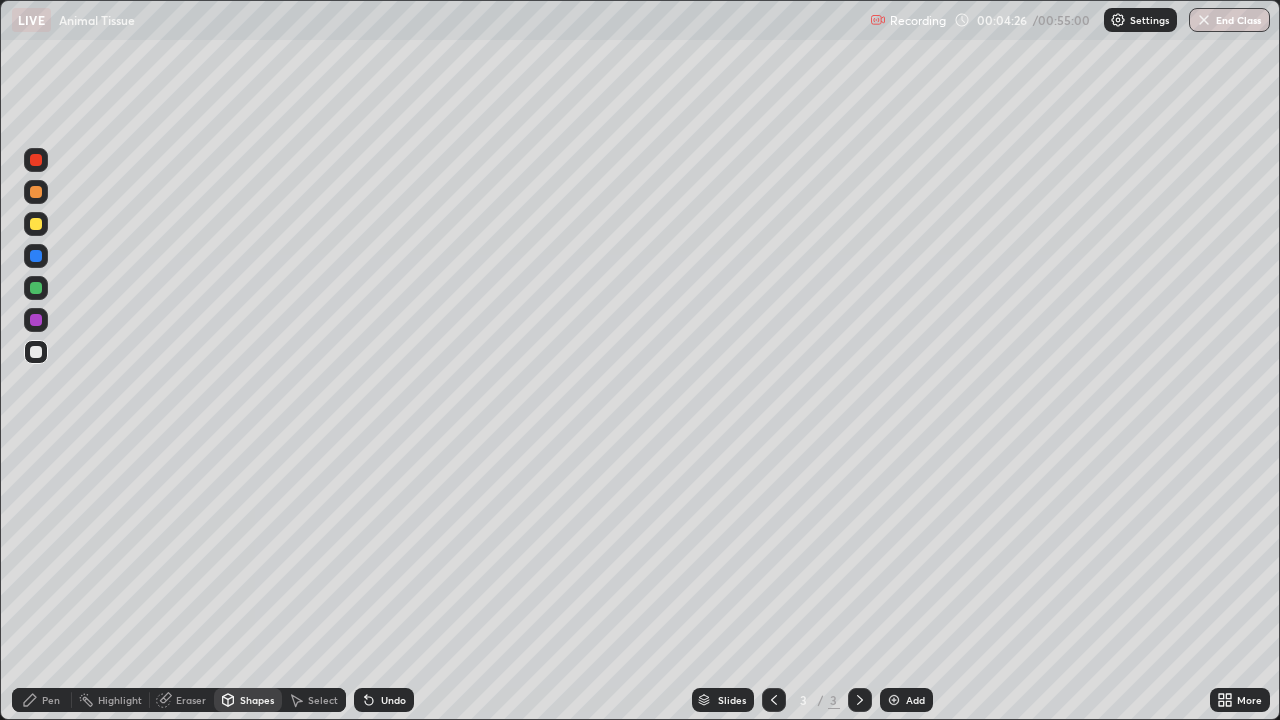 click on "Undo" at bounding box center (393, 700) 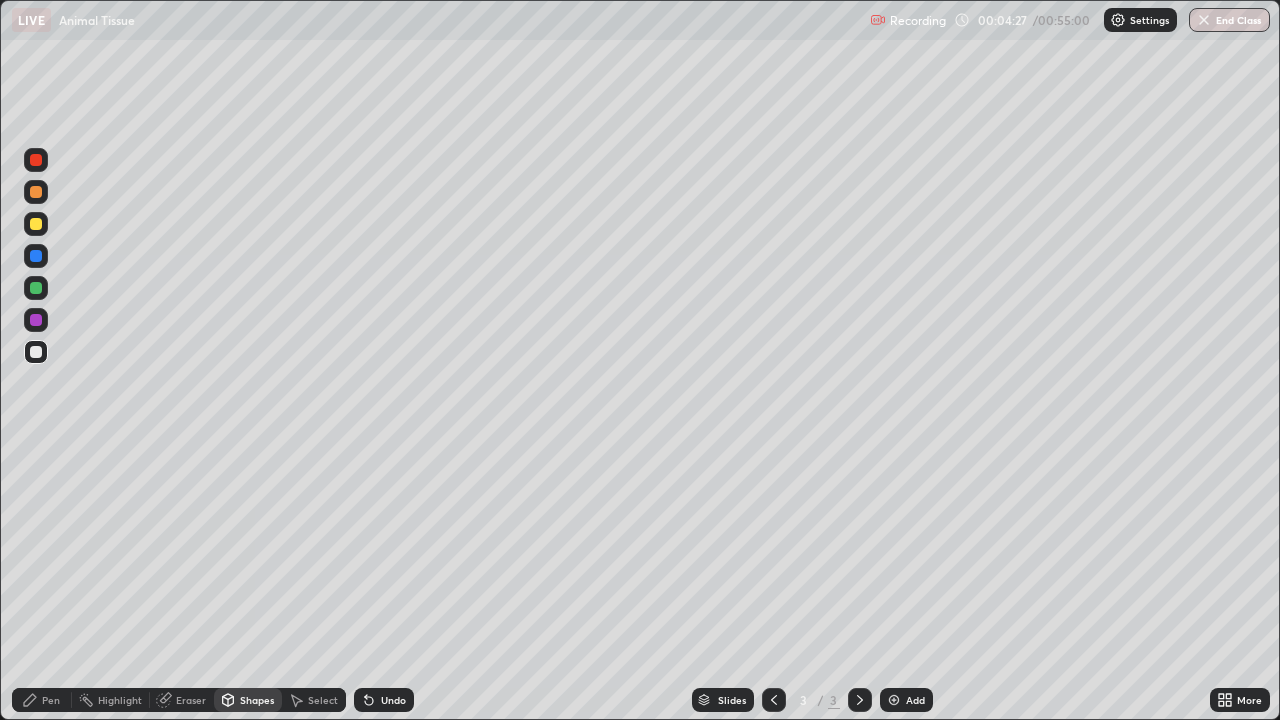 click on "Undo" at bounding box center (384, 700) 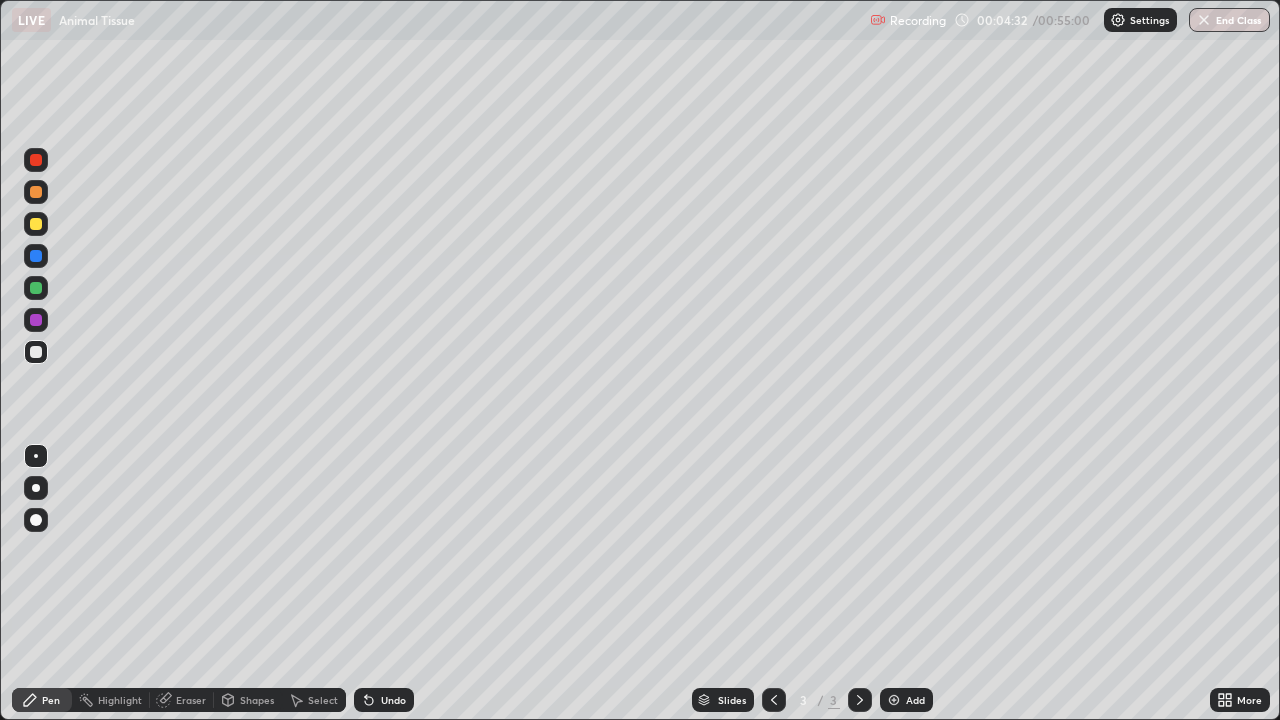 click on "Undo" at bounding box center [393, 700] 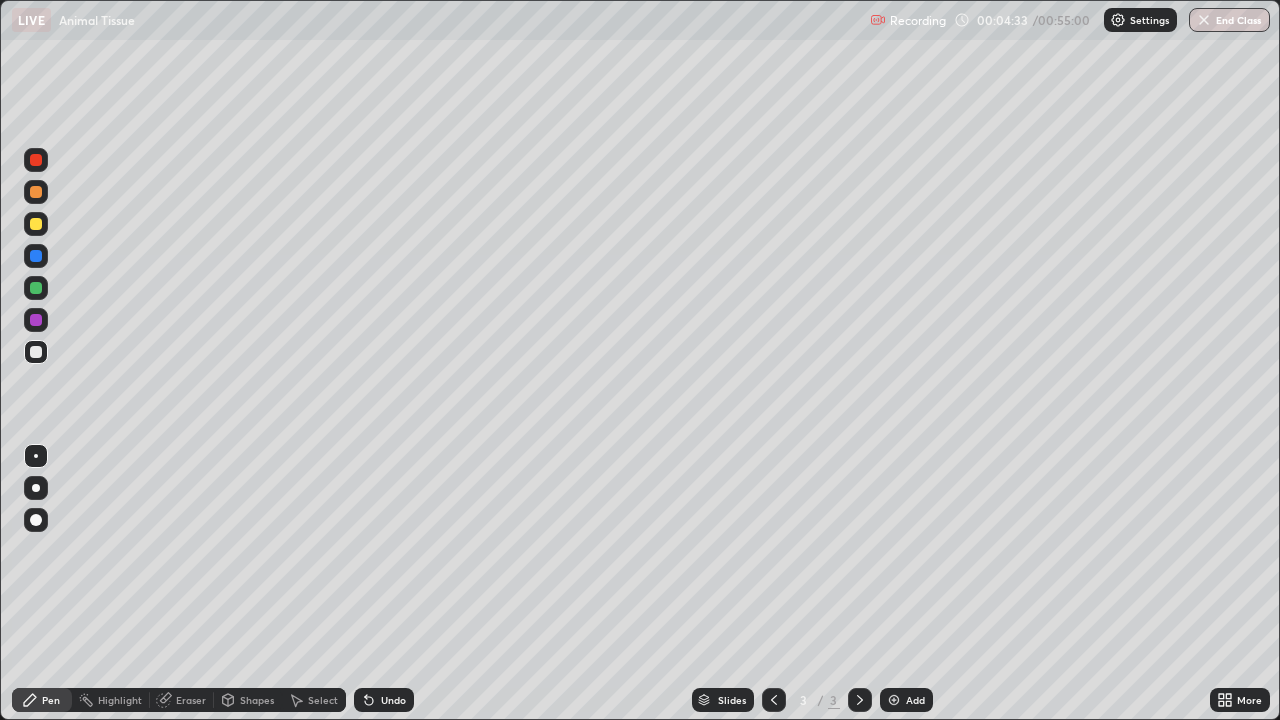 click on "Undo" at bounding box center (393, 700) 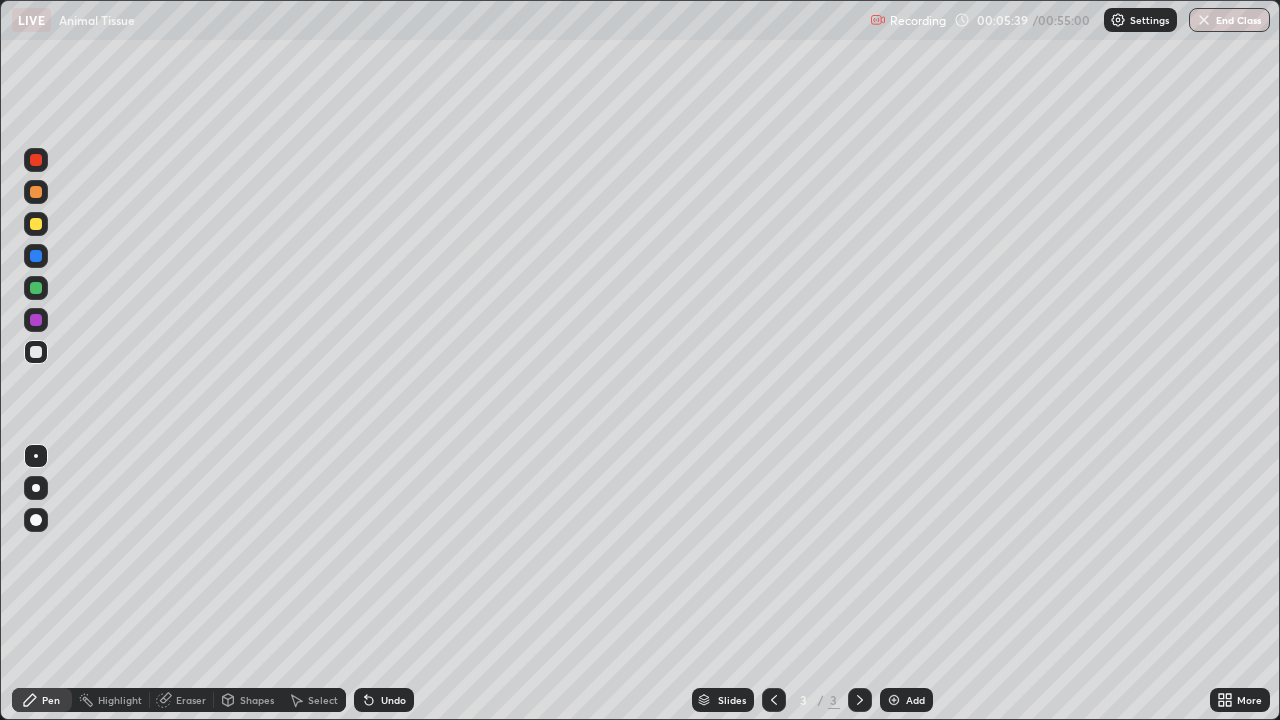 click on "Undo" at bounding box center (384, 700) 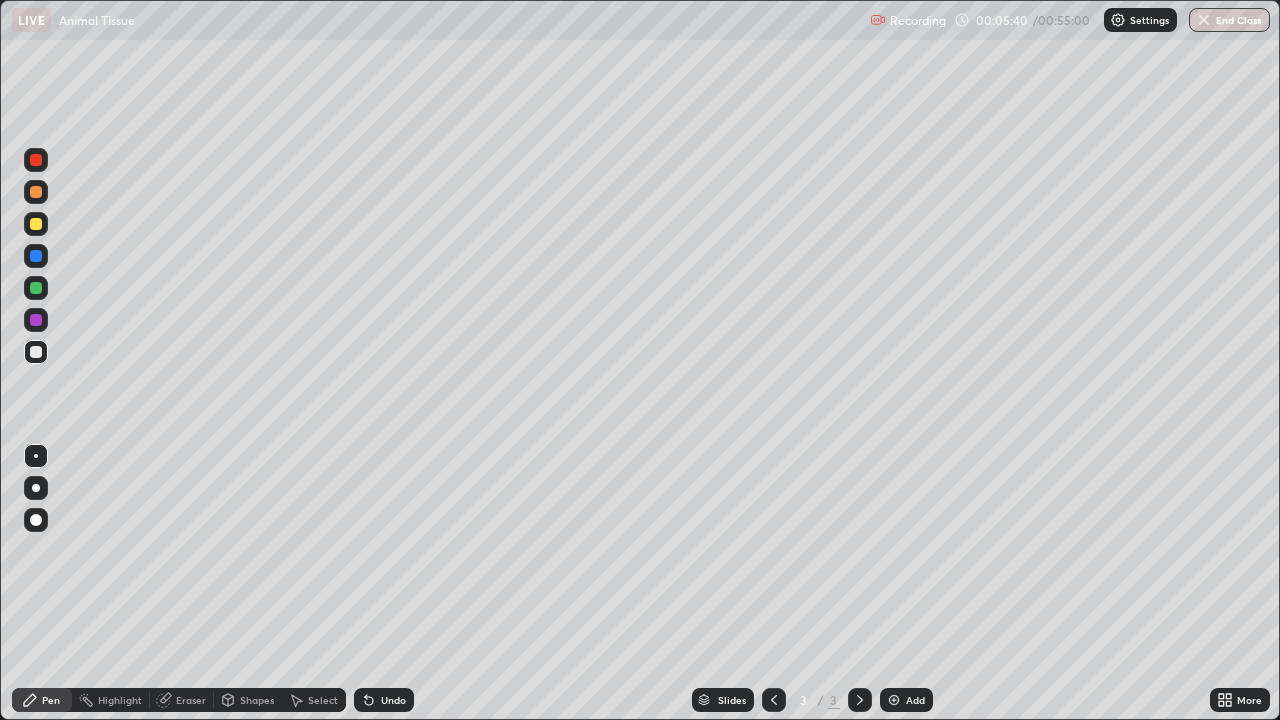 click on "Undo" at bounding box center (384, 700) 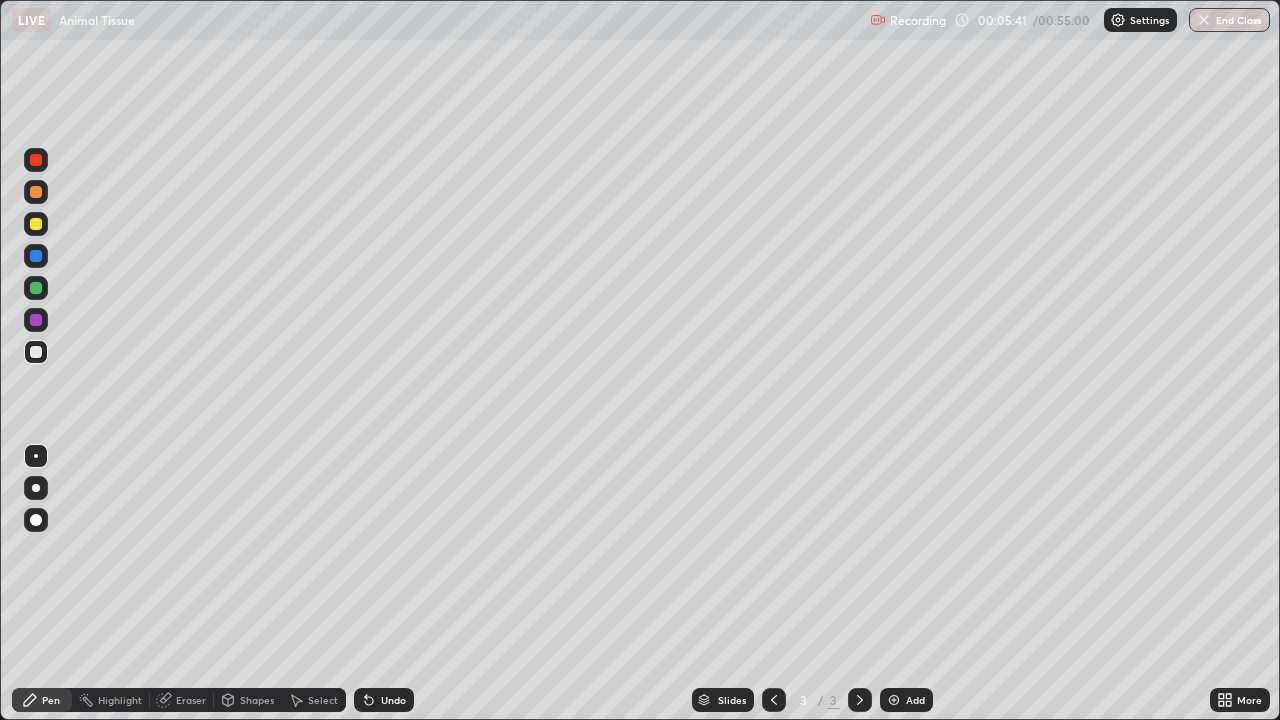 click on "Undo" at bounding box center (393, 700) 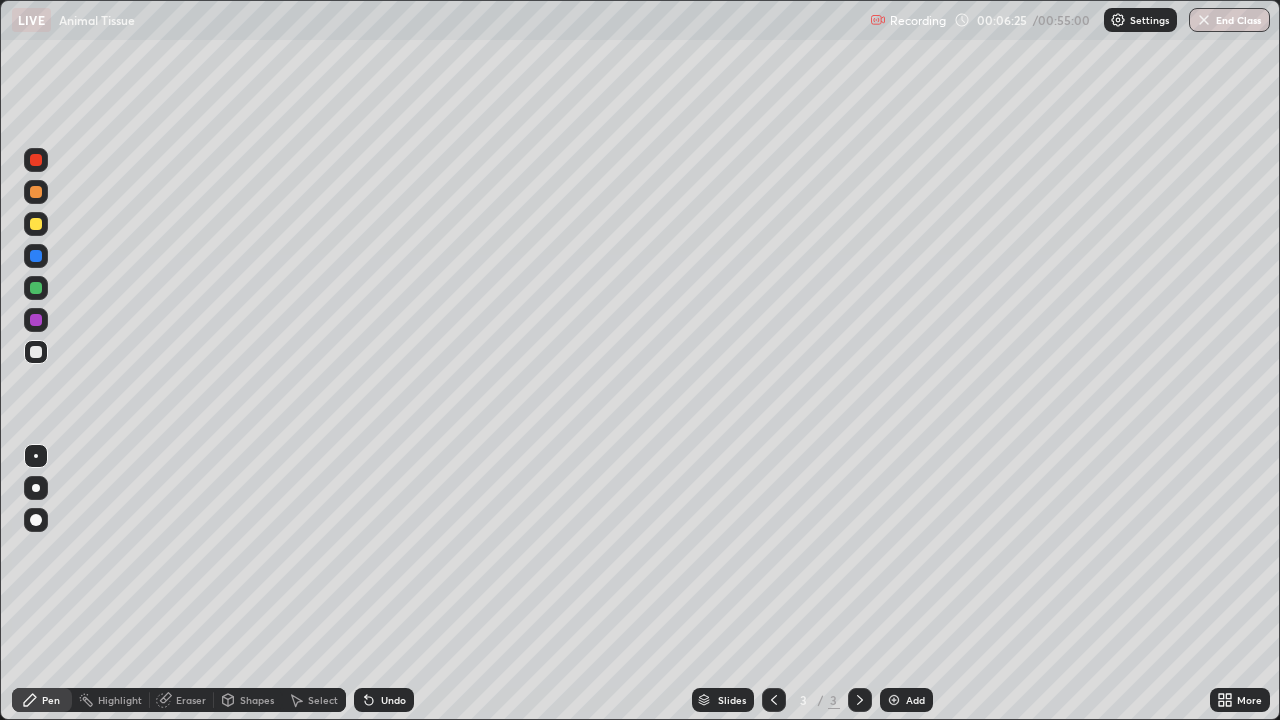 click on "Eraser" at bounding box center [191, 700] 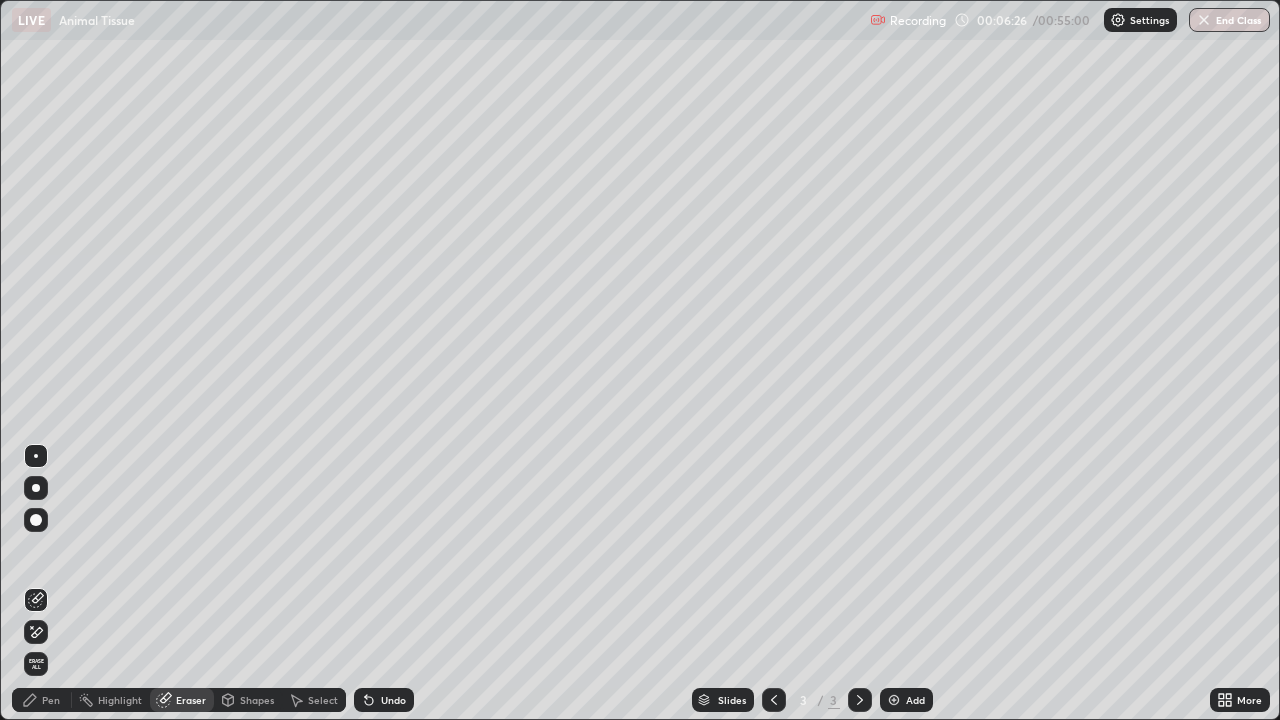 click 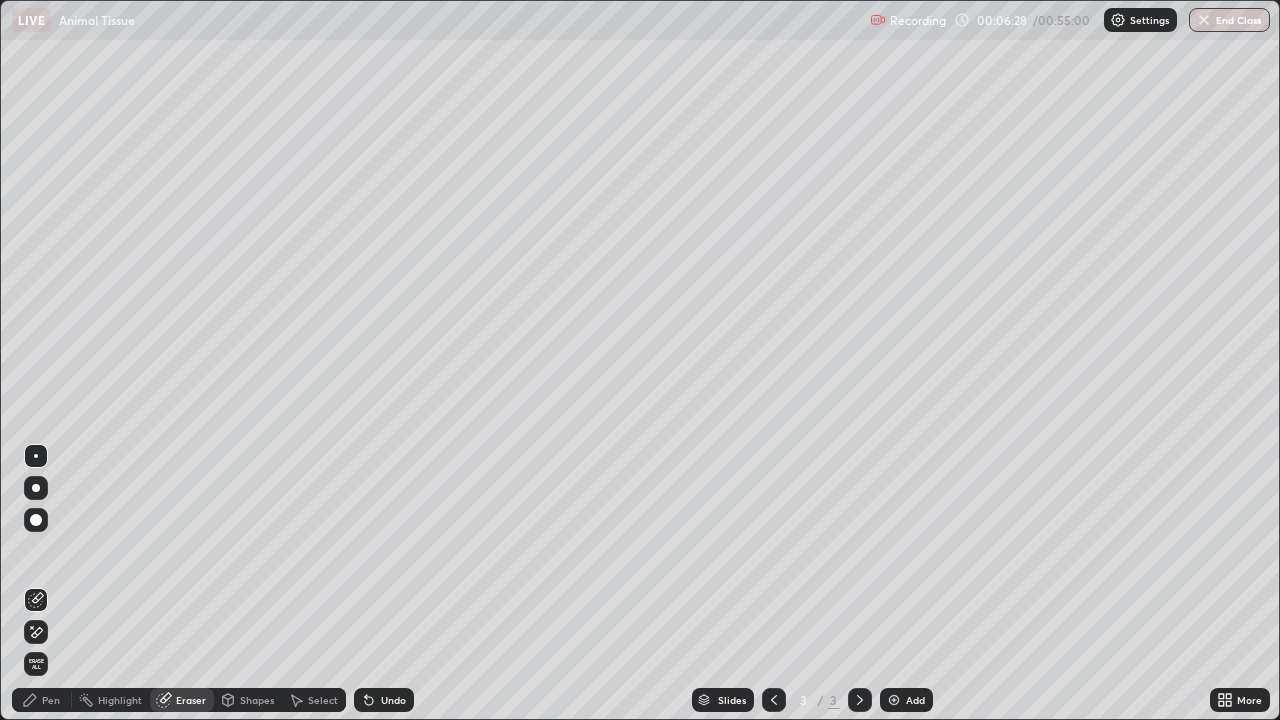 click on "Pen" at bounding box center [51, 700] 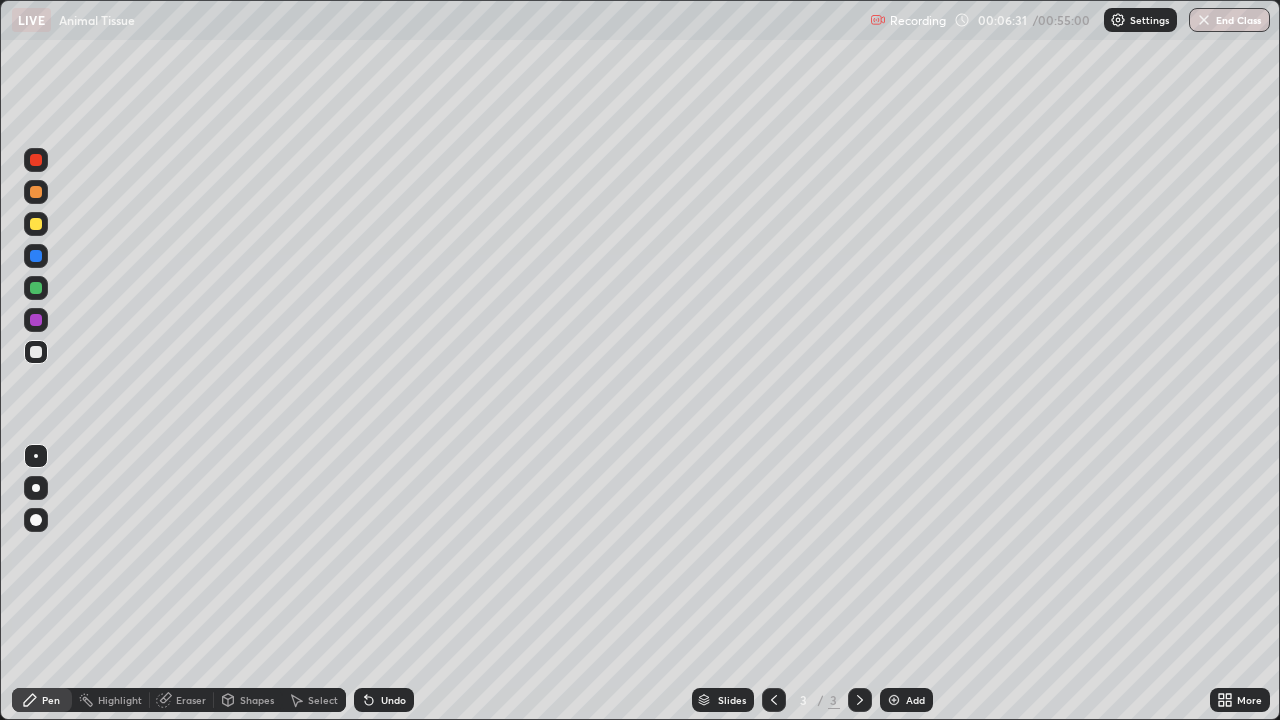 click at bounding box center (36, 224) 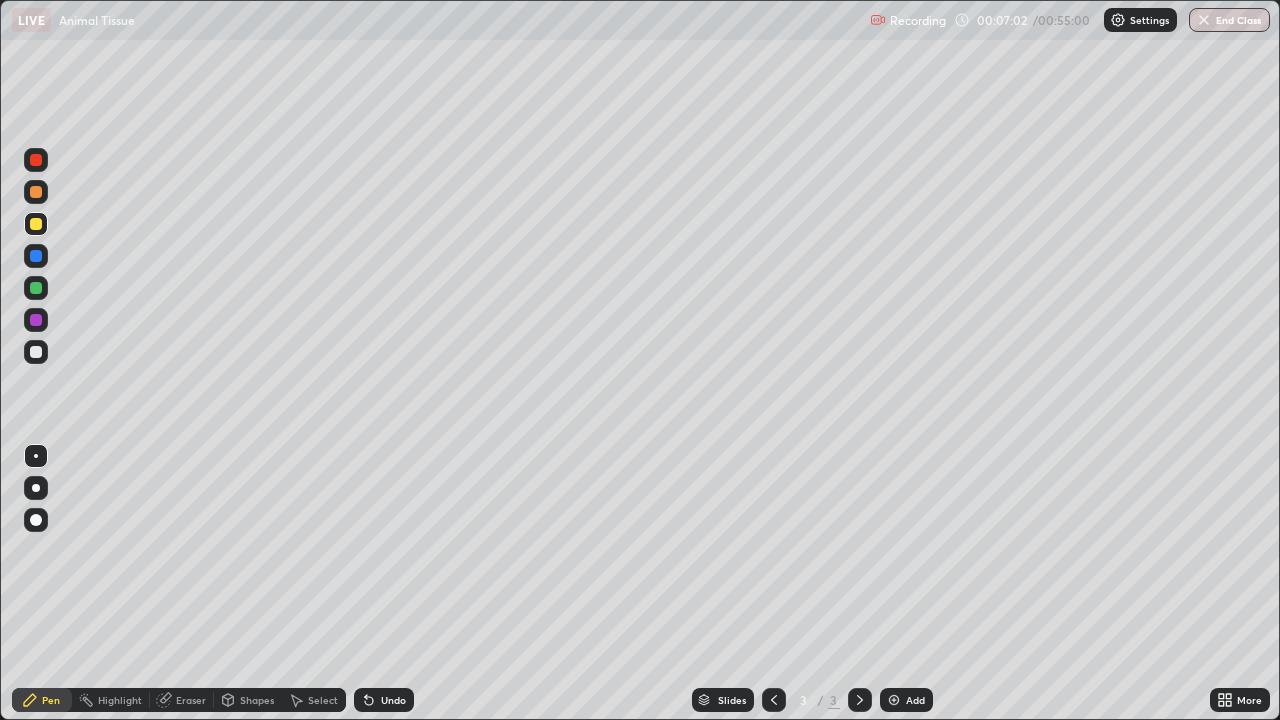 click at bounding box center (36, 352) 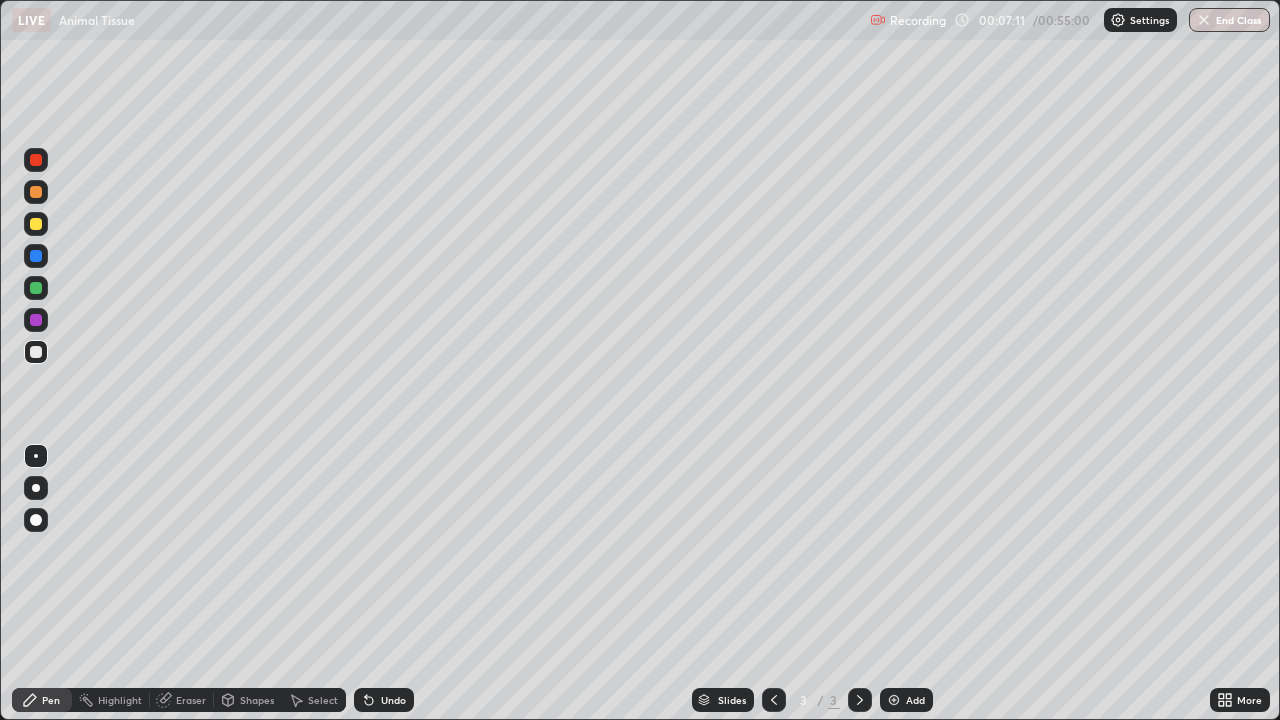 click at bounding box center (36, 224) 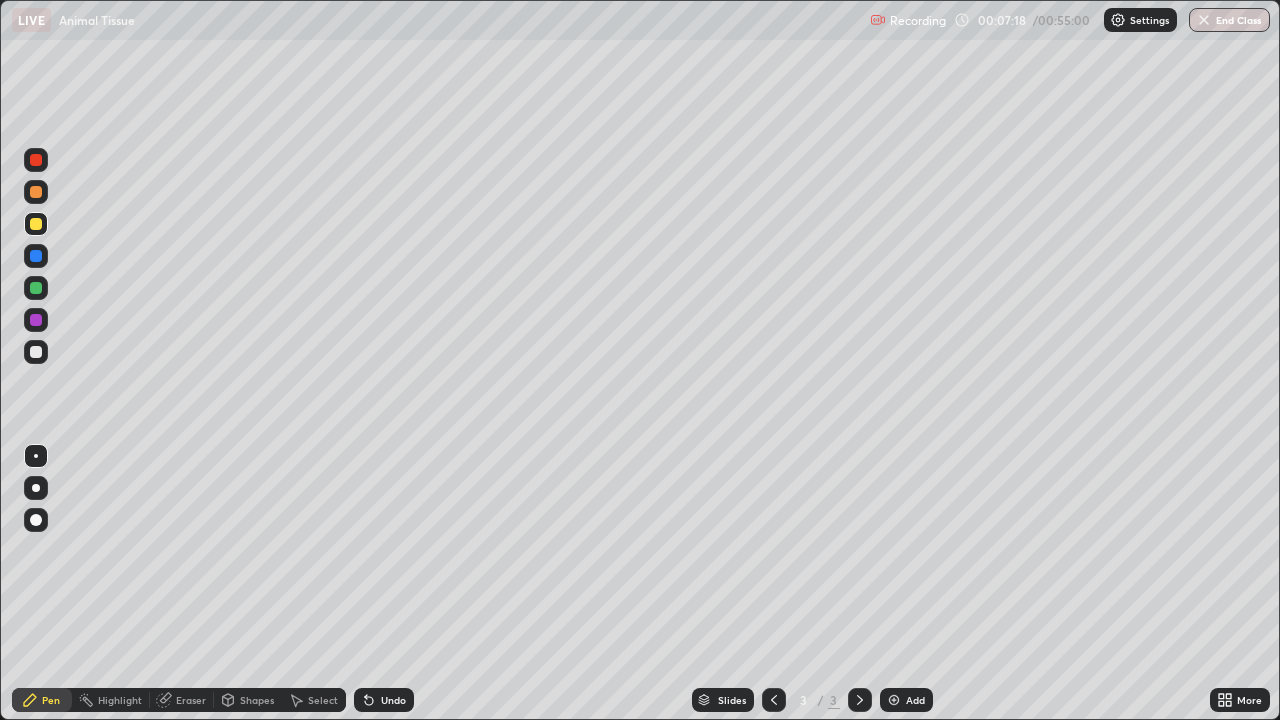 click at bounding box center (36, 320) 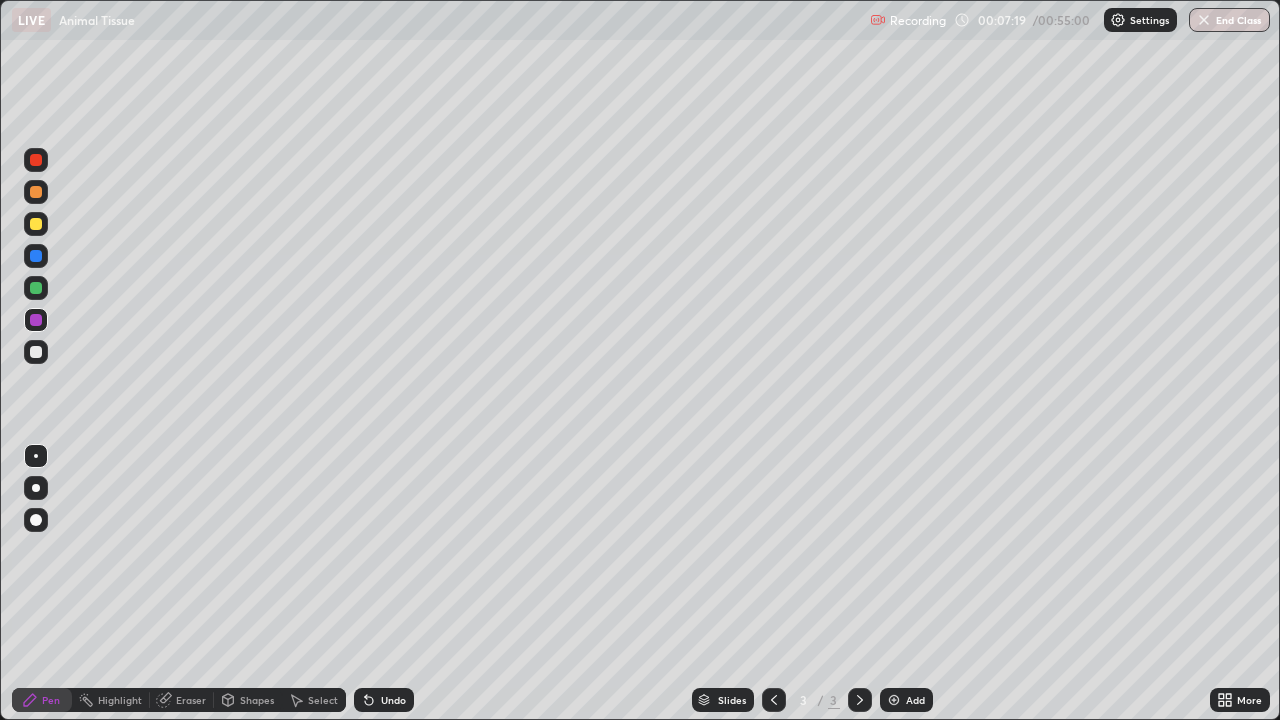 click at bounding box center (36, 224) 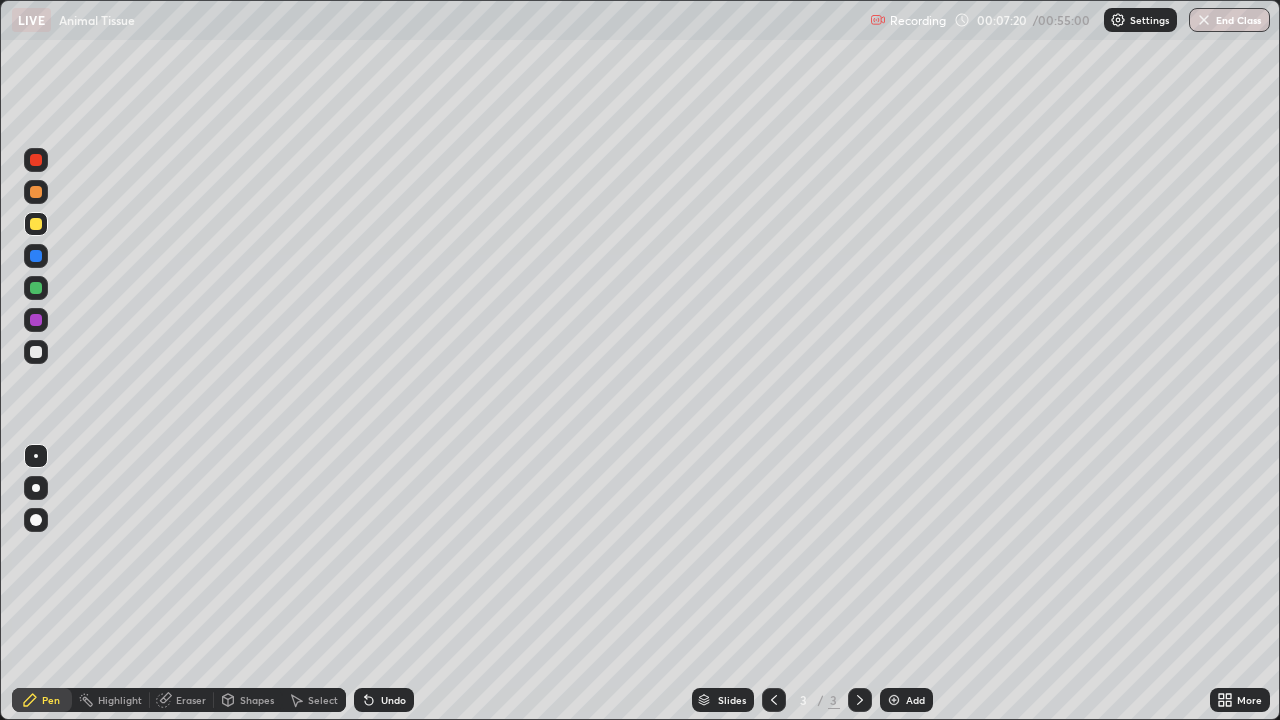 click at bounding box center [36, 160] 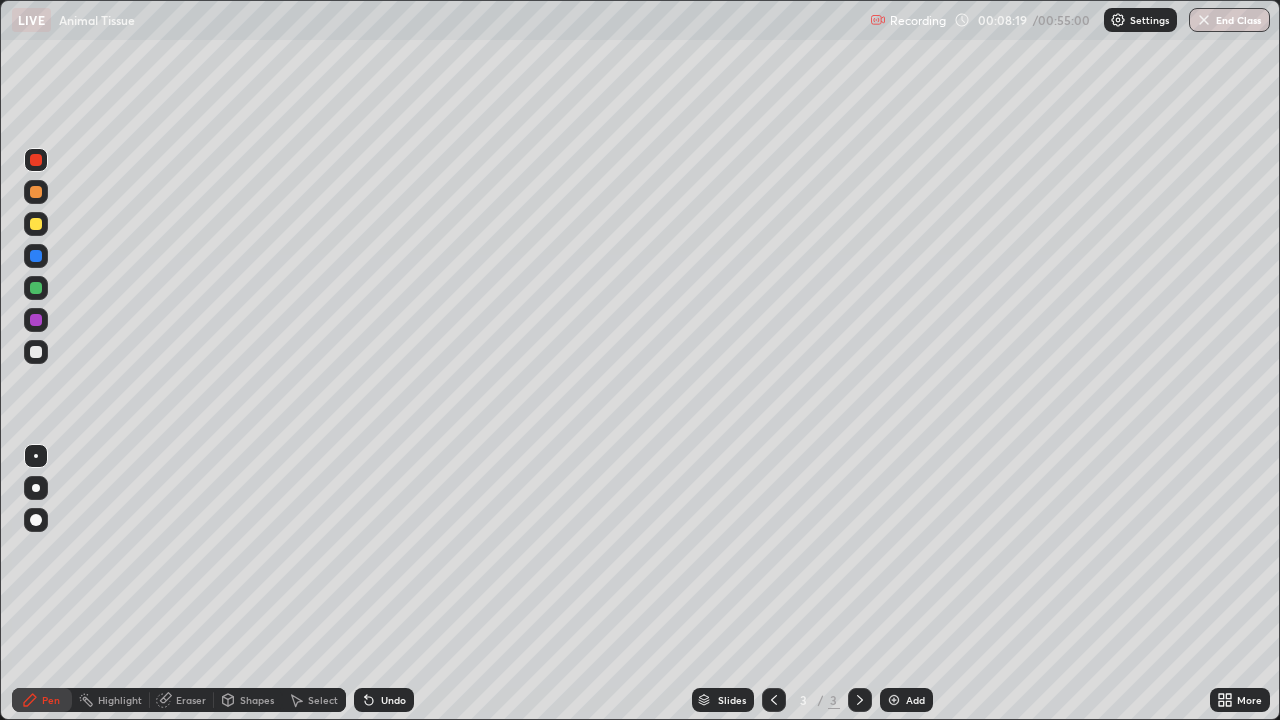 click on "Undo" at bounding box center (393, 700) 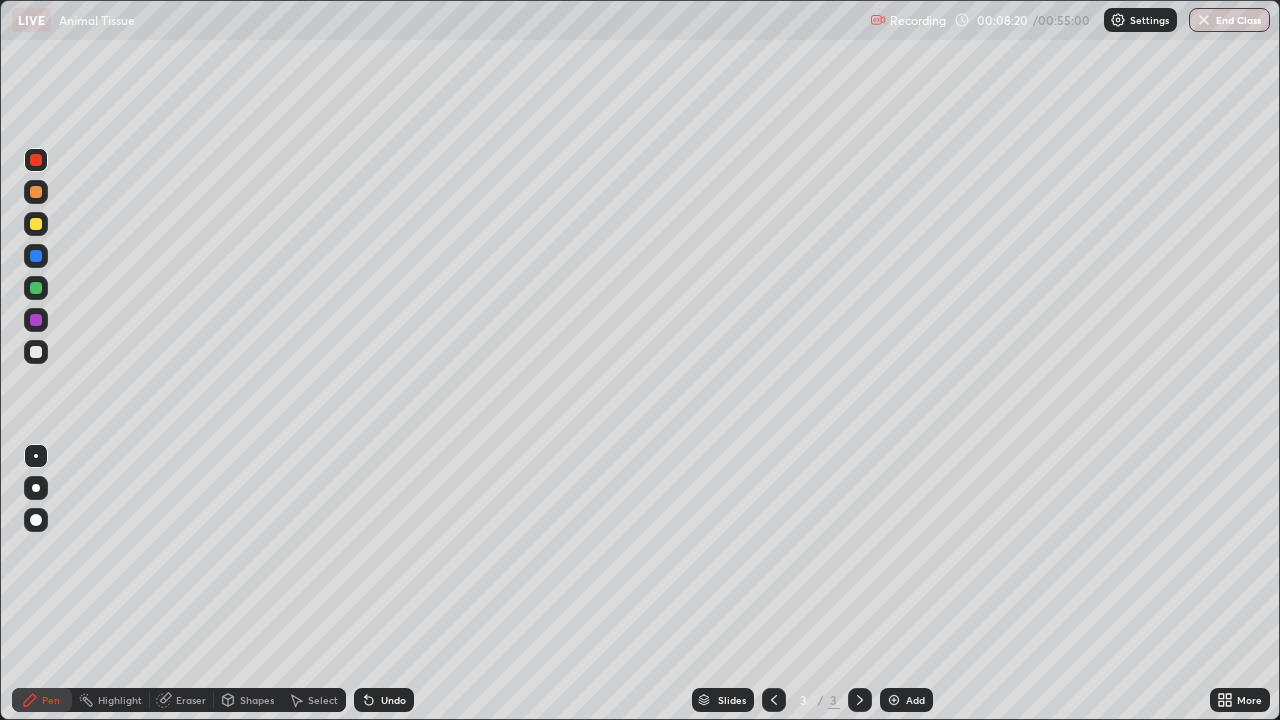 click at bounding box center (36, 352) 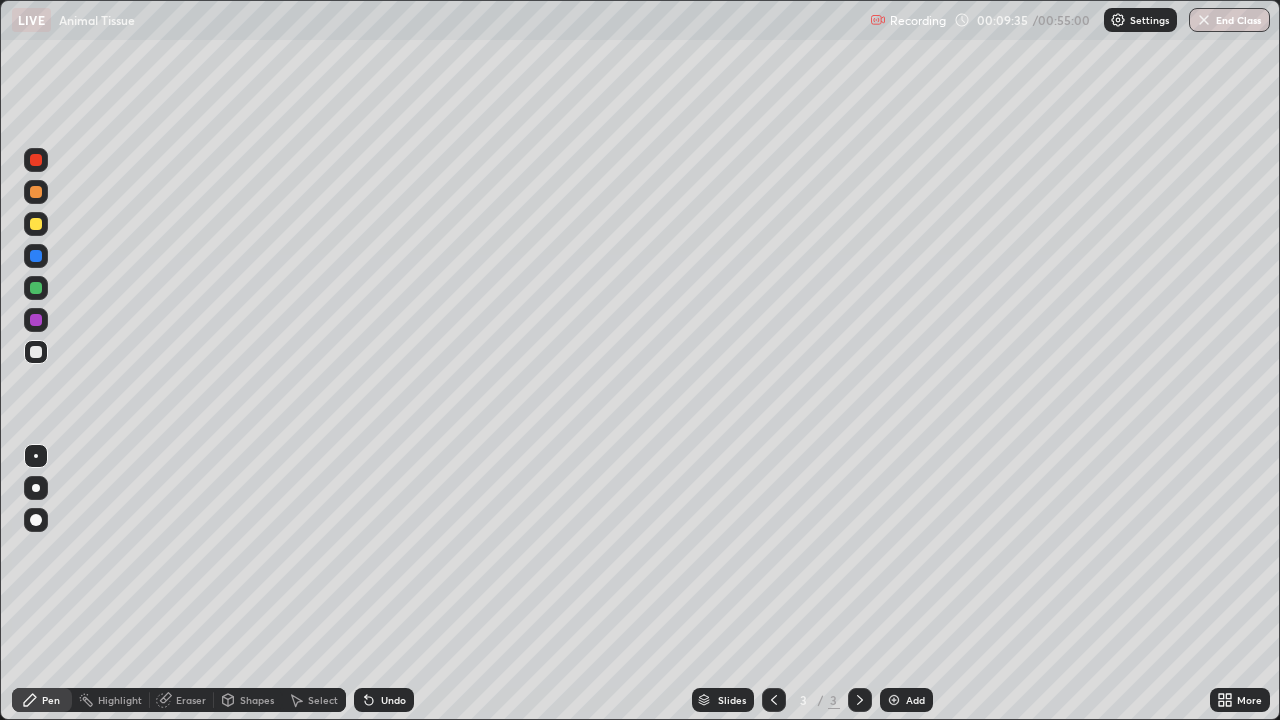 click 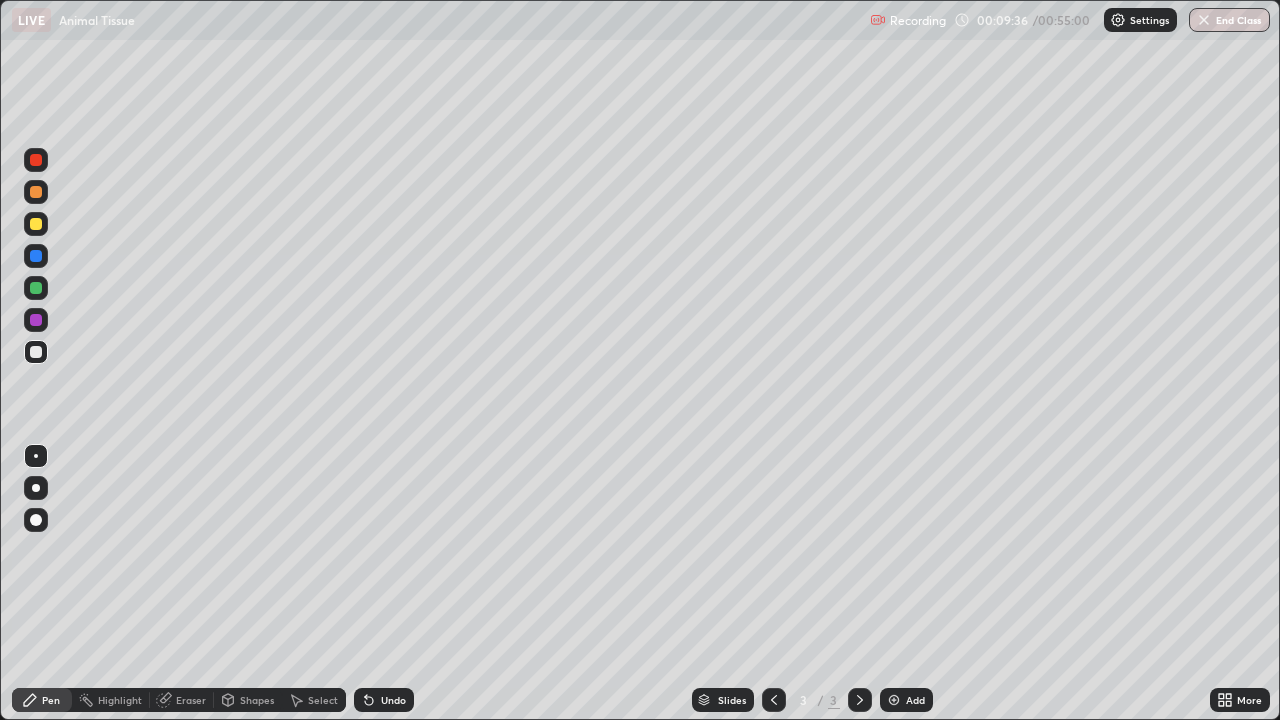 click 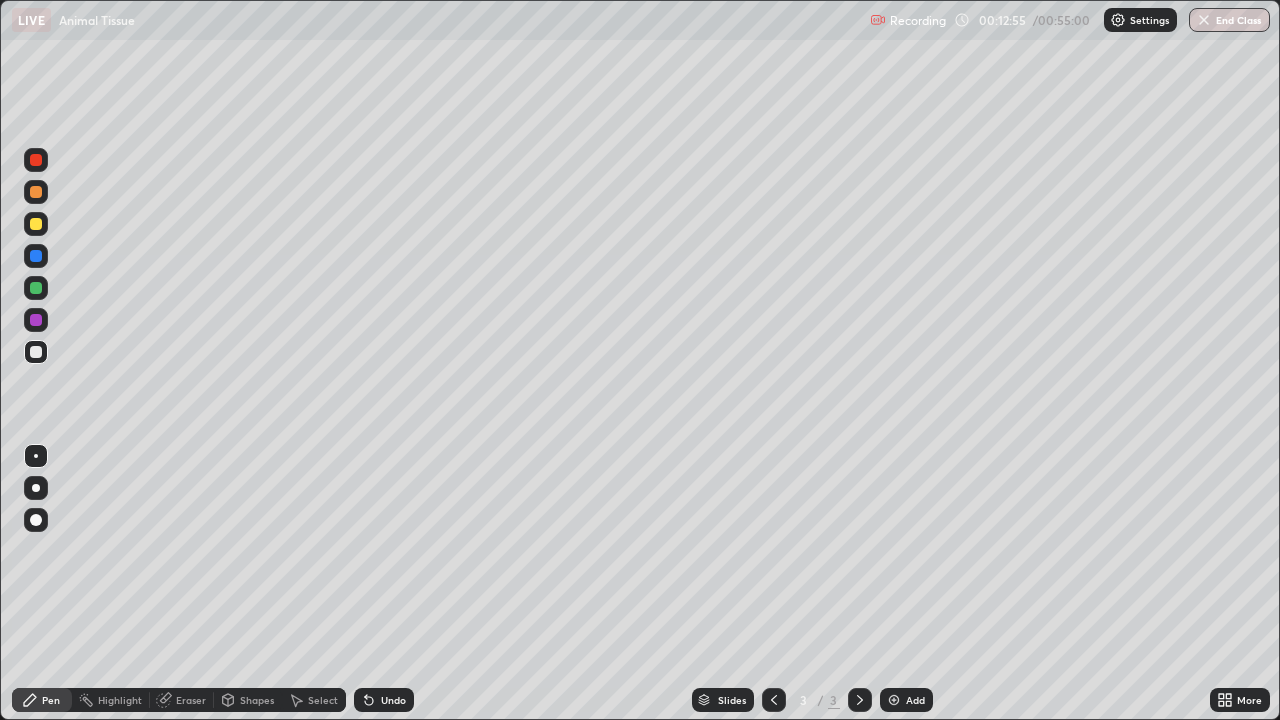 click at bounding box center (36, 352) 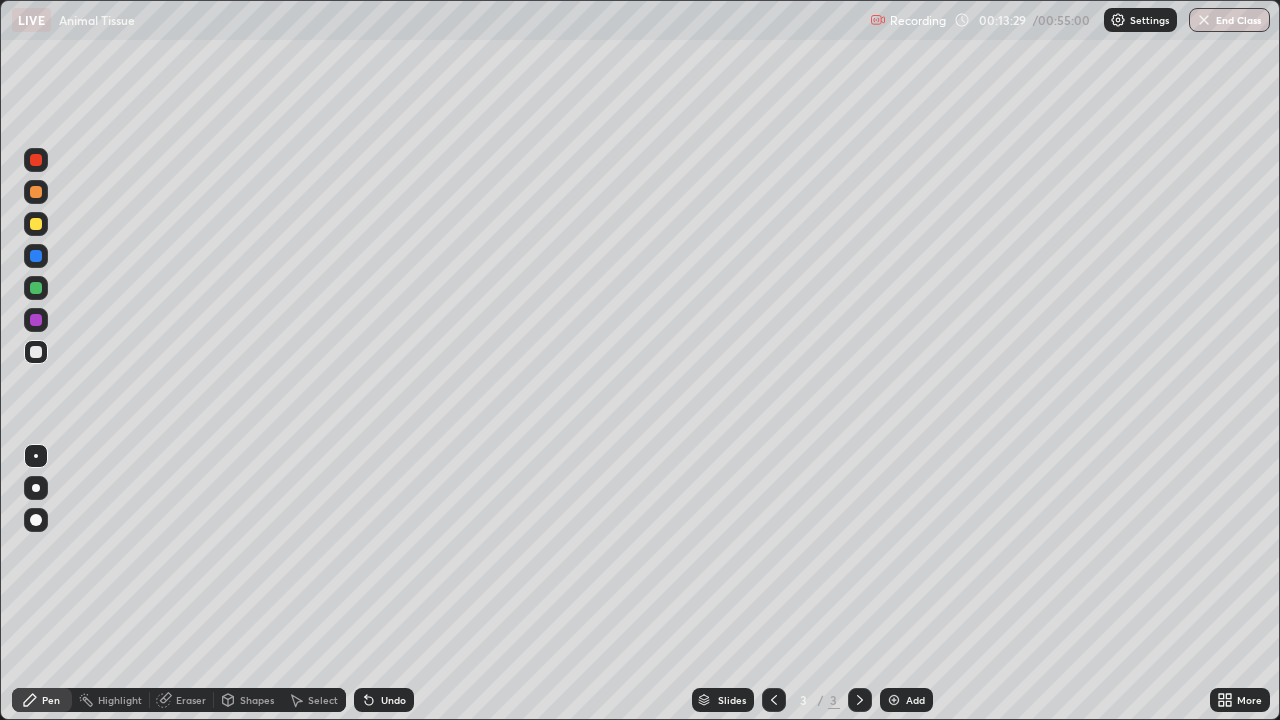 click at bounding box center (36, 224) 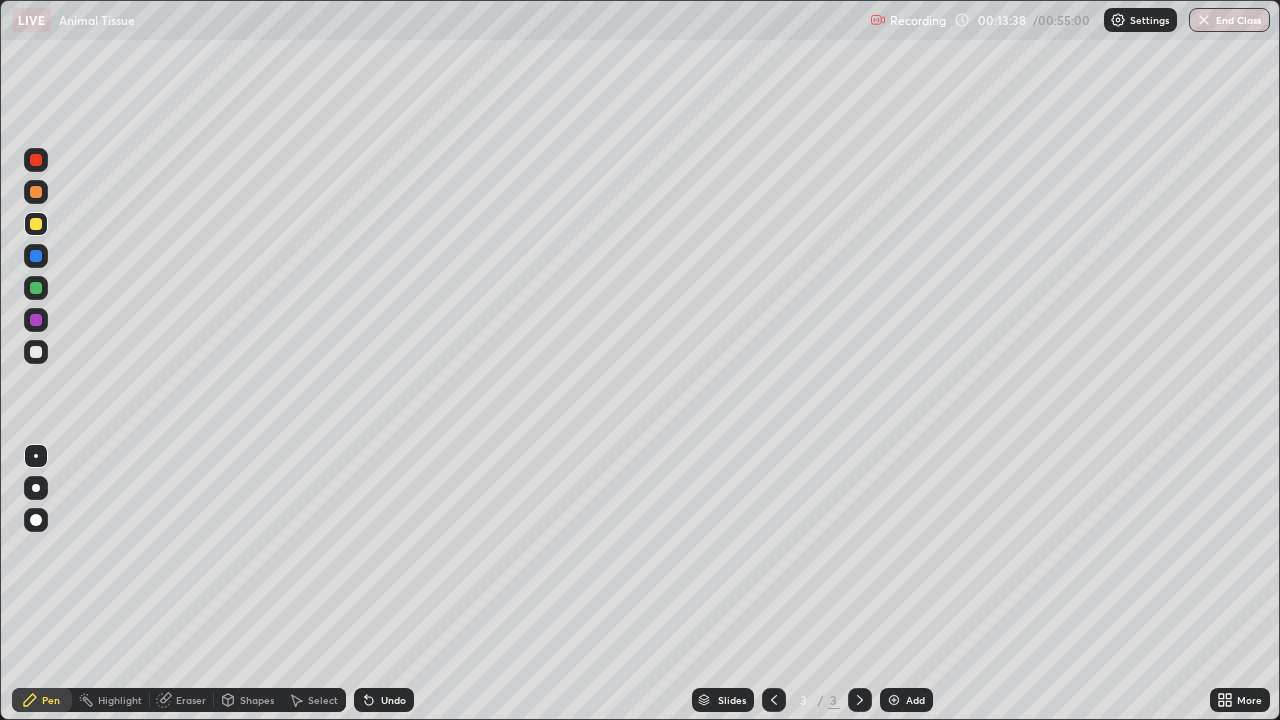 click at bounding box center (36, 352) 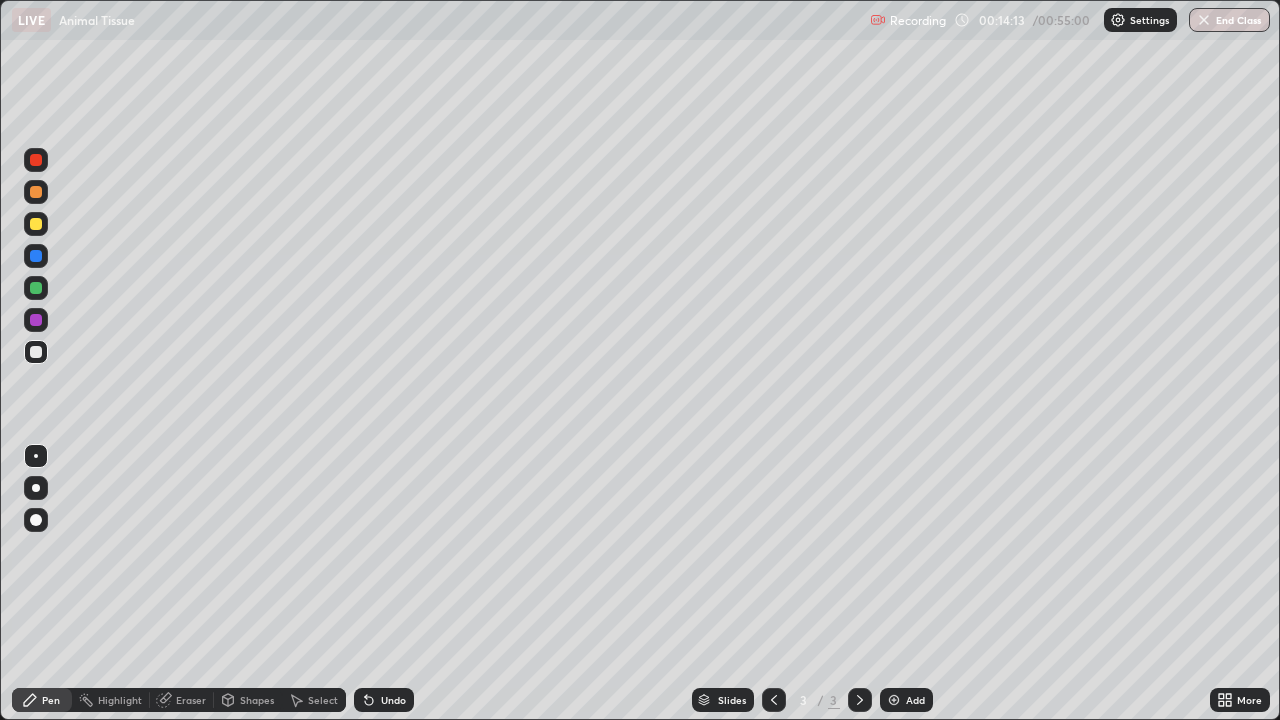 click at bounding box center [36, 224] 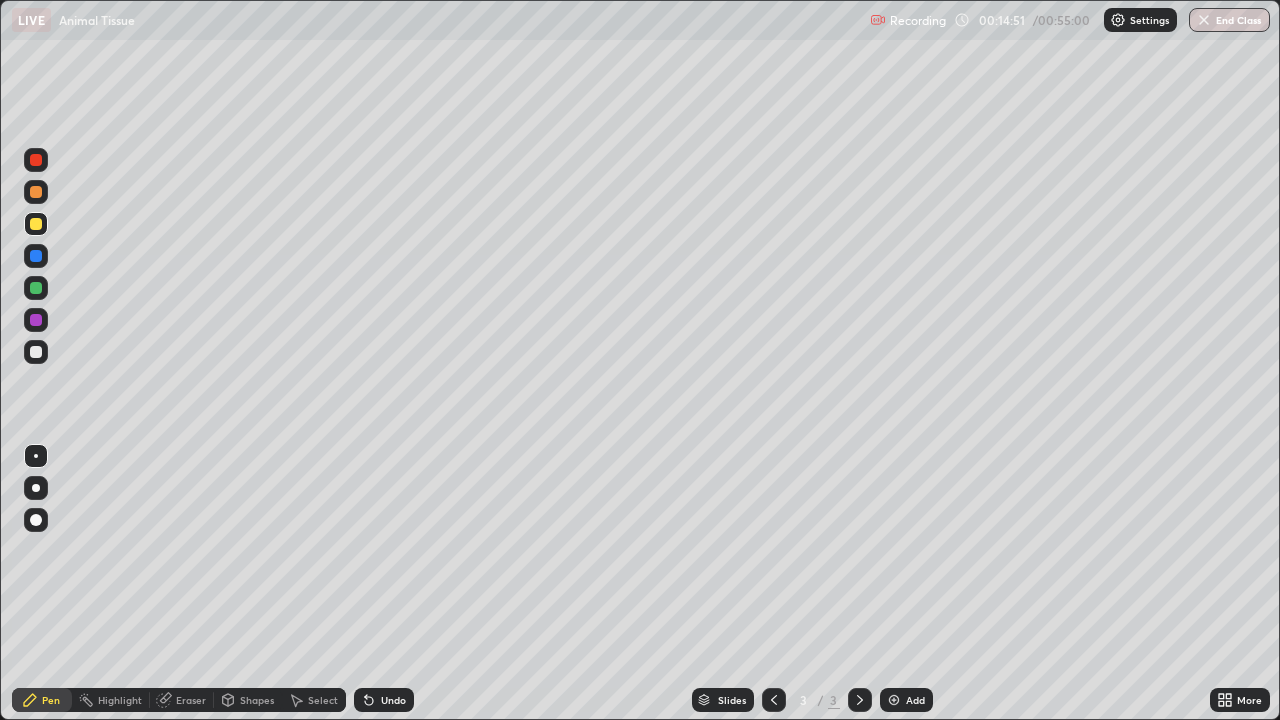 click on "Undo" at bounding box center [384, 700] 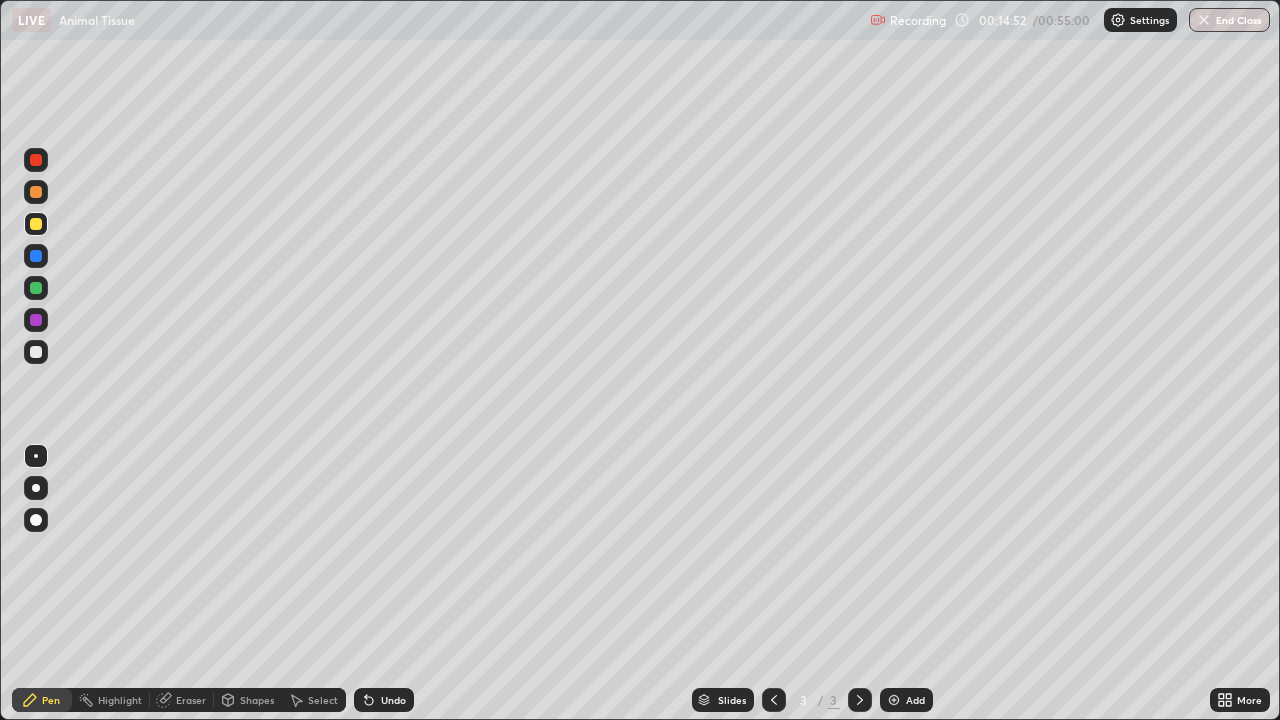 click on "Undo" at bounding box center (384, 700) 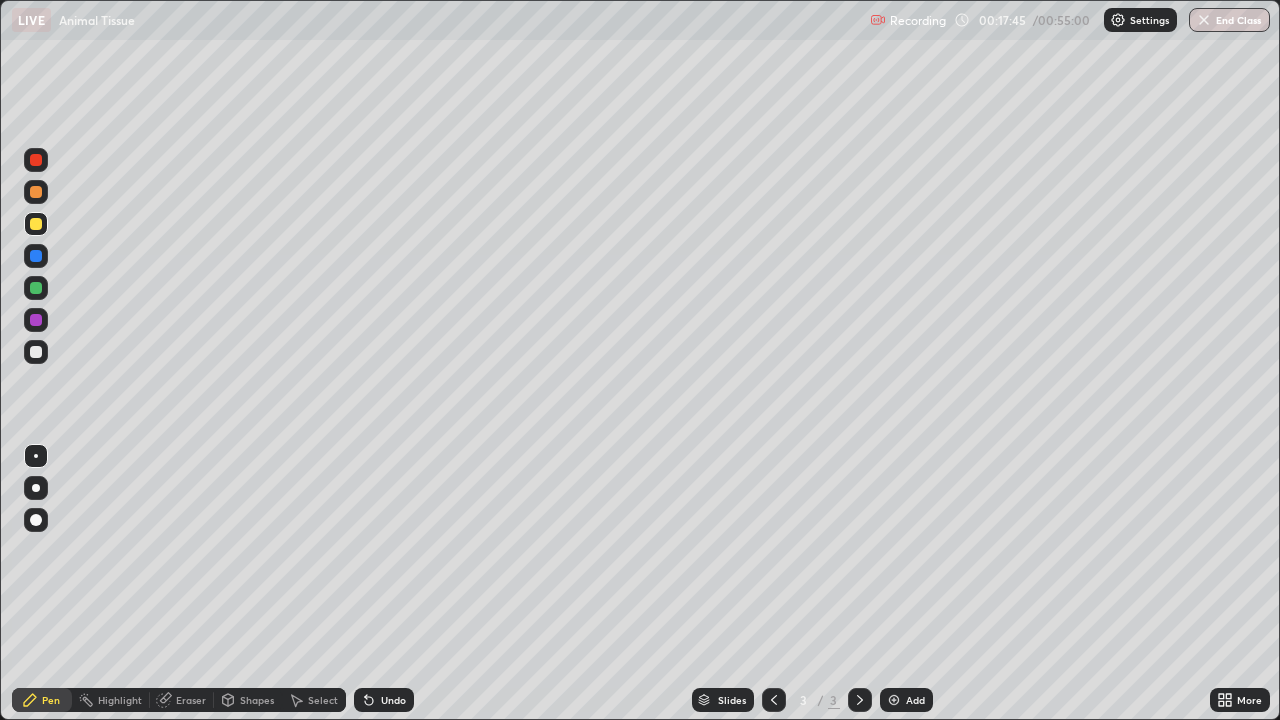 click on "Undo" at bounding box center (393, 700) 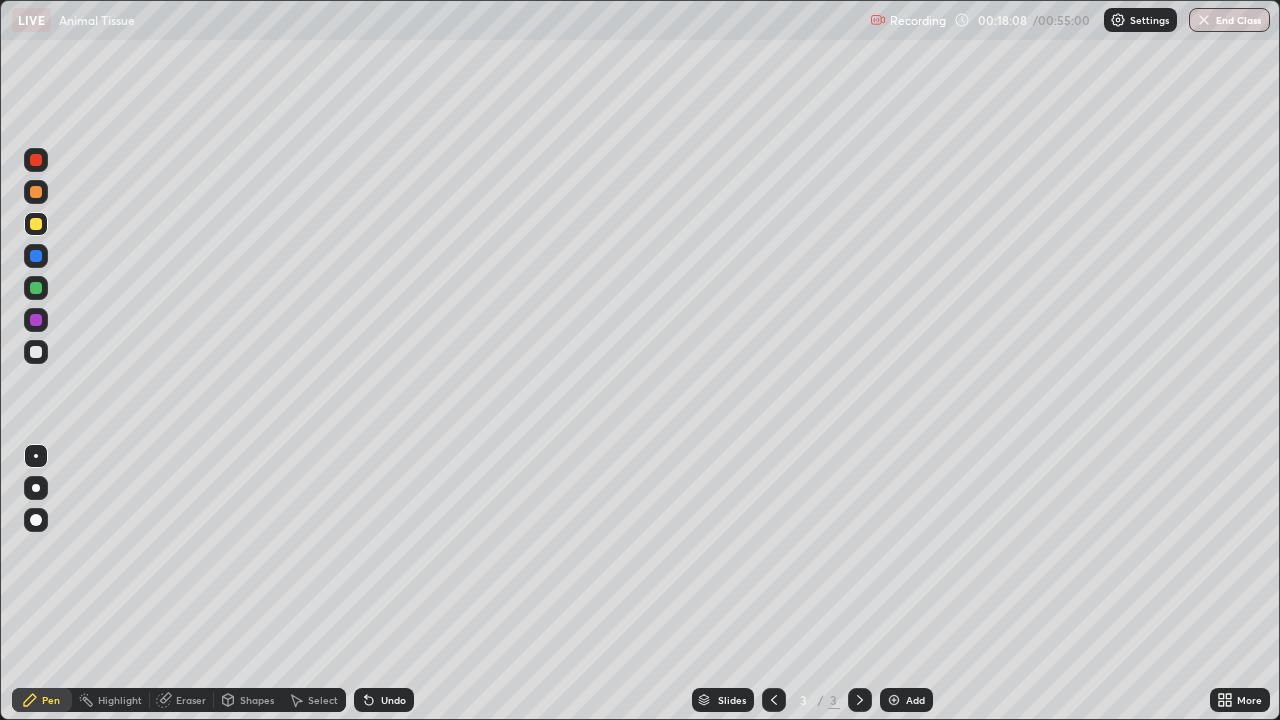 click at bounding box center [36, 352] 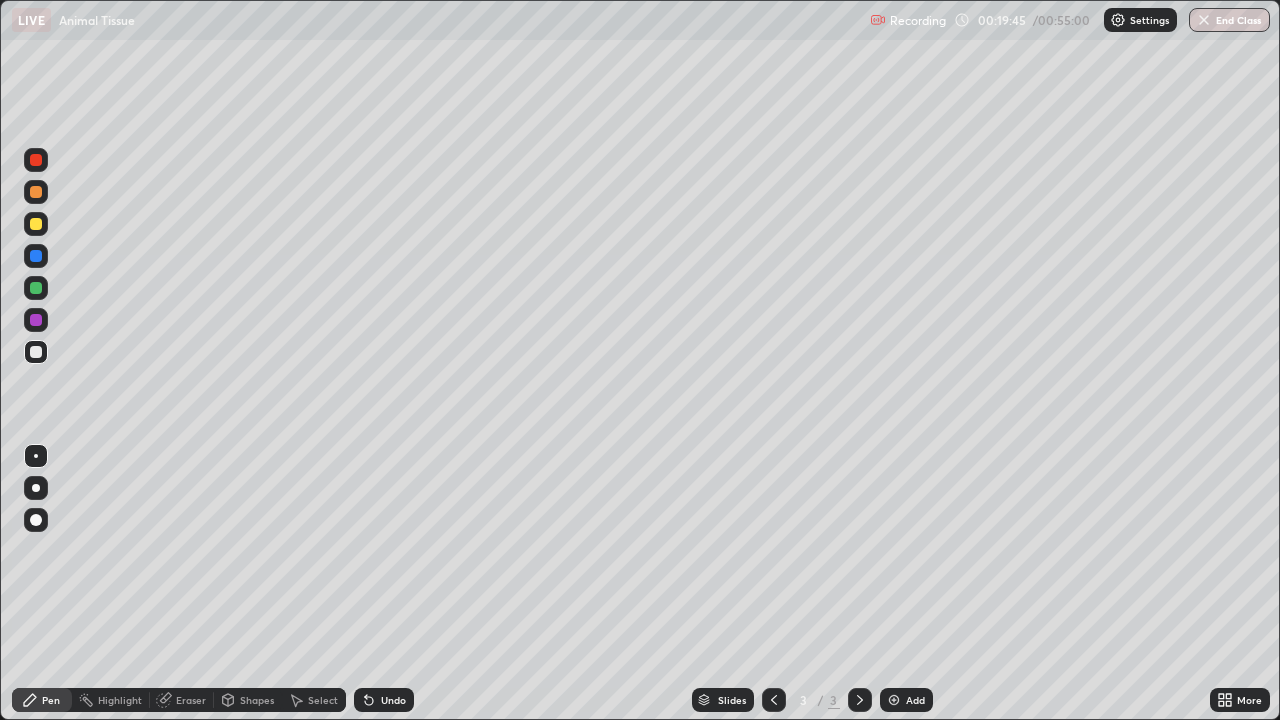 click on "Undo" at bounding box center [384, 700] 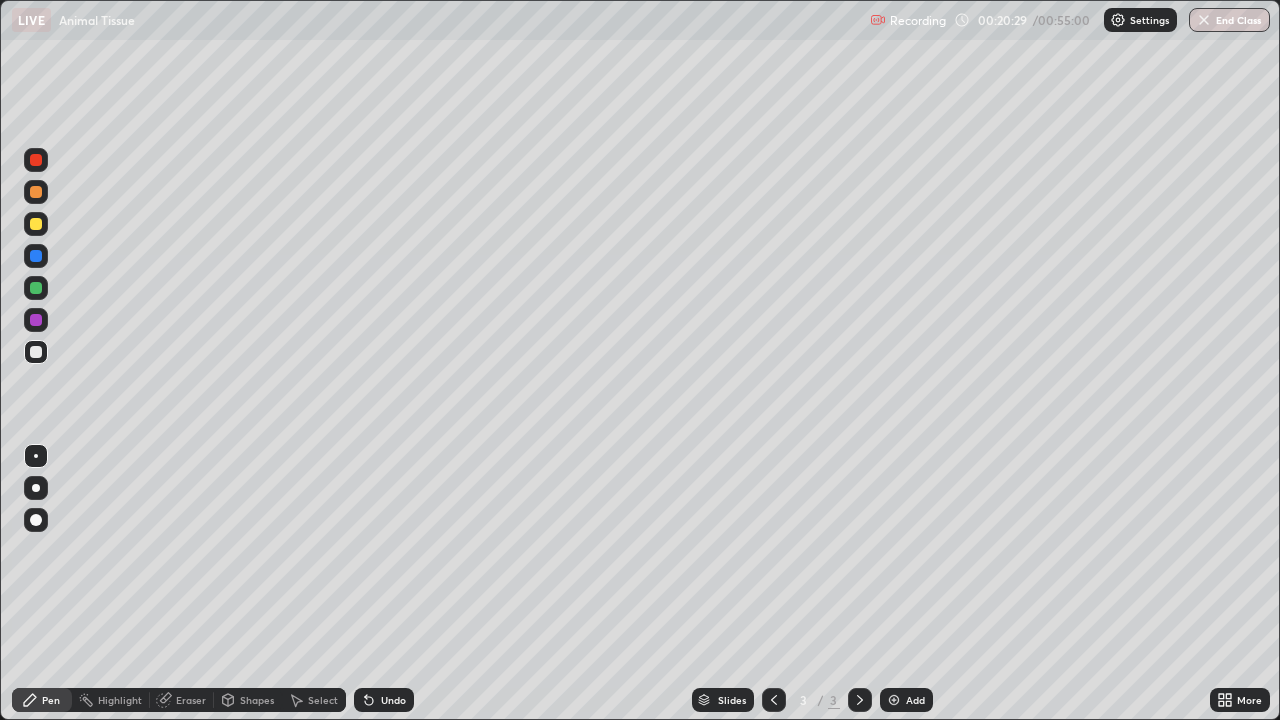 click at bounding box center [36, 224] 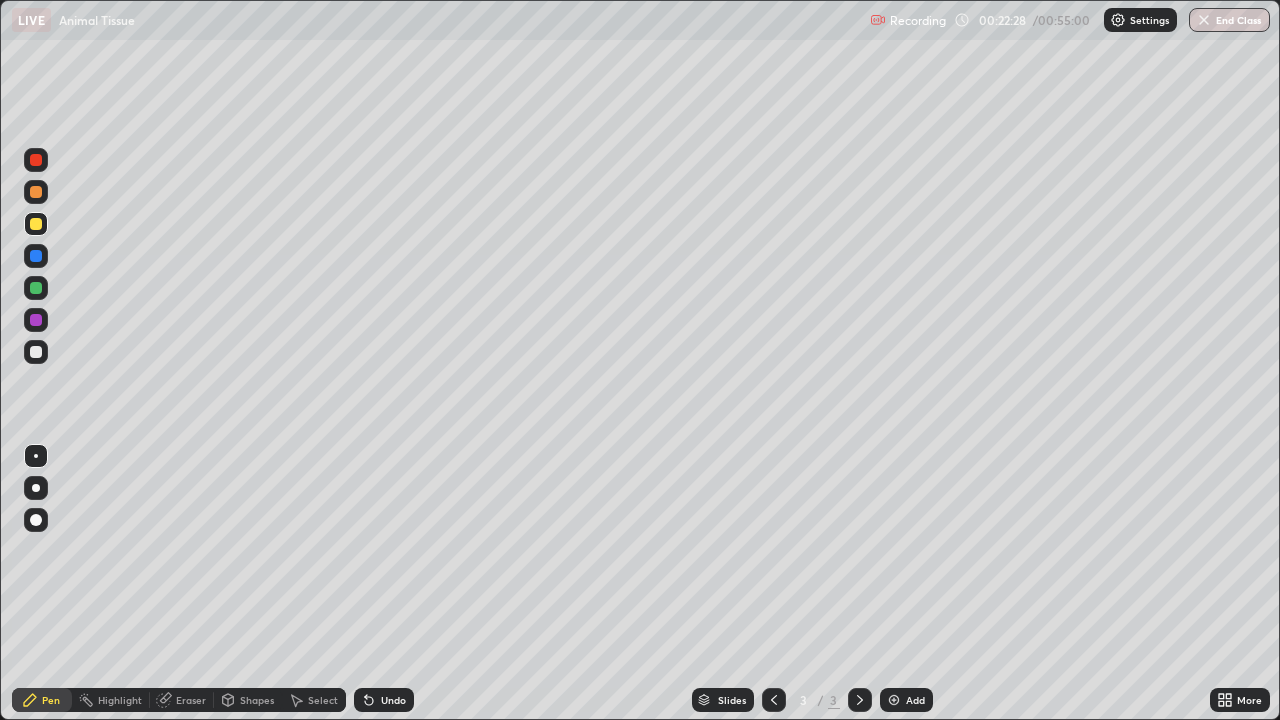 click on "Pen" at bounding box center (51, 700) 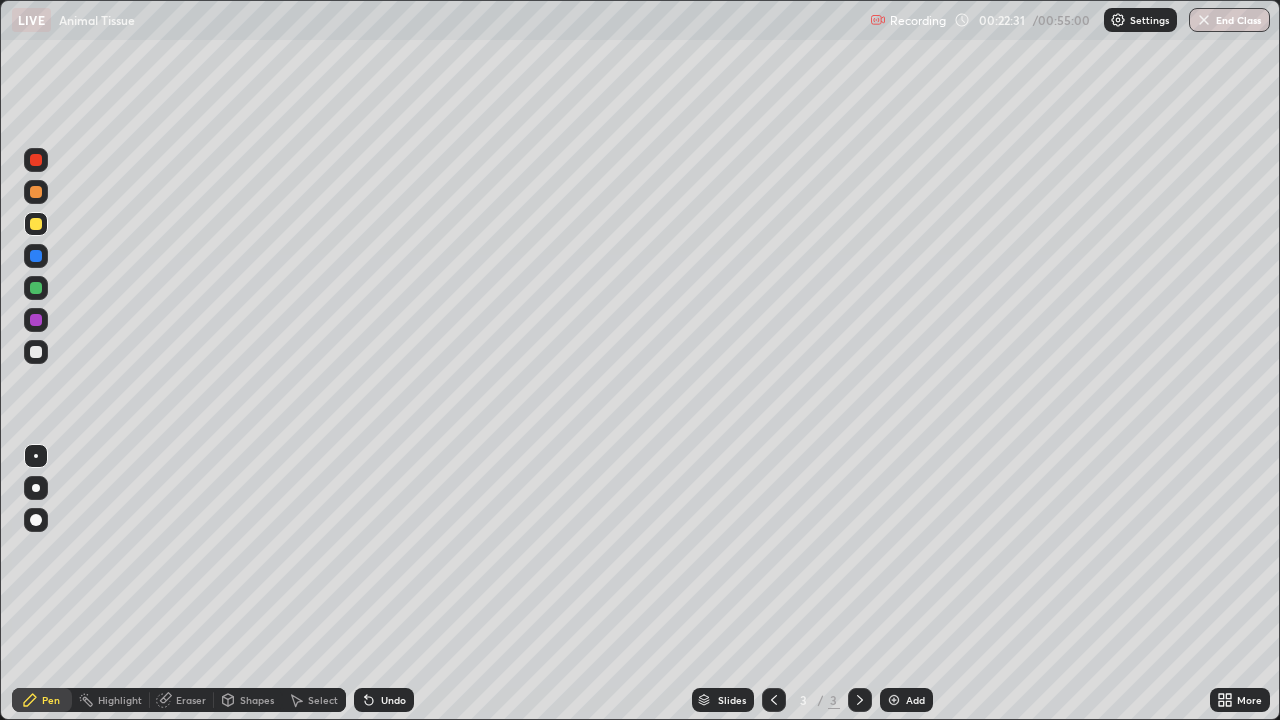click at bounding box center [36, 224] 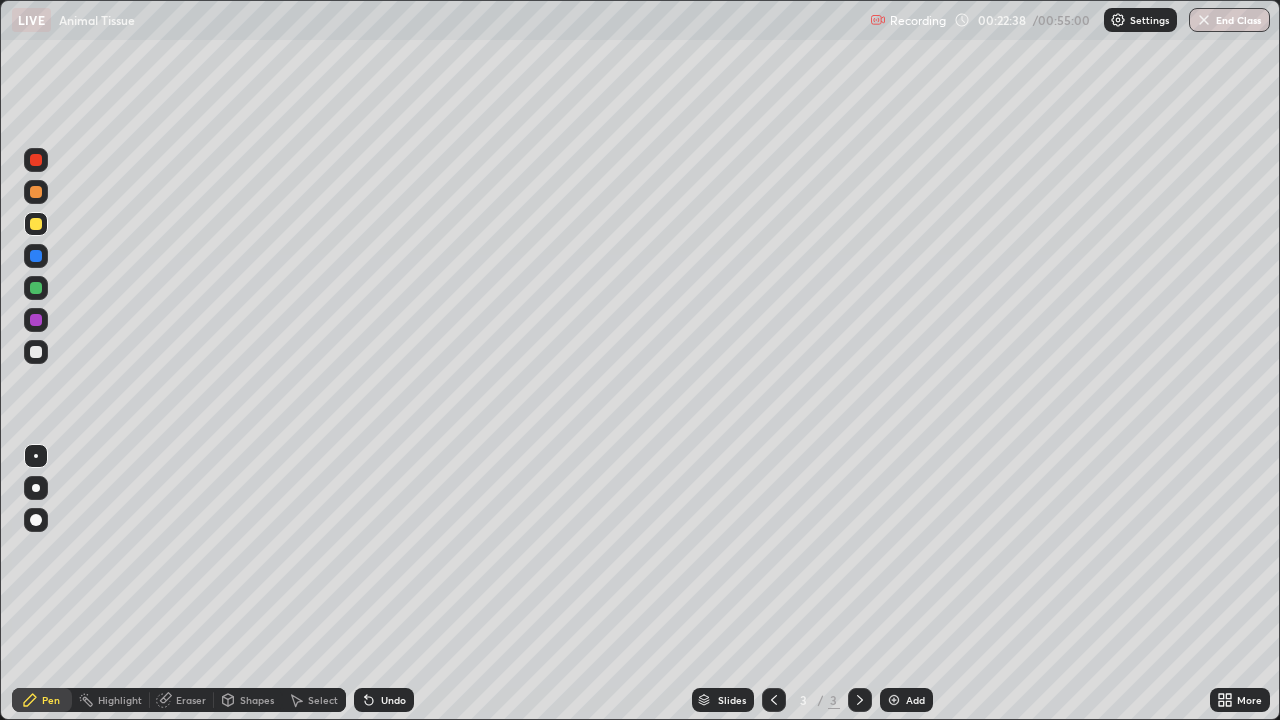 click at bounding box center (36, 352) 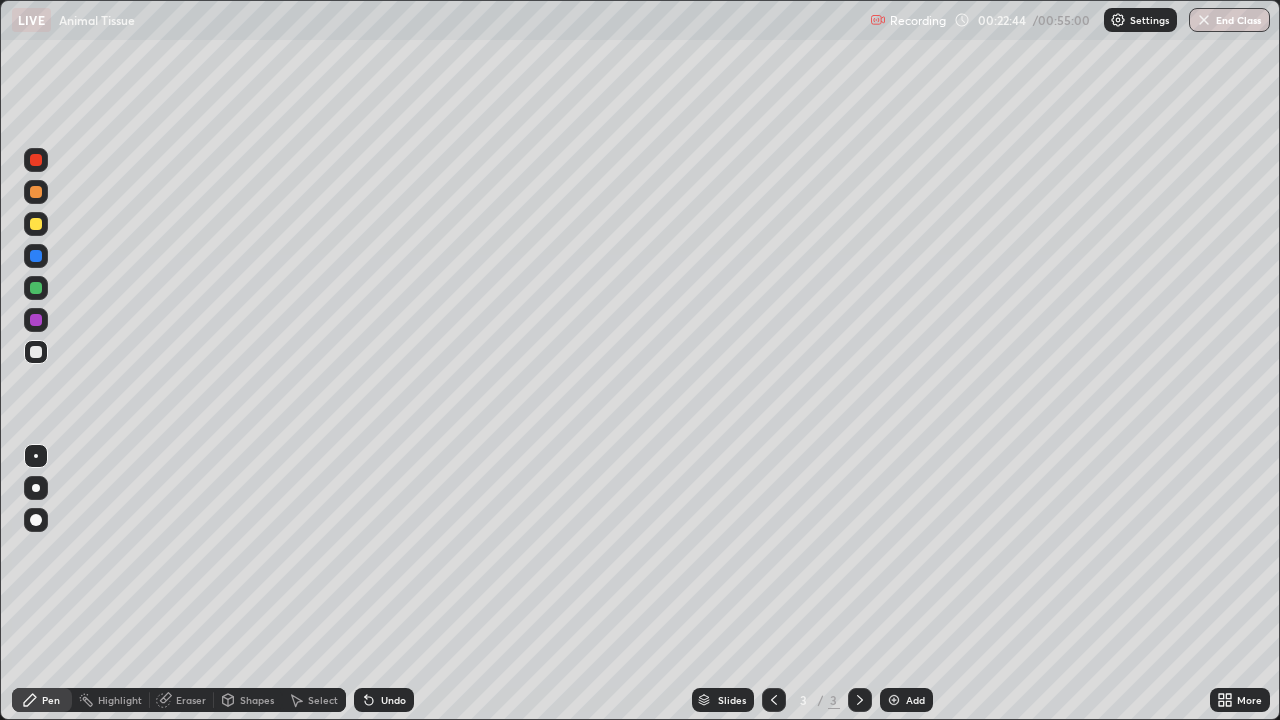 click on "Undo" at bounding box center (384, 700) 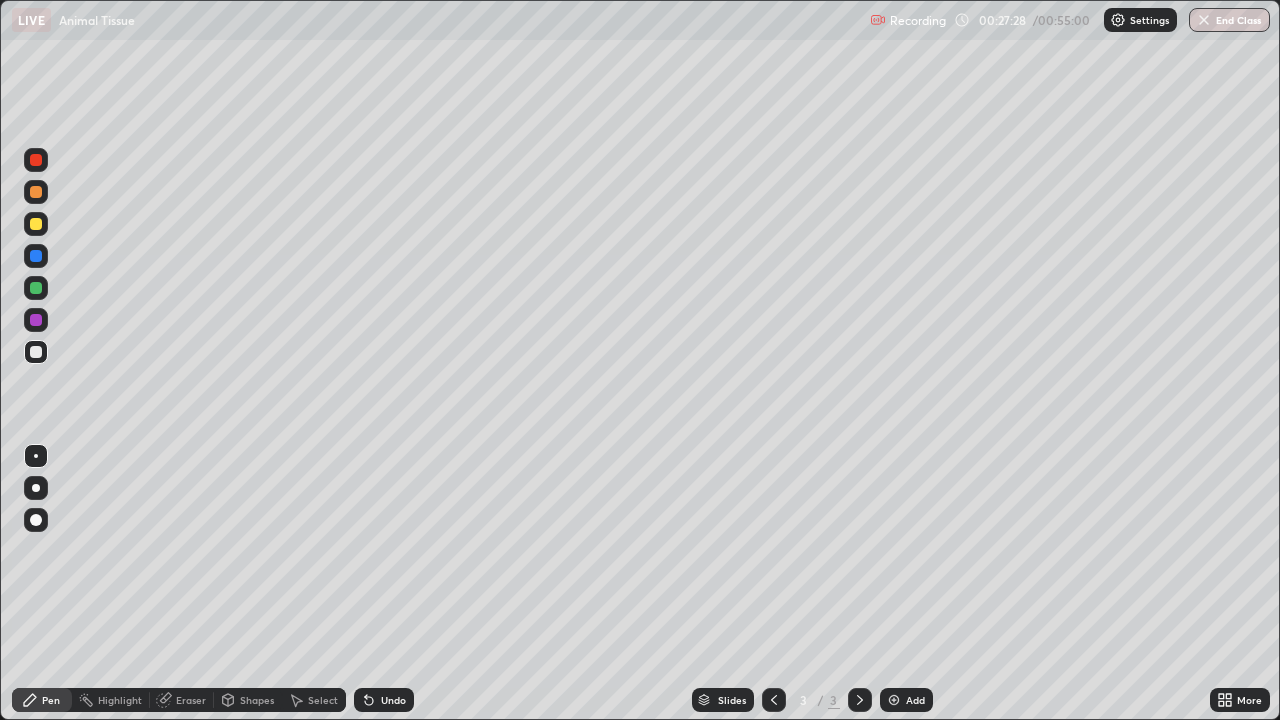 click on "Eraser" at bounding box center (191, 700) 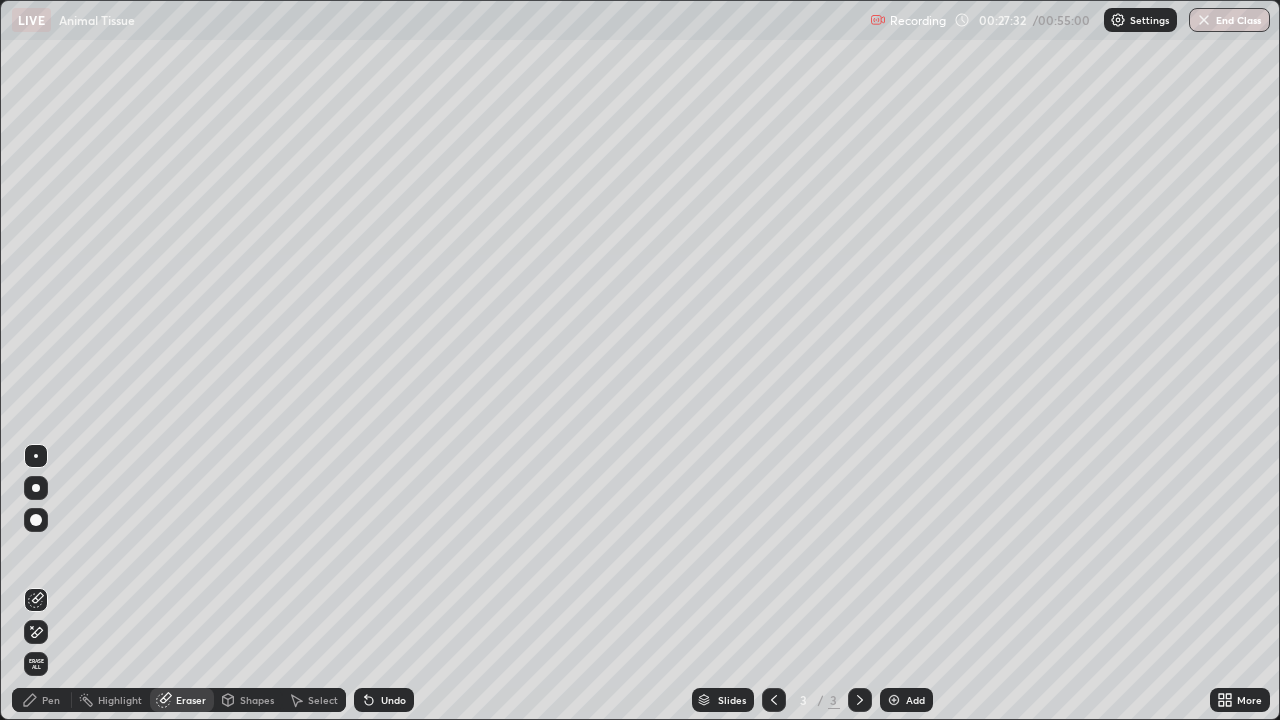 click on "Add" at bounding box center (906, 700) 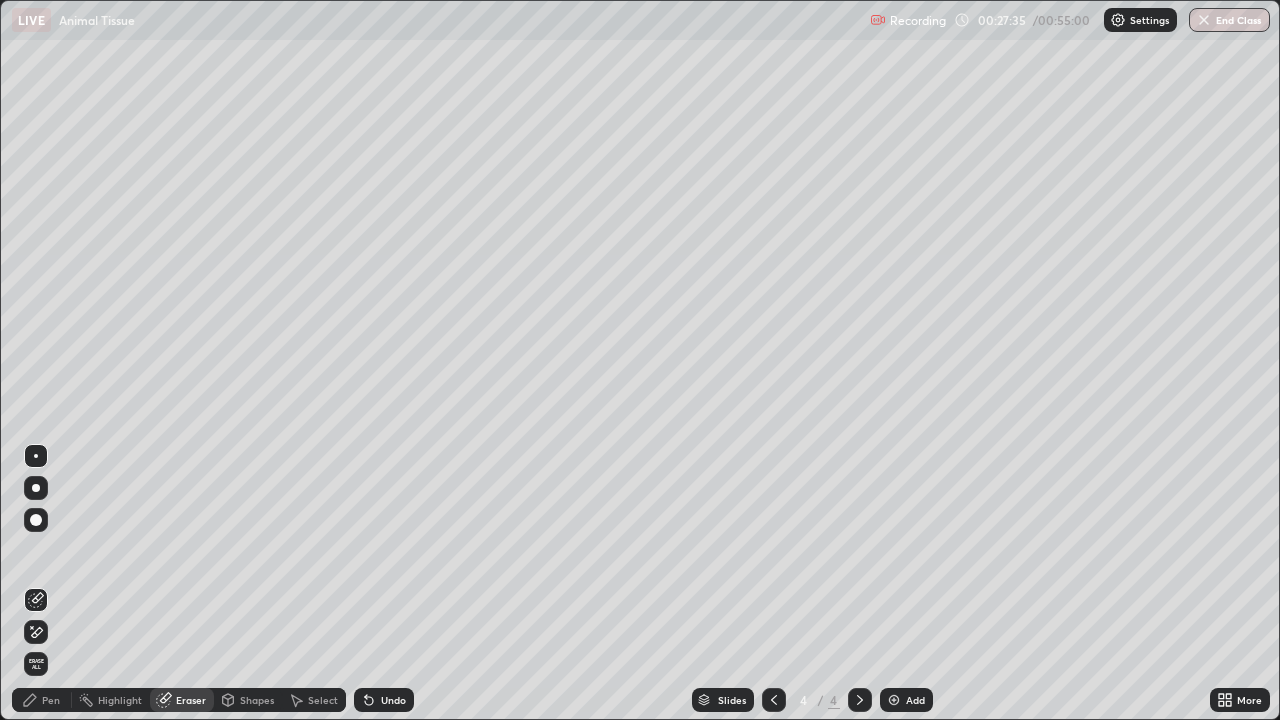 click on "Pen" at bounding box center (51, 700) 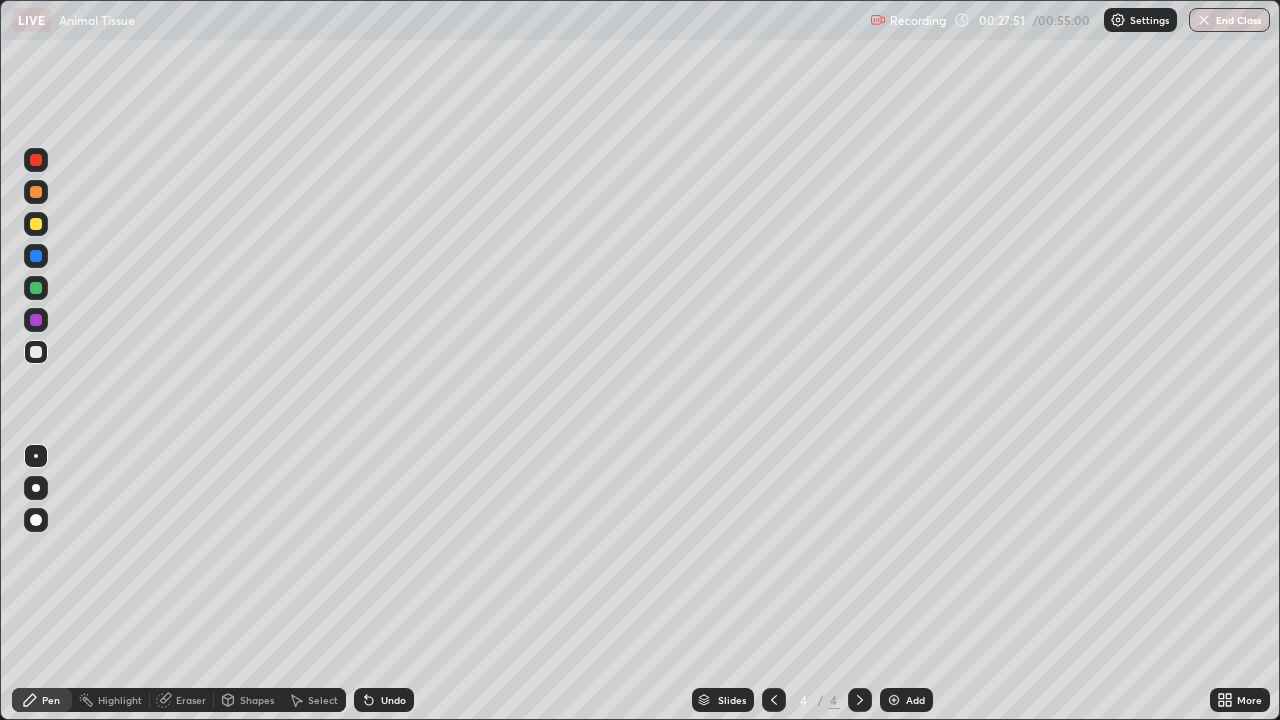 click on "Undo" at bounding box center (393, 700) 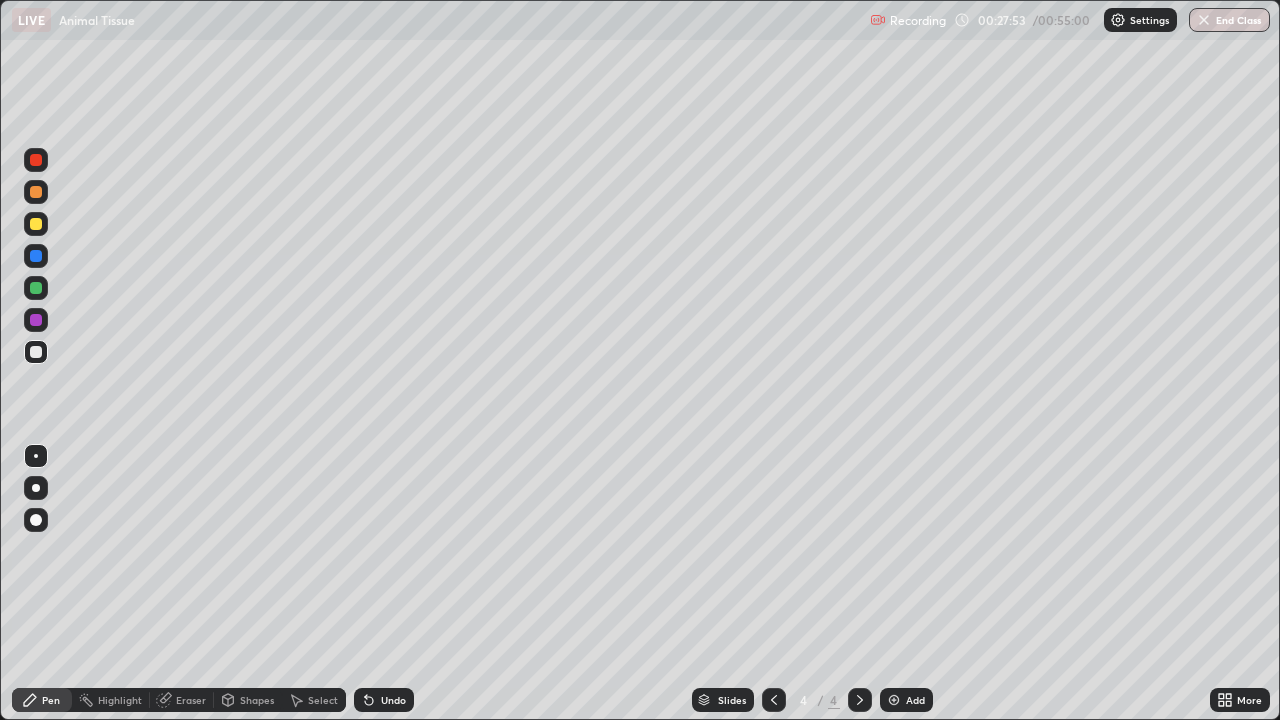 click on "Shapes" at bounding box center (257, 700) 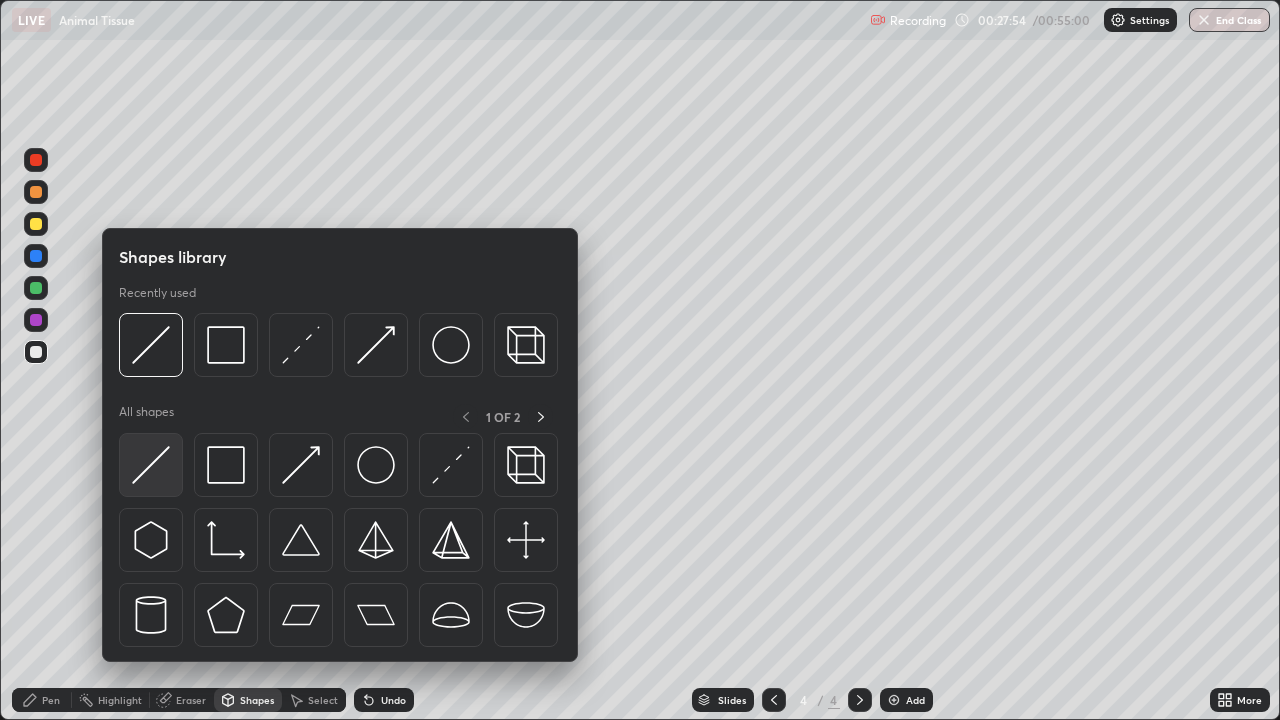 click at bounding box center [151, 465] 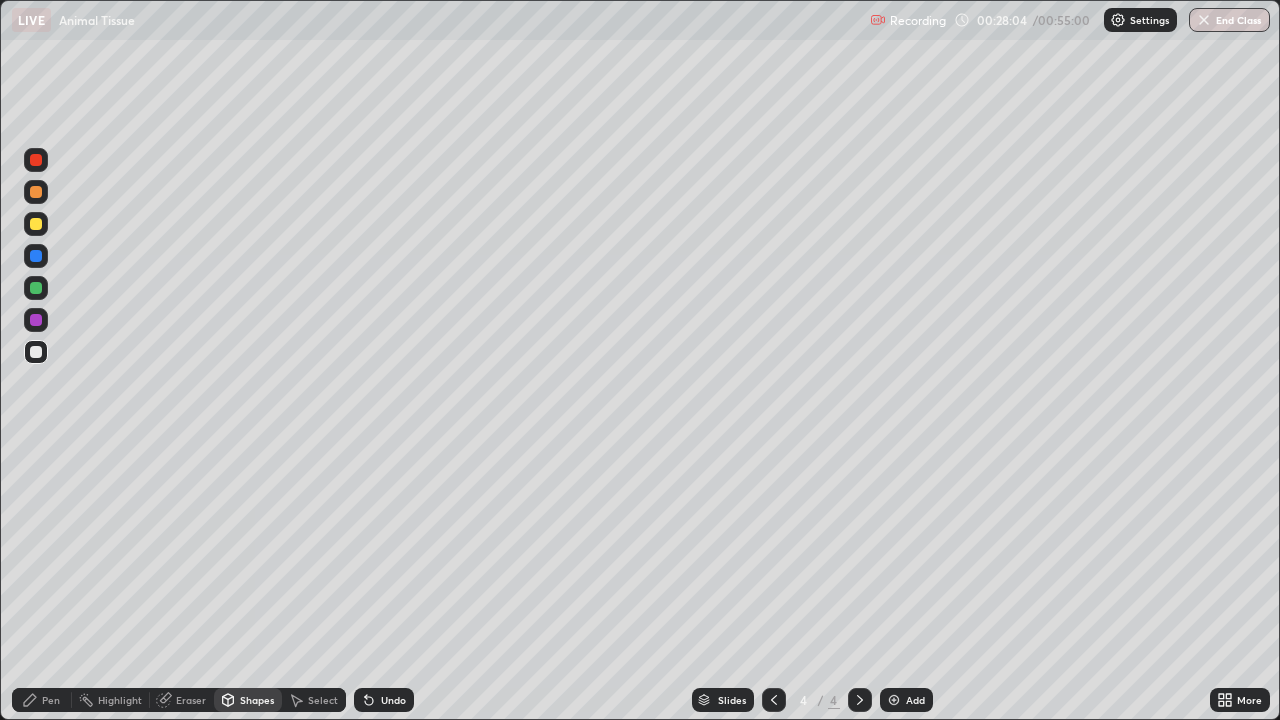 click on "Undo" at bounding box center (393, 700) 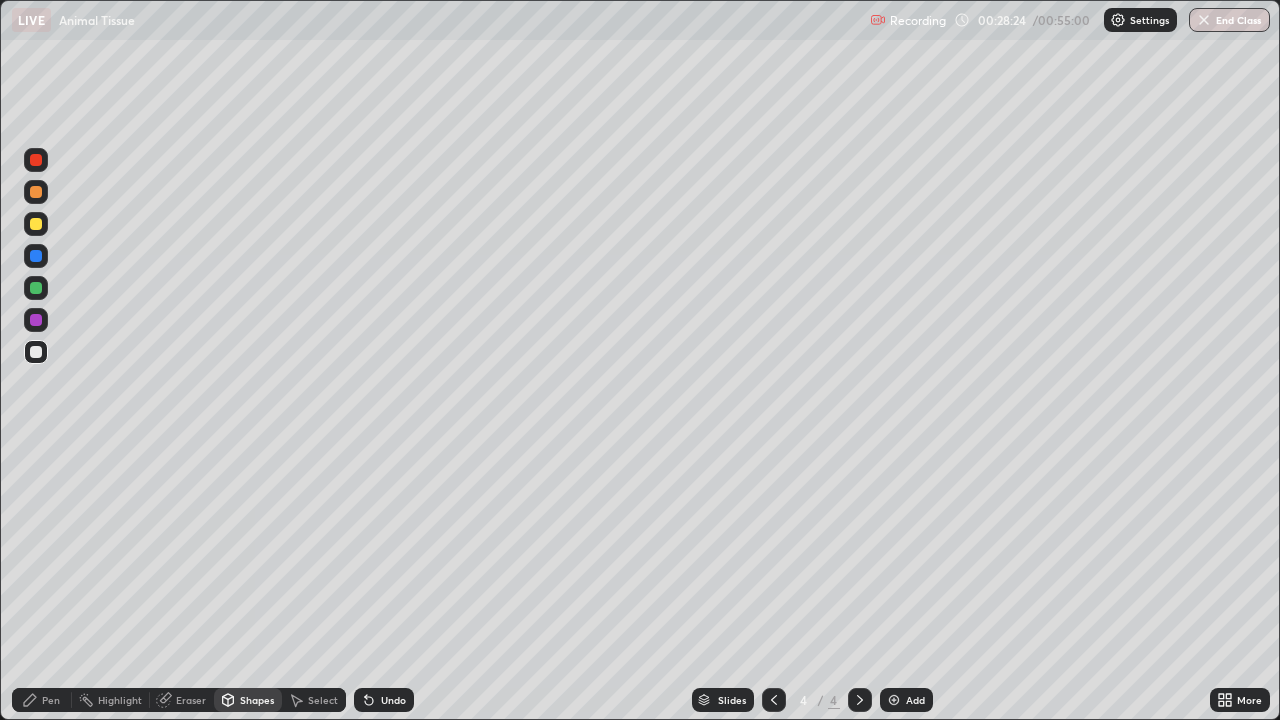 click on "Pen" at bounding box center (51, 700) 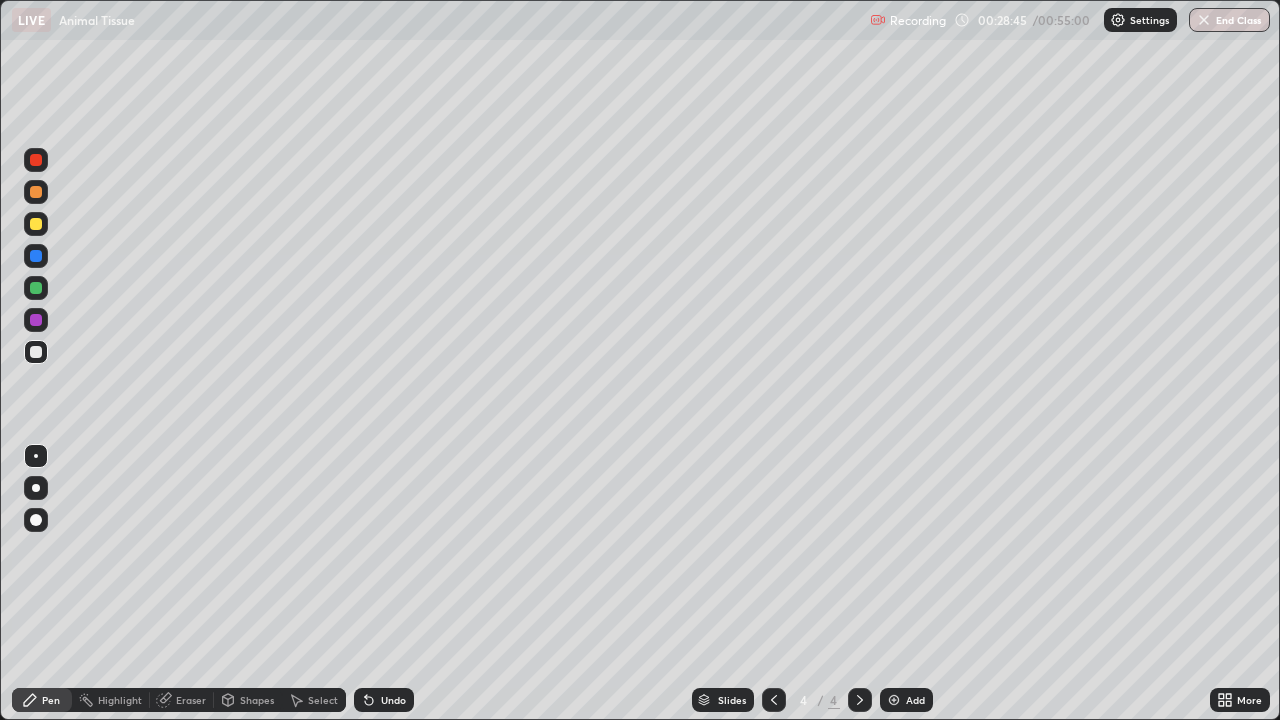 click at bounding box center (36, 224) 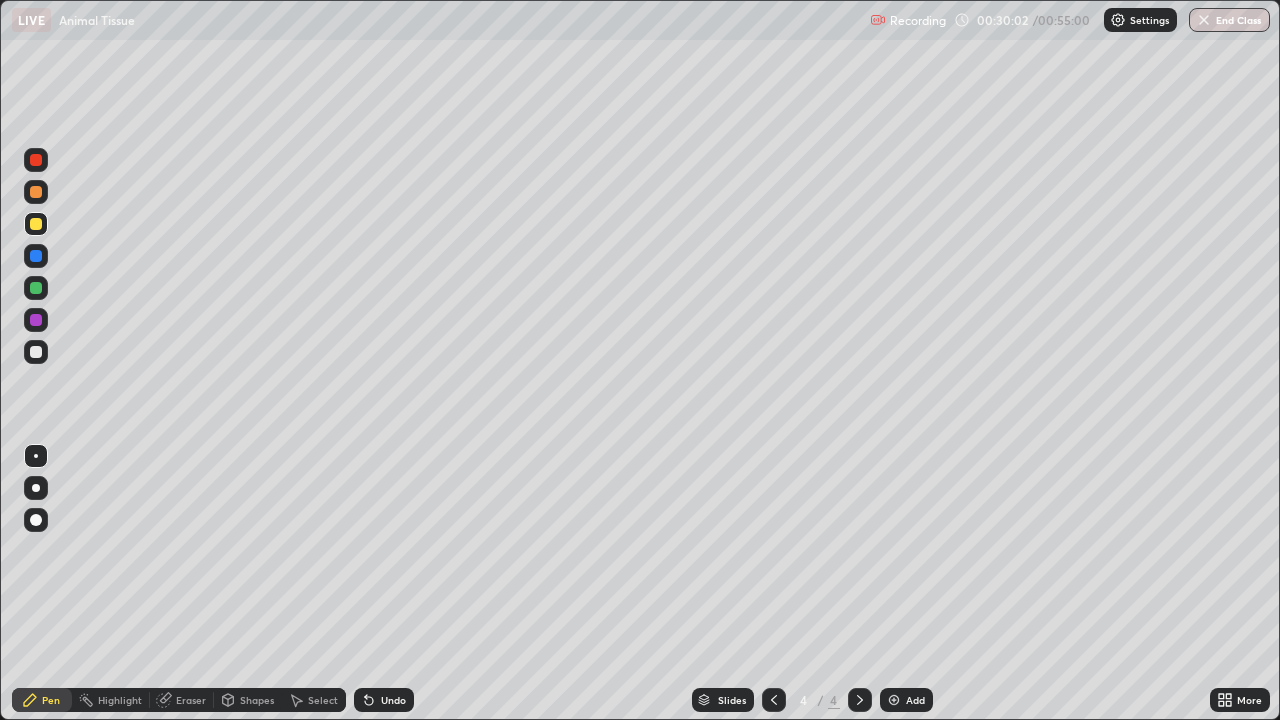 click on "Undo" at bounding box center [384, 700] 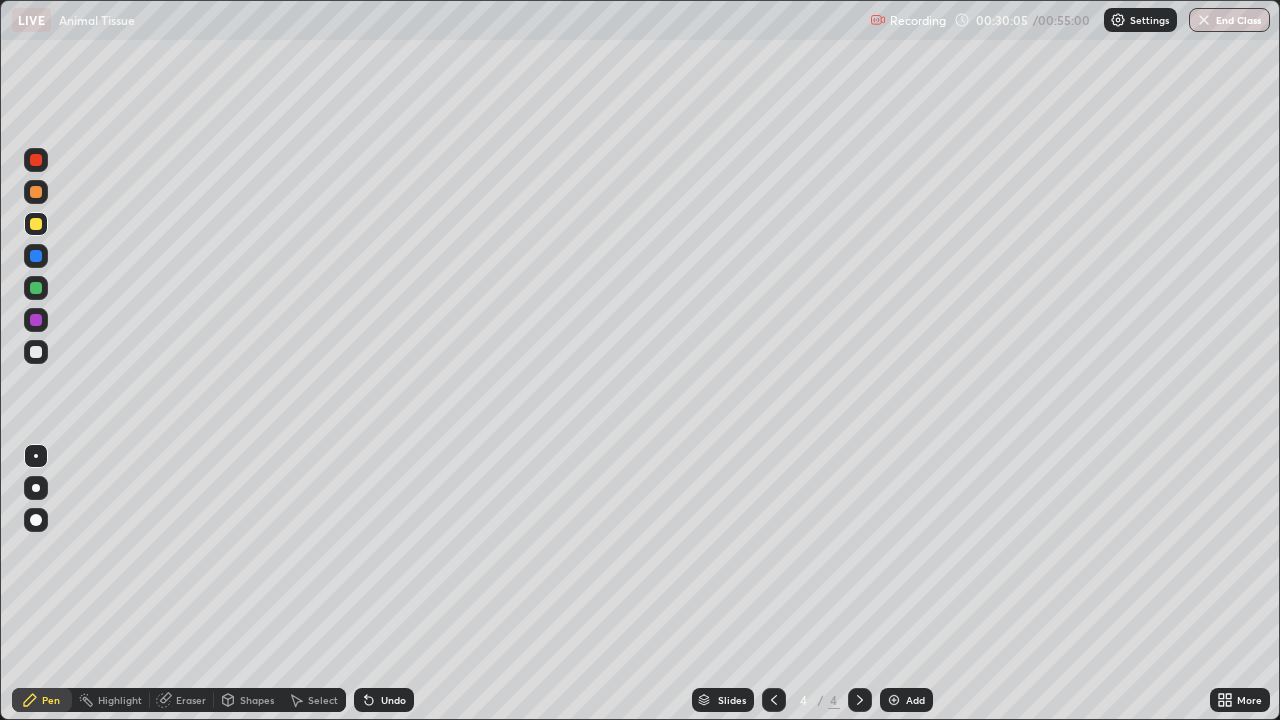 click on "Undo" at bounding box center (384, 700) 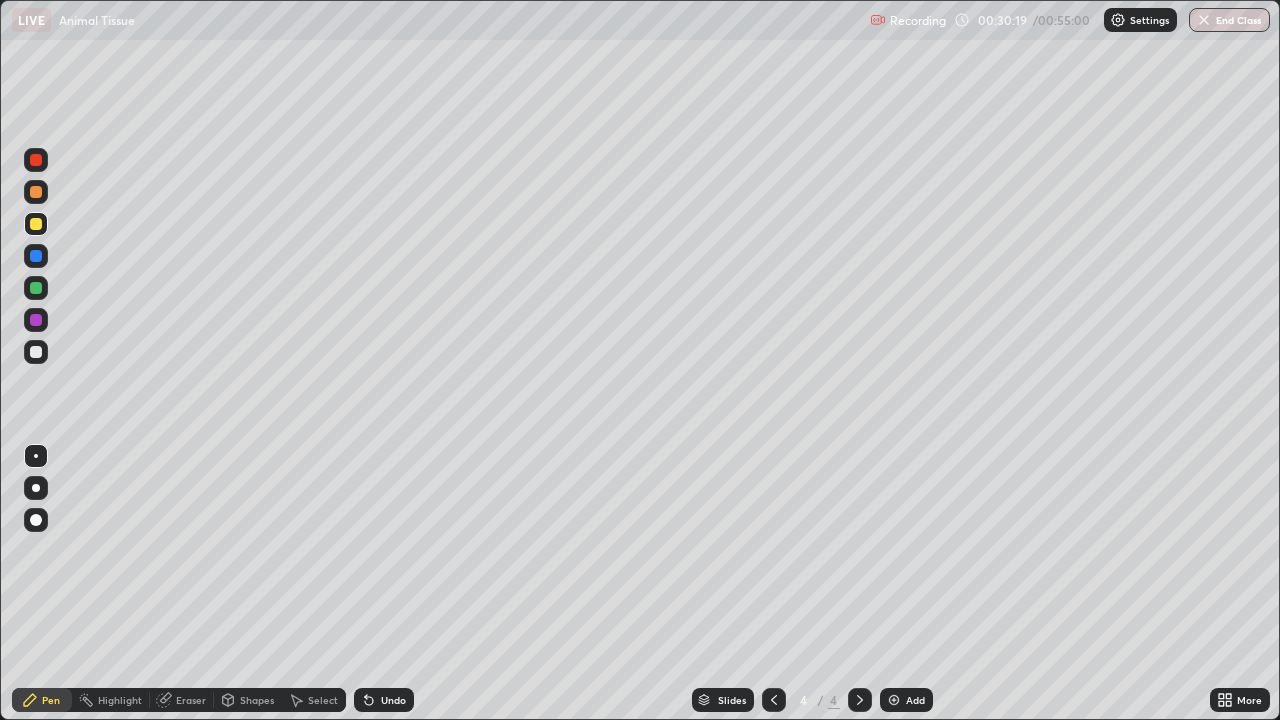 click on "Undo" at bounding box center [384, 700] 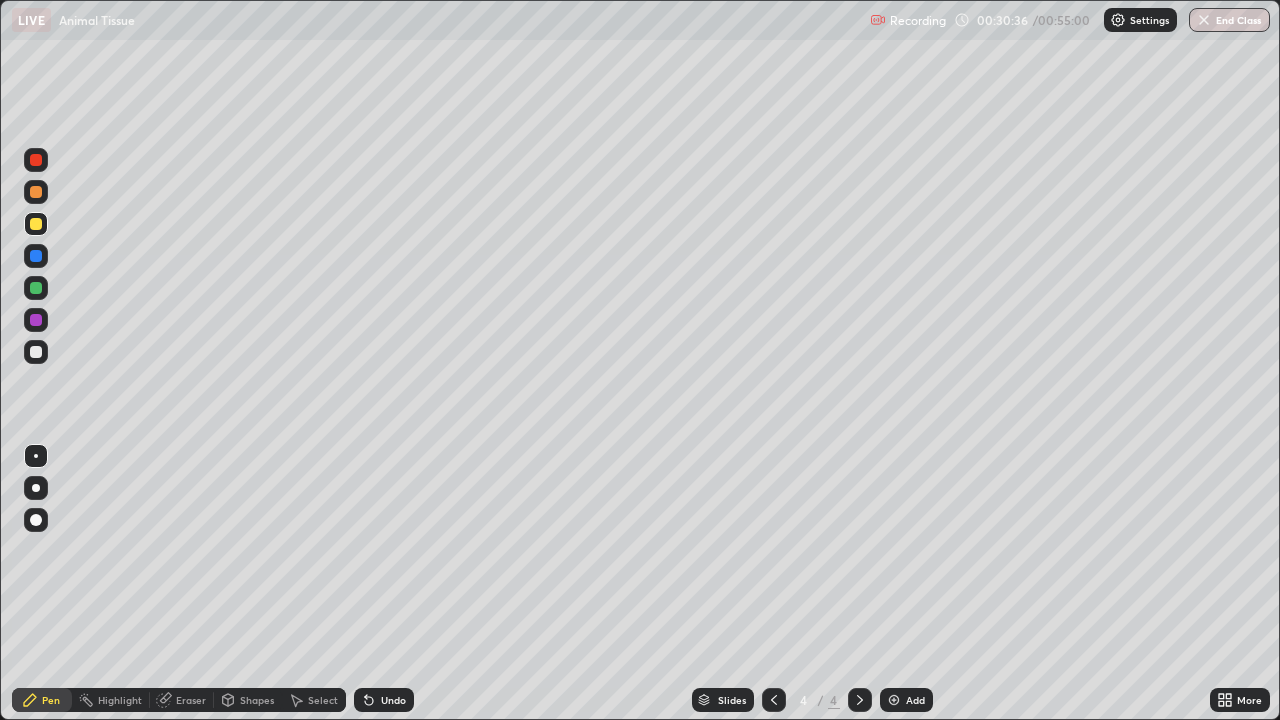 click on "Undo" at bounding box center [393, 700] 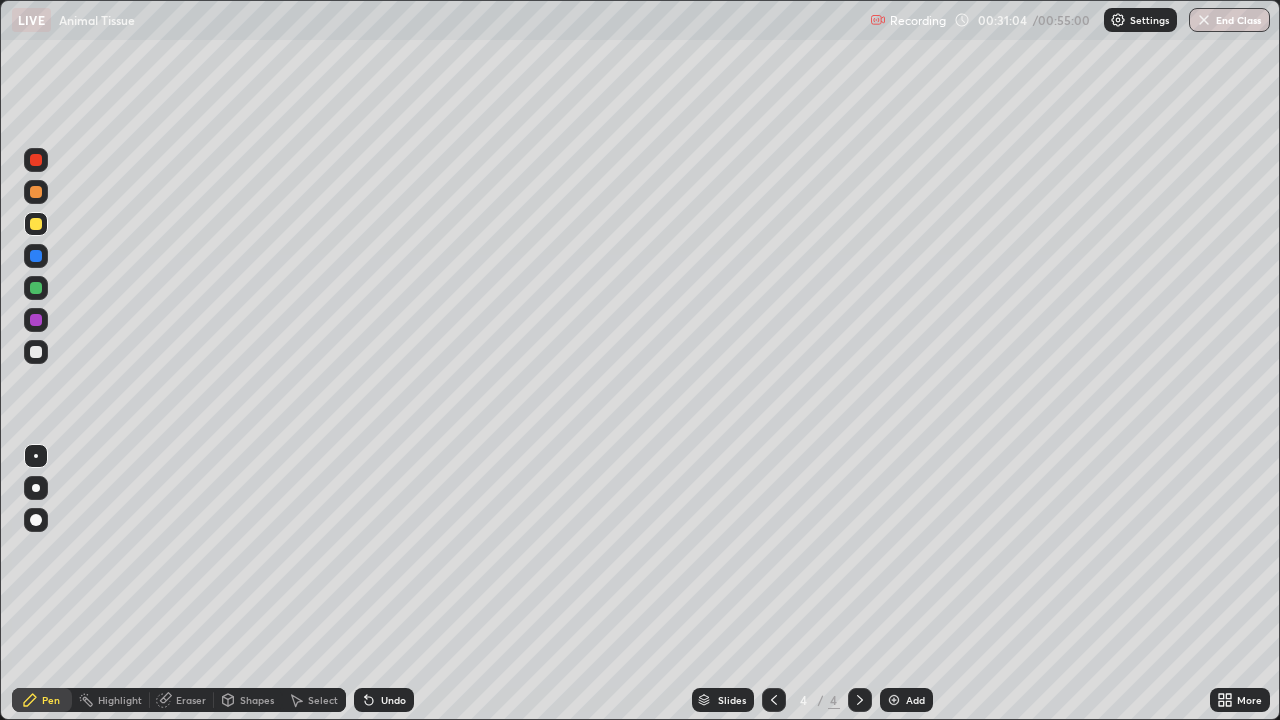 click at bounding box center (36, 160) 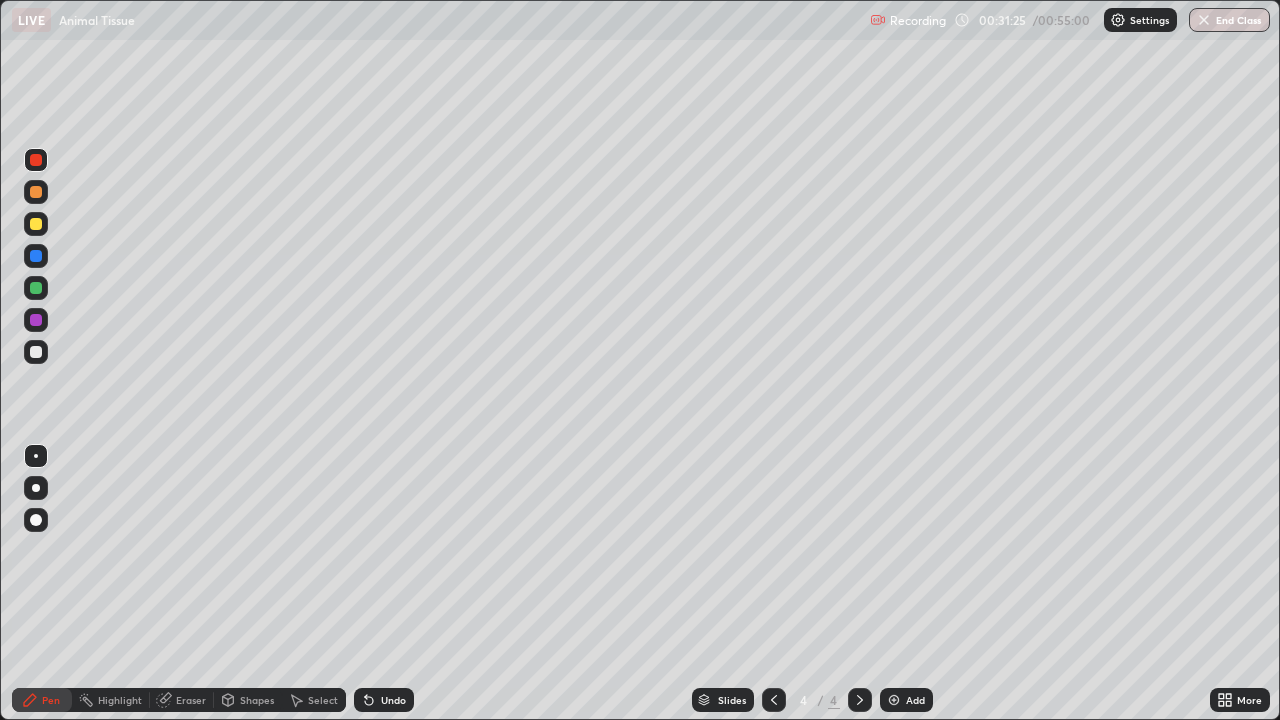 click at bounding box center (36, 256) 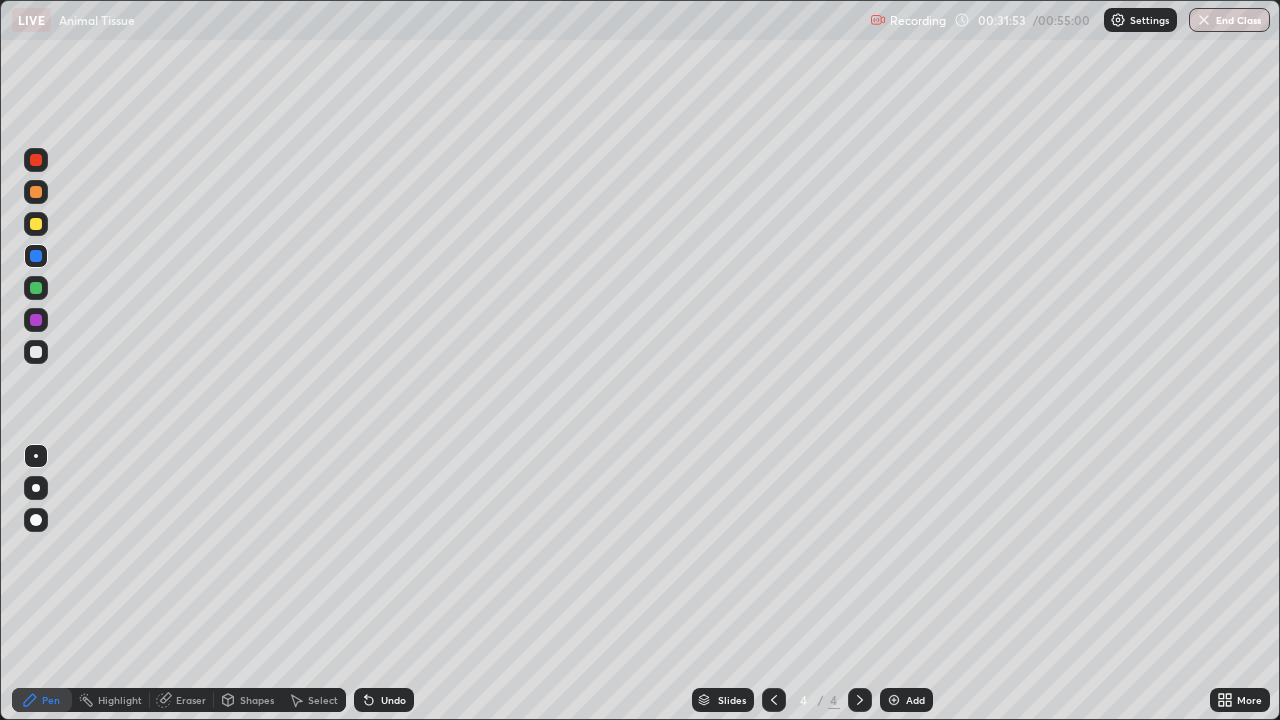 click on "Undo" at bounding box center [393, 700] 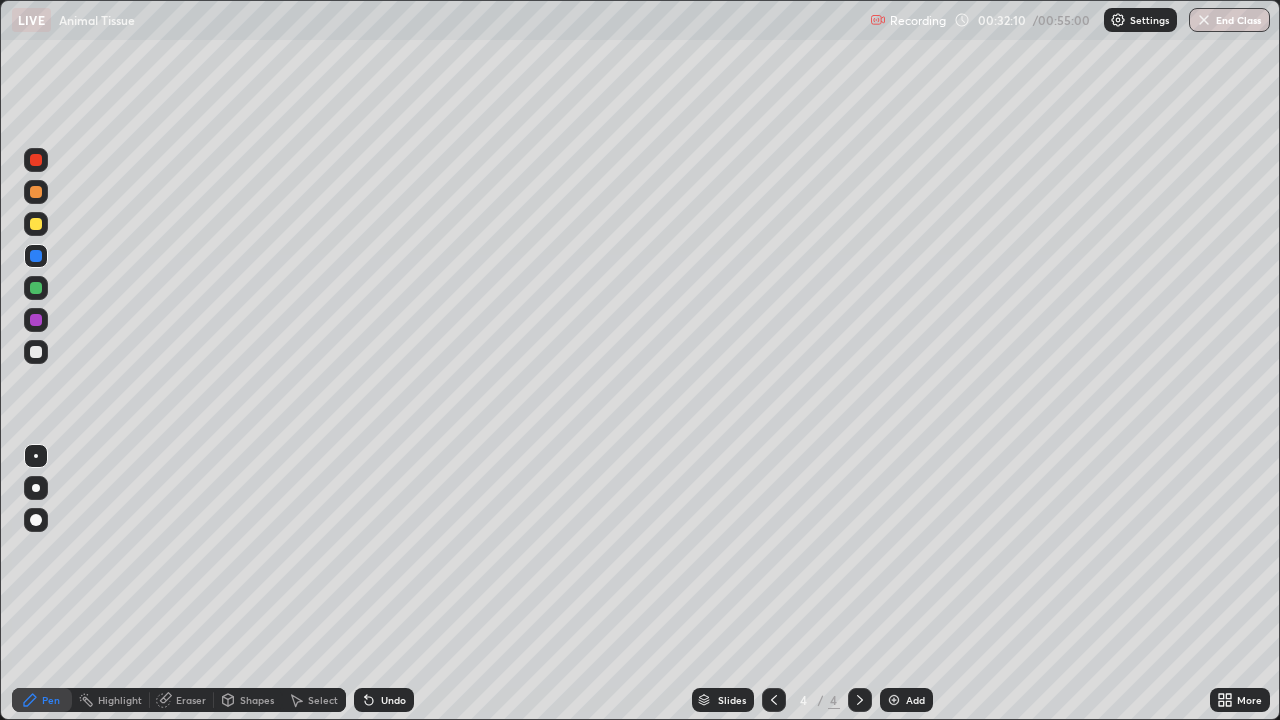 click on "Undo" at bounding box center [384, 700] 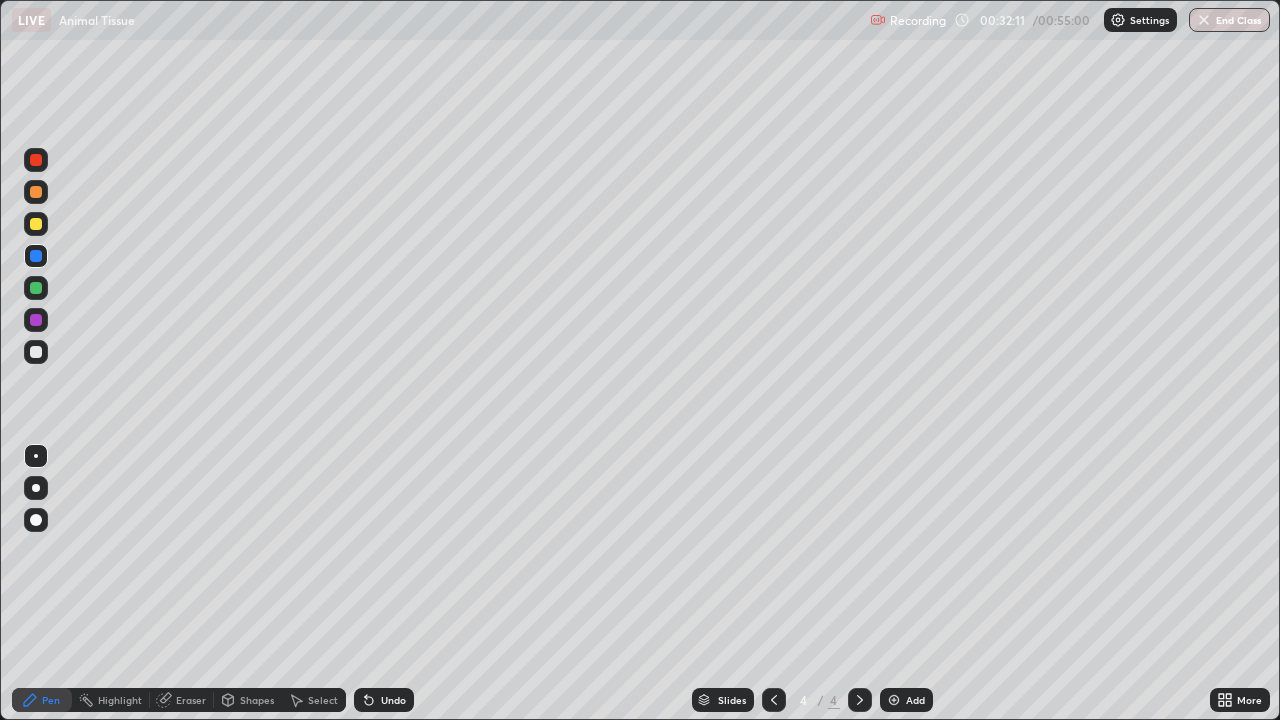 click at bounding box center [36, 224] 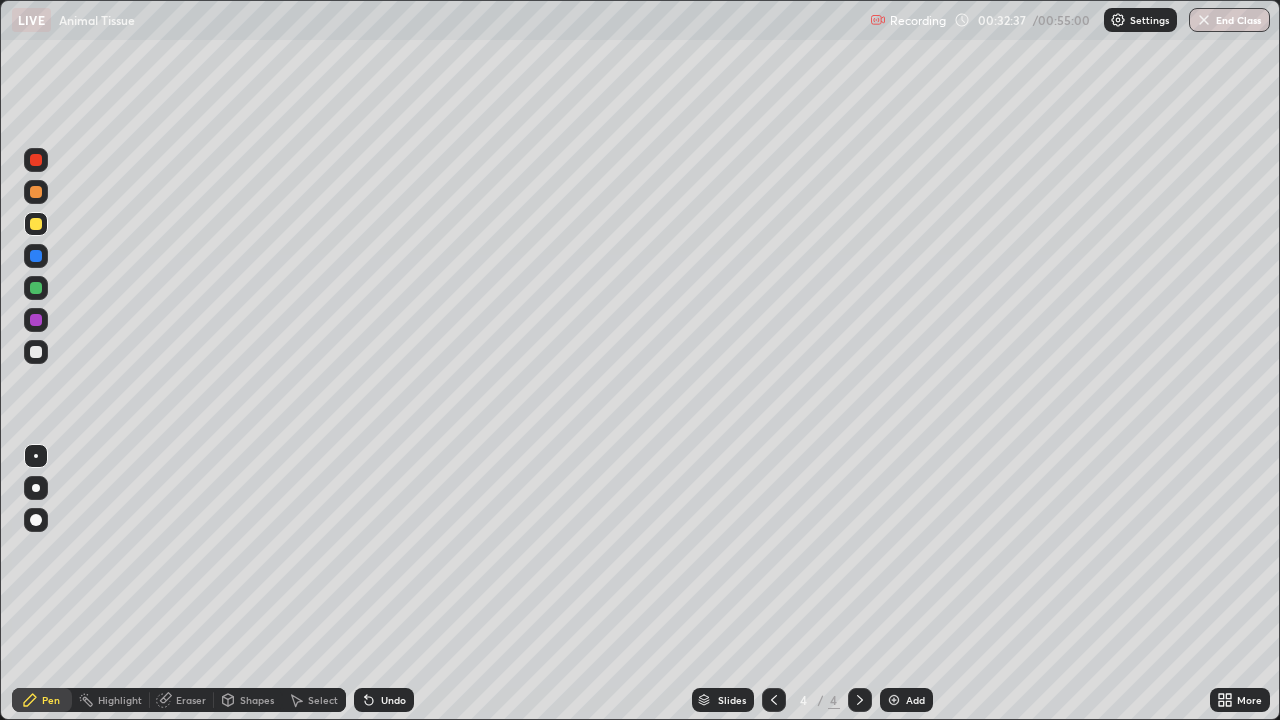 click at bounding box center [36, 520] 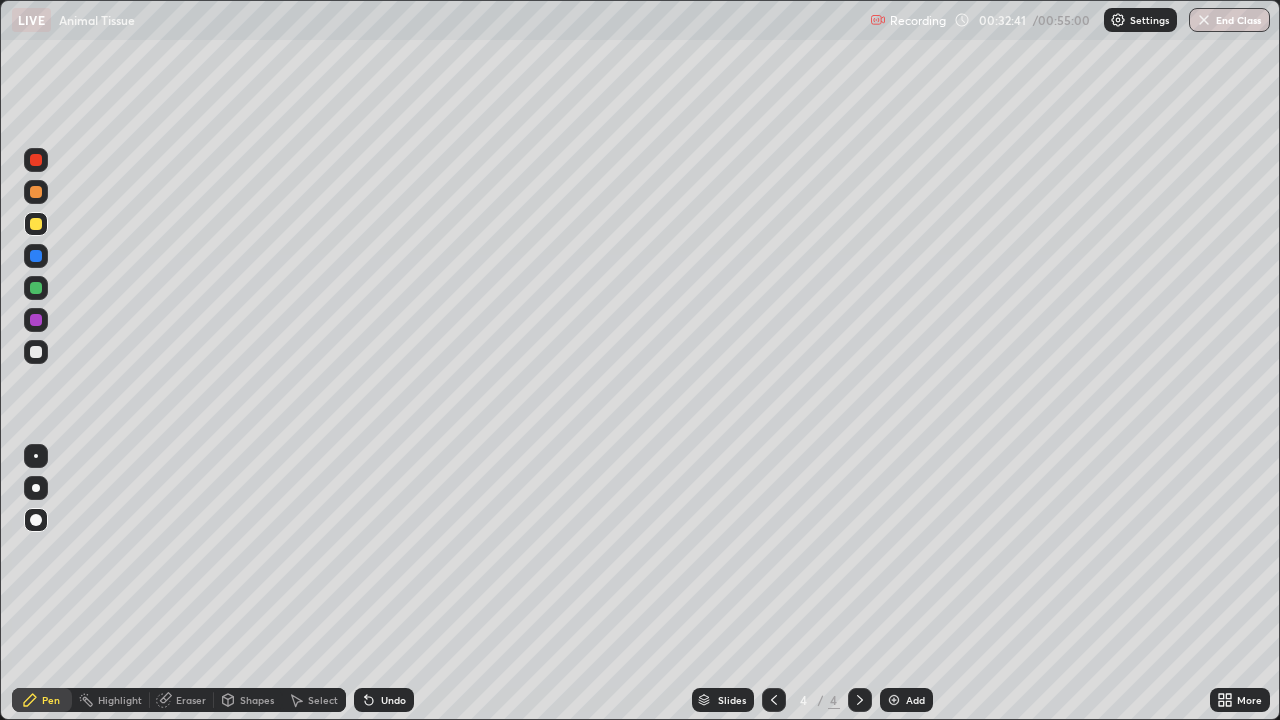 click on "Undo" at bounding box center [384, 700] 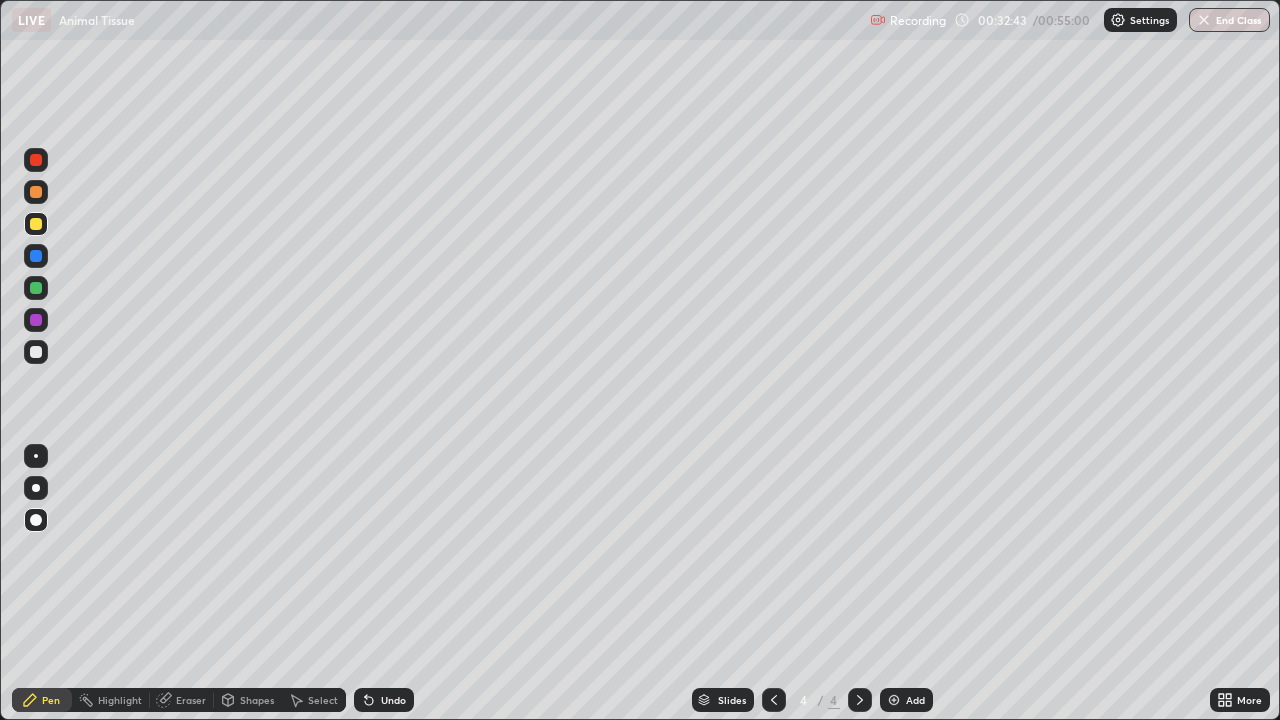 click at bounding box center [36, 520] 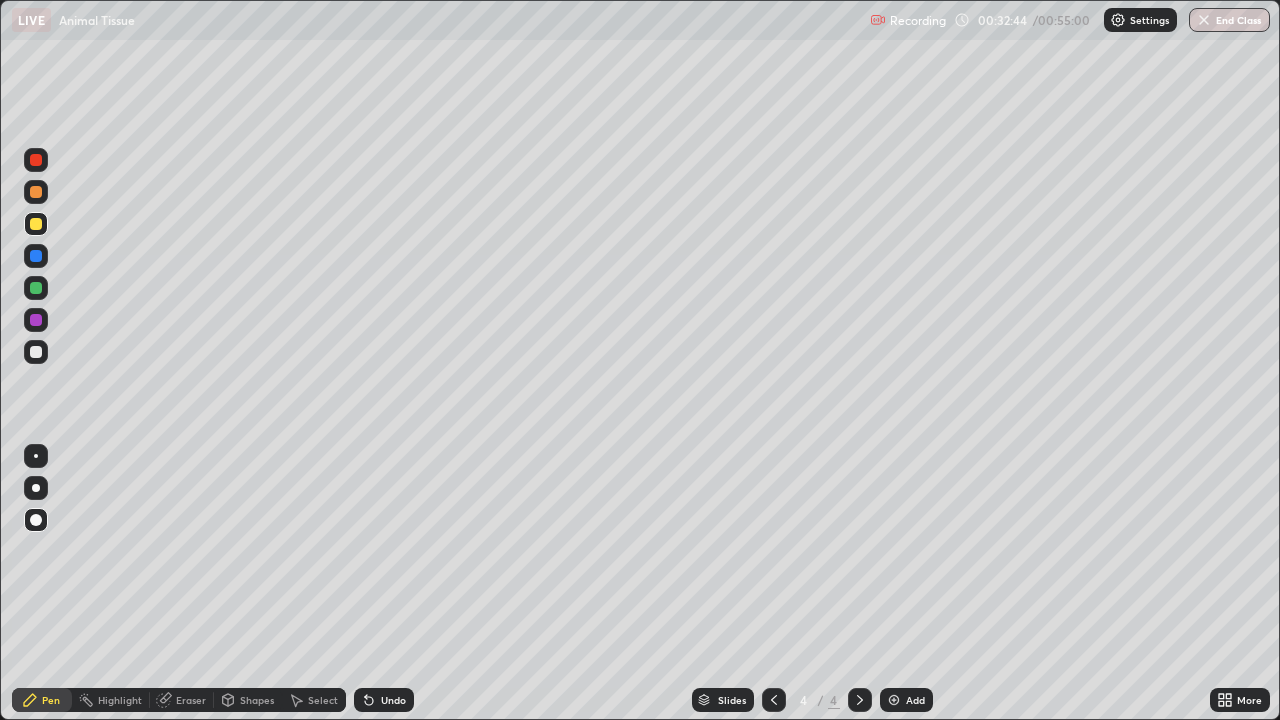 click at bounding box center (36, 352) 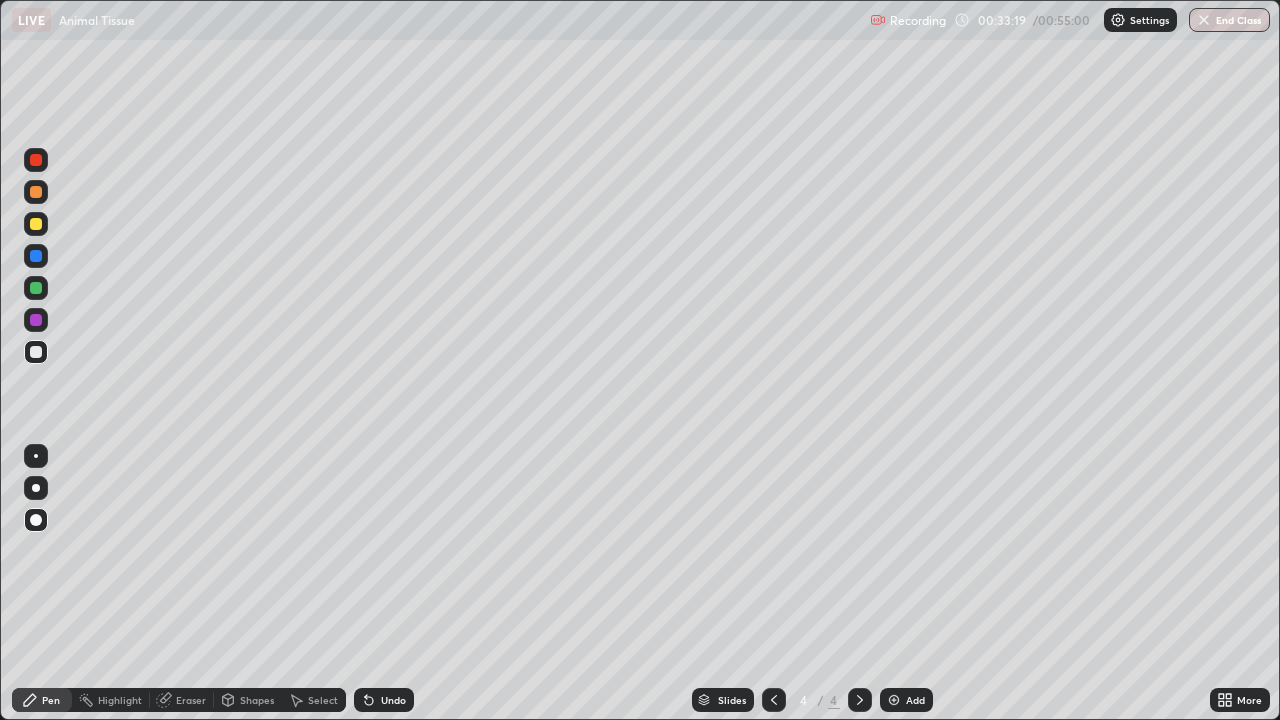click on "Undo" at bounding box center (393, 700) 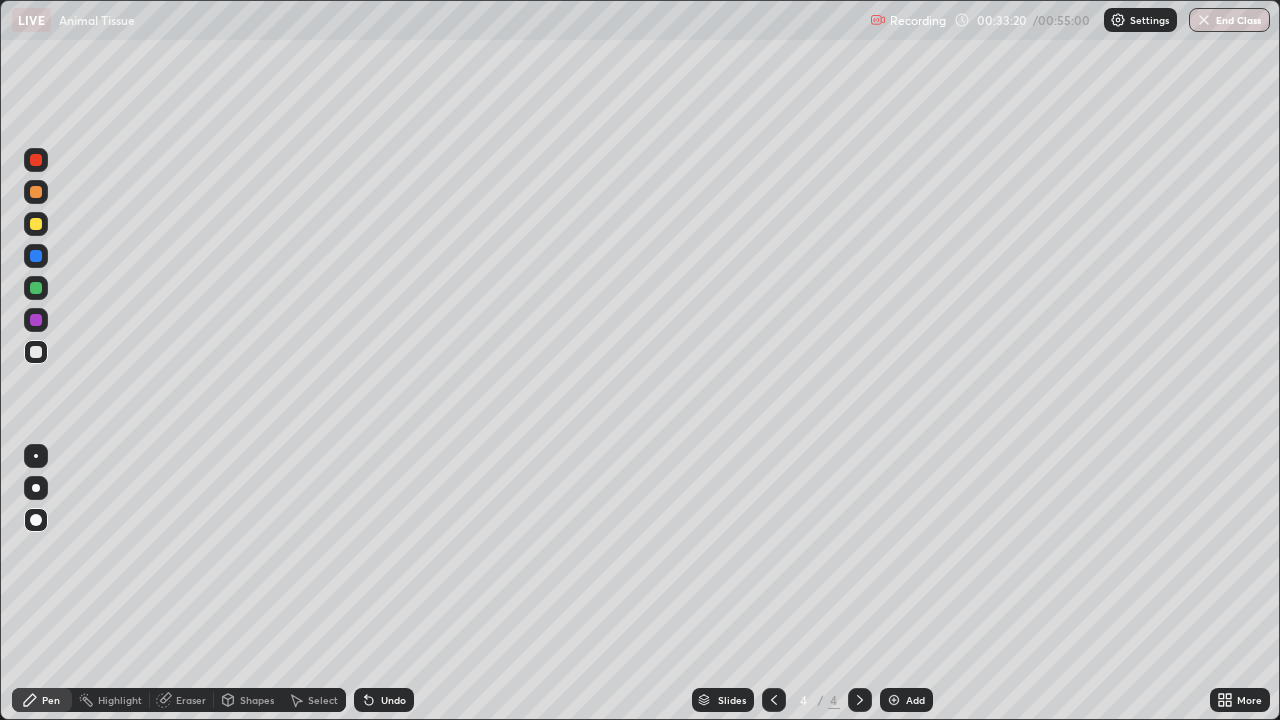 click at bounding box center (36, 488) 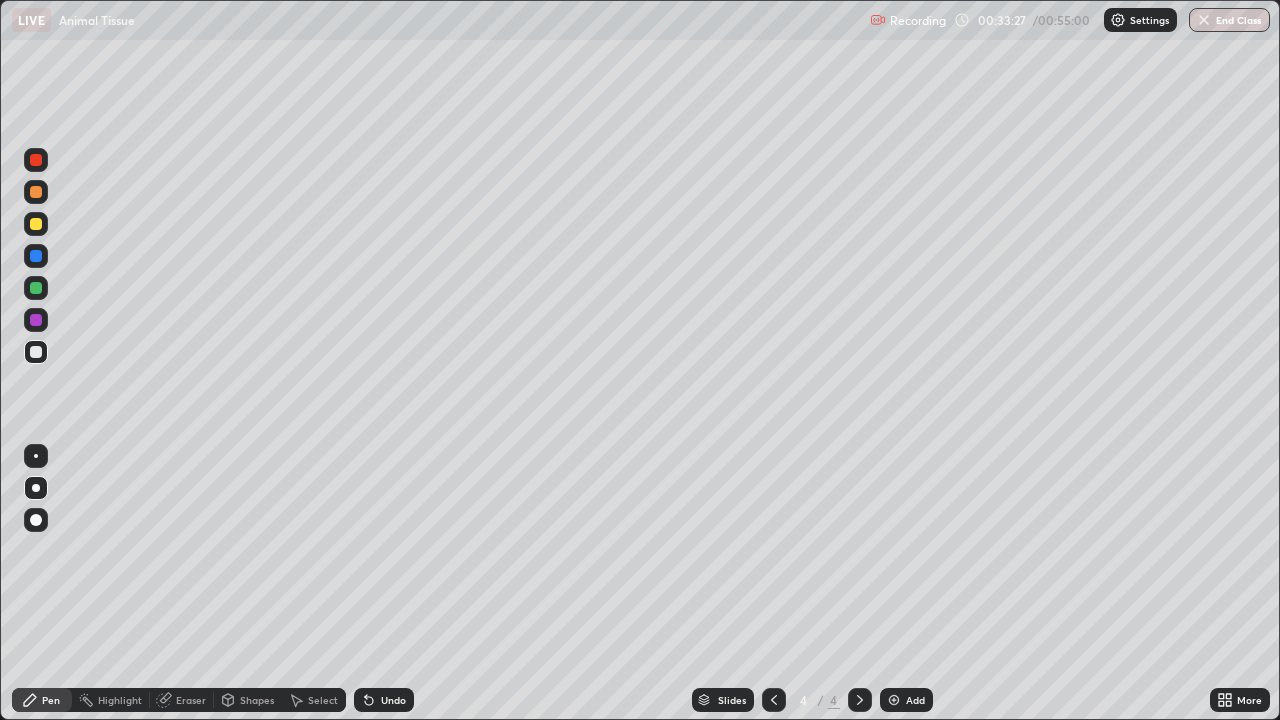 click at bounding box center [36, 488] 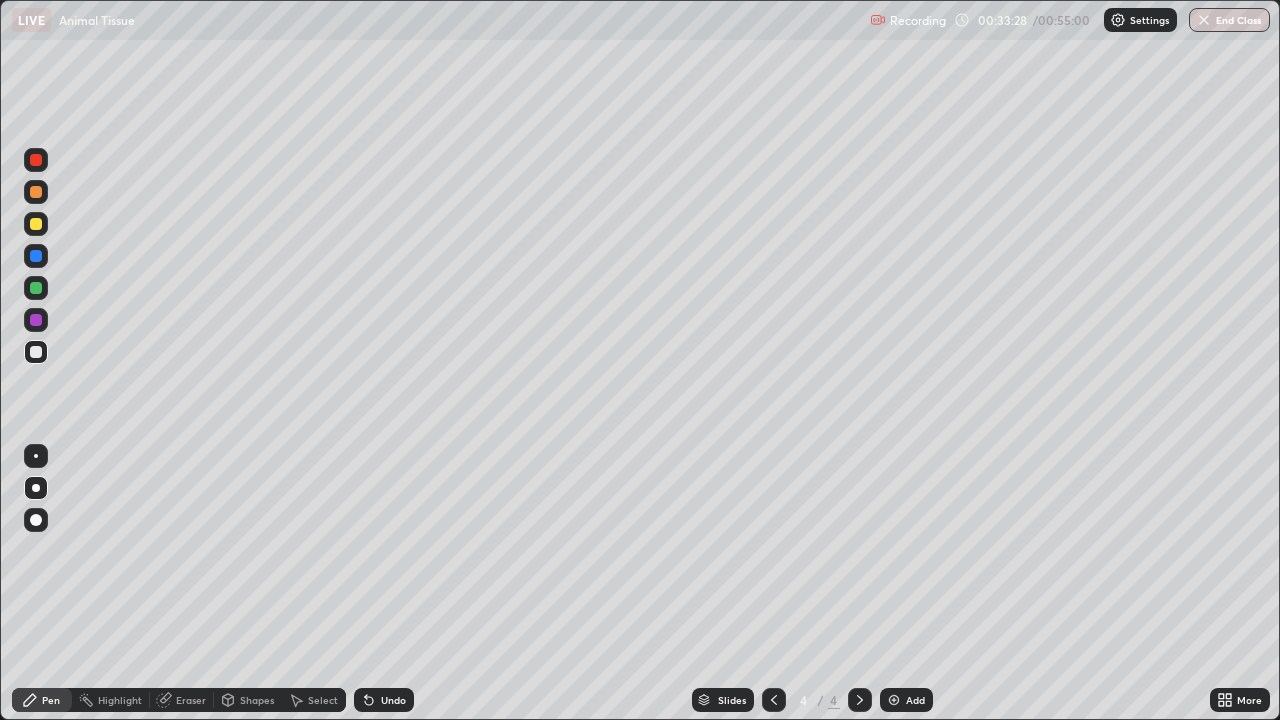 click at bounding box center (36, 456) 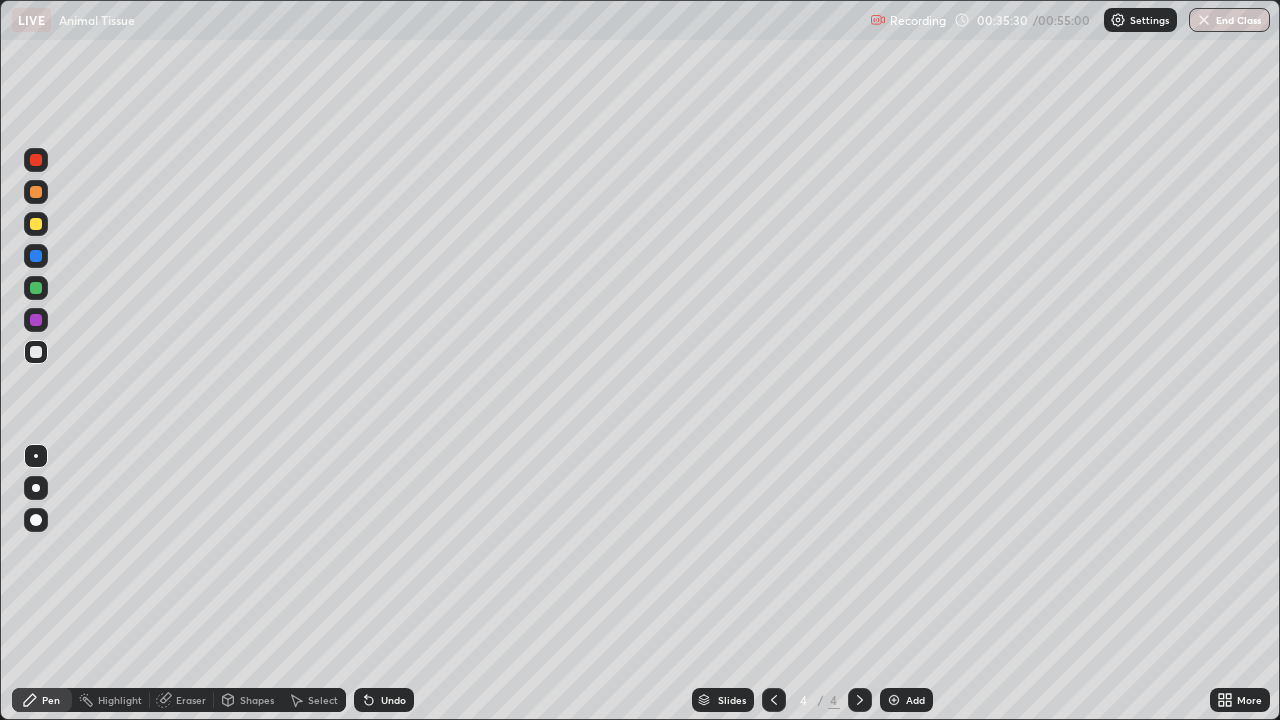 click 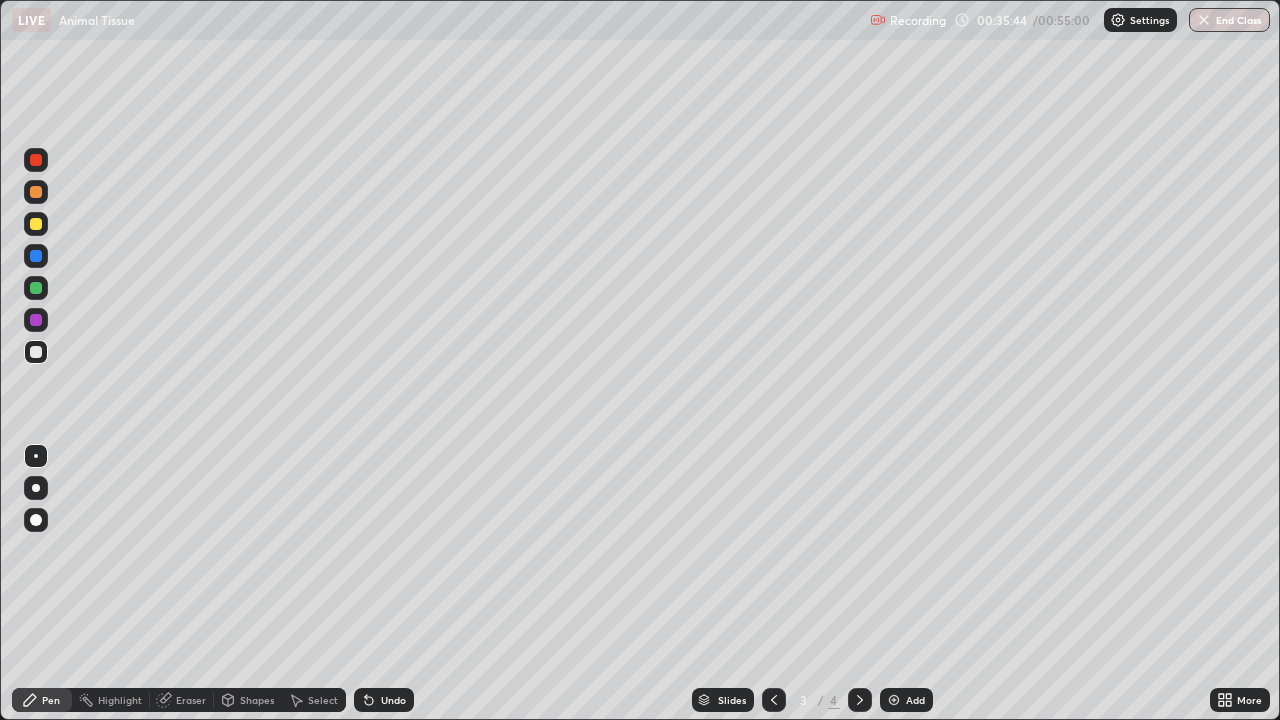 click on "Undo" at bounding box center [393, 700] 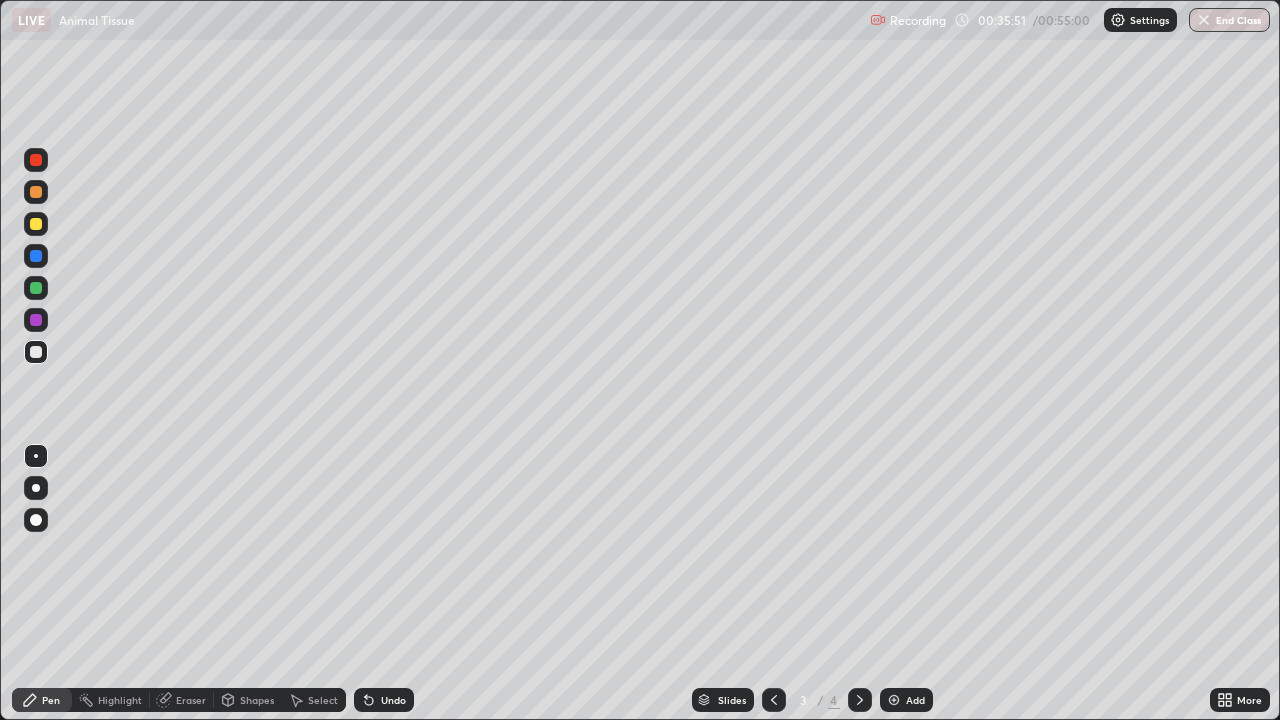 click on "Undo" at bounding box center (393, 700) 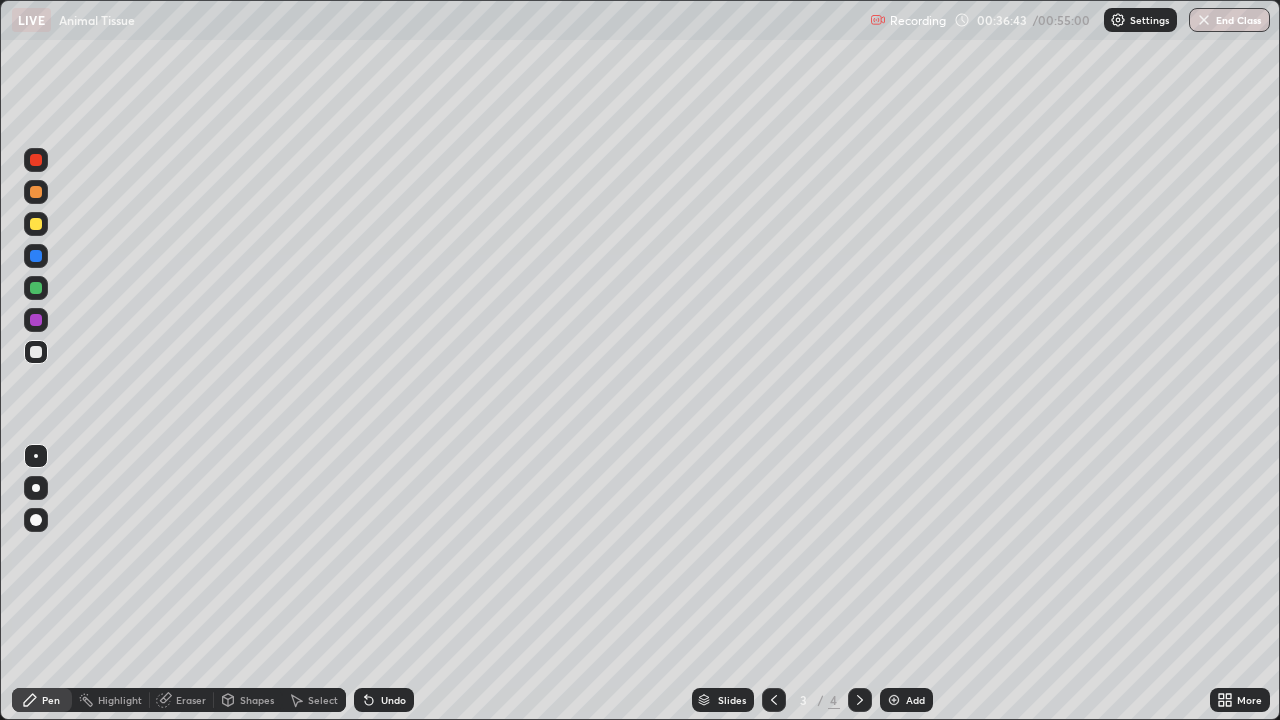 click on "Undo" at bounding box center [393, 700] 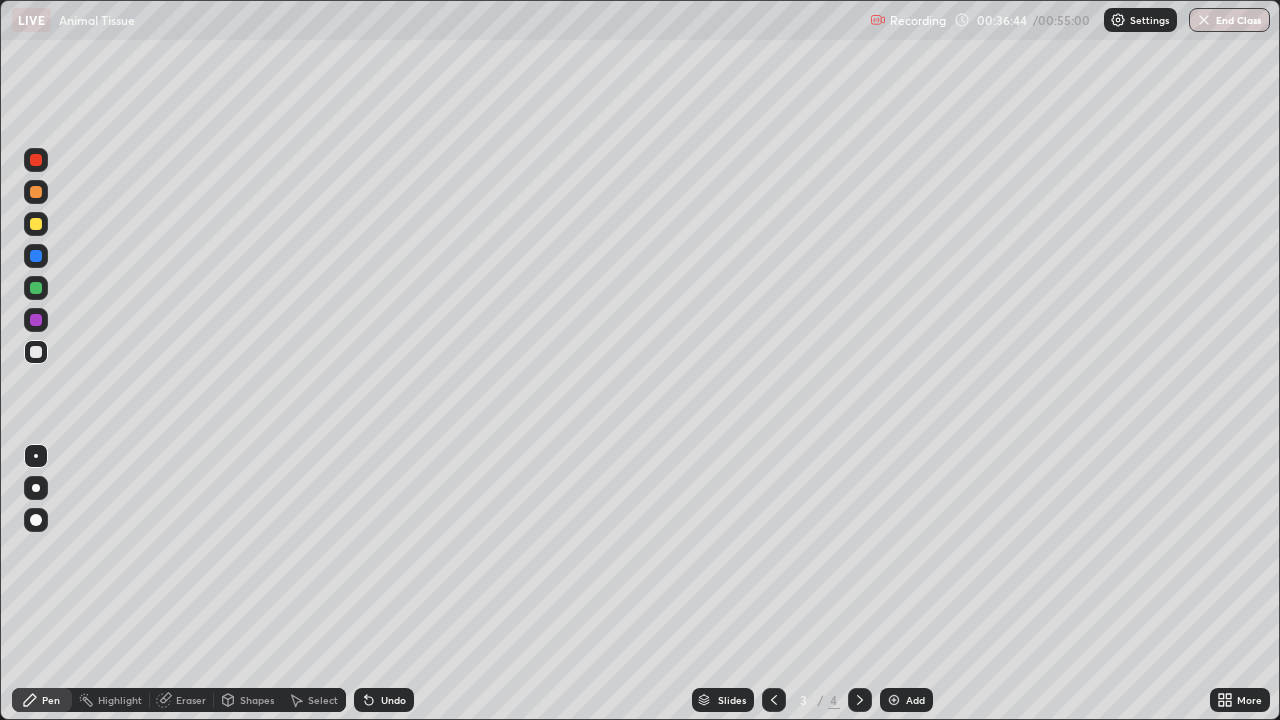 click on "Undo" at bounding box center (393, 700) 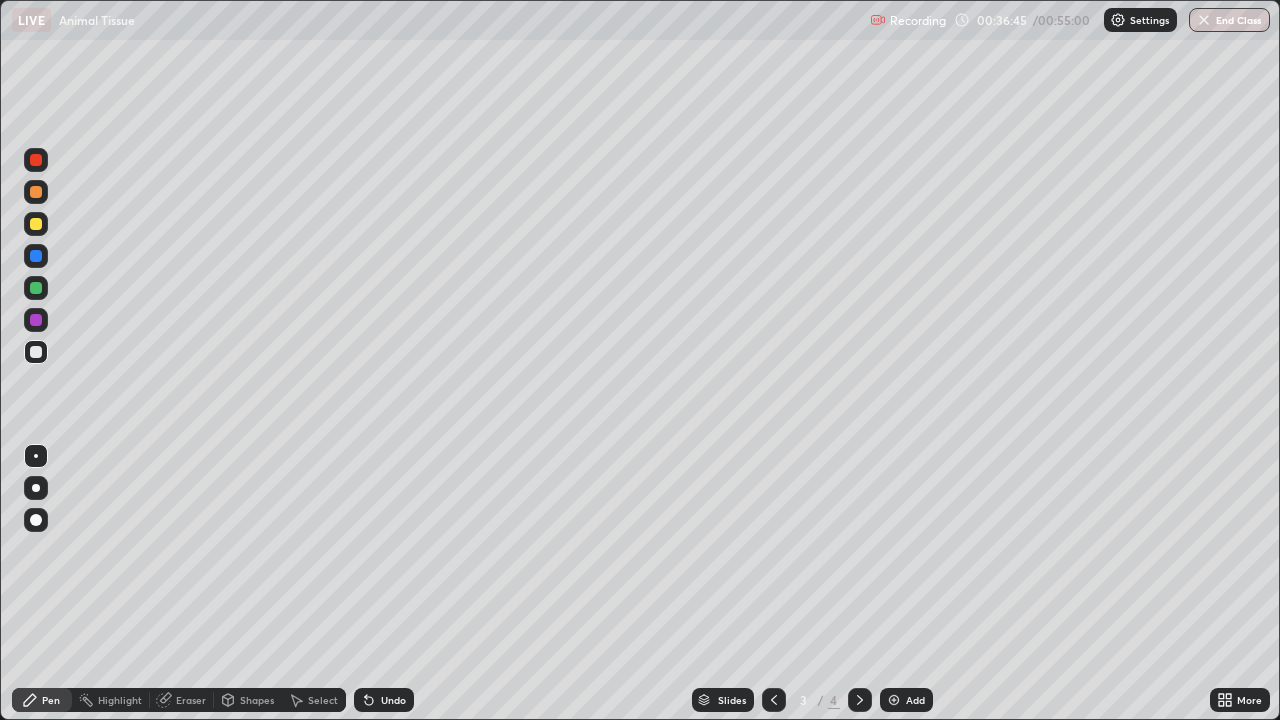 click on "Undo" at bounding box center [393, 700] 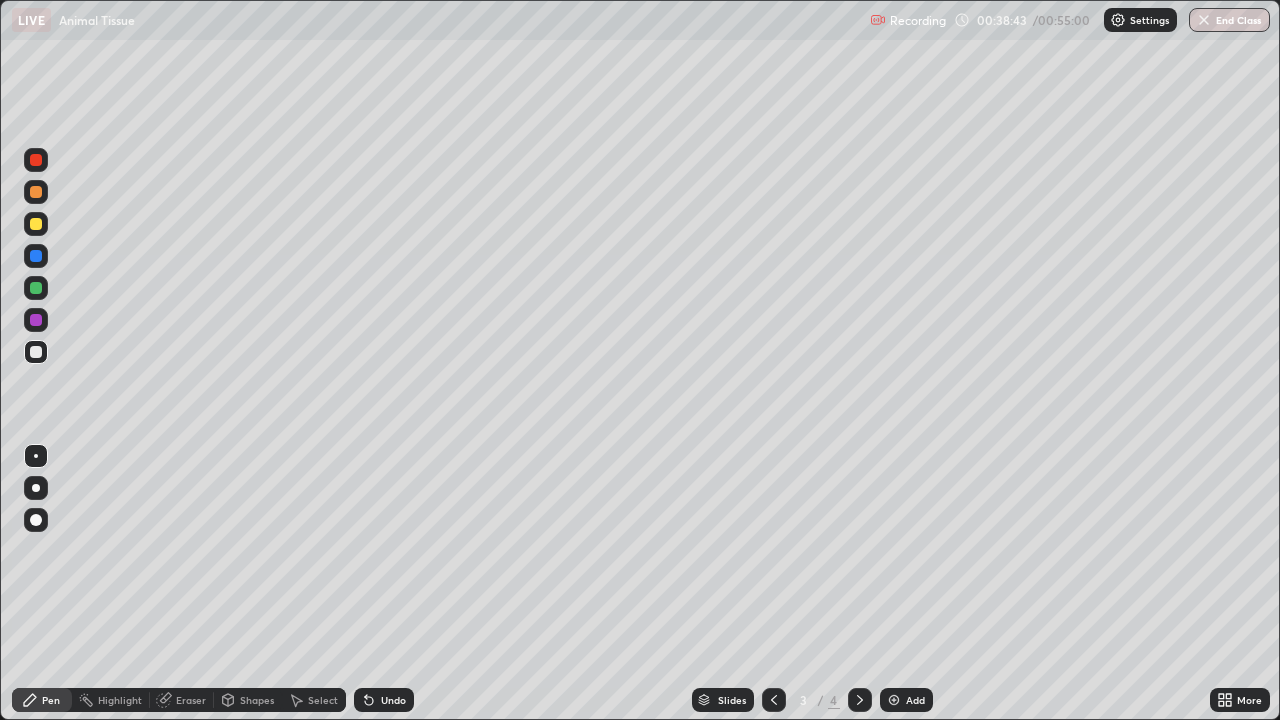 click at bounding box center [36, 224] 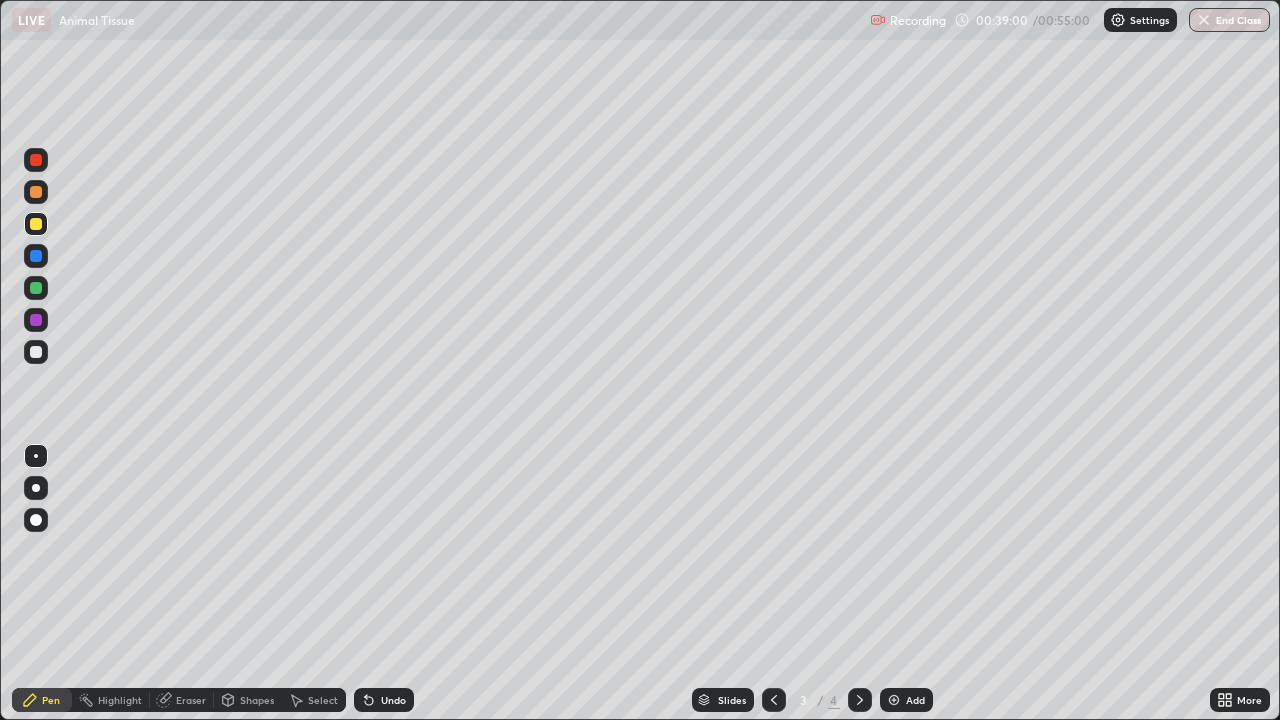 click on "Undo" at bounding box center [393, 700] 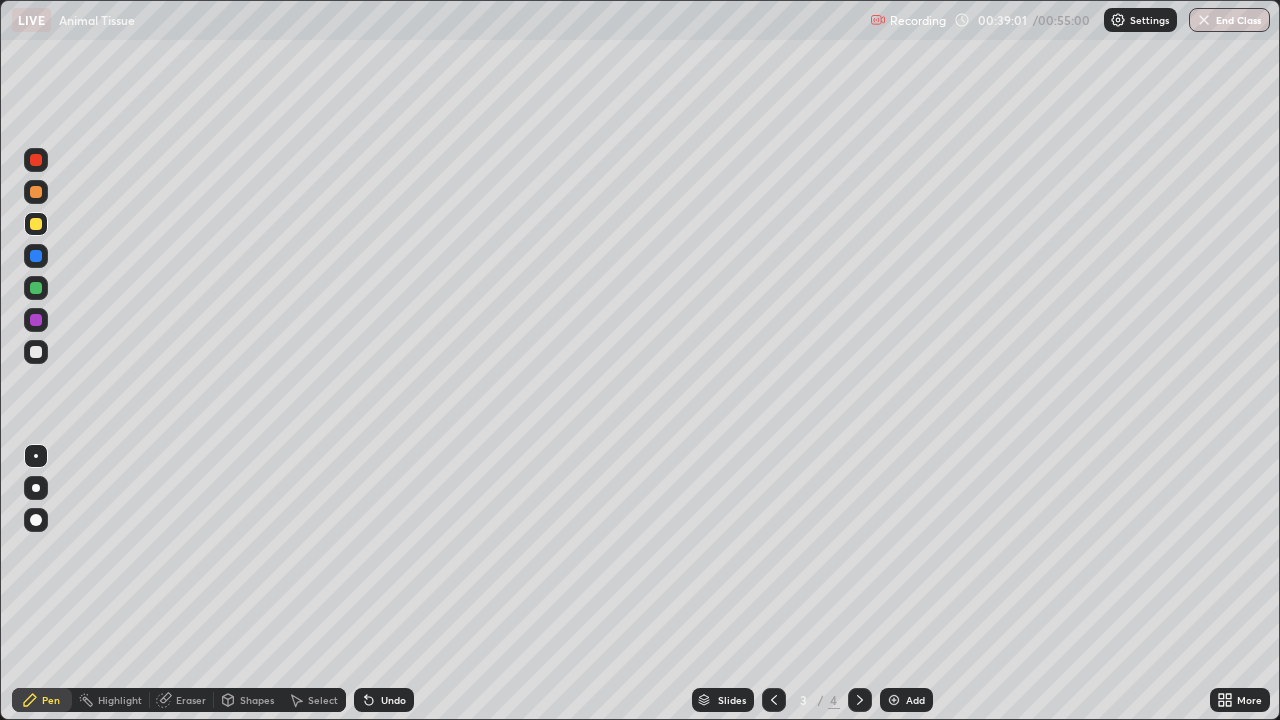 click on "Undo" at bounding box center [393, 700] 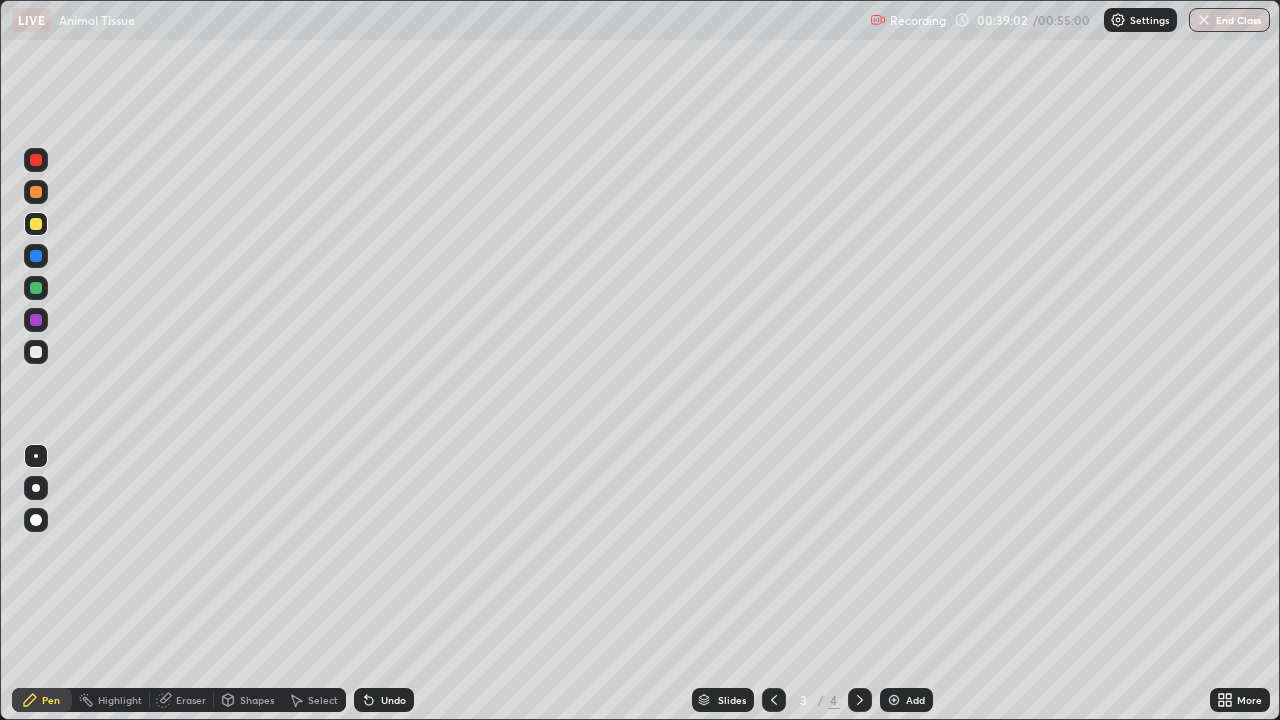 click on "Undo" at bounding box center [393, 700] 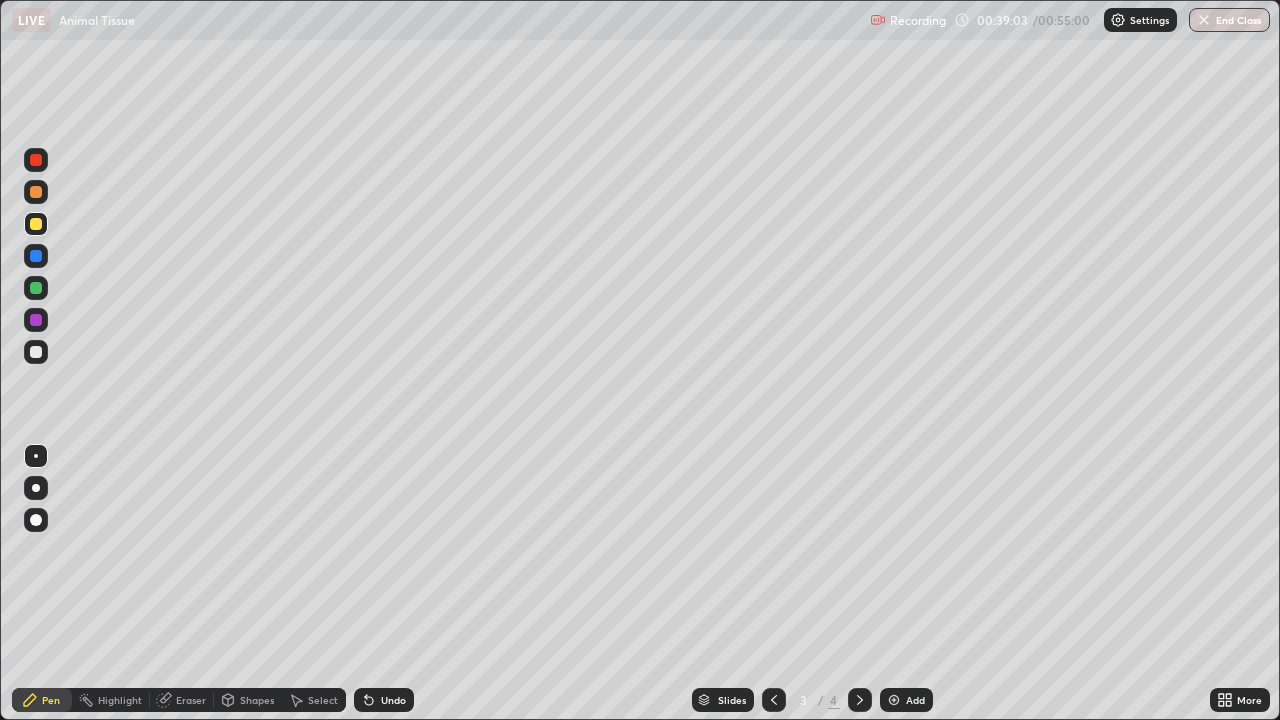 click on "Undo" at bounding box center (393, 700) 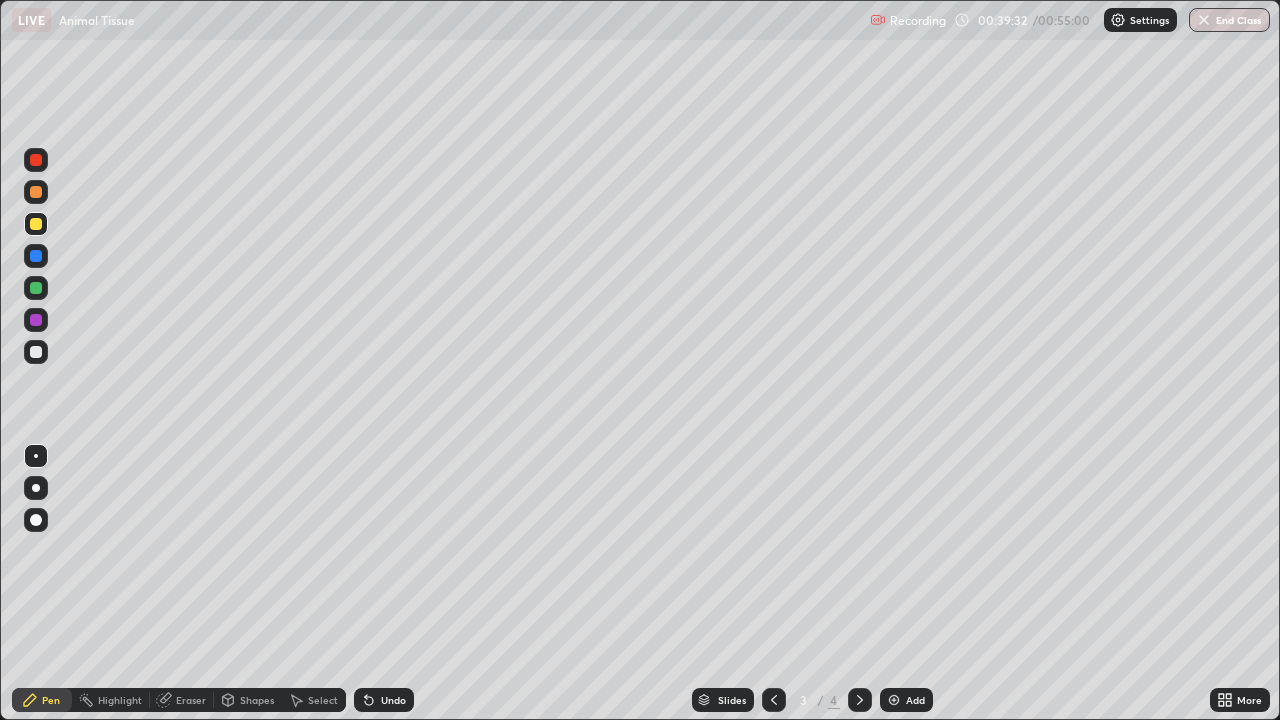 click on "Undo" at bounding box center [393, 700] 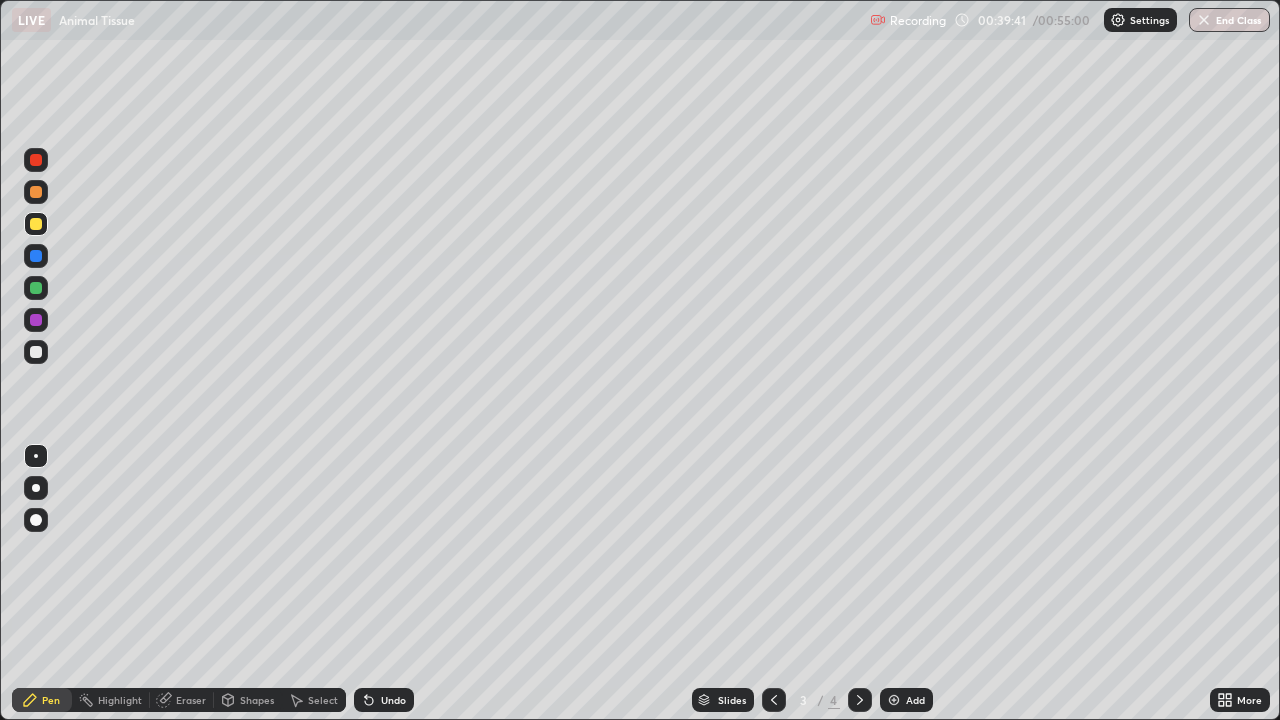 click at bounding box center [36, 352] 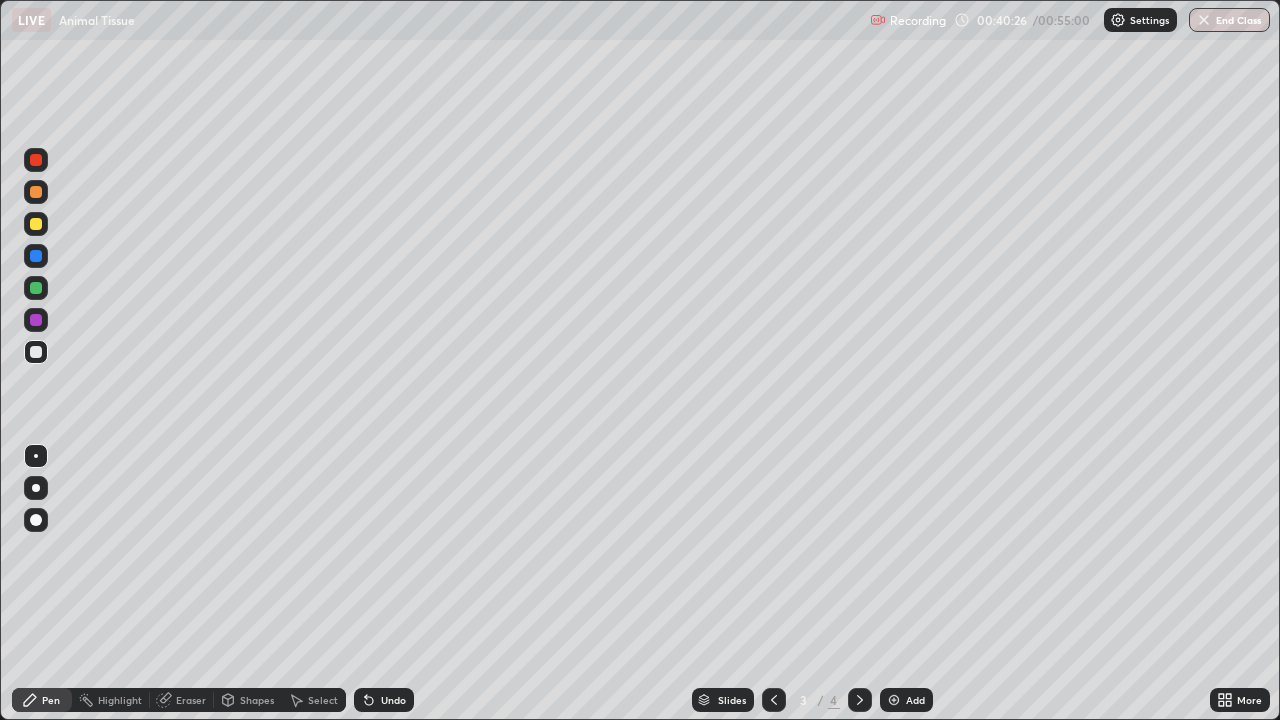 click on "Undo" at bounding box center [384, 700] 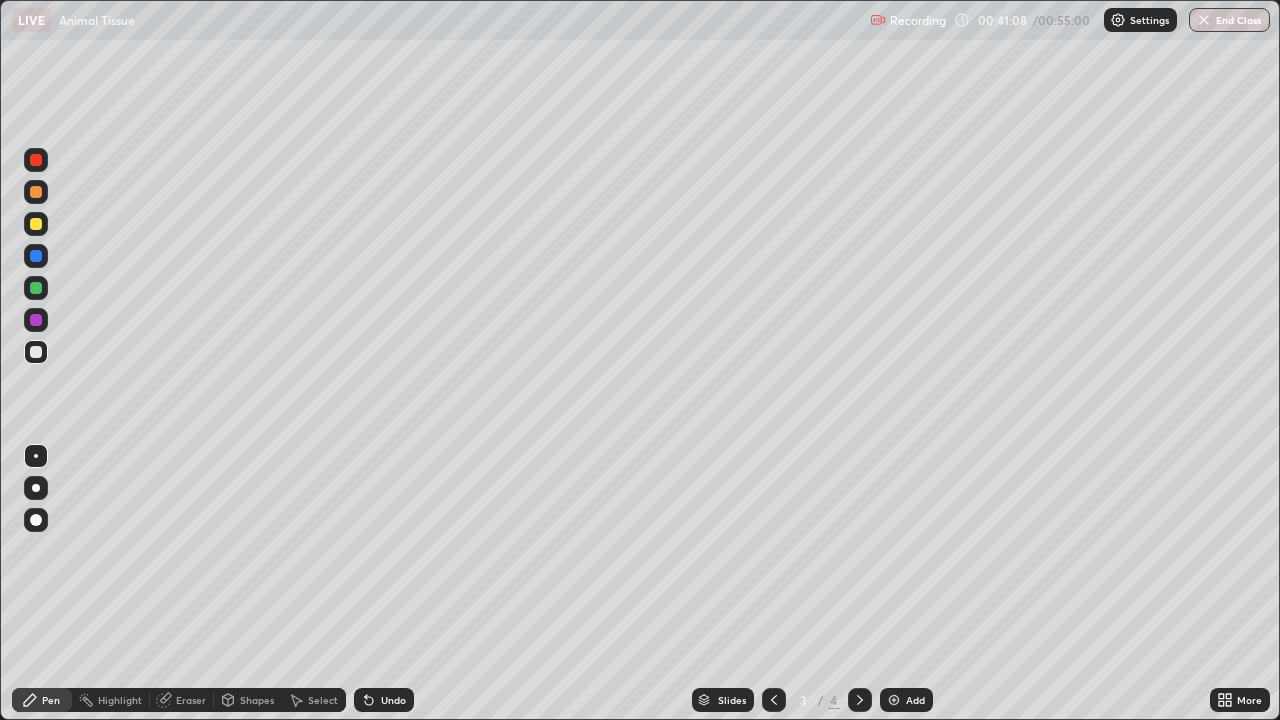 click on "Undo" at bounding box center [384, 700] 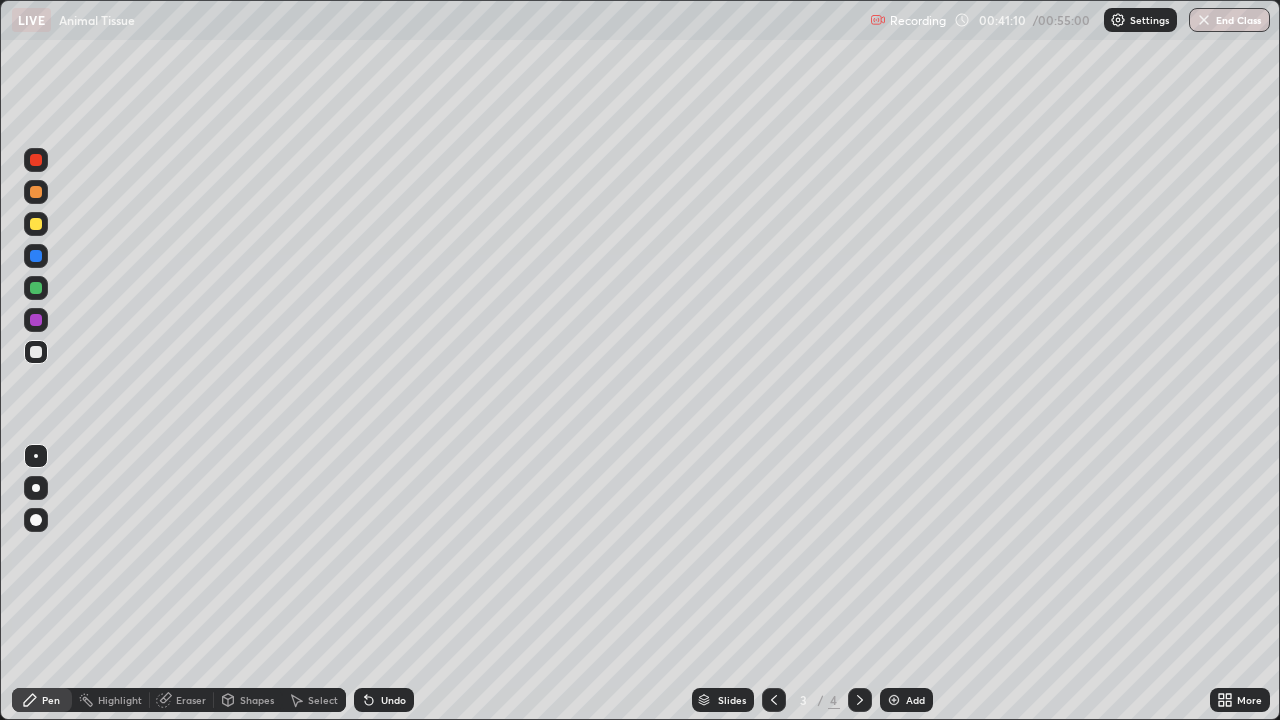 click on "Undo" at bounding box center [393, 700] 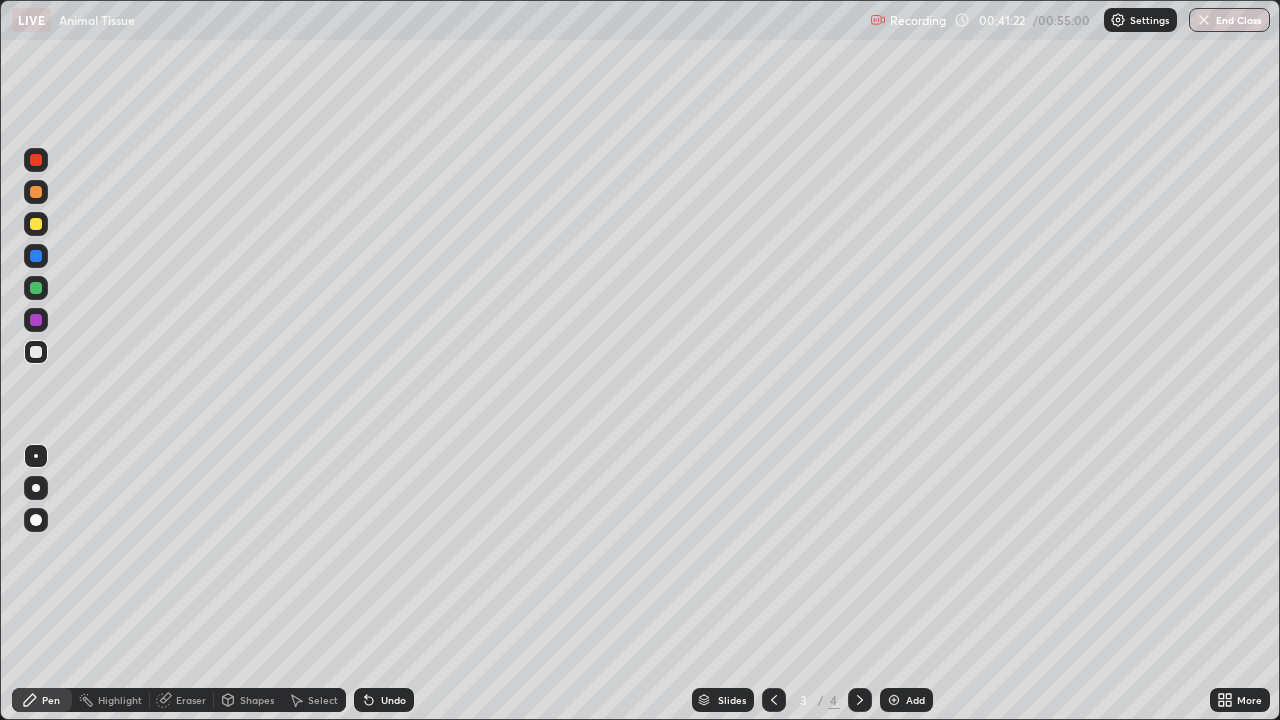 click 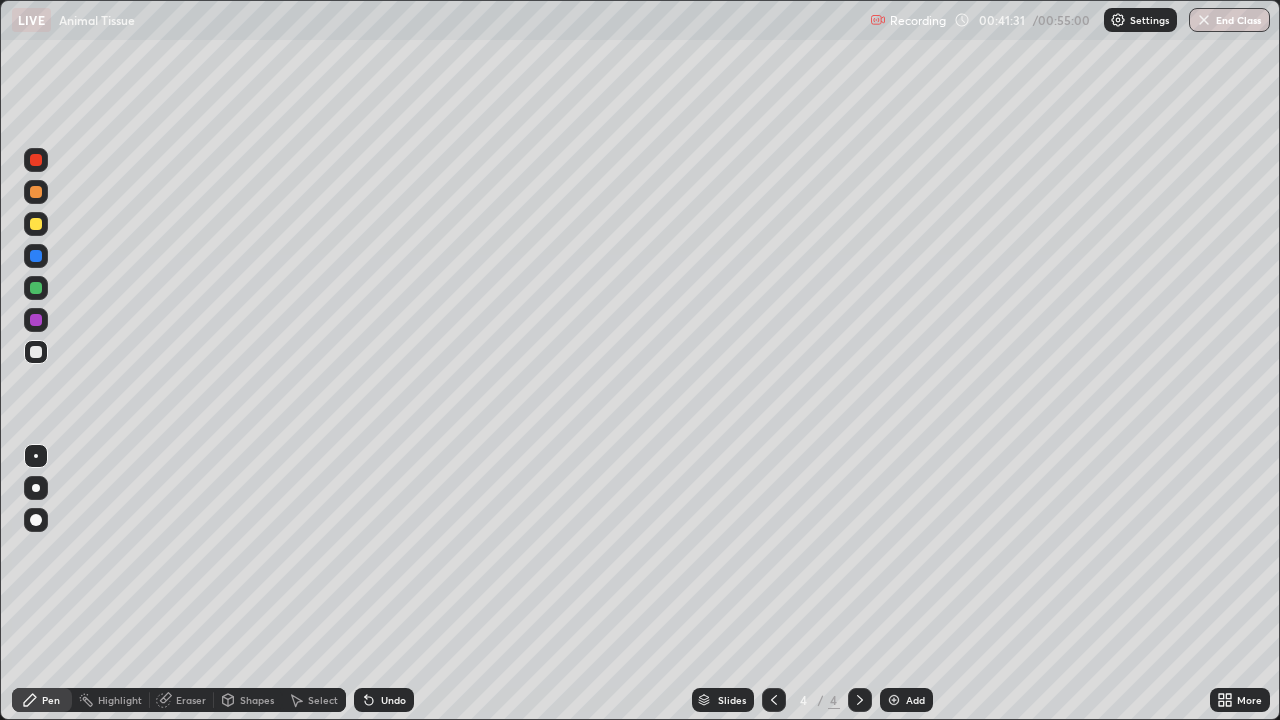 click on "Eraser" at bounding box center (191, 700) 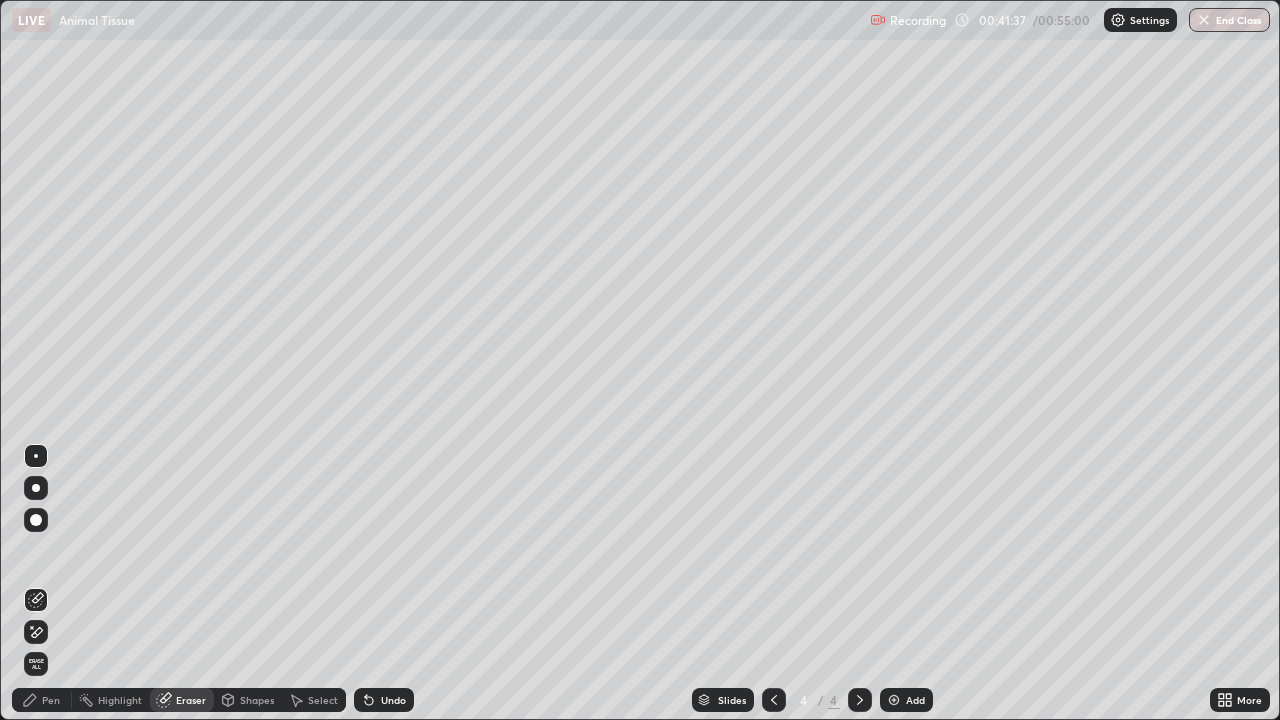 click on "Pen" at bounding box center [51, 700] 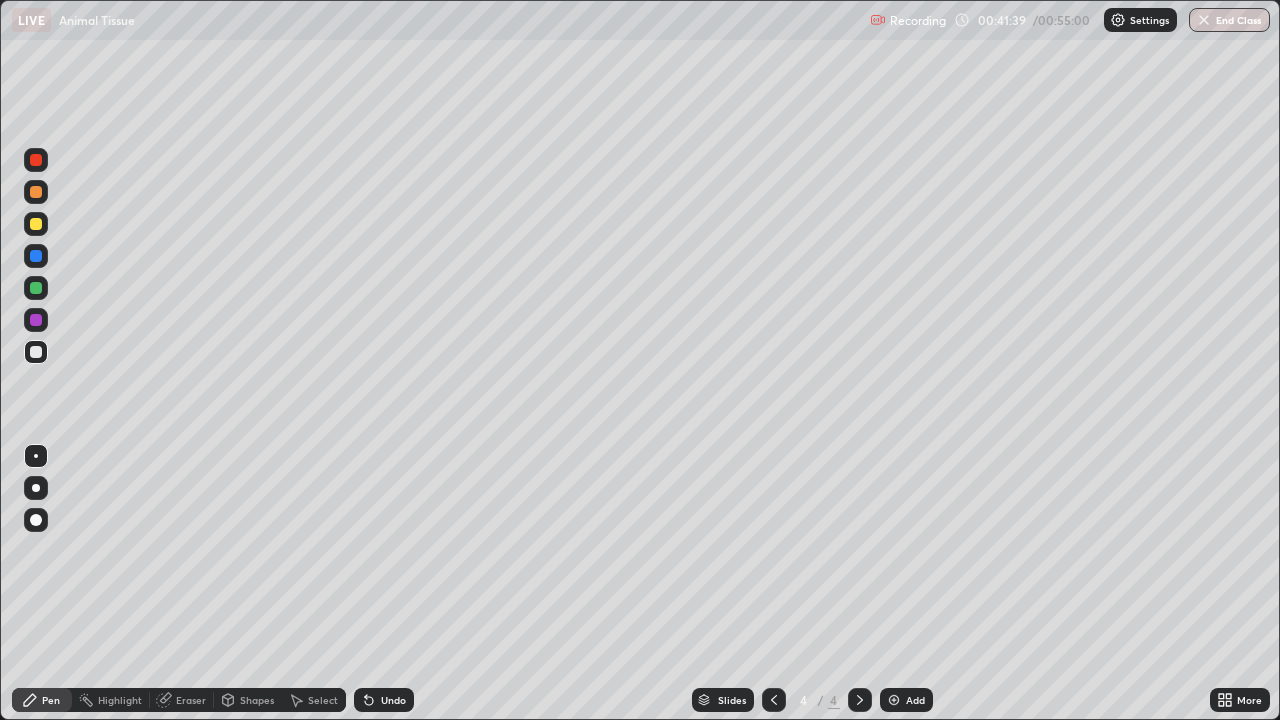 click at bounding box center (36, 224) 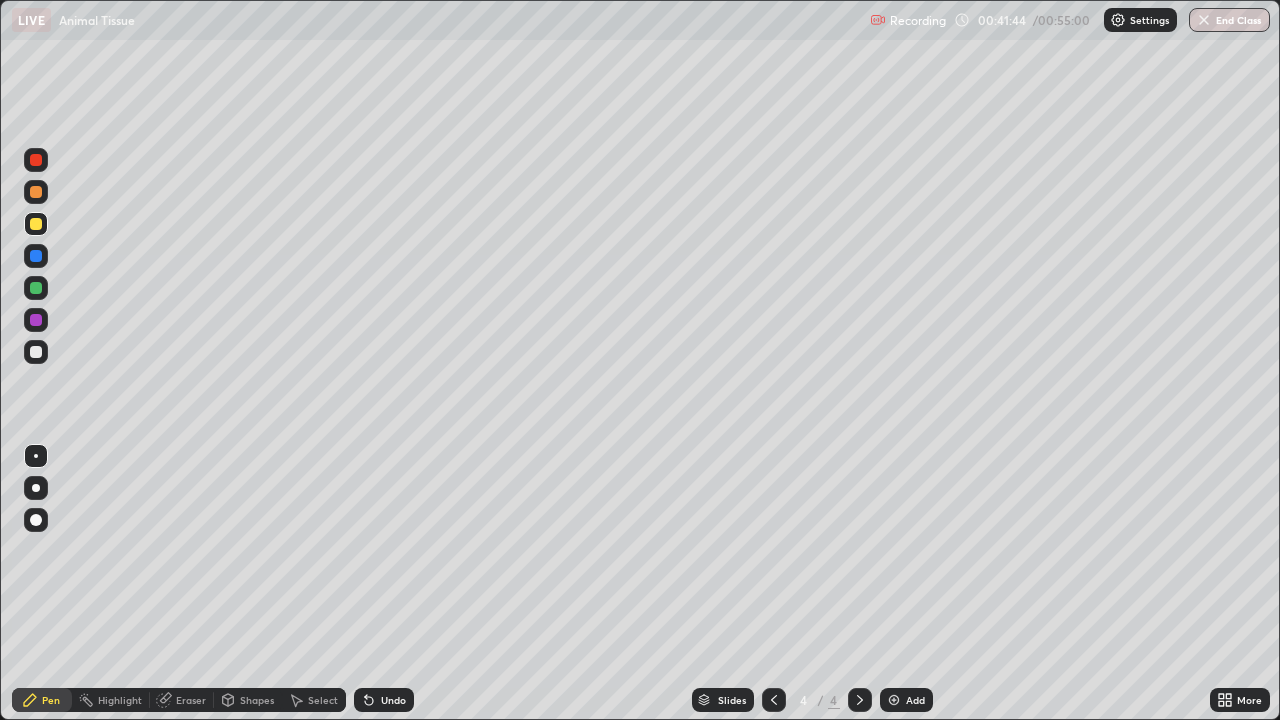 click on "Undo" at bounding box center [393, 700] 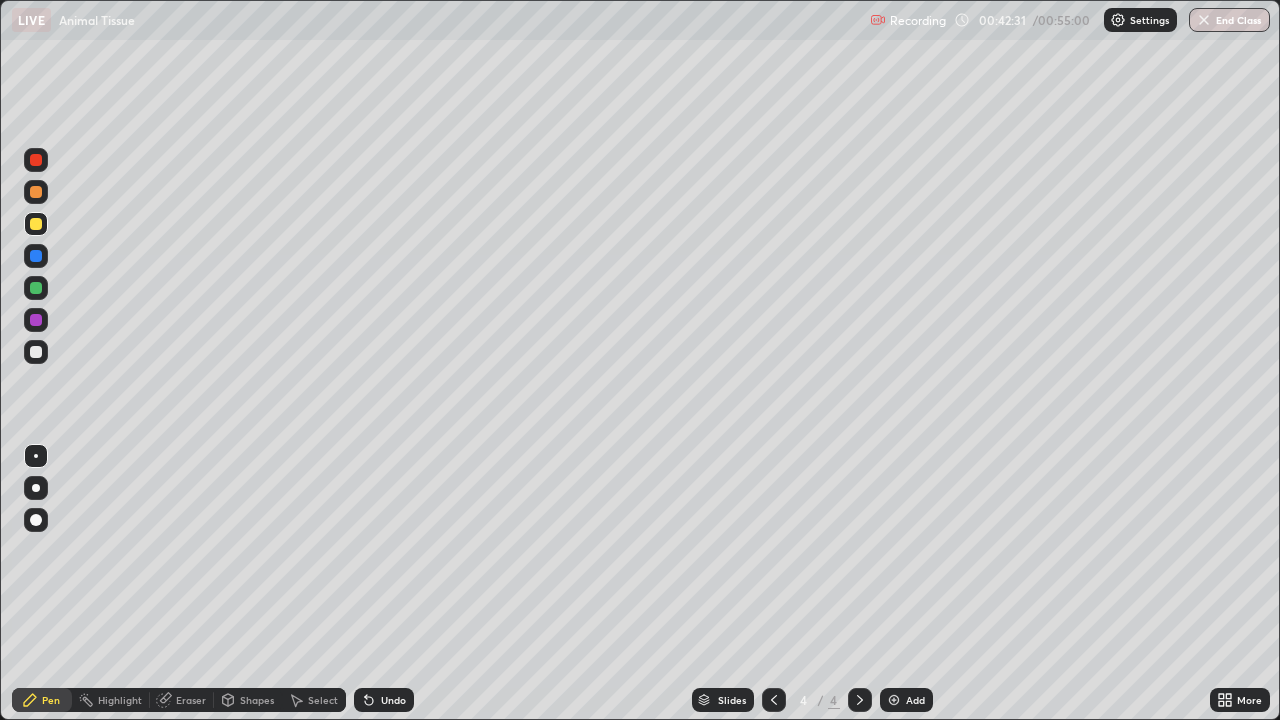 click at bounding box center [36, 192] 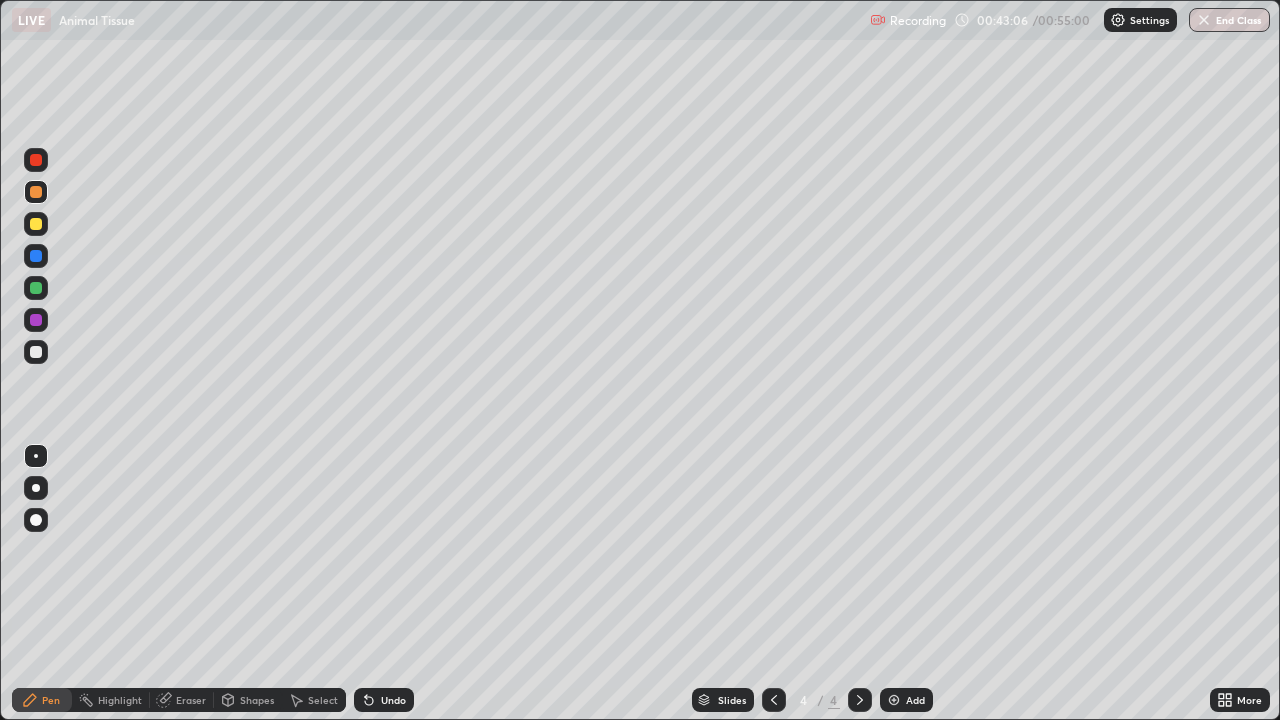 click at bounding box center (36, 224) 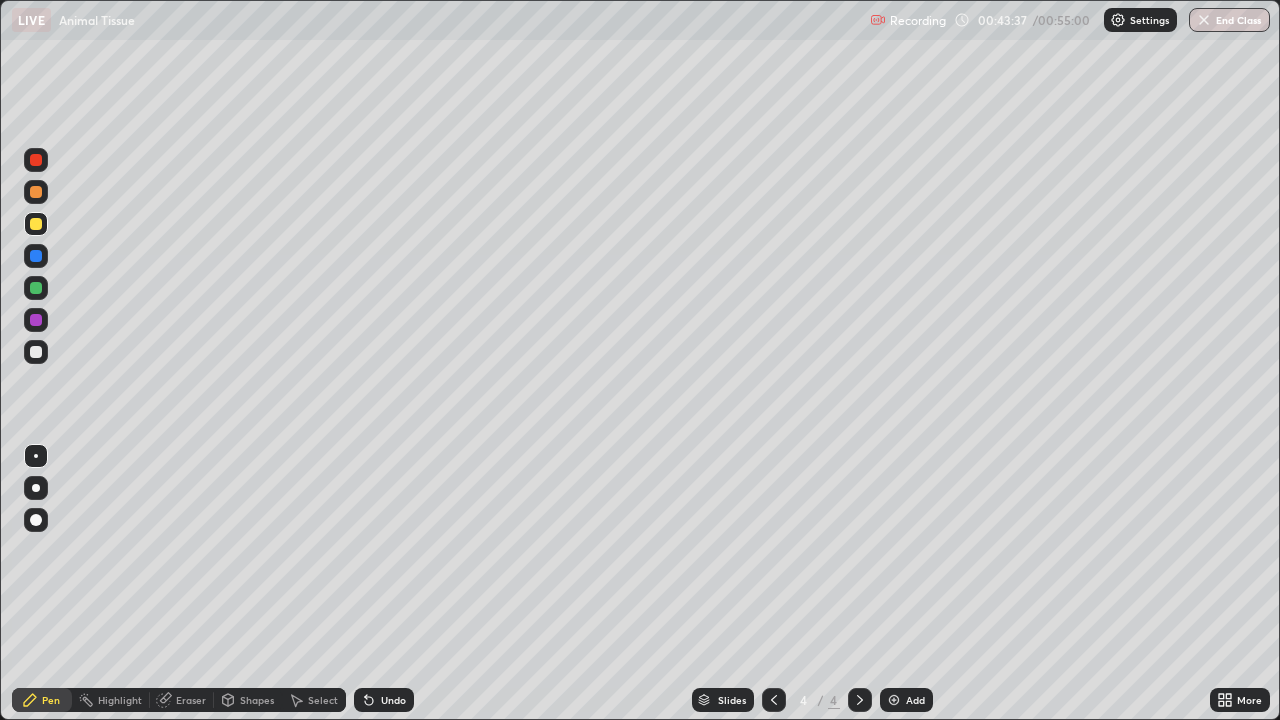 click on "Undo" at bounding box center [393, 700] 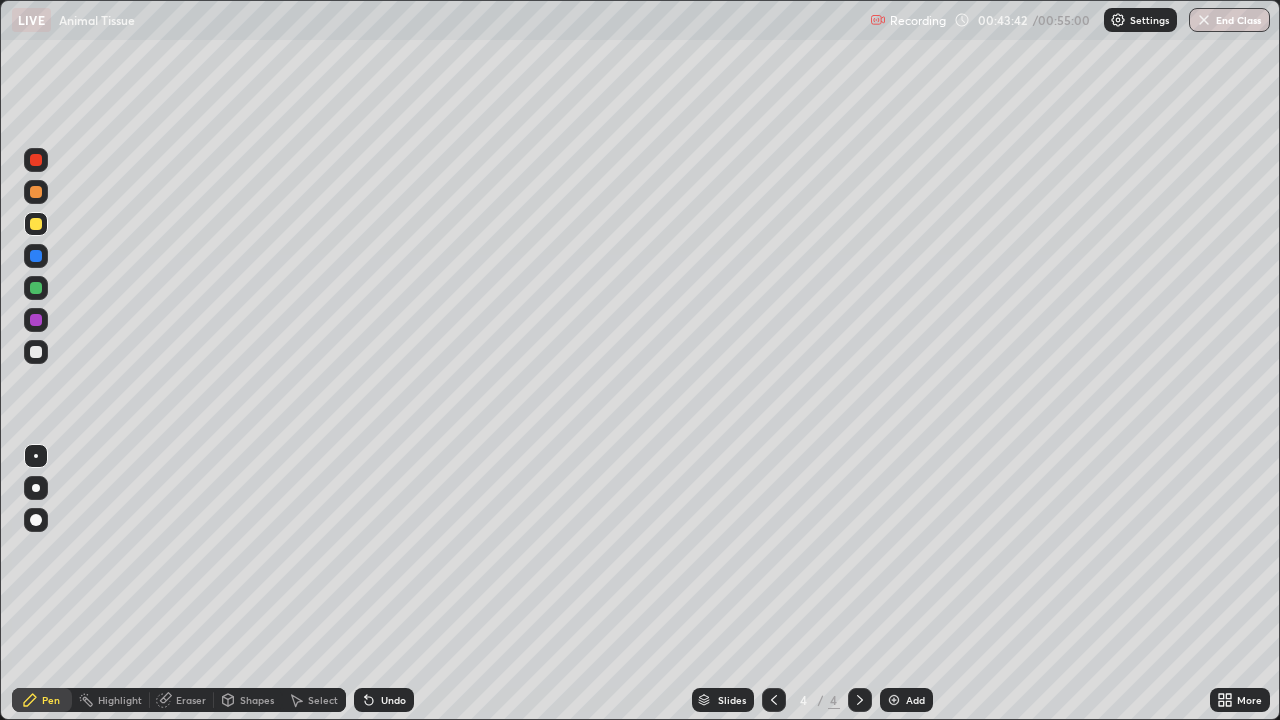 click on "Undo" at bounding box center (393, 700) 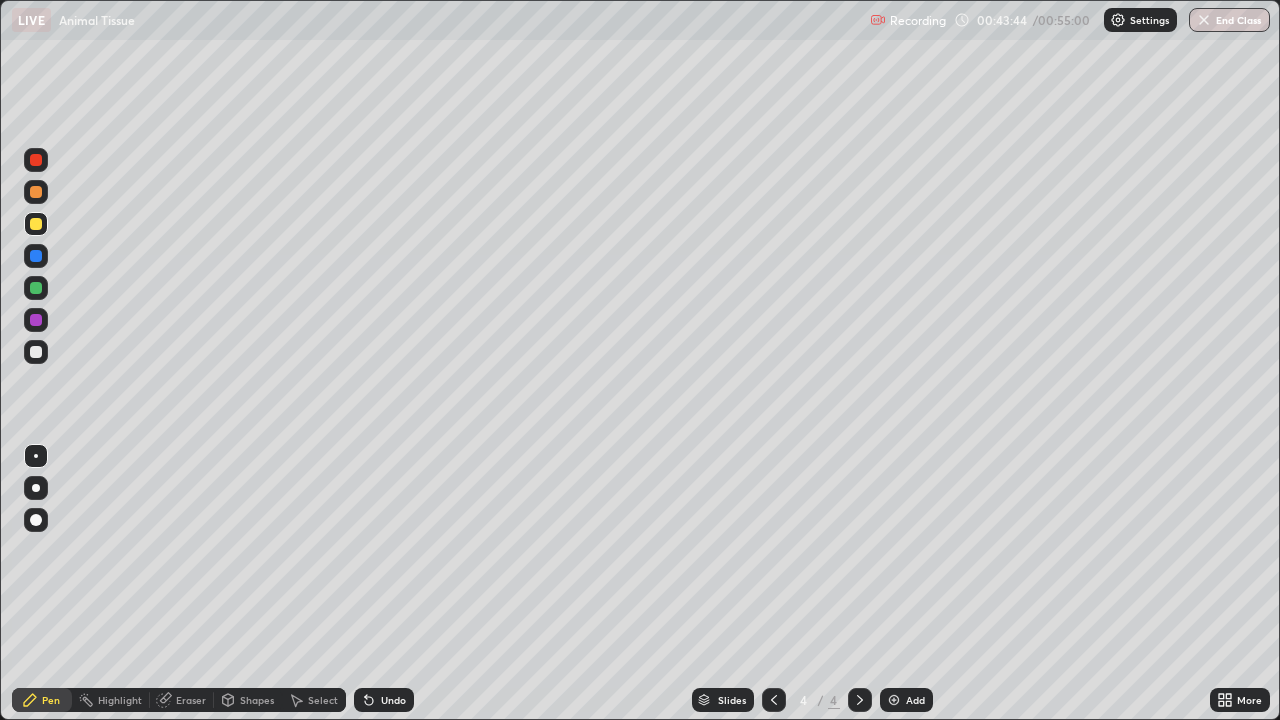 click on "Eraser" at bounding box center (182, 700) 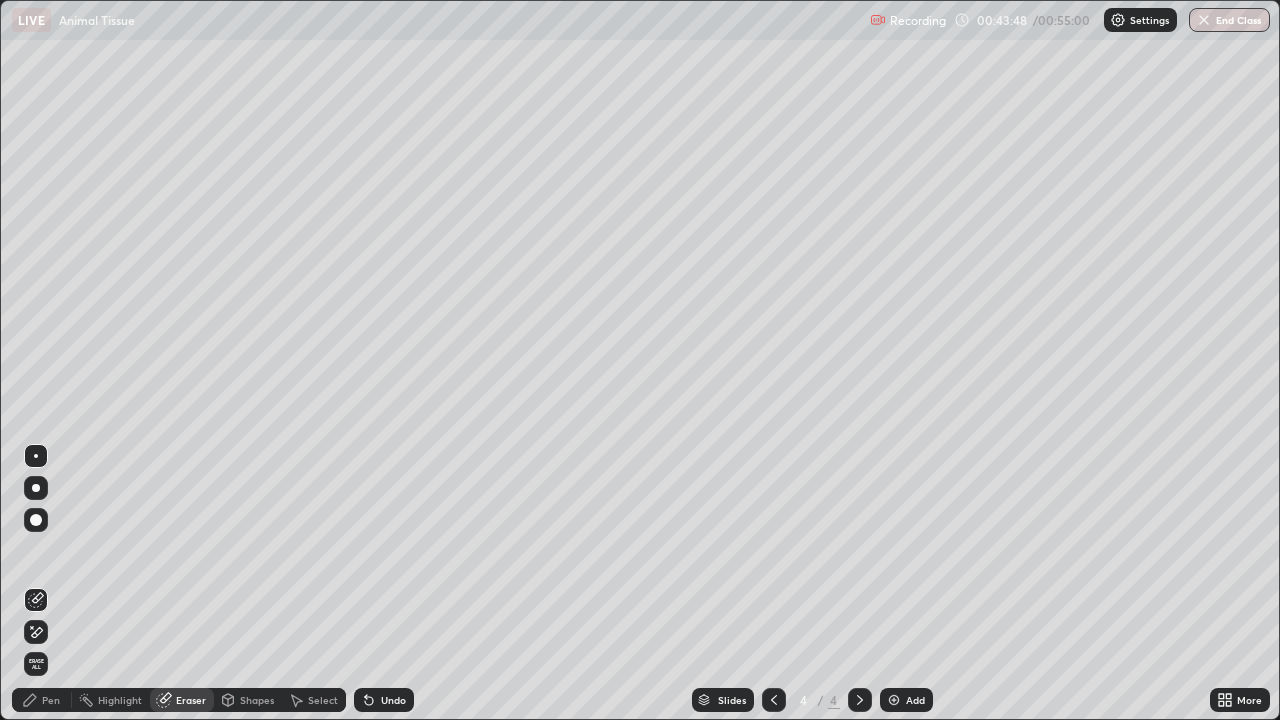 click on "Pen" at bounding box center [42, 700] 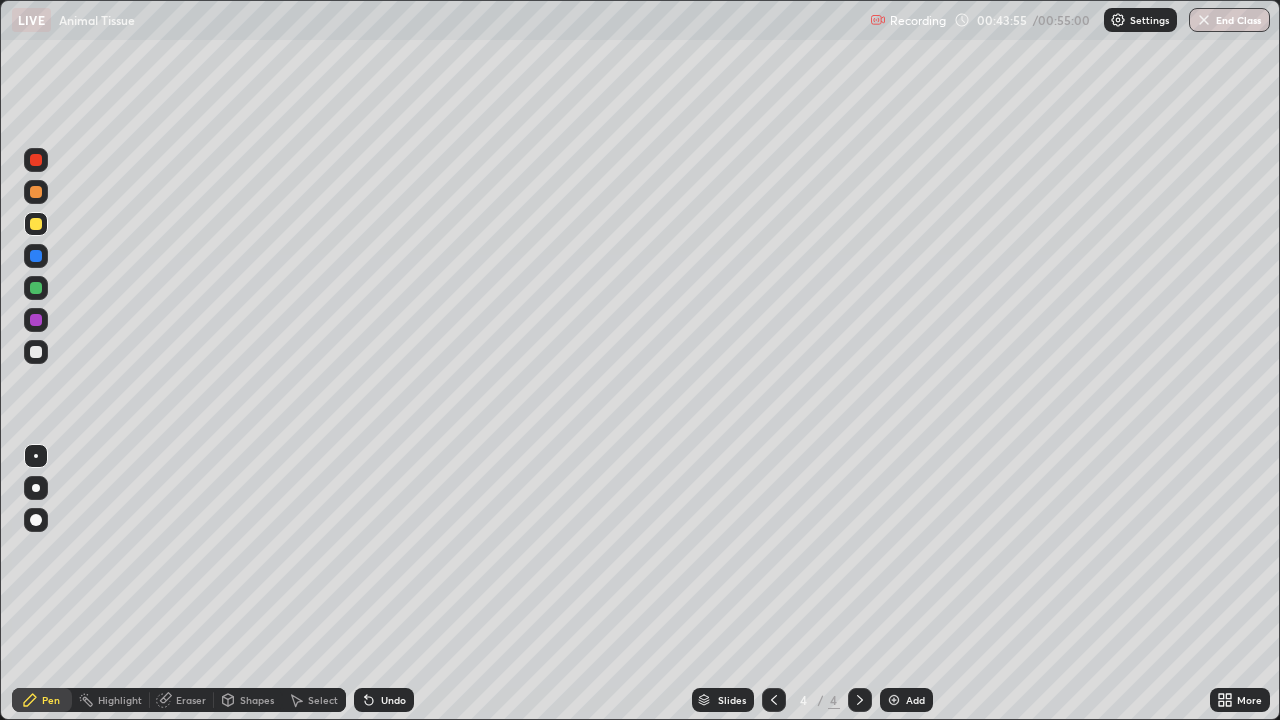 click on "Undo" at bounding box center (393, 700) 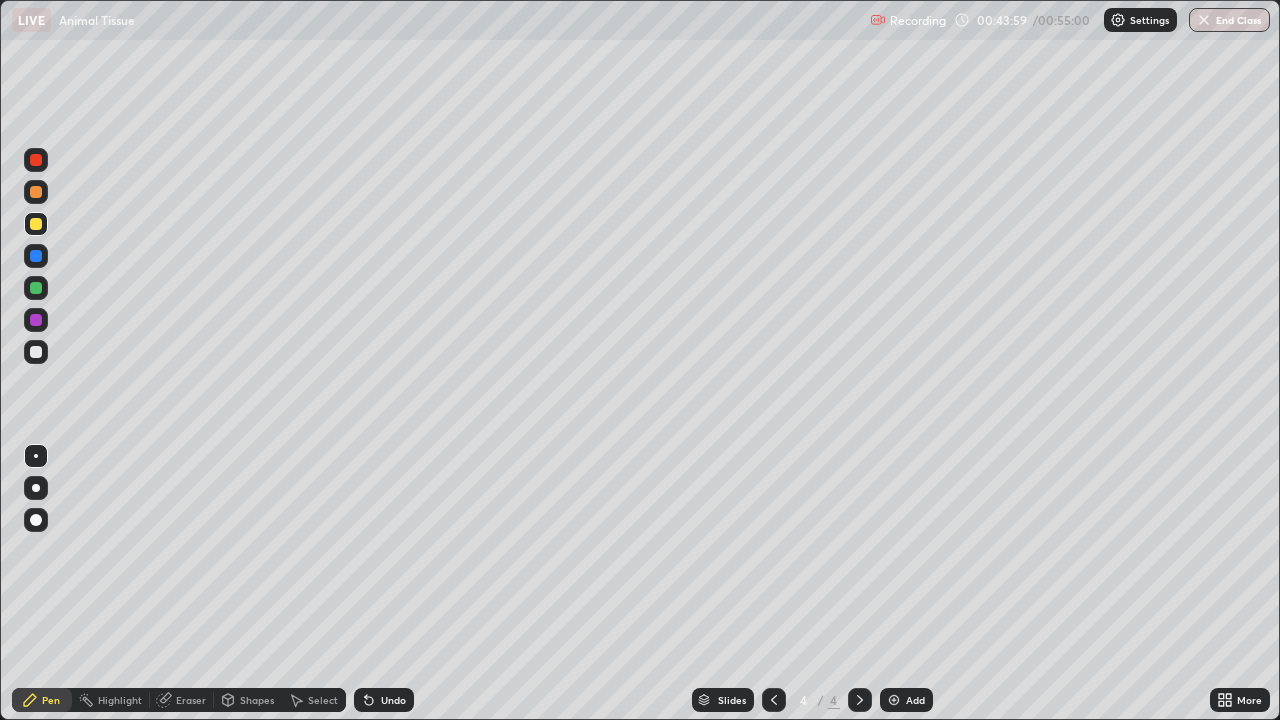 click on "Undo" at bounding box center (384, 700) 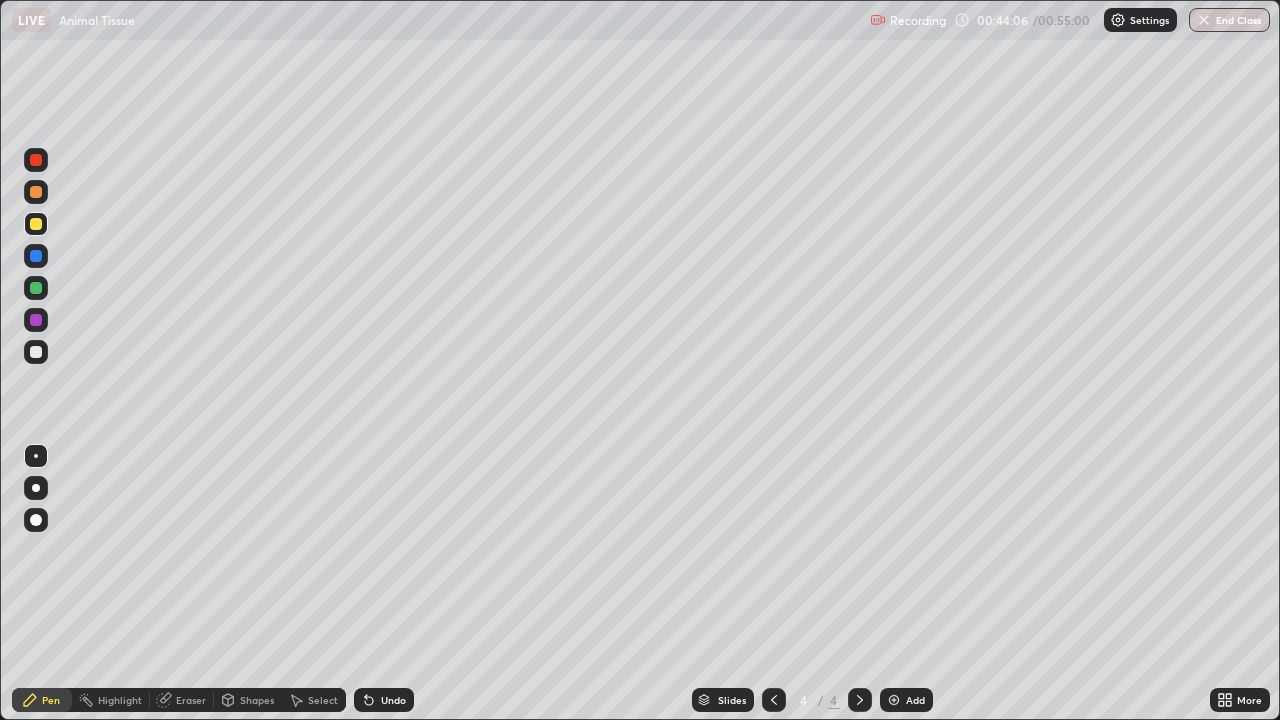 click on "Undo" at bounding box center (393, 700) 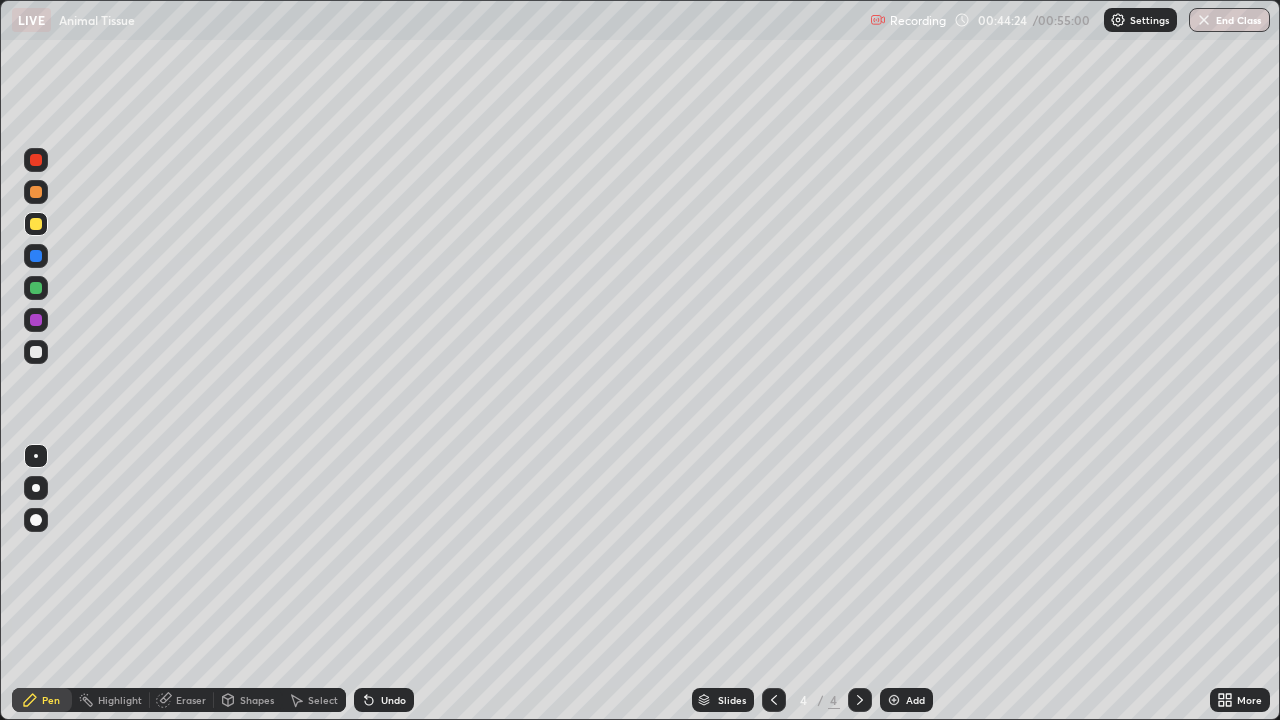 click at bounding box center [36, 352] 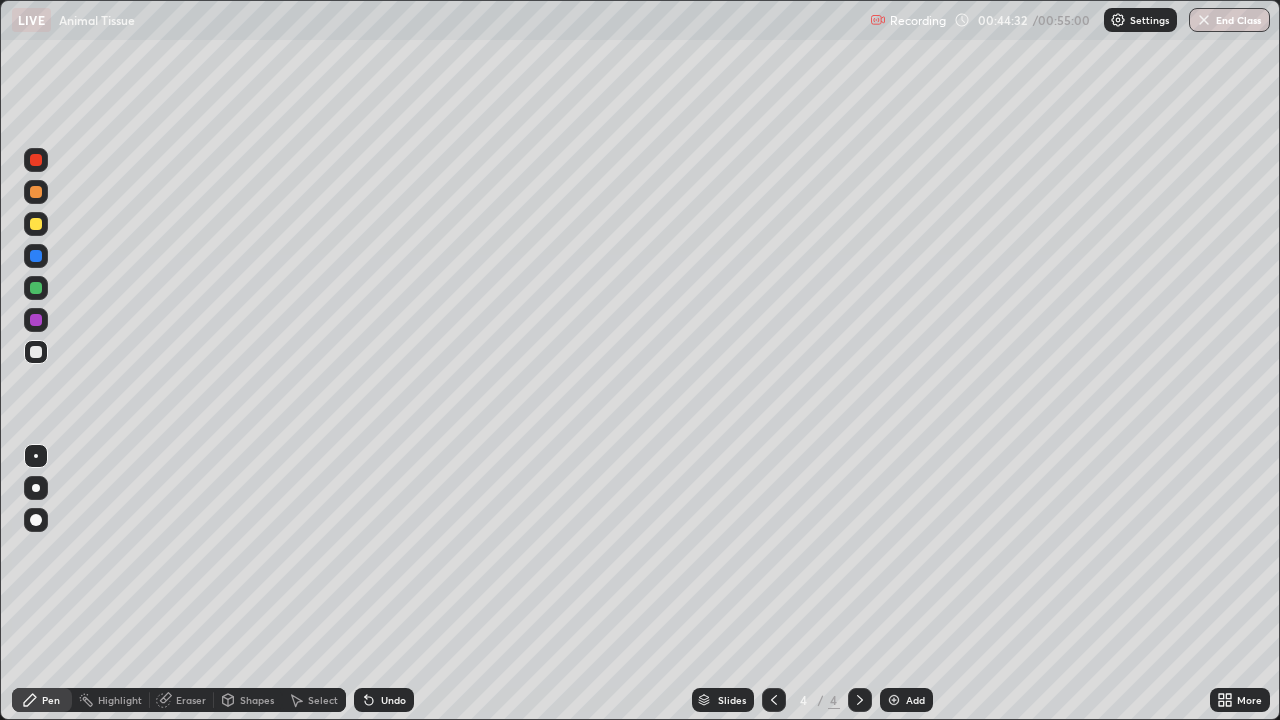 click on "Undo" at bounding box center [384, 700] 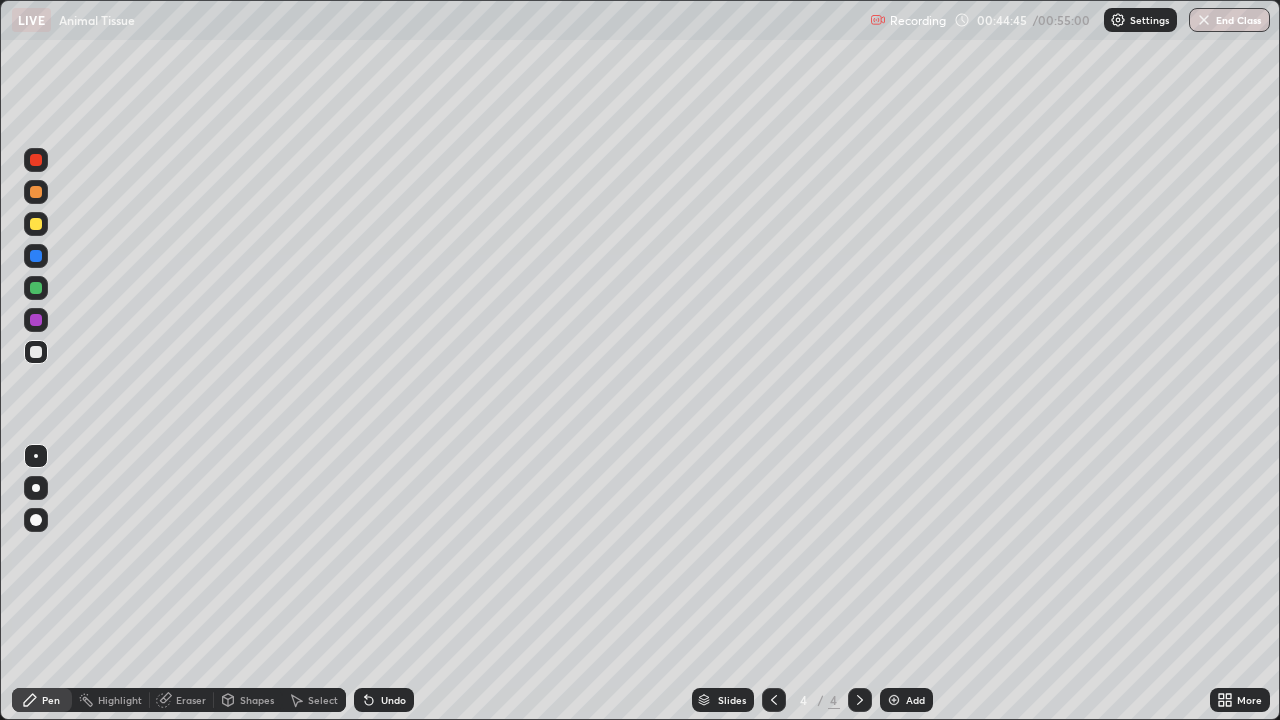 click on "Undo" at bounding box center [393, 700] 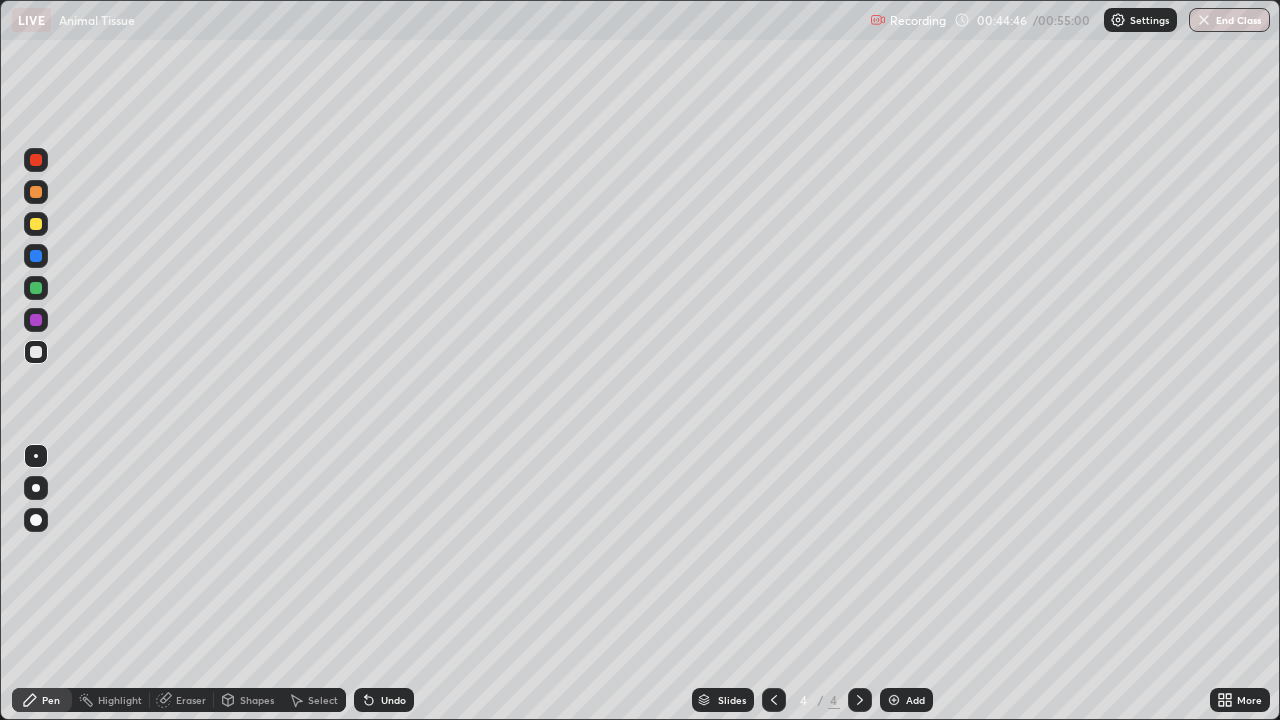 click on "Undo" at bounding box center [384, 700] 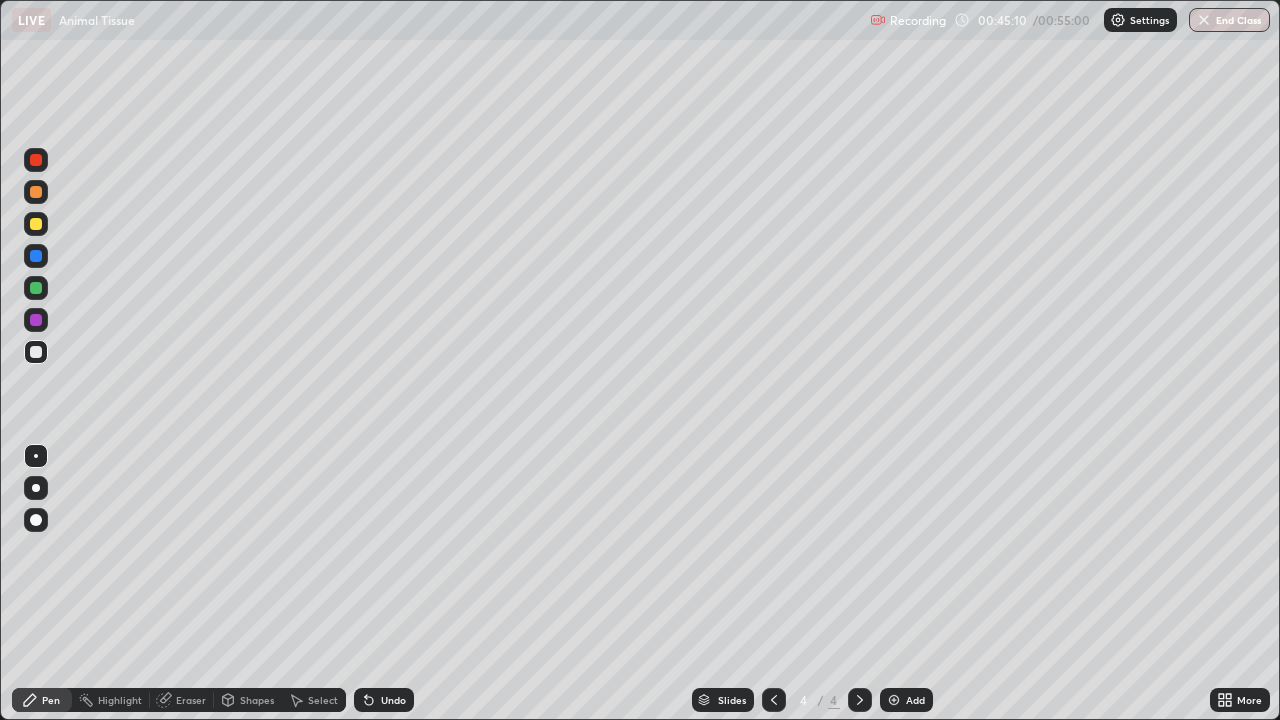 click on "Add" at bounding box center [915, 700] 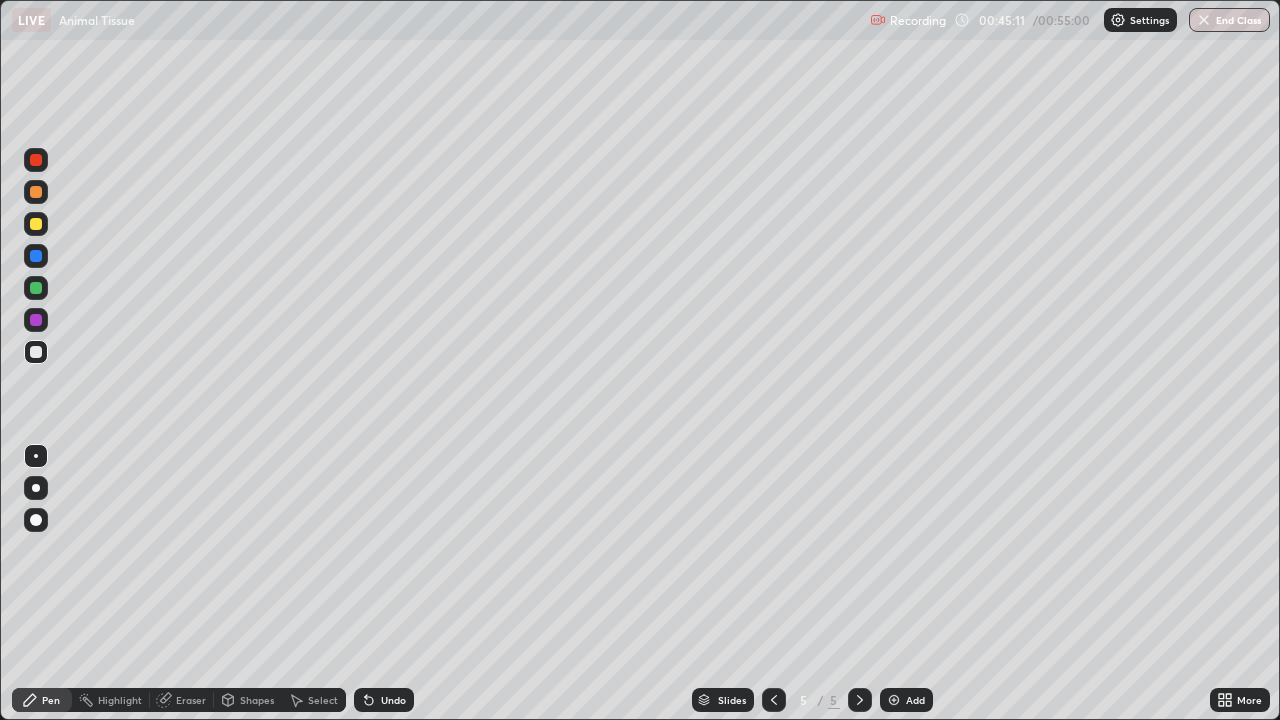 click at bounding box center [774, 700] 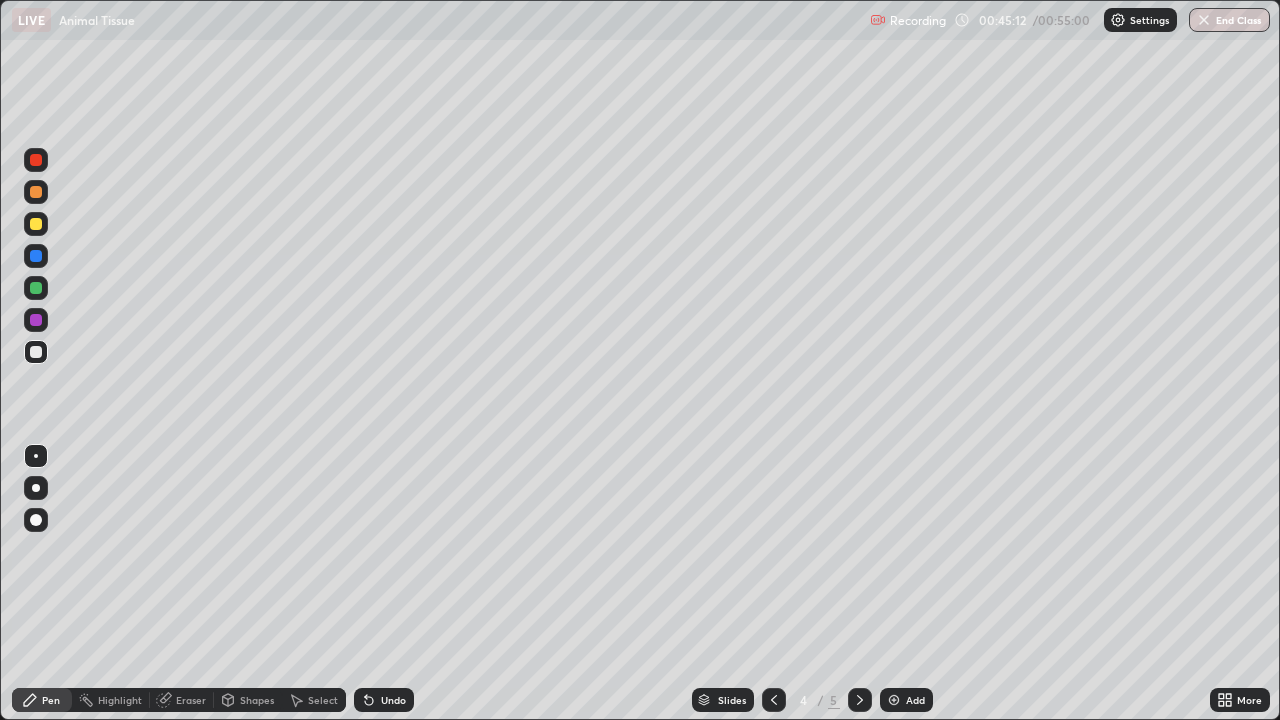 click 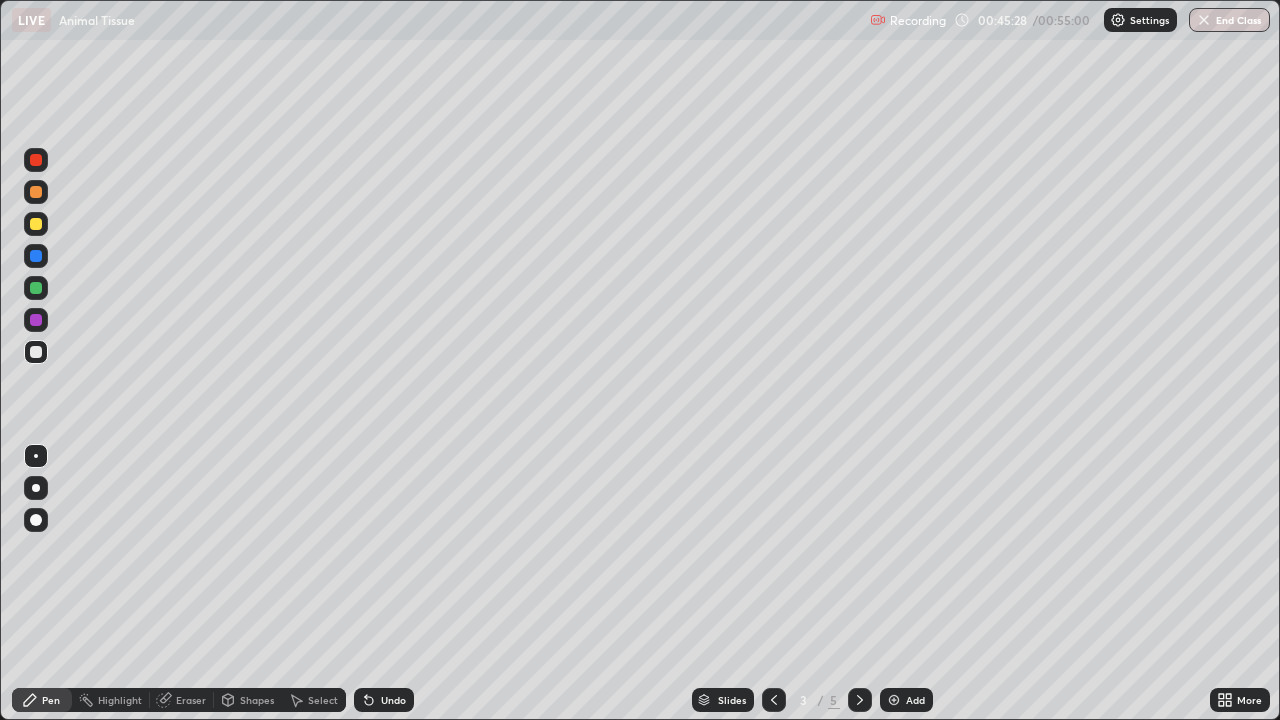 click on "Add" at bounding box center (906, 700) 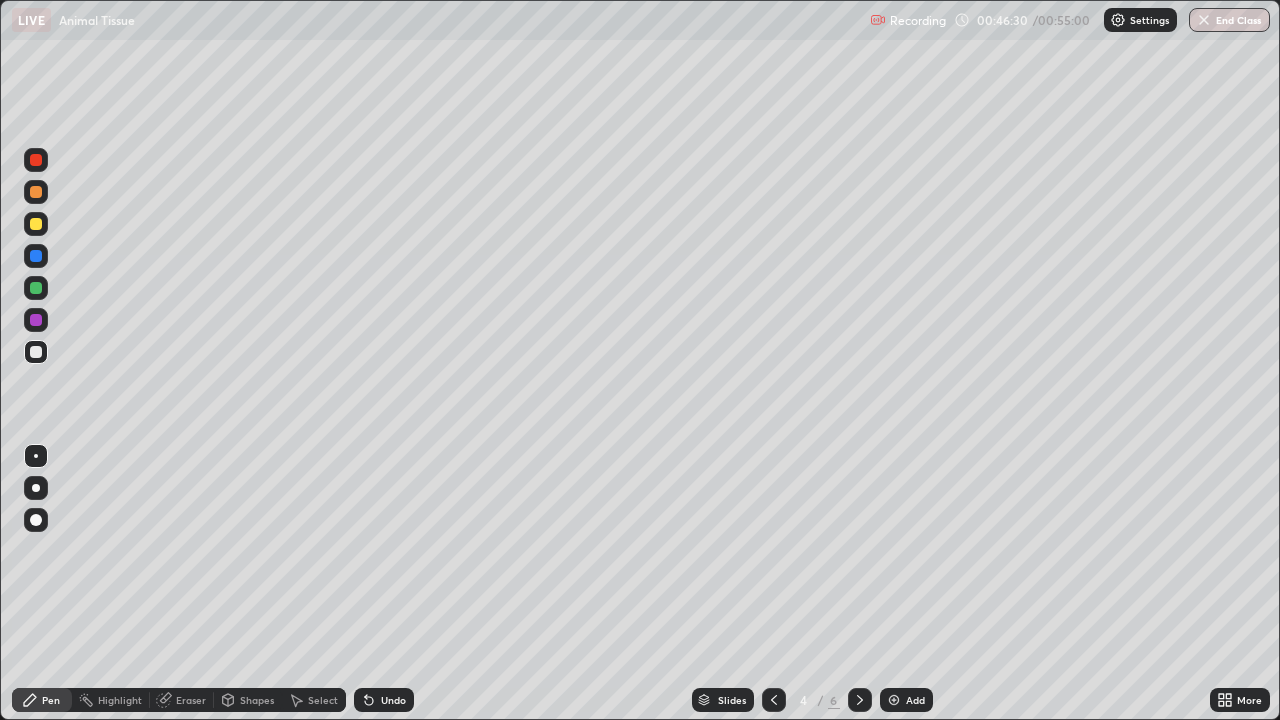 click on "Undo" at bounding box center (384, 700) 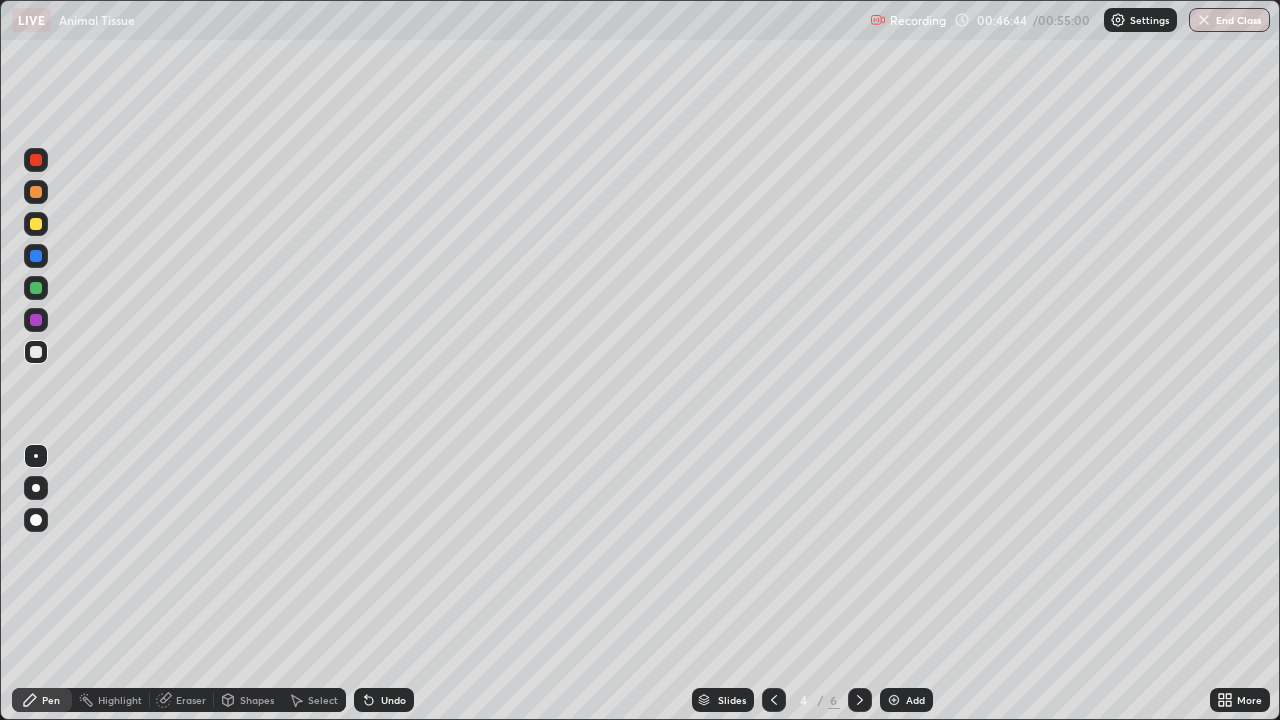 click on "Shapes" at bounding box center [257, 700] 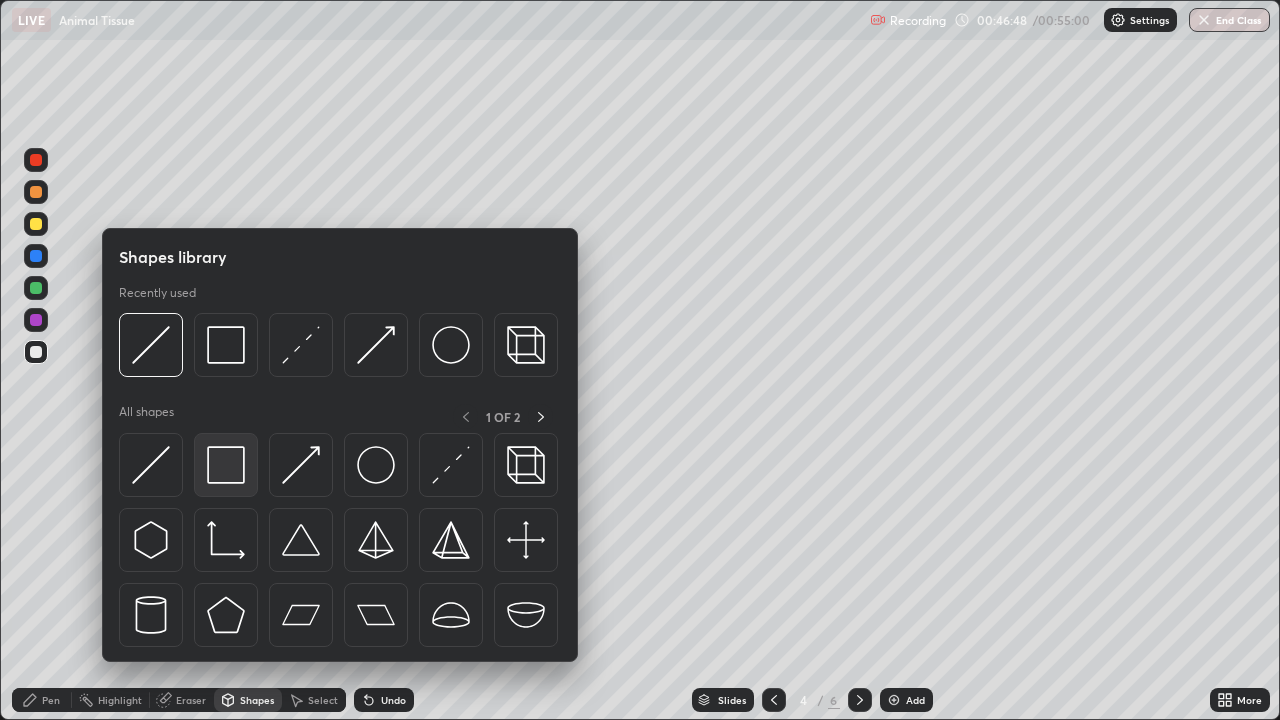 click at bounding box center [226, 465] 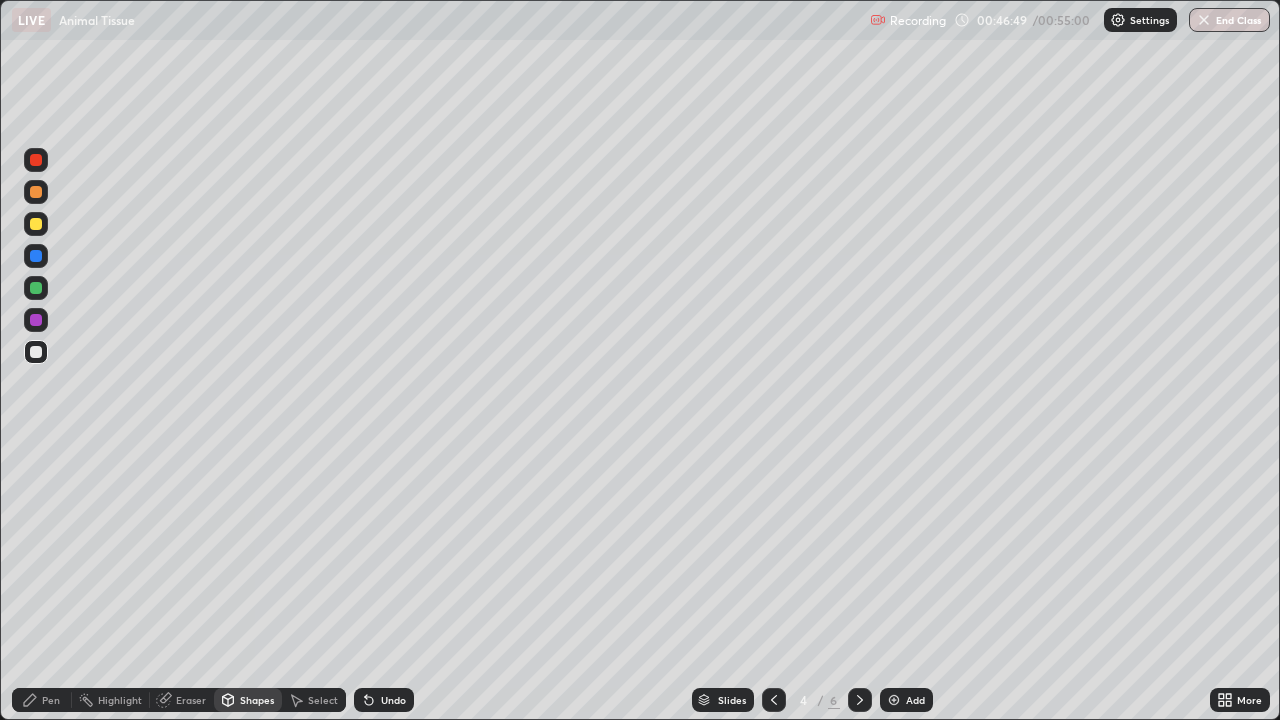 click at bounding box center (36, 224) 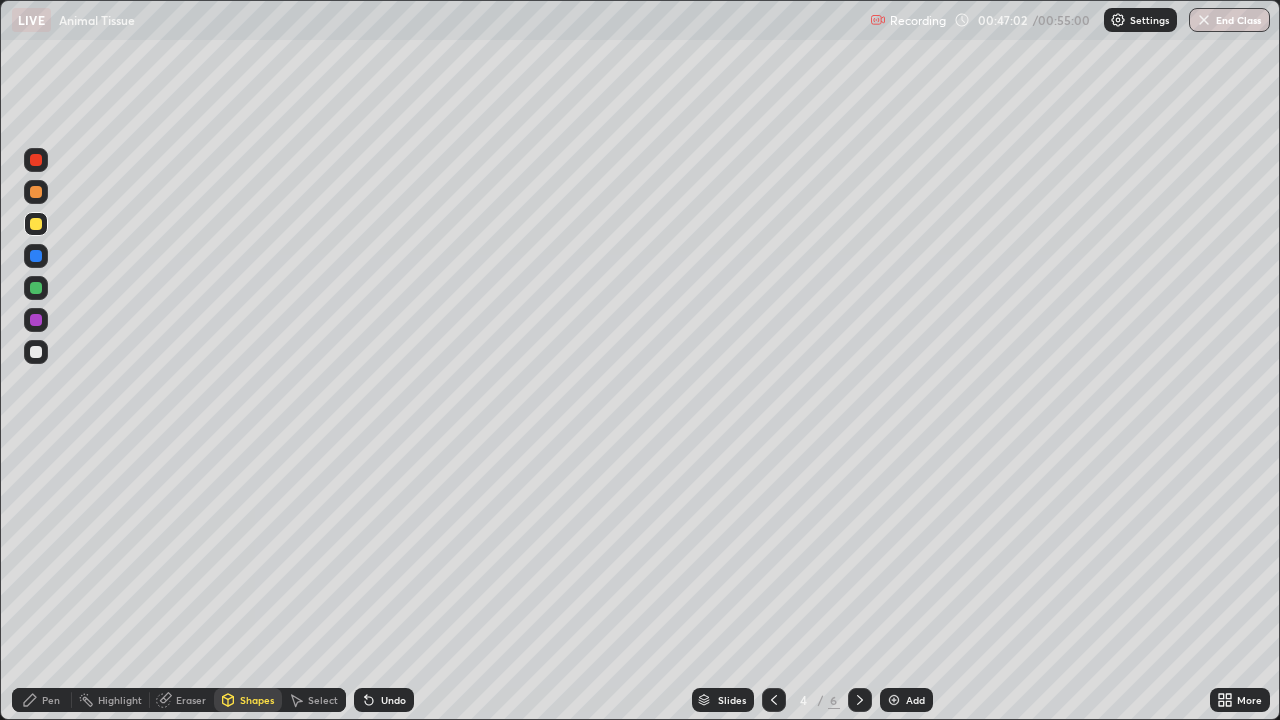 click on "Shapes" at bounding box center [248, 700] 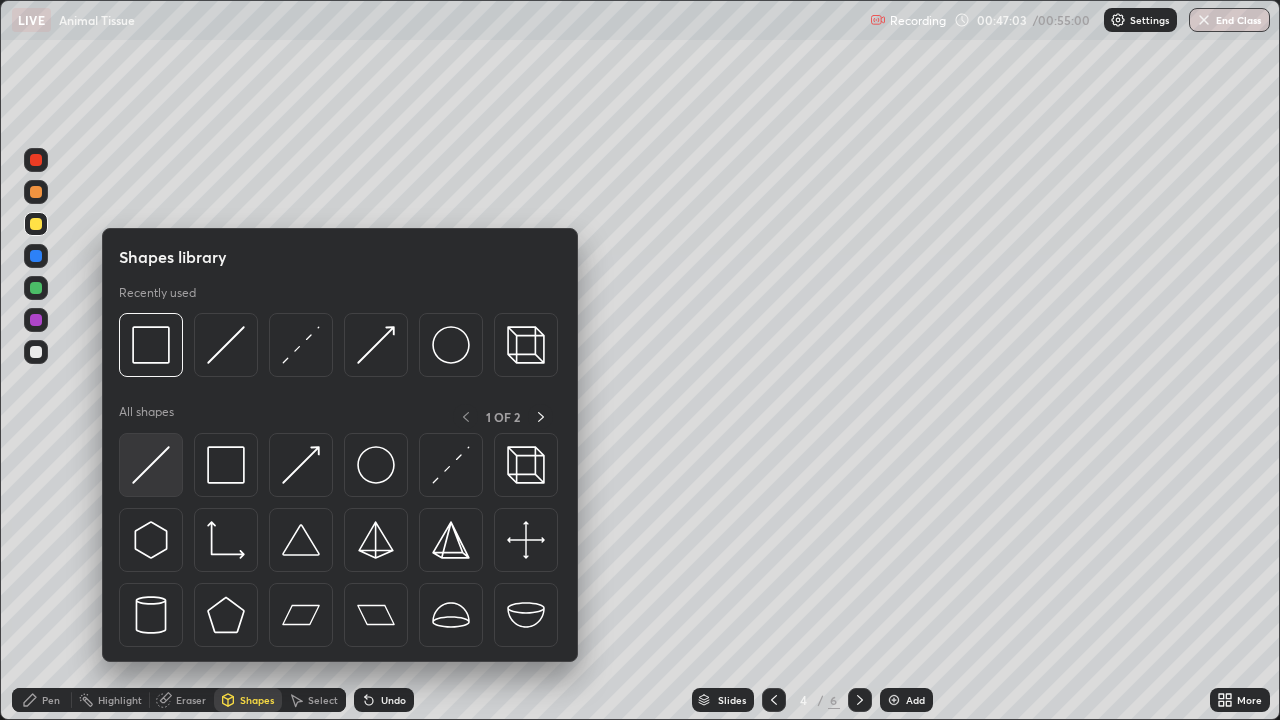 click at bounding box center (151, 465) 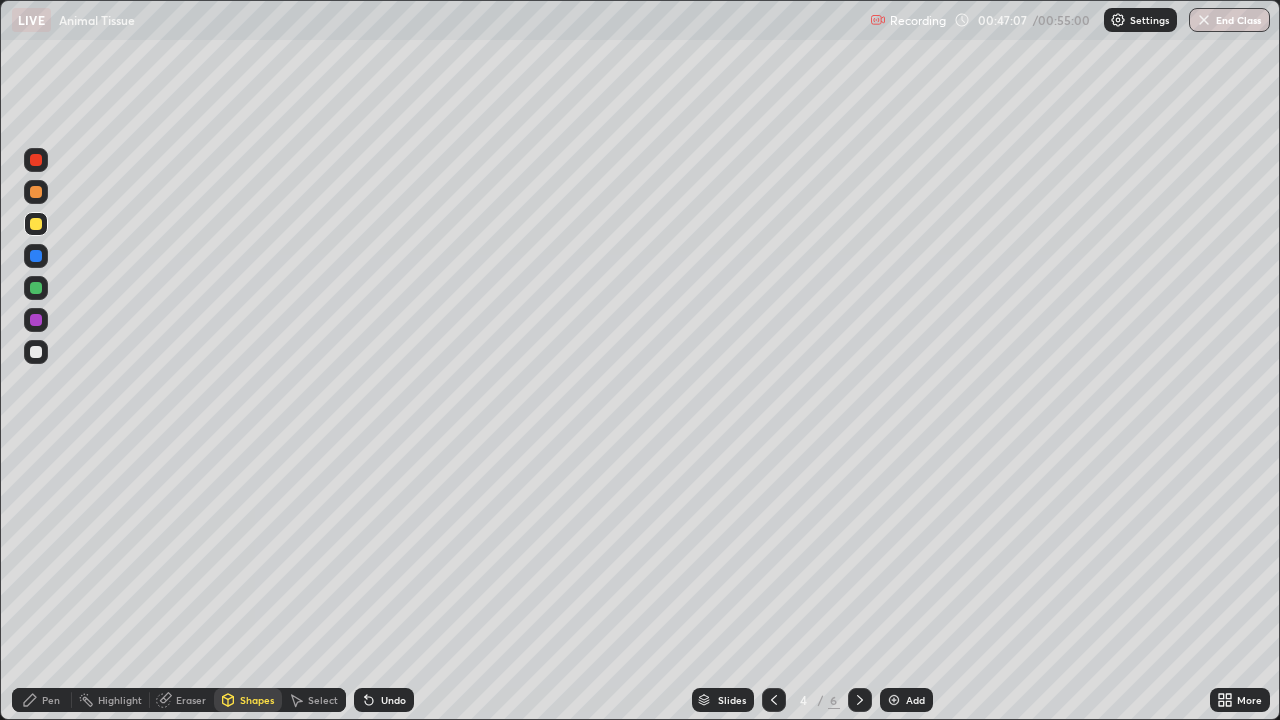 click on "Undo" at bounding box center [393, 700] 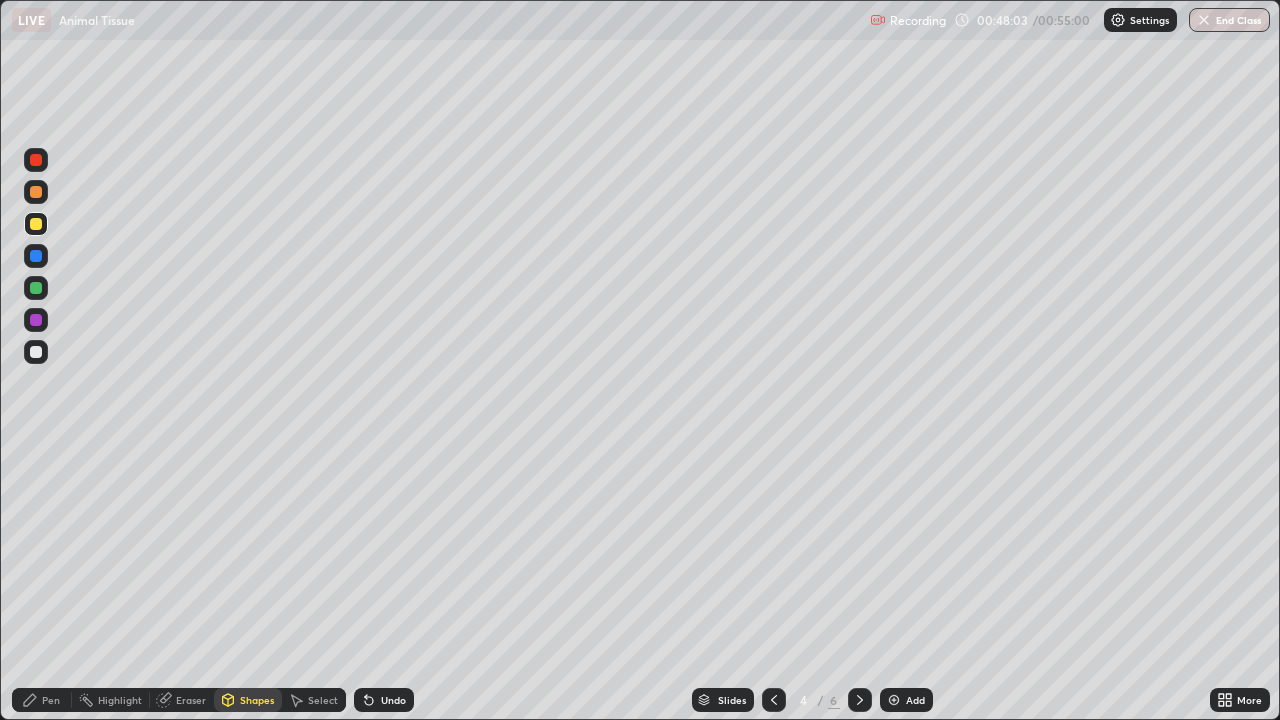 click on "Undo" at bounding box center [393, 700] 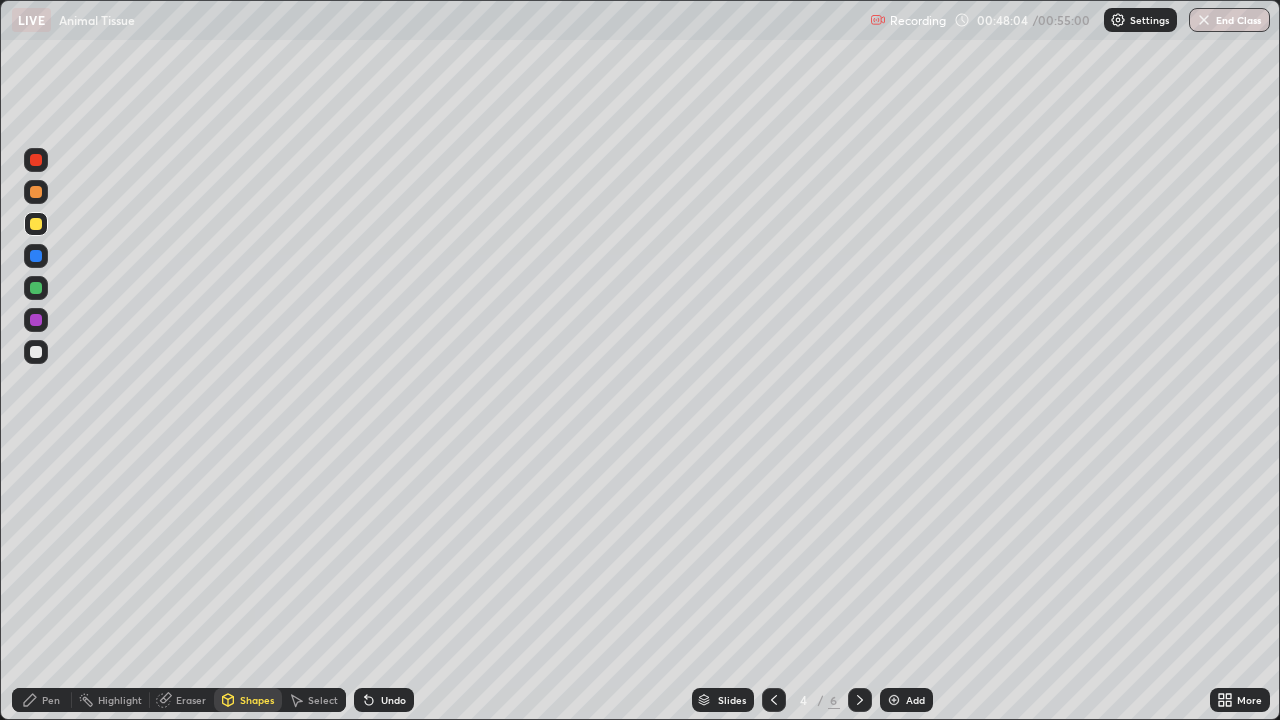 click on "Undo" at bounding box center (393, 700) 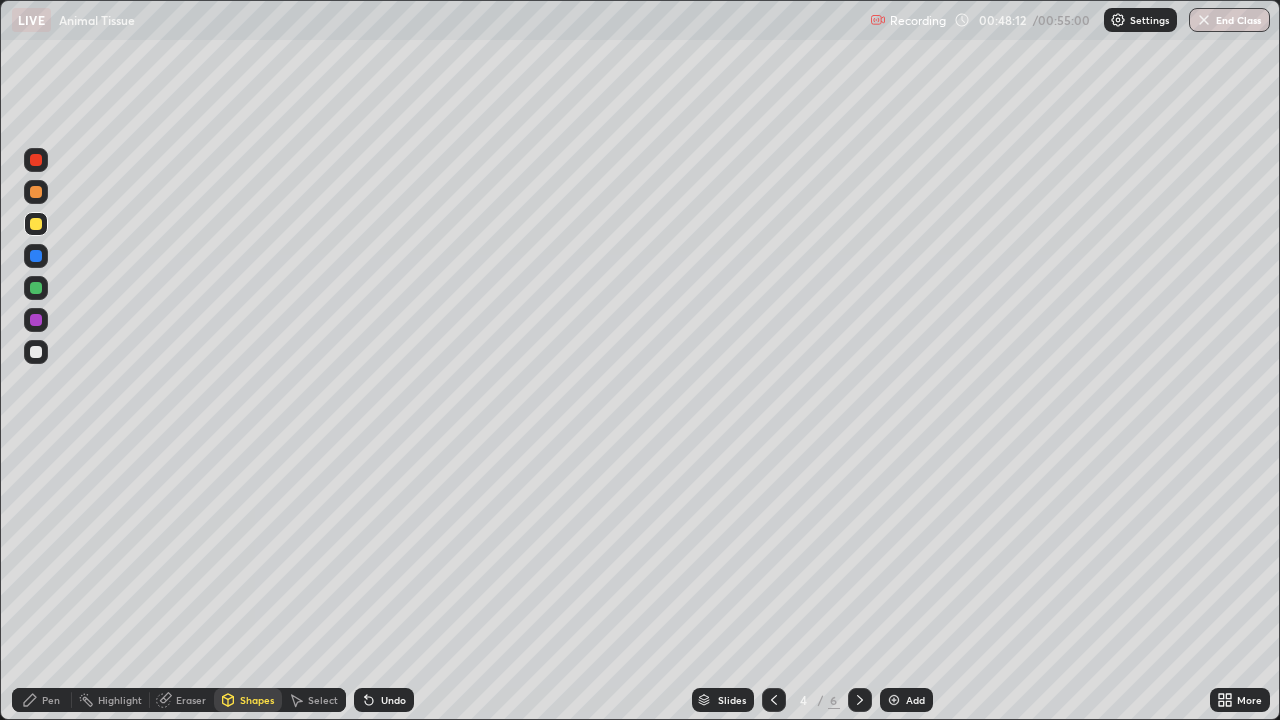 click on "Pen" at bounding box center (51, 700) 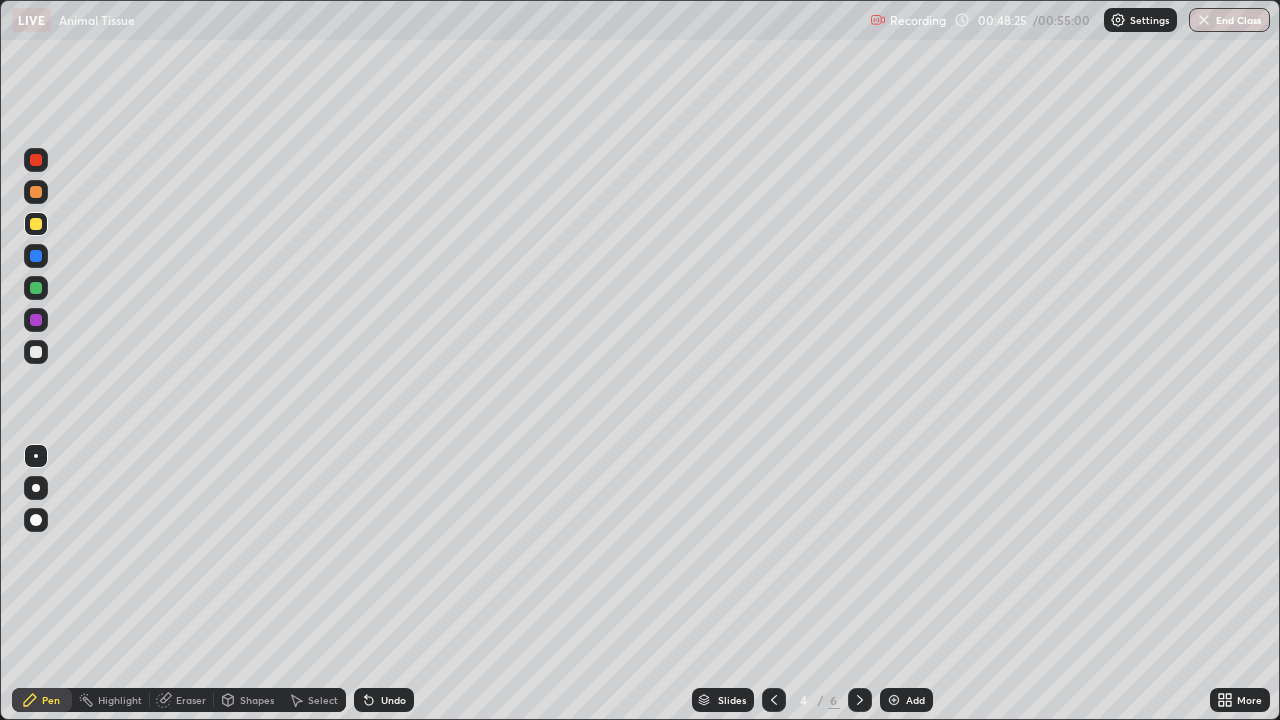click on "Undo" at bounding box center [393, 700] 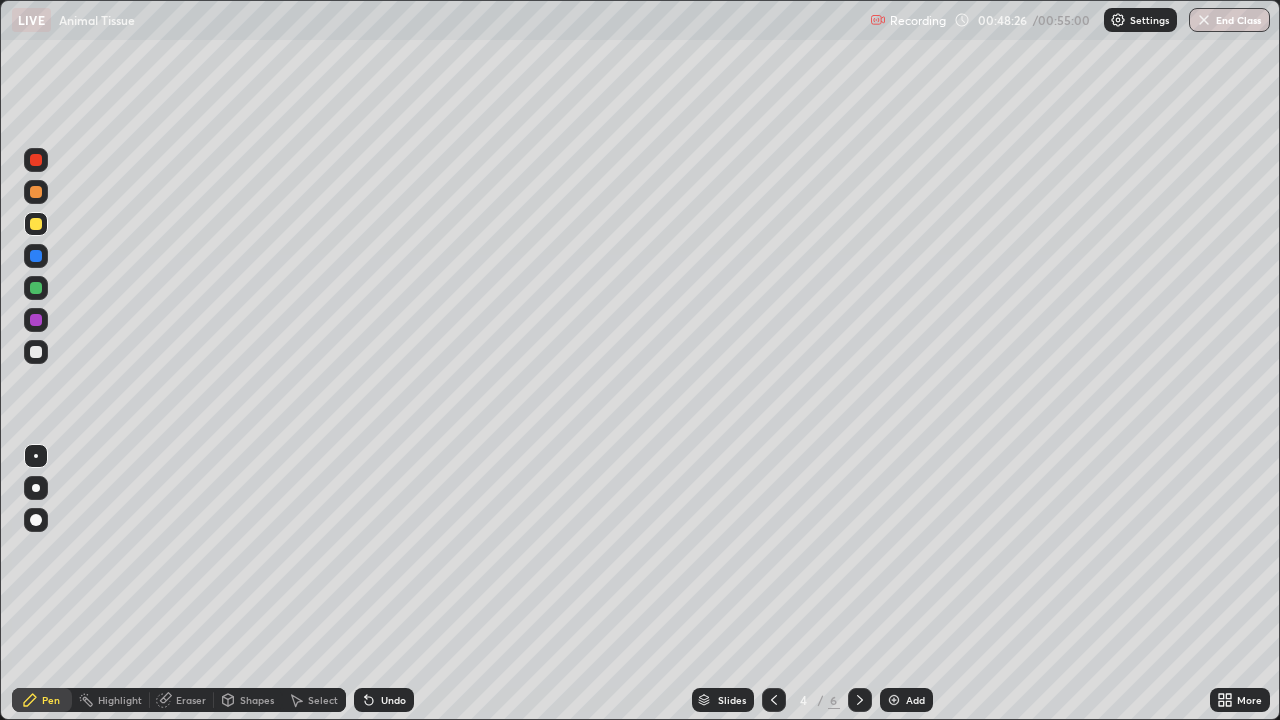 click on "Undo" at bounding box center [393, 700] 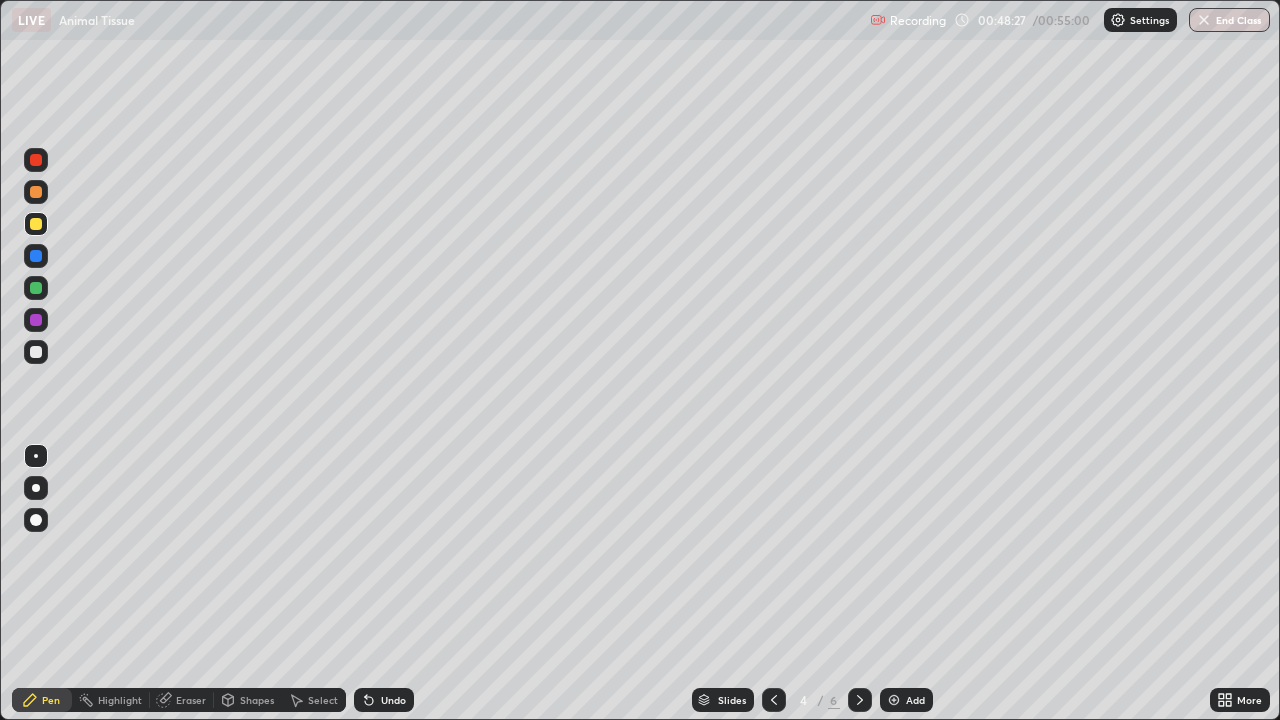 click on "Undo" at bounding box center (393, 700) 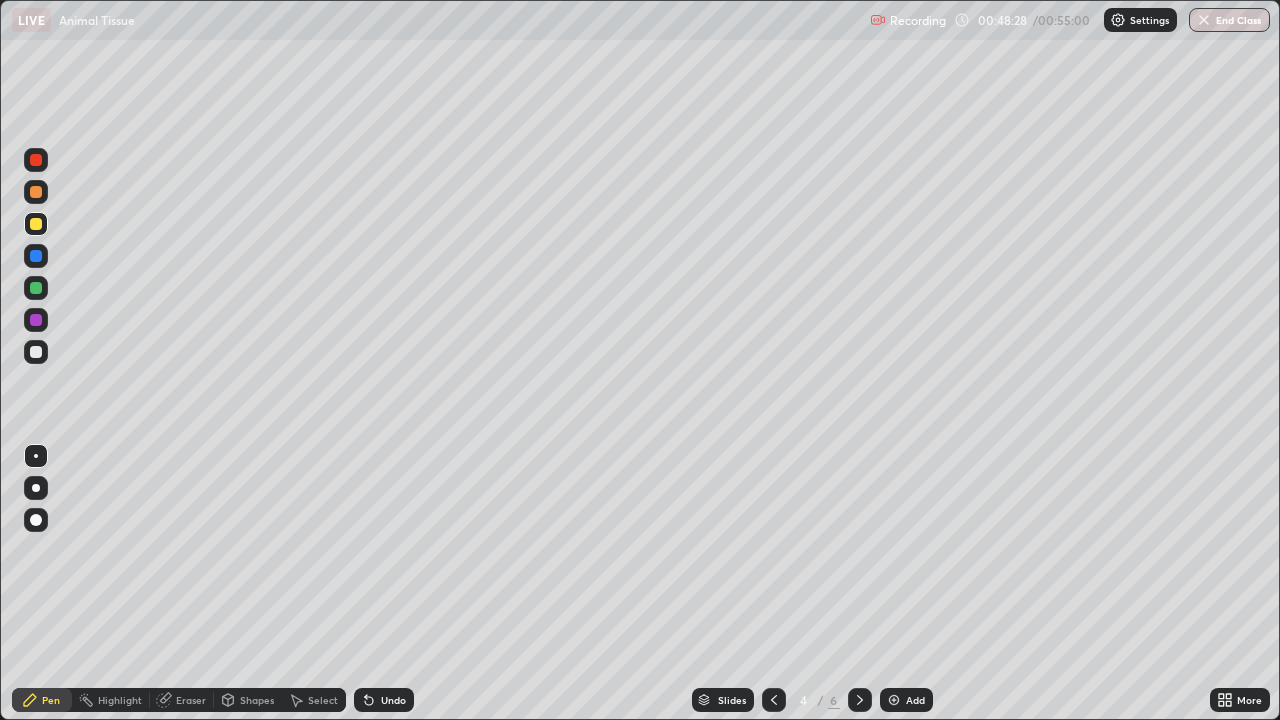 click on "Undo" at bounding box center [393, 700] 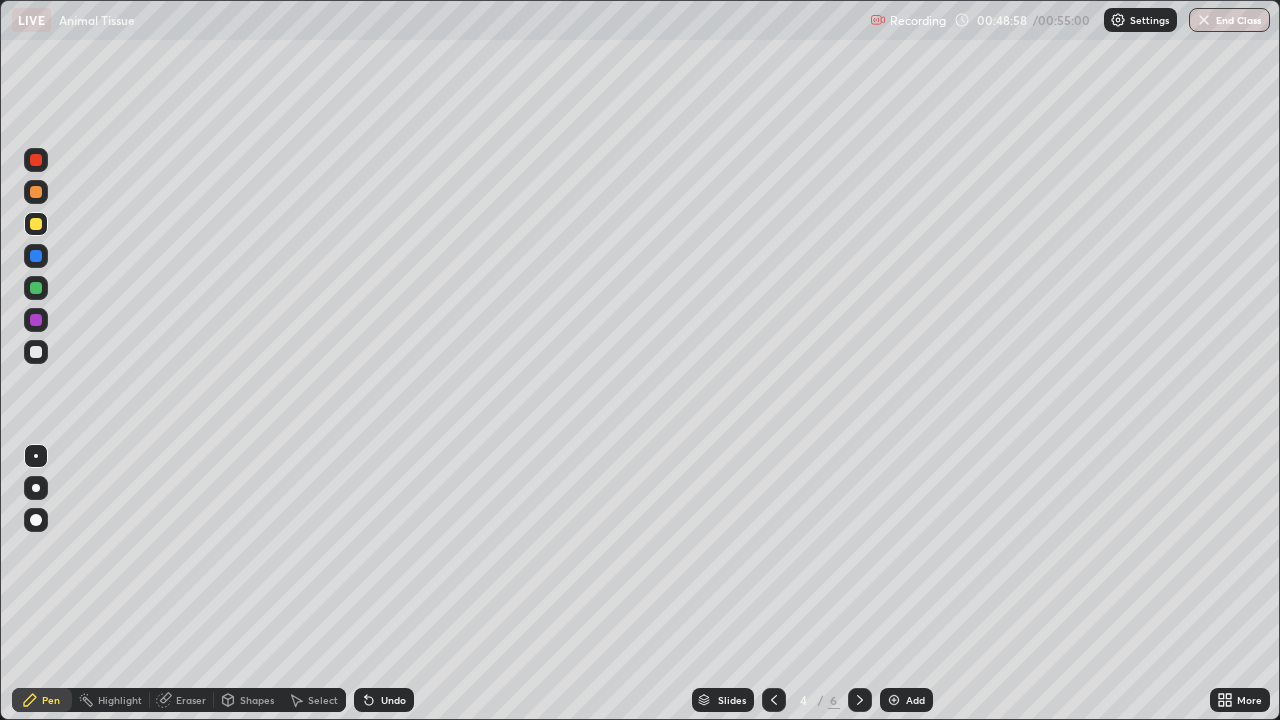 click on "Undo" at bounding box center [393, 700] 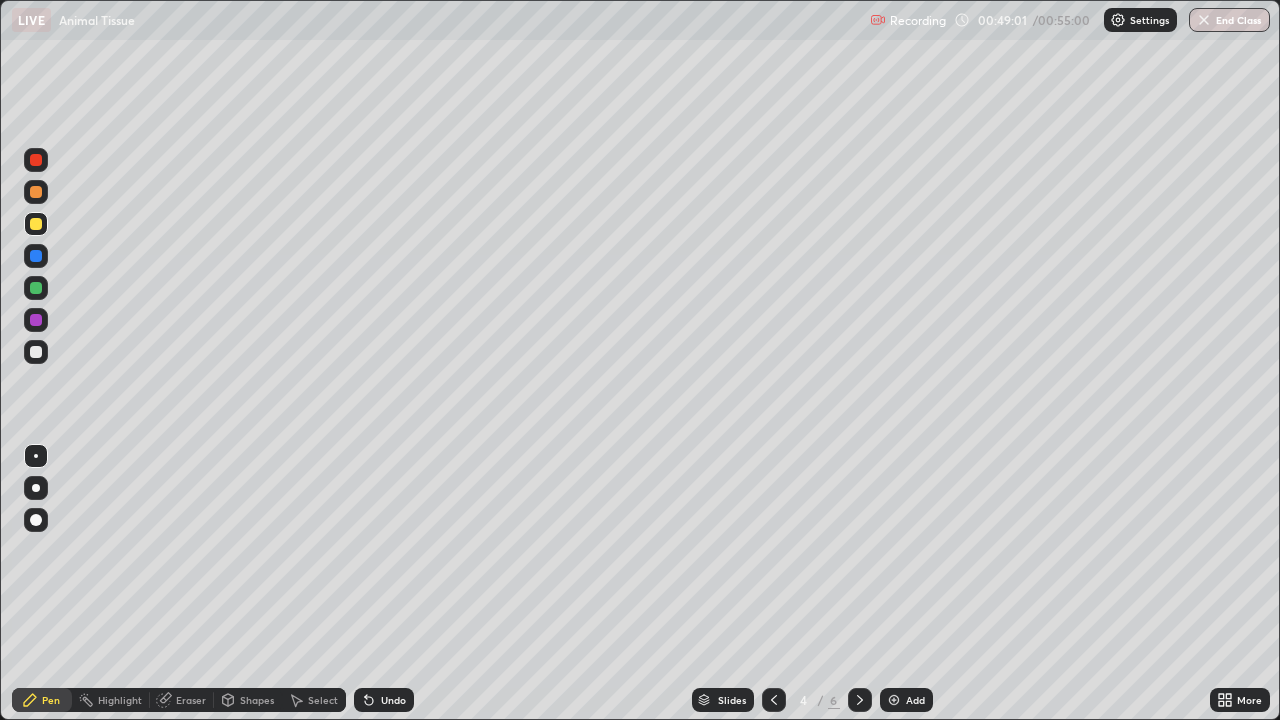 click on "Eraser" at bounding box center [191, 700] 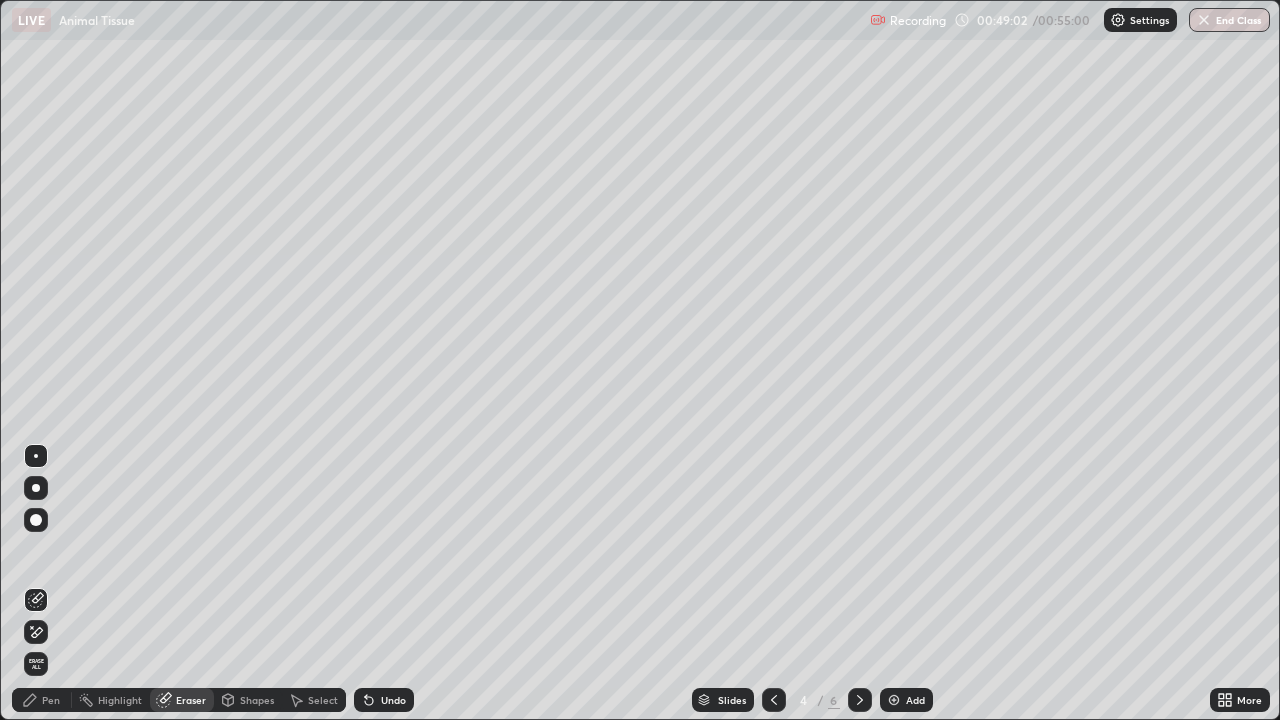 click 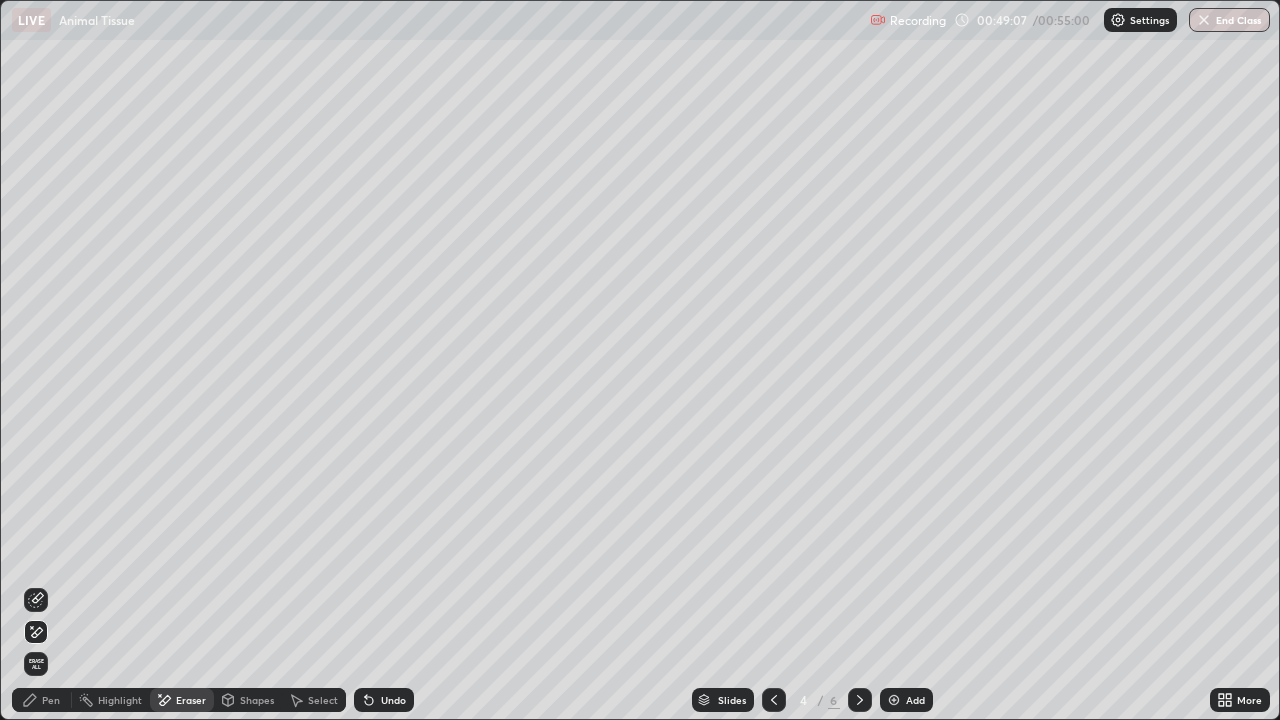 click on "Pen" at bounding box center [51, 700] 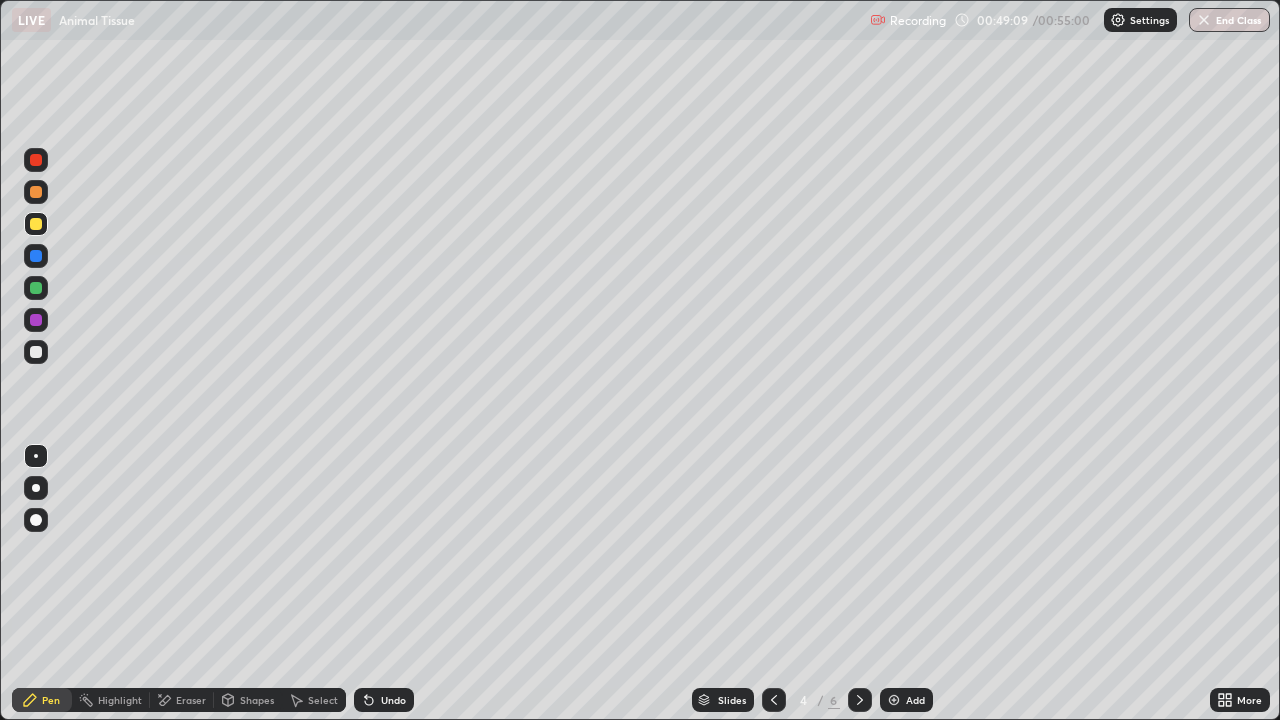 click at bounding box center (36, 224) 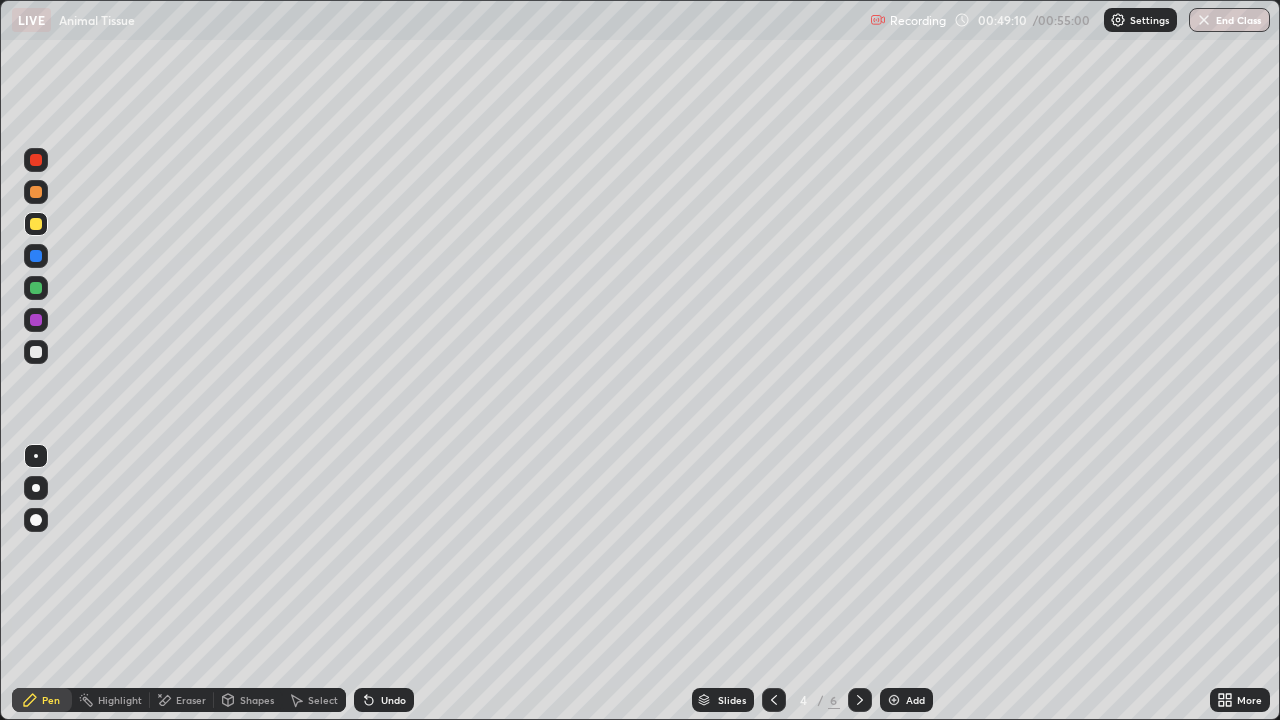 click on "Shapes" at bounding box center (257, 700) 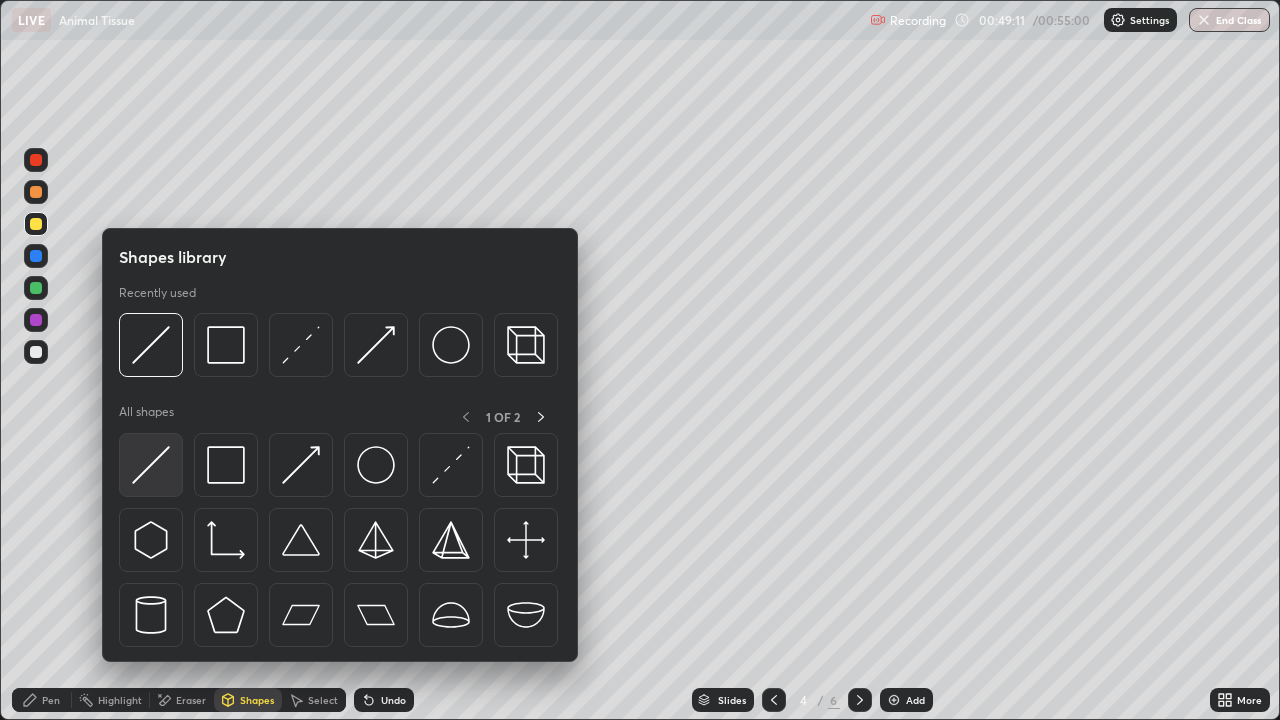 click at bounding box center [151, 465] 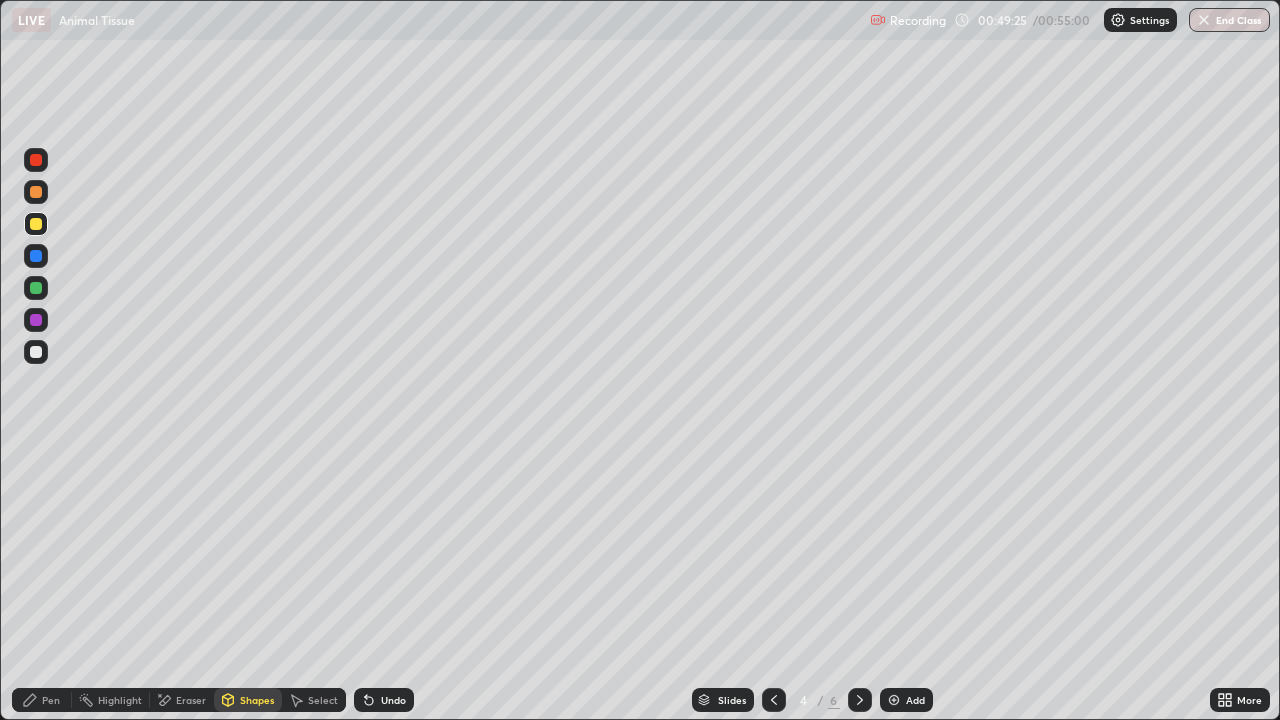 click on "Eraser" at bounding box center (191, 700) 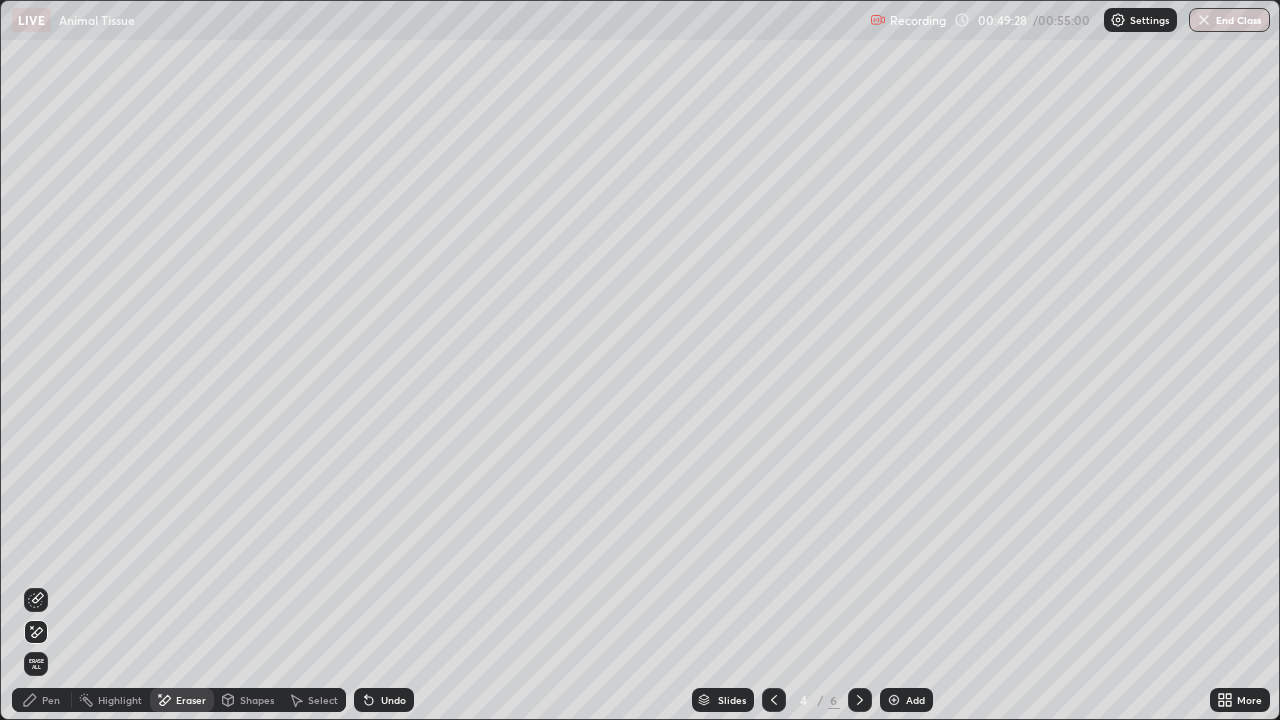 click on "Undo" at bounding box center [393, 700] 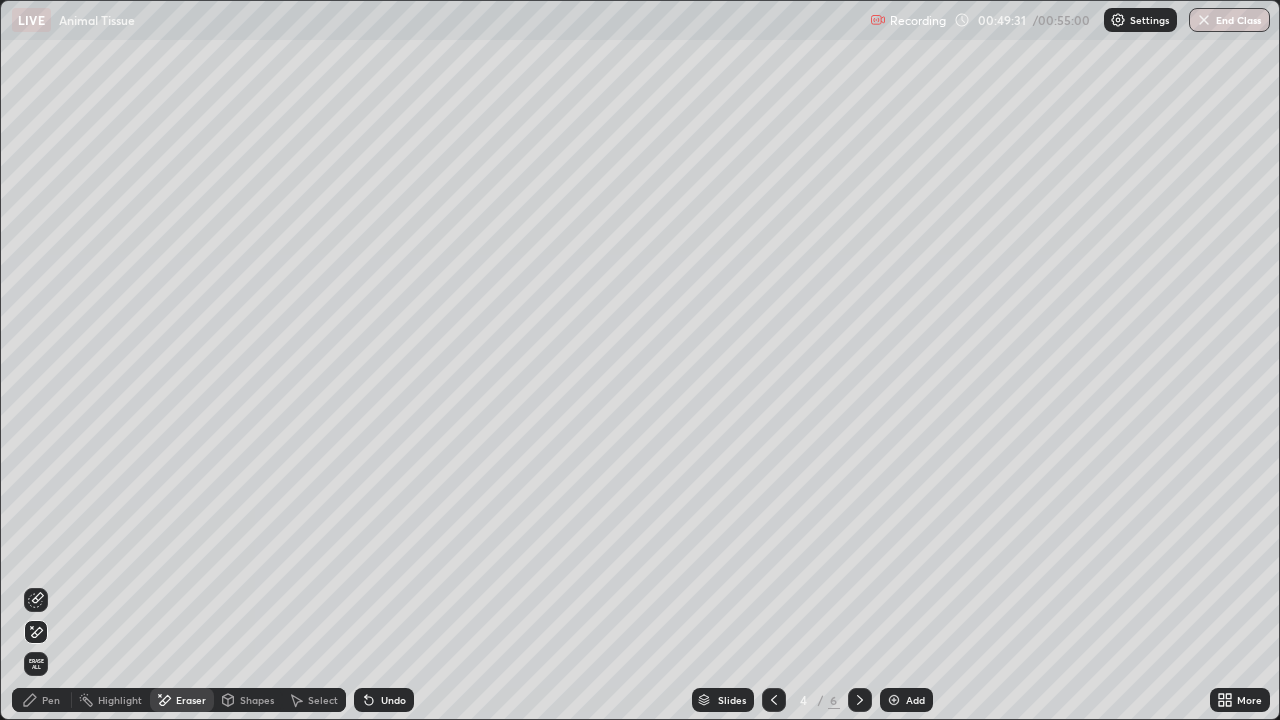 click on "Pen" at bounding box center (51, 700) 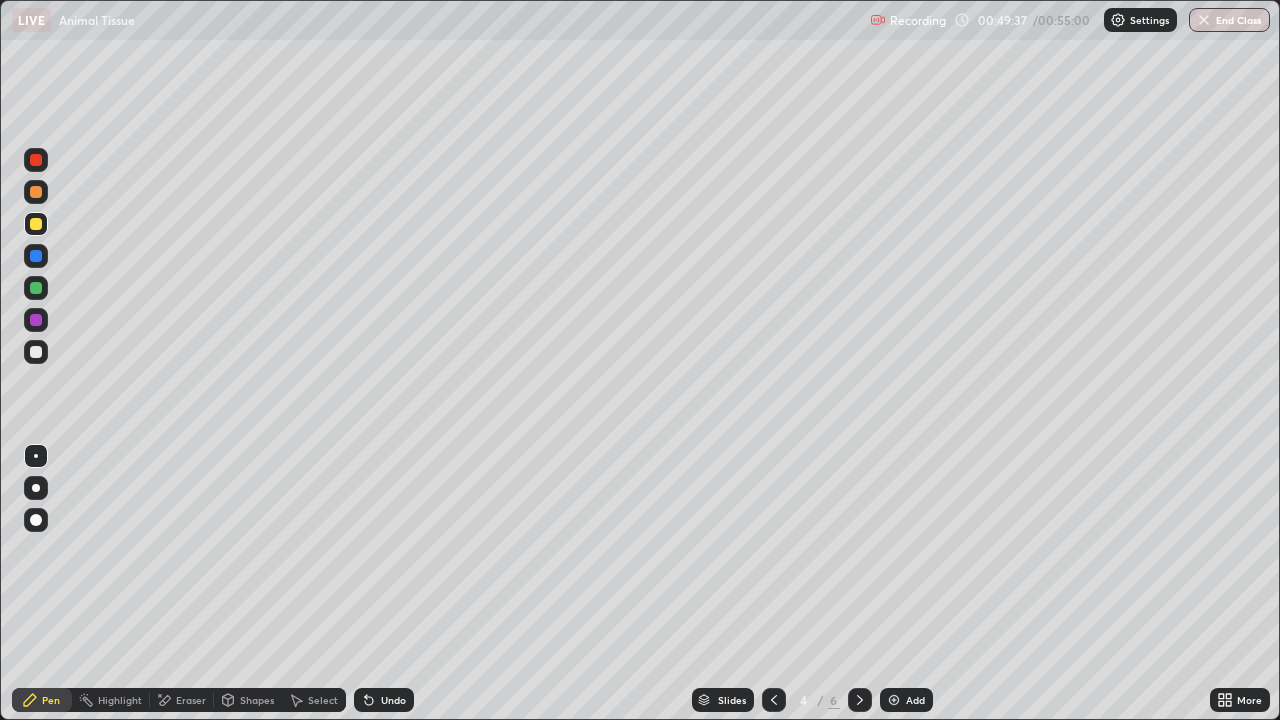 click on "Undo" at bounding box center (393, 700) 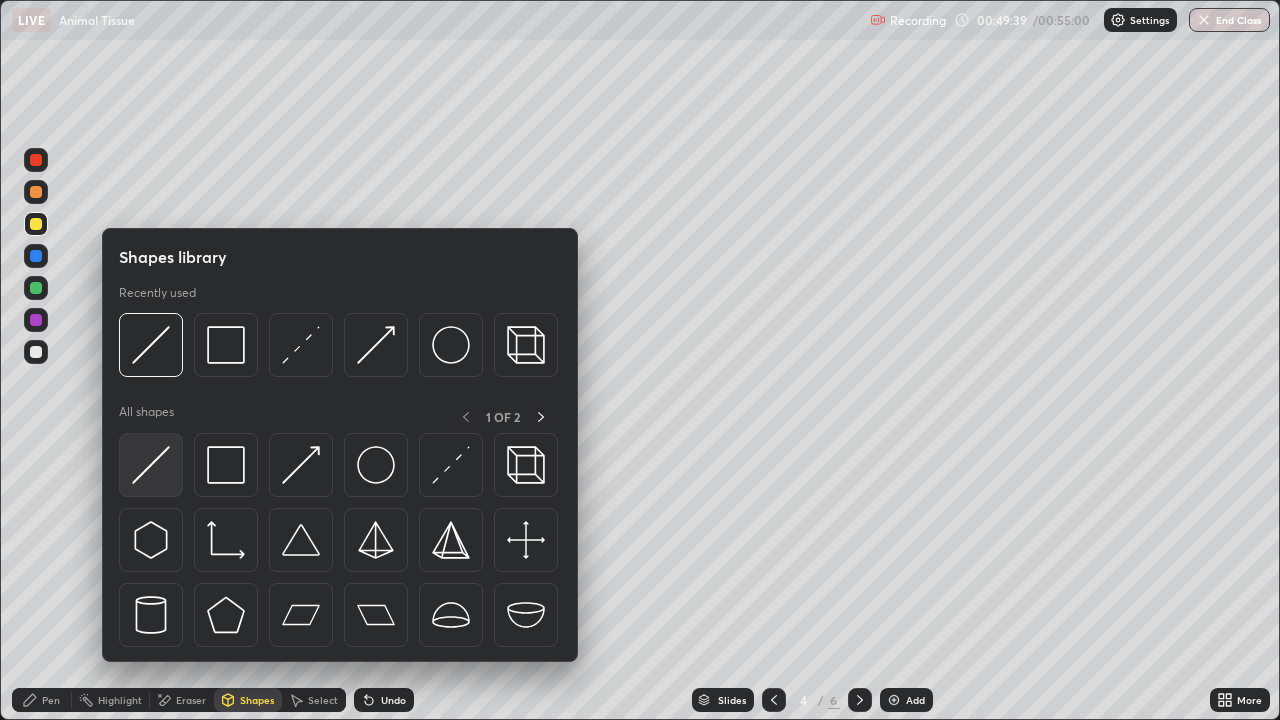 click at bounding box center [151, 465] 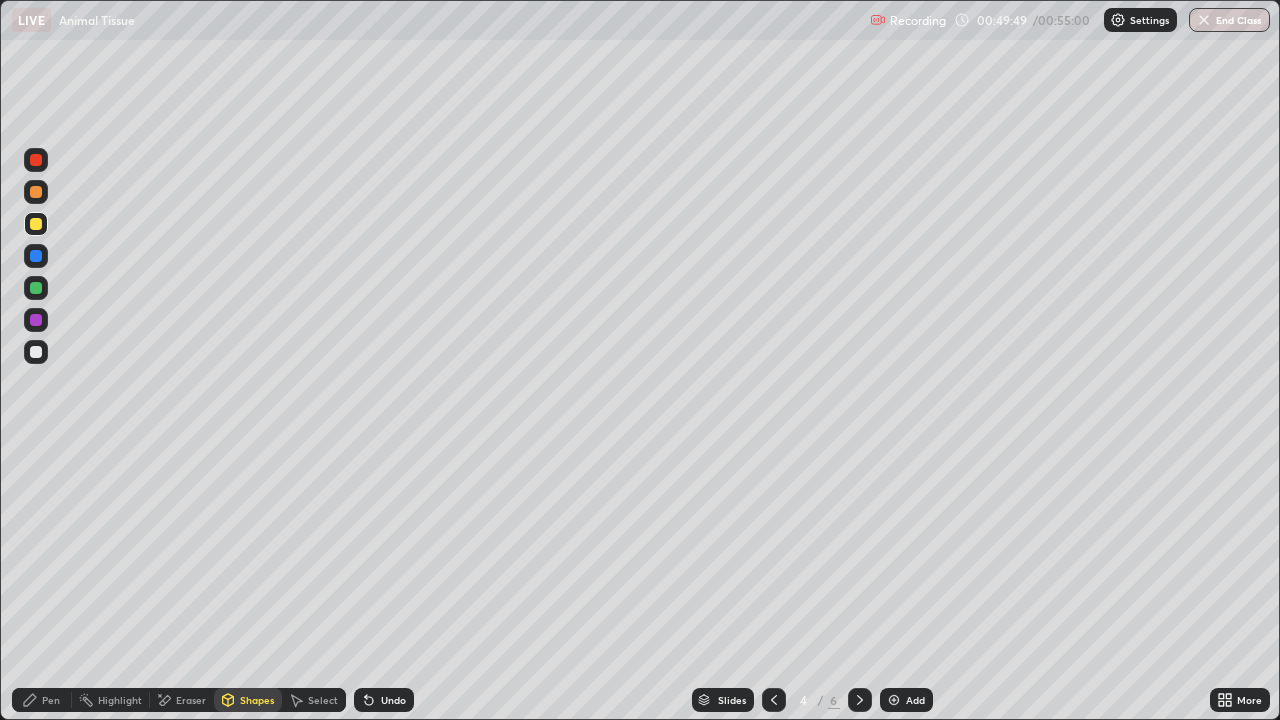 click on "Pen" at bounding box center [51, 700] 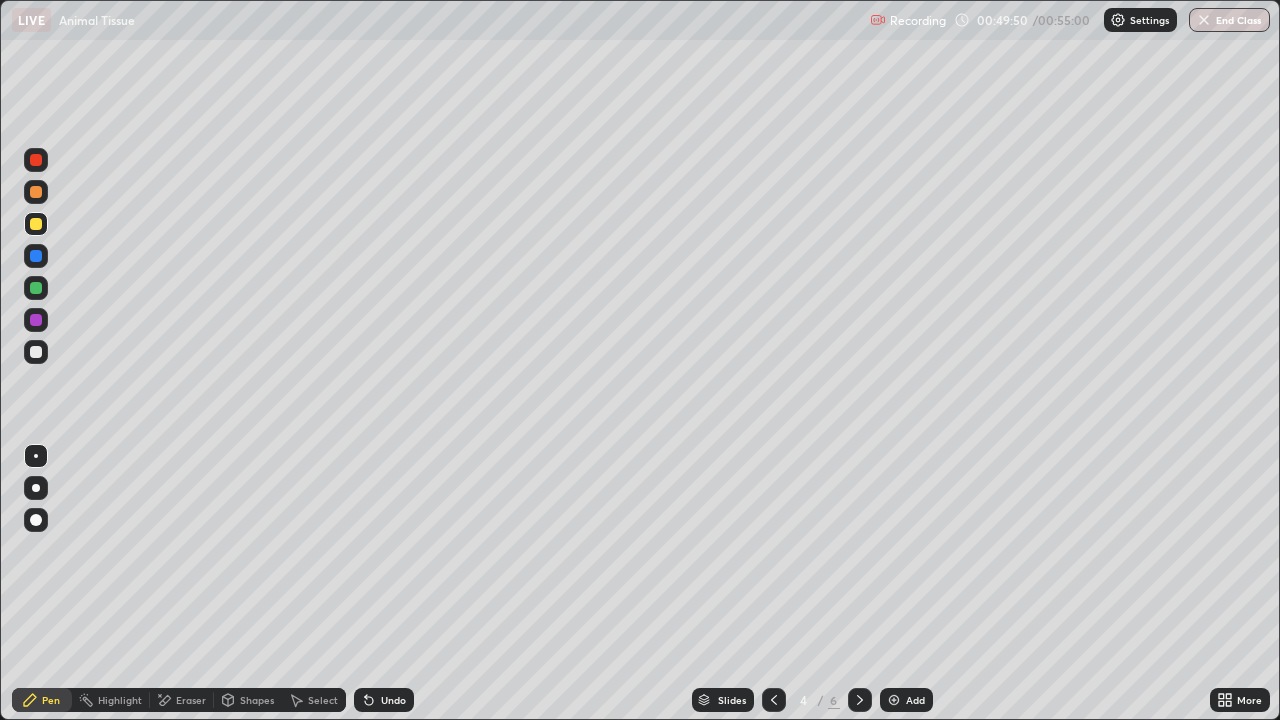click at bounding box center (36, 224) 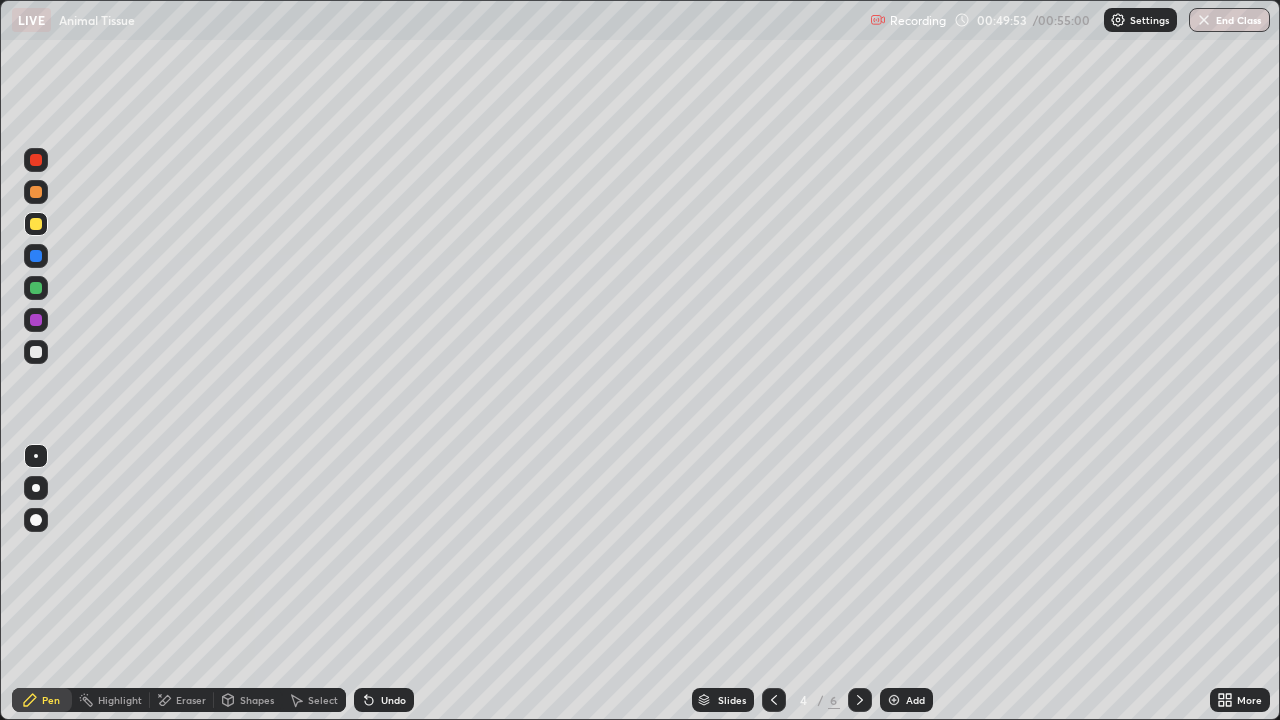 click on "Eraser" at bounding box center [191, 700] 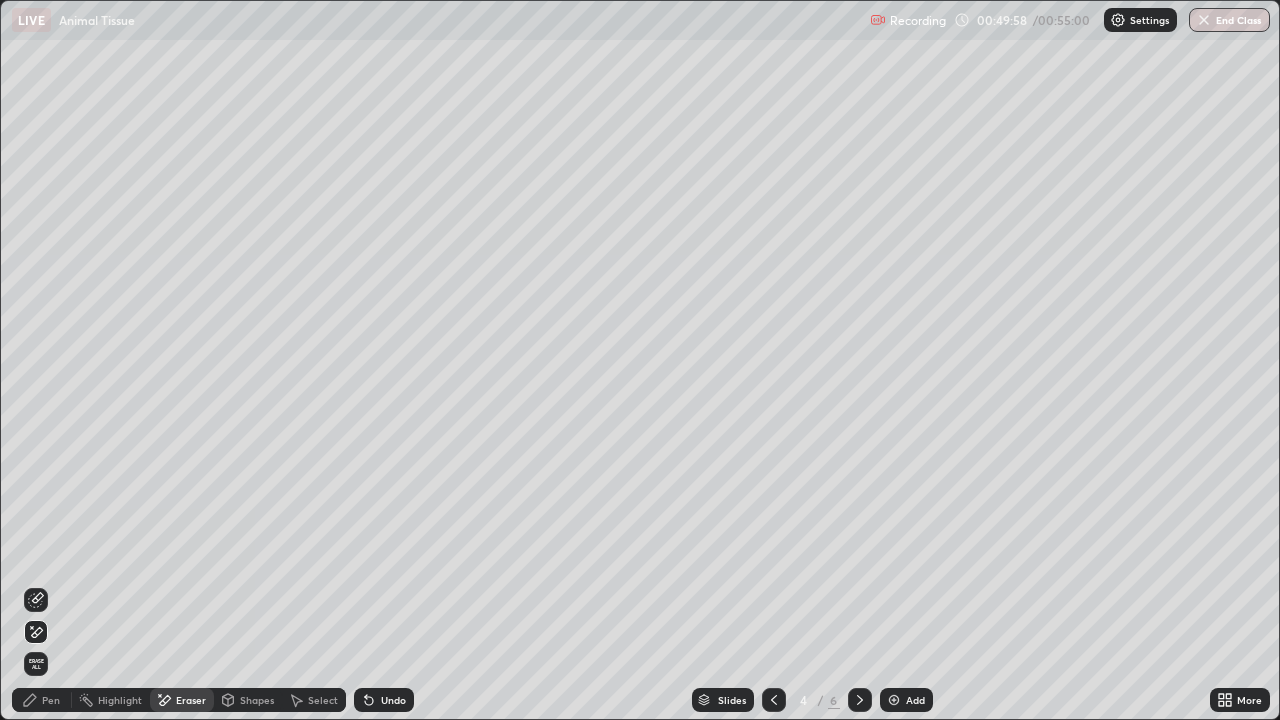 click on "Pen" at bounding box center (51, 700) 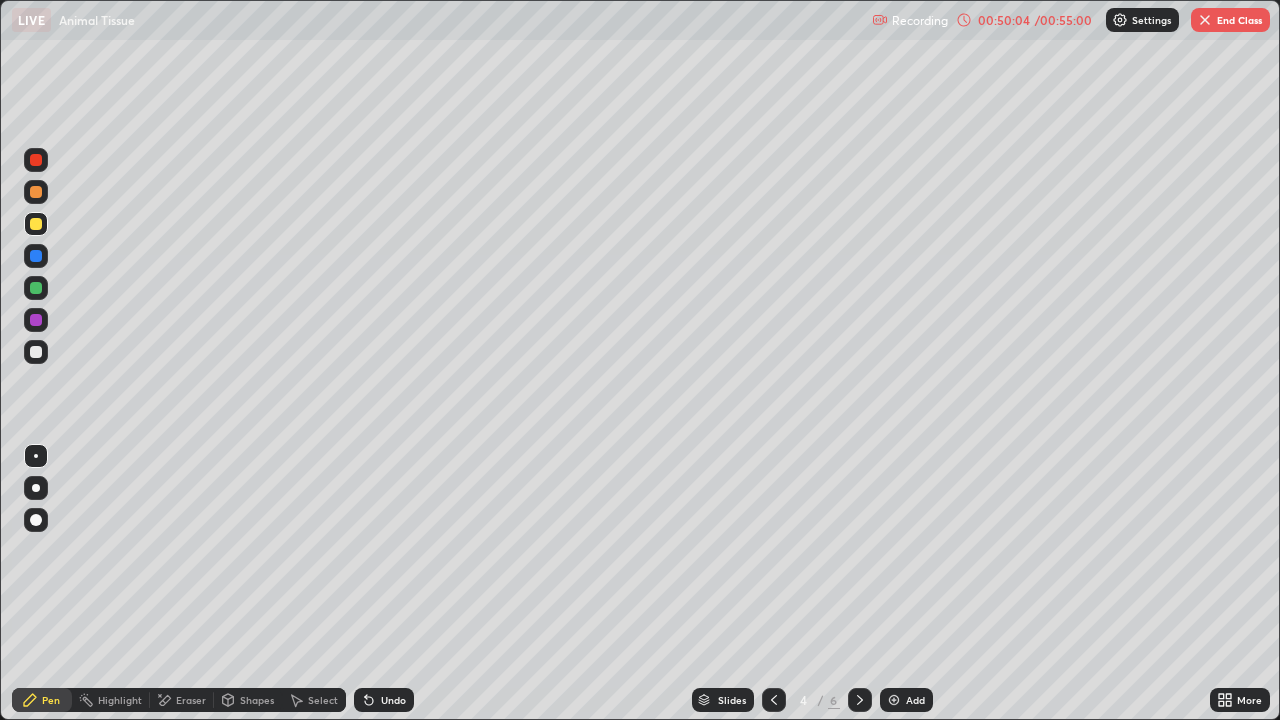 click on "/  00:55:00" at bounding box center (1063, 20) 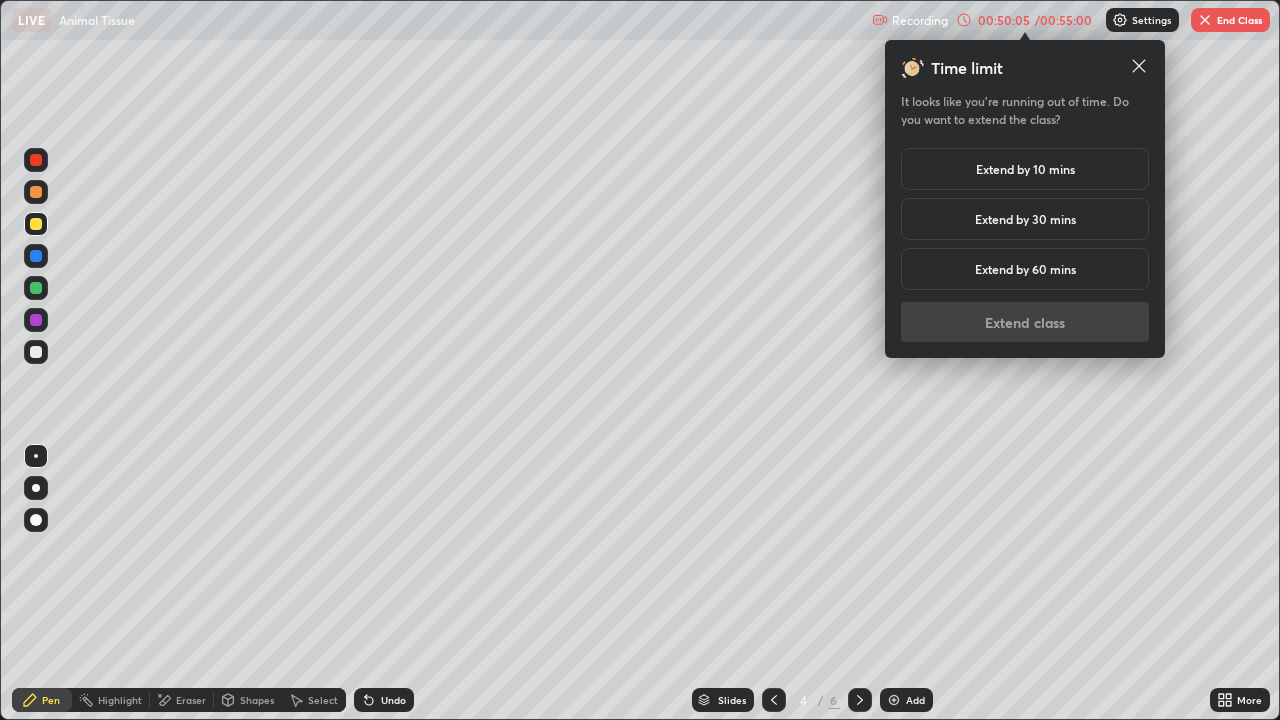click on "Extend by 10 mins" at bounding box center [1025, 169] 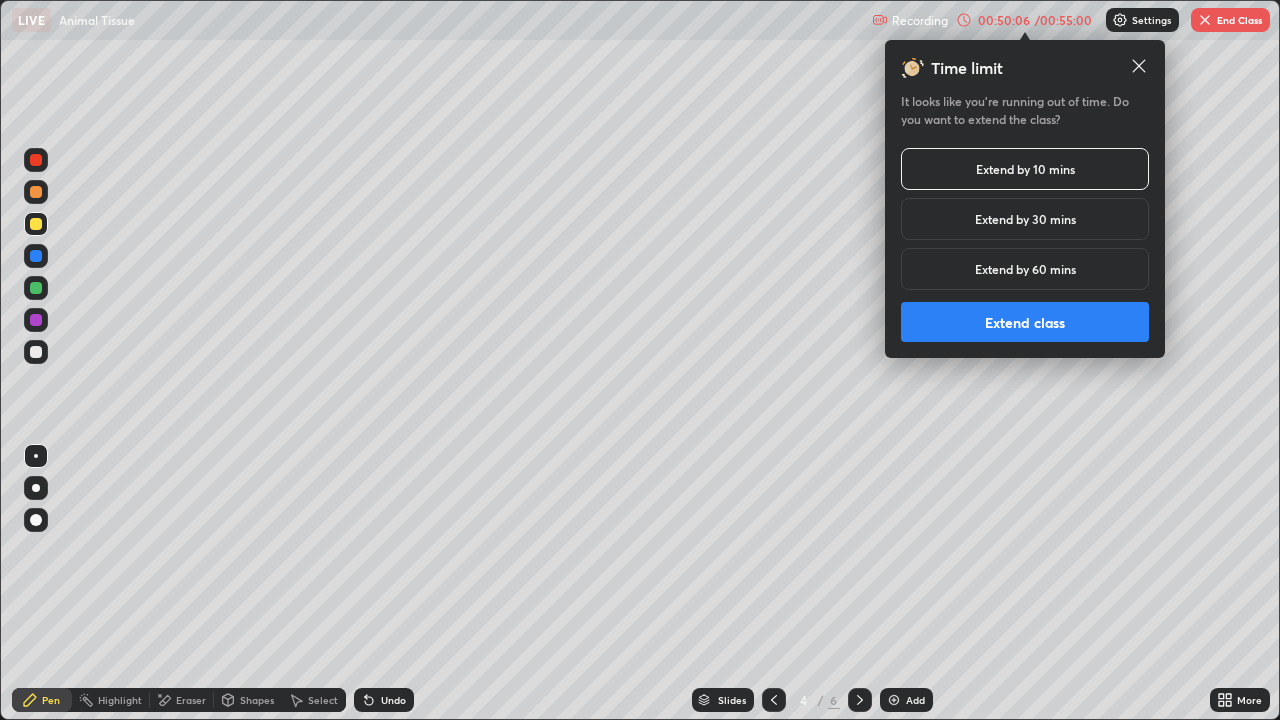 click on "Extend class" at bounding box center (1025, 322) 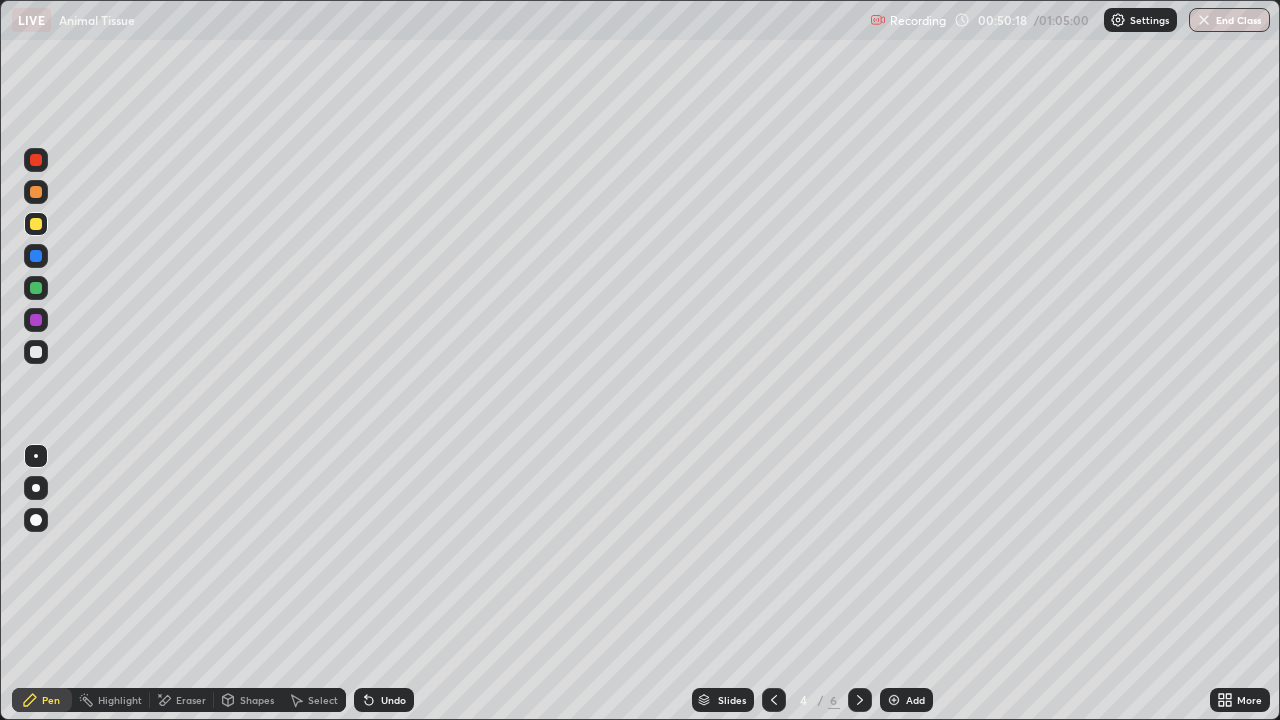 click on "Undo" at bounding box center (393, 700) 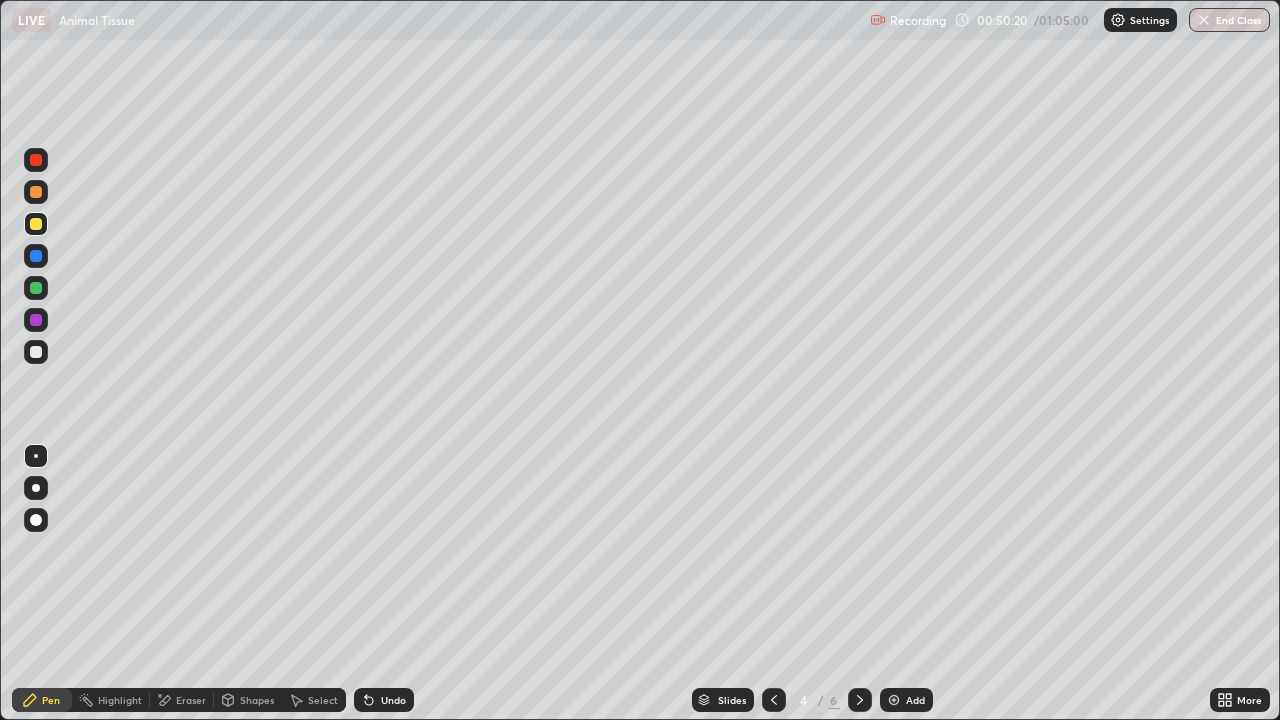 click on "Eraser" at bounding box center [191, 700] 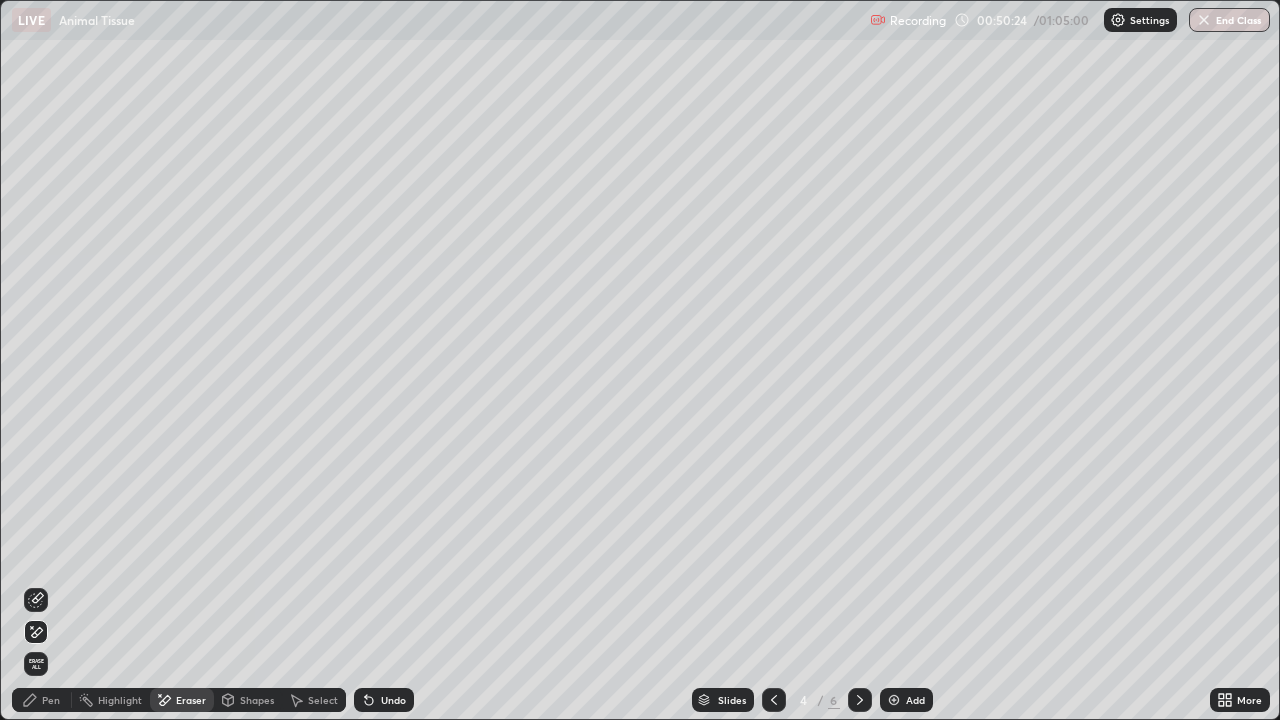 click on "Pen" at bounding box center [42, 700] 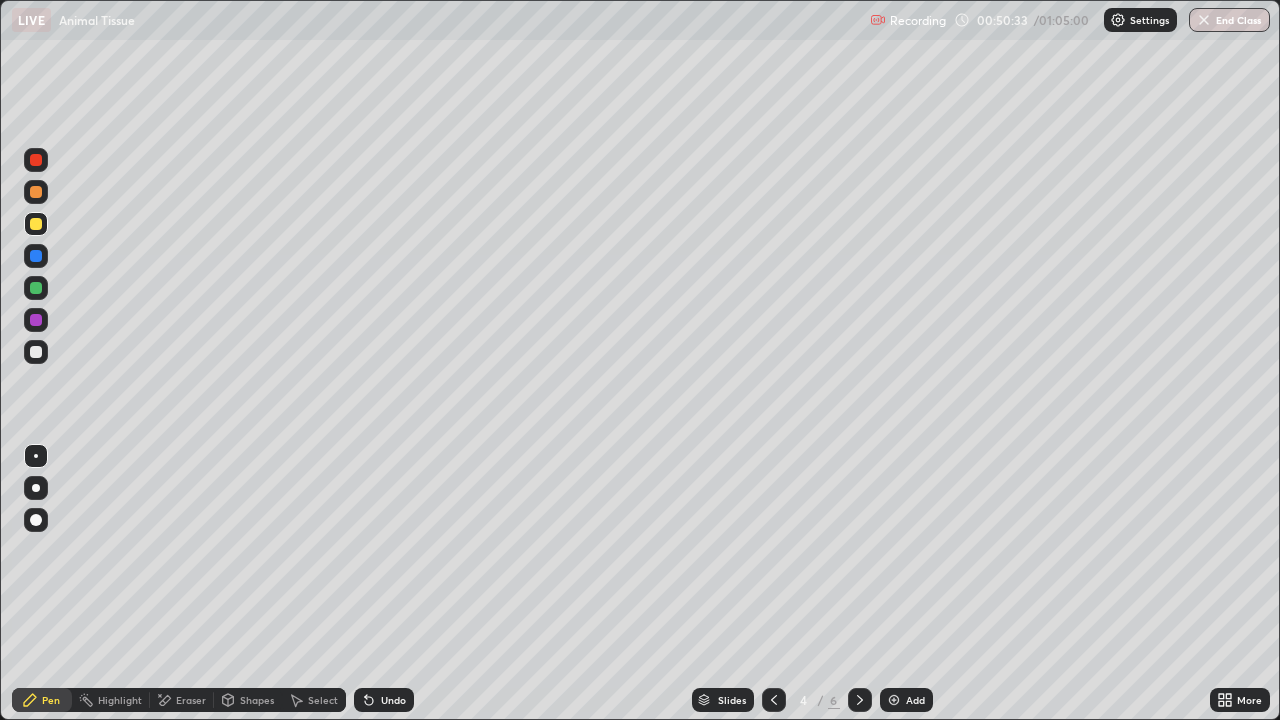 click on "Shapes" at bounding box center [257, 700] 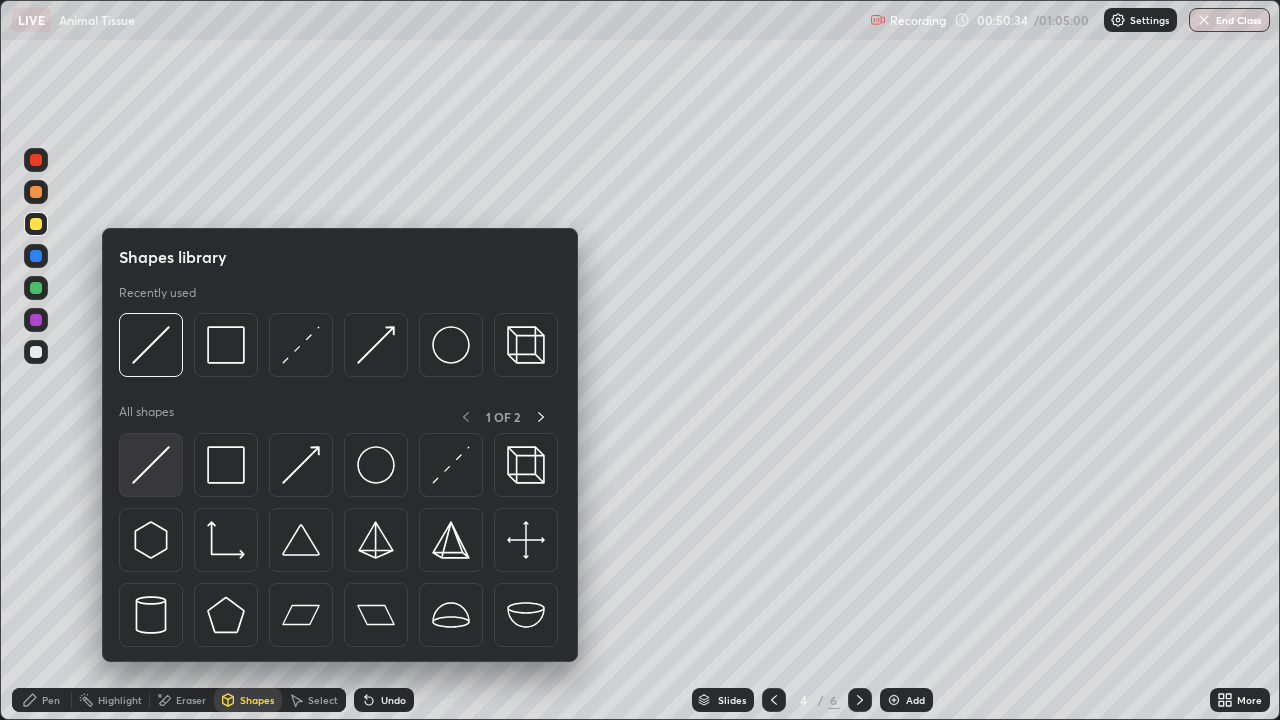 click at bounding box center [151, 465] 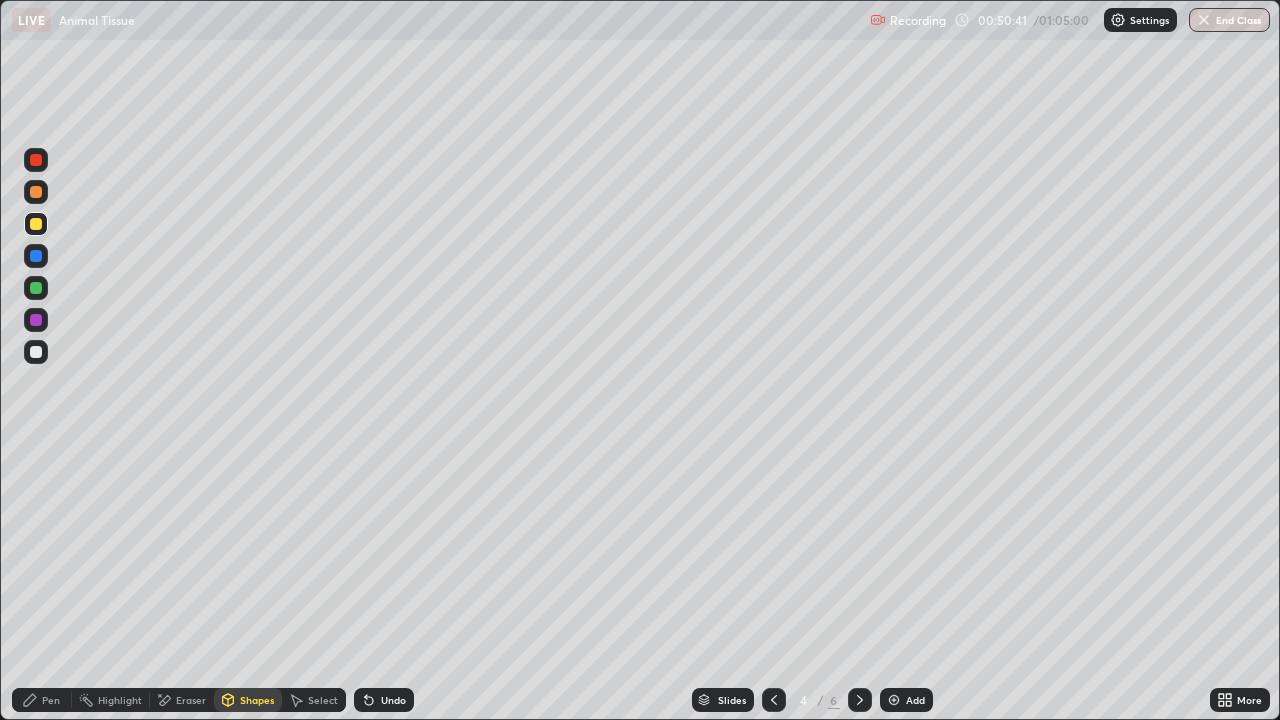 click on "Pen" at bounding box center (42, 700) 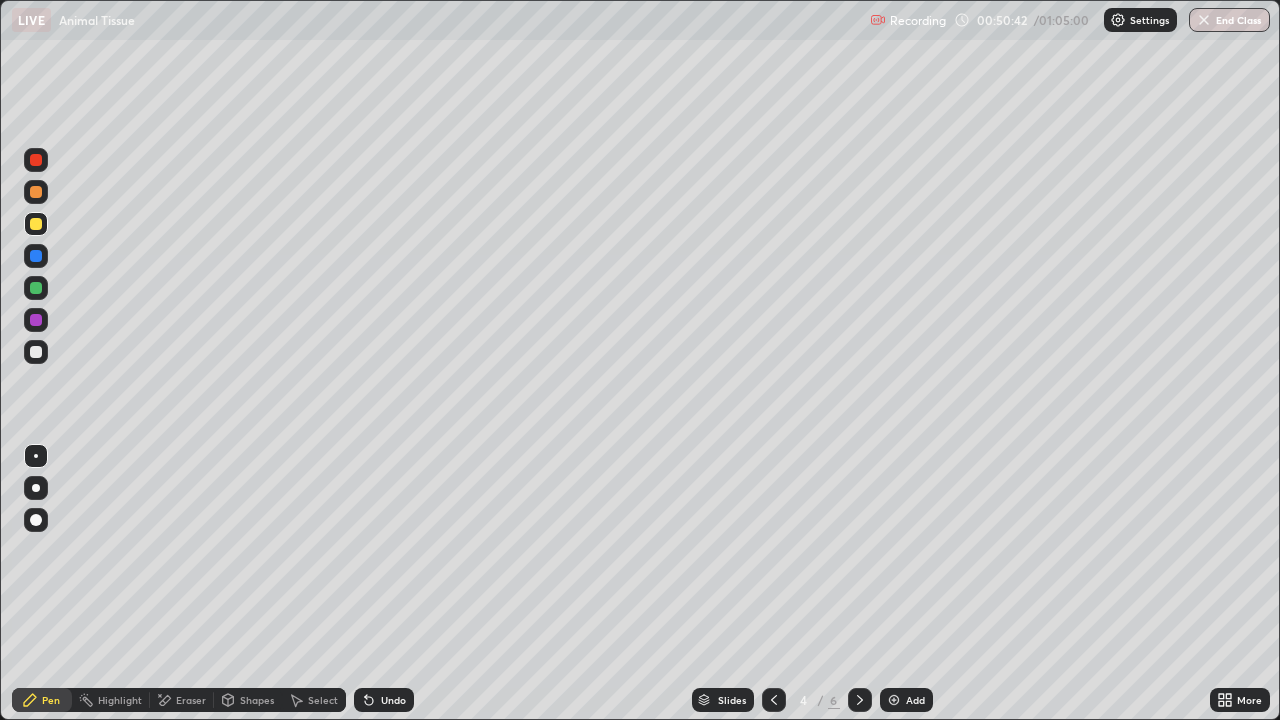 click at bounding box center (36, 224) 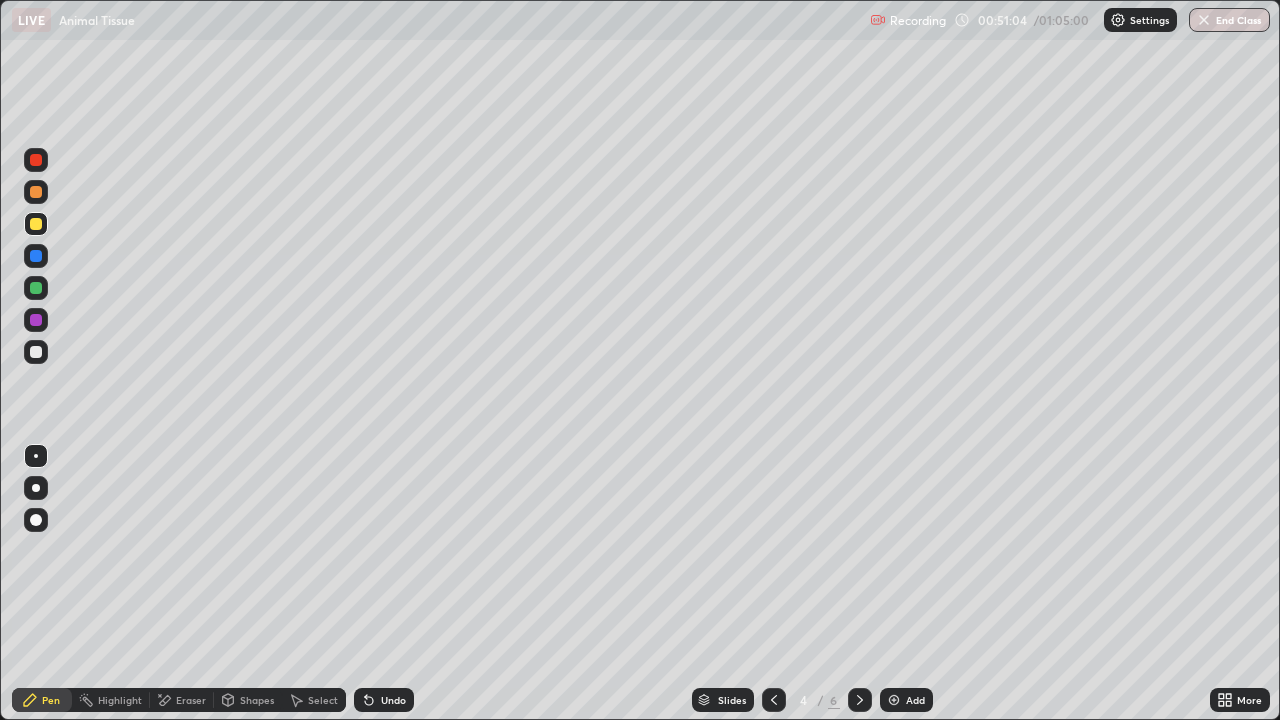 click on "Shapes" at bounding box center (248, 700) 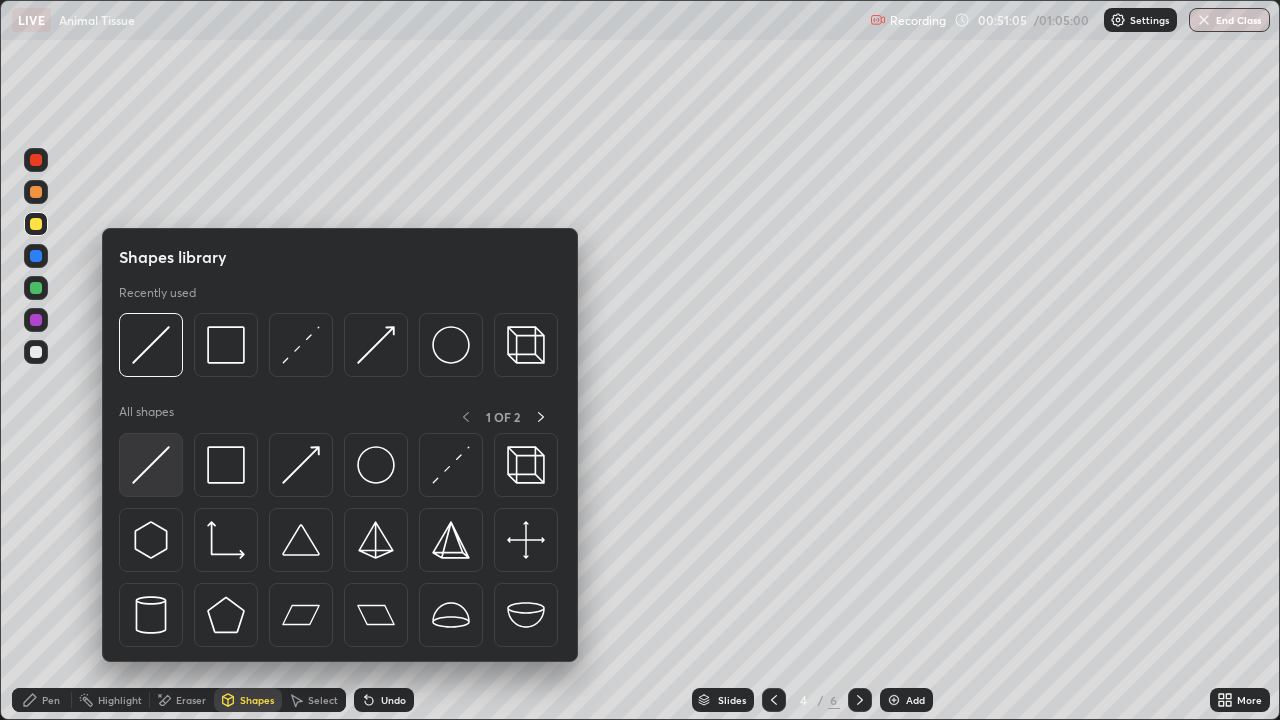 click at bounding box center (151, 465) 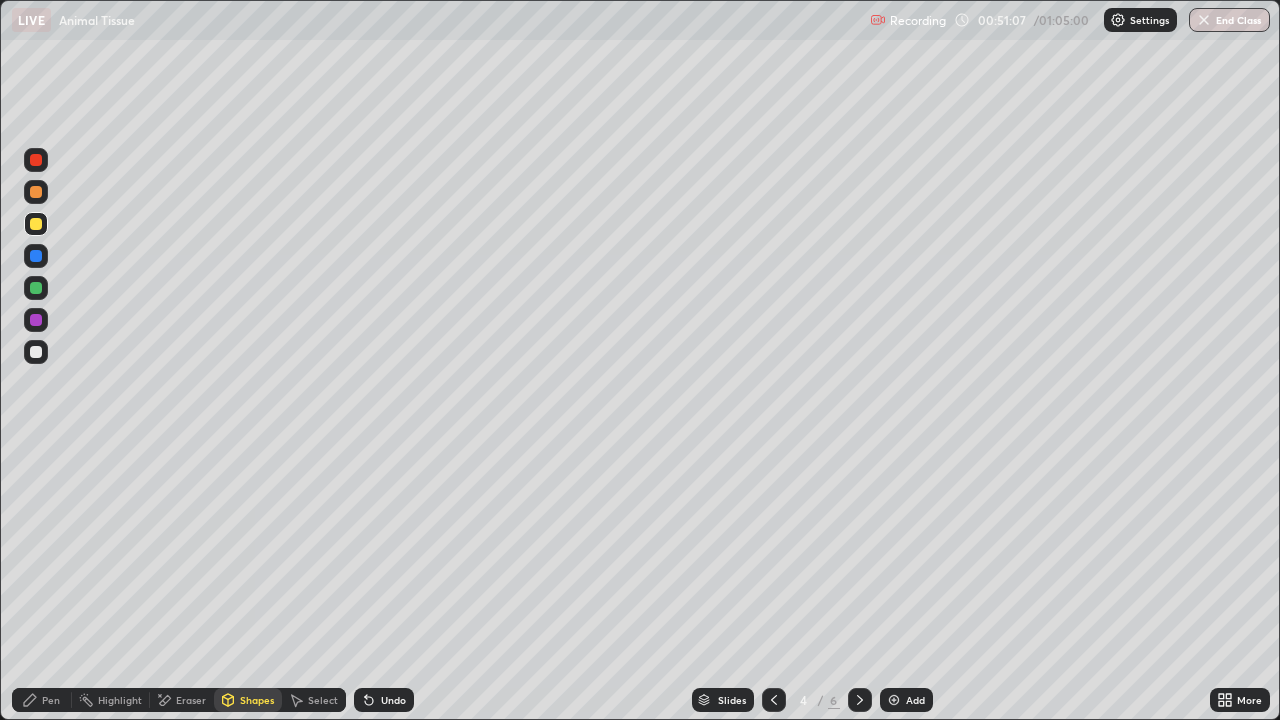 click on "Eraser" at bounding box center (182, 700) 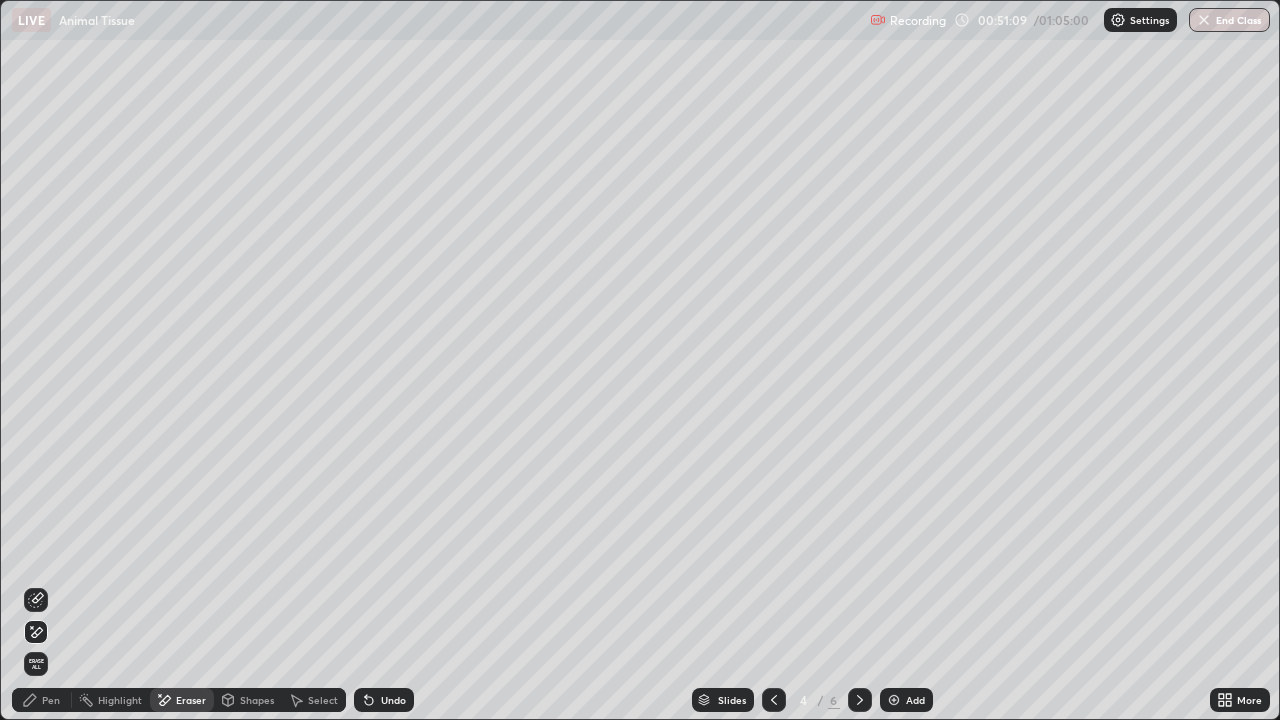 click 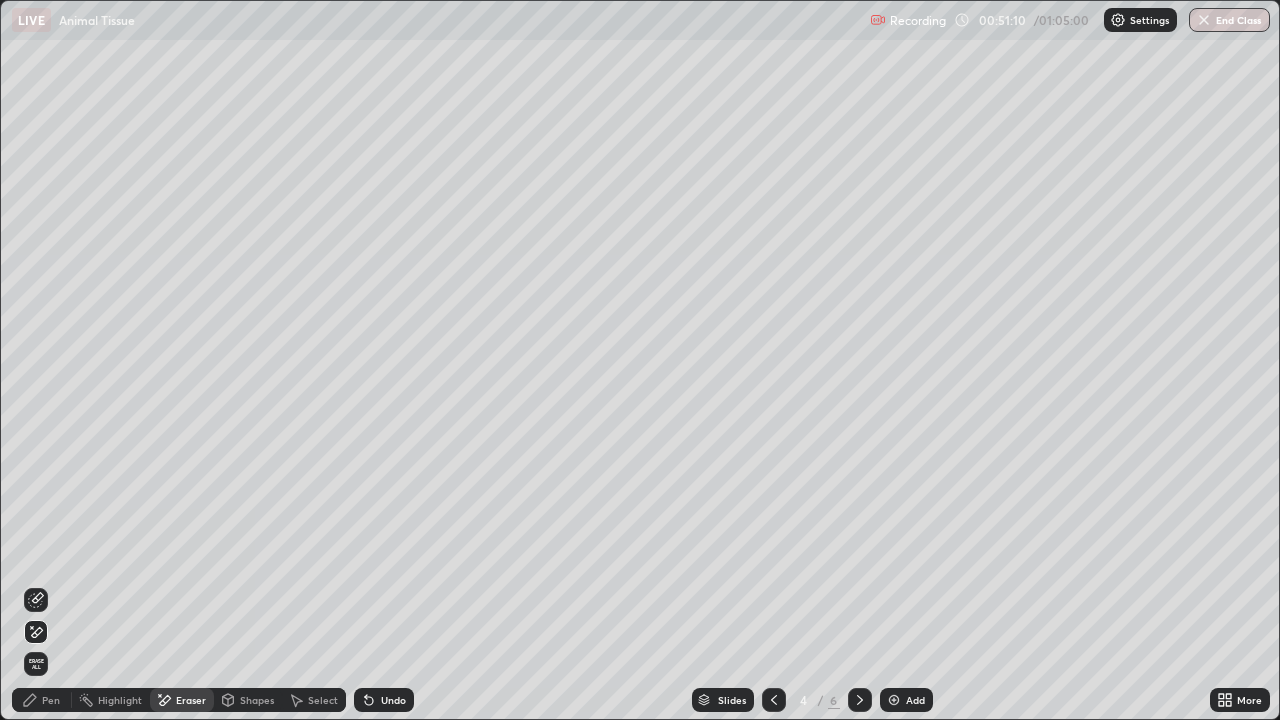 click on "Undo" at bounding box center (384, 700) 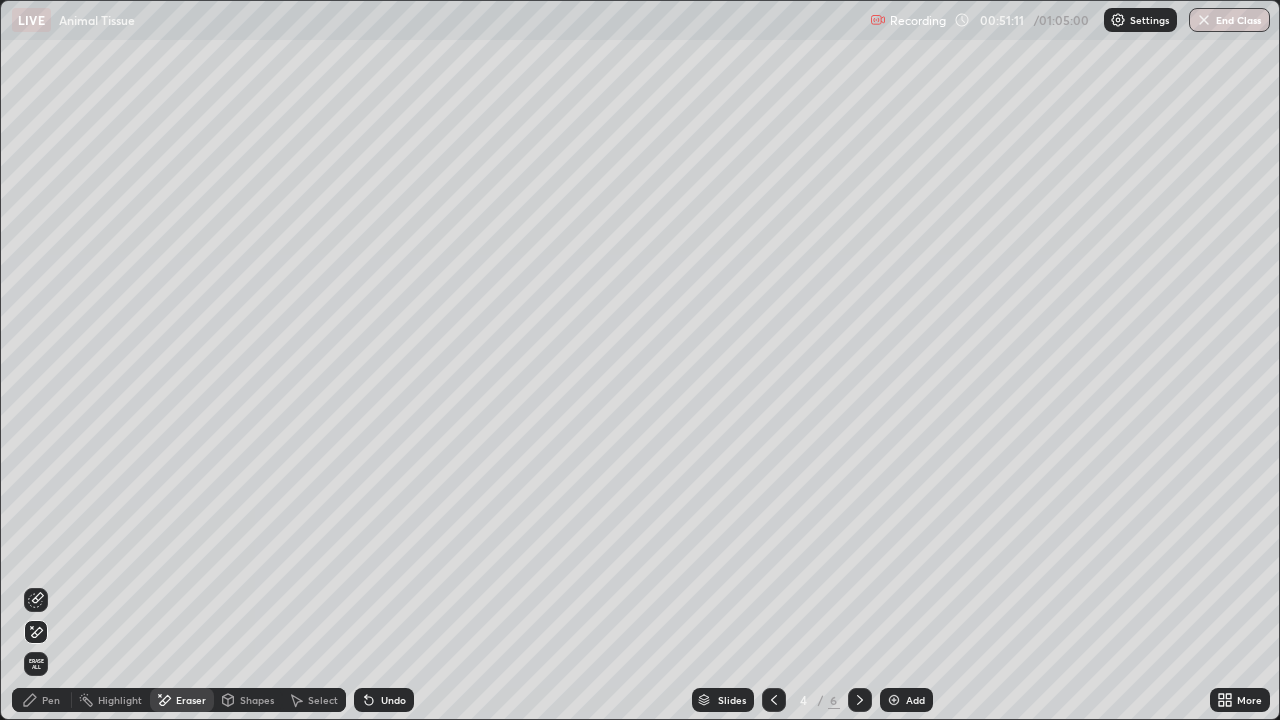click on "Undo" at bounding box center (384, 700) 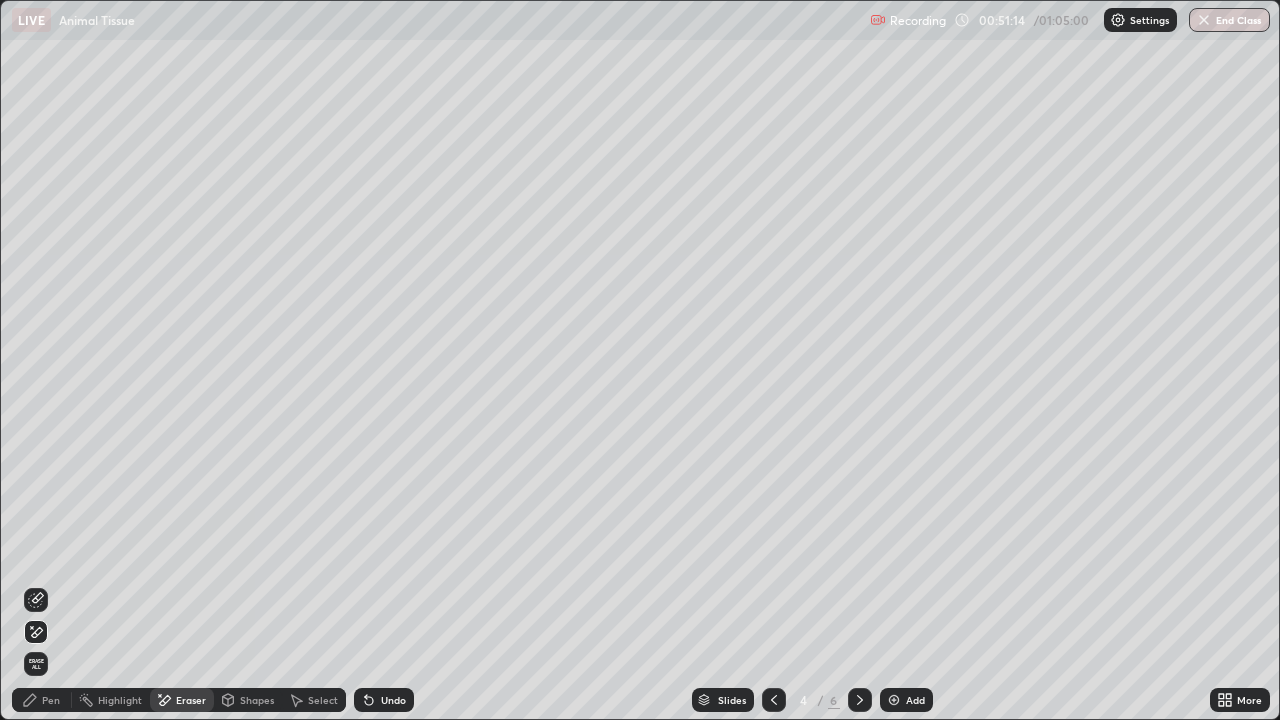click on "Pen" at bounding box center [51, 700] 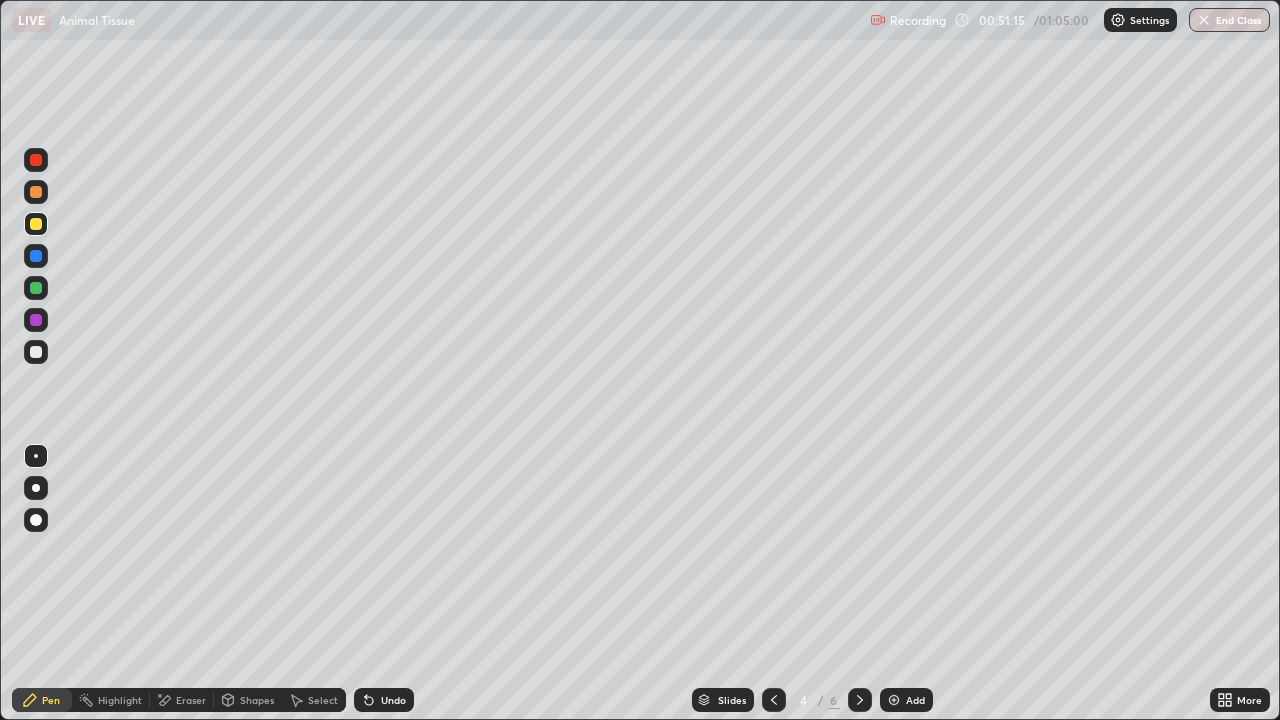 click on "Shapes" at bounding box center (257, 700) 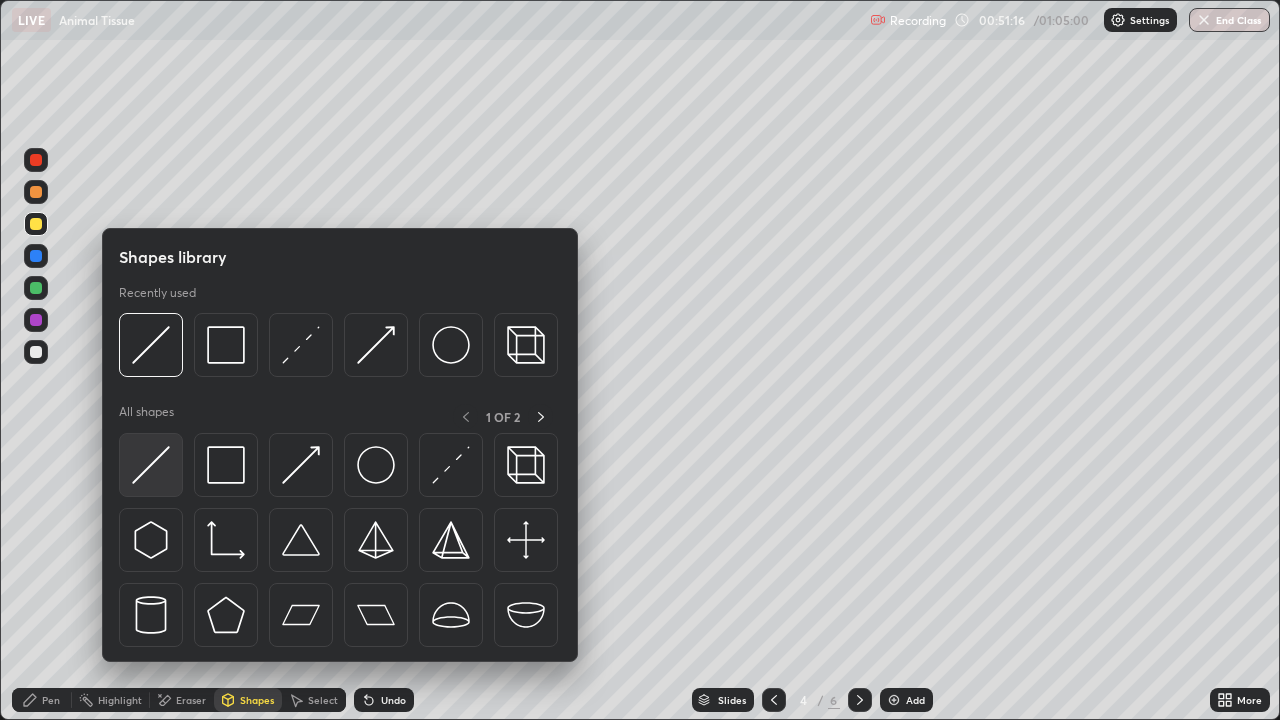 click at bounding box center [151, 465] 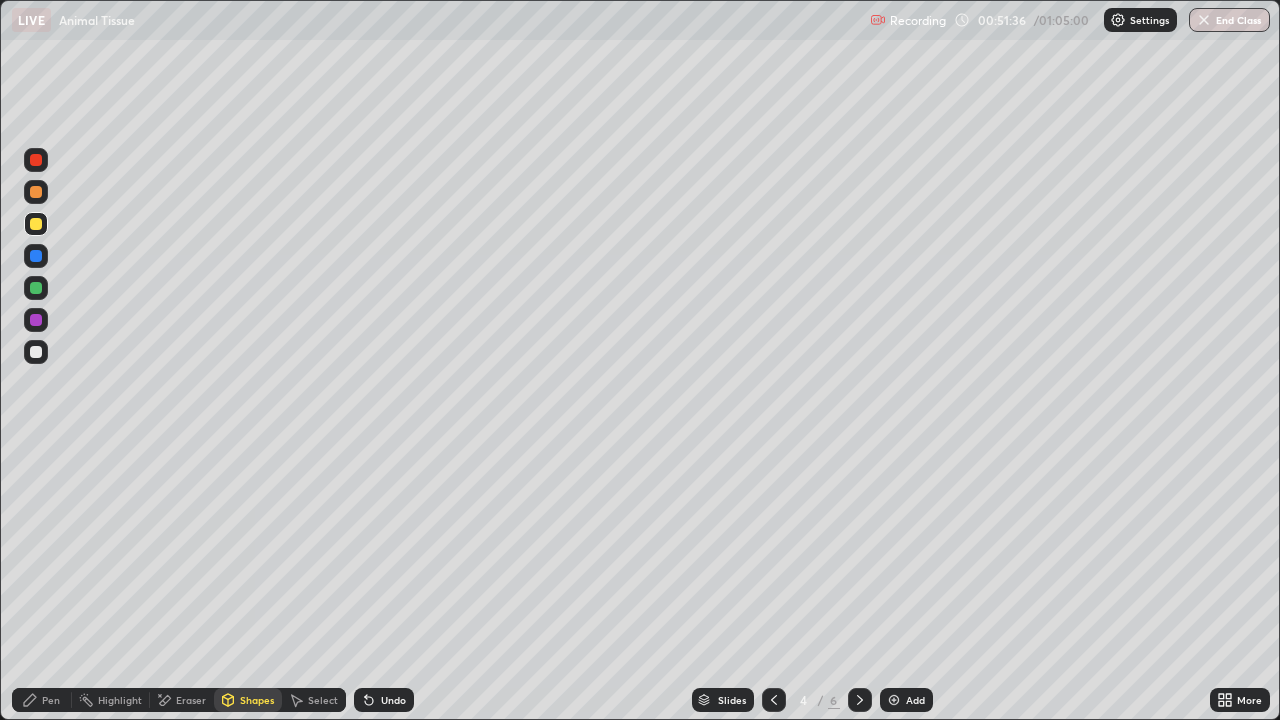 click at bounding box center [36, 352] 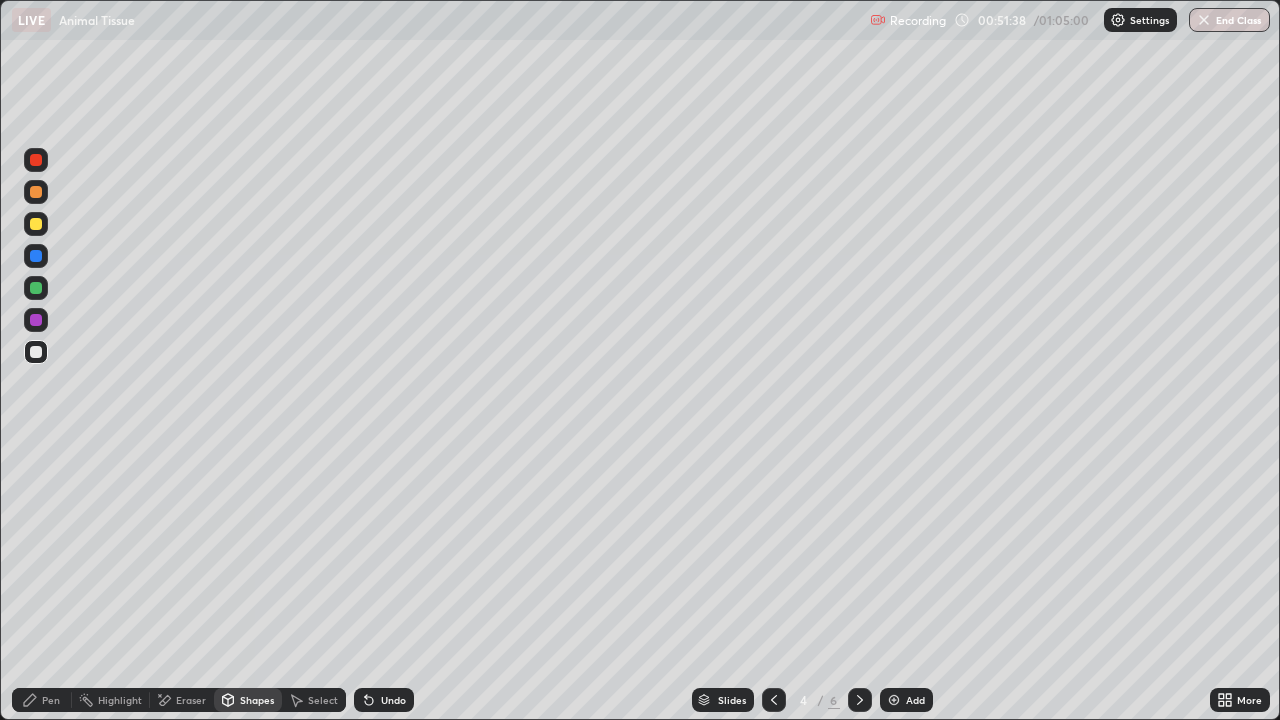 click 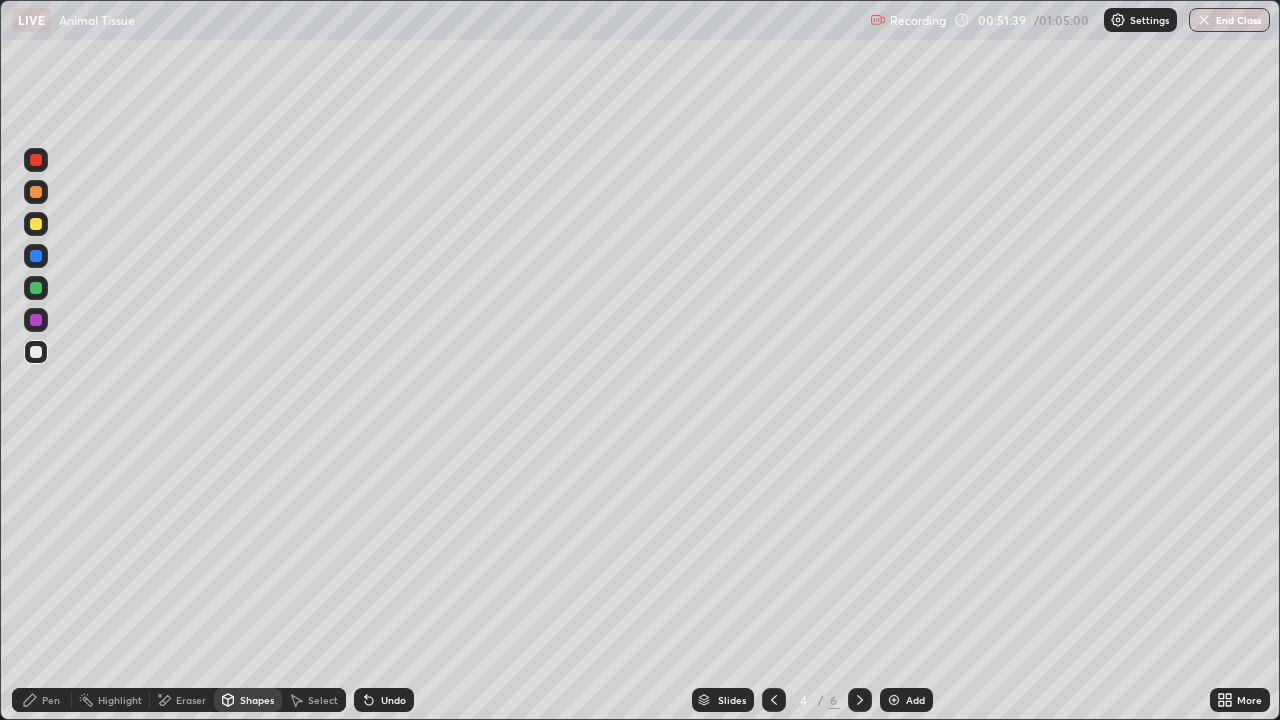 click on "Pen" at bounding box center (51, 700) 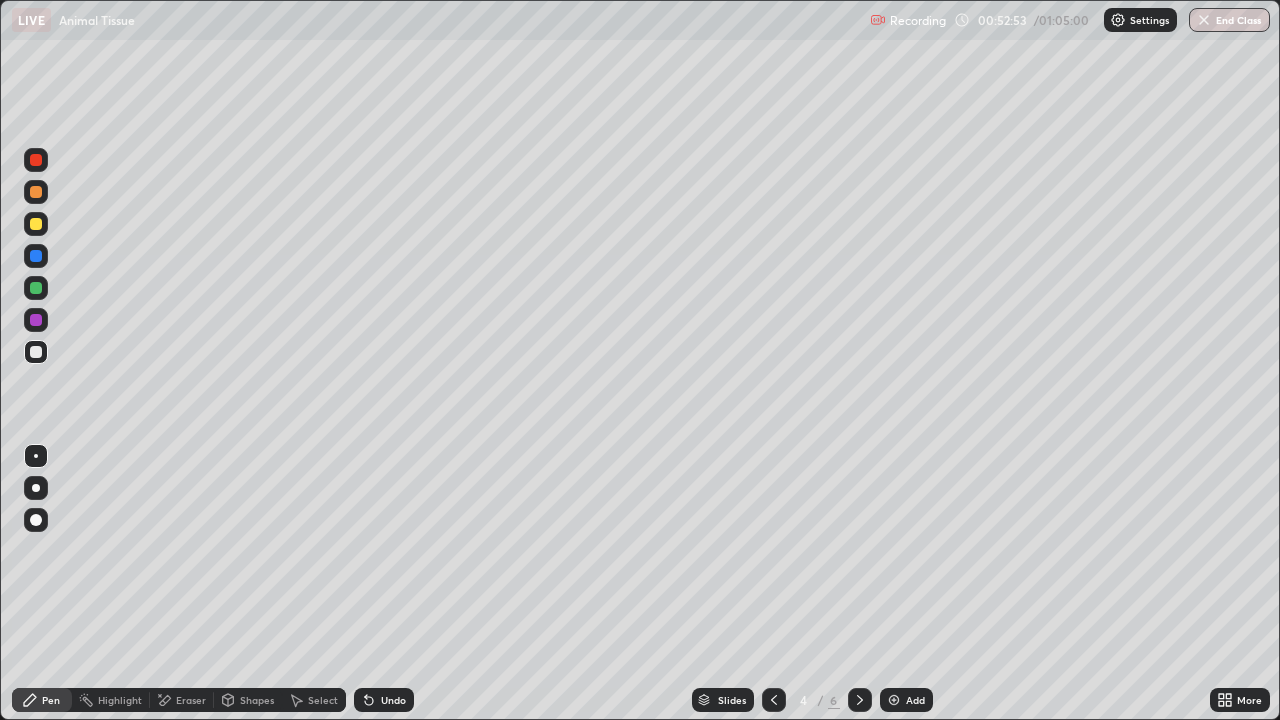 click on "Undo" at bounding box center [393, 700] 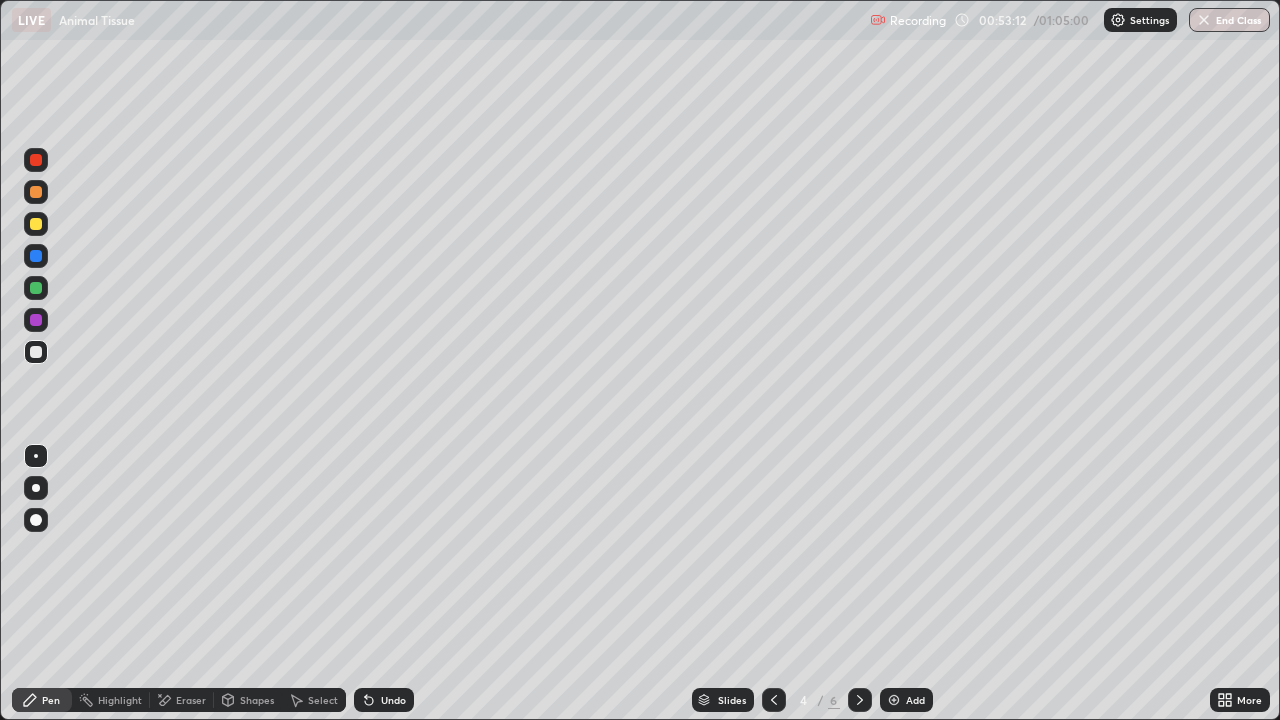 click on "Undo" at bounding box center [384, 700] 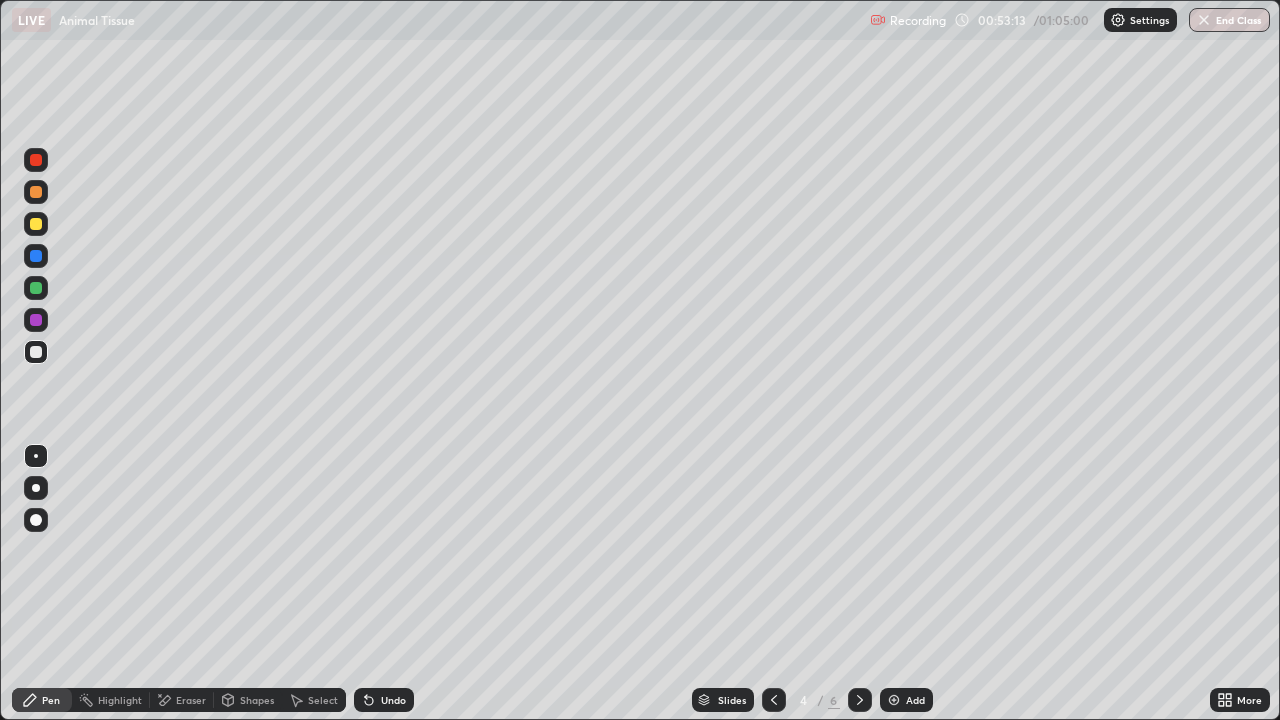 click on "Undo" at bounding box center (384, 700) 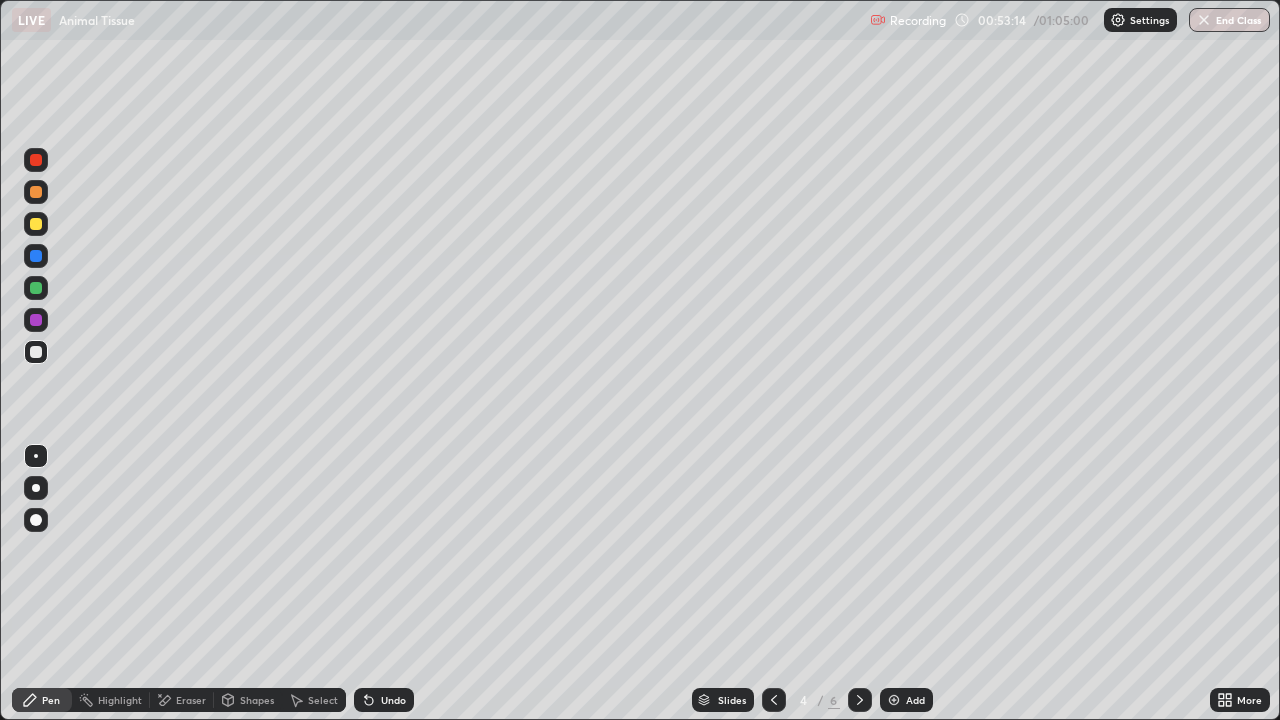 click at bounding box center [36, 160] 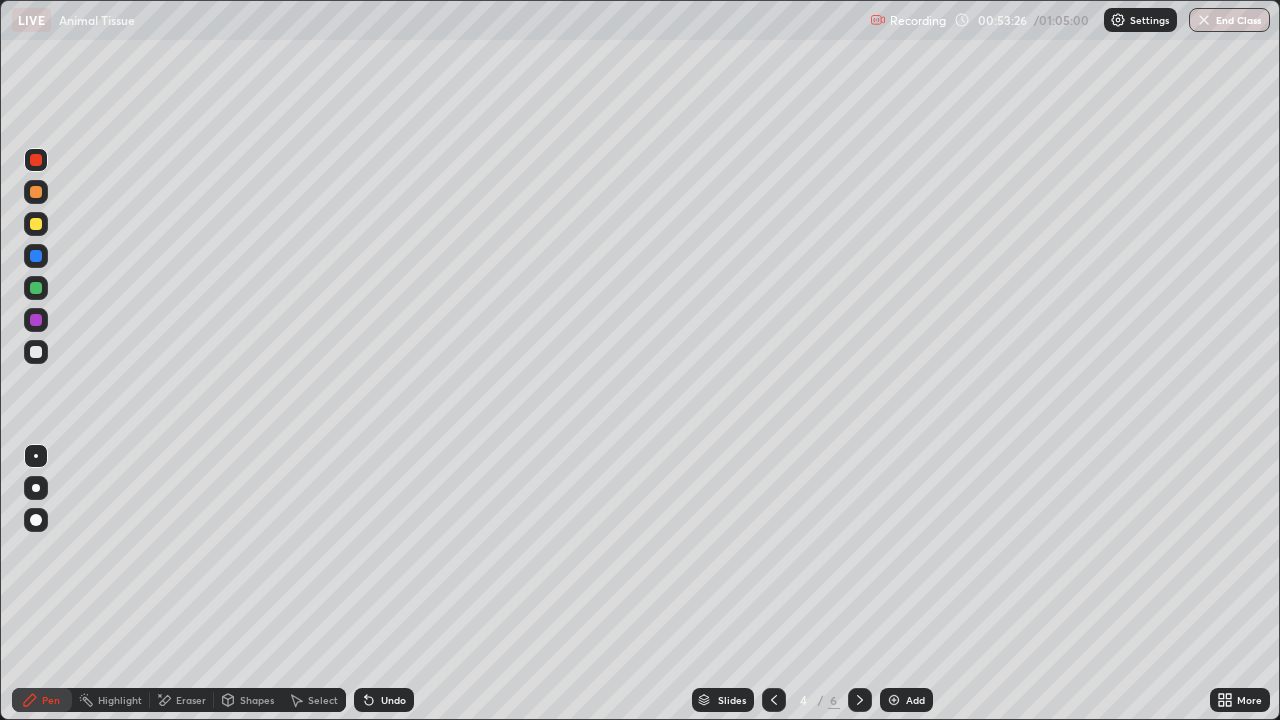click on "Undo" at bounding box center (384, 700) 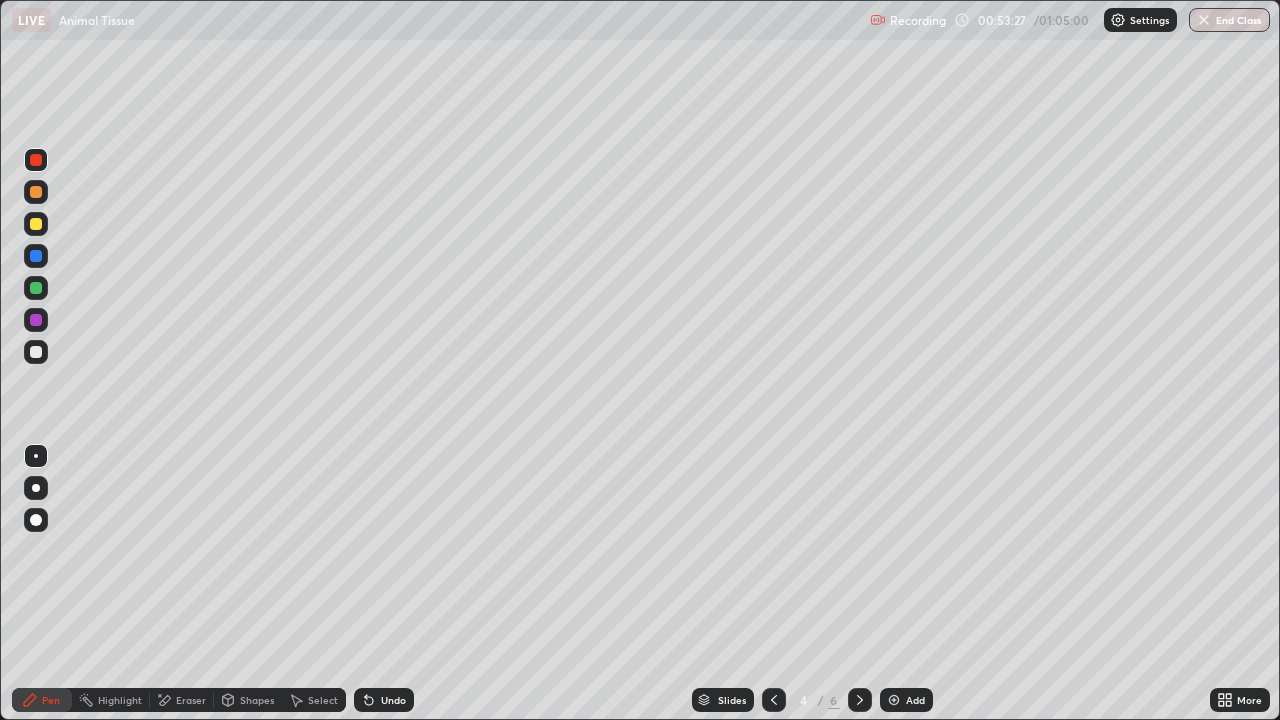 click on "Undo" at bounding box center [393, 700] 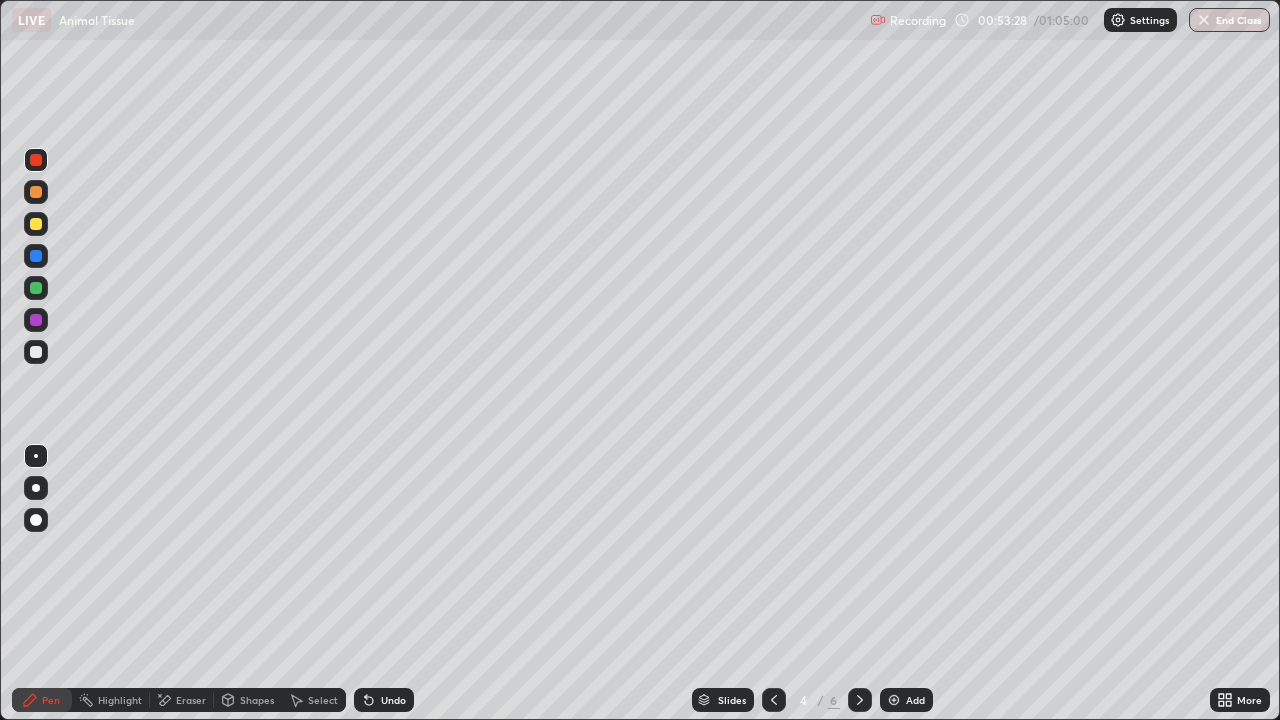 click at bounding box center (36, 352) 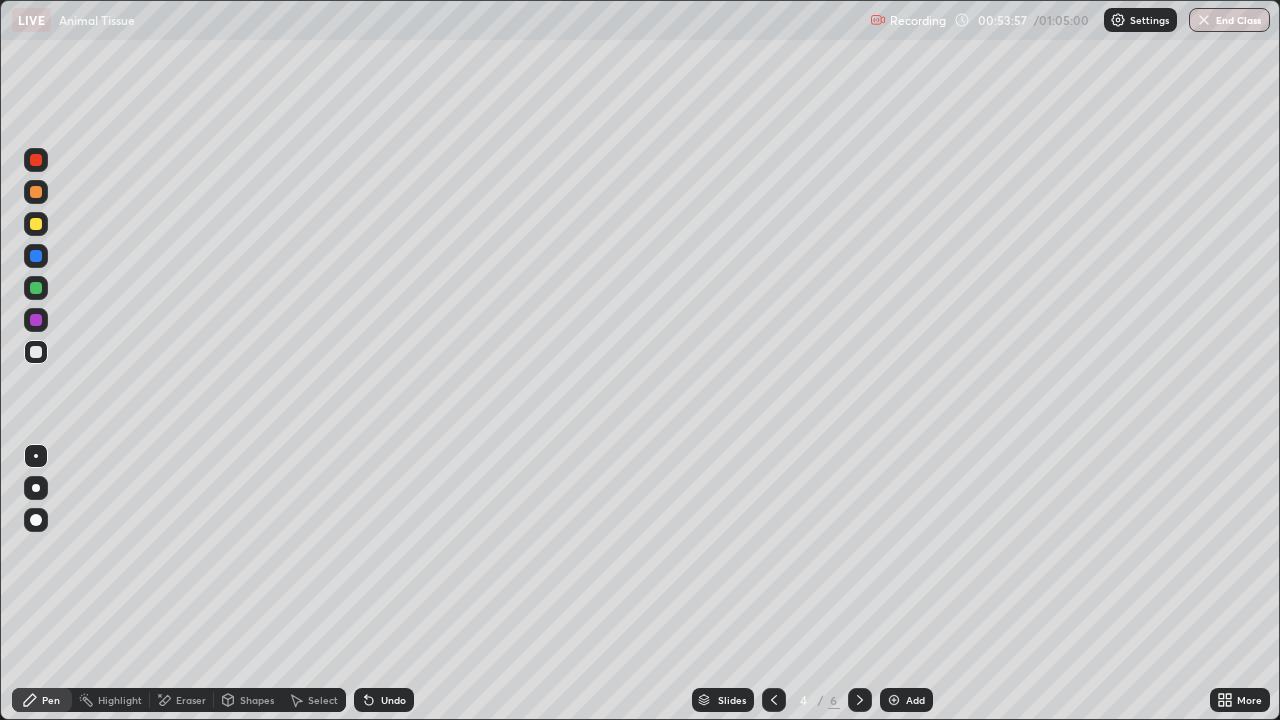 click on "Undo" at bounding box center (393, 700) 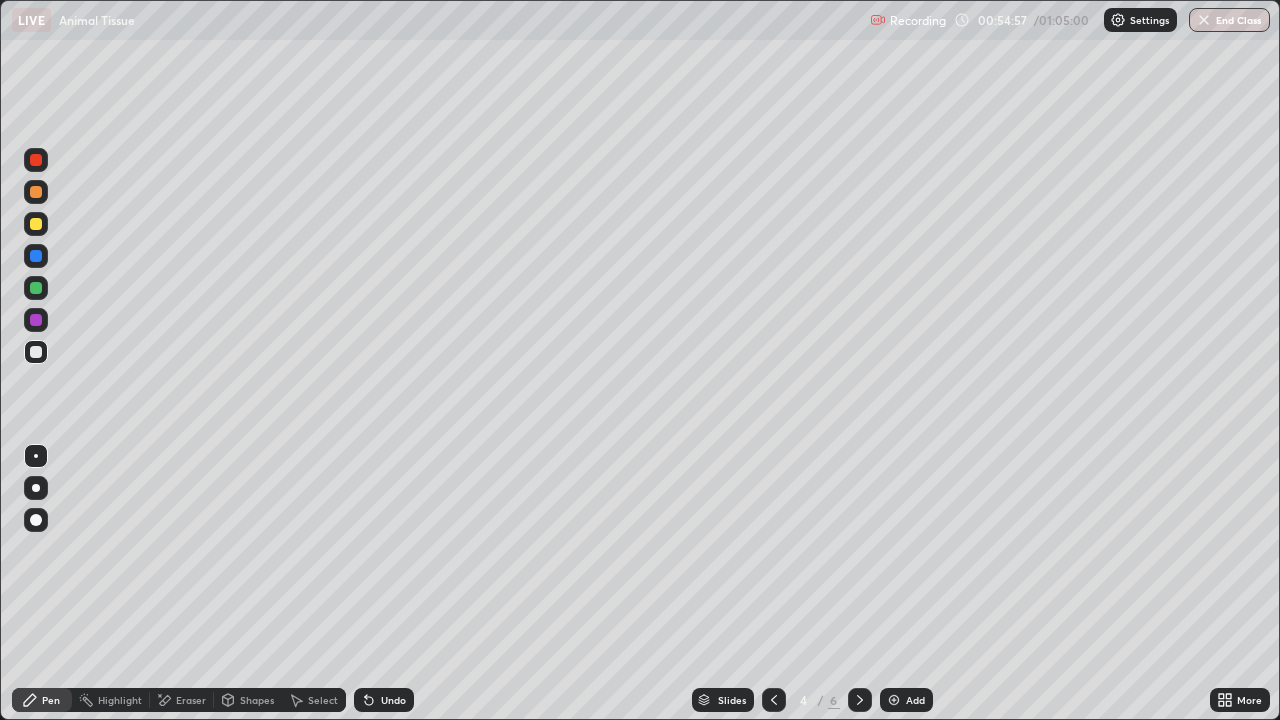 click at bounding box center (36, 160) 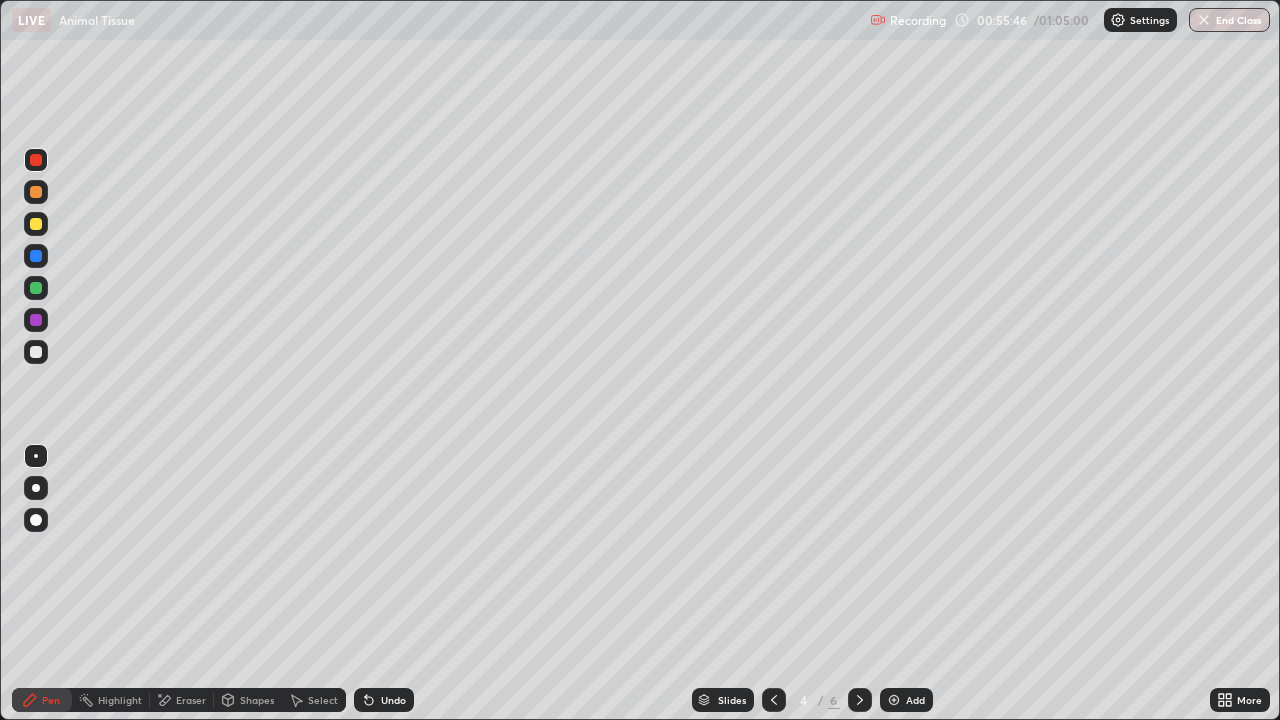 click at bounding box center (36, 224) 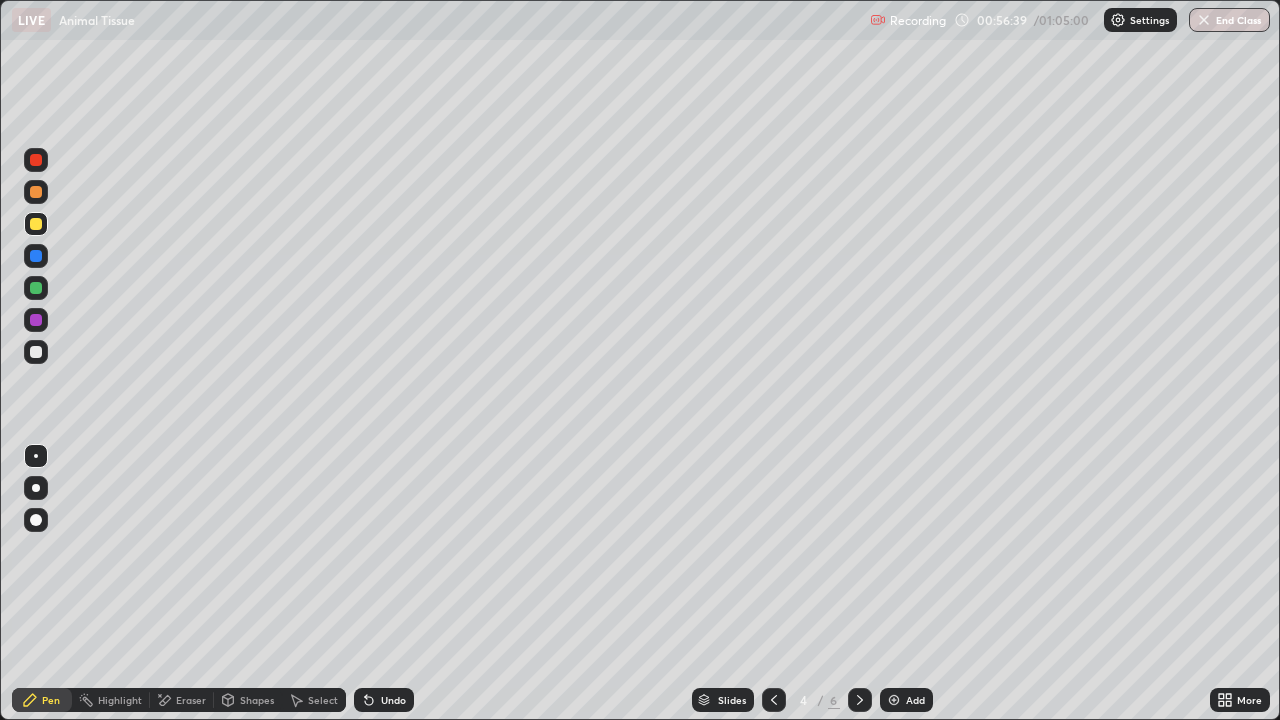 click at bounding box center [36, 352] 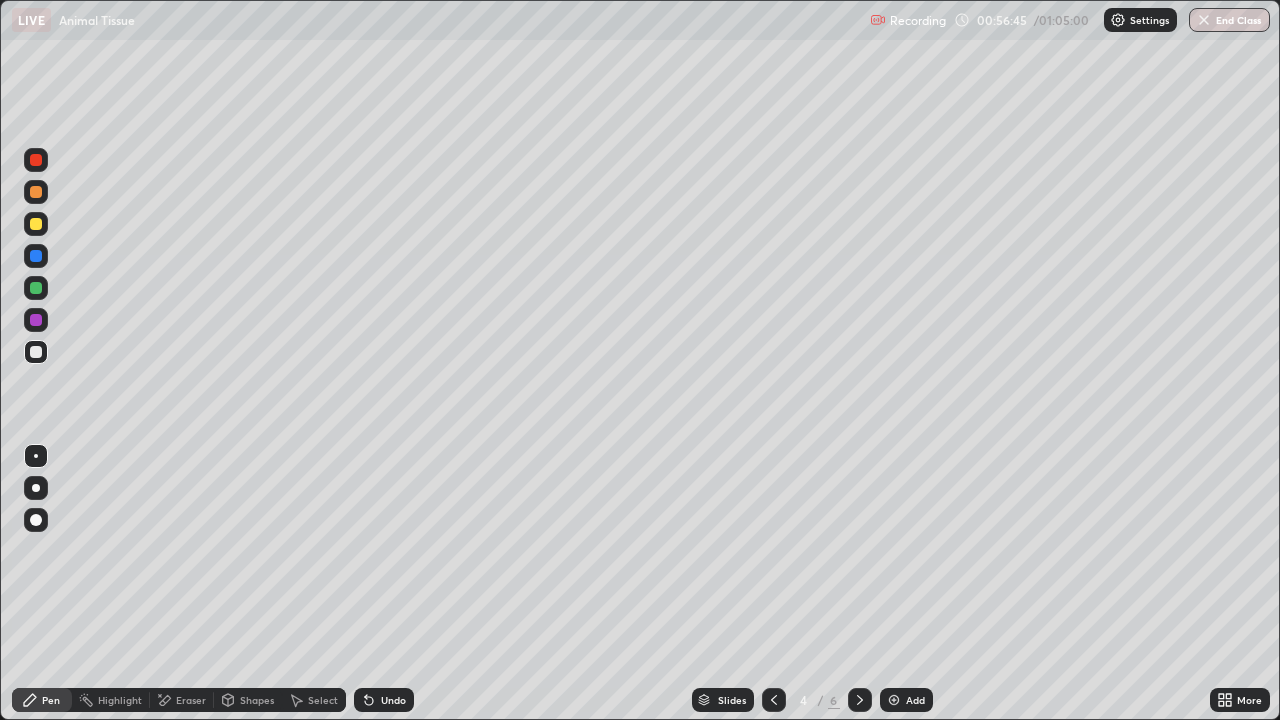 click at bounding box center (894, 700) 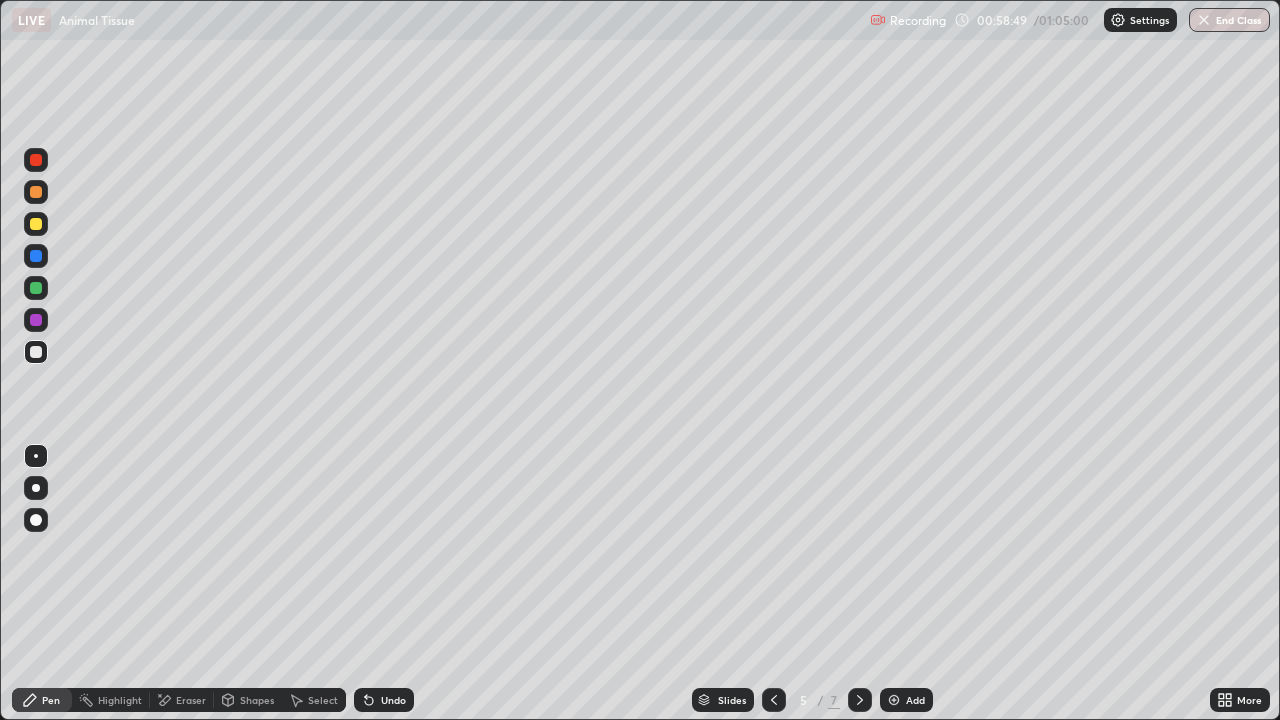click on "Highlight" at bounding box center [120, 700] 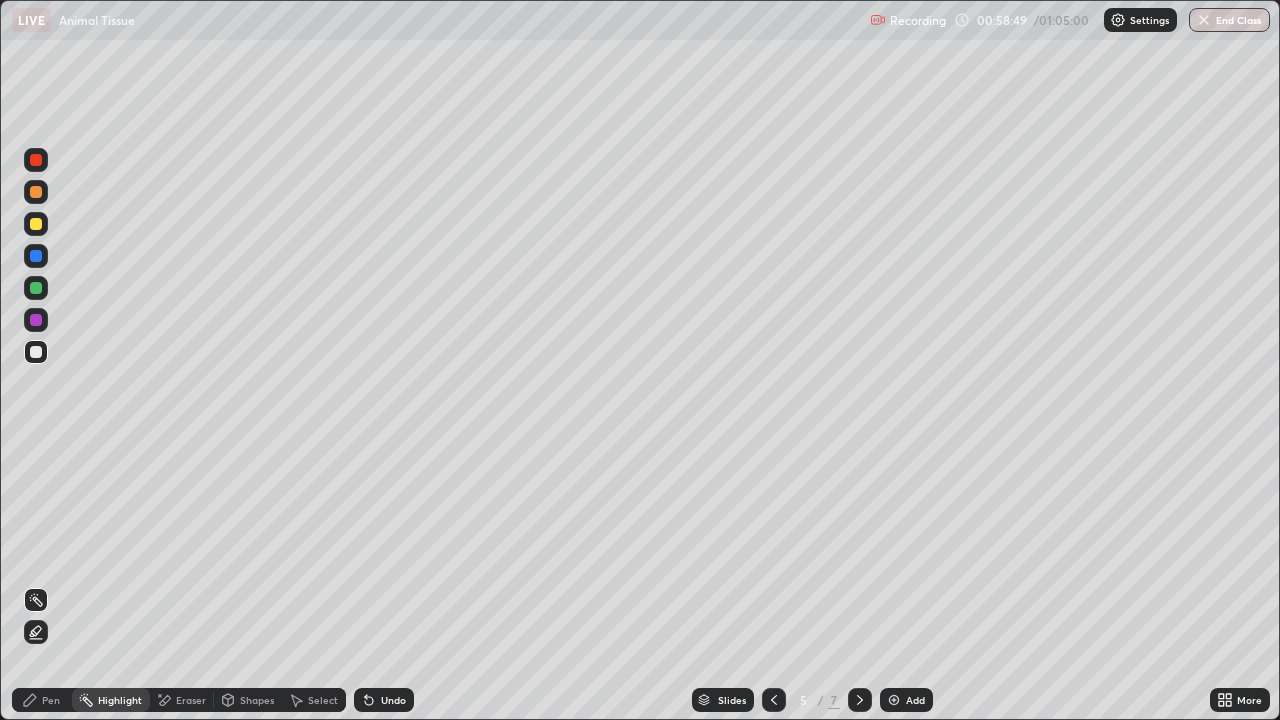 click on "Eraser" at bounding box center [191, 700] 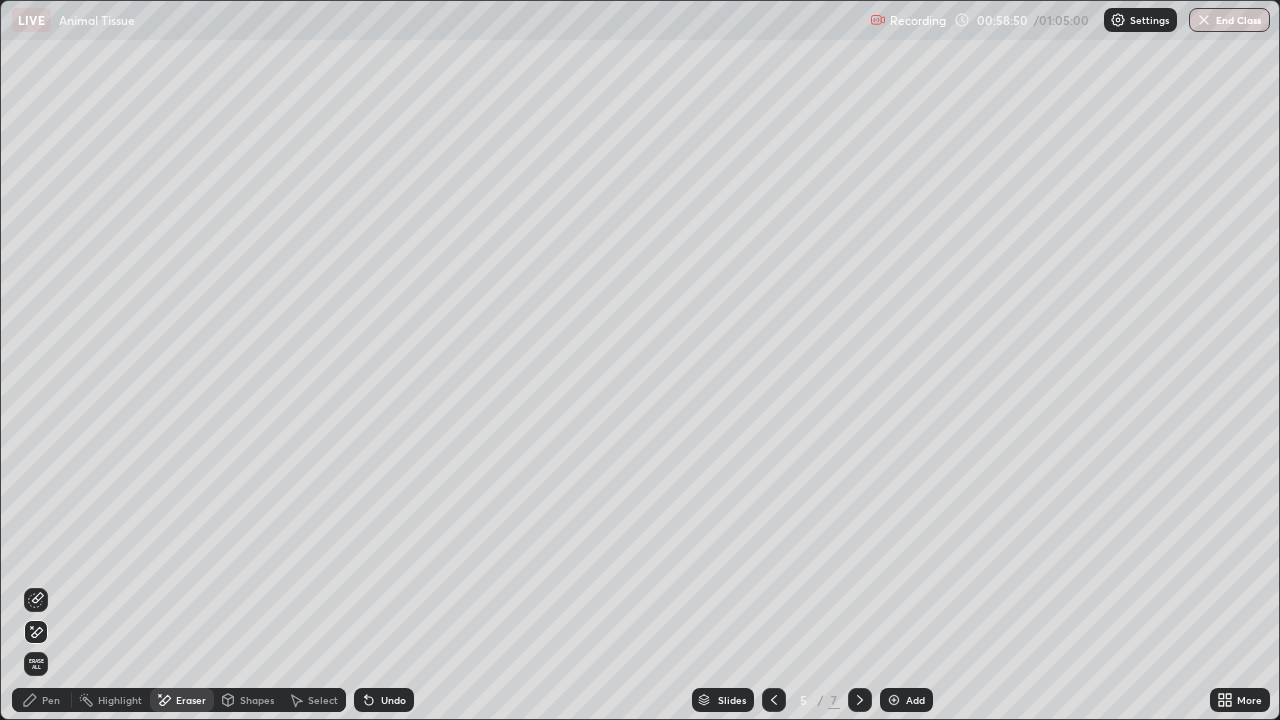 click 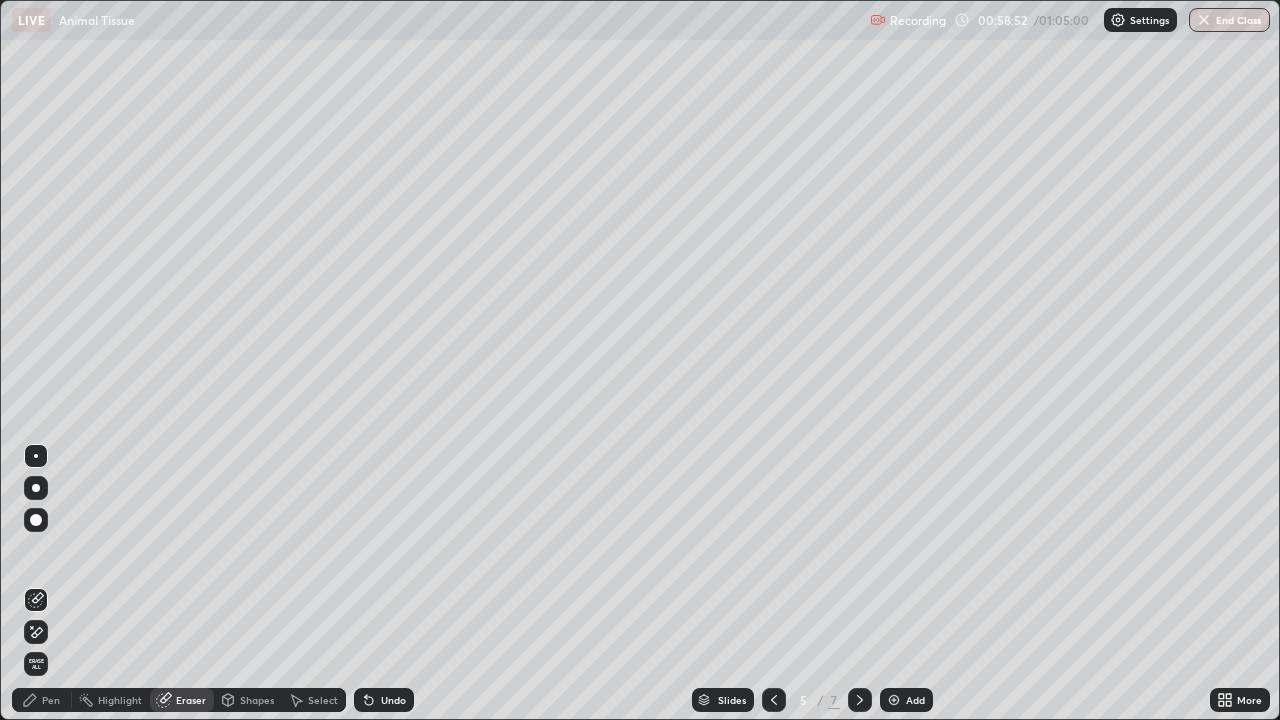click at bounding box center (36, 632) 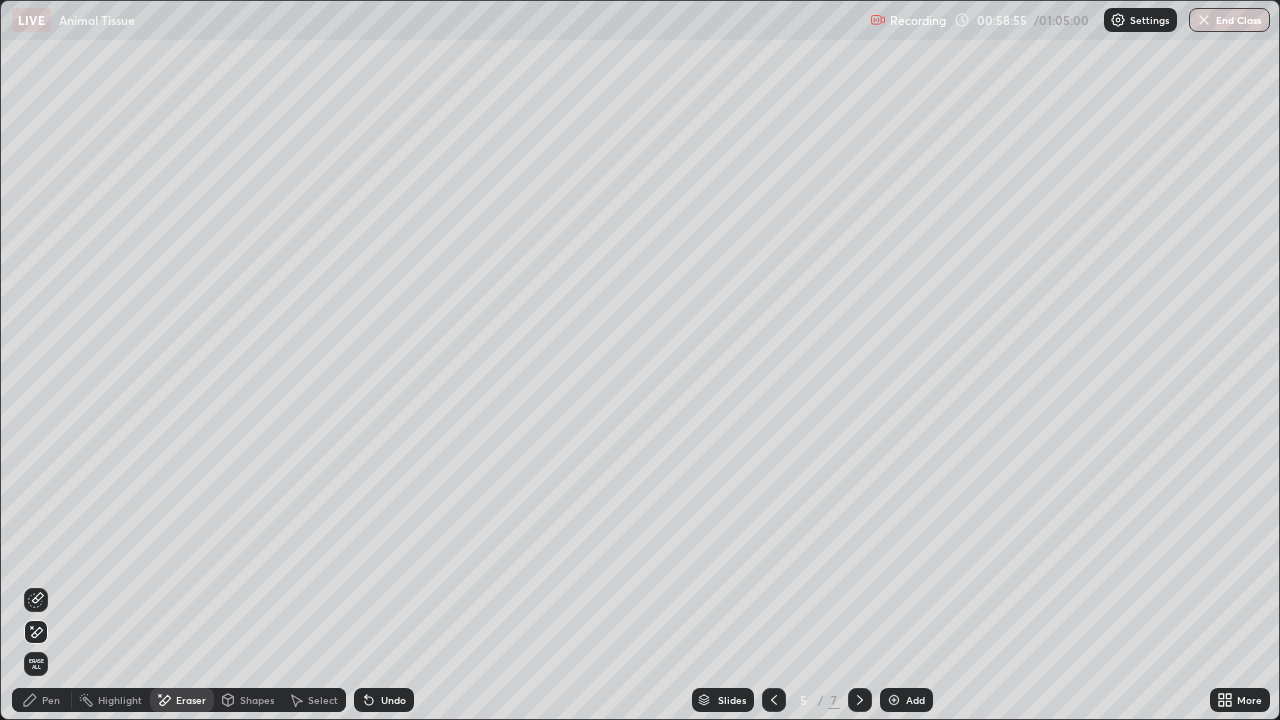click on "Pen" at bounding box center [51, 700] 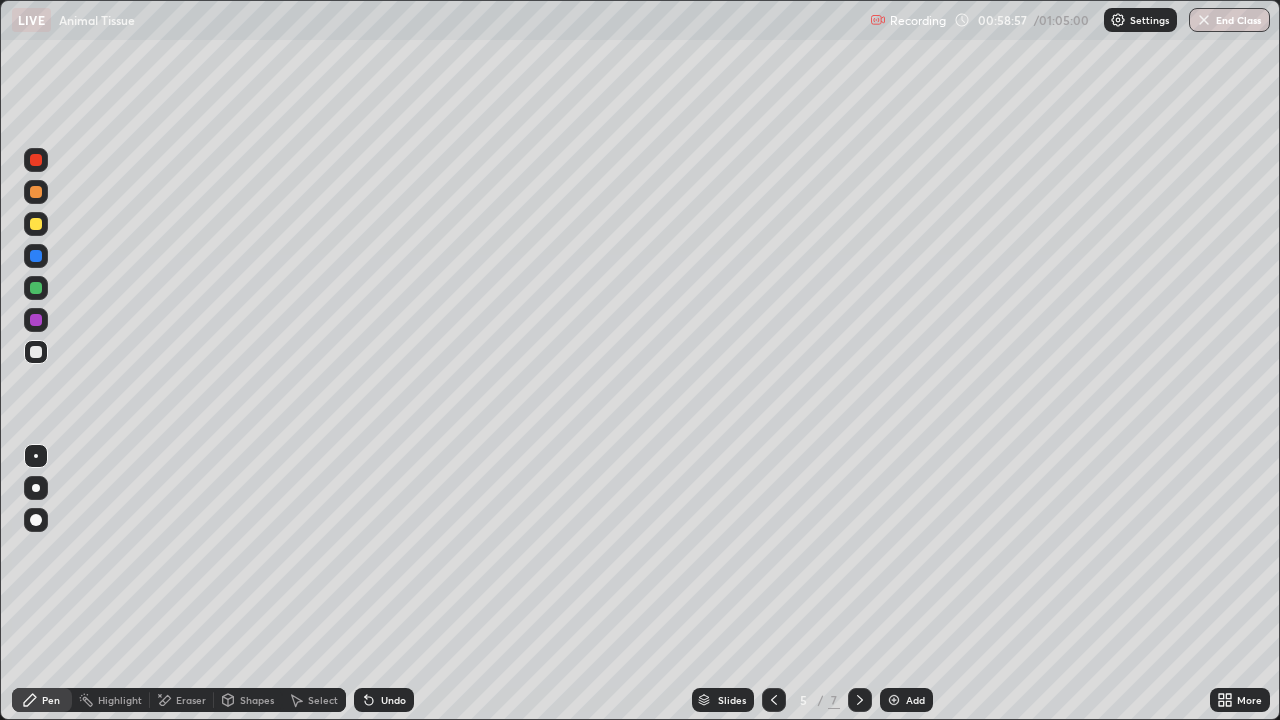 click at bounding box center (36, 352) 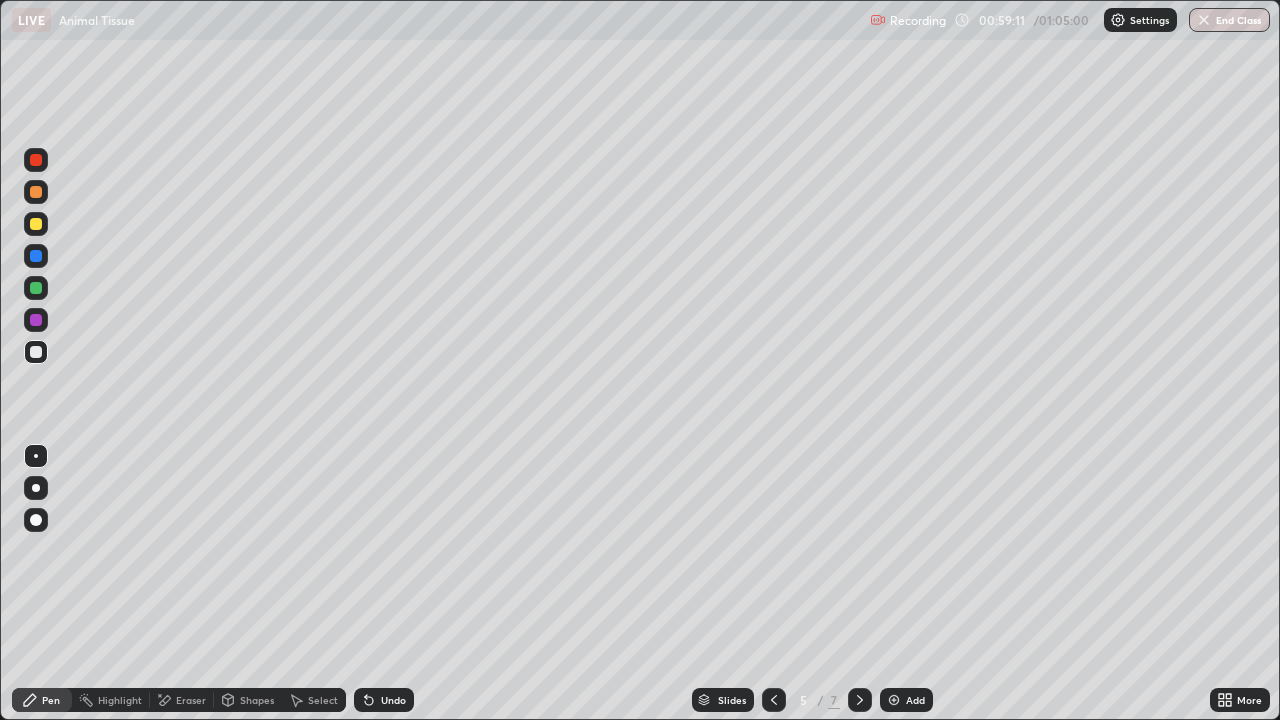 click at bounding box center [36, 224] 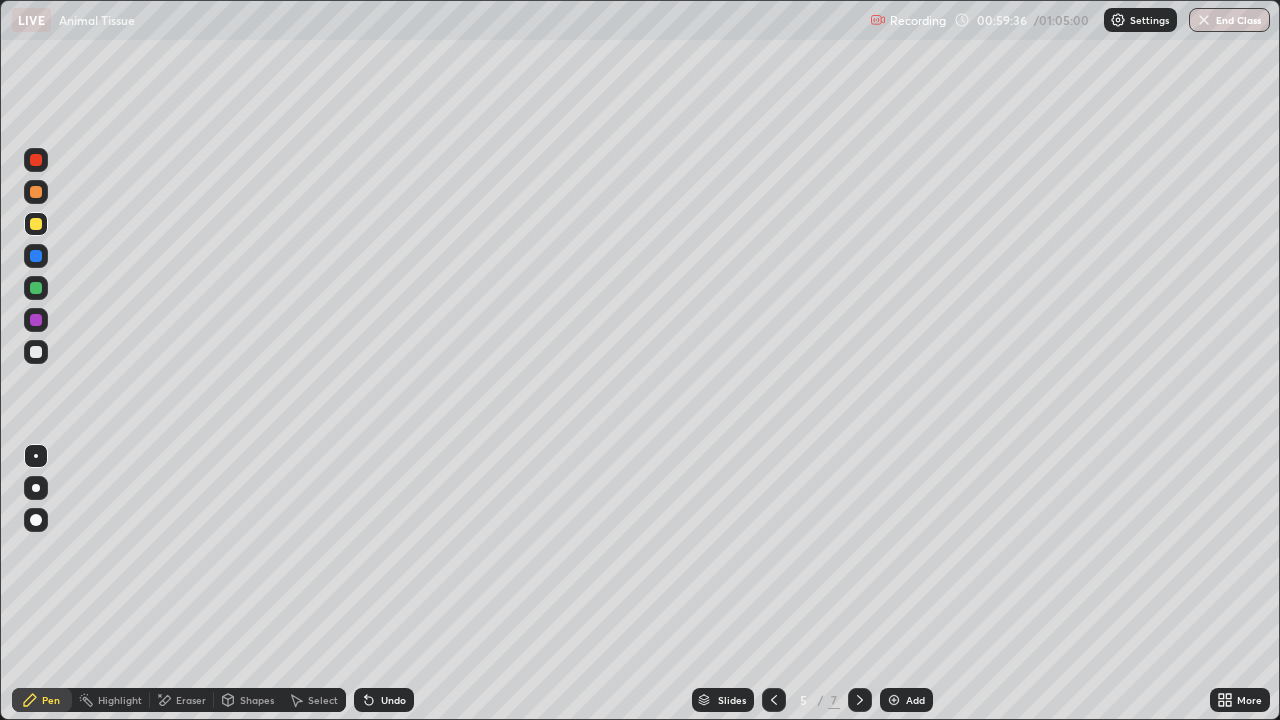 click on "Undo" at bounding box center [393, 700] 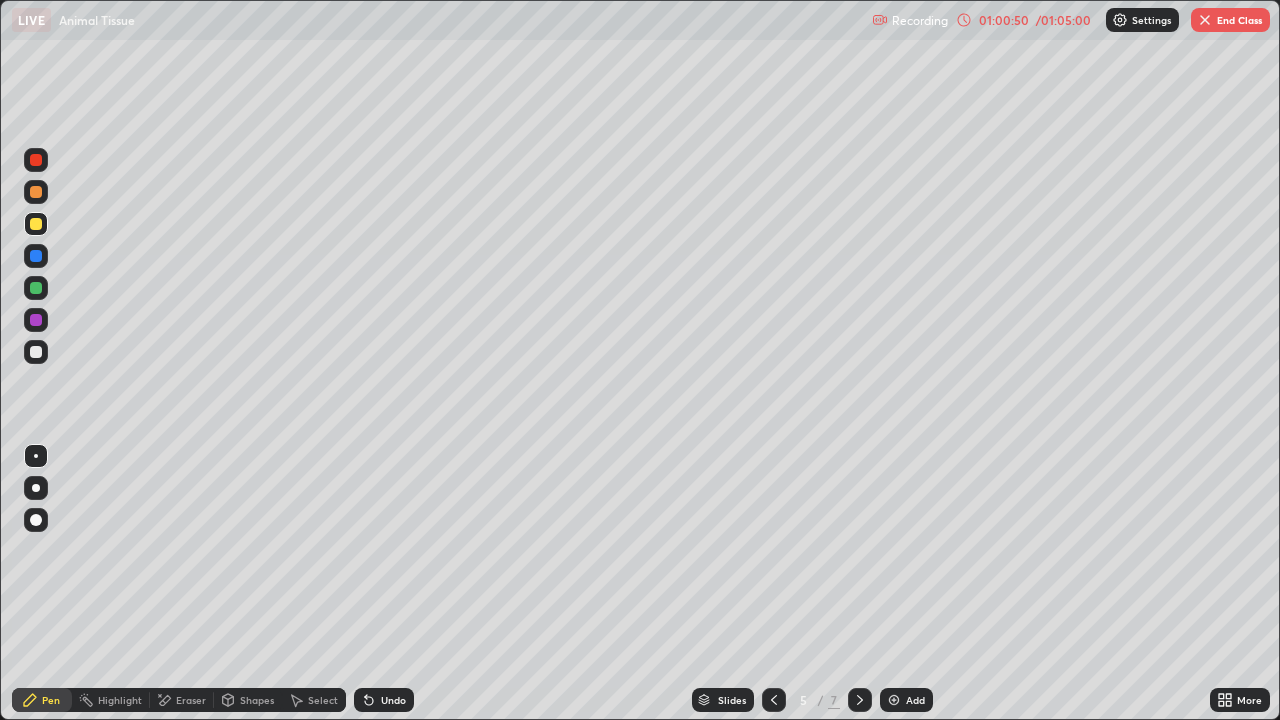 click at bounding box center [36, 352] 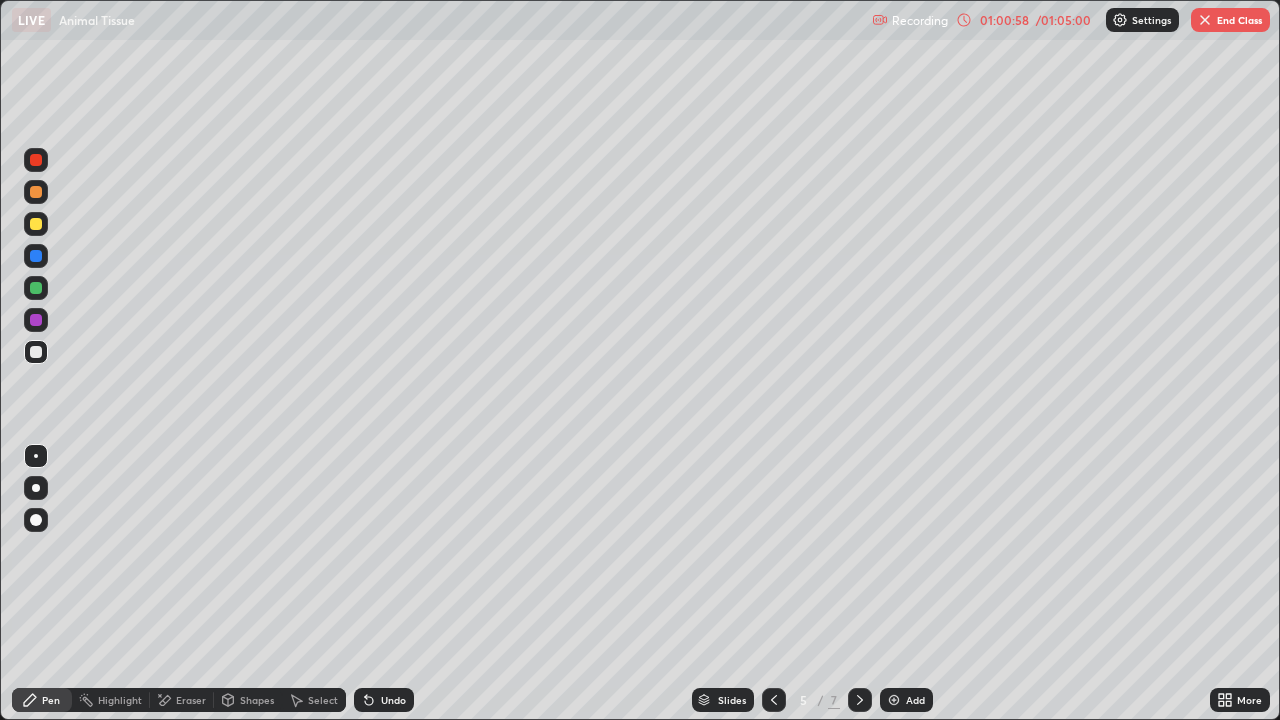click at bounding box center [36, 224] 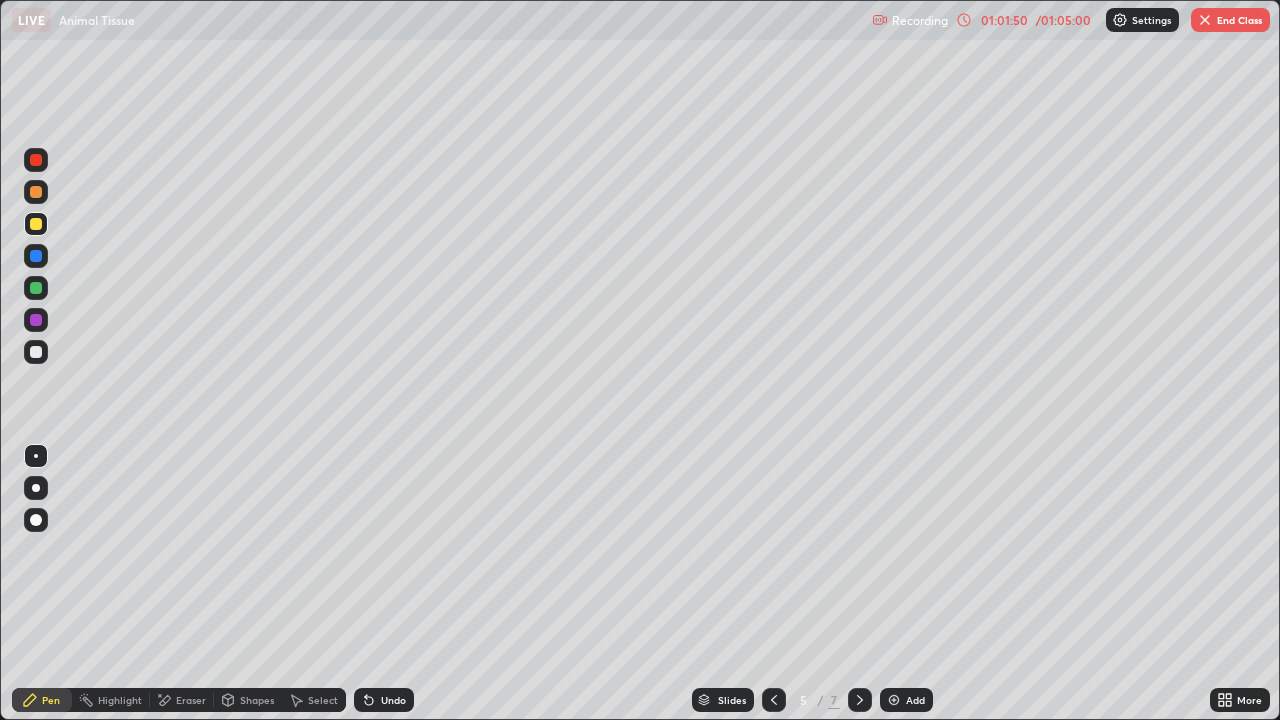 click 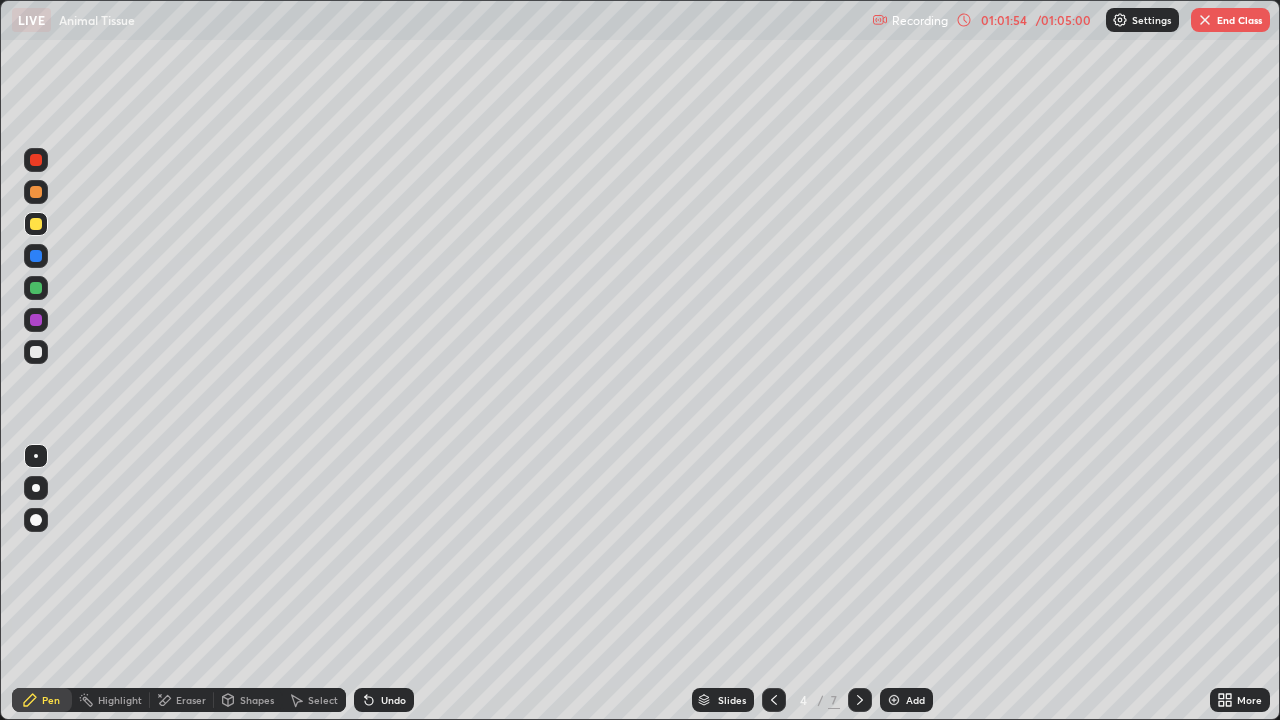 click 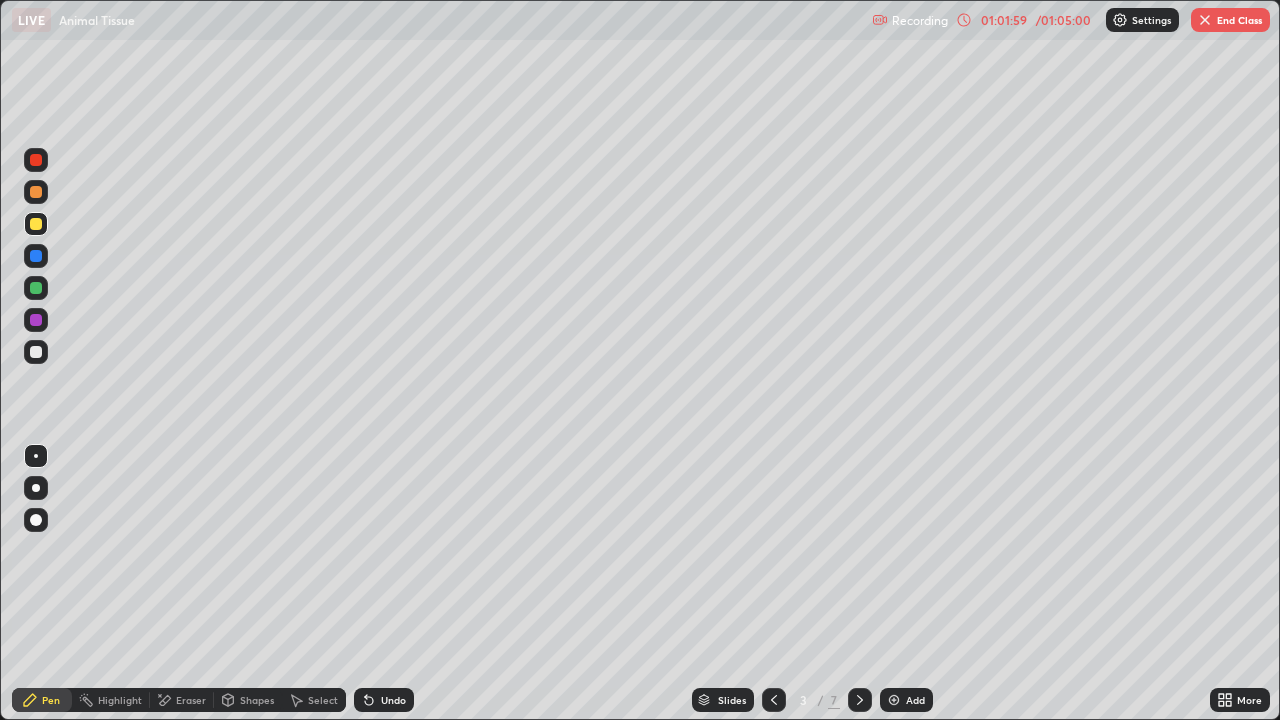 click 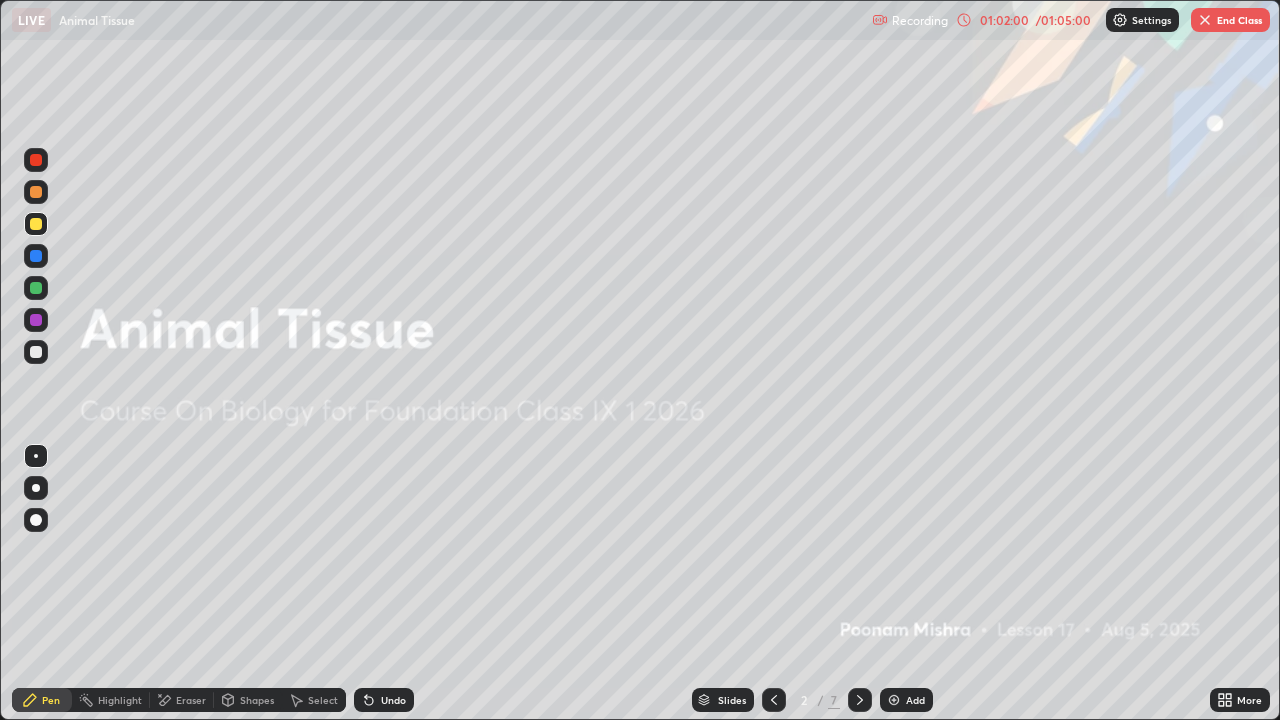 click 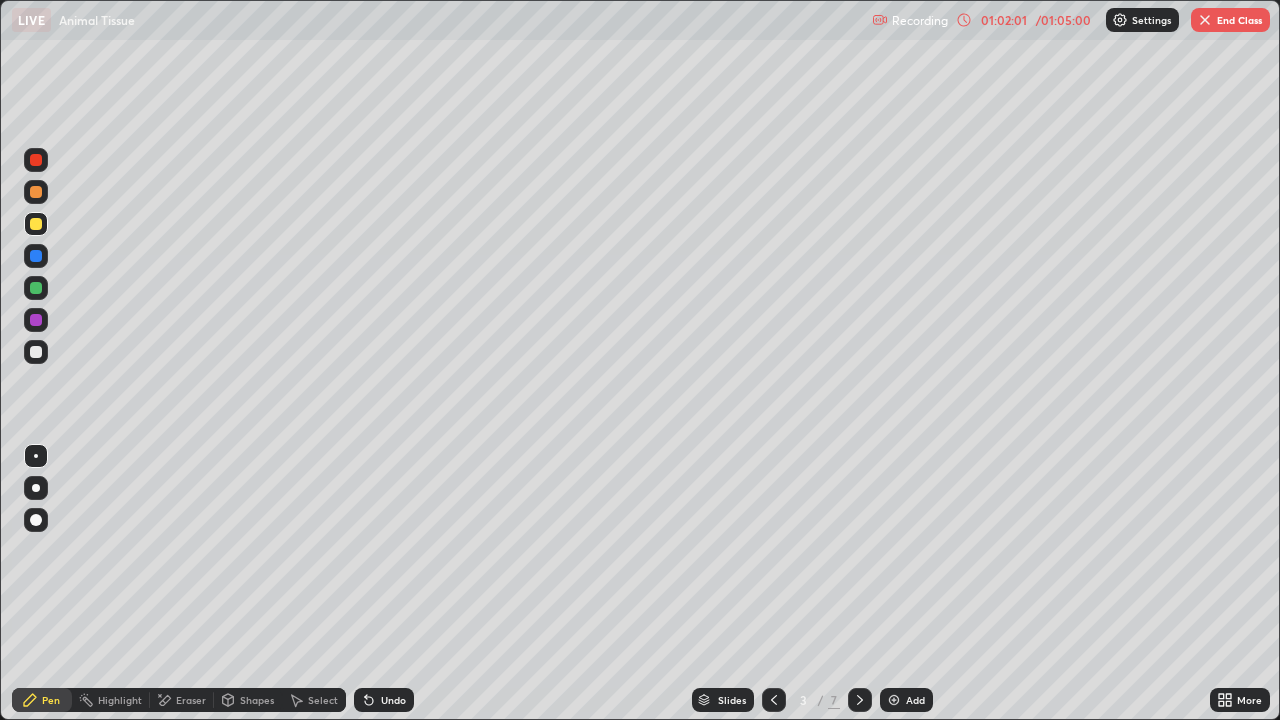 click 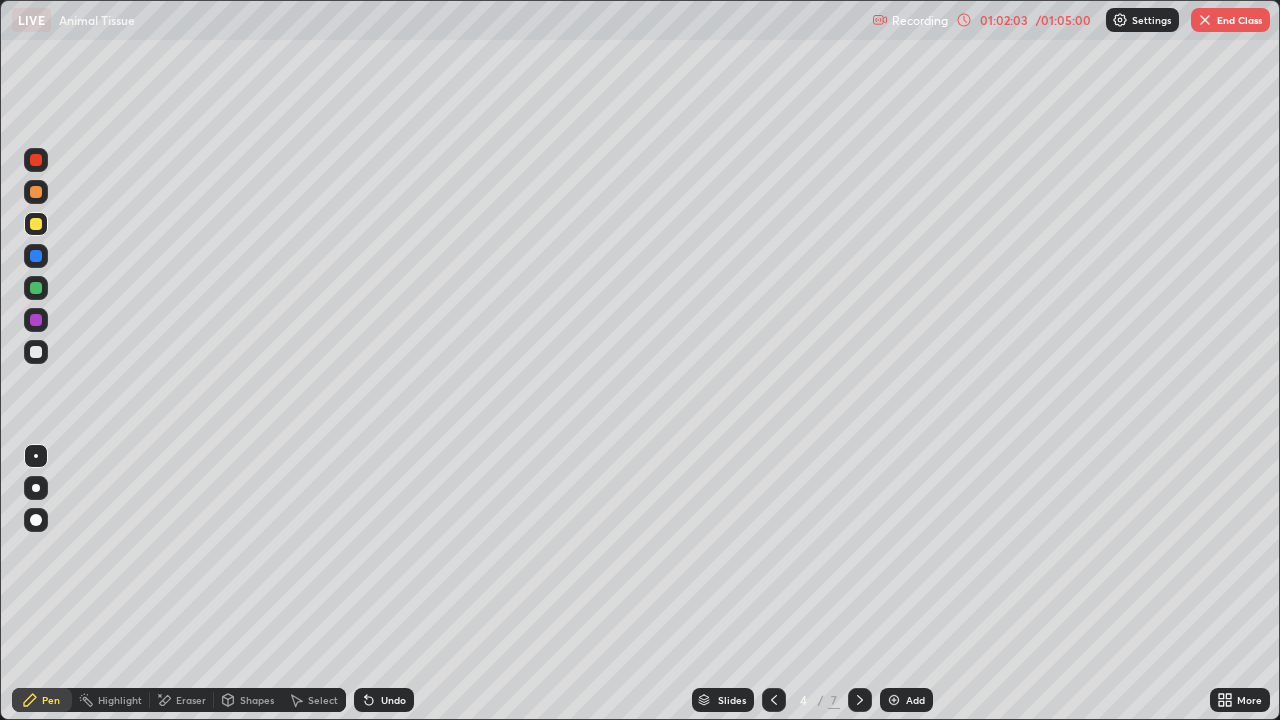click on "Slides" at bounding box center [732, 700] 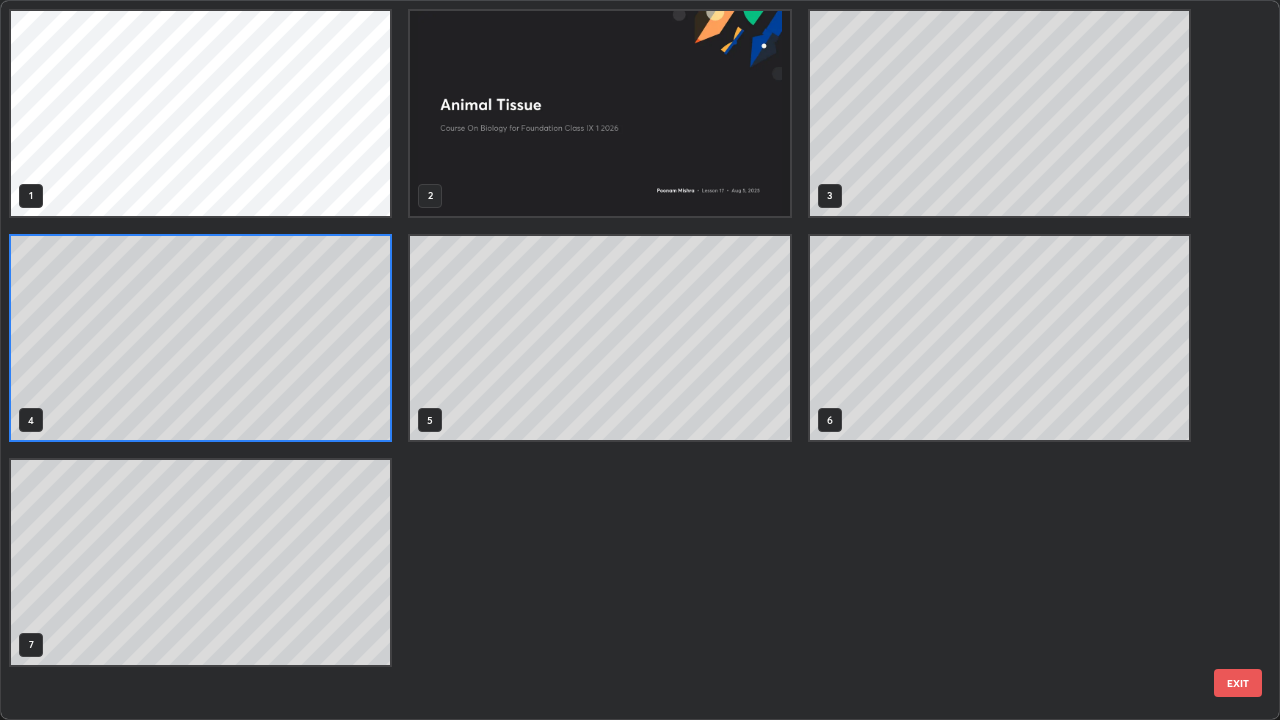 scroll, scrollTop: 7, scrollLeft: 11, axis: both 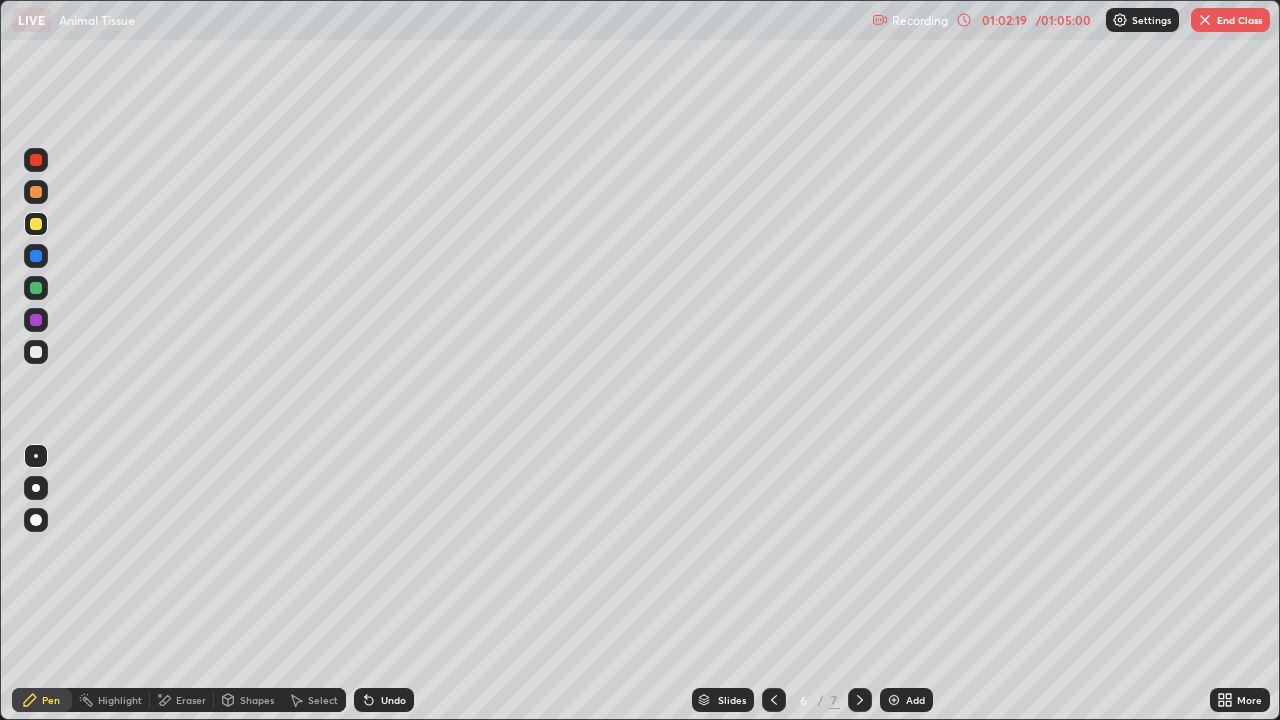 click on "End Class" at bounding box center [1230, 20] 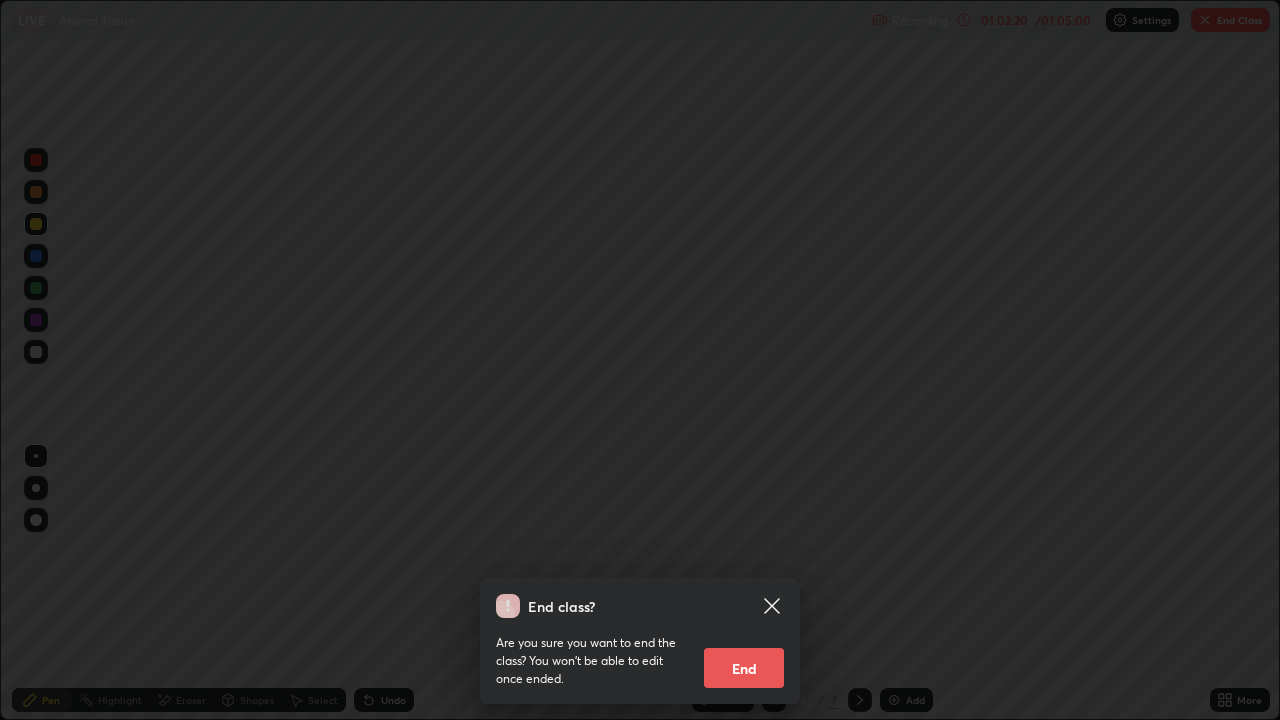 click on "End" at bounding box center [744, 668] 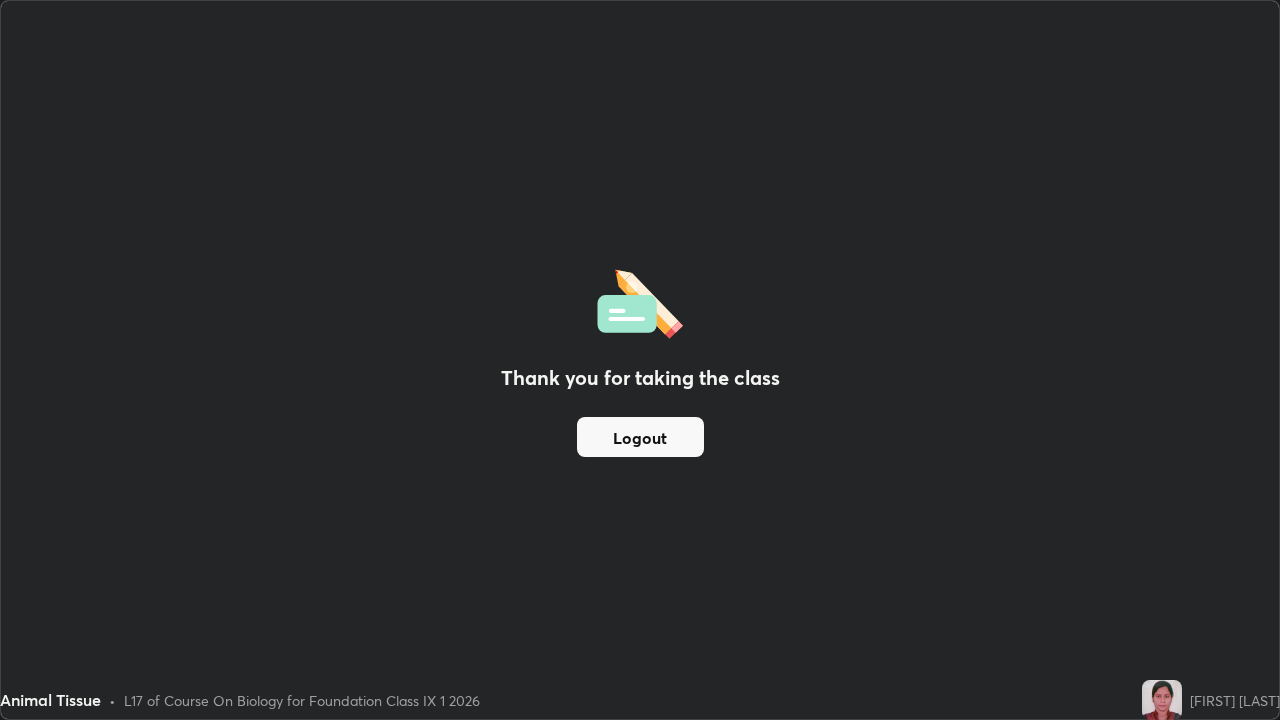 click on "Logout" at bounding box center (640, 437) 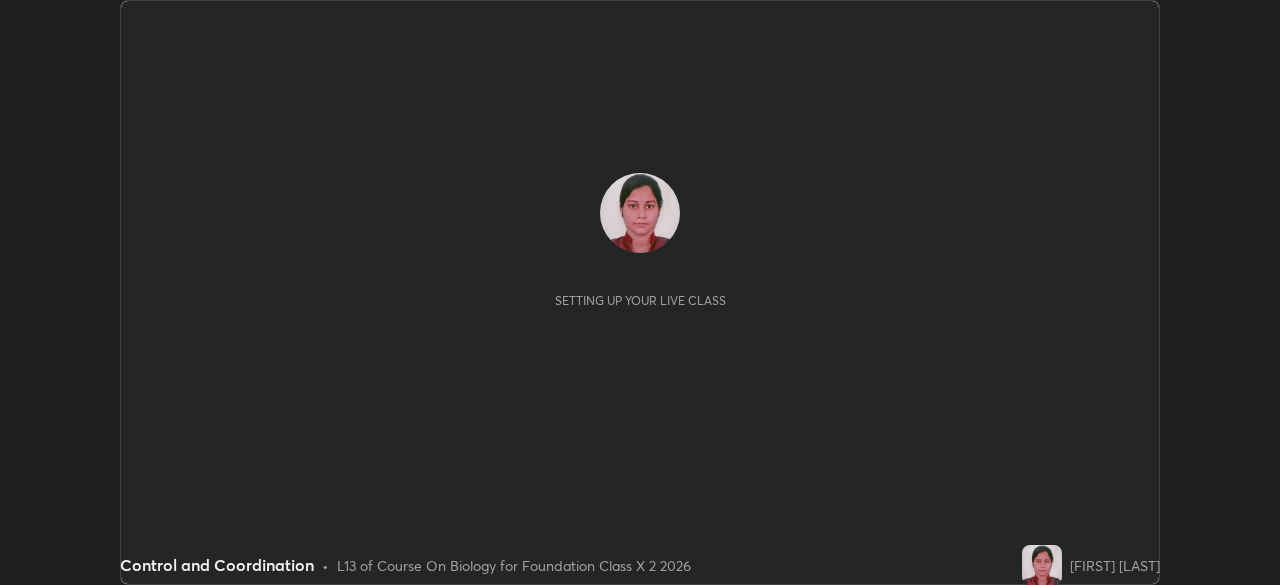scroll, scrollTop: 0, scrollLeft: 0, axis: both 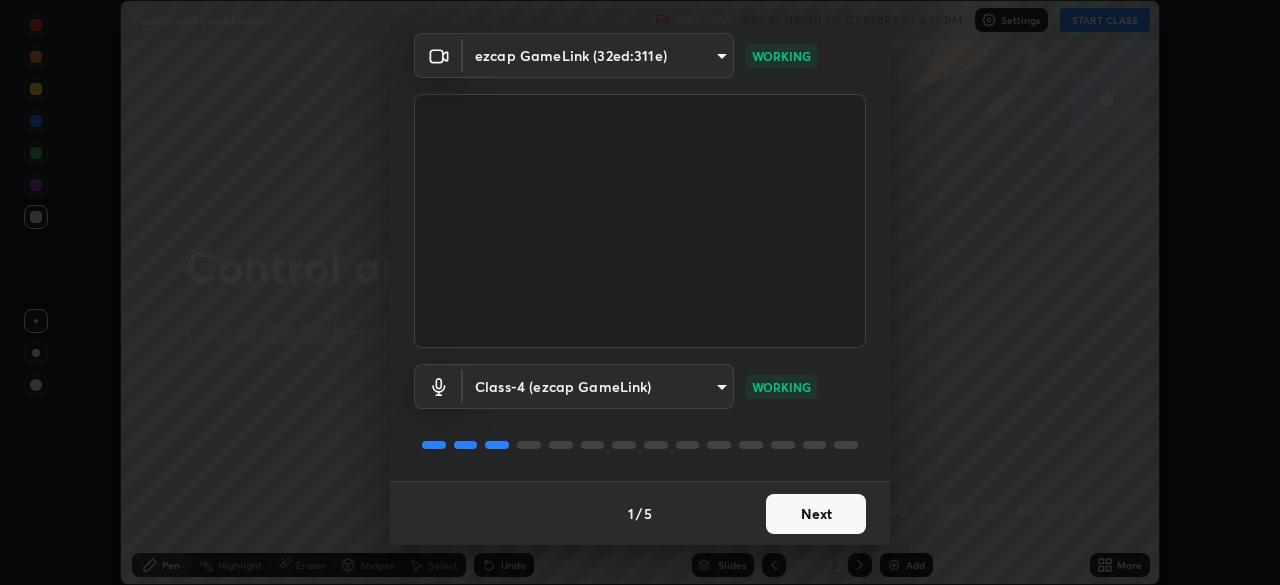click on "Next" at bounding box center (816, 514) 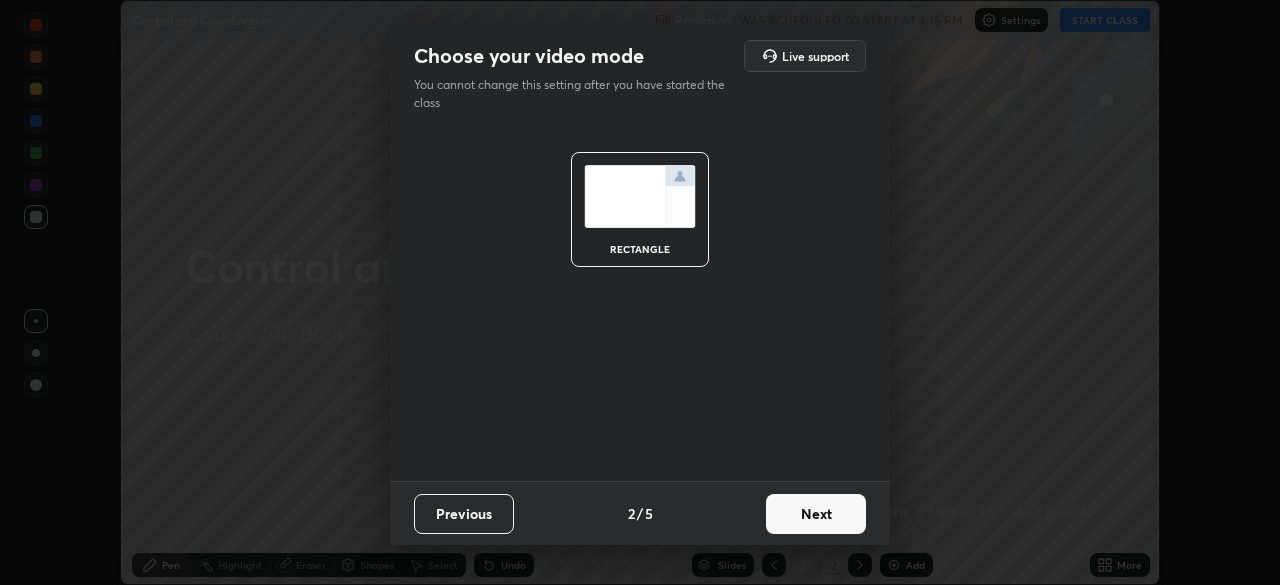 click on "Next" at bounding box center [816, 514] 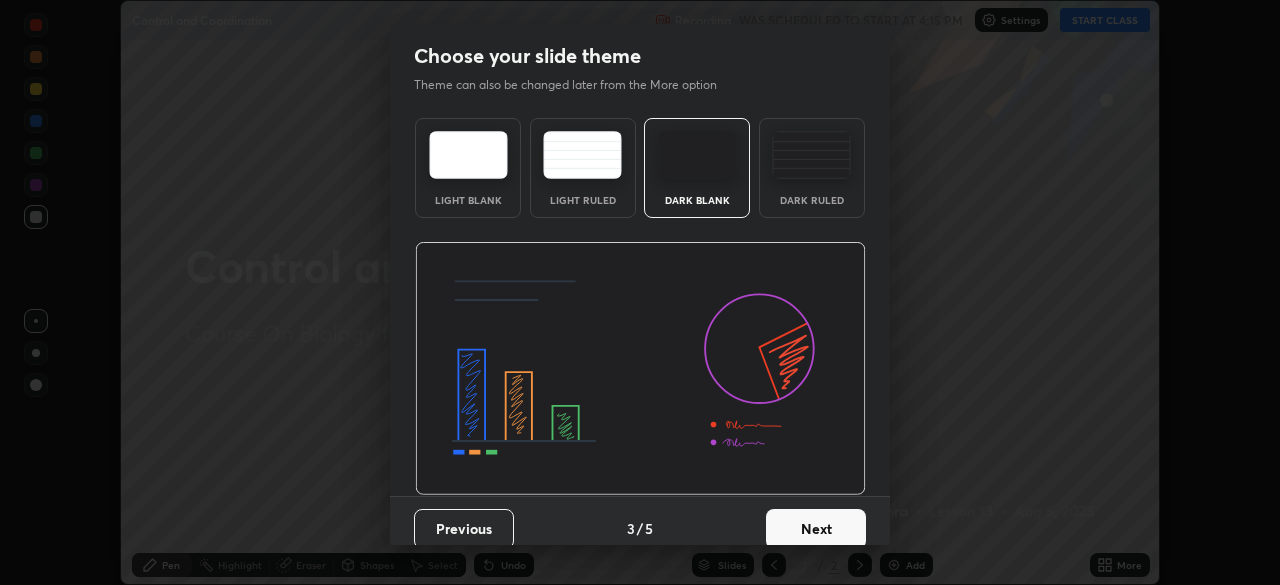 scroll, scrollTop: 15, scrollLeft: 0, axis: vertical 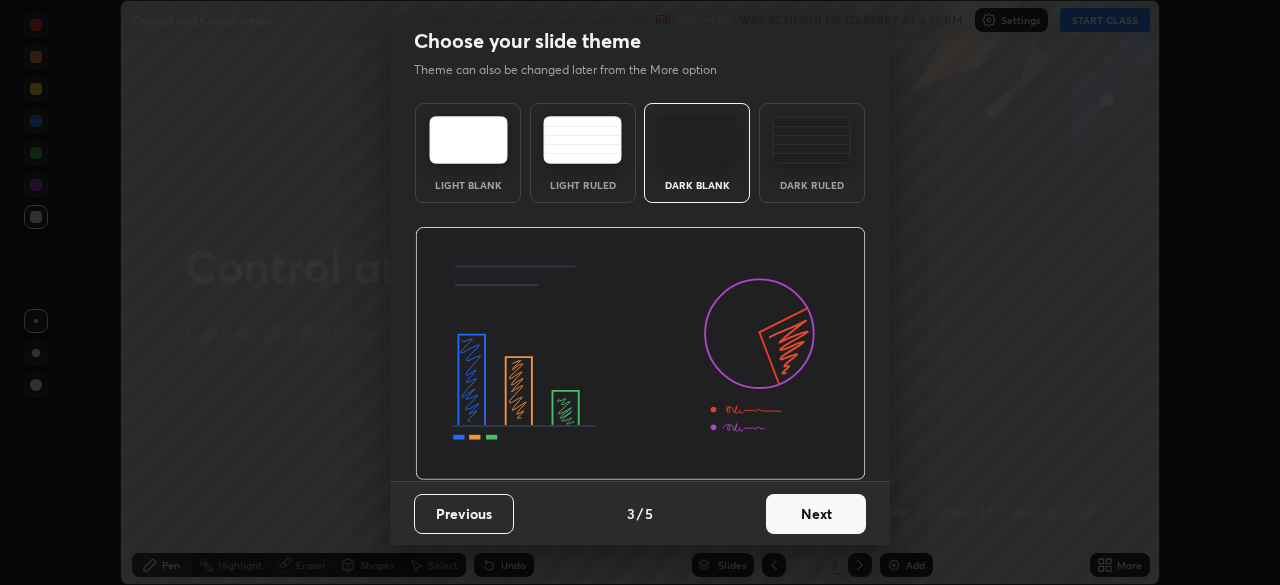 click on "Next" at bounding box center (816, 514) 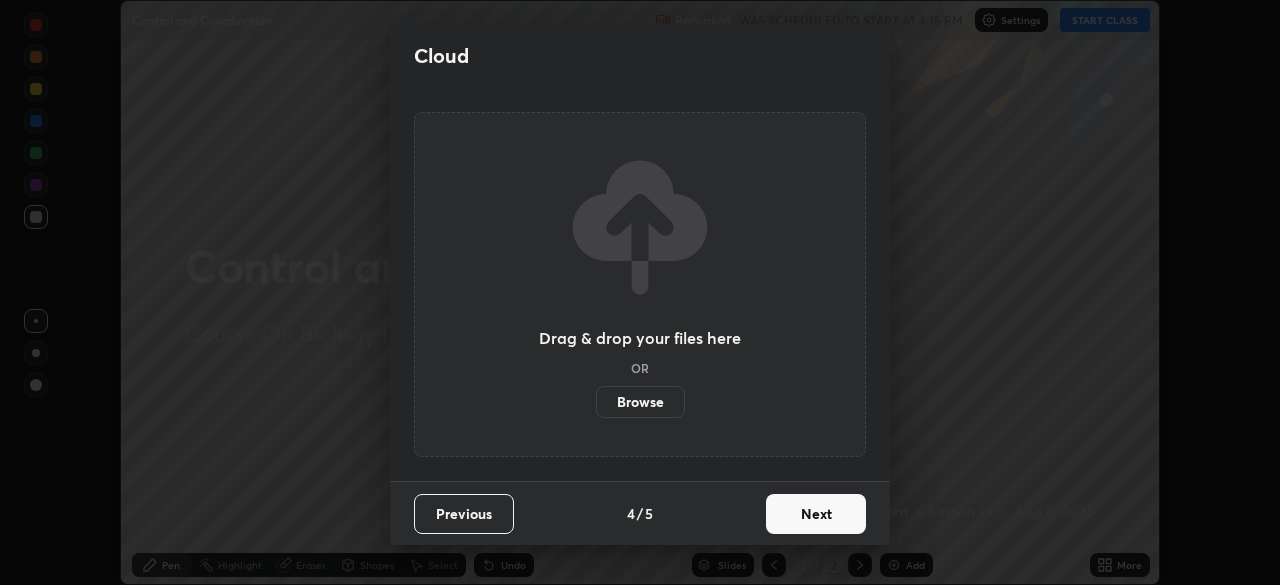 scroll, scrollTop: 0, scrollLeft: 0, axis: both 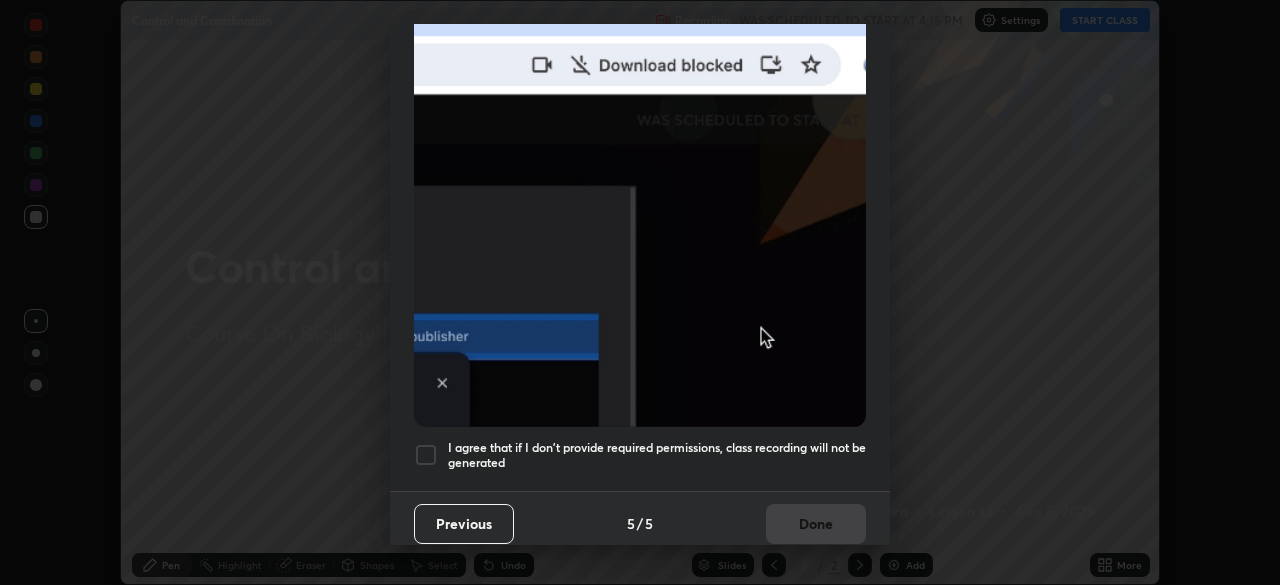 click at bounding box center (426, 455) 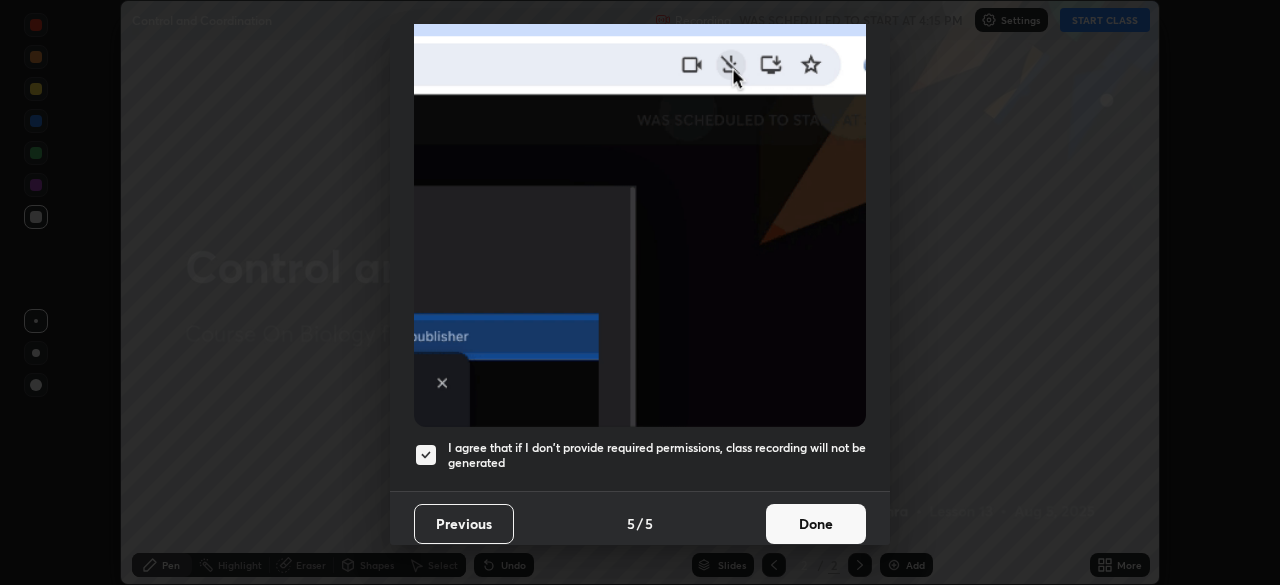 click on "Done" at bounding box center (816, 524) 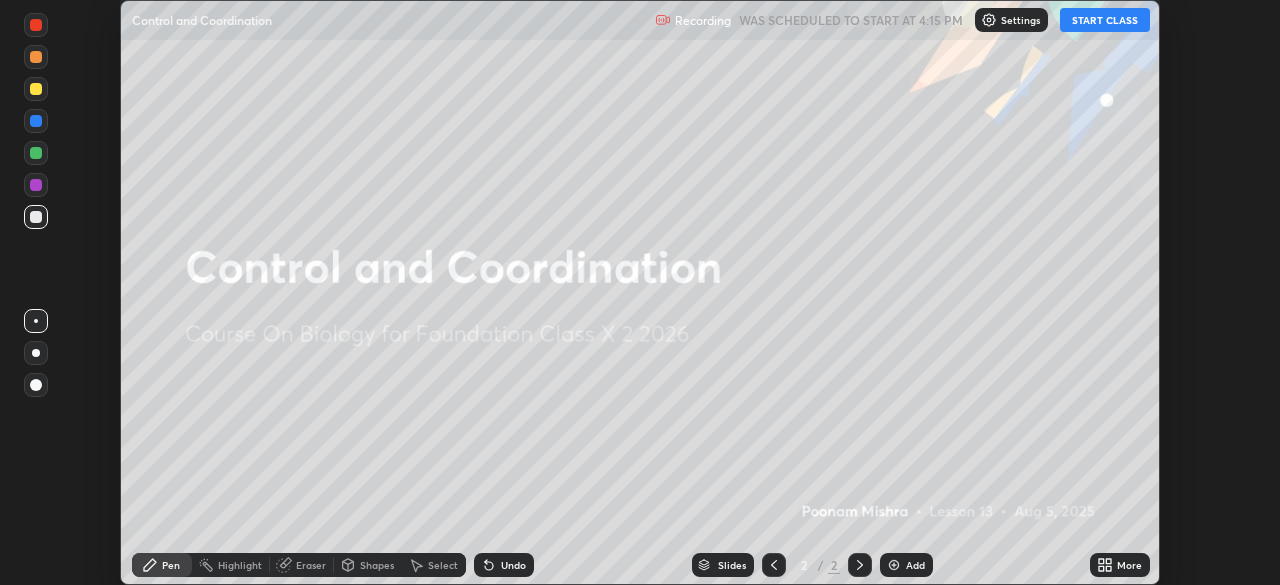click on "START CLASS" at bounding box center (1105, 20) 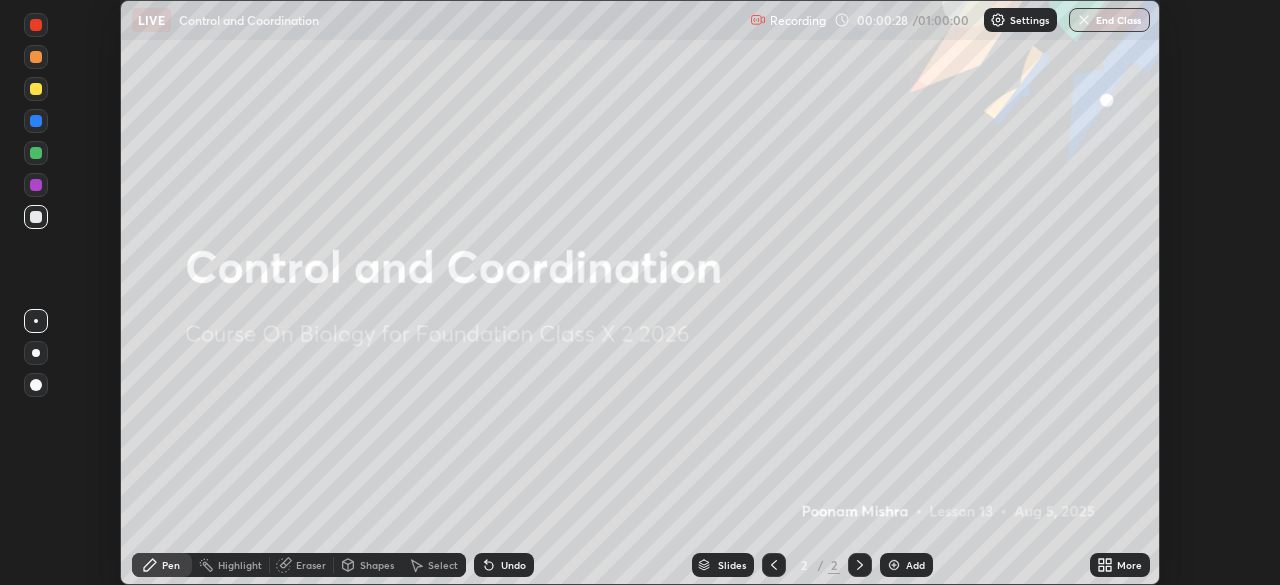 click on "Add" at bounding box center [906, 565] 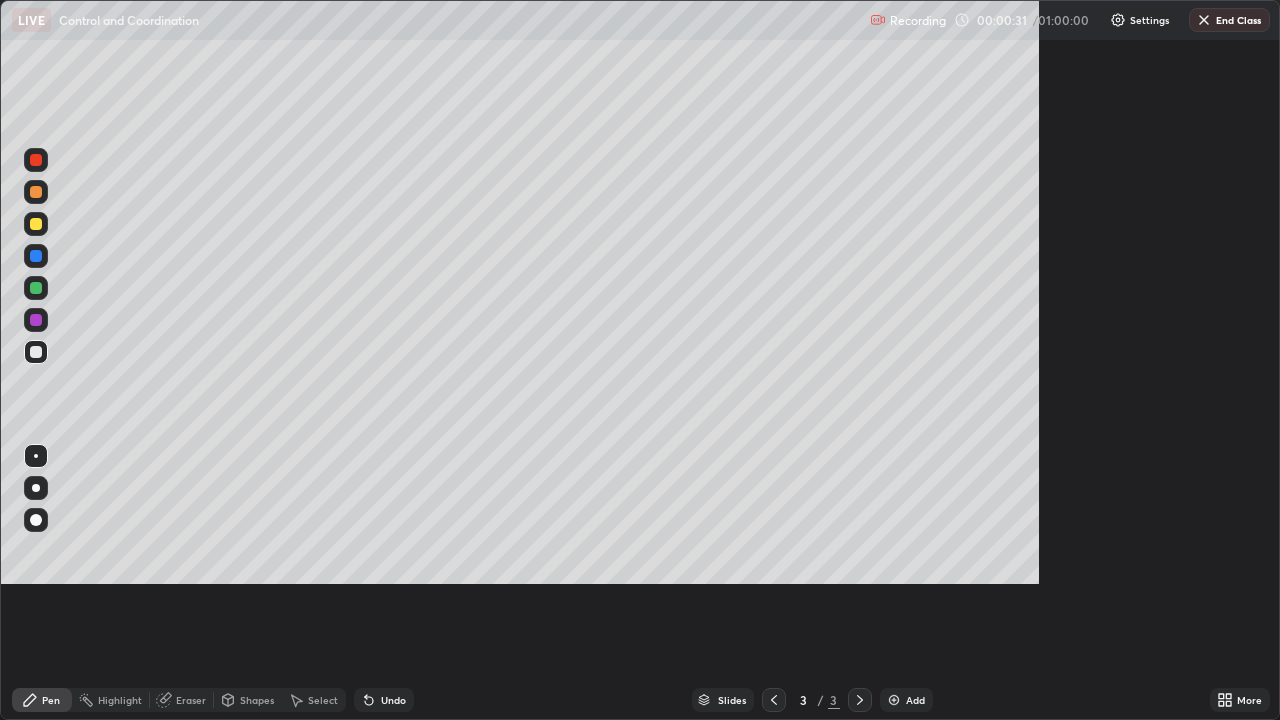 scroll, scrollTop: 99280, scrollLeft: 98720, axis: both 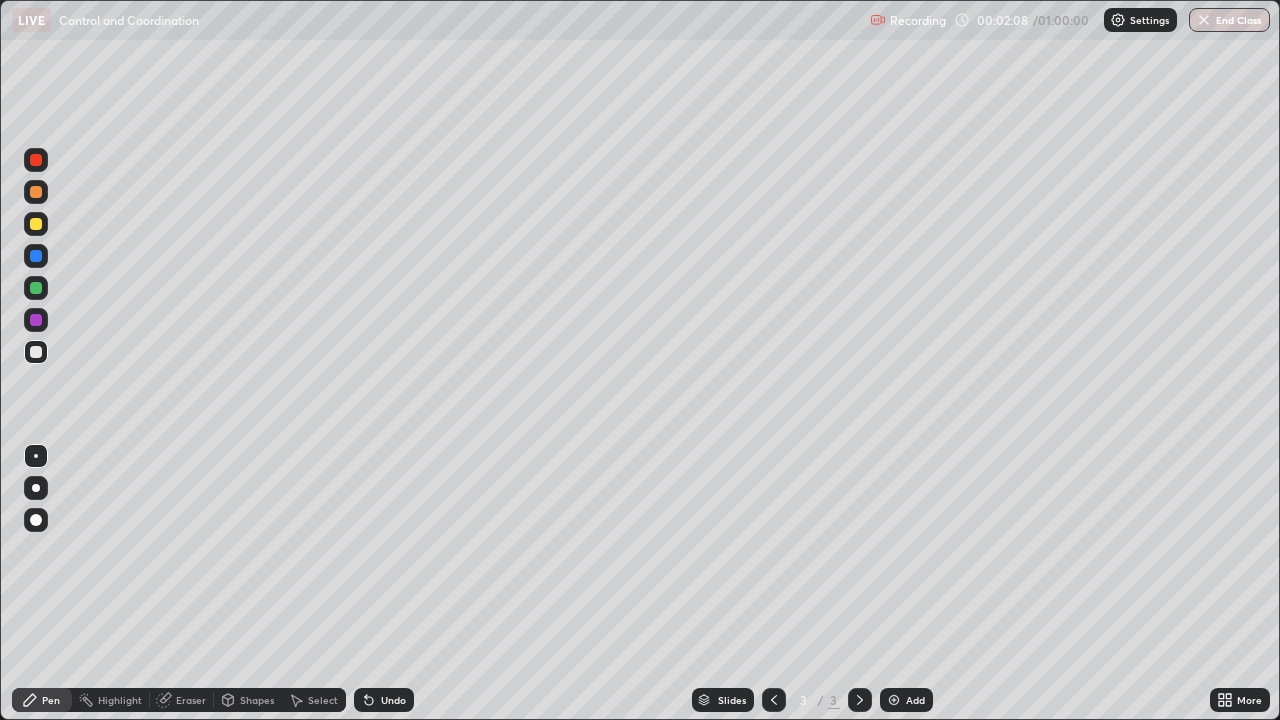 click at bounding box center (36, 224) 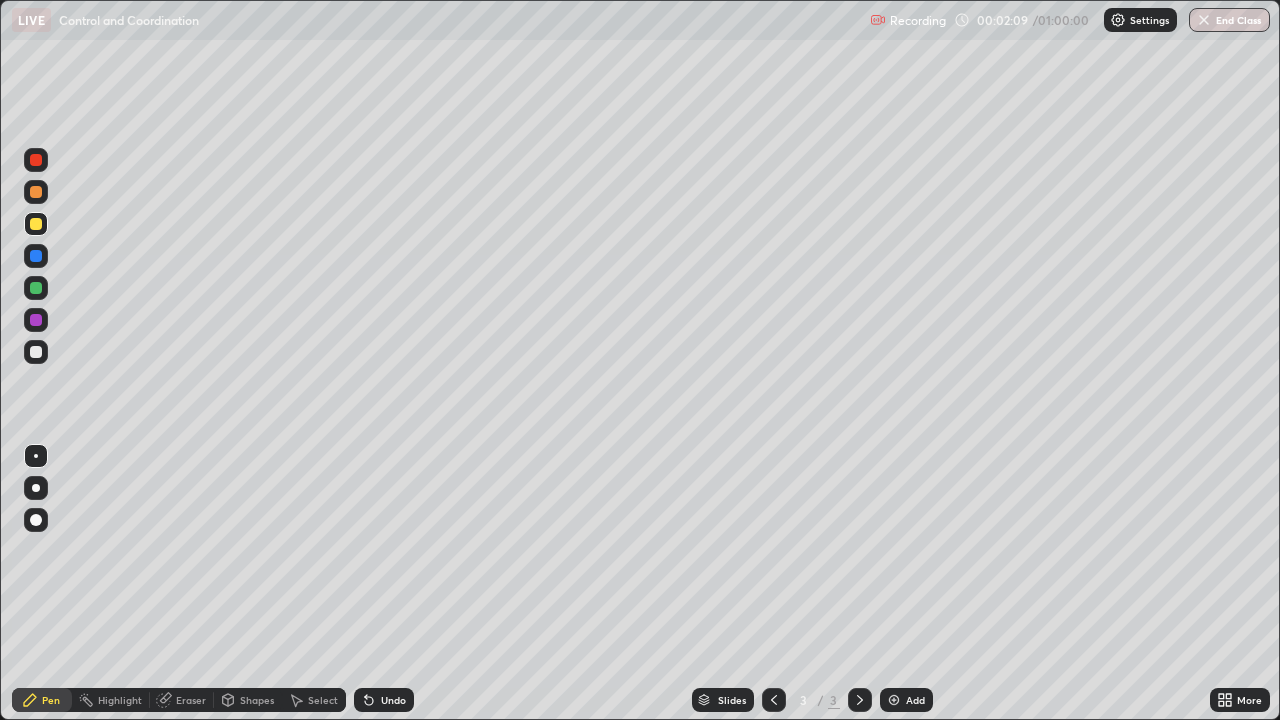 click on "Shapes" at bounding box center (257, 700) 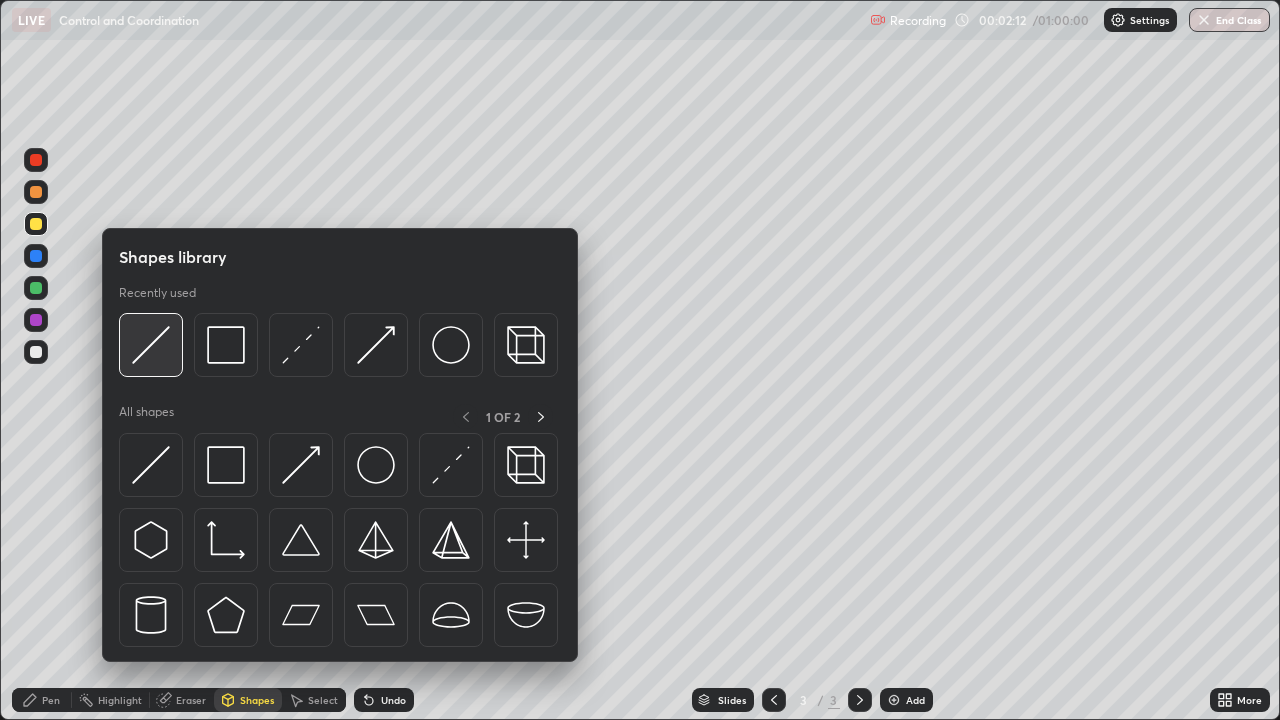 click at bounding box center [151, 345] 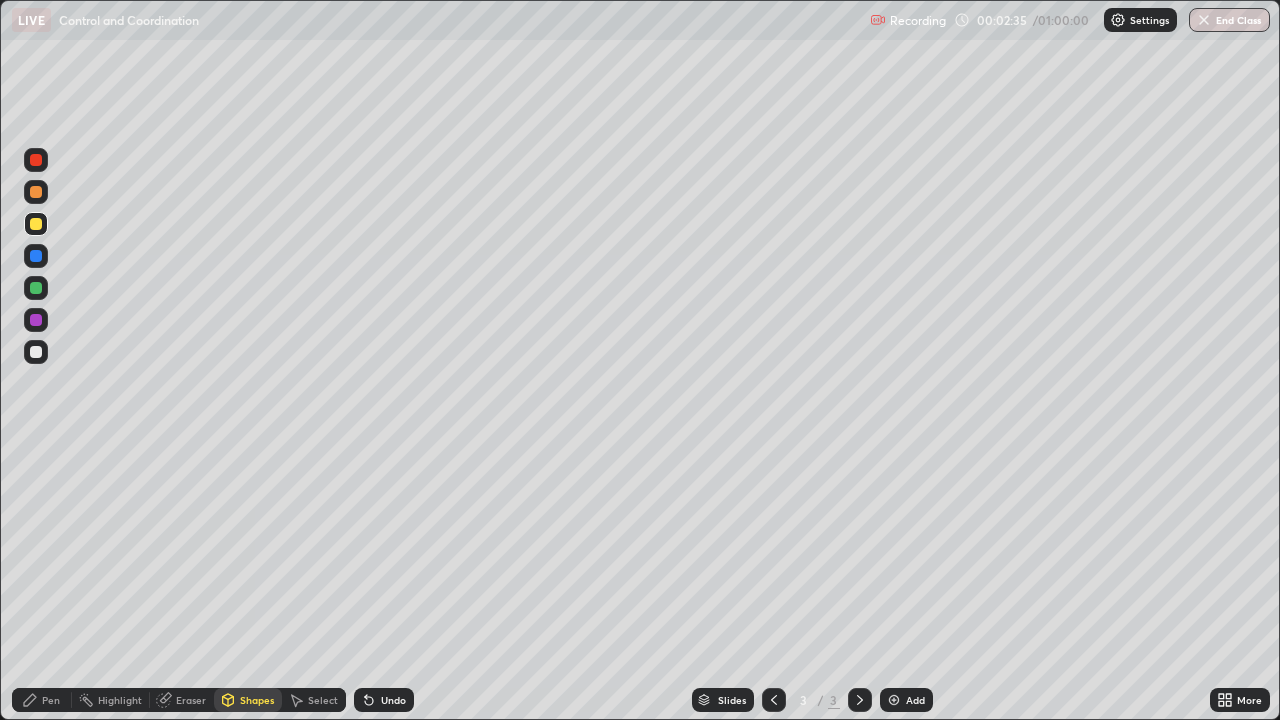 click on "Pen" at bounding box center [51, 700] 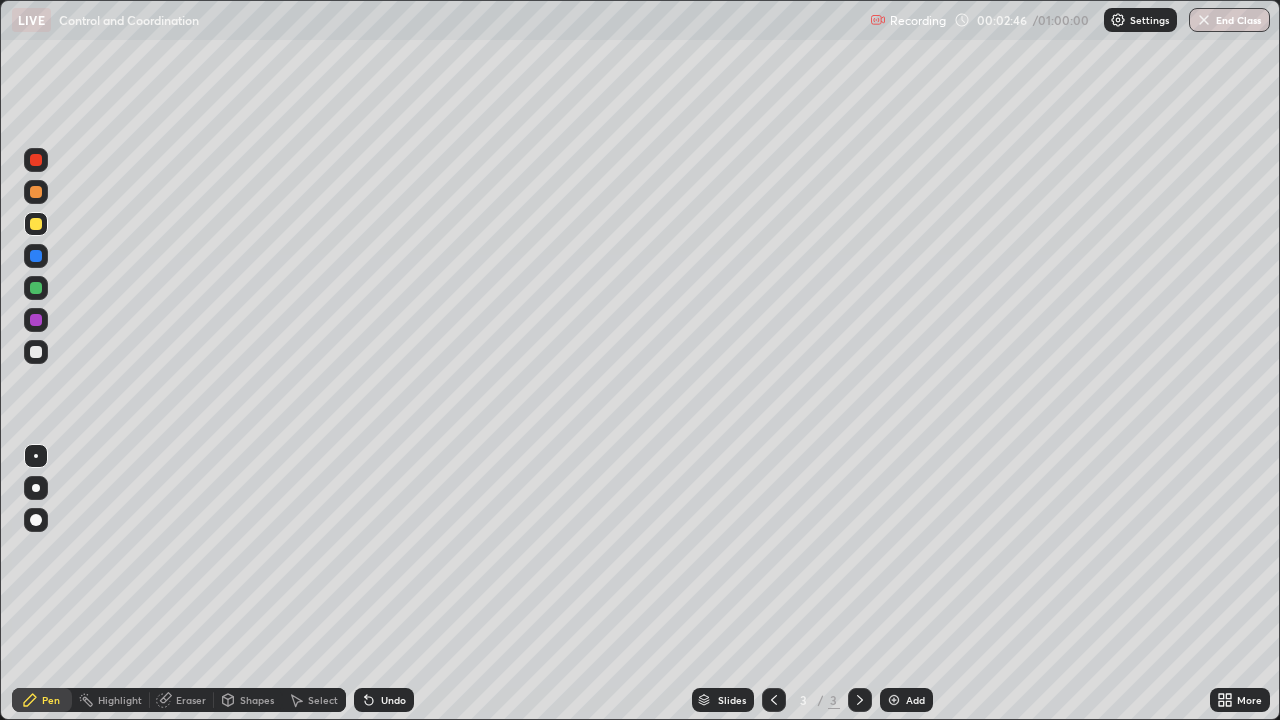 click at bounding box center [36, 160] 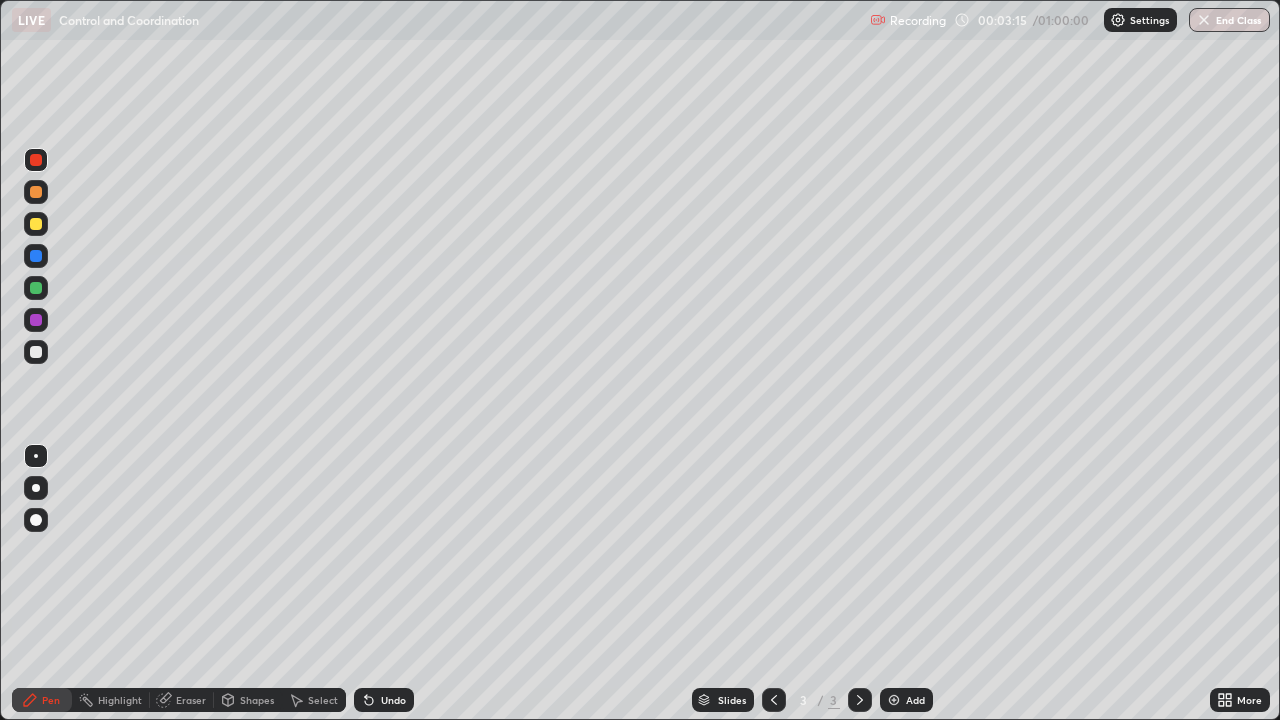 click at bounding box center [36, 288] 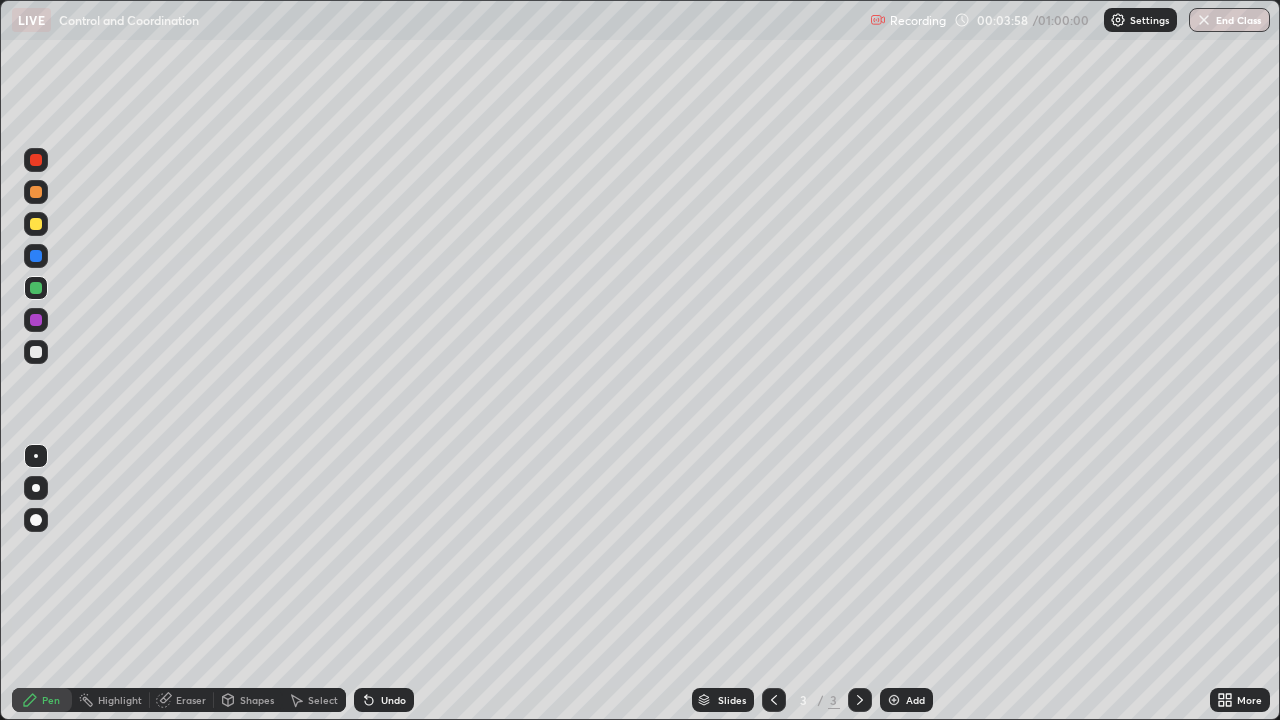 click at bounding box center [36, 160] 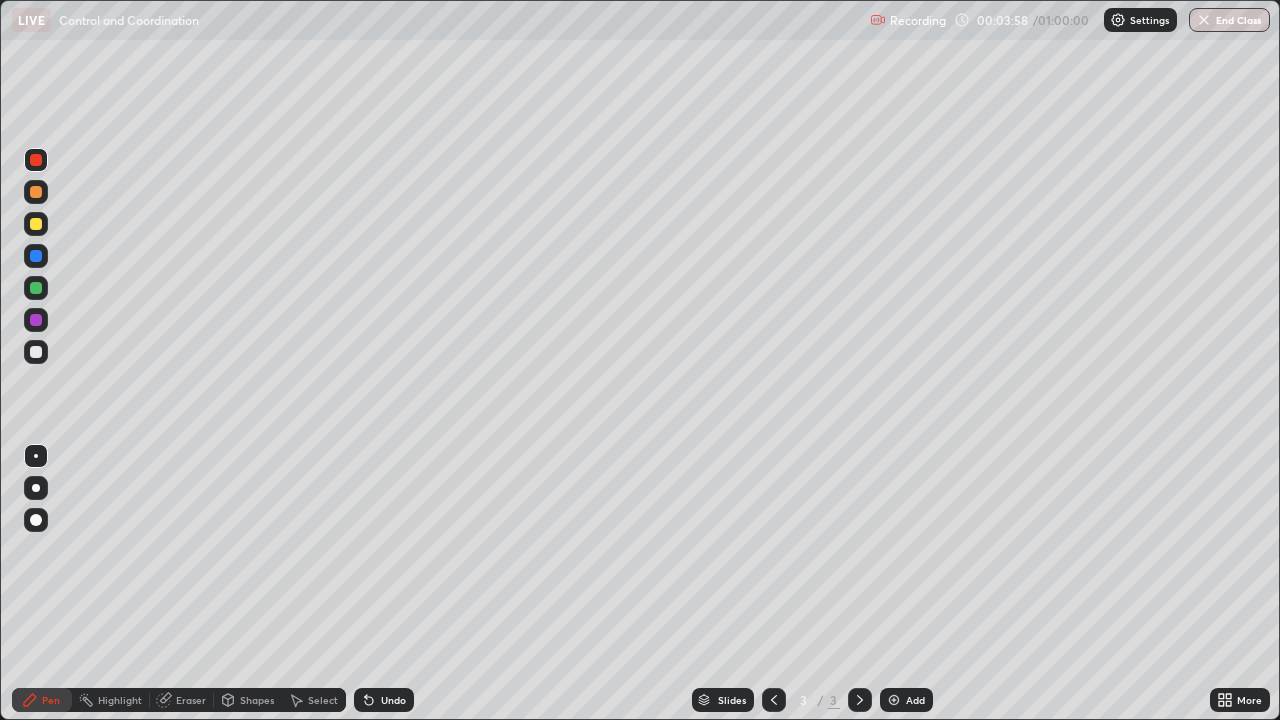 click at bounding box center (36, 160) 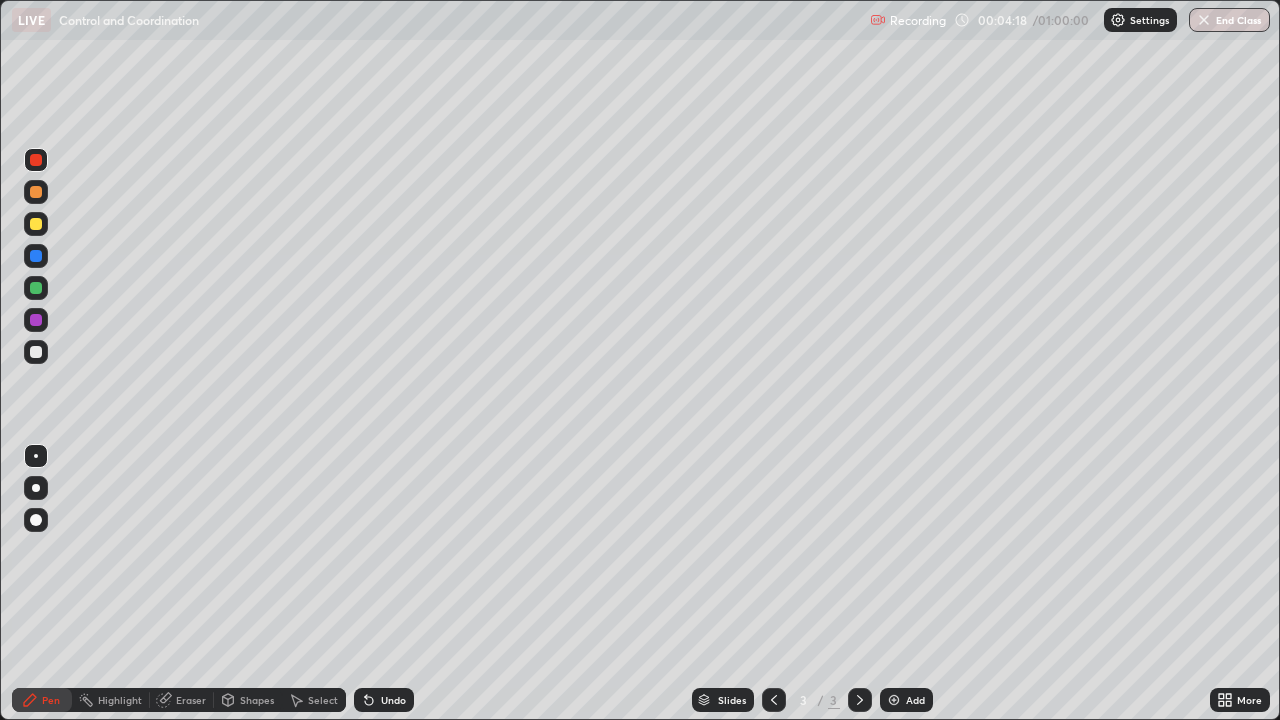click on "Undo" at bounding box center (393, 700) 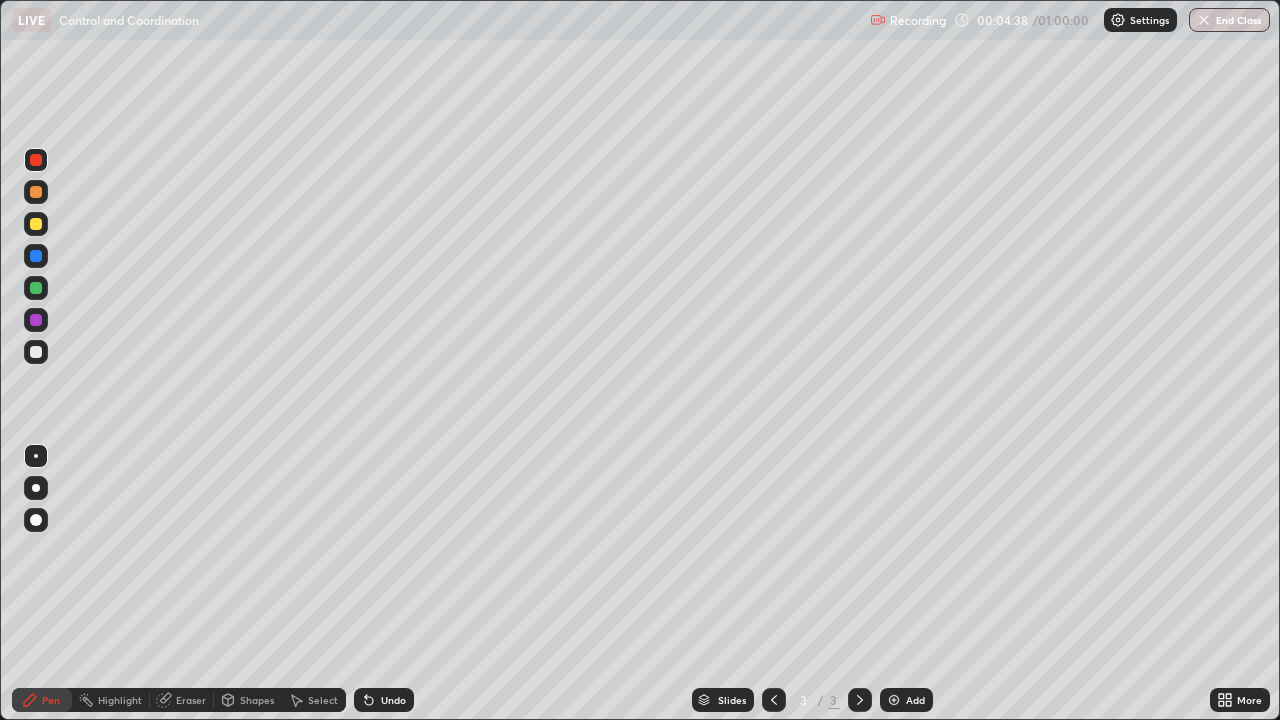 click at bounding box center [36, 256] 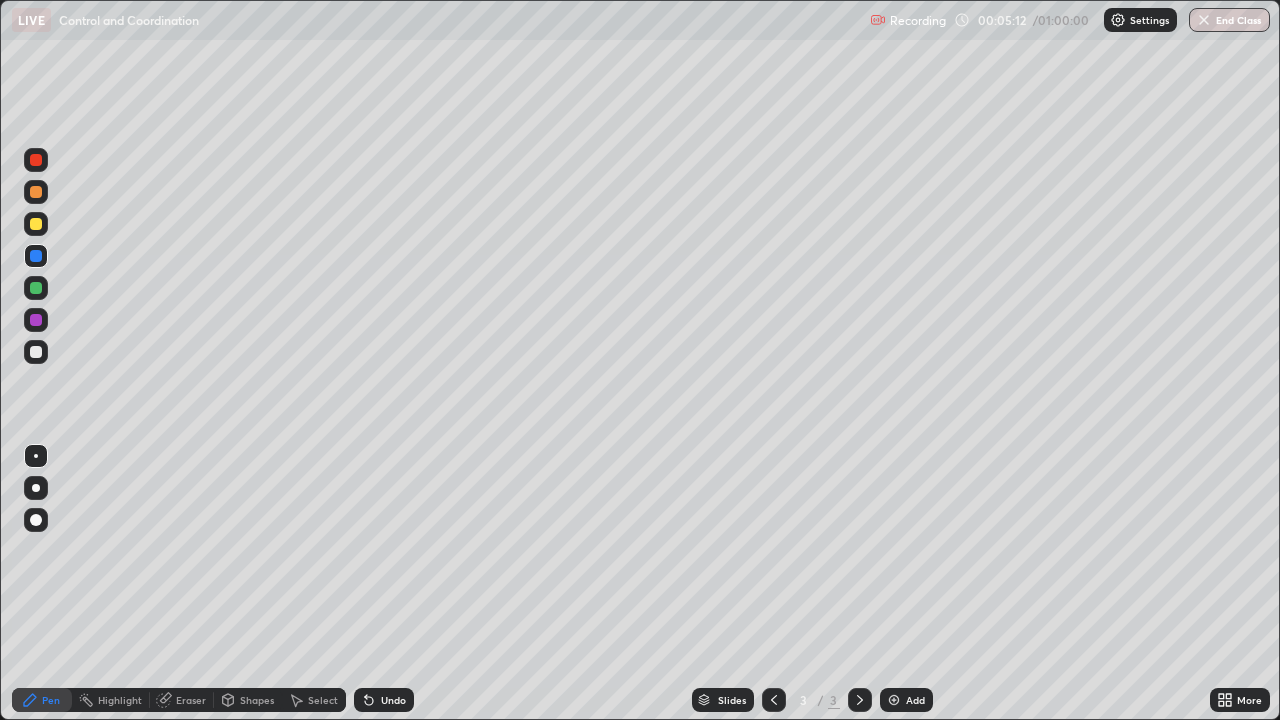 click at bounding box center [36, 288] 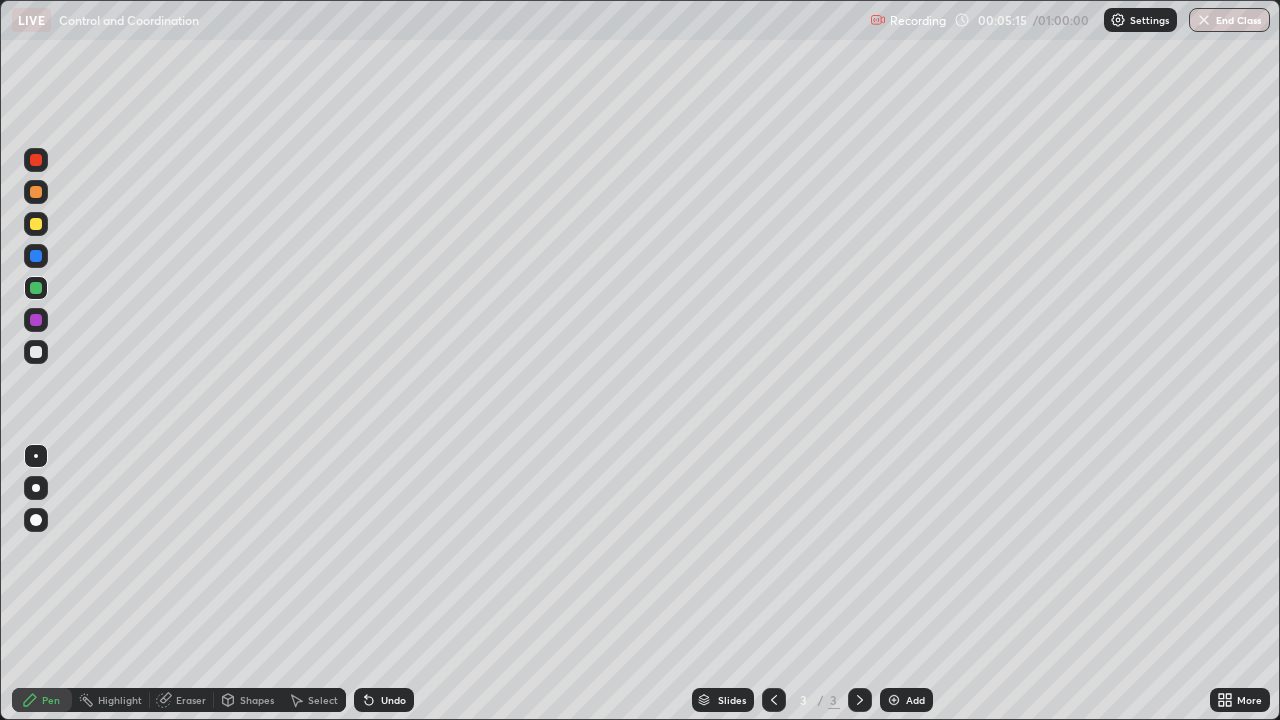 click on "Select" at bounding box center [323, 700] 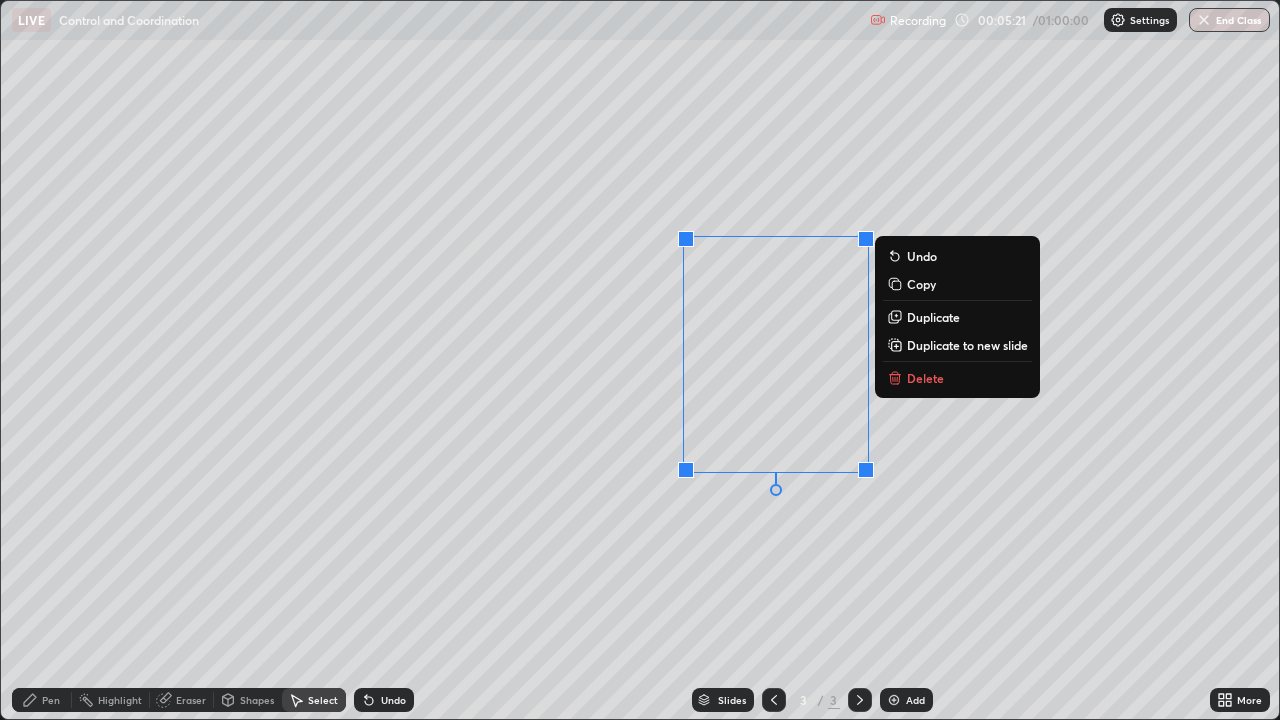 click on "Duplicate" at bounding box center (933, 317) 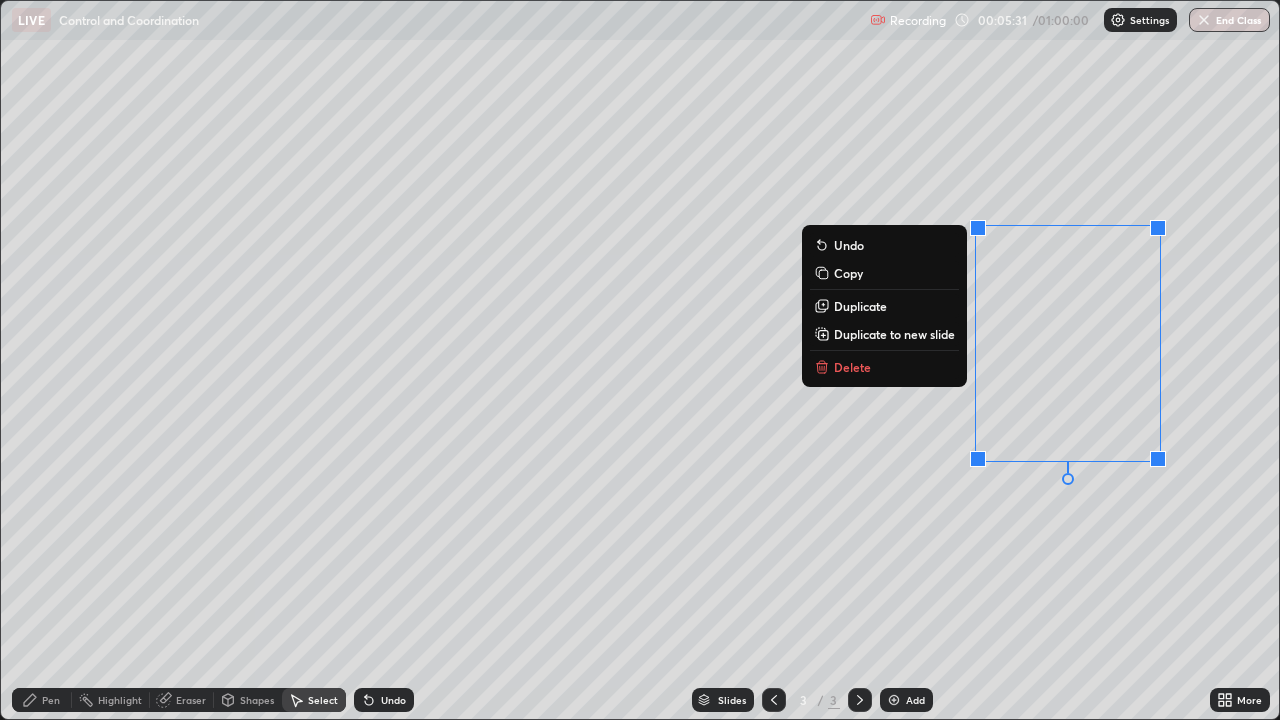 click on "0 ° Undo Copy Duplicate Duplicate to new slide Delete" at bounding box center (640, 360) 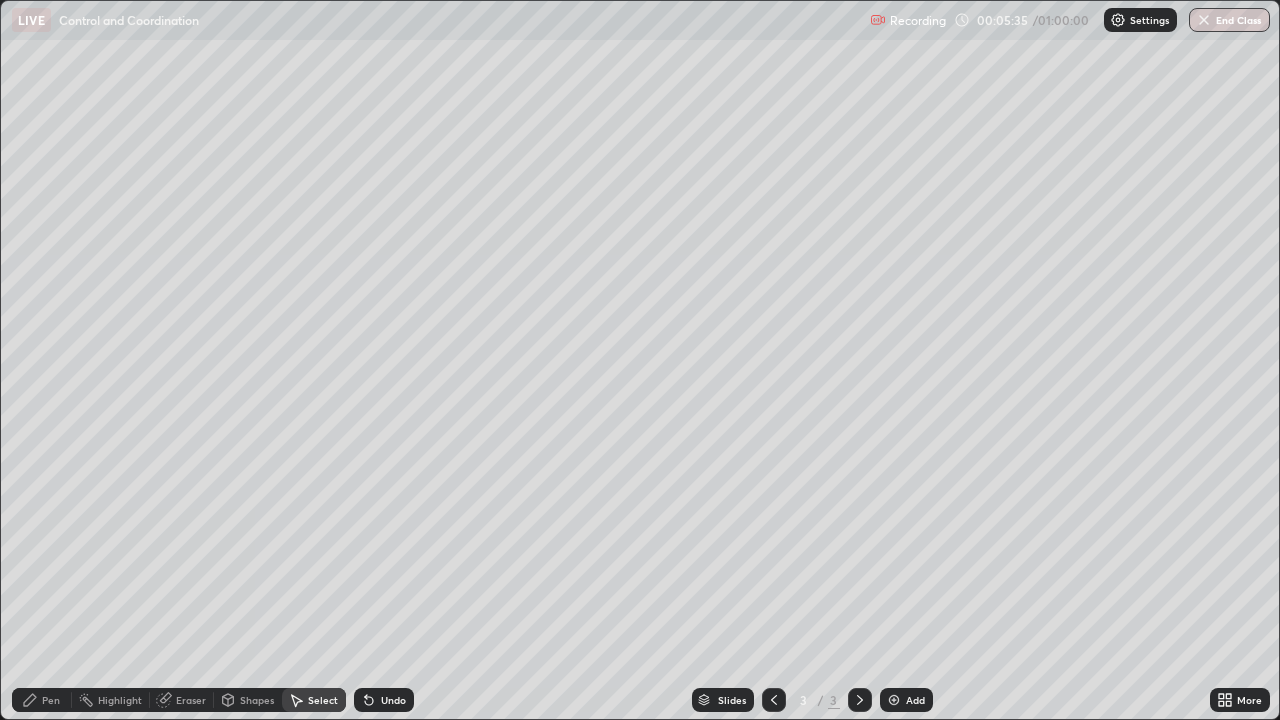 click on "Pen" at bounding box center (42, 700) 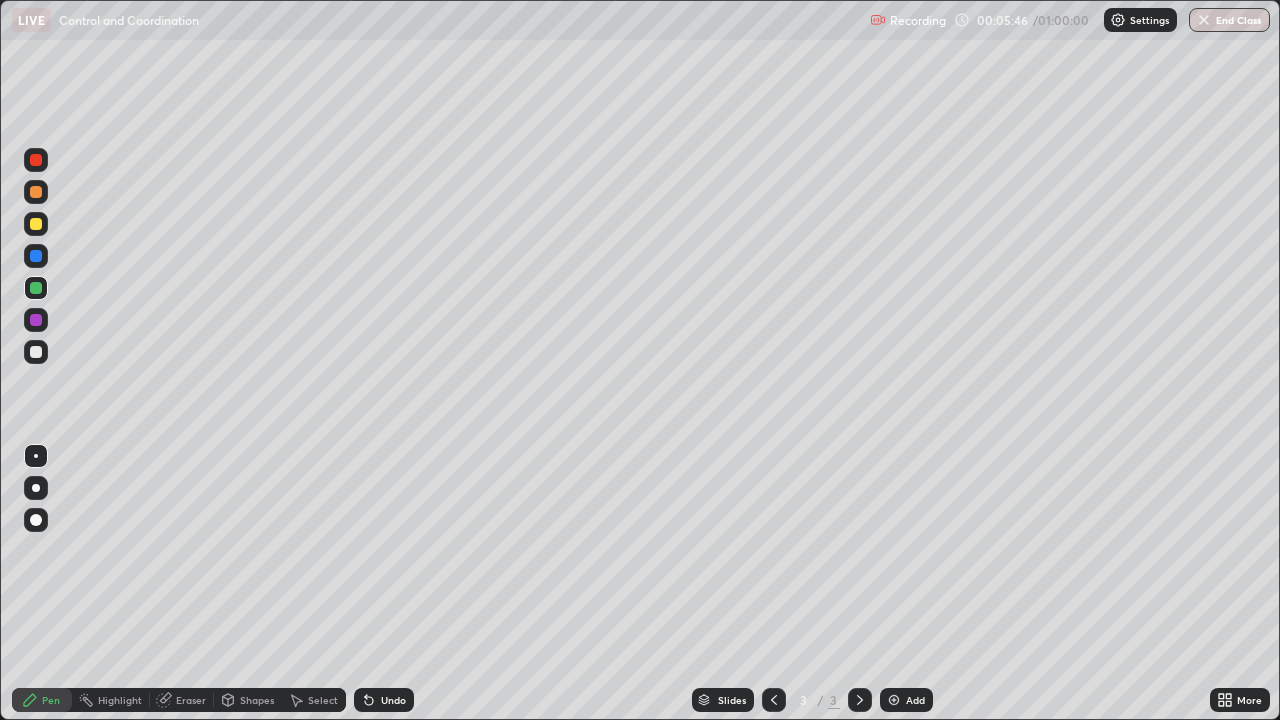 click on "Eraser" at bounding box center (191, 700) 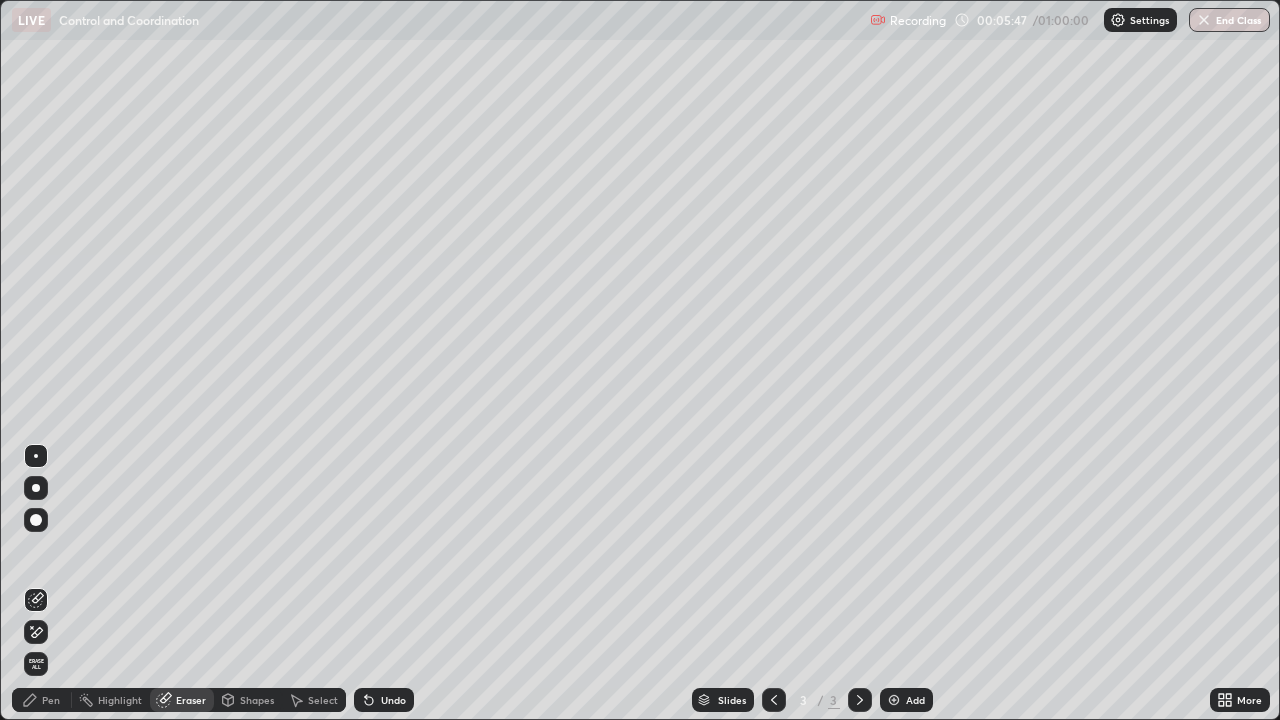 click 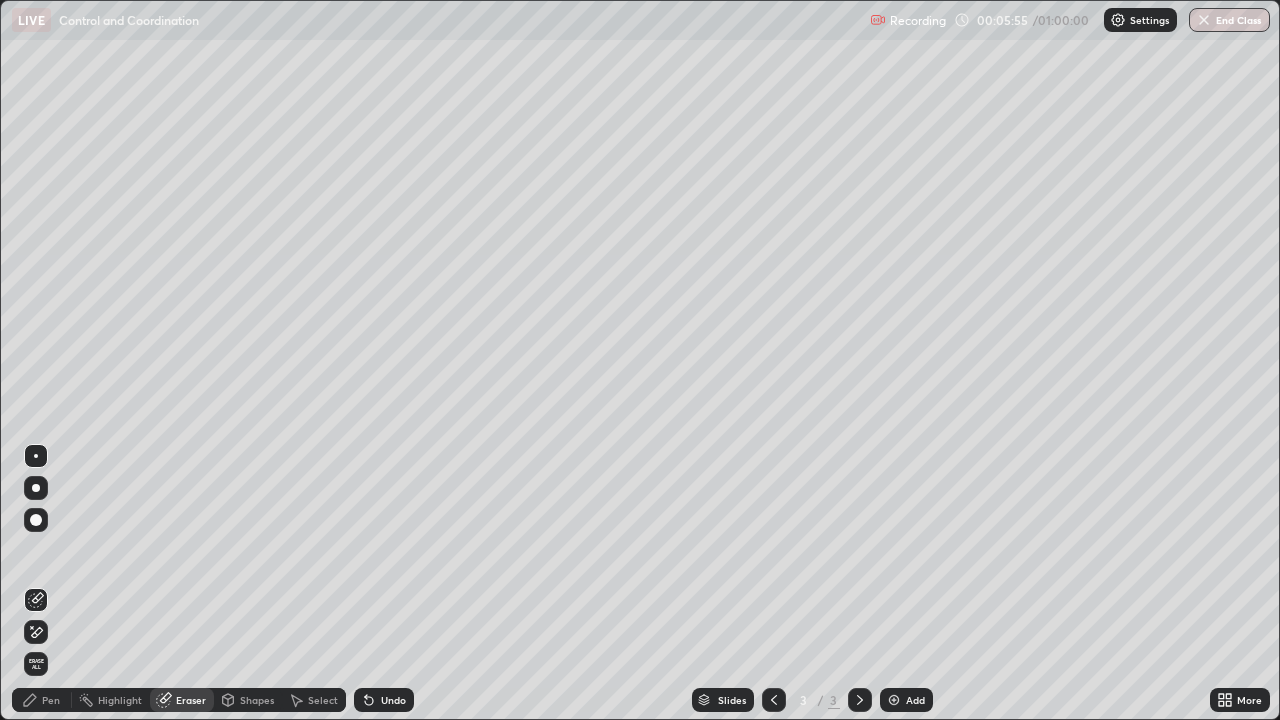 click on "Pen" at bounding box center (42, 700) 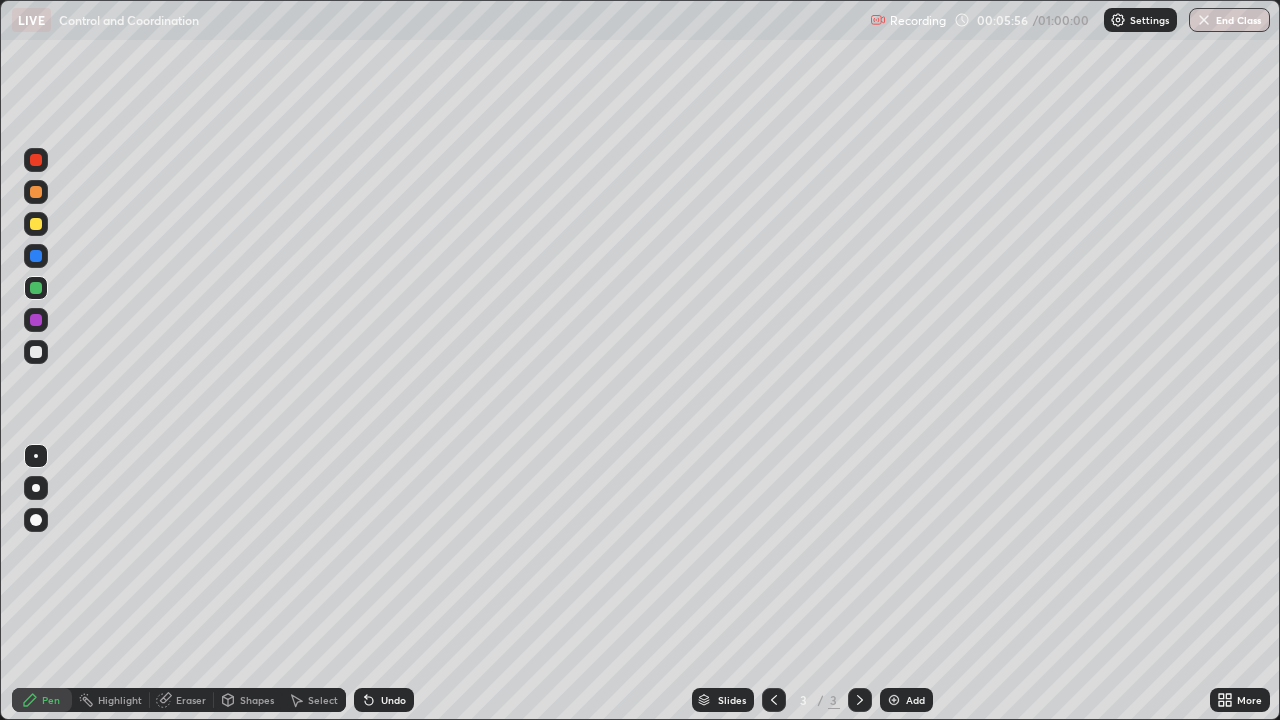 click at bounding box center (36, 288) 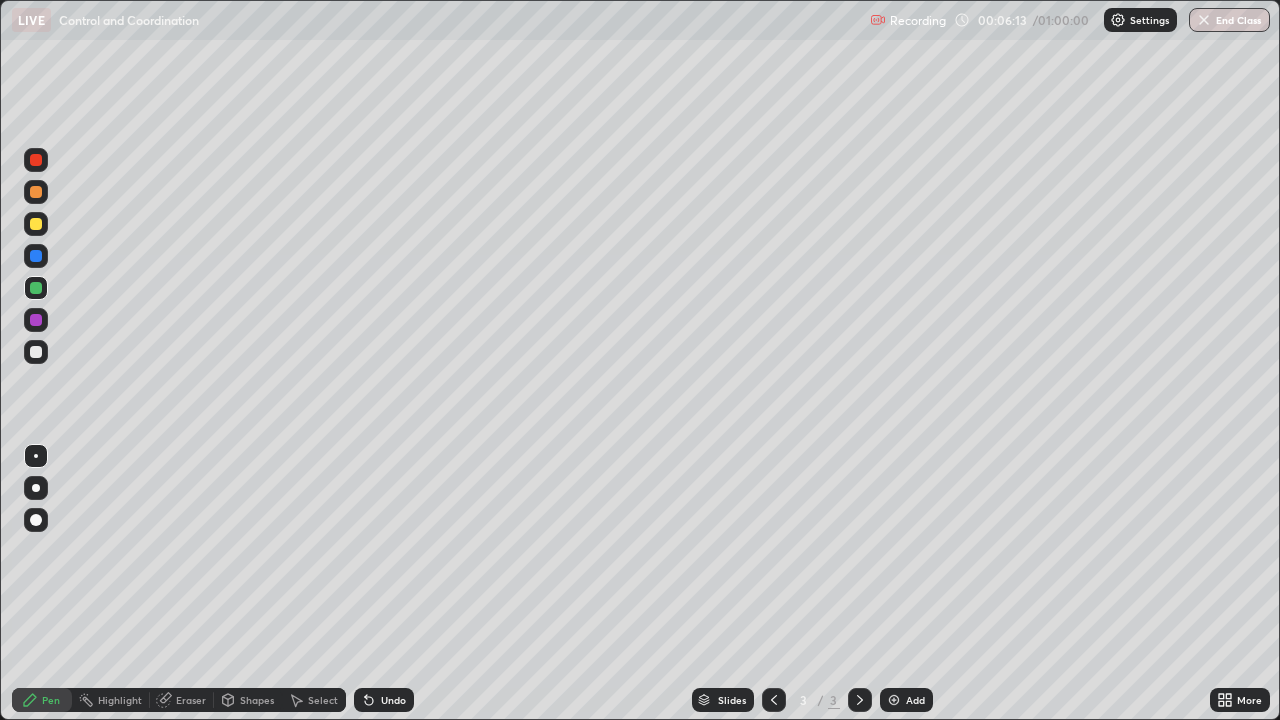click at bounding box center (36, 352) 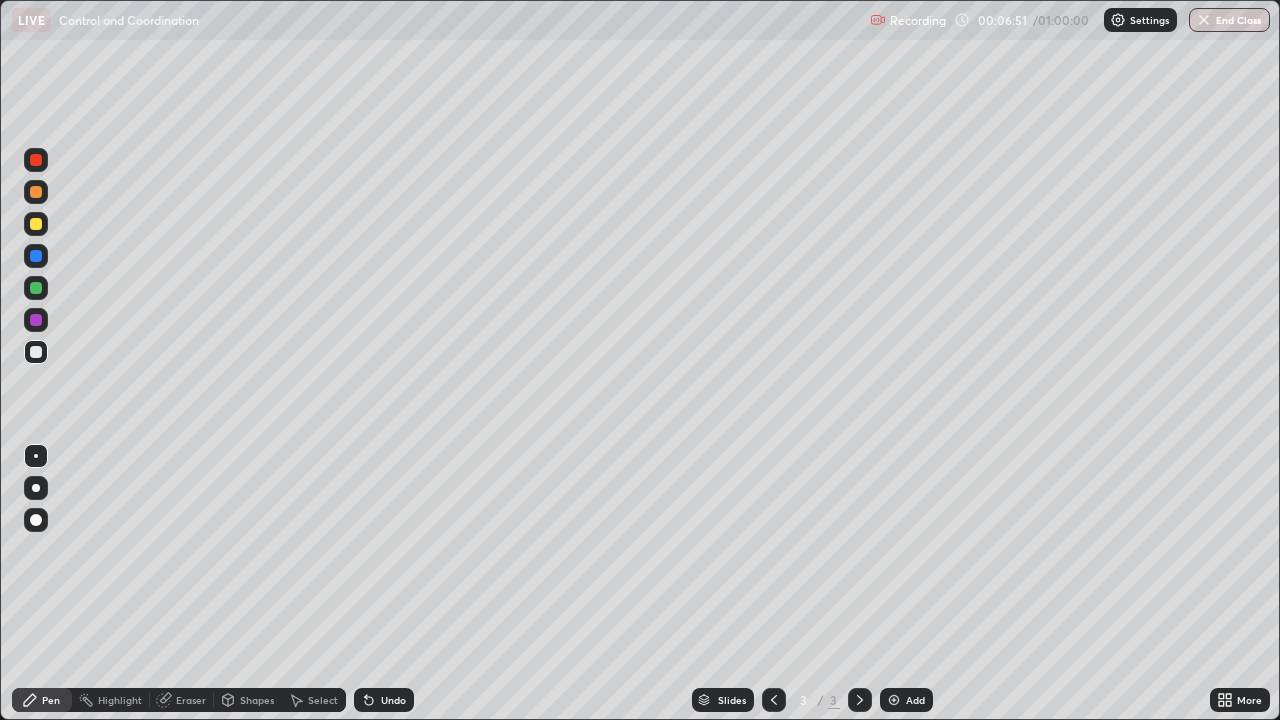 click at bounding box center (36, 352) 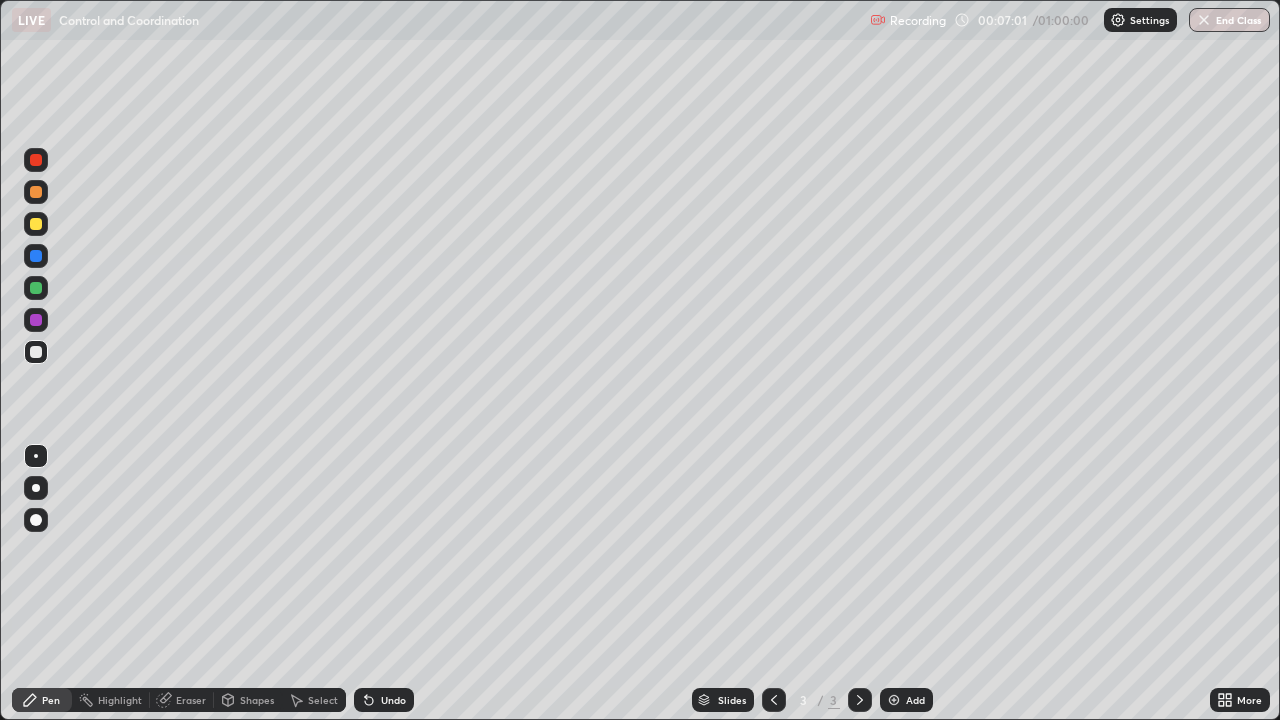 click on "Undo" at bounding box center [384, 700] 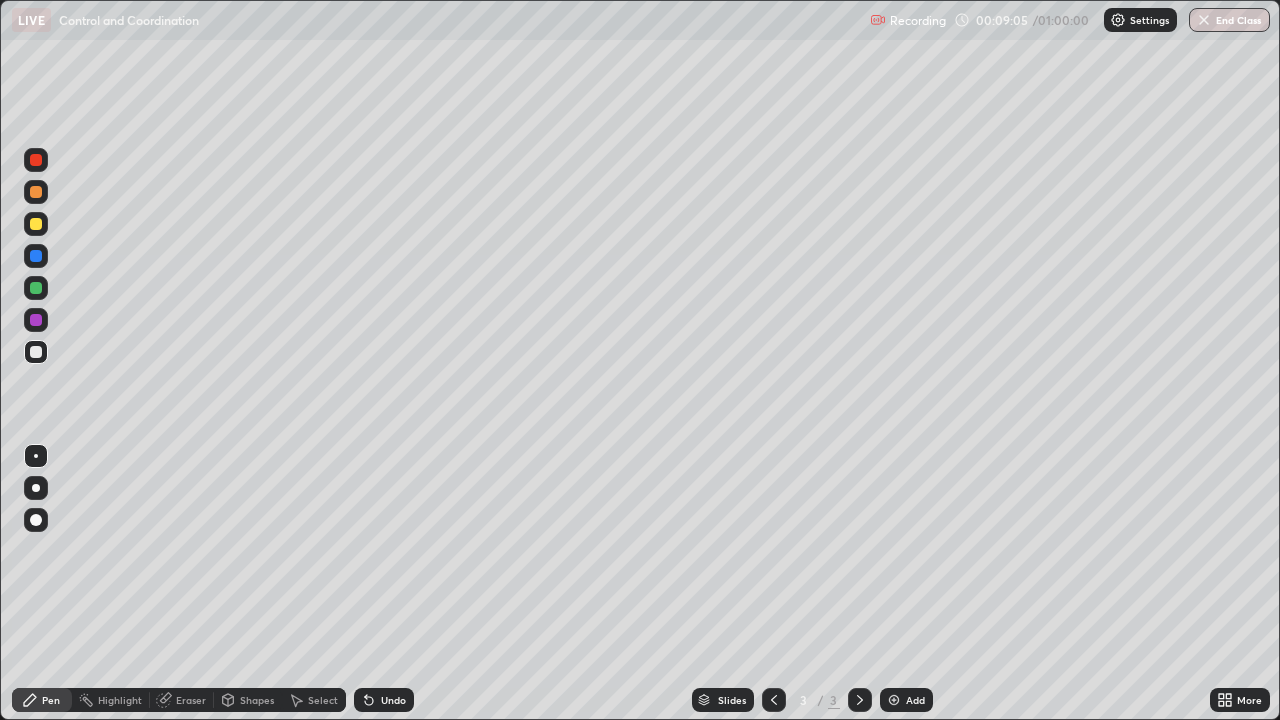 click at bounding box center [894, 700] 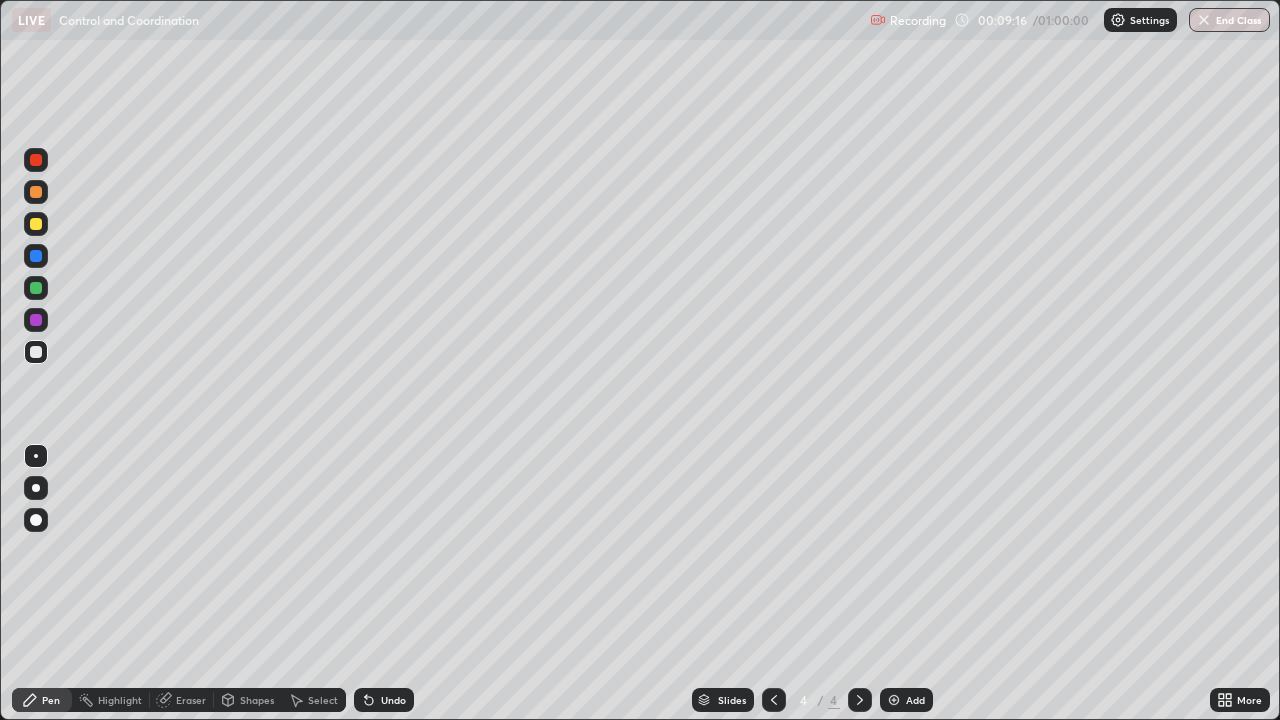 click on "Undo" at bounding box center [393, 700] 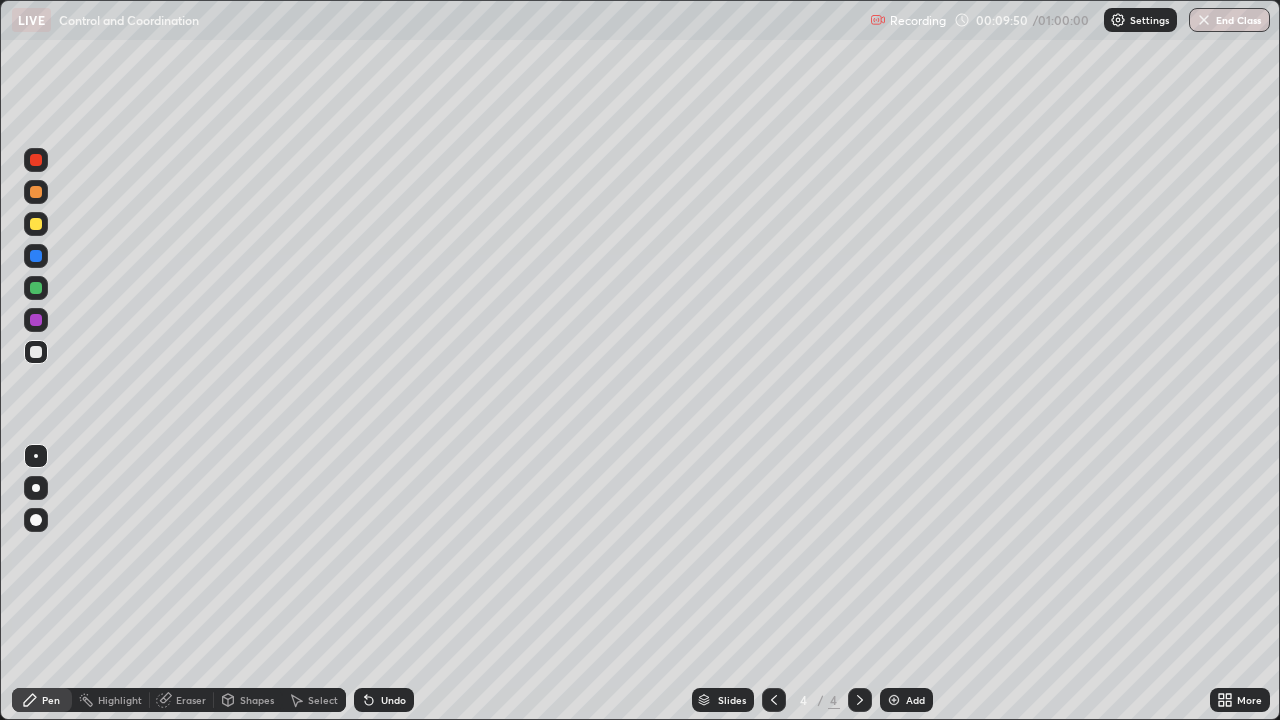click at bounding box center [36, 224] 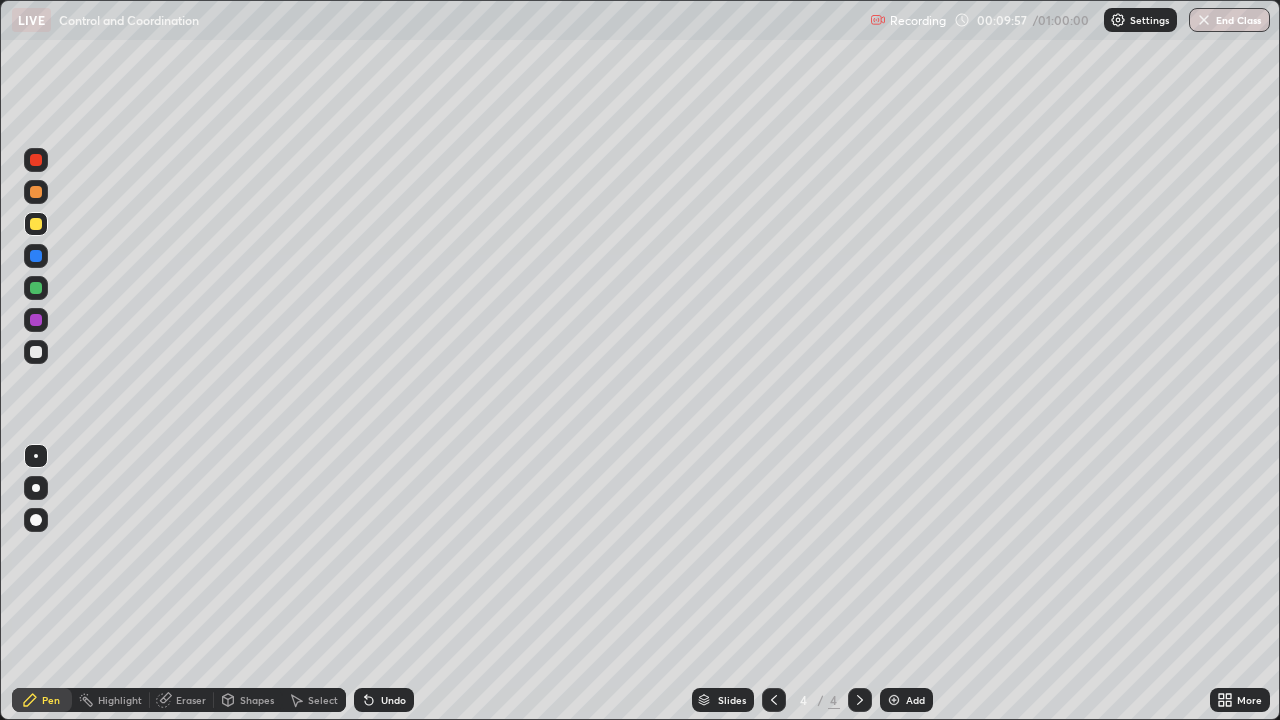 click at bounding box center (36, 160) 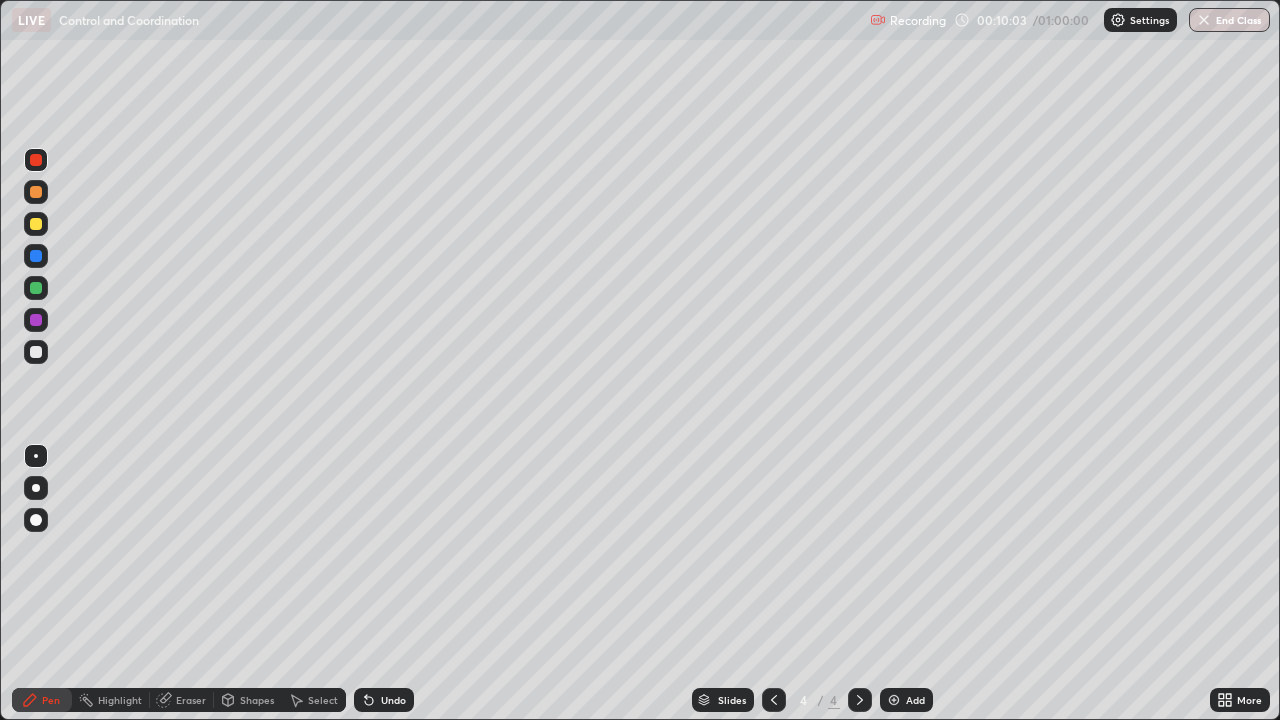 click on "Undo" at bounding box center (393, 700) 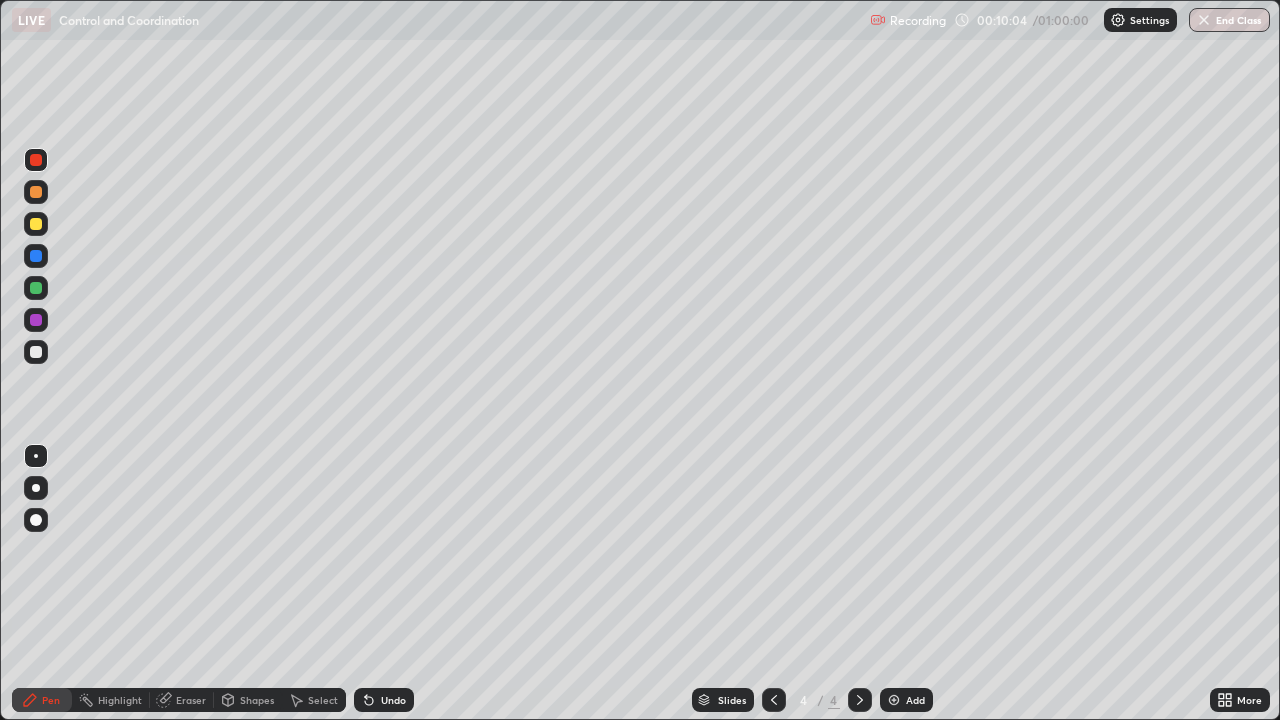 click on "Undo" at bounding box center (393, 700) 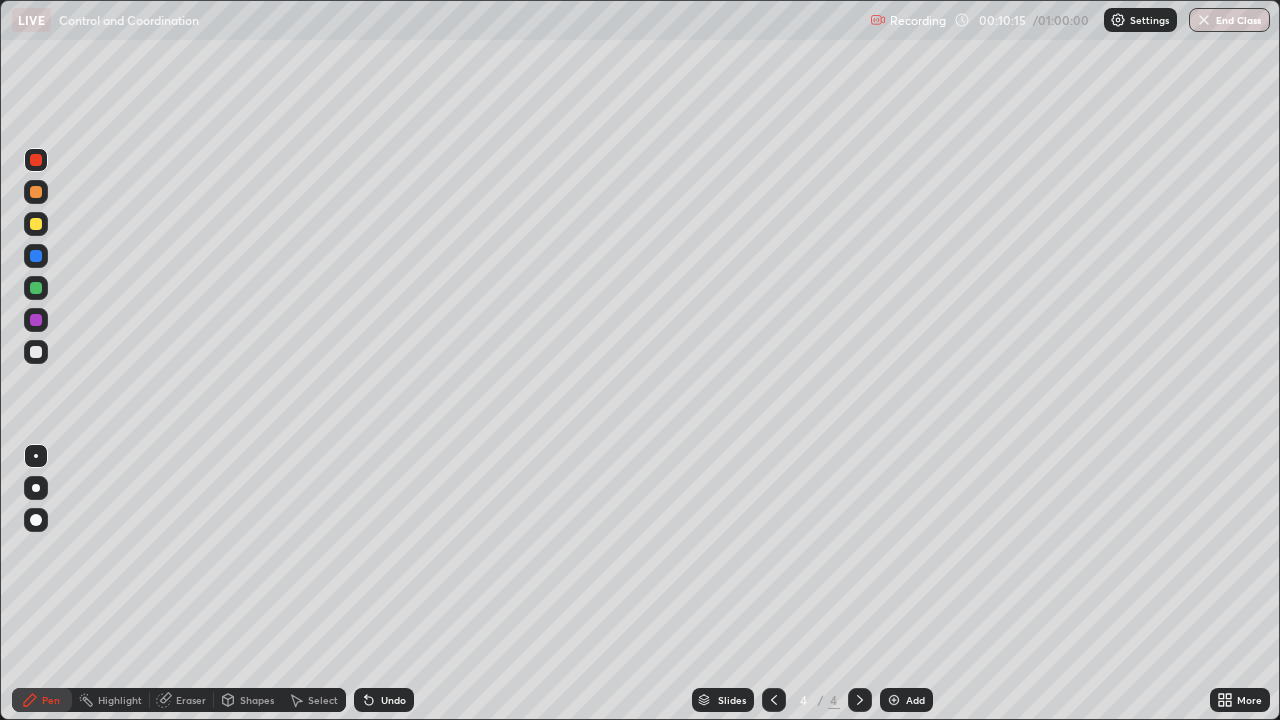 click at bounding box center [36, 288] 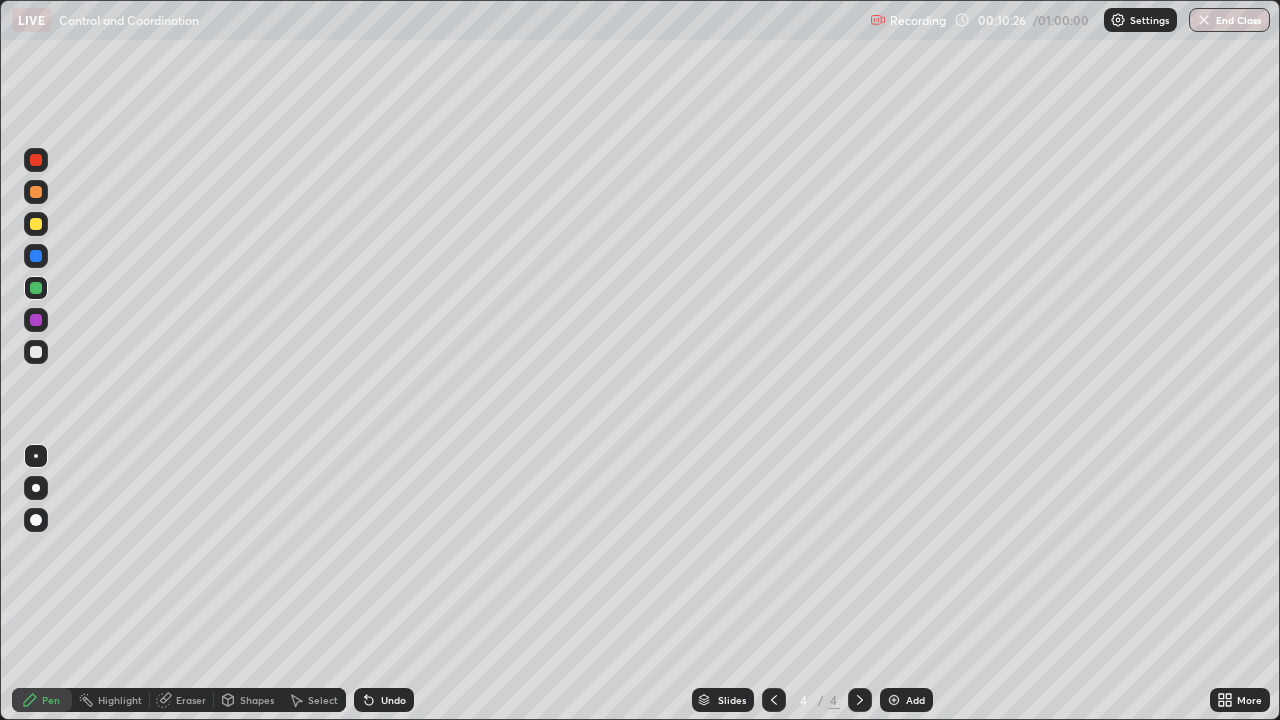 click at bounding box center [36, 160] 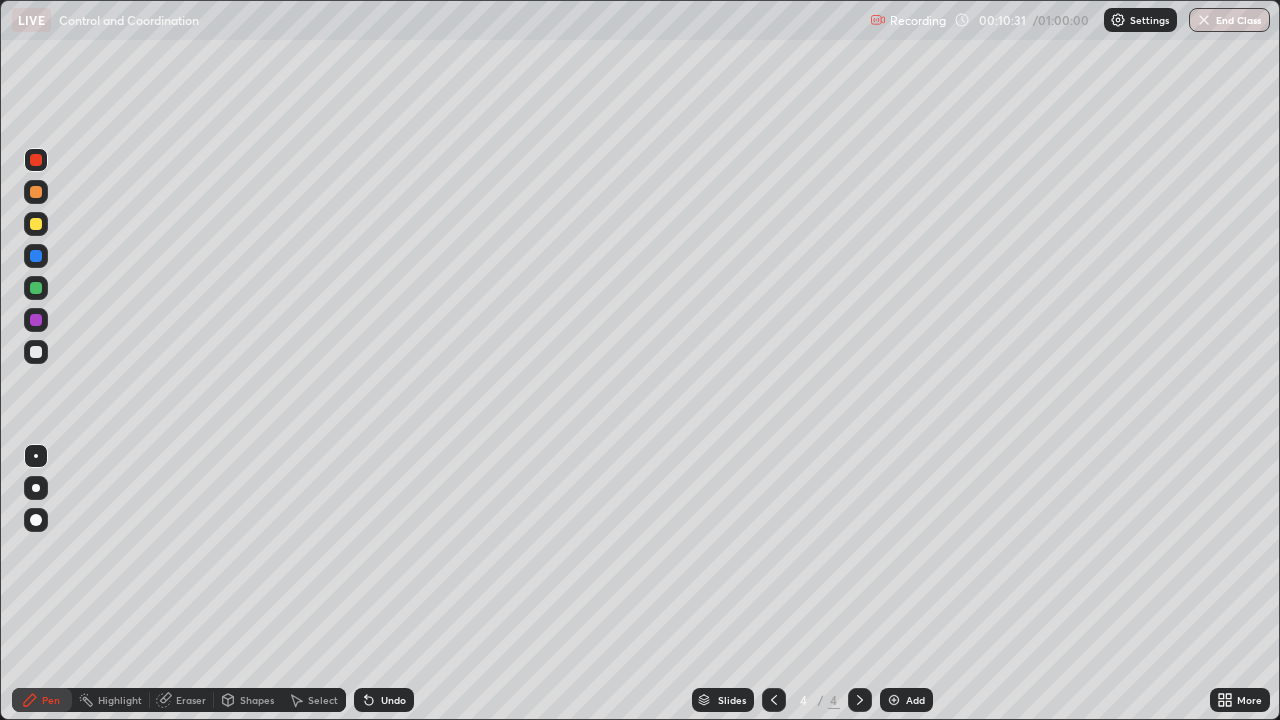 click at bounding box center [36, 288] 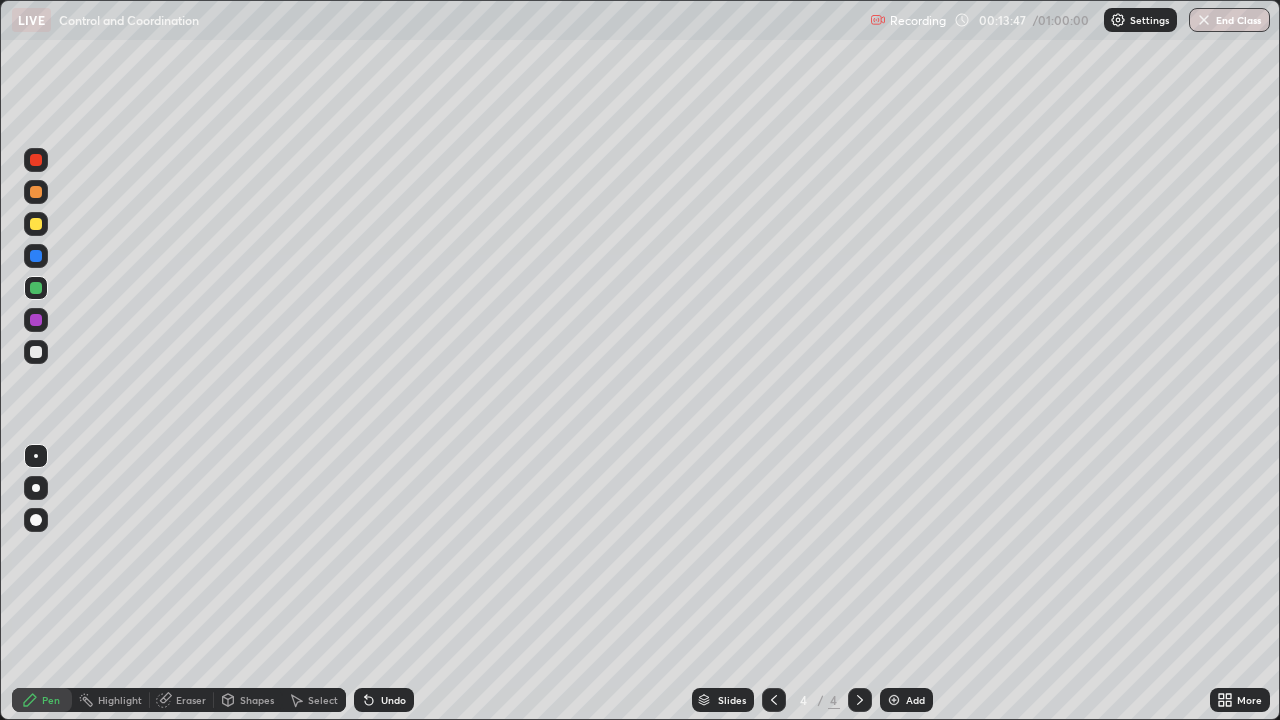 click at bounding box center (36, 352) 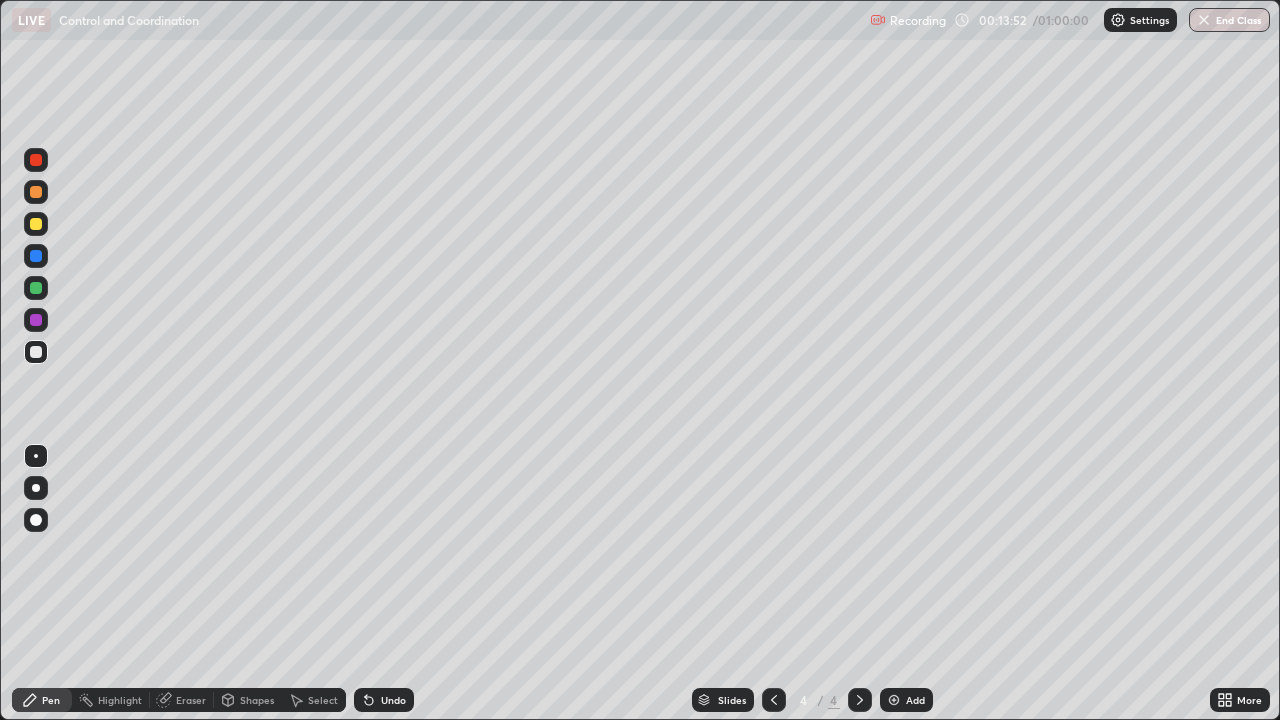 click on "Undo" at bounding box center (393, 700) 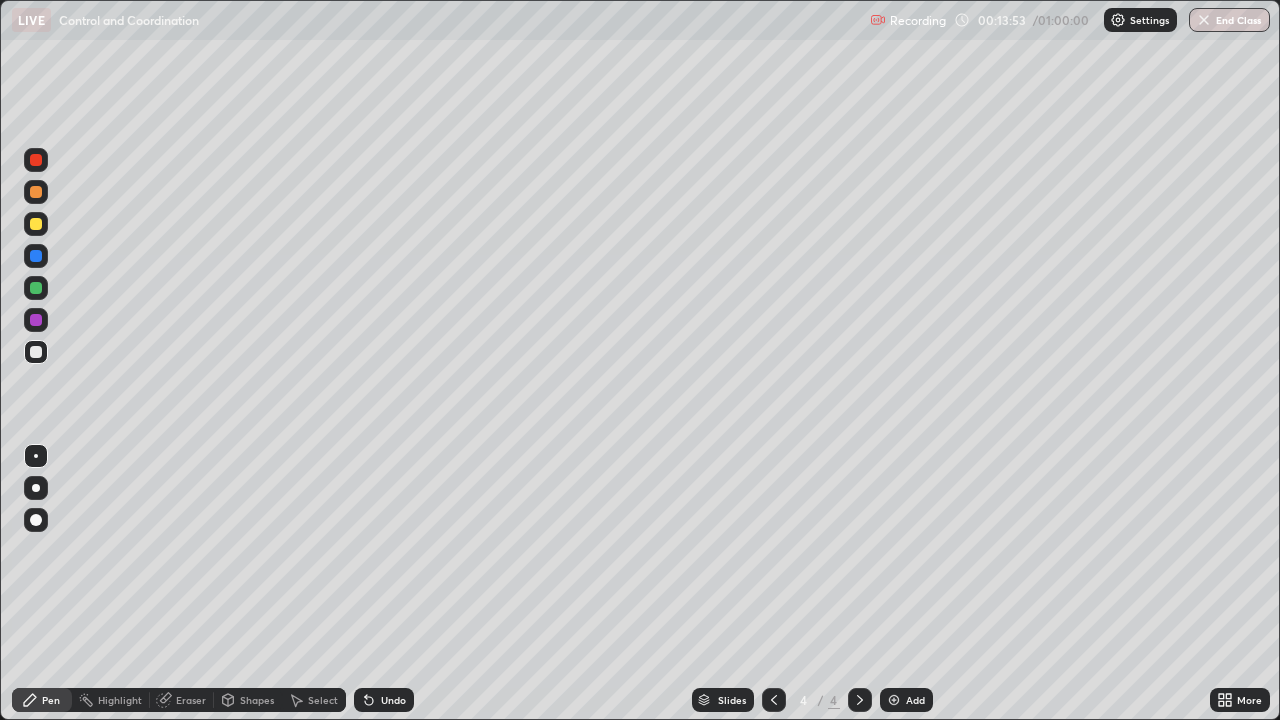 click on "Undo" at bounding box center [393, 700] 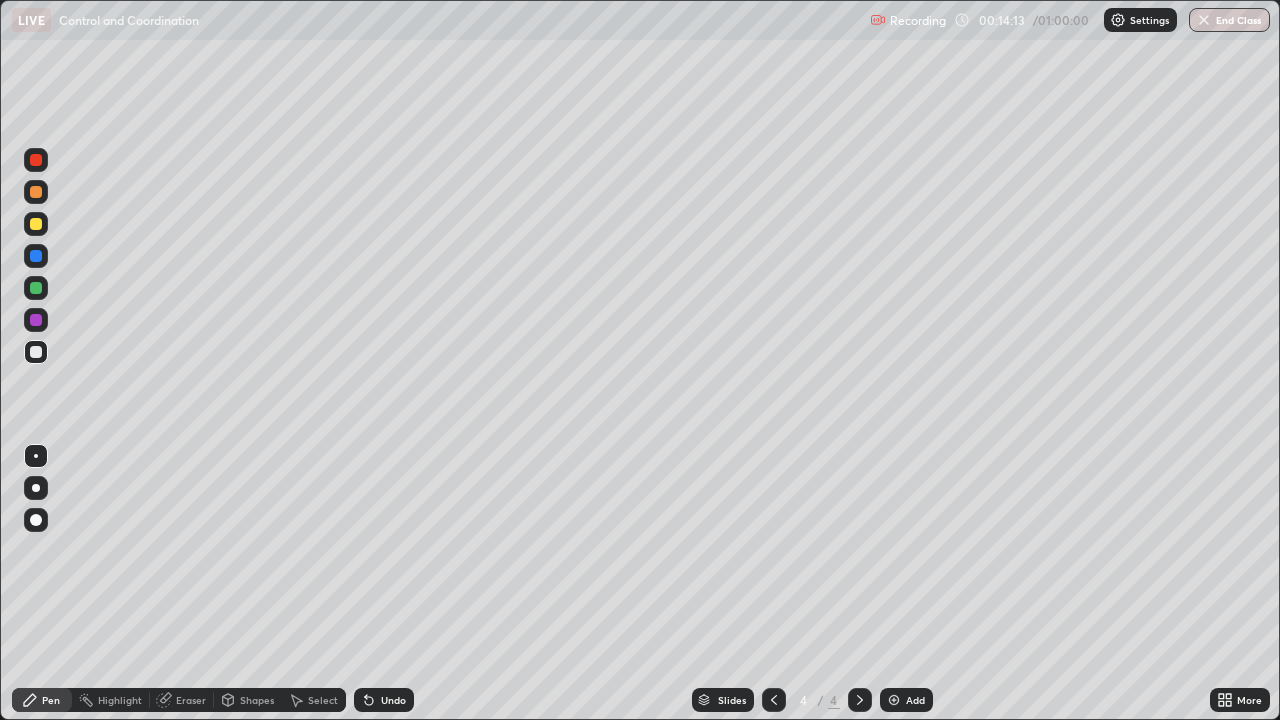 click on "Undo" at bounding box center (393, 700) 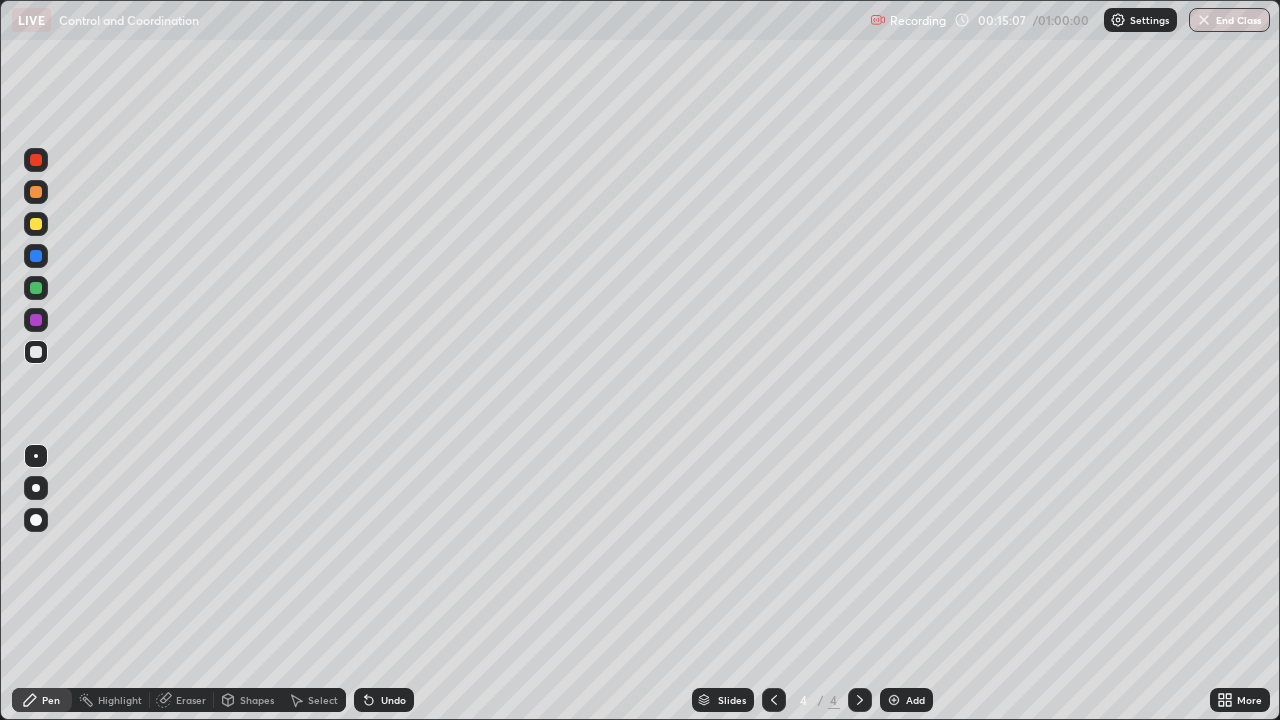 click at bounding box center (36, 224) 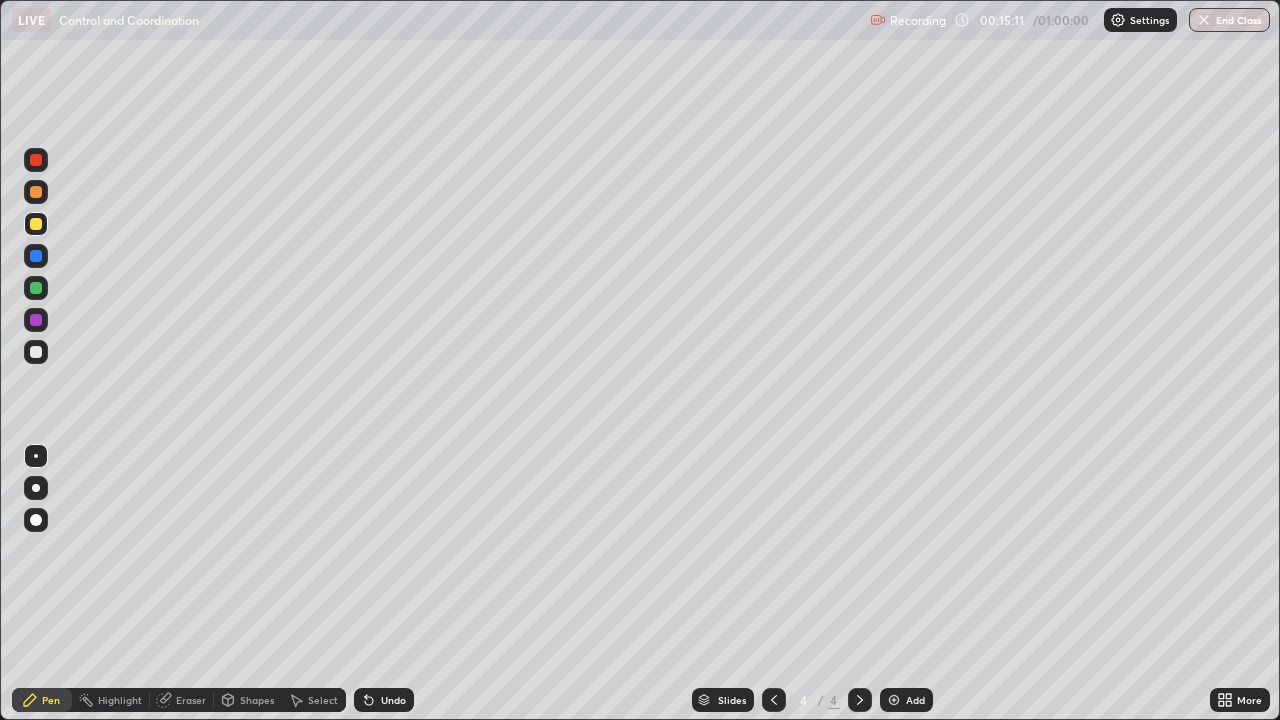 click on "Undo" at bounding box center (384, 700) 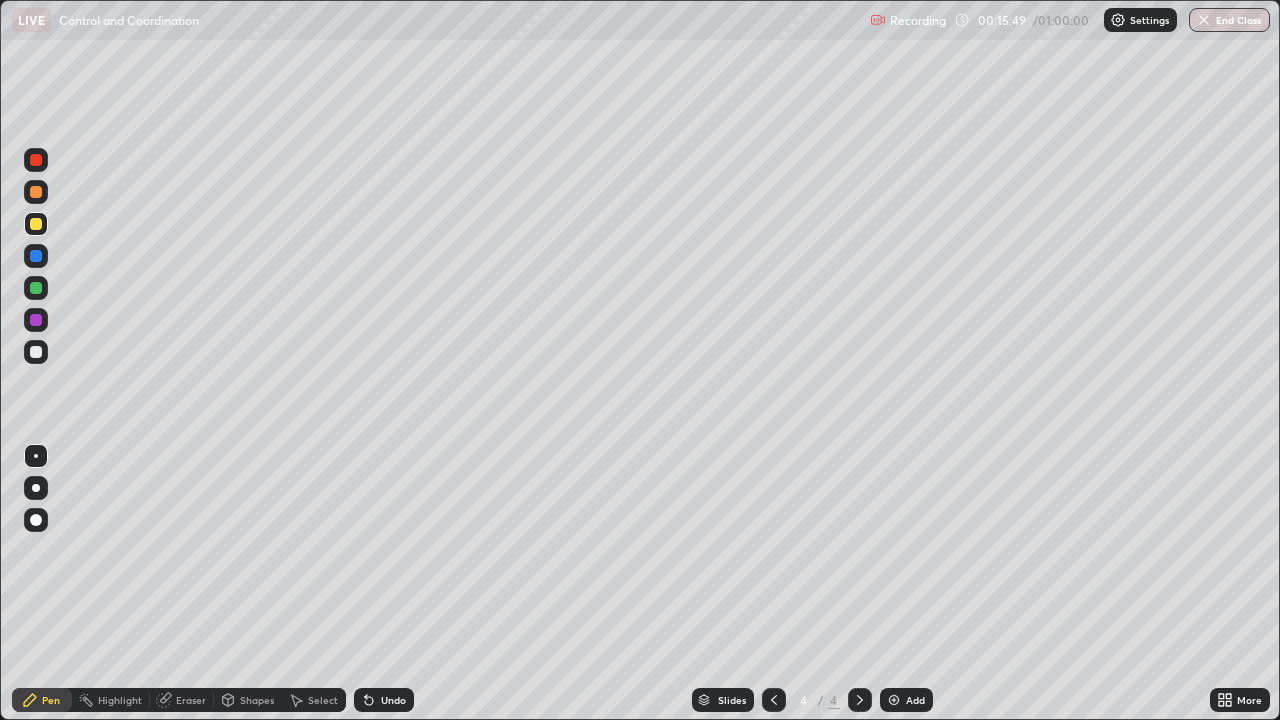 click on "Undo" at bounding box center (393, 700) 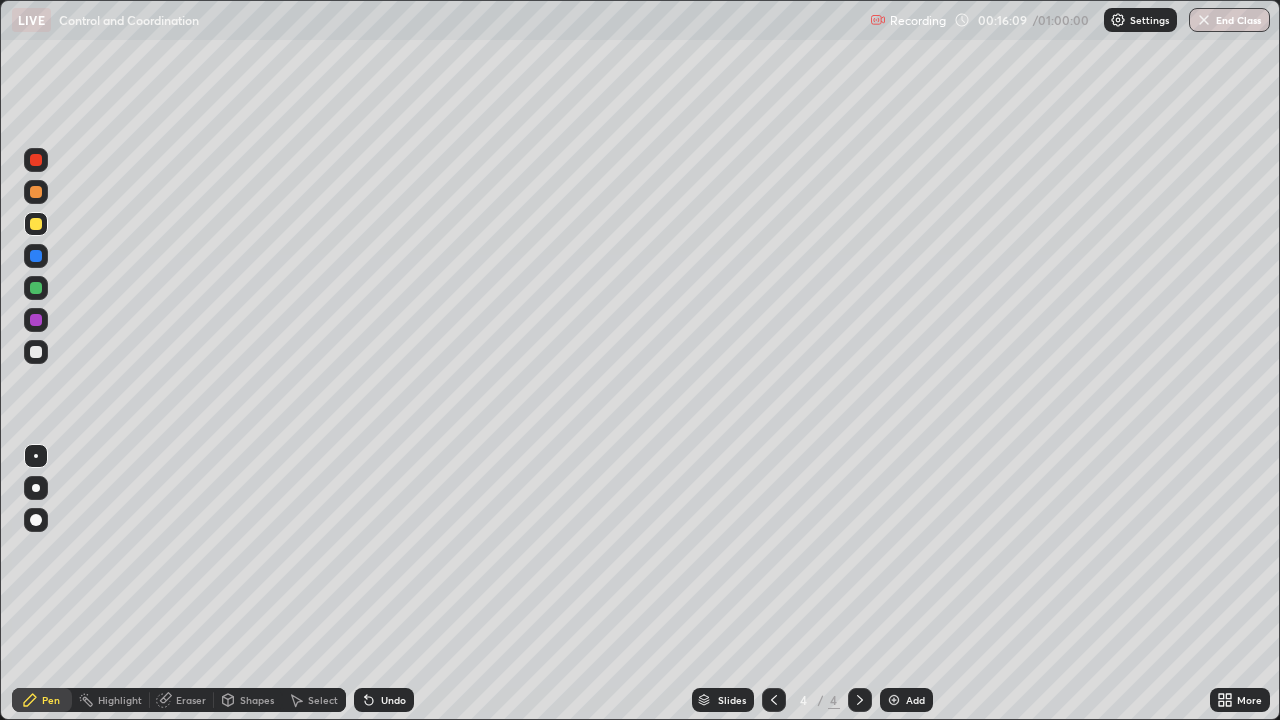 click on "Undo" at bounding box center [393, 700] 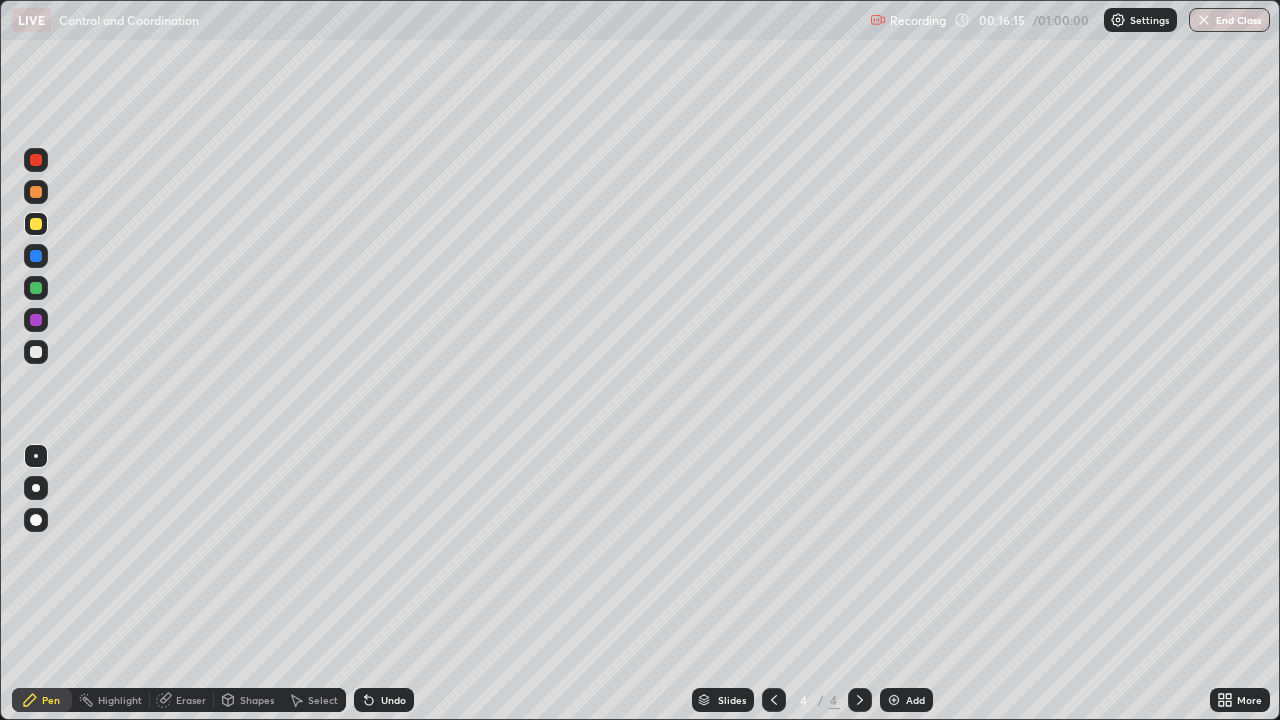 click on "Undo" at bounding box center (393, 700) 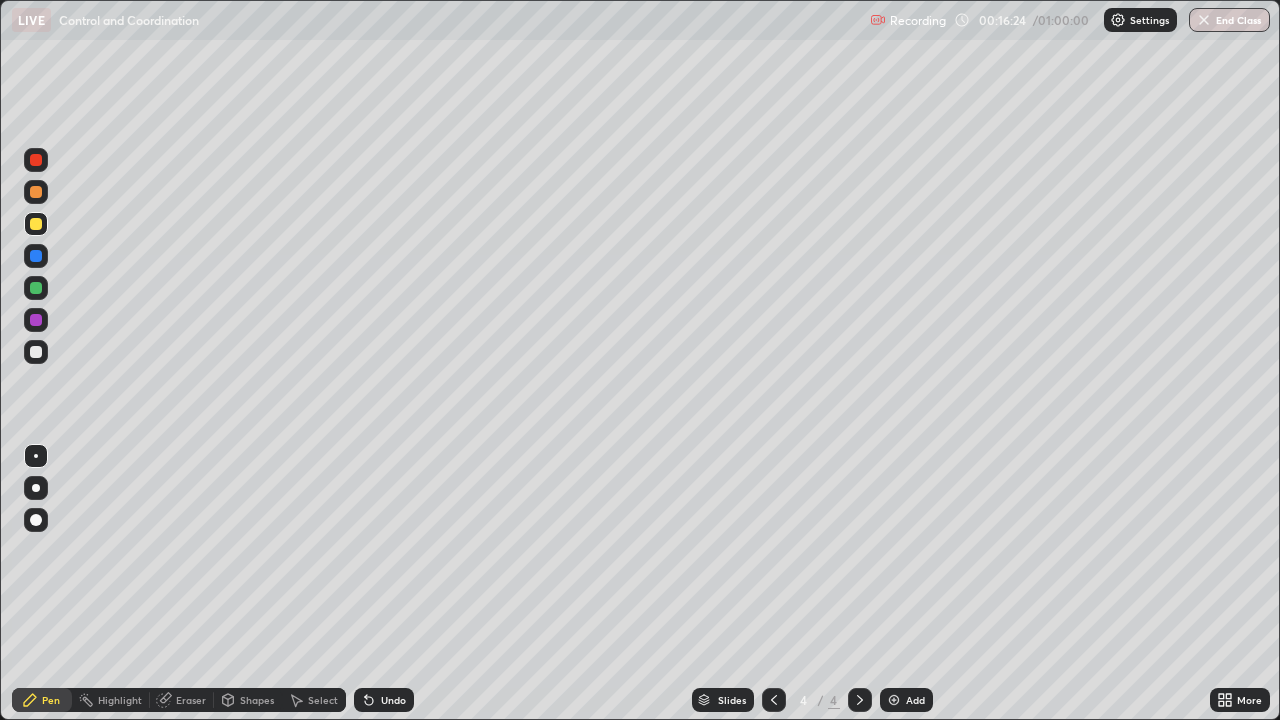 click on "Undo" at bounding box center (393, 700) 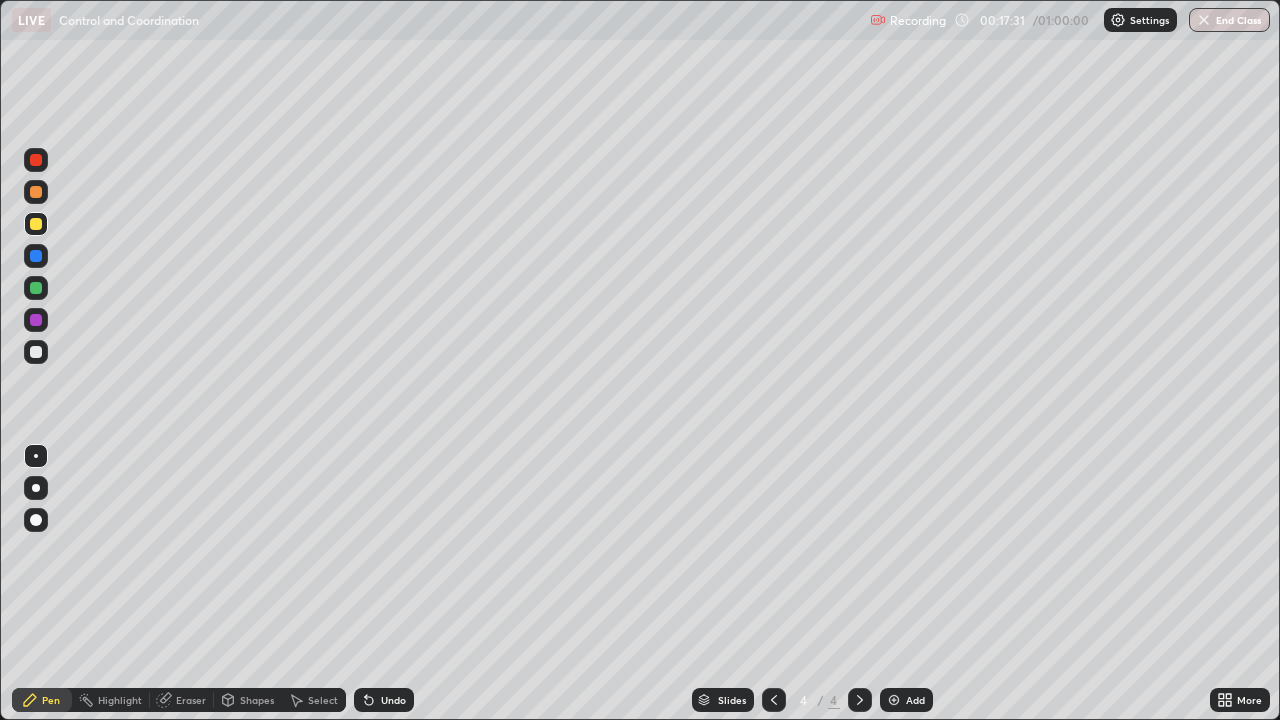 click on "Undo" at bounding box center [393, 700] 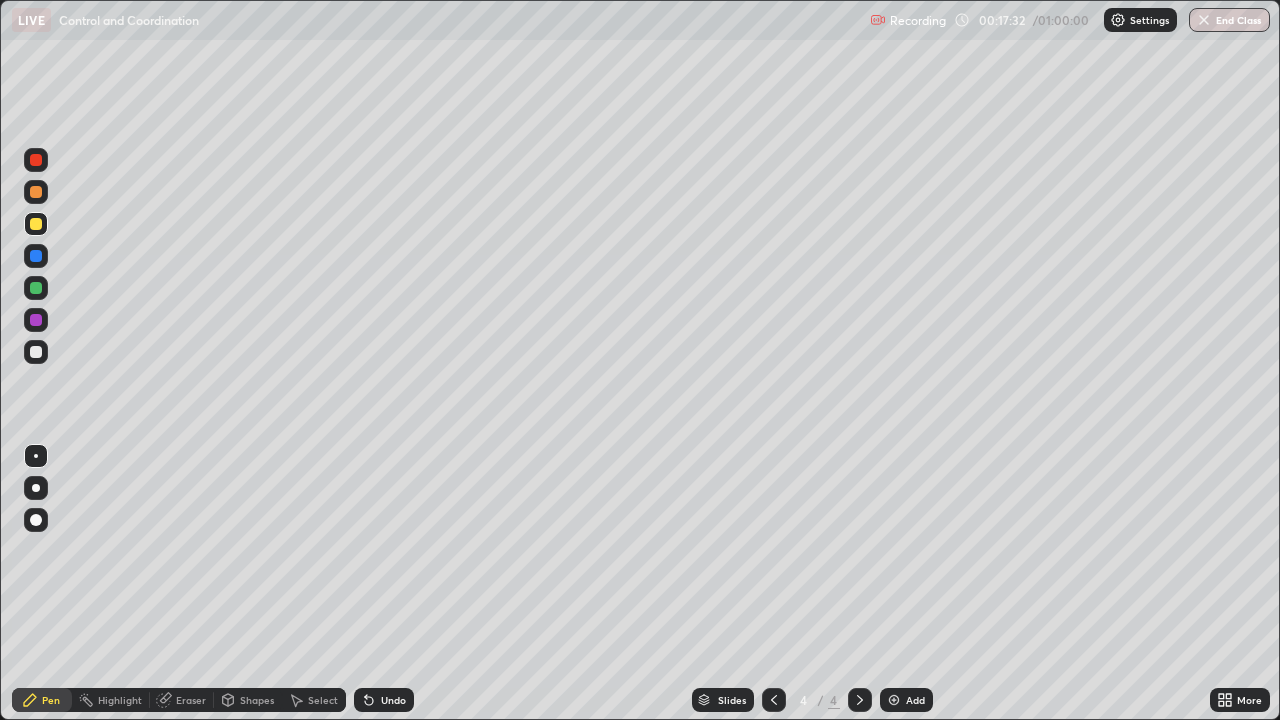 click on "Undo" at bounding box center [393, 700] 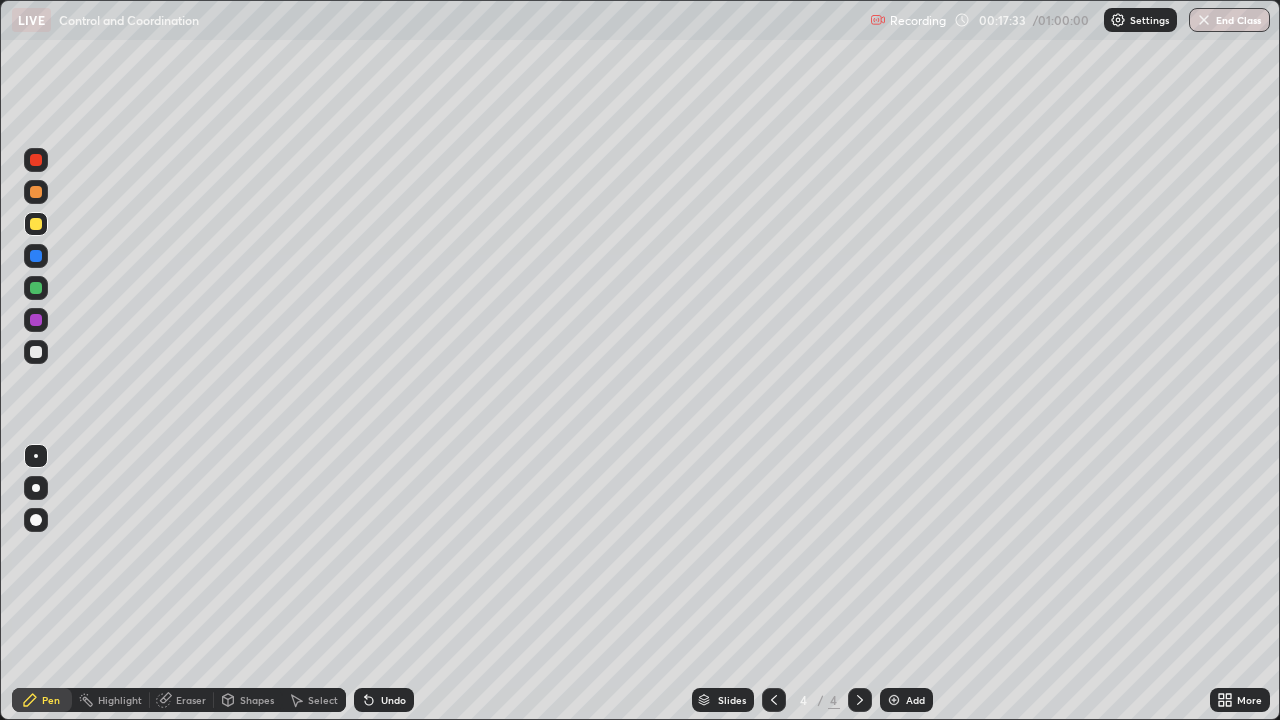 click on "Undo" at bounding box center (393, 700) 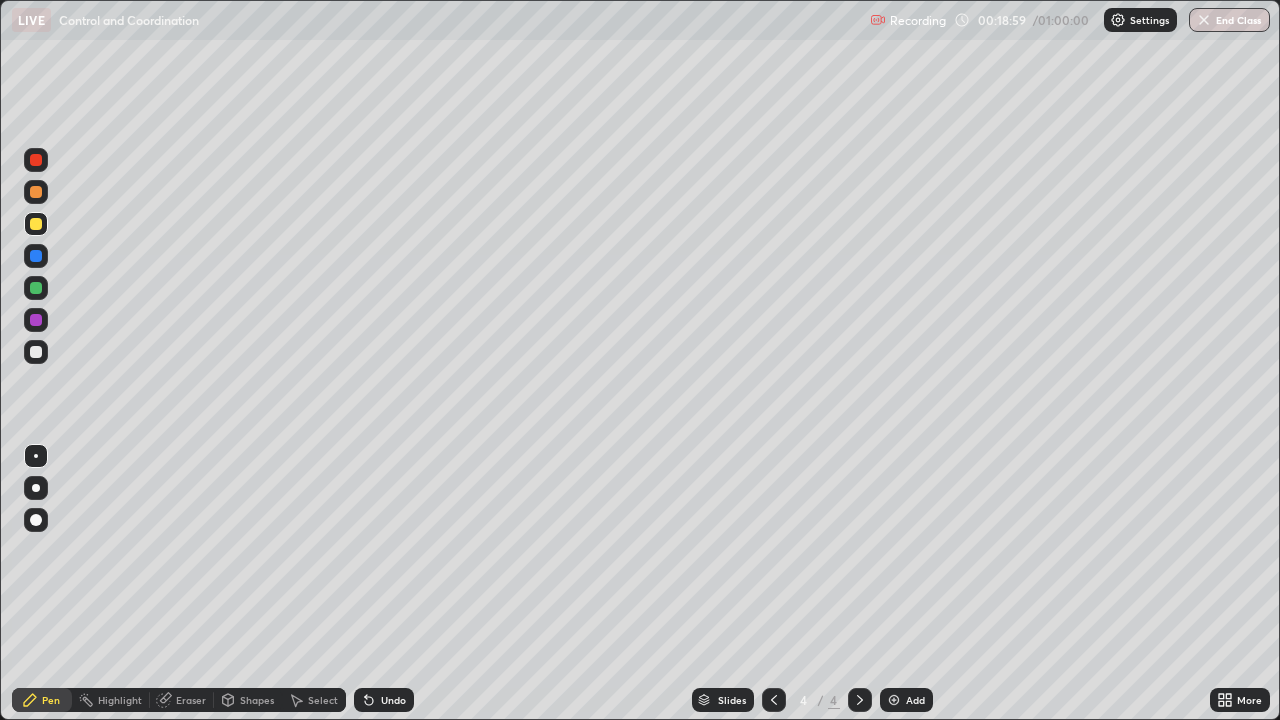 click on "Eraser" at bounding box center [191, 700] 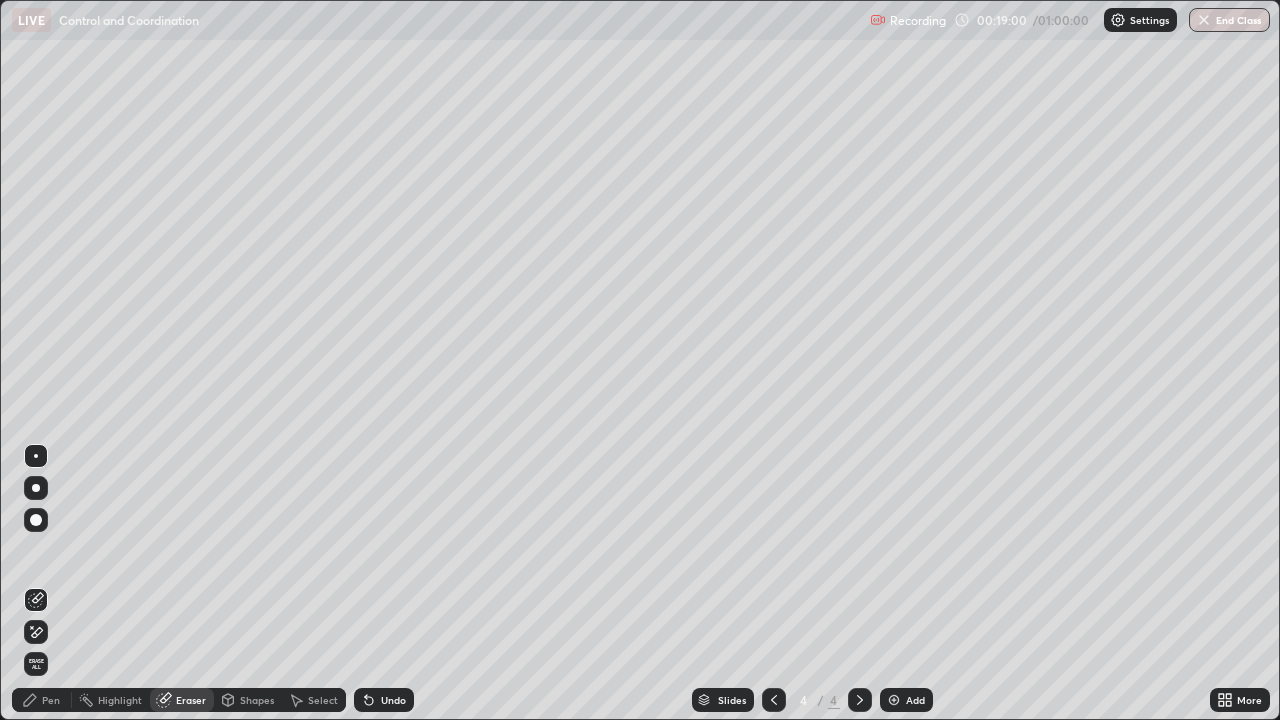 click 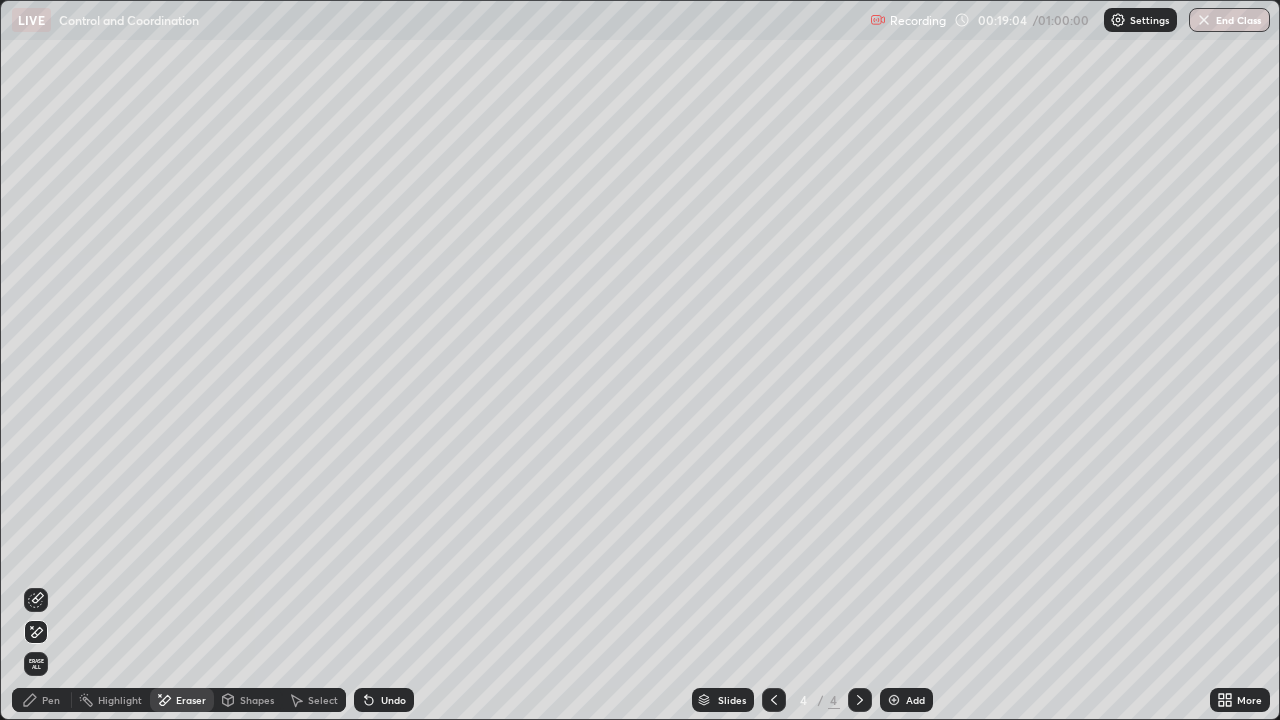 click on "Pen" at bounding box center [51, 700] 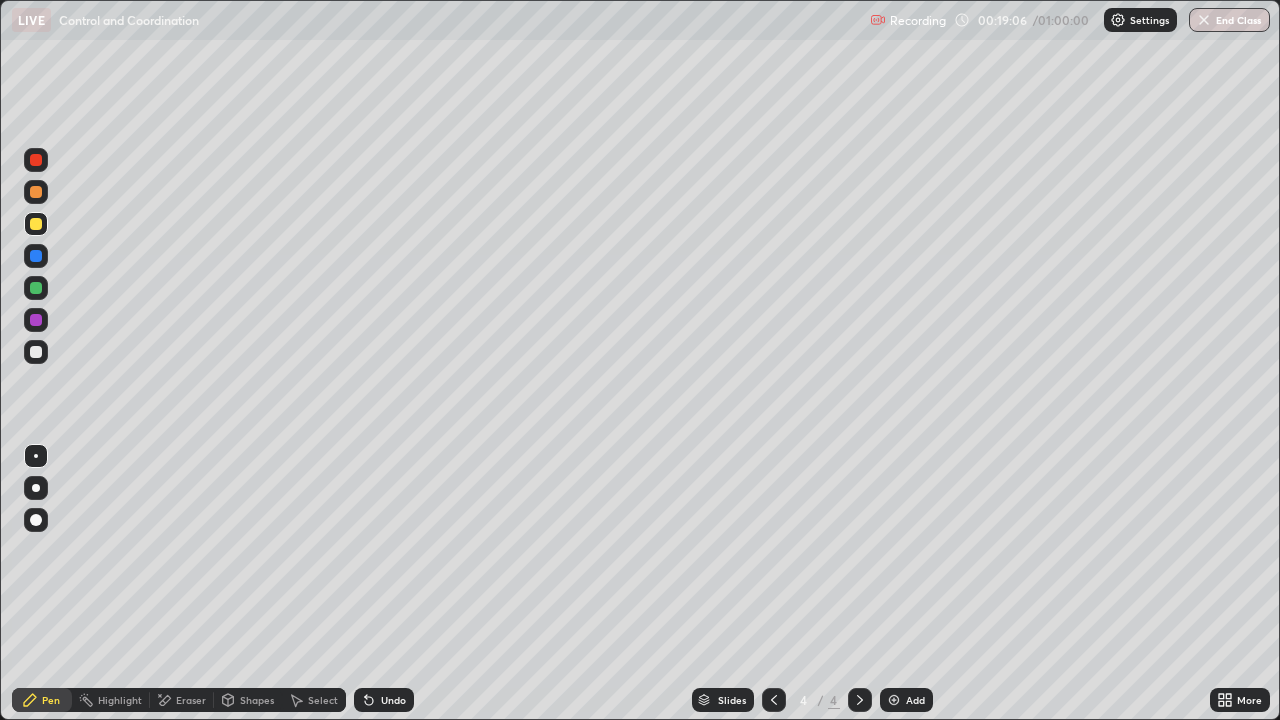 click at bounding box center [36, 160] 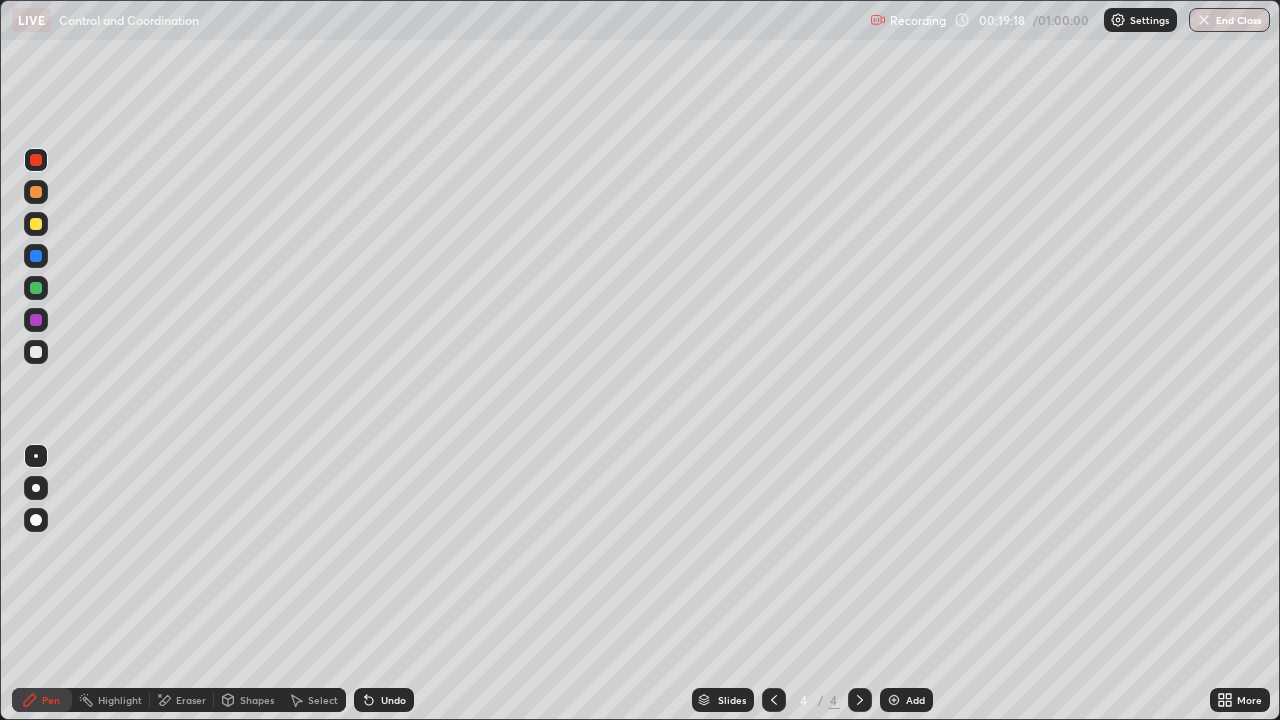 click at bounding box center [36, 288] 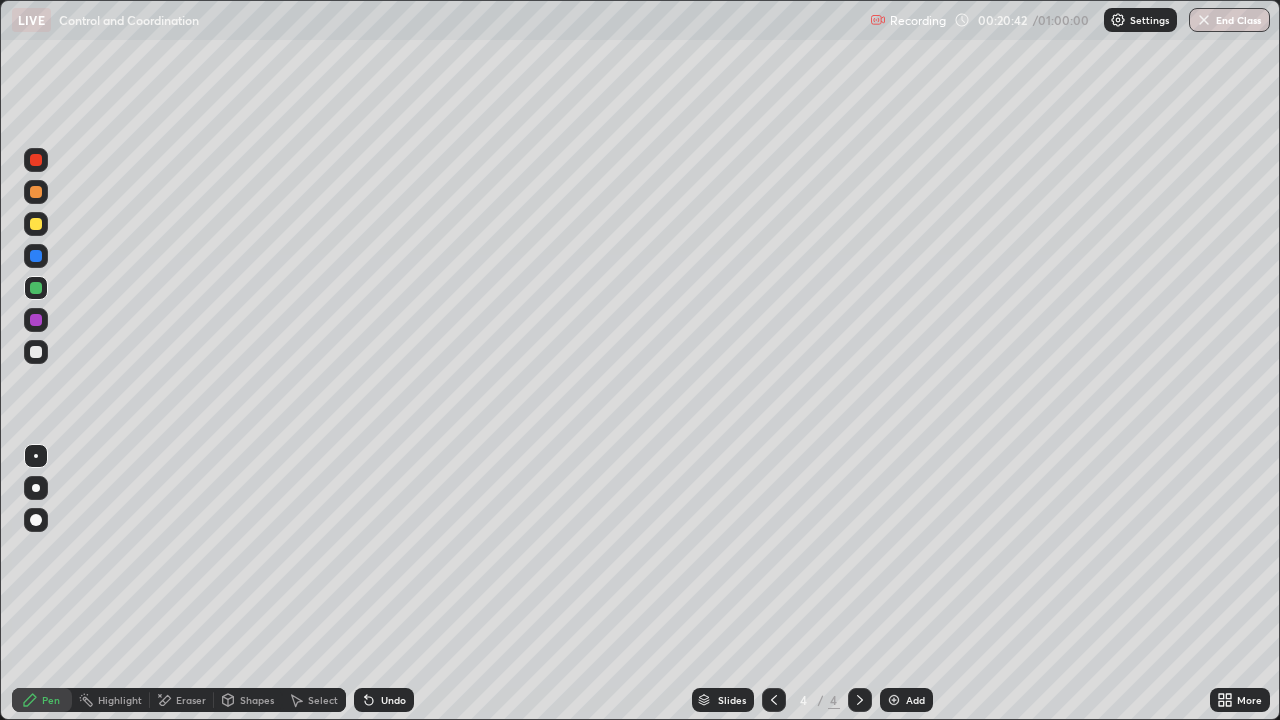 click on "Undo" at bounding box center [393, 700] 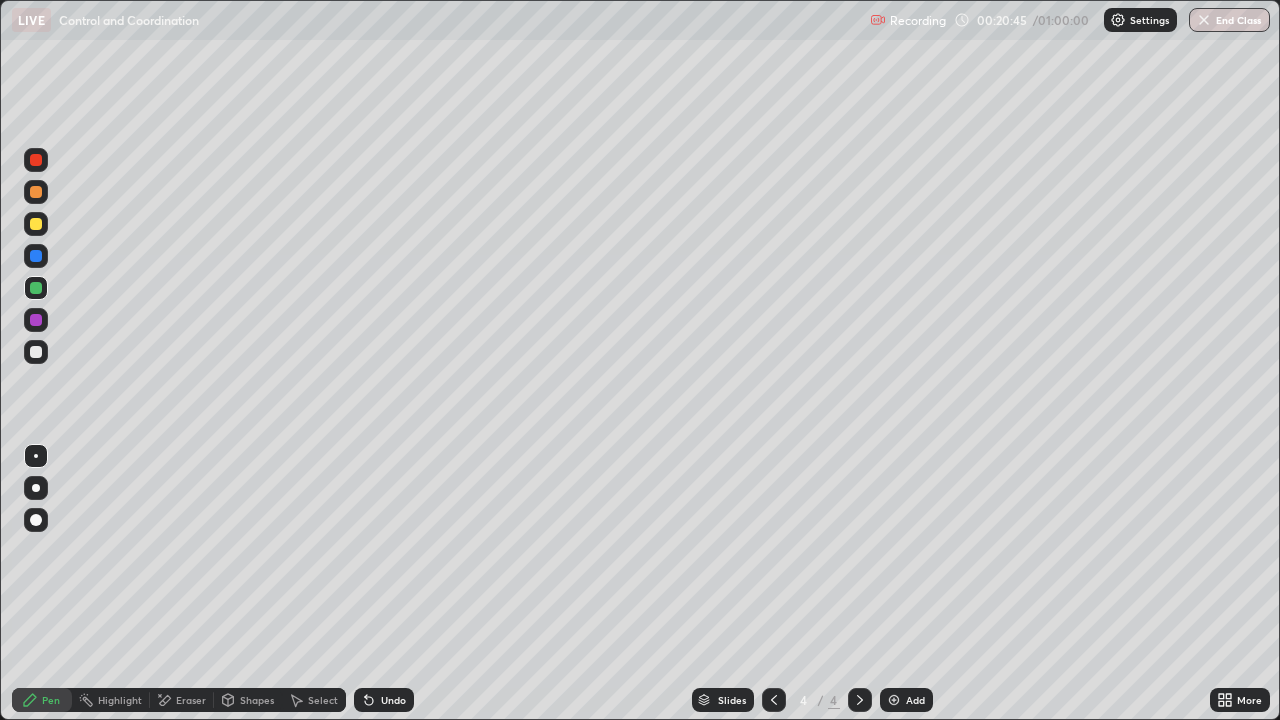 click at bounding box center [36, 160] 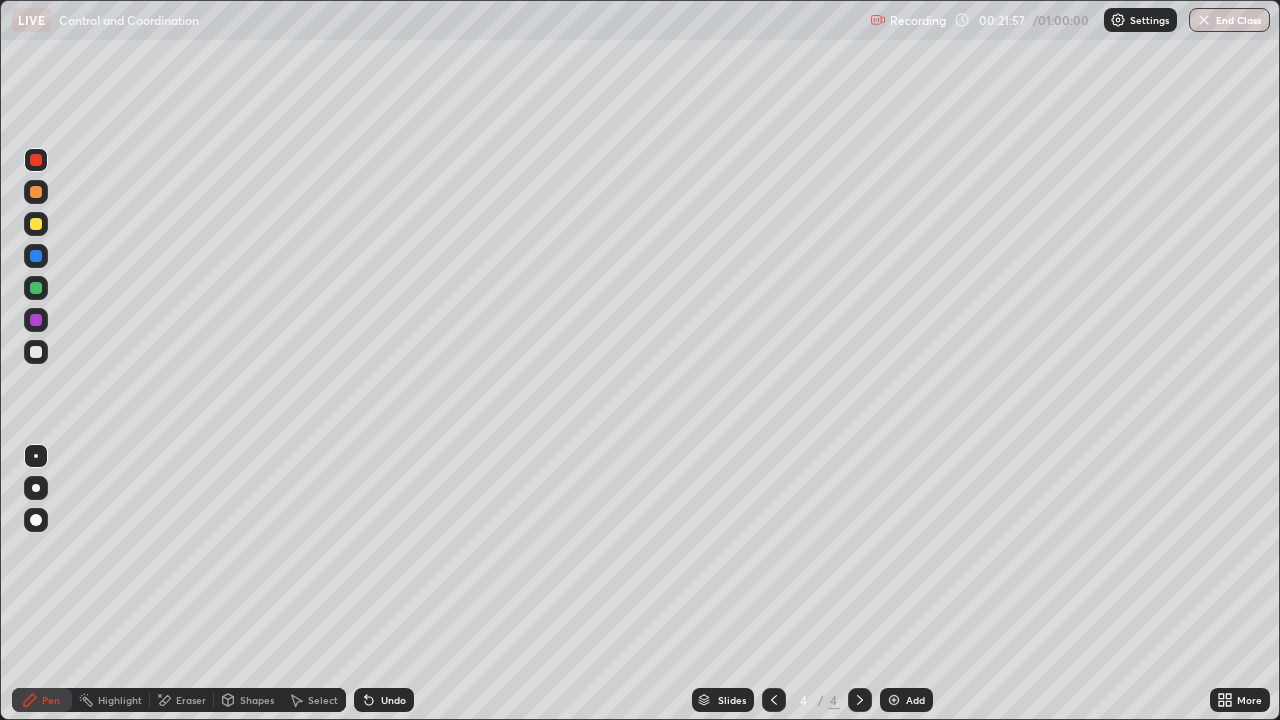 click on "Add" at bounding box center (906, 700) 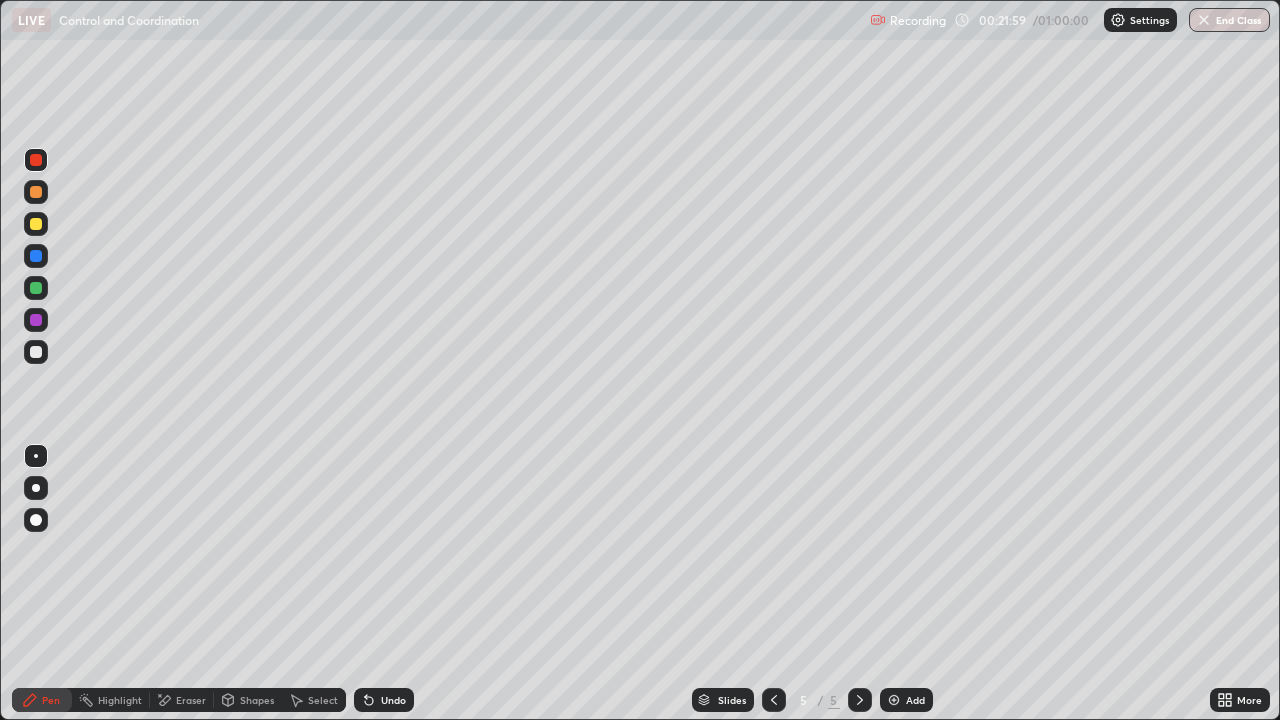 click at bounding box center [36, 224] 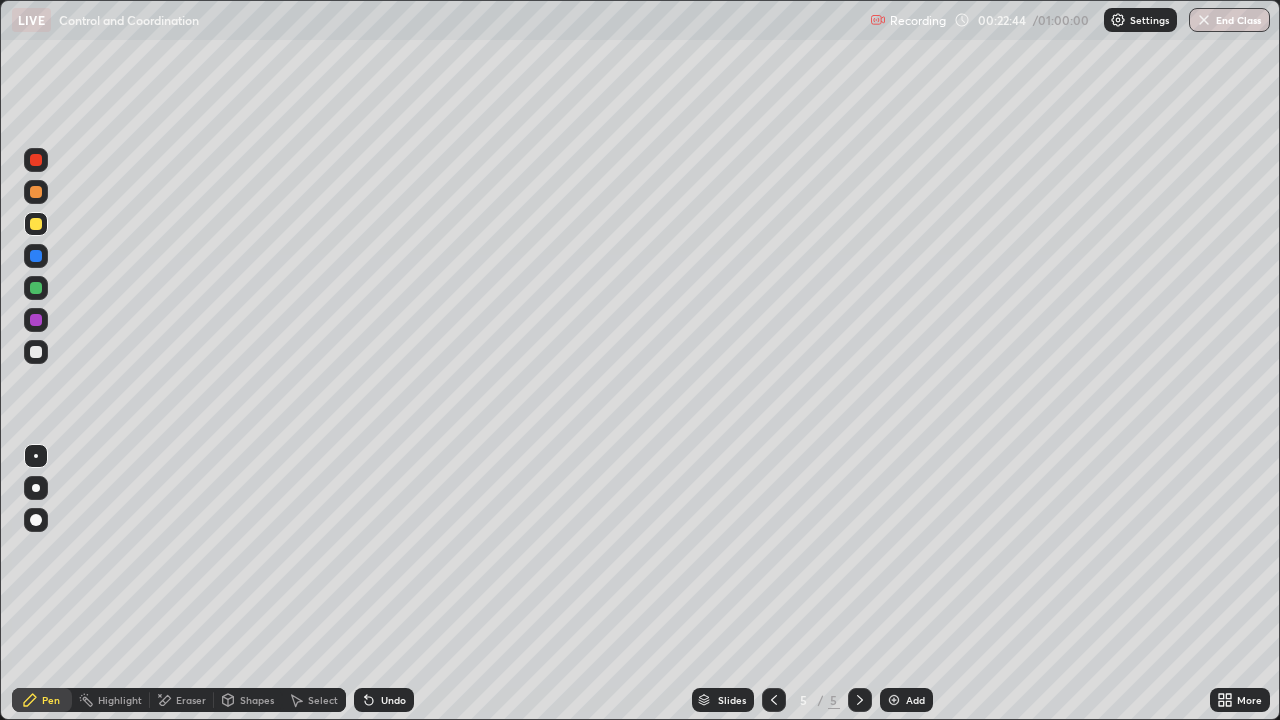 click at bounding box center [36, 352] 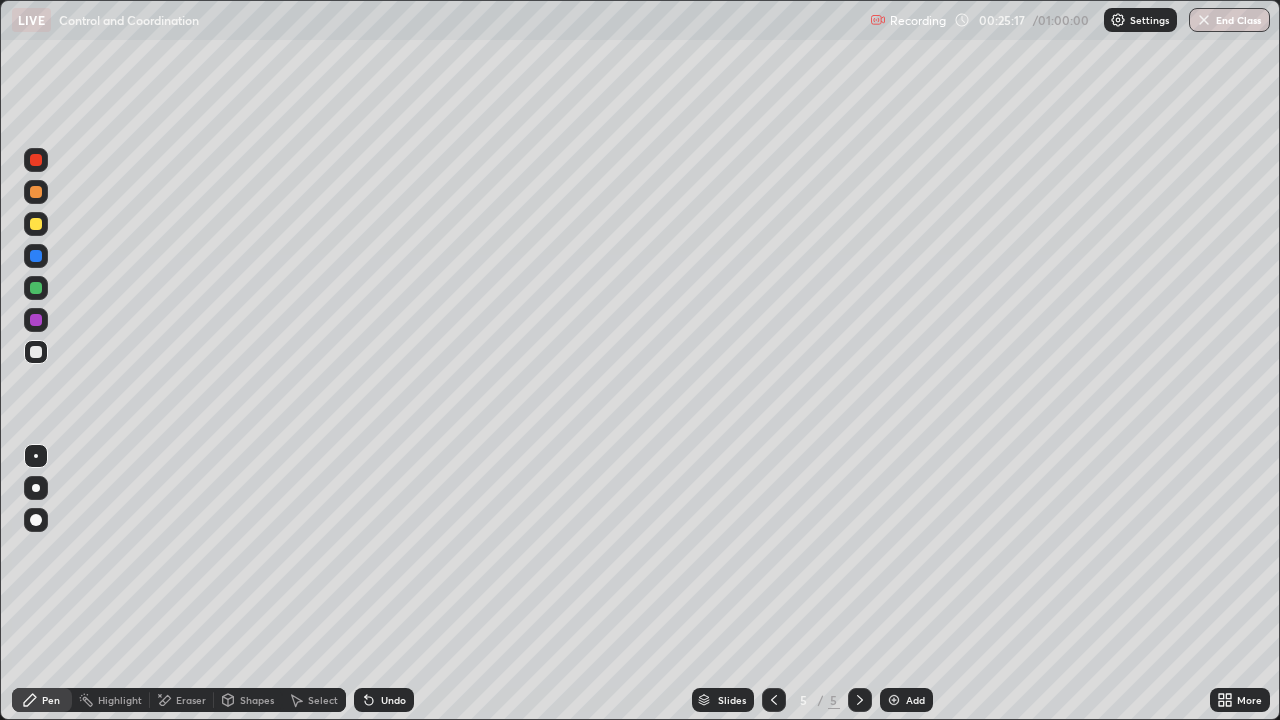 click at bounding box center (36, 224) 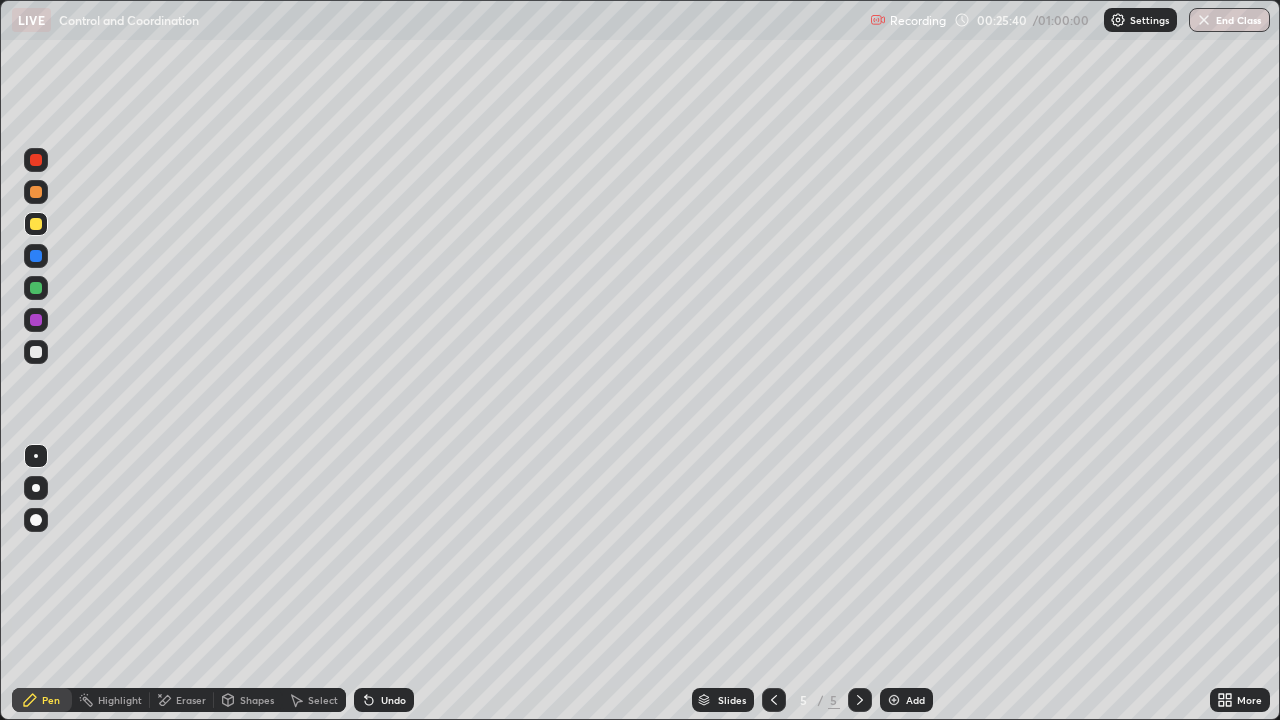 click at bounding box center (36, 288) 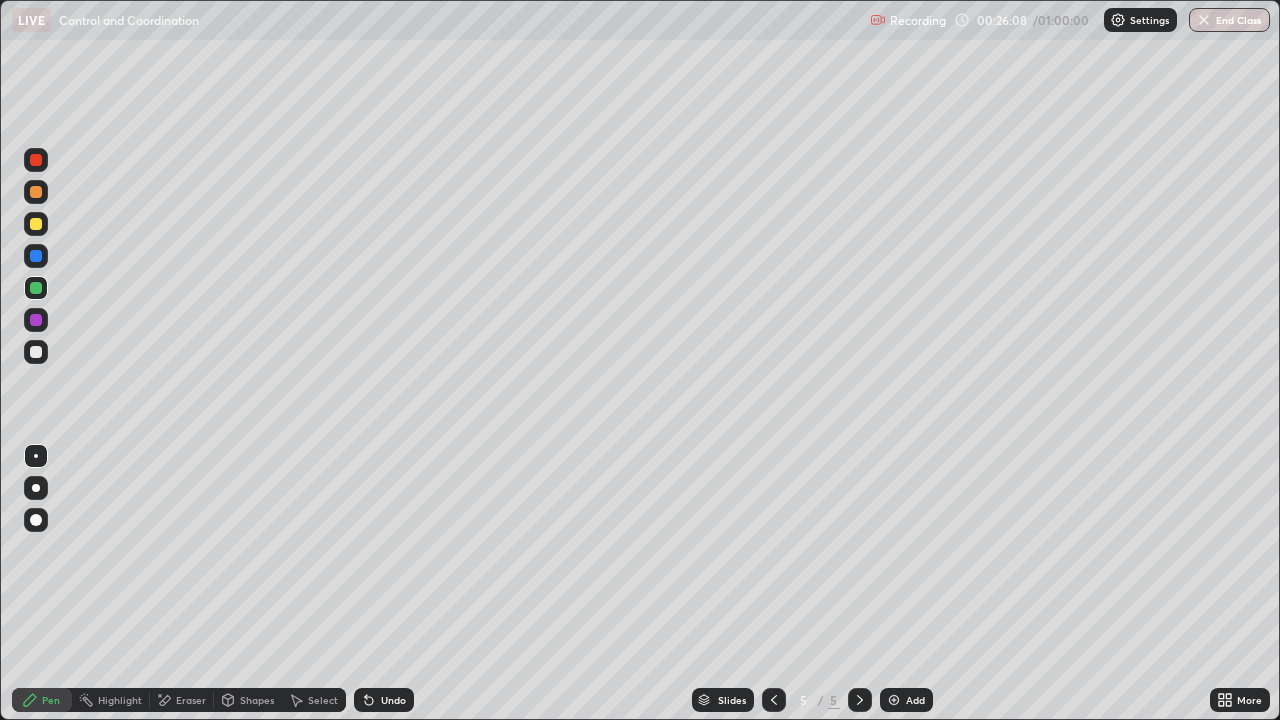 click at bounding box center [36, 224] 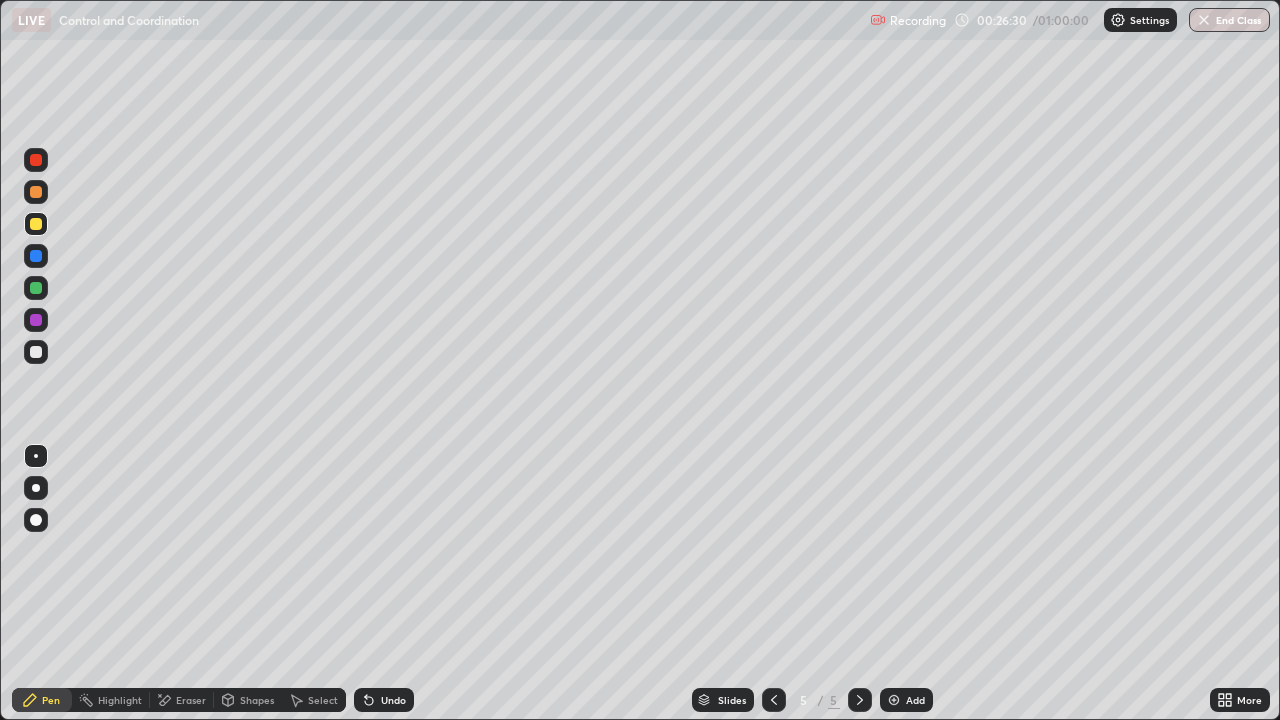 click at bounding box center [36, 288] 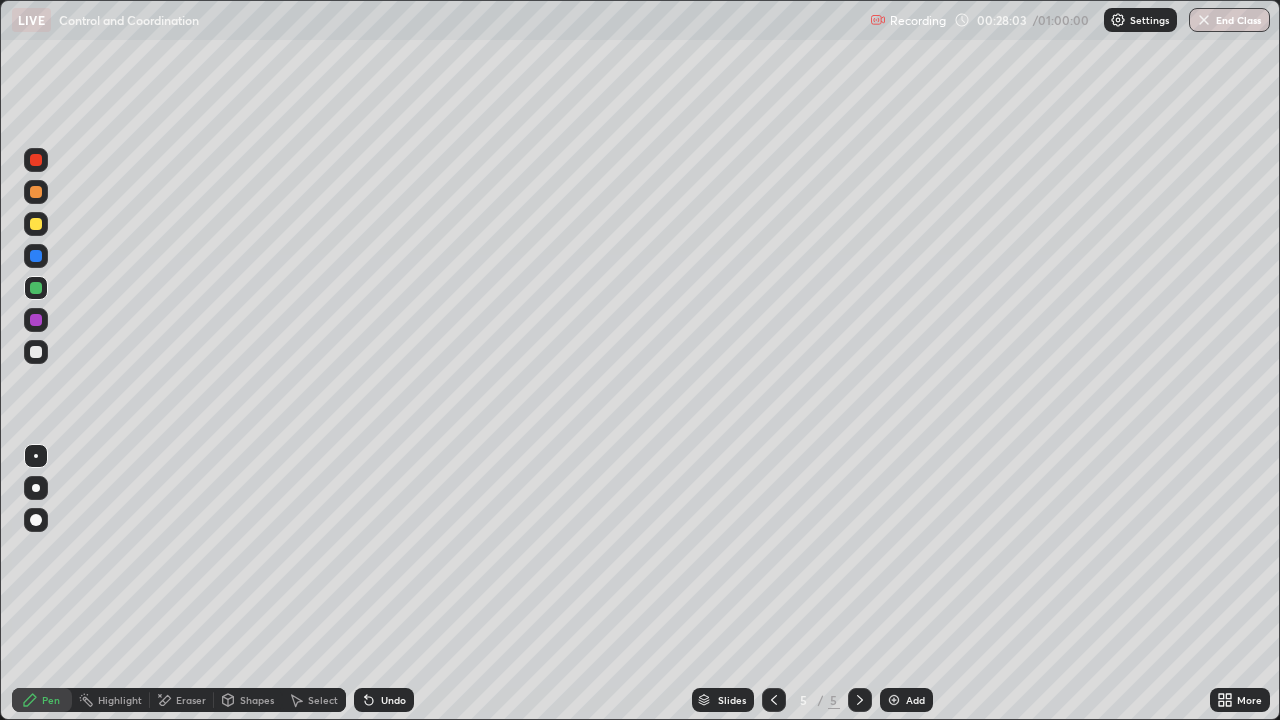 click on "Add" at bounding box center (915, 700) 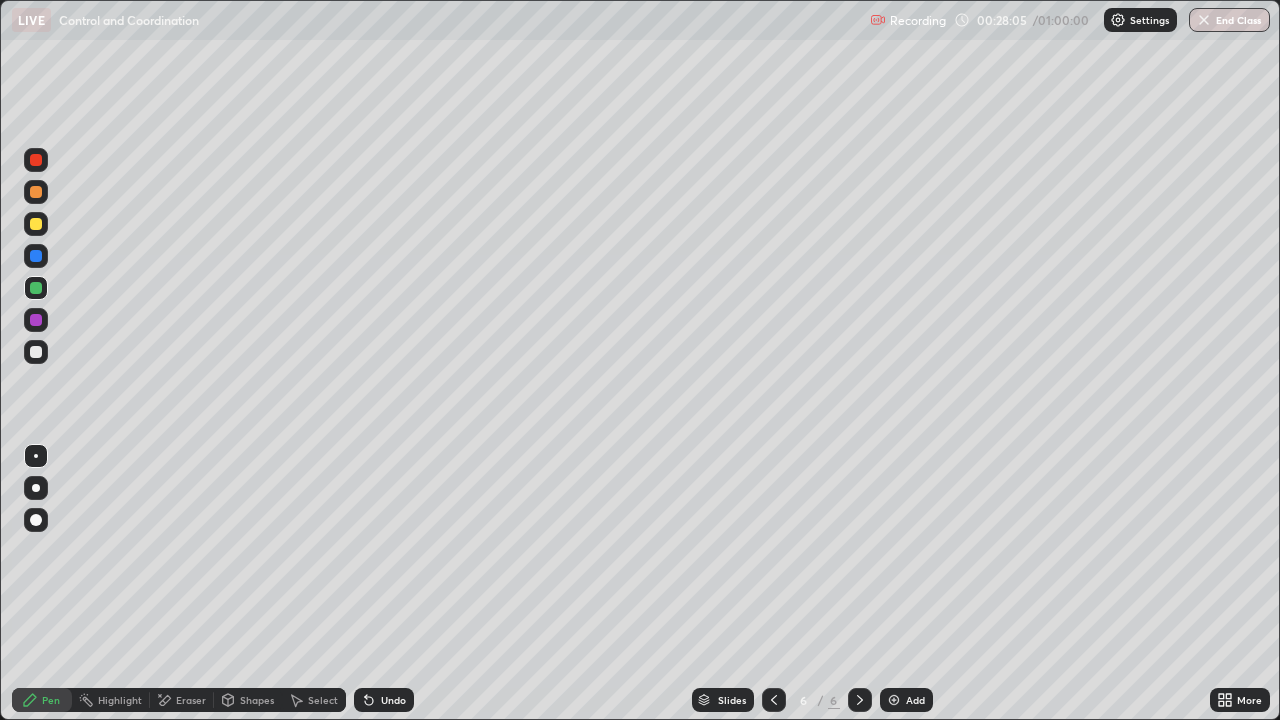 click at bounding box center (36, 224) 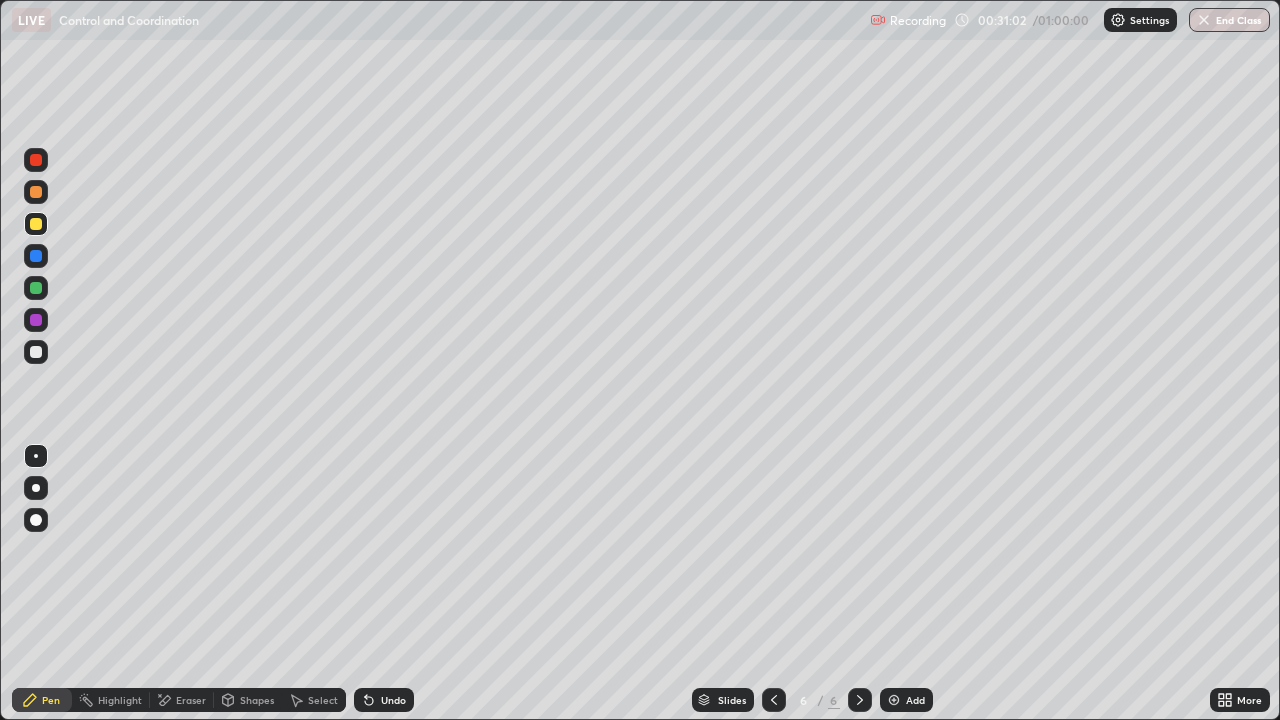 click on "Eraser" at bounding box center [191, 700] 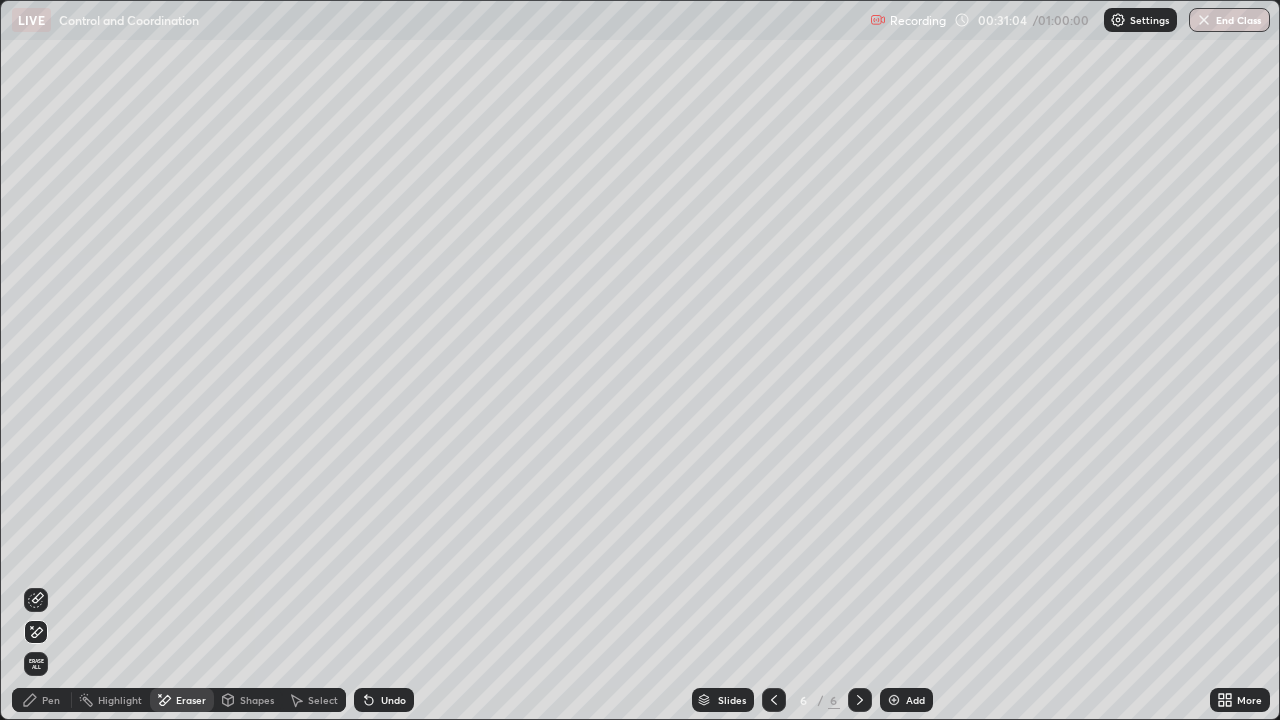 click on "Pen" at bounding box center [42, 700] 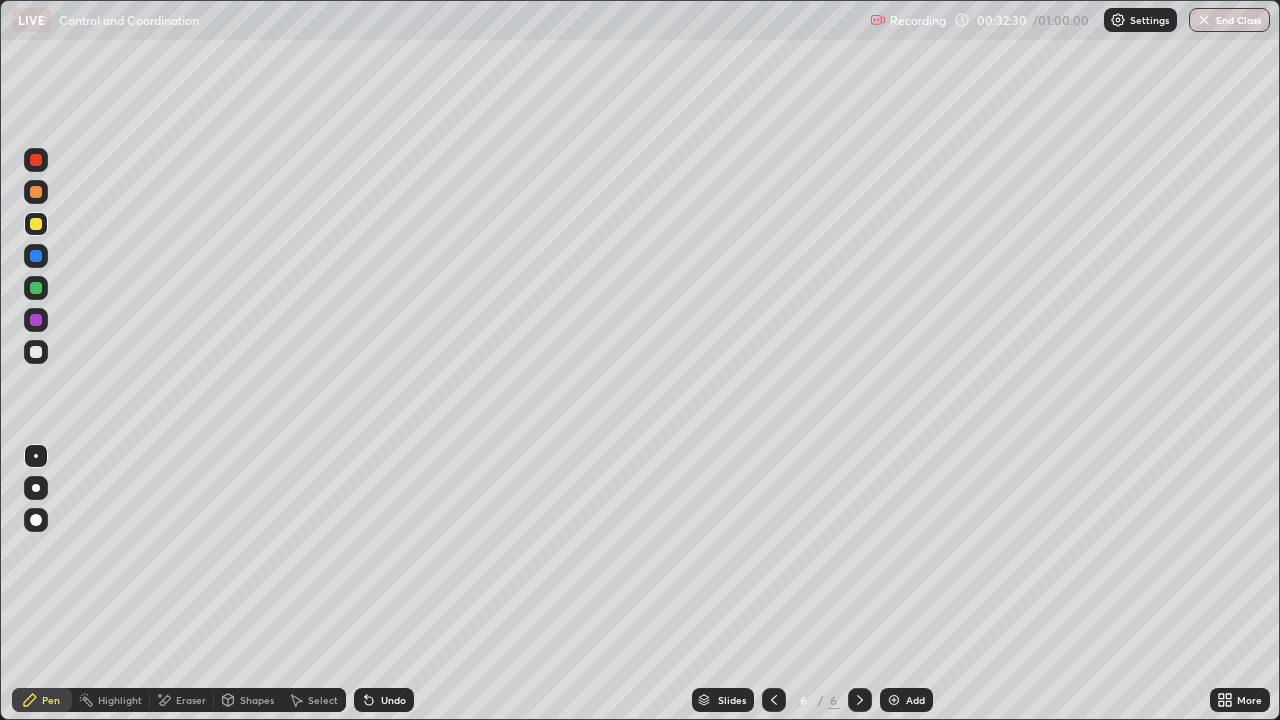 click on "Undo" at bounding box center [393, 700] 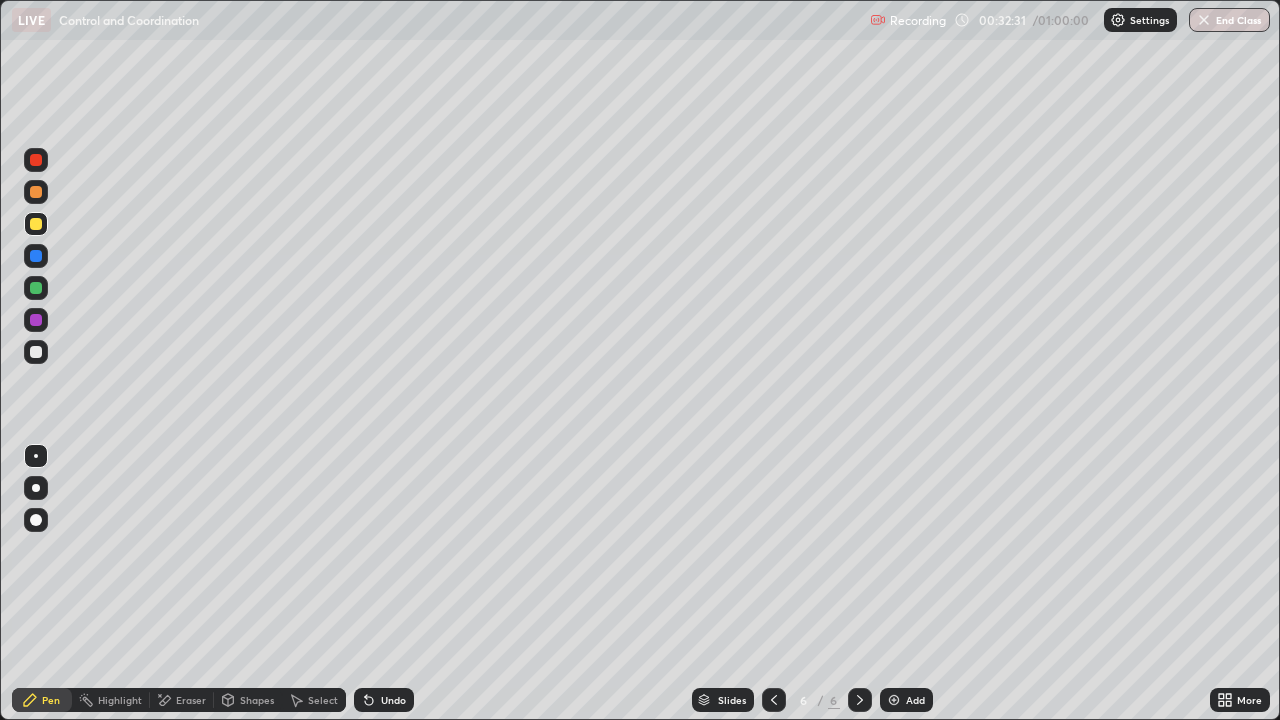 click on "Undo" at bounding box center [393, 700] 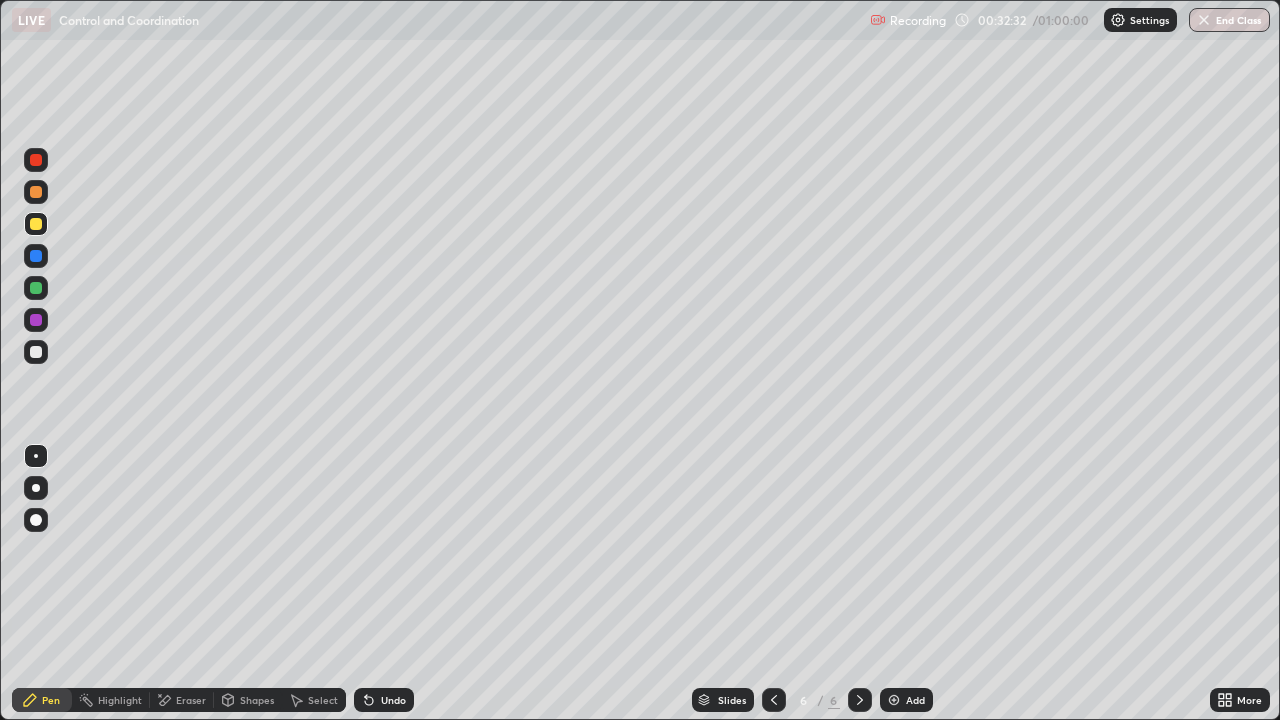 click on "Undo" at bounding box center (393, 700) 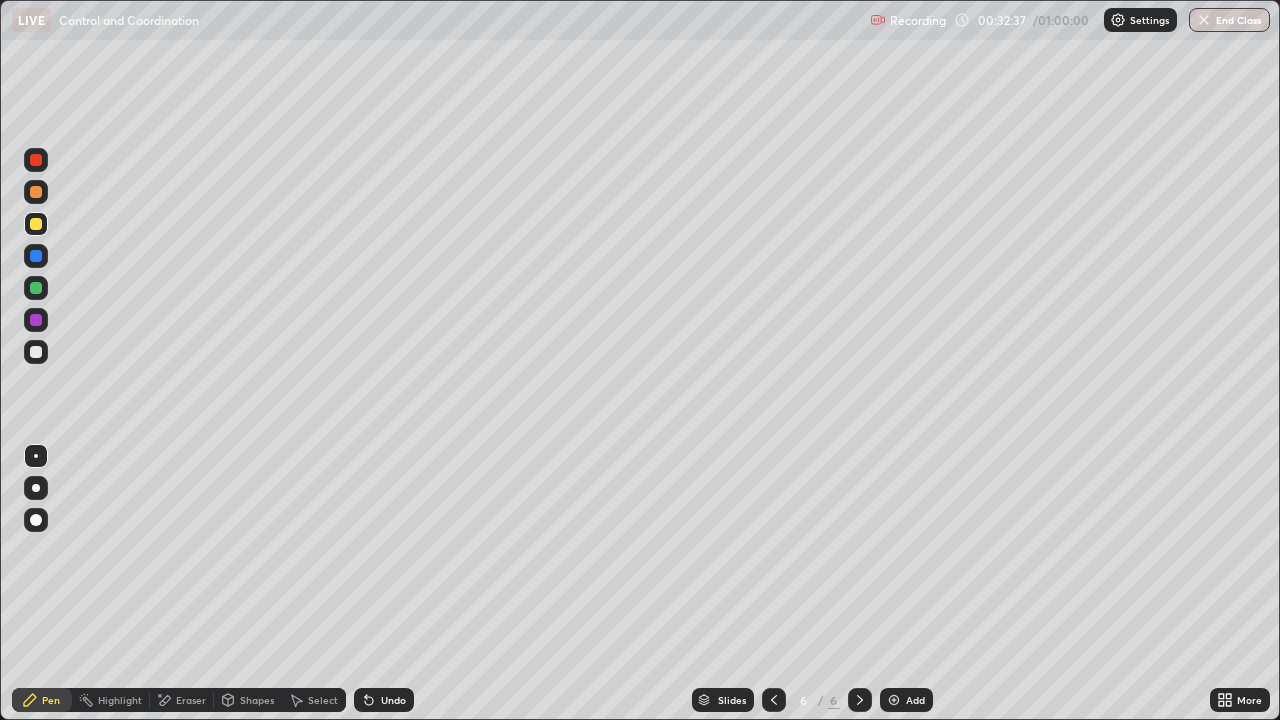 click on "Undo" at bounding box center (393, 700) 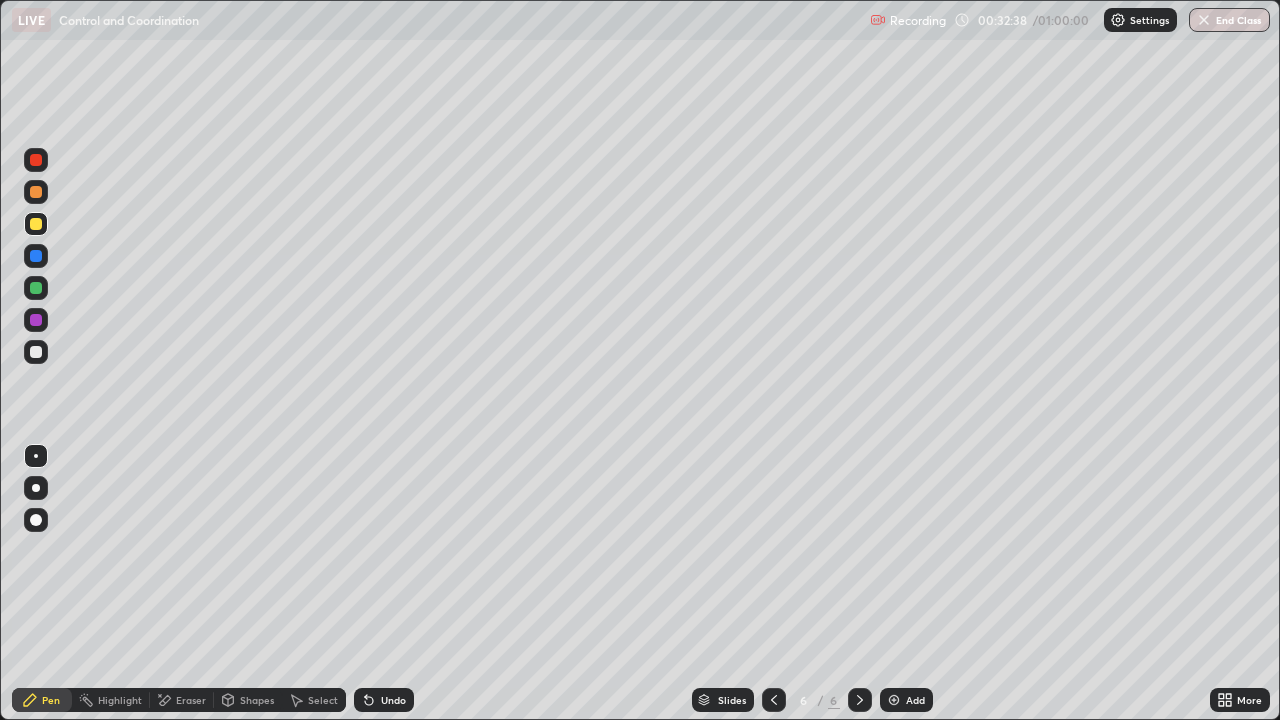 click on "Undo" at bounding box center (384, 700) 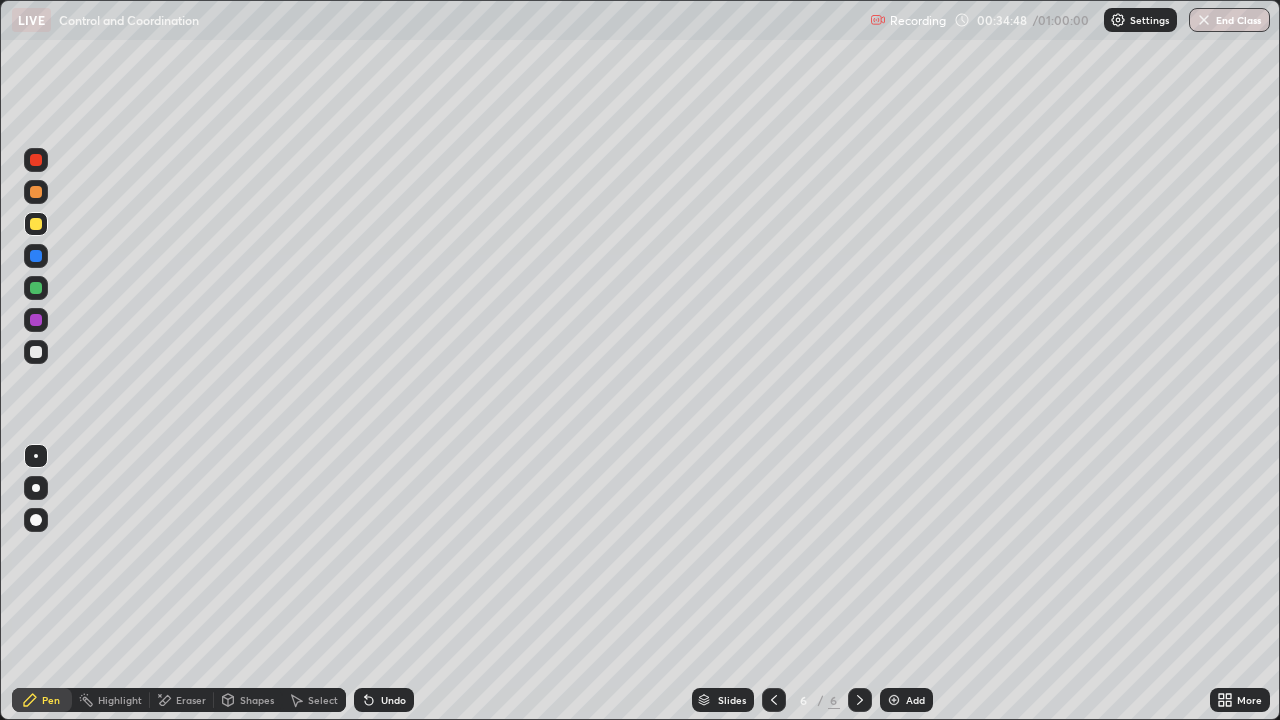 click on "Add" at bounding box center [915, 700] 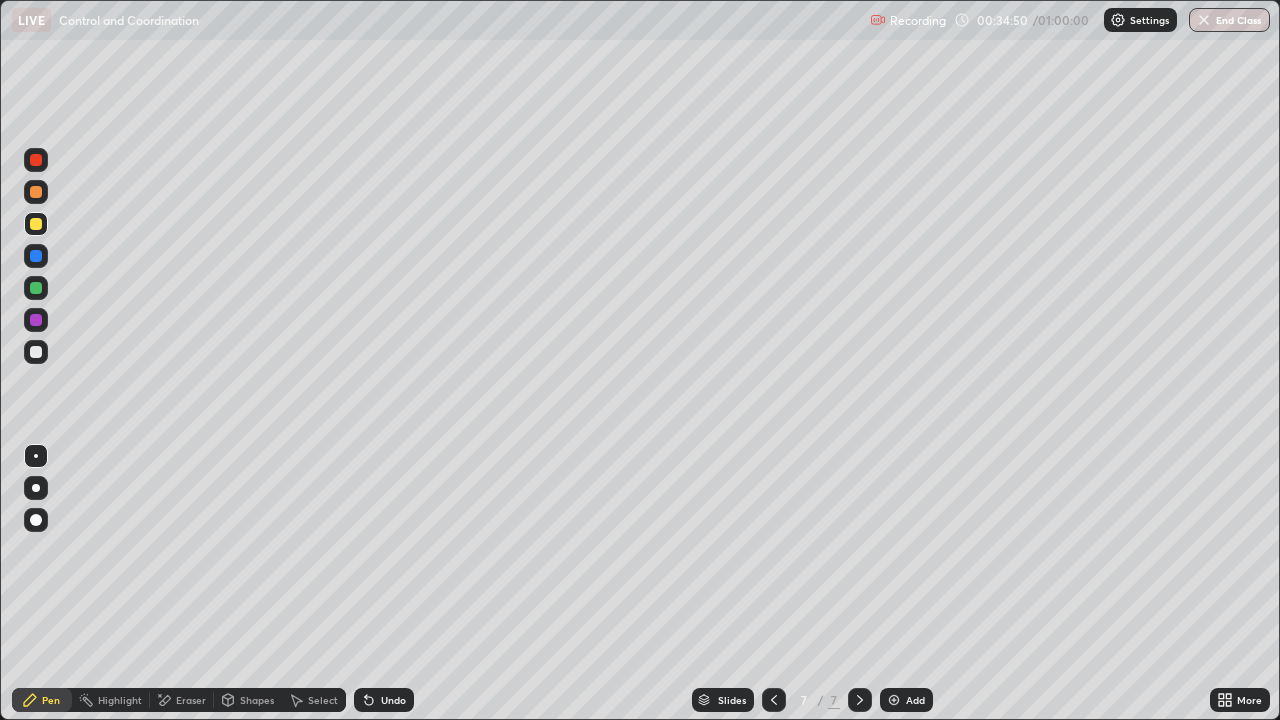 click at bounding box center (36, 352) 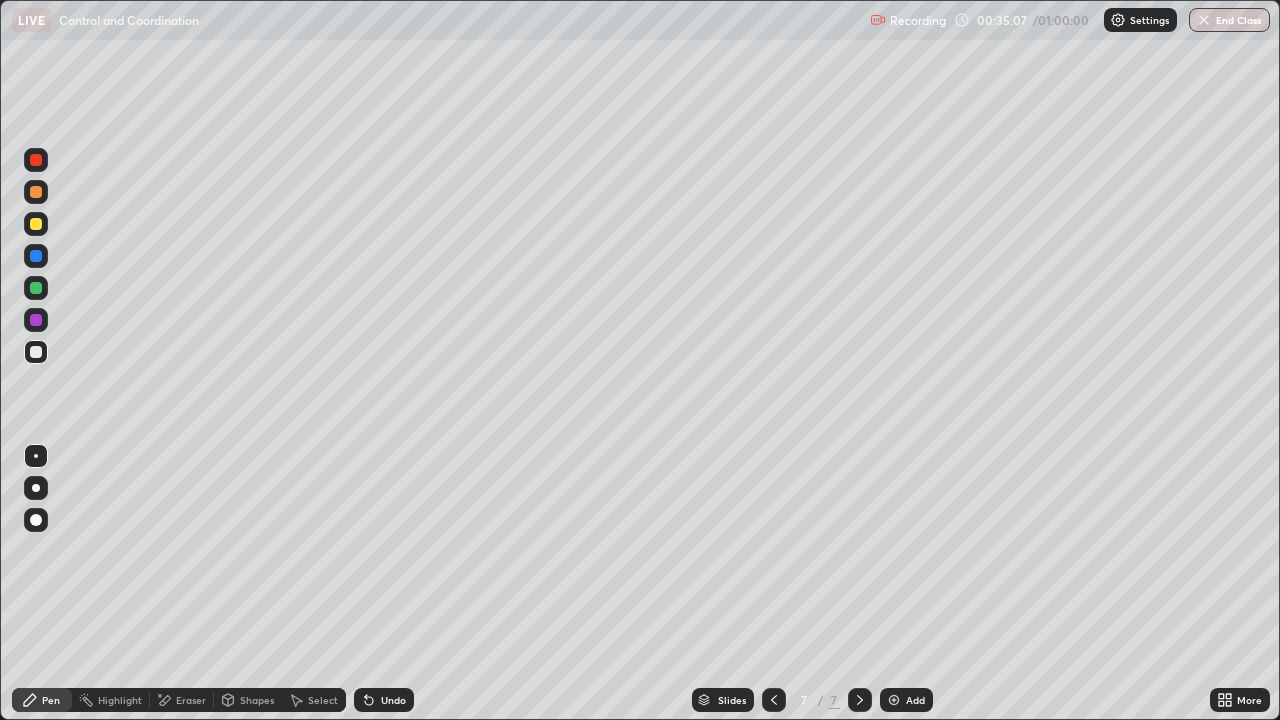 click 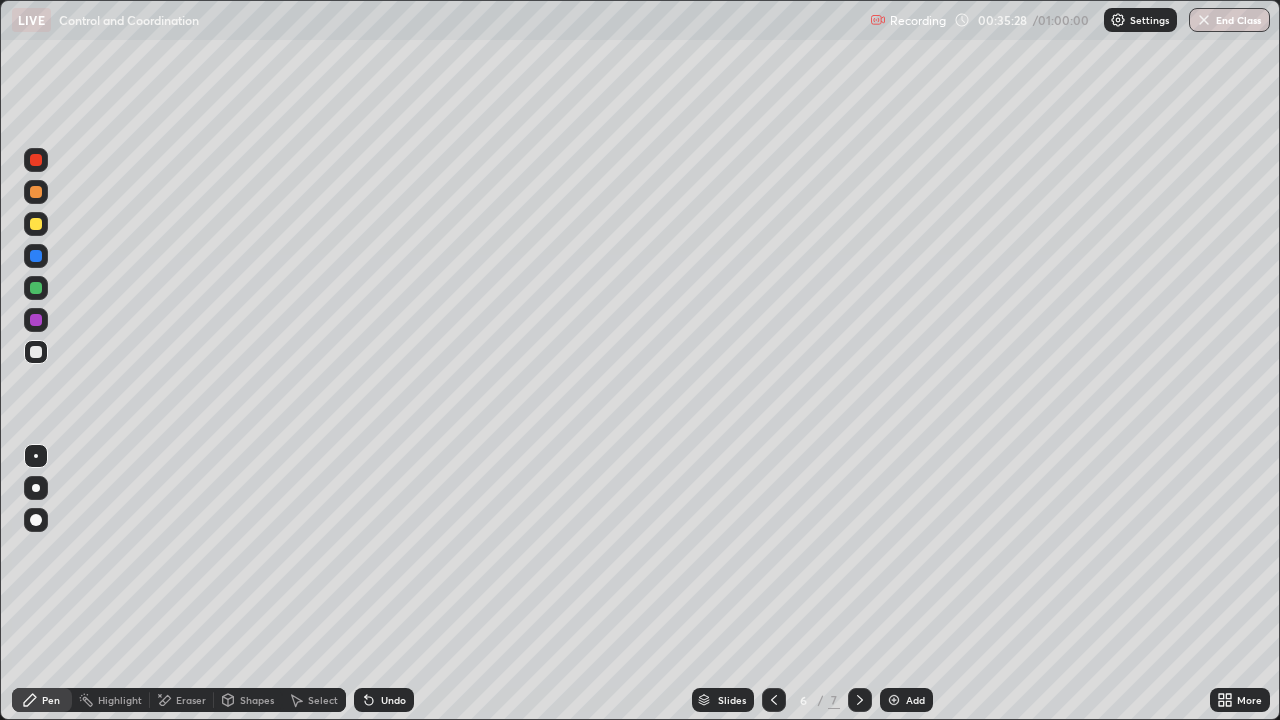 click on "Add" at bounding box center [915, 700] 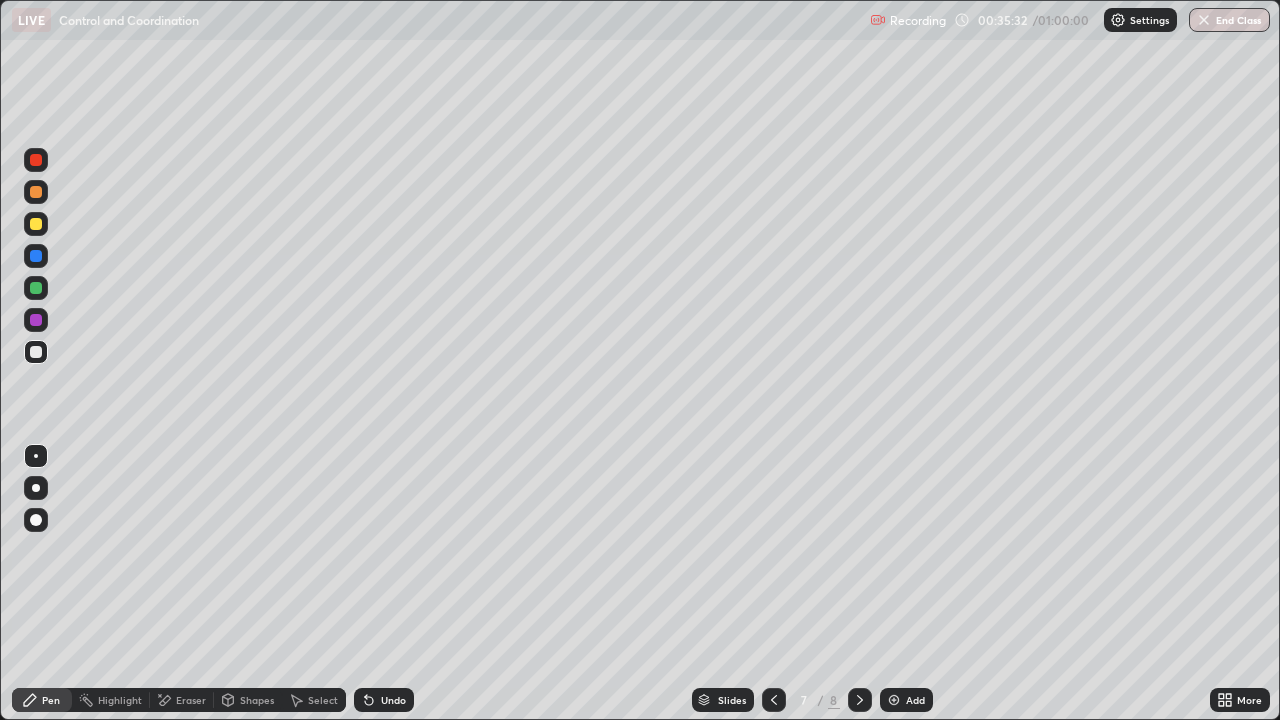 click 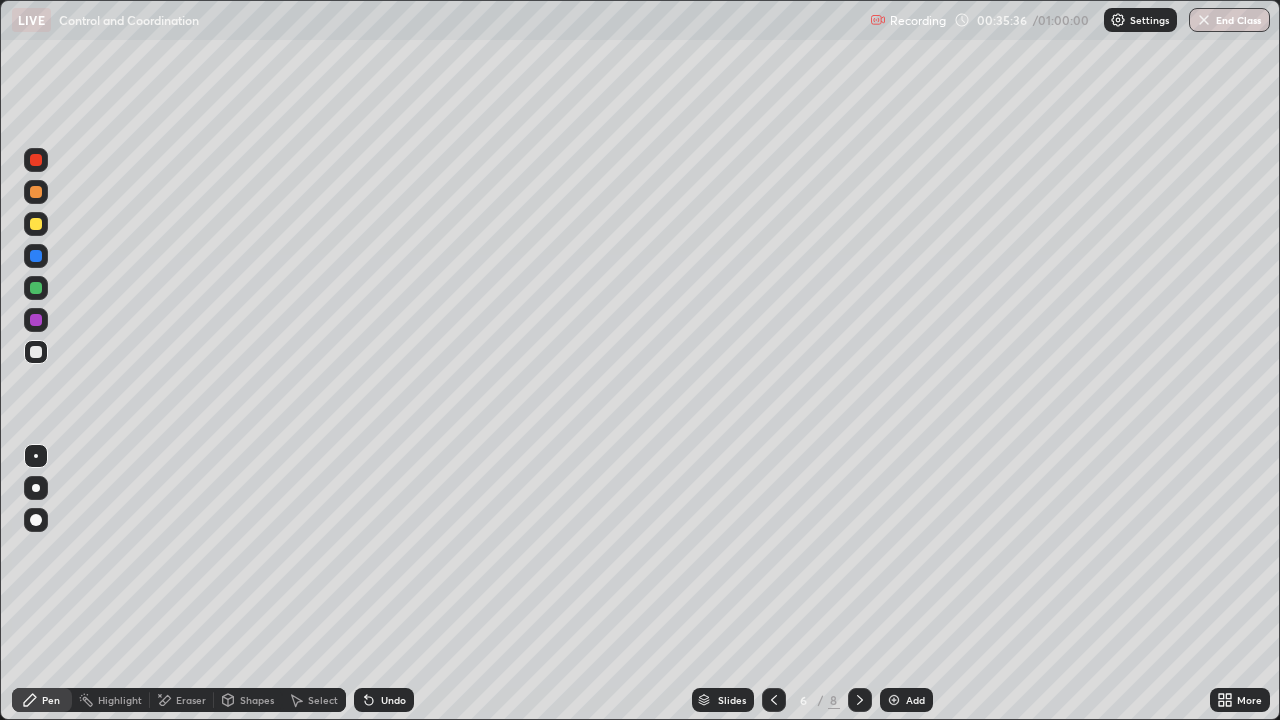 click on "Slides" at bounding box center [723, 700] 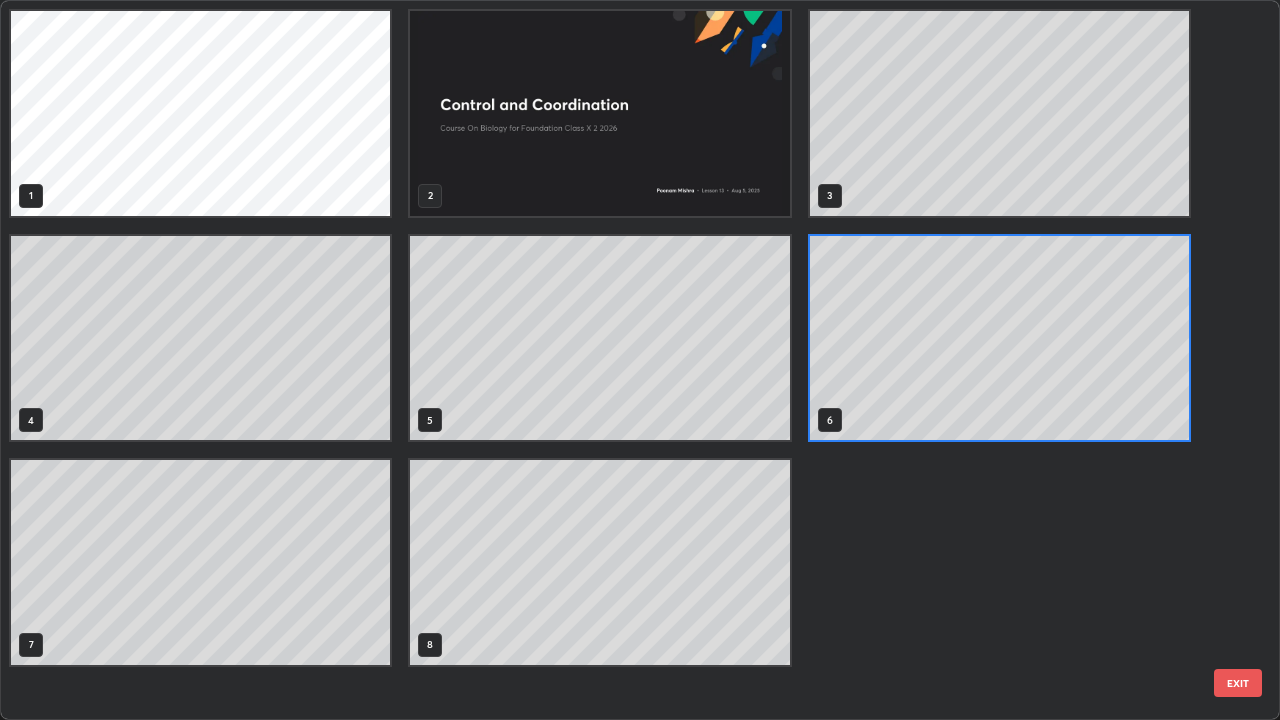 scroll, scrollTop: 7, scrollLeft: 11, axis: both 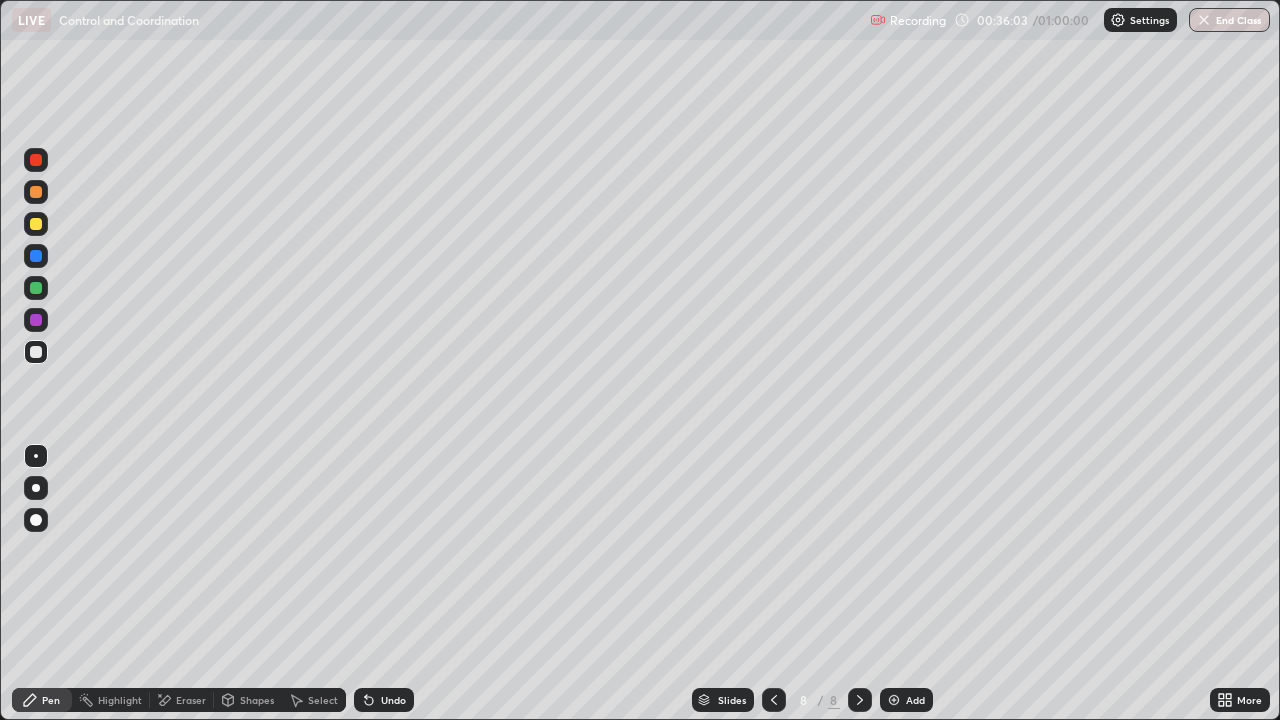 click at bounding box center (36, 224) 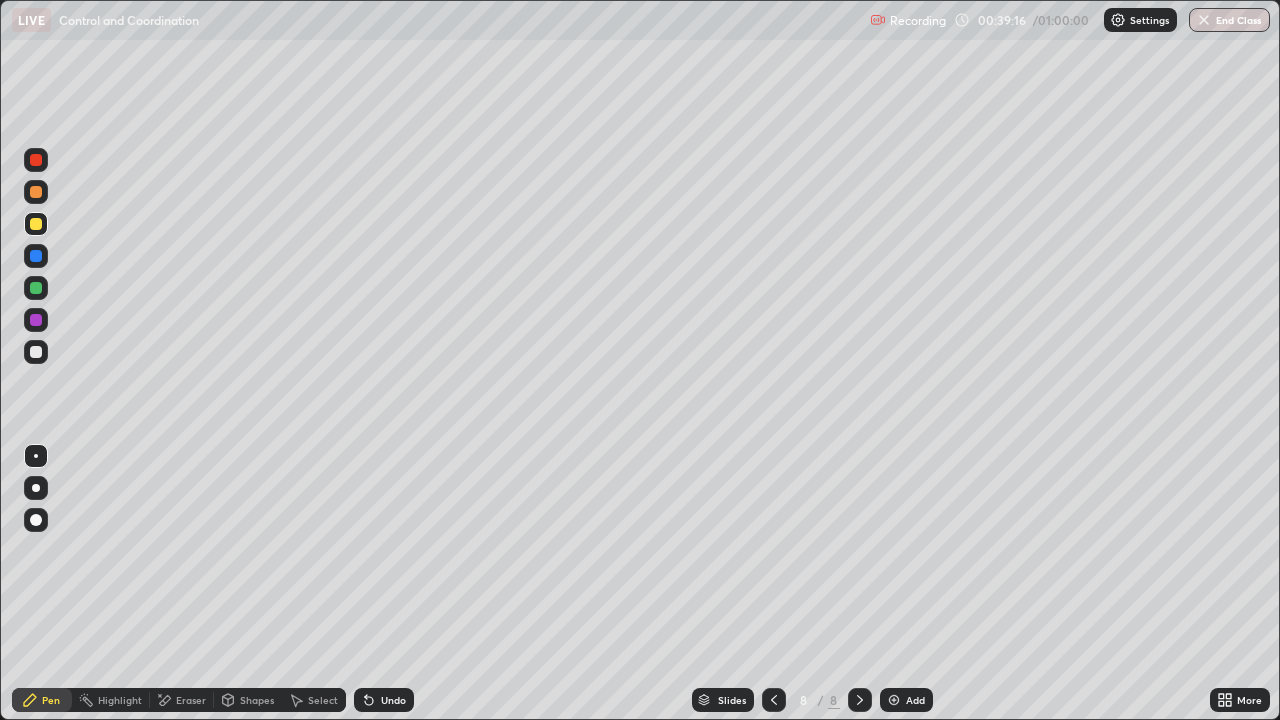 click at bounding box center [36, 352] 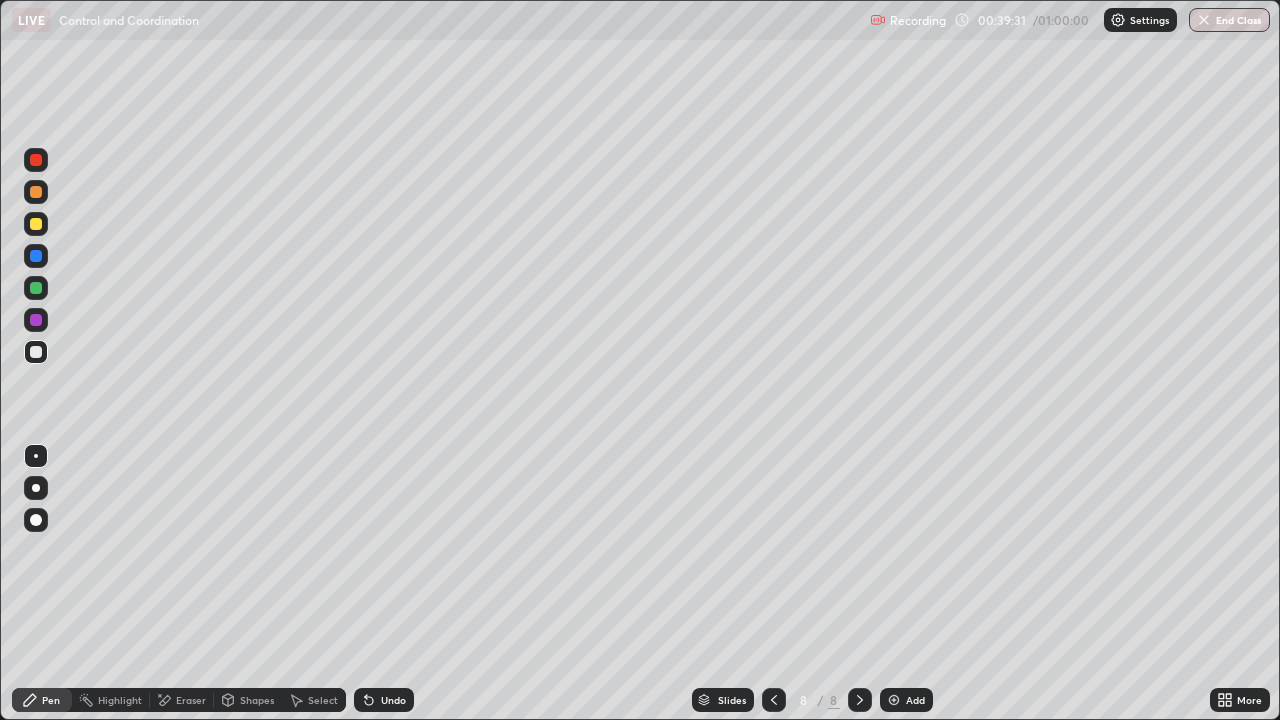 click on "Undo" at bounding box center [393, 700] 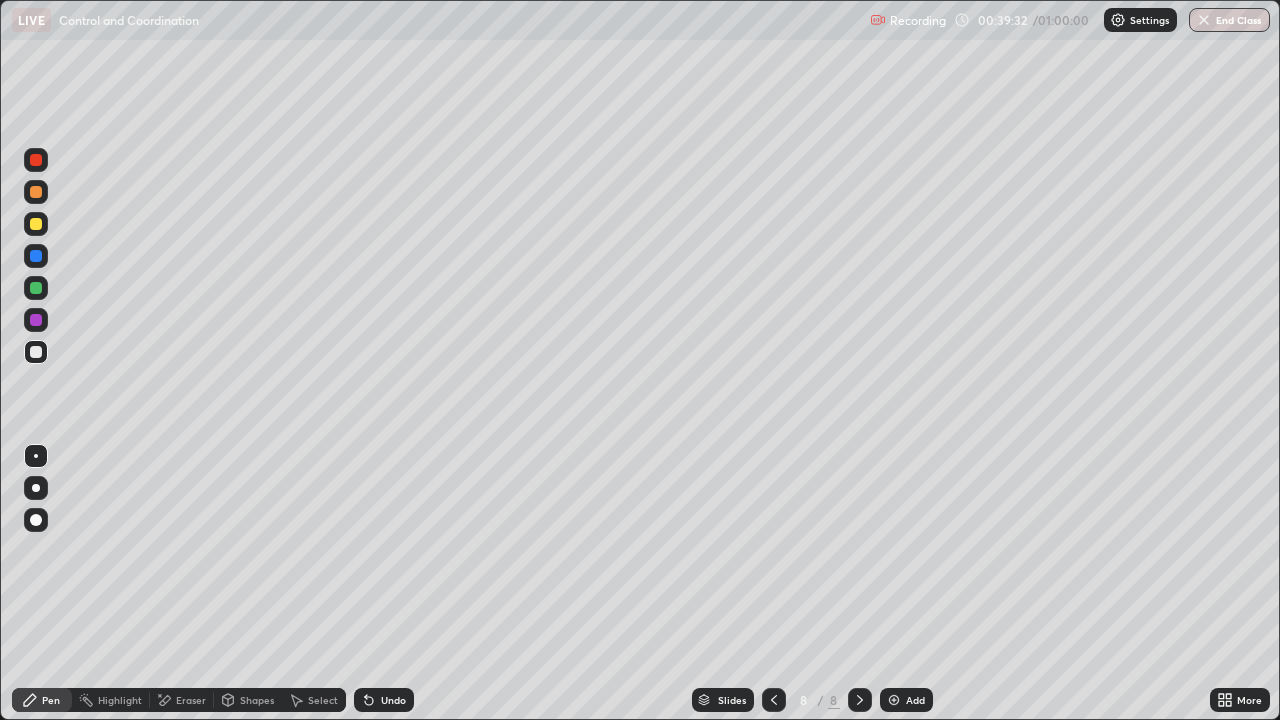 click on "Undo" at bounding box center [384, 700] 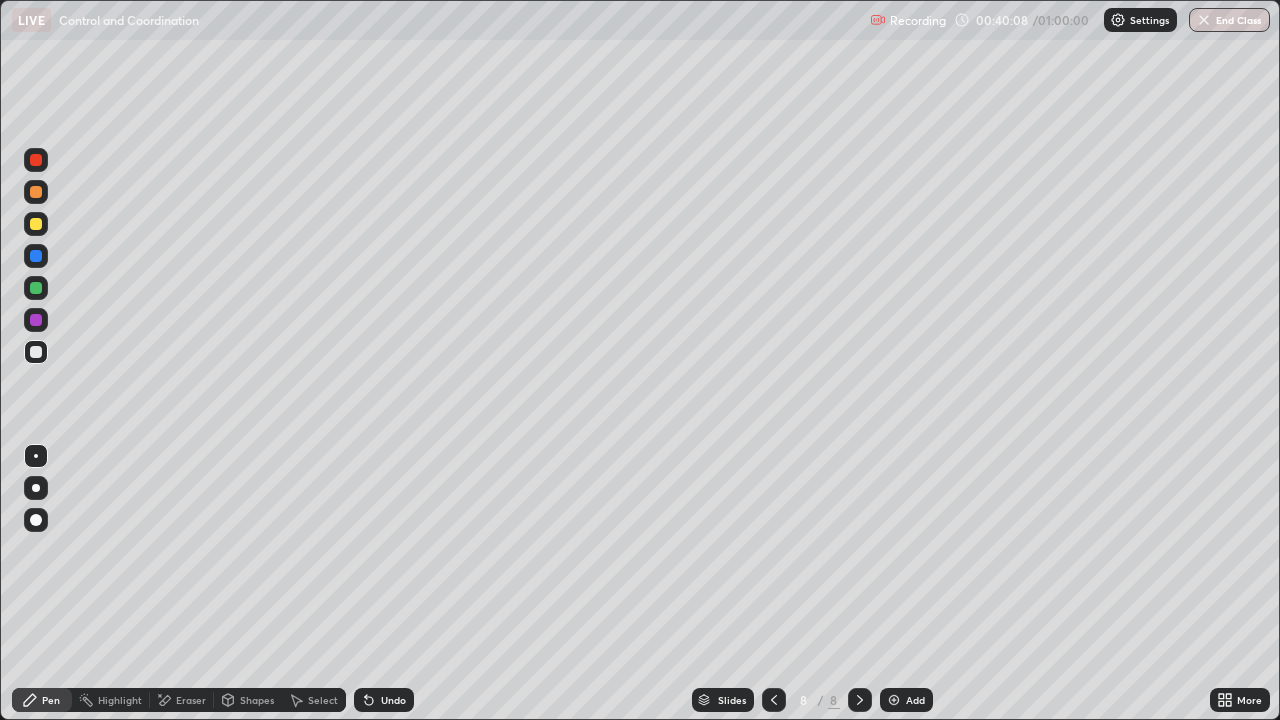 click on "Undo" at bounding box center [393, 700] 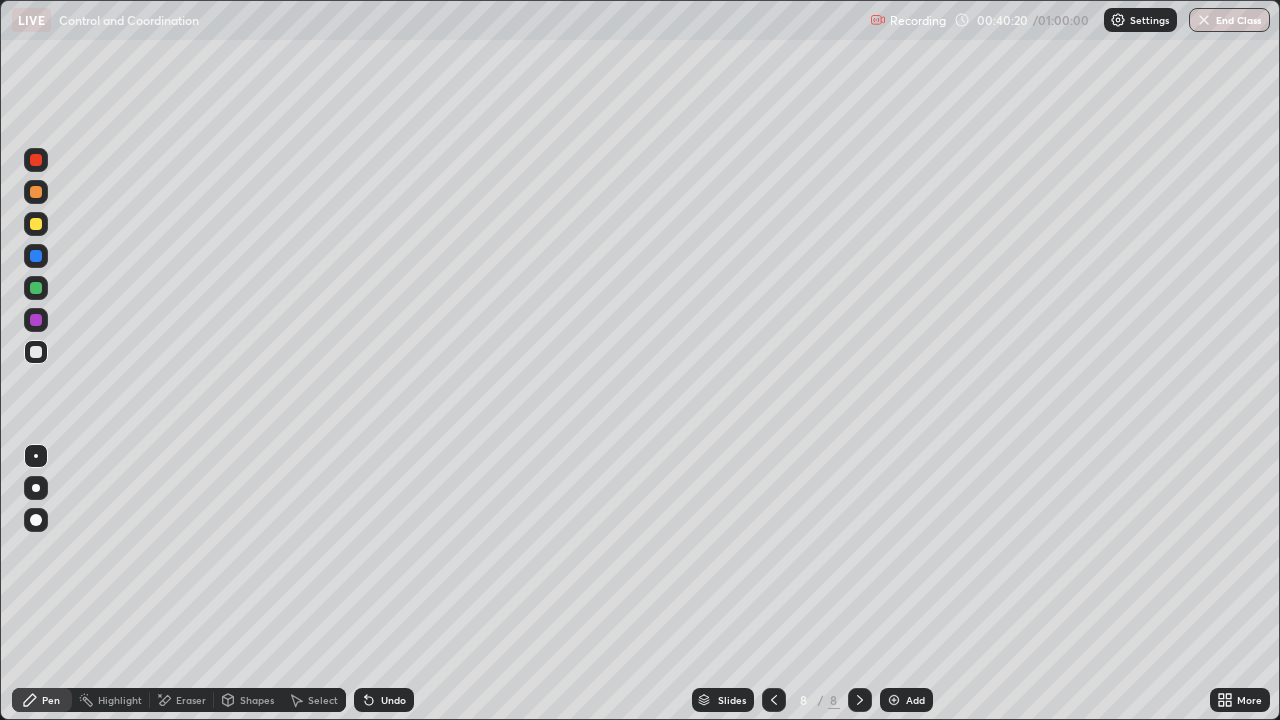 click on "Undo" at bounding box center [393, 700] 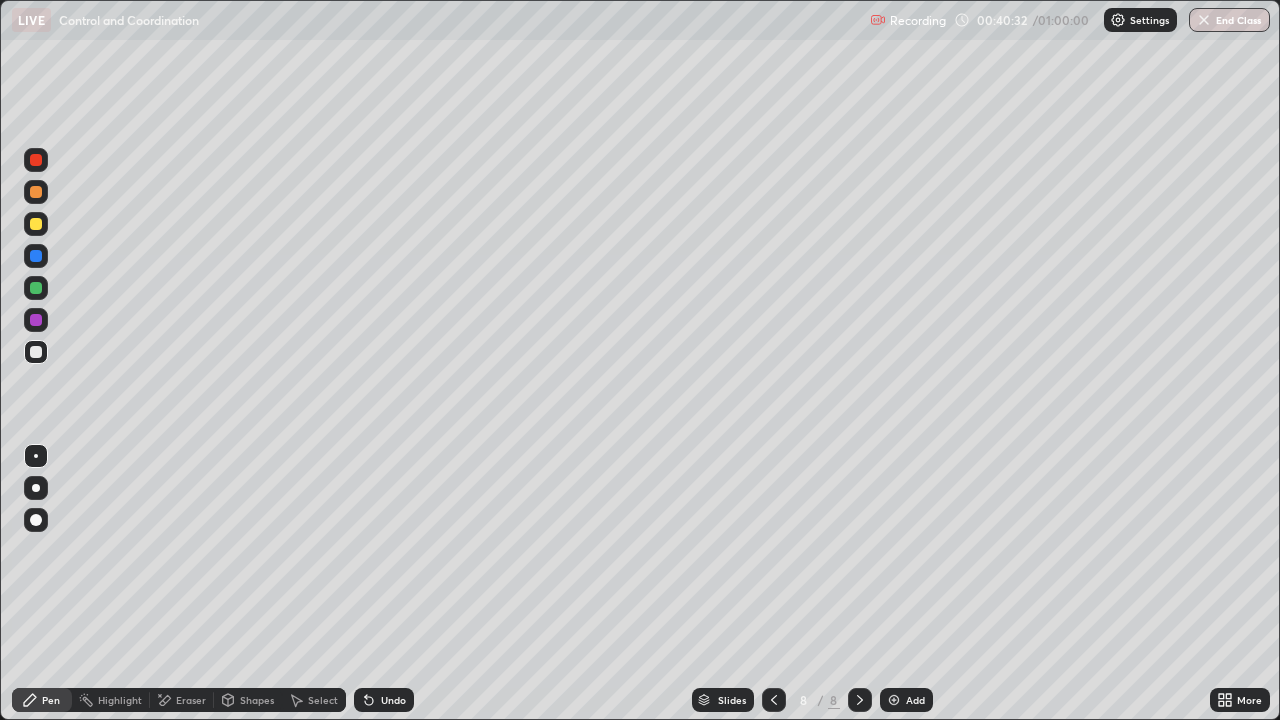 click at bounding box center [36, 224] 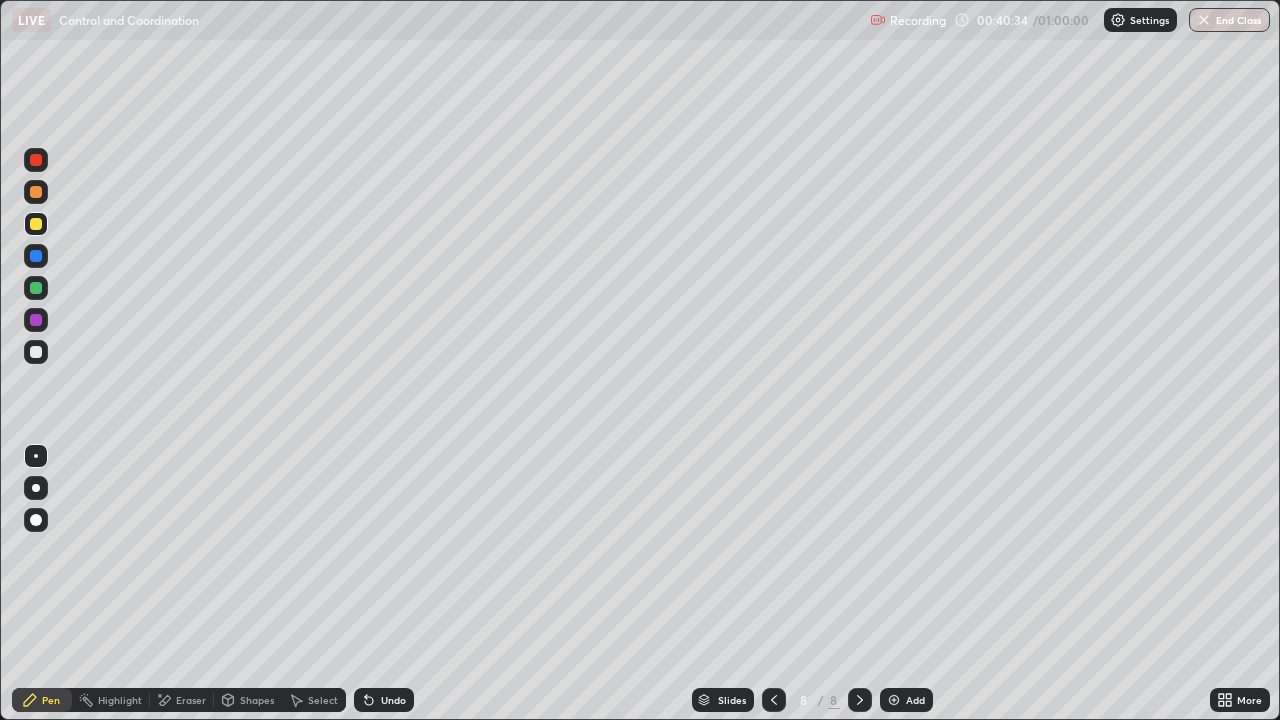 click at bounding box center [36, 288] 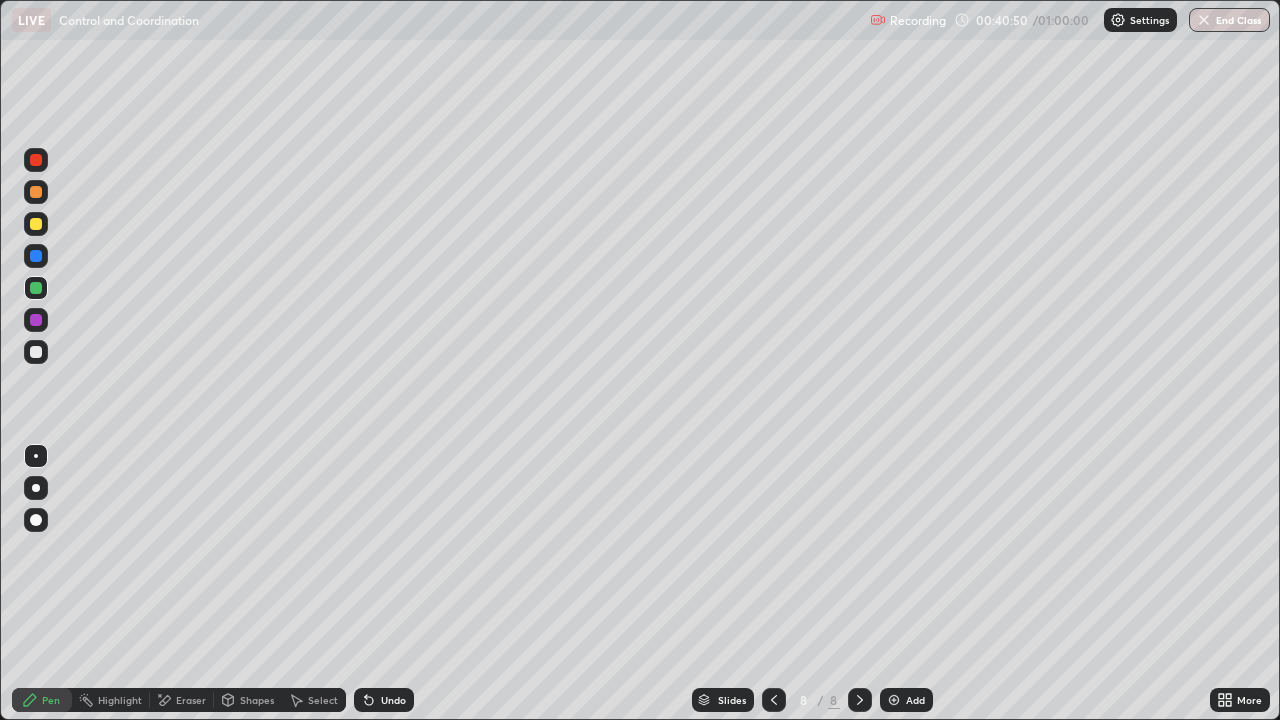 click at bounding box center (36, 352) 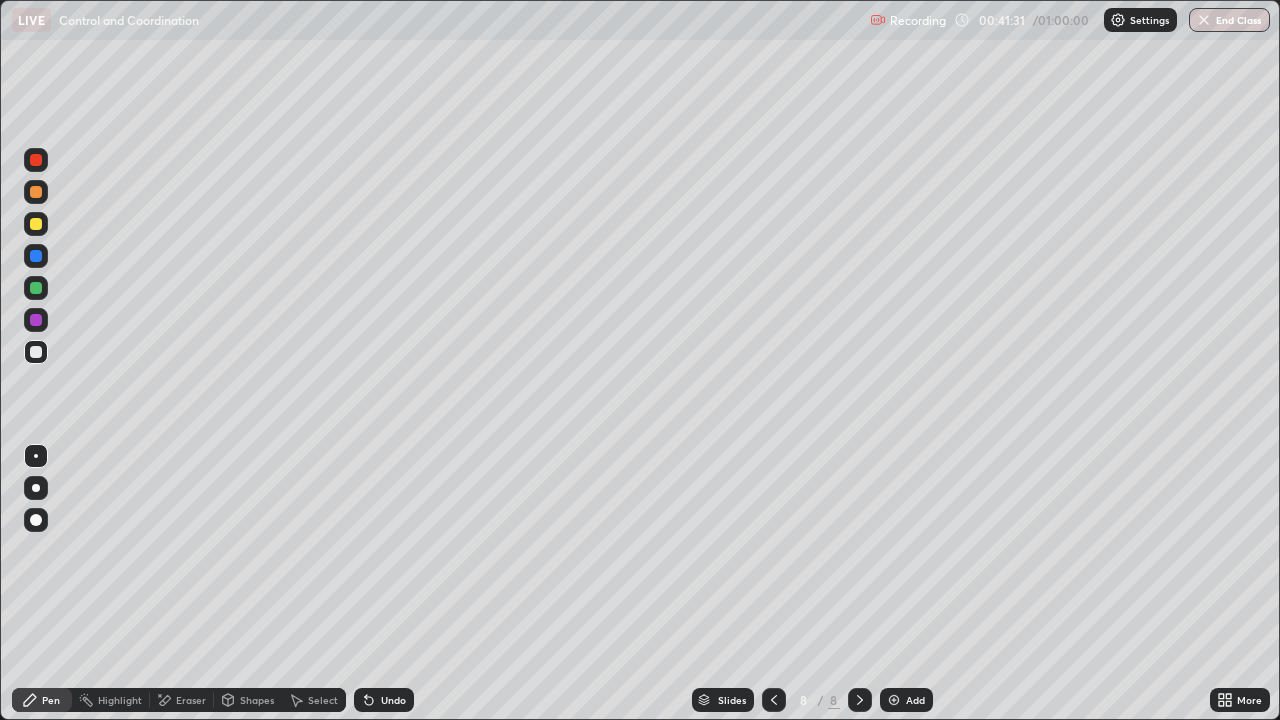 click on "Undo" at bounding box center (393, 700) 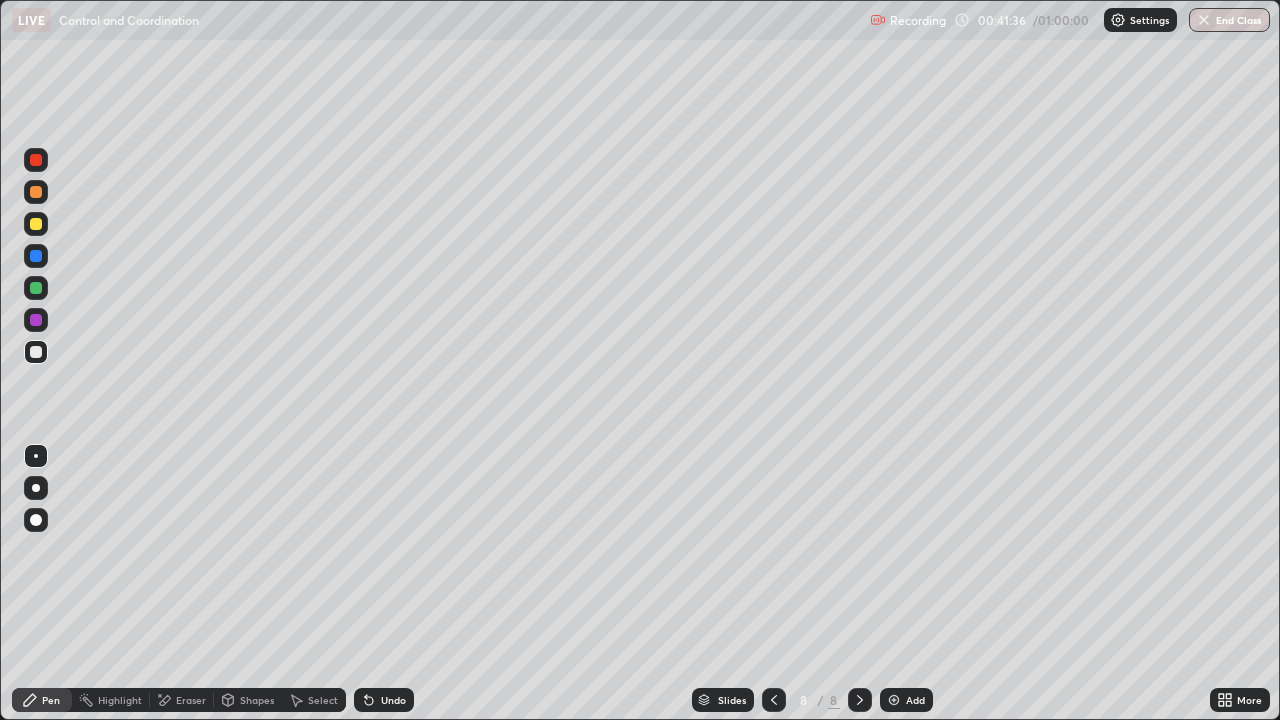 click on "Undo" at bounding box center (393, 700) 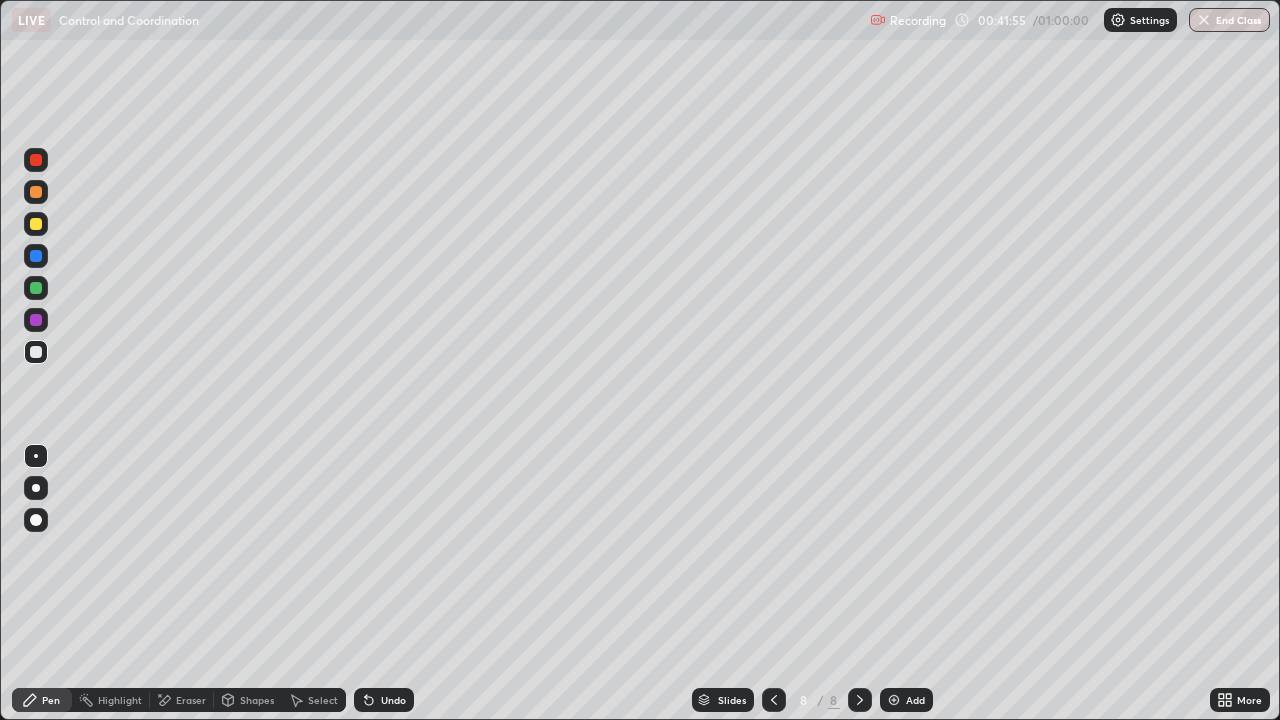 click on "Undo" at bounding box center [393, 700] 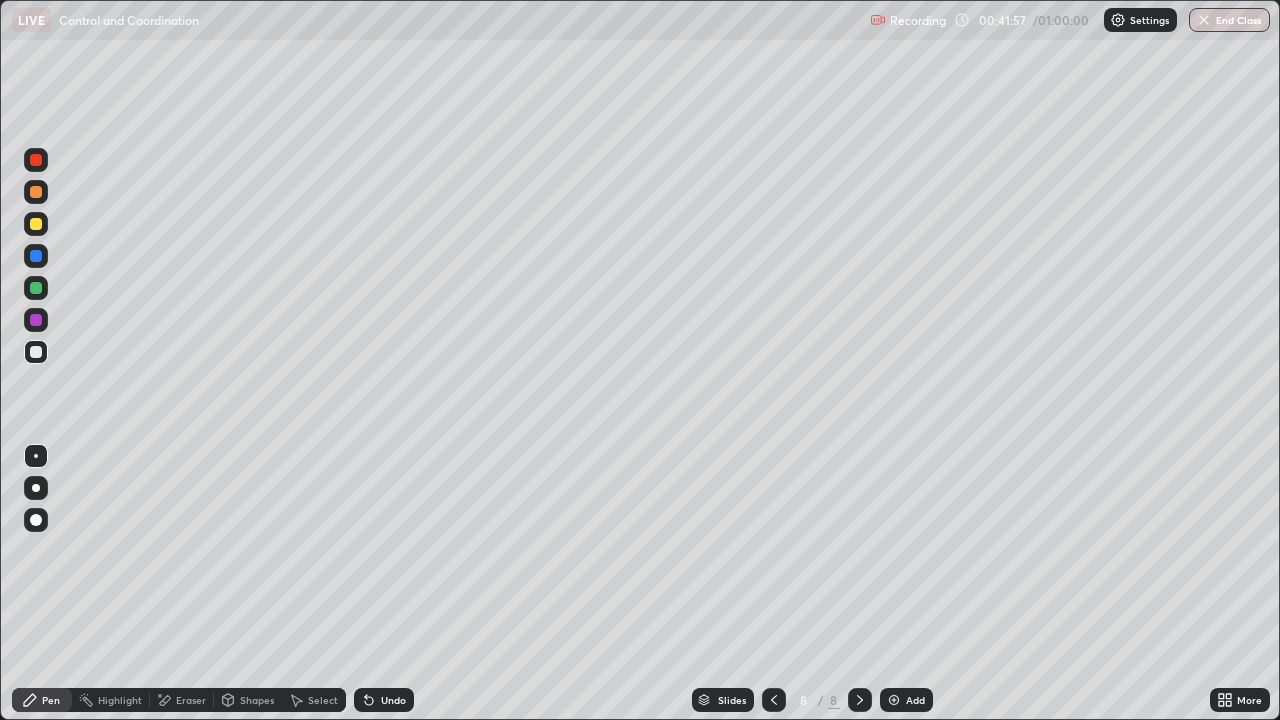 click on "Undo" at bounding box center [393, 700] 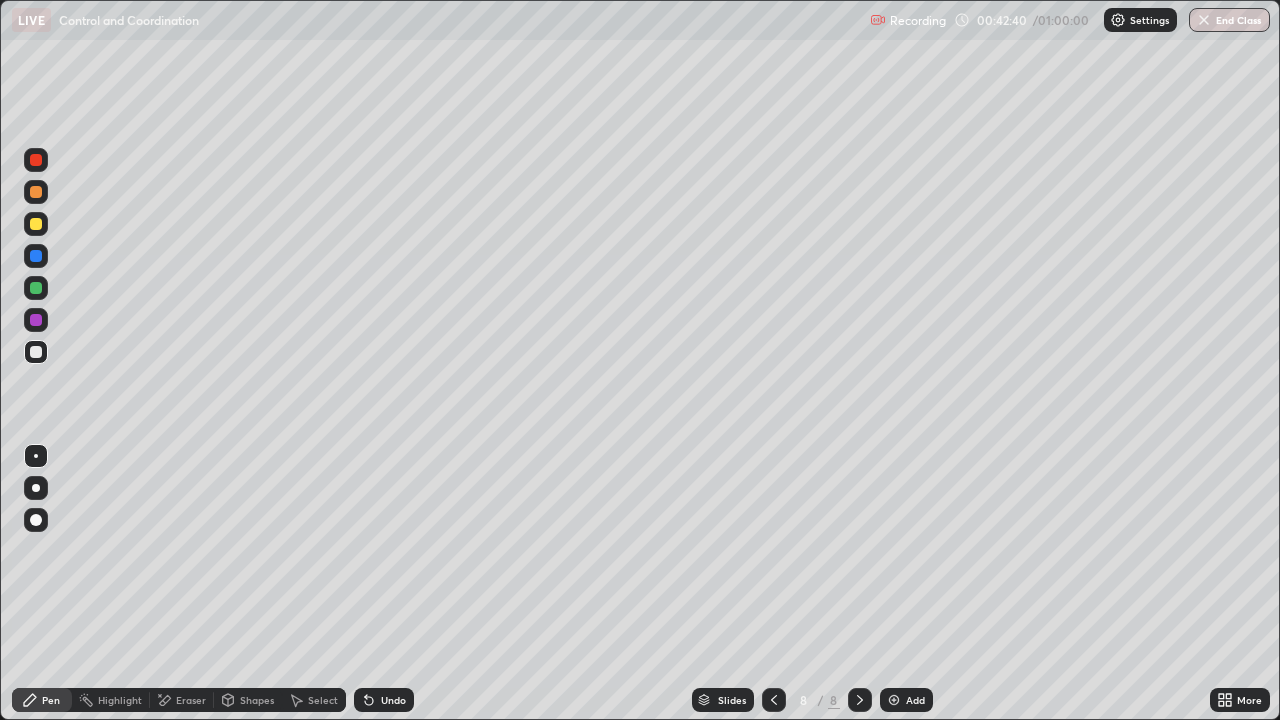 click at bounding box center (36, 224) 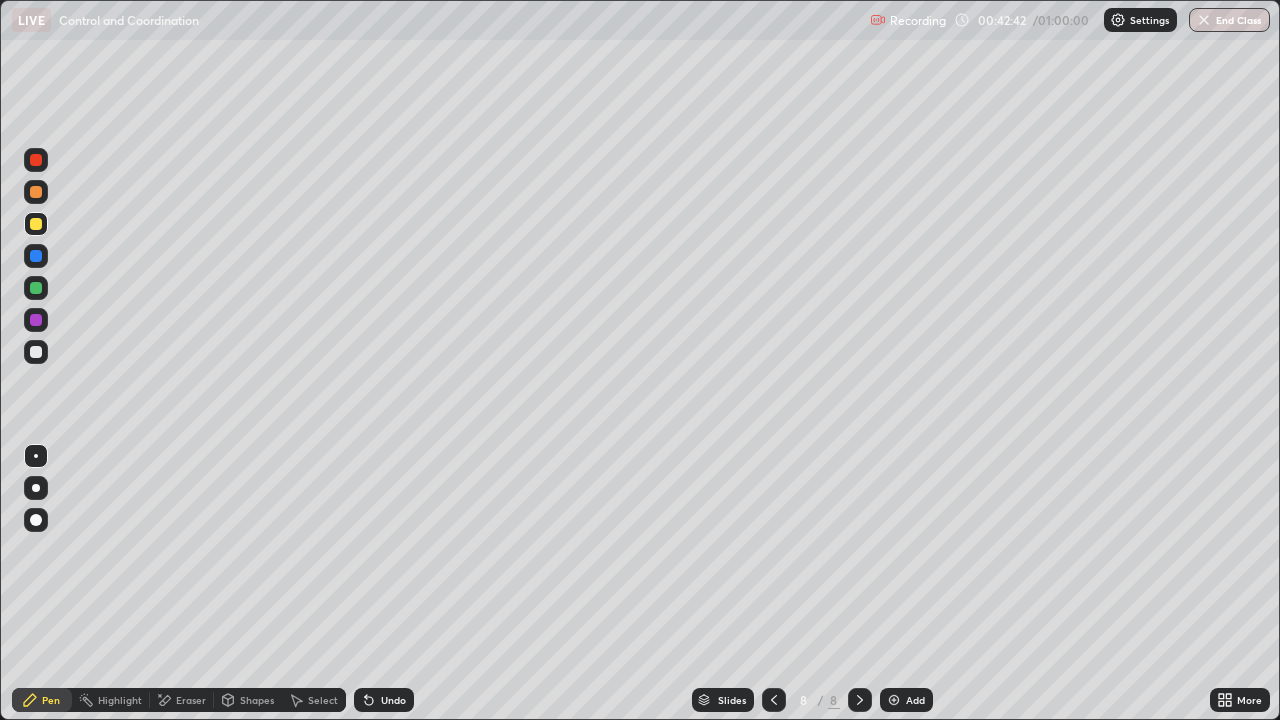 click at bounding box center (36, 288) 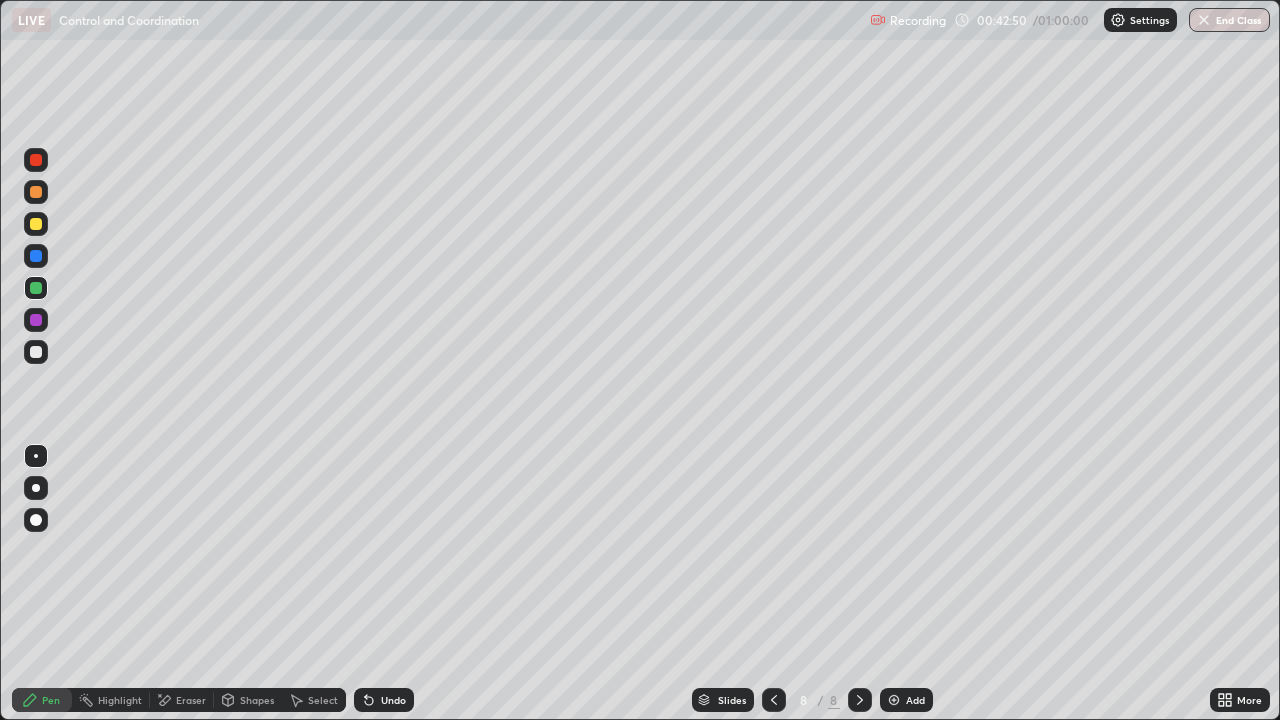 click on "Undo" at bounding box center (393, 700) 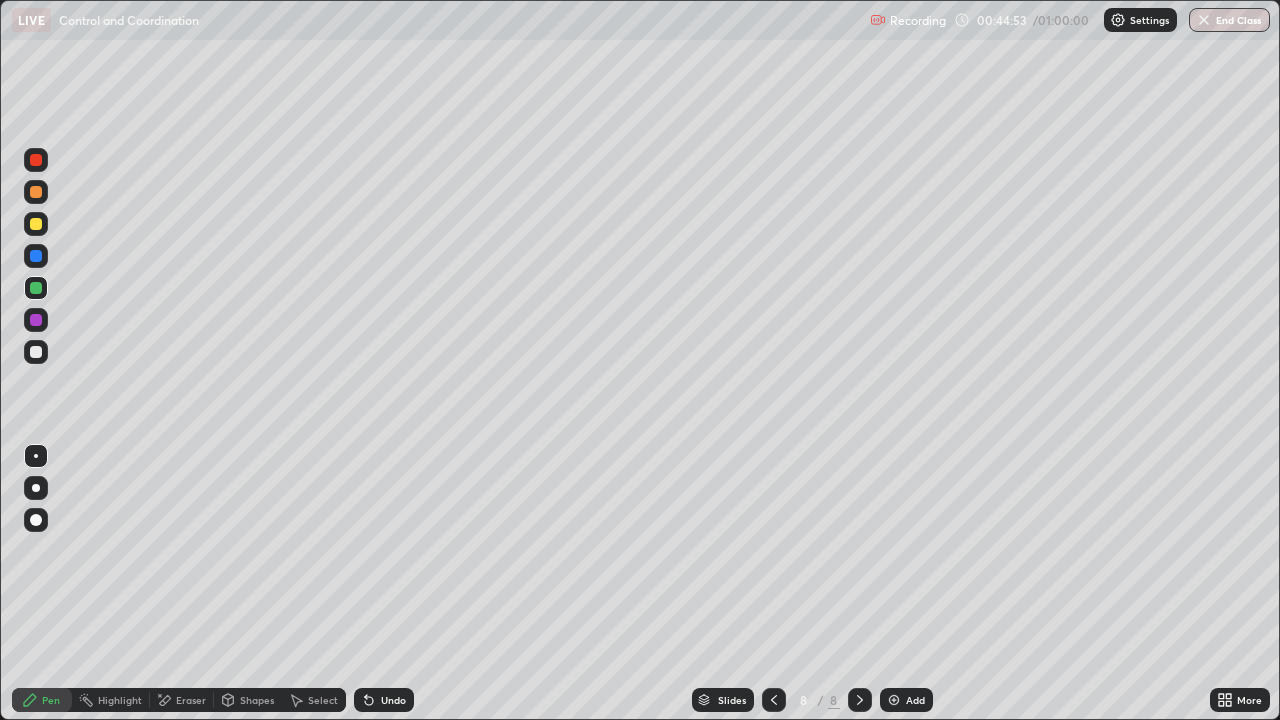 click on "Add" at bounding box center (915, 700) 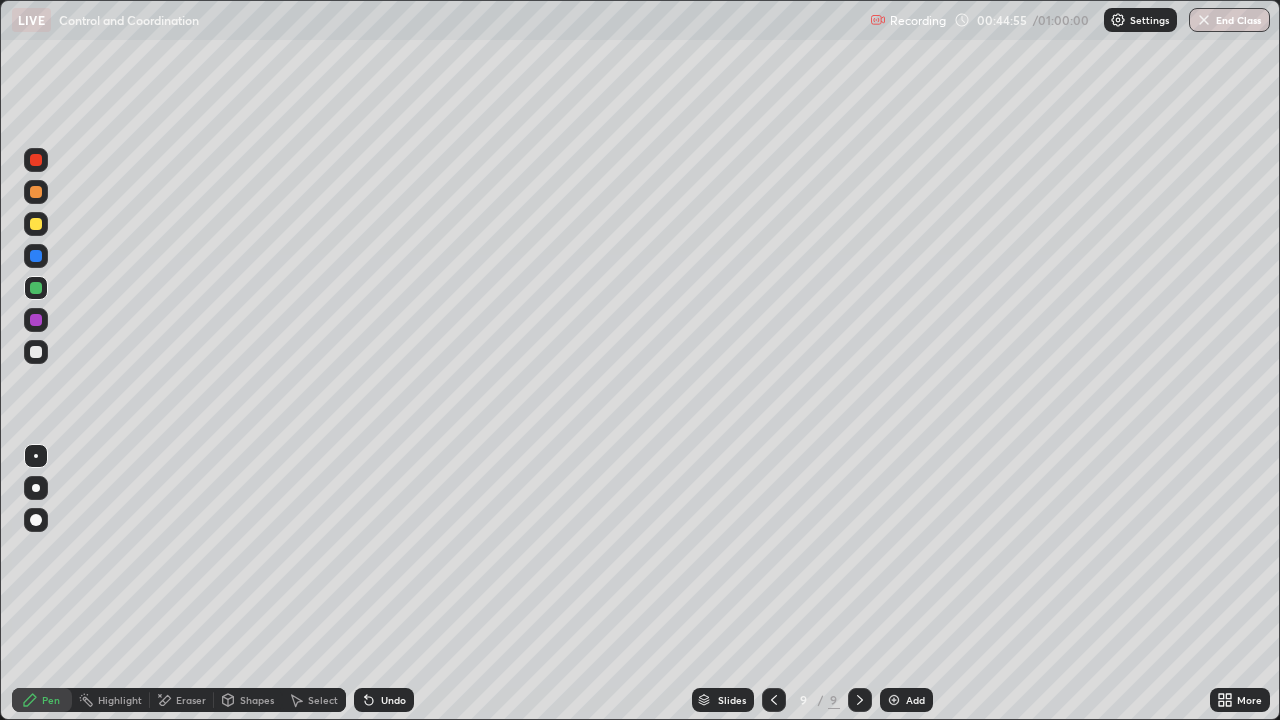 click on "Shapes" at bounding box center (248, 700) 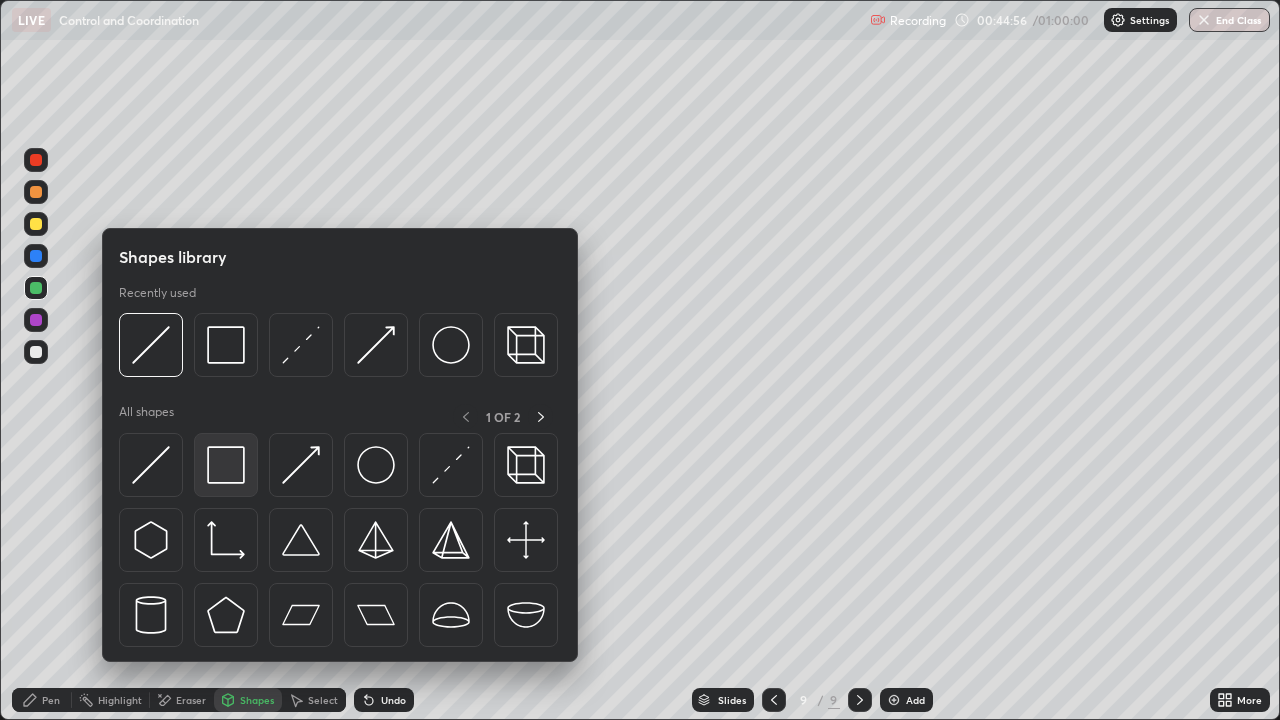 click at bounding box center [226, 465] 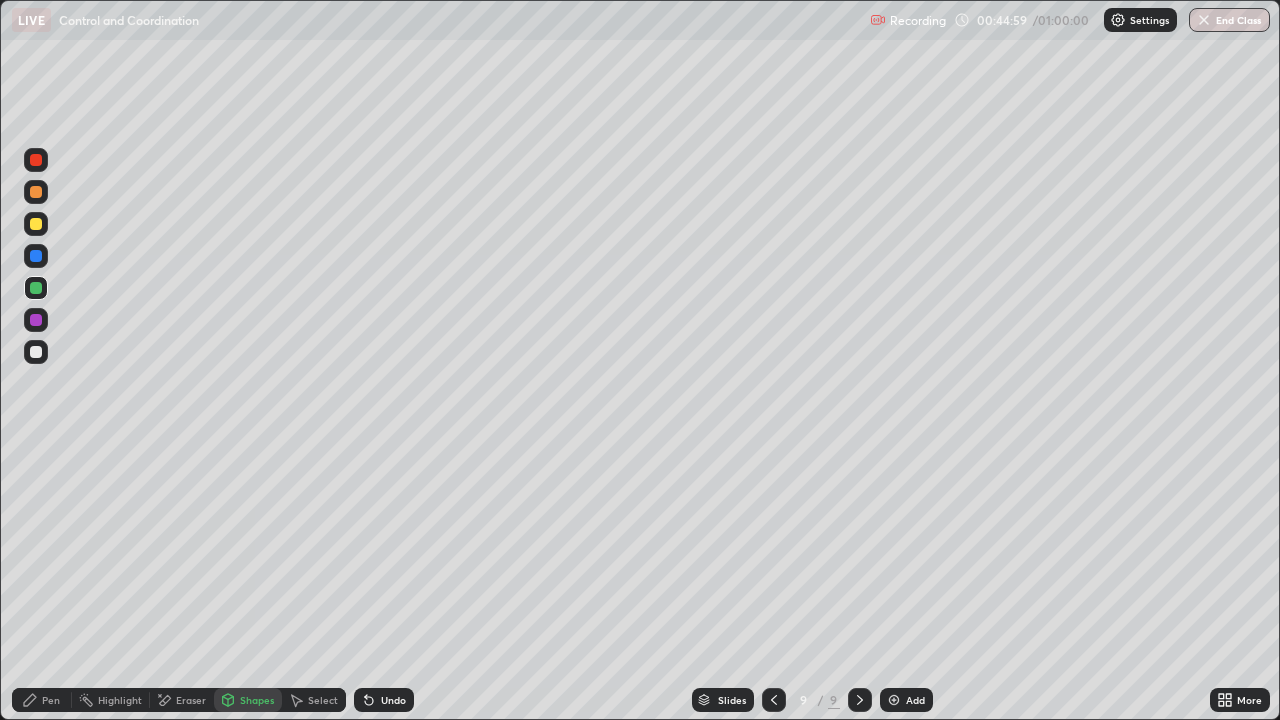 click on "Undo" at bounding box center (393, 700) 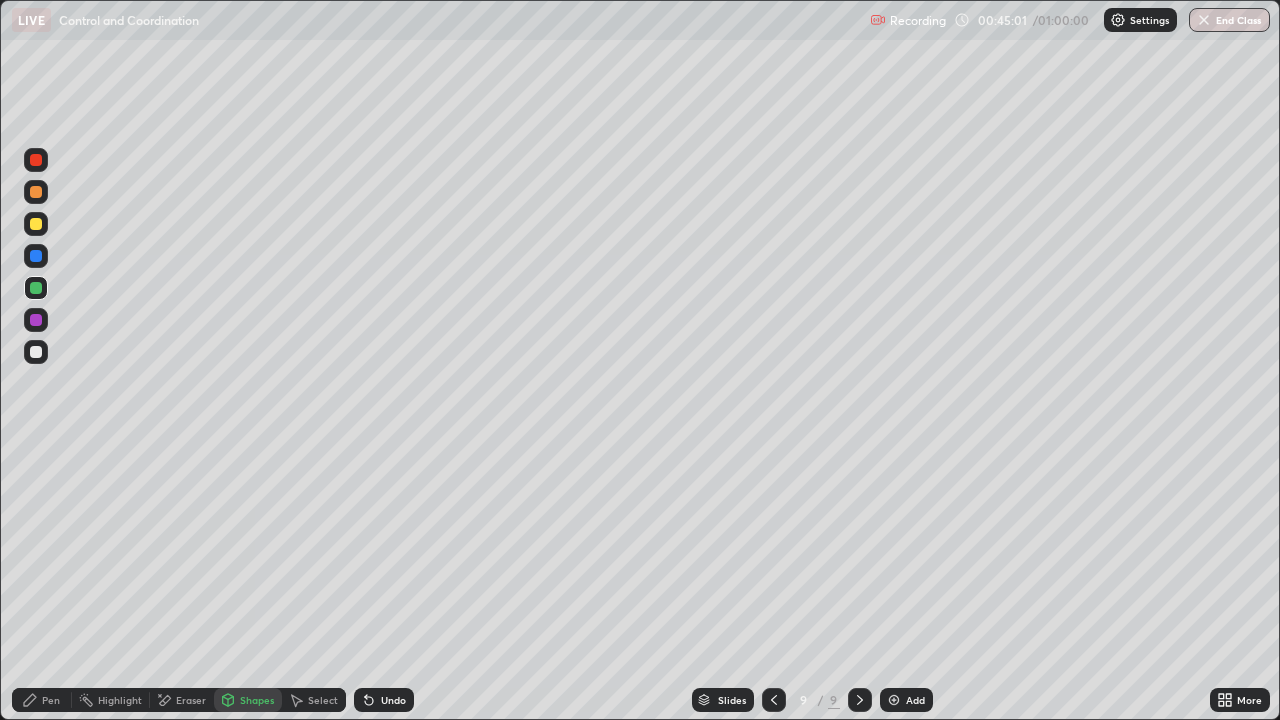 click at bounding box center [36, 224] 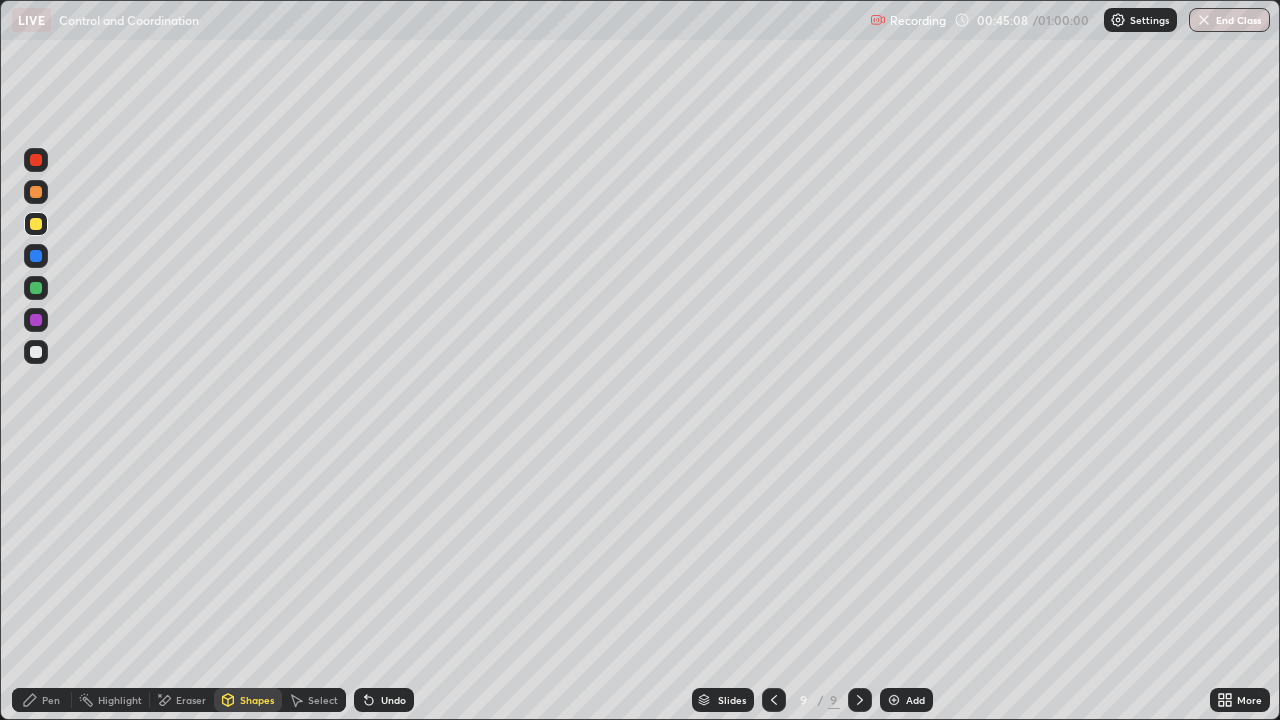 click on "Pen" at bounding box center [51, 700] 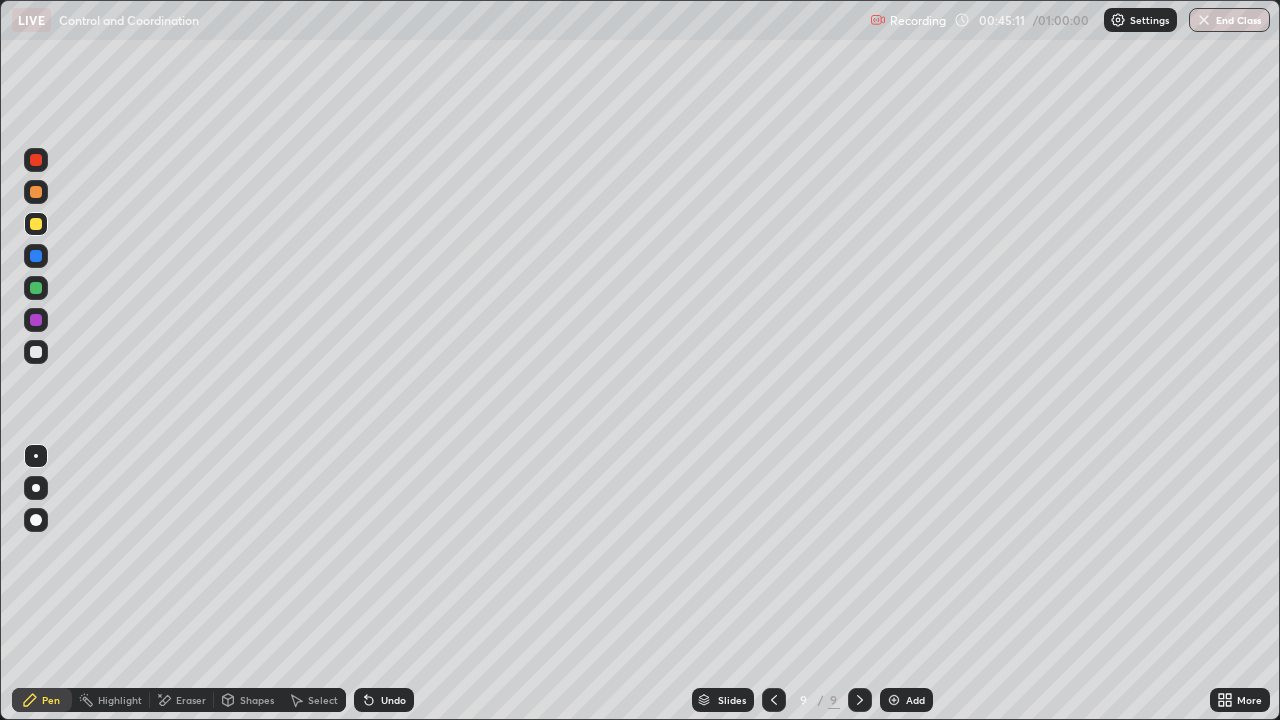click on "Shapes" at bounding box center [248, 700] 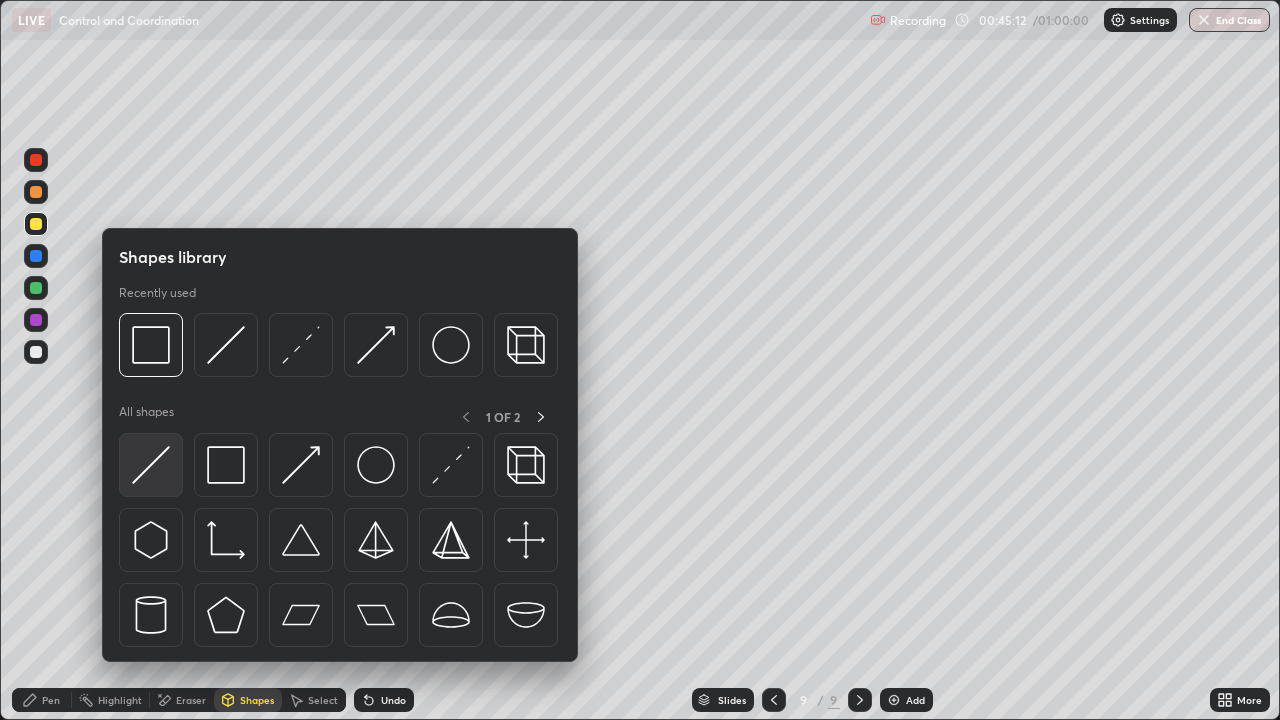 click at bounding box center (151, 465) 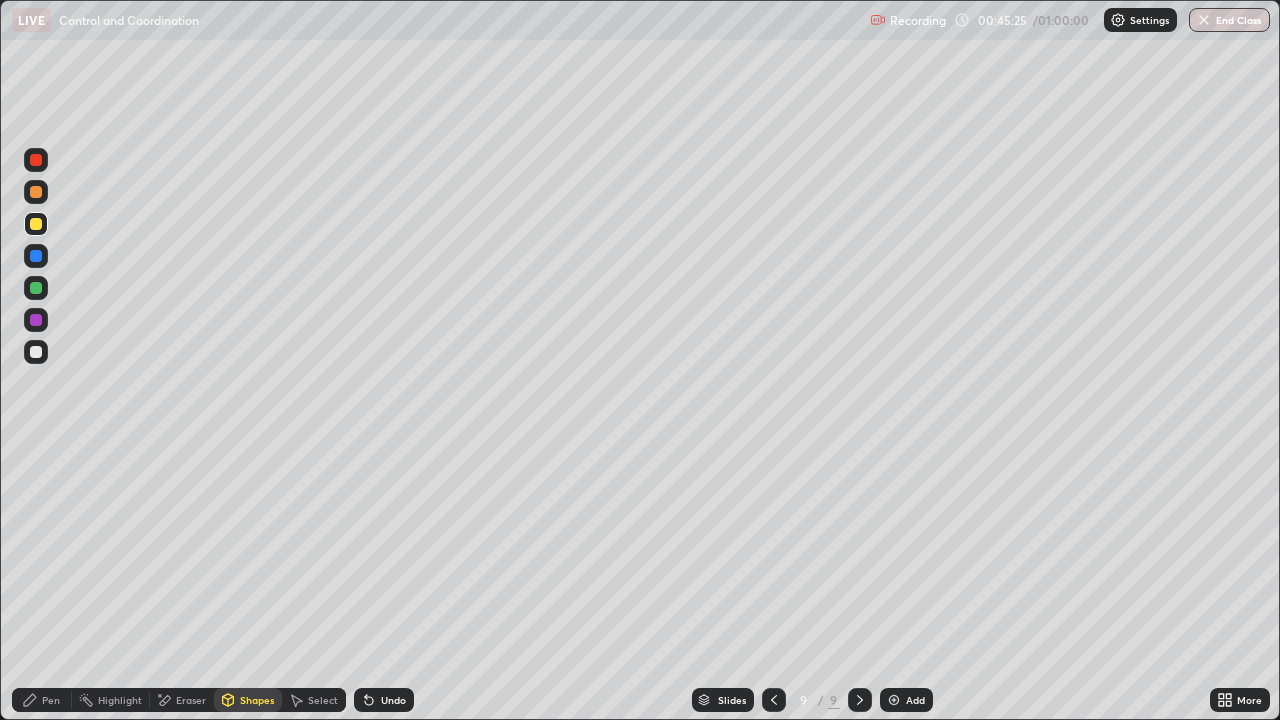 click on "Pen" at bounding box center (51, 700) 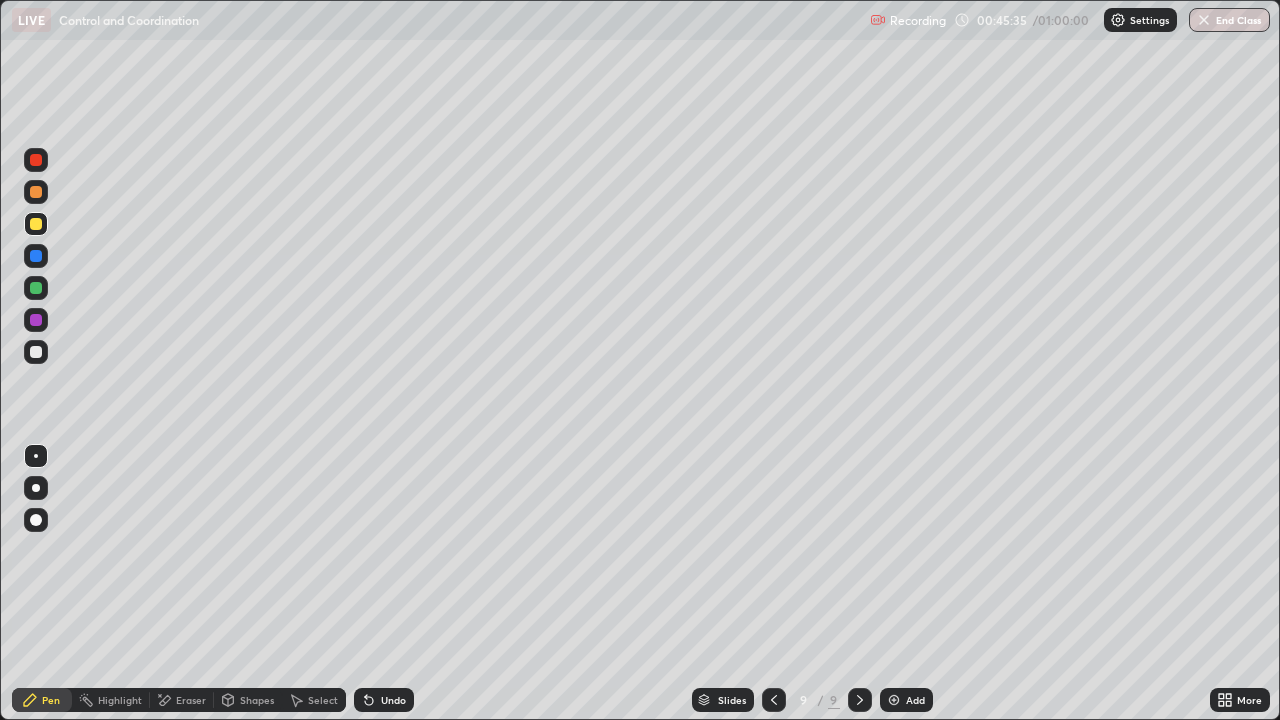 click on "Undo" at bounding box center (393, 700) 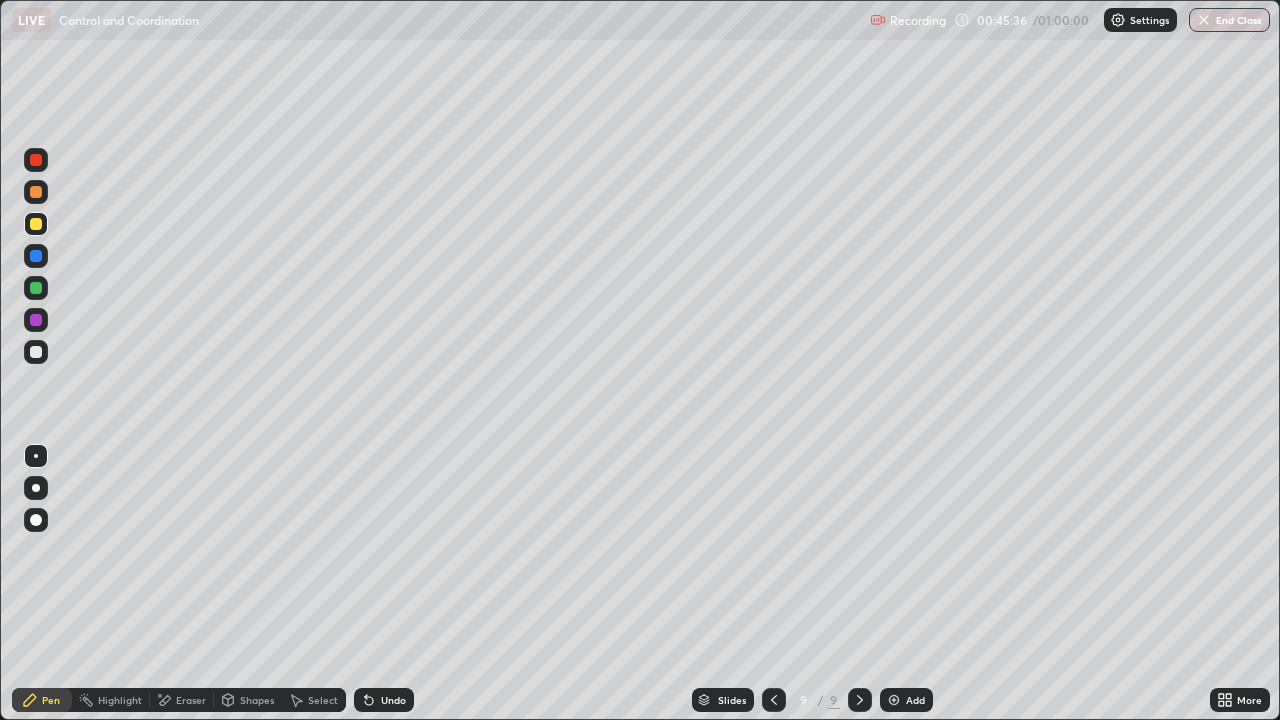 click on "Undo" at bounding box center [384, 700] 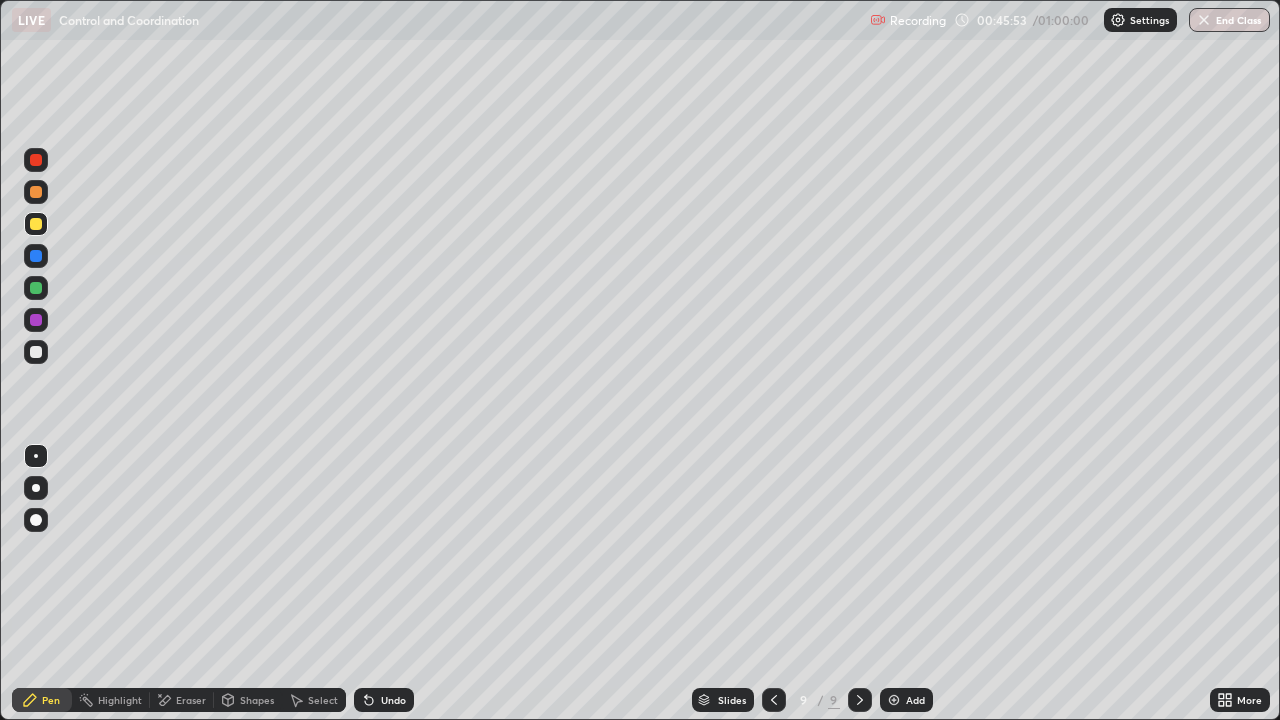 click on "Undo" at bounding box center (393, 700) 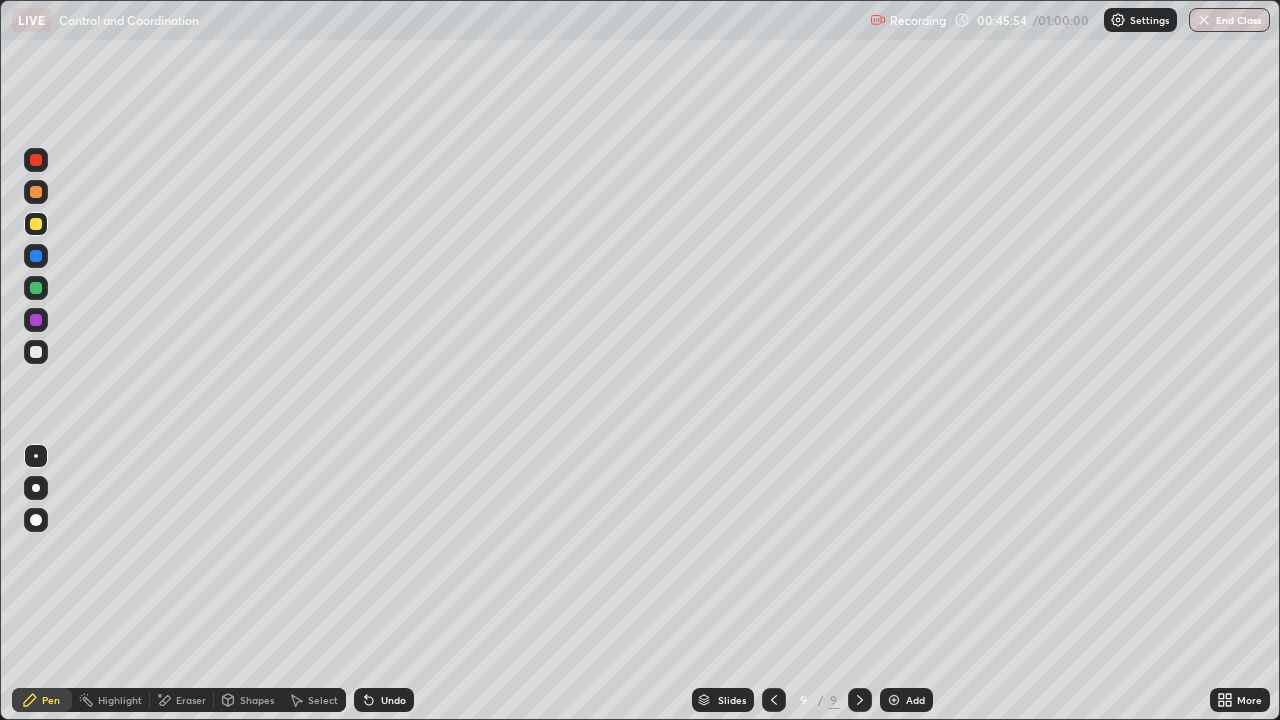 click on "Undo" at bounding box center (393, 700) 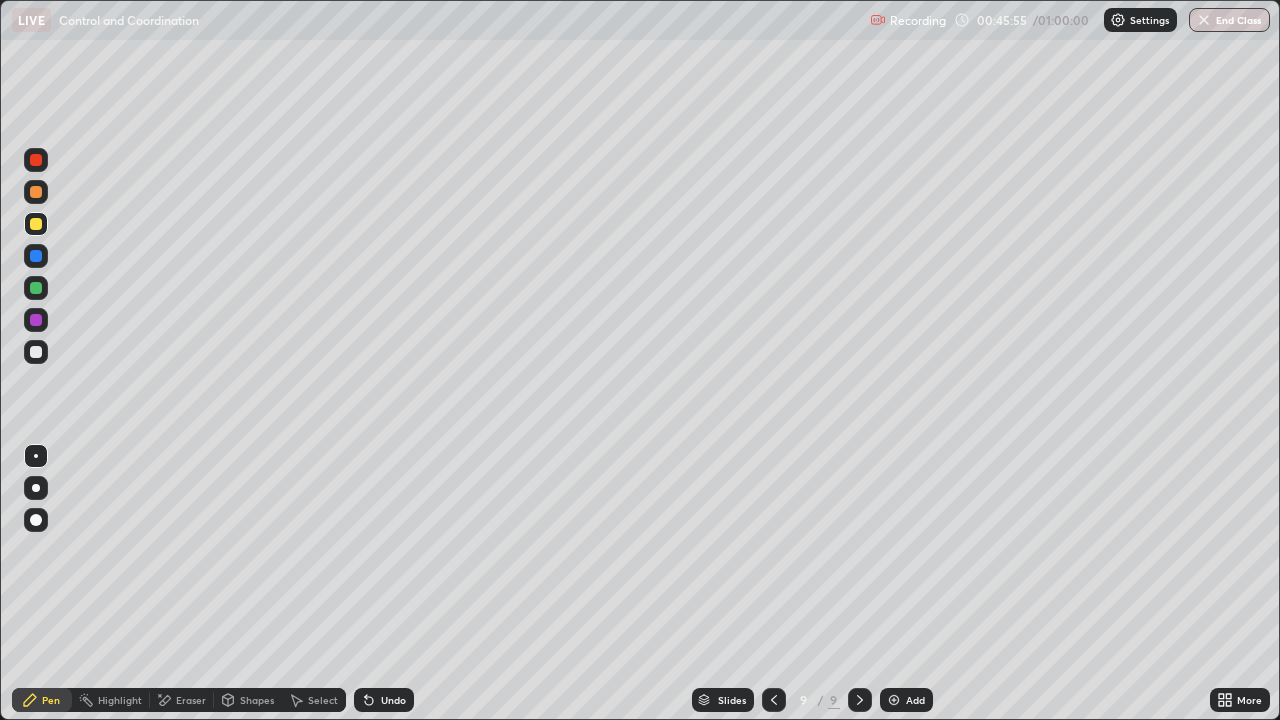 click on "Undo" at bounding box center (393, 700) 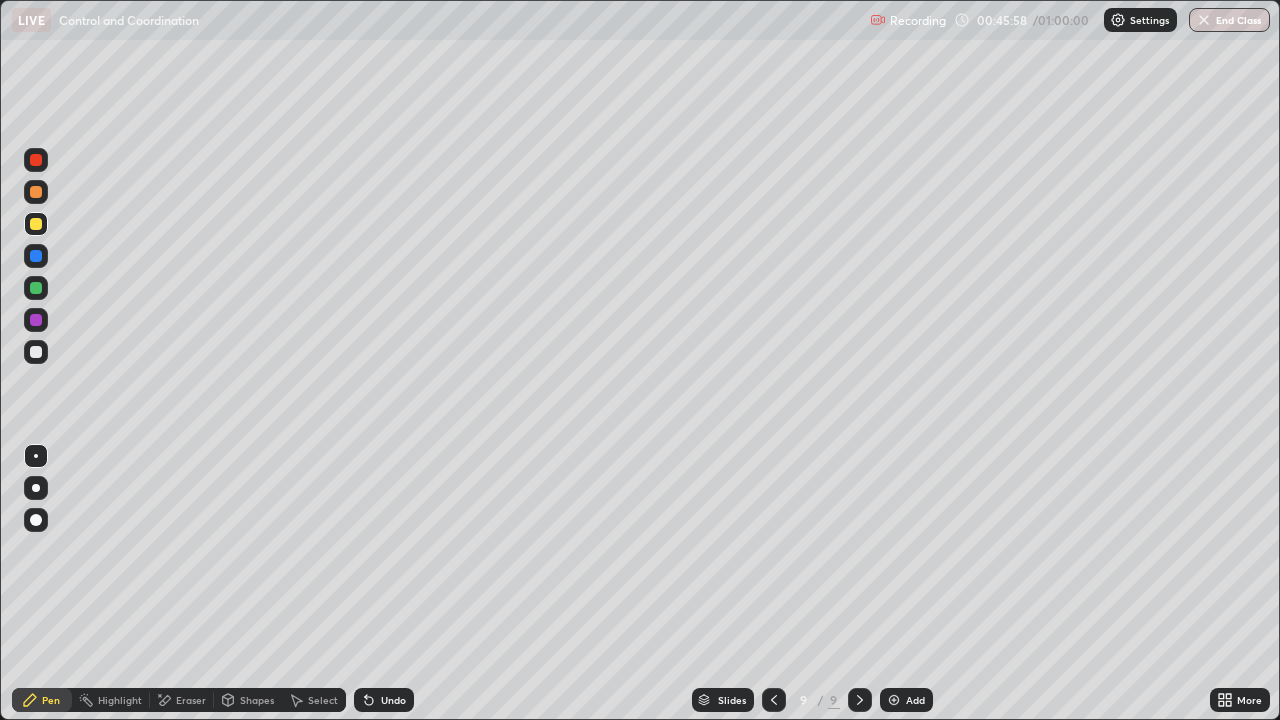 click on "Pen" at bounding box center (42, 700) 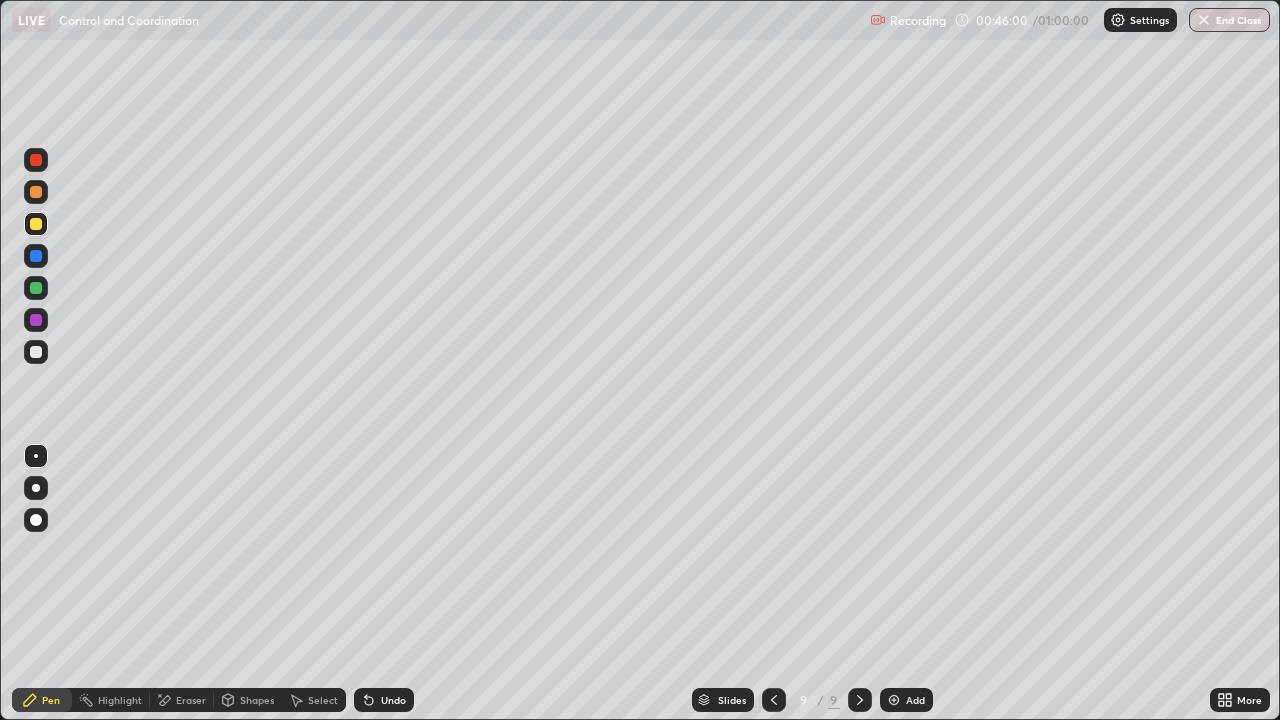 click on "Eraser" at bounding box center [191, 700] 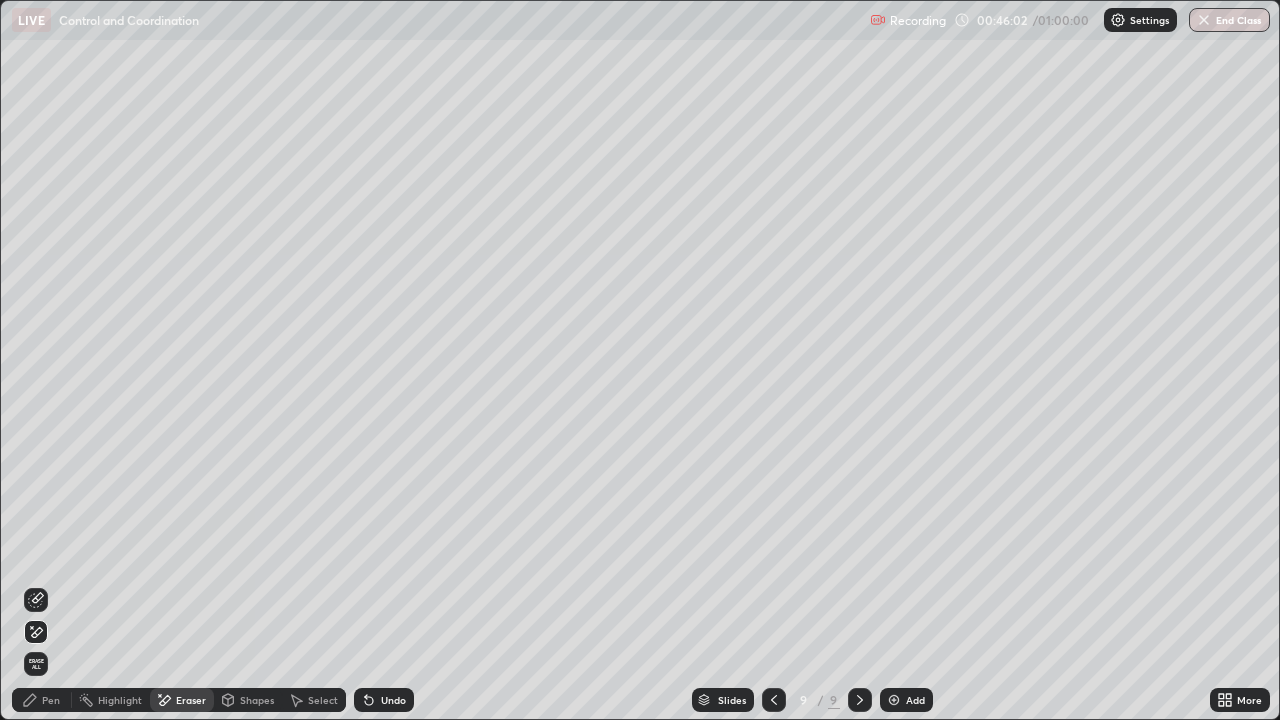 click on "Shapes" at bounding box center [257, 700] 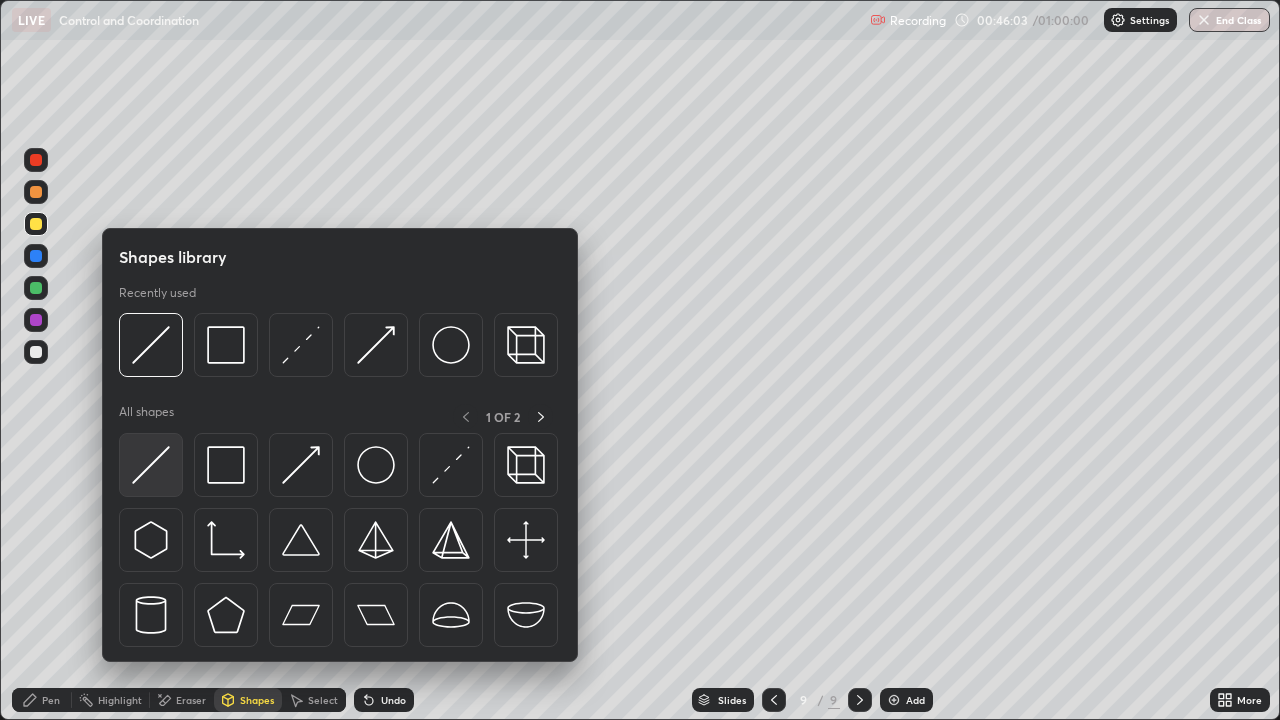 click at bounding box center [151, 465] 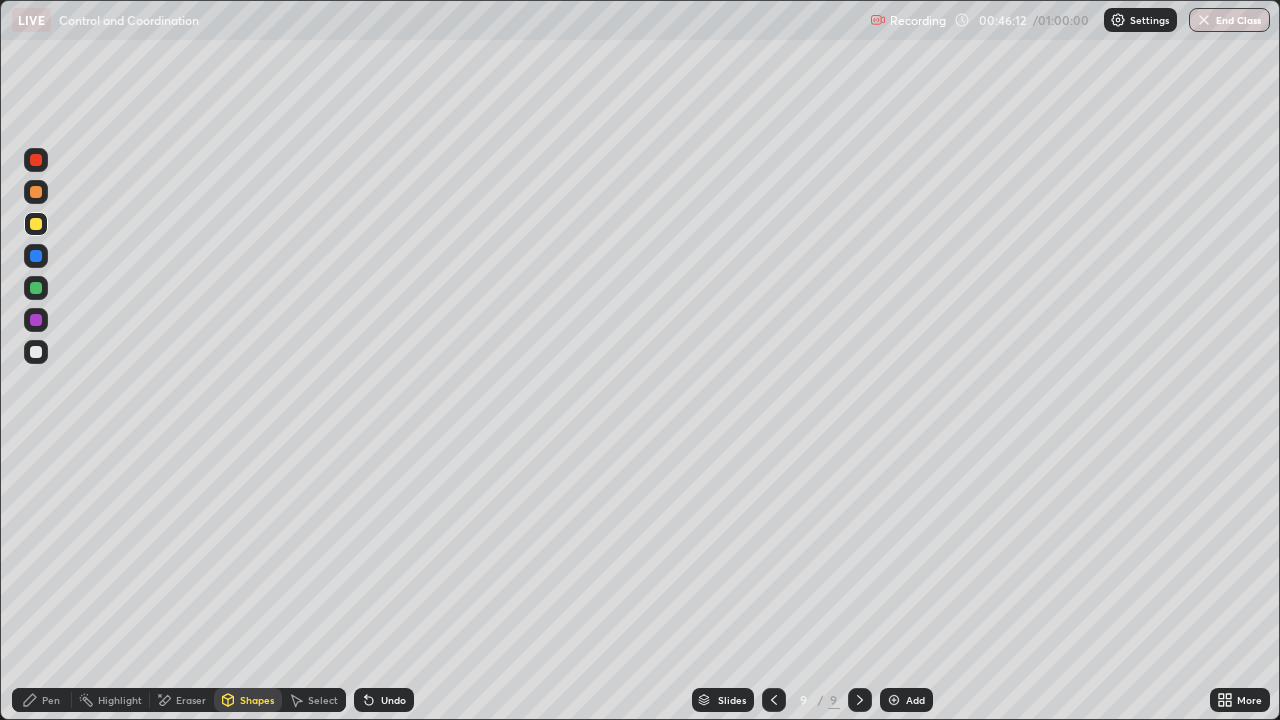 click on "Pen" at bounding box center (51, 700) 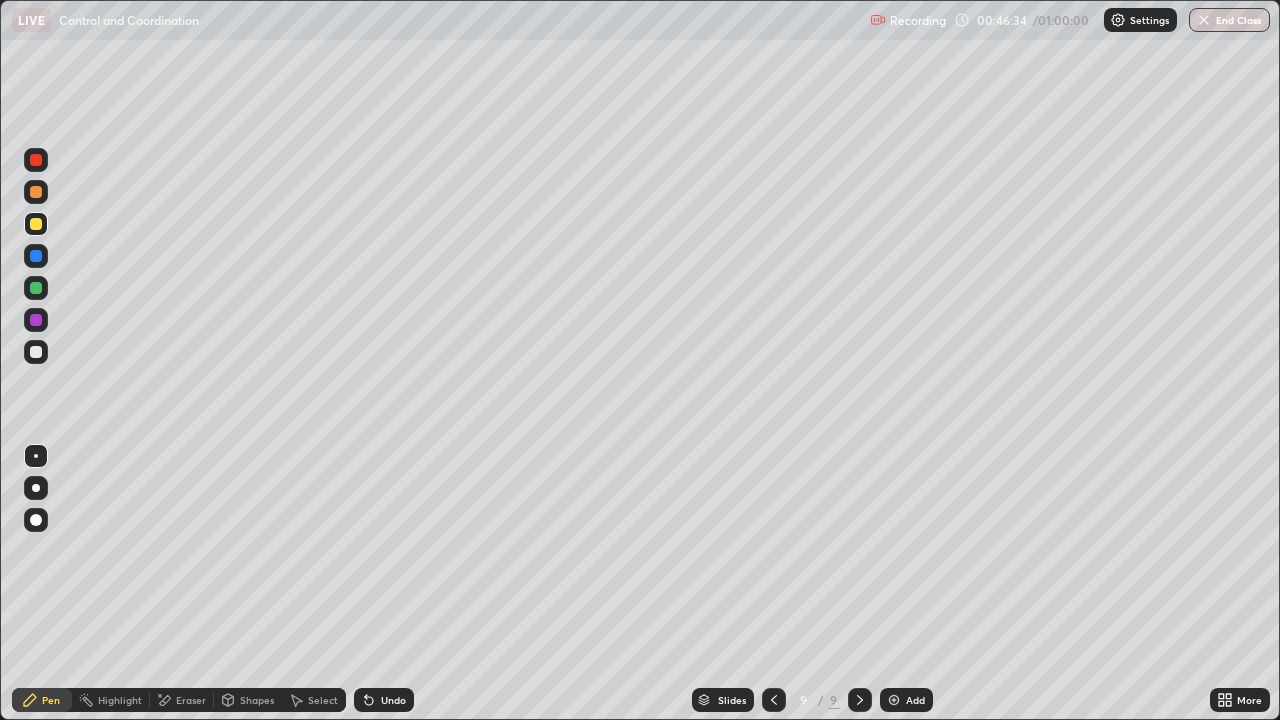click on "Shapes" at bounding box center (248, 700) 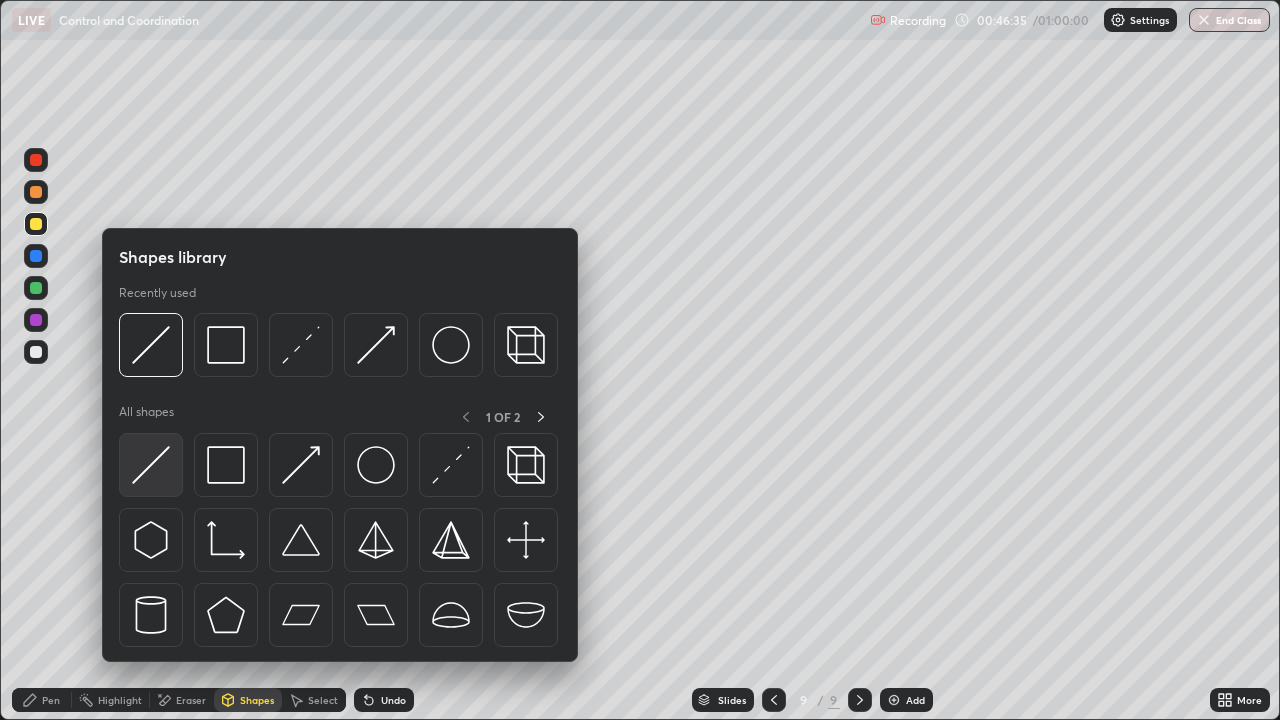 click at bounding box center [151, 465] 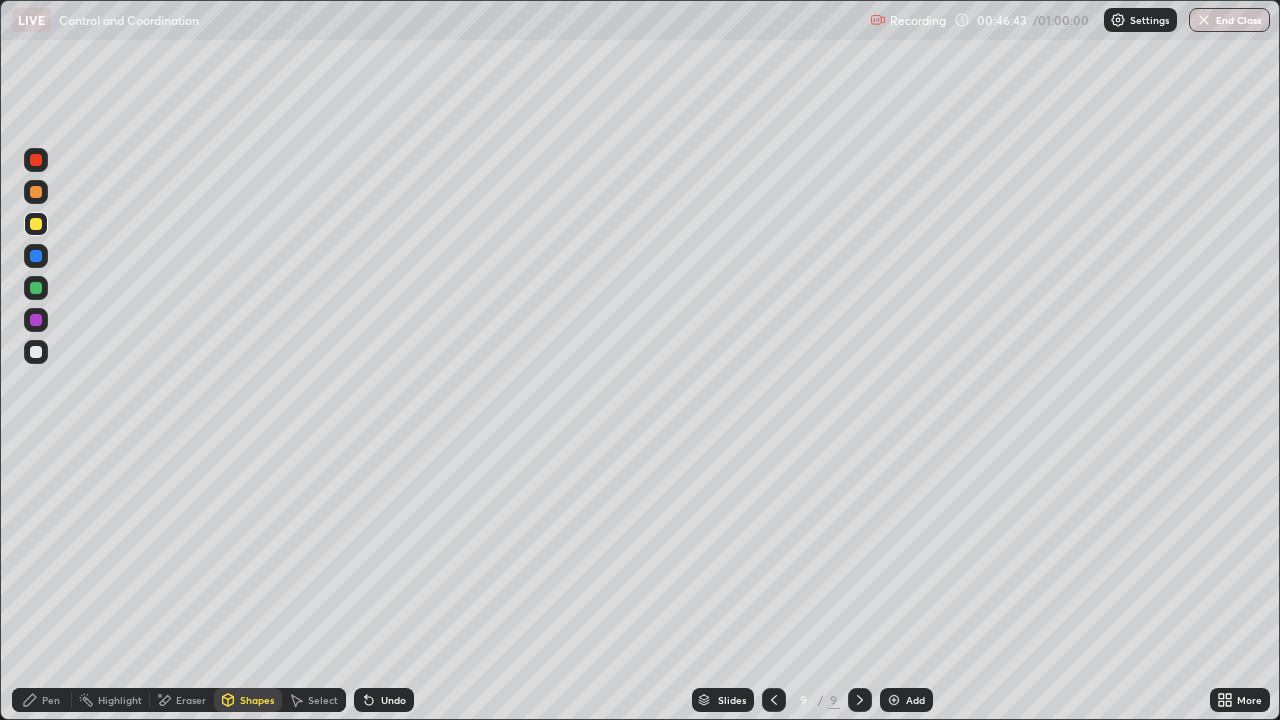 click on "Pen" at bounding box center (51, 700) 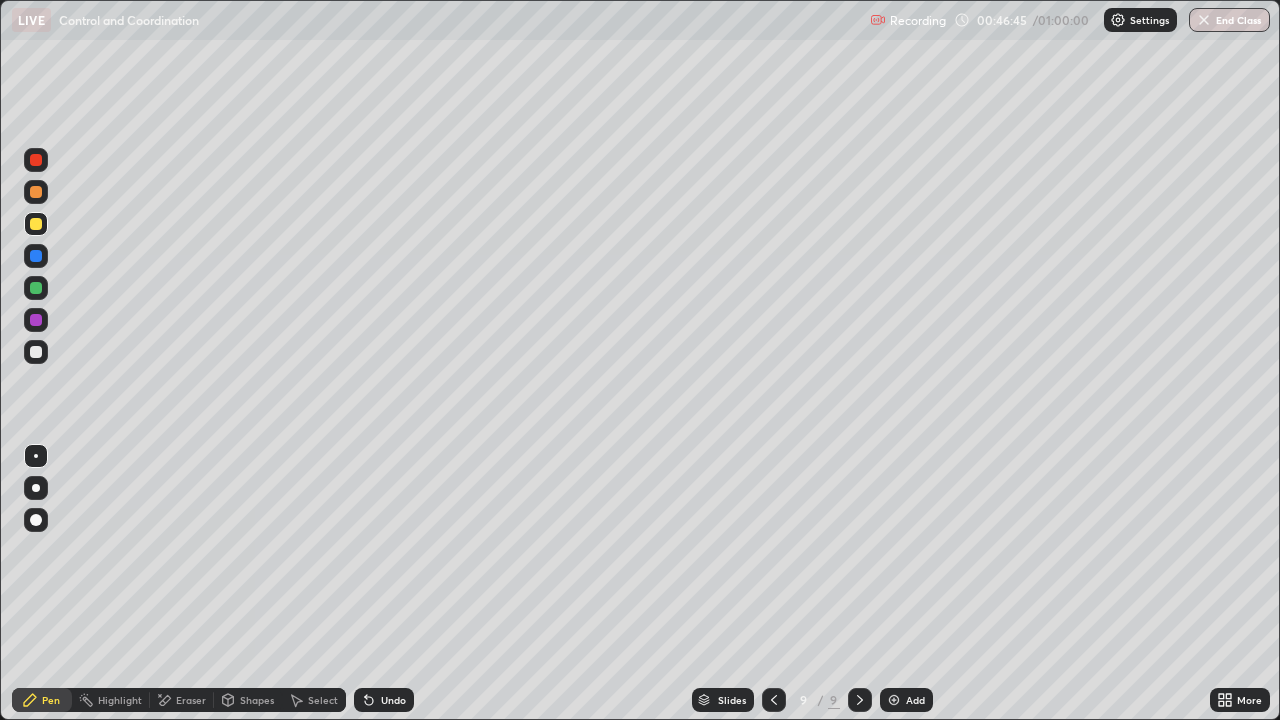 click at bounding box center (36, 352) 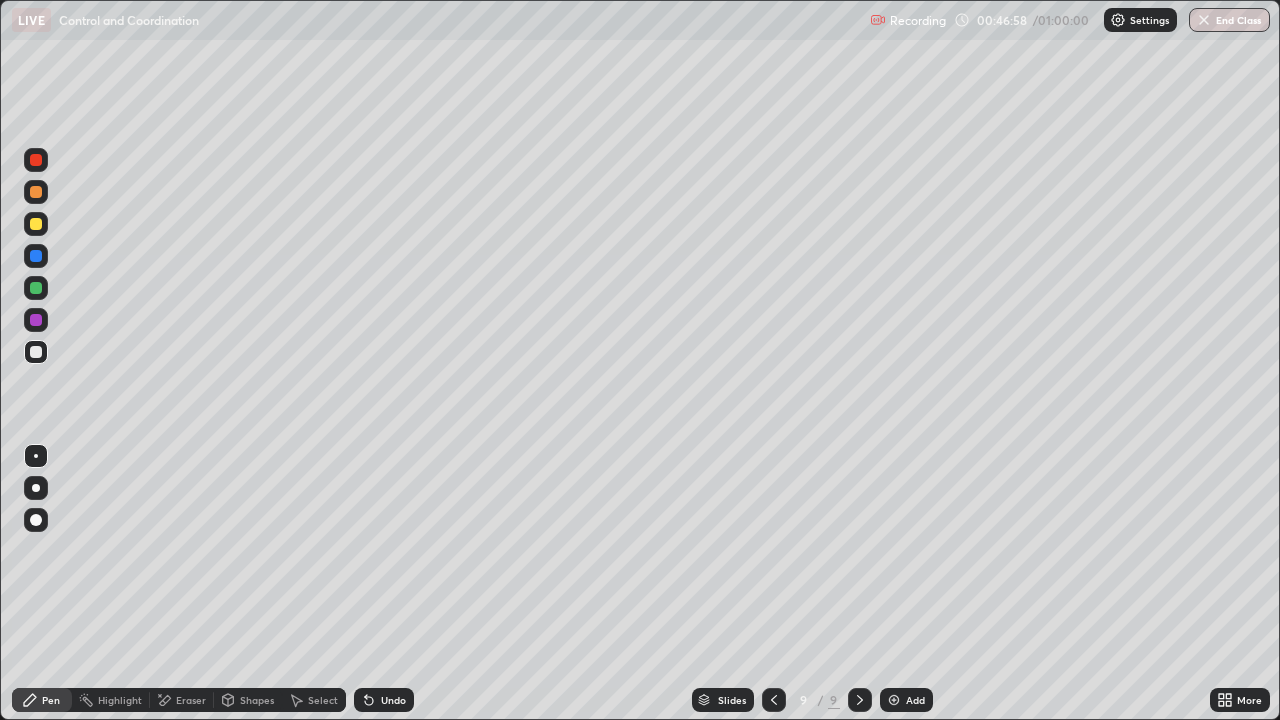 click on "Undo" at bounding box center [393, 700] 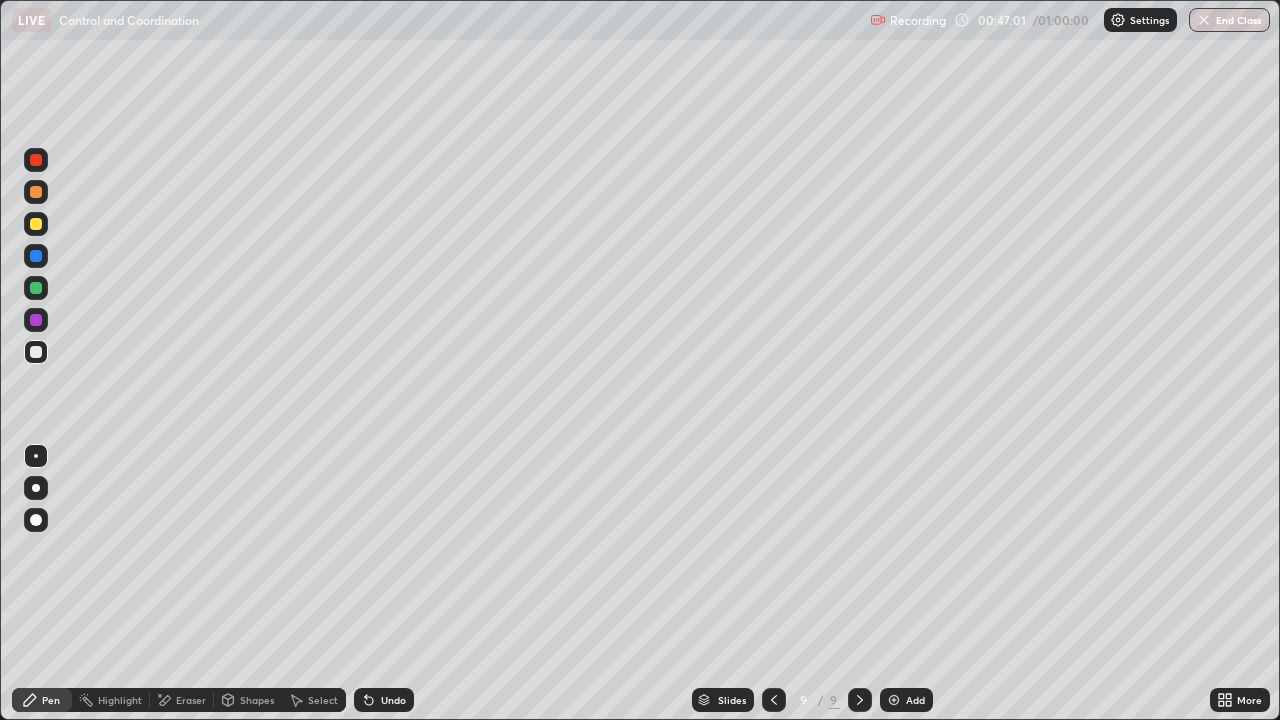click on "Undo" at bounding box center [393, 700] 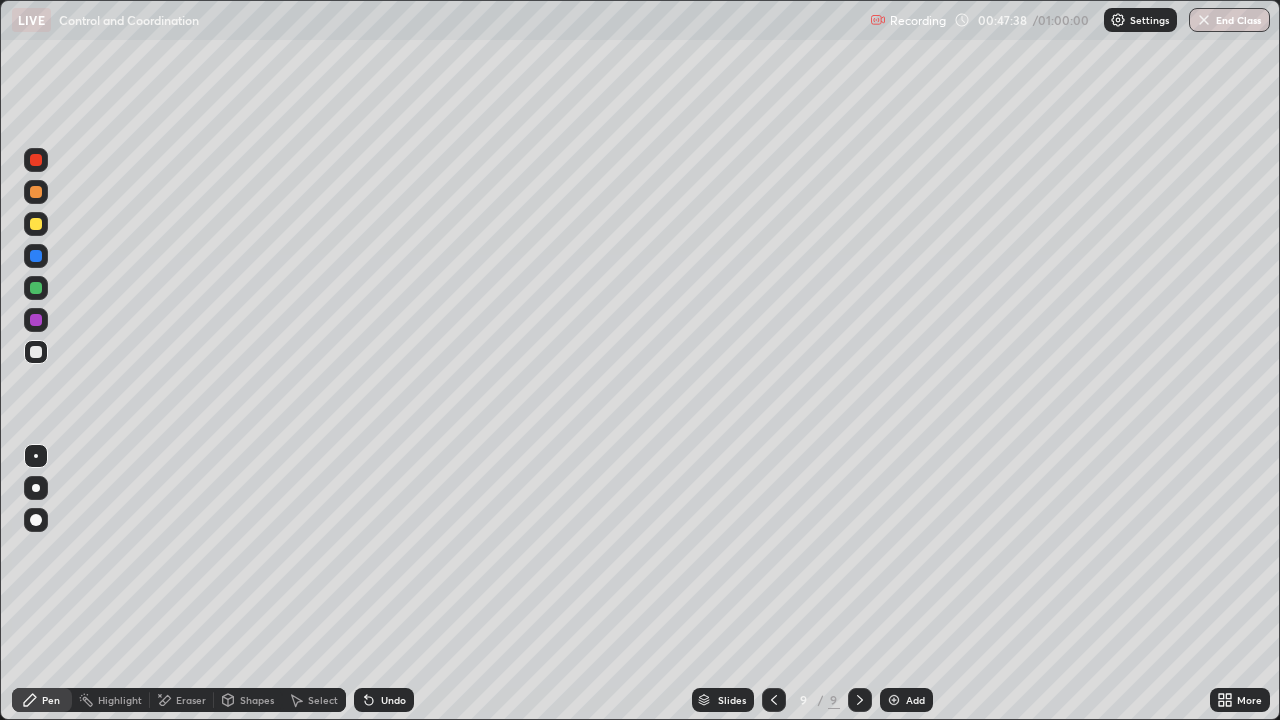 click on "Shapes" at bounding box center [248, 700] 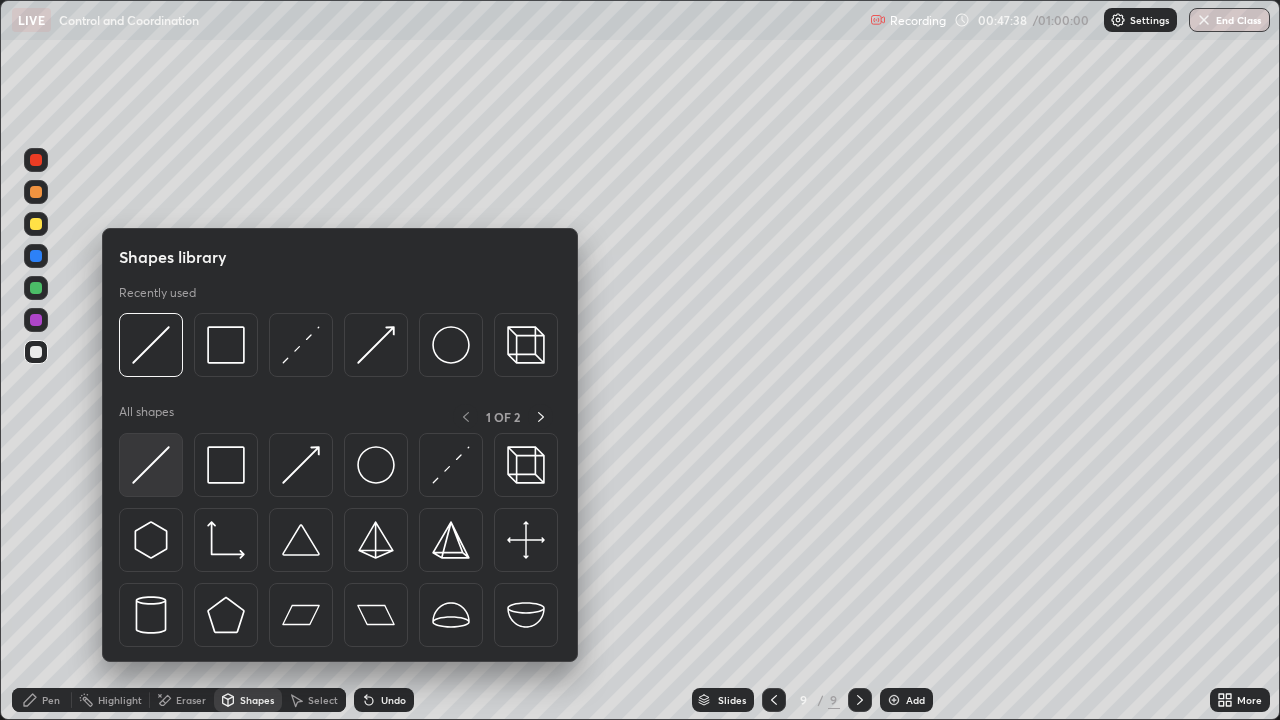 click at bounding box center [151, 465] 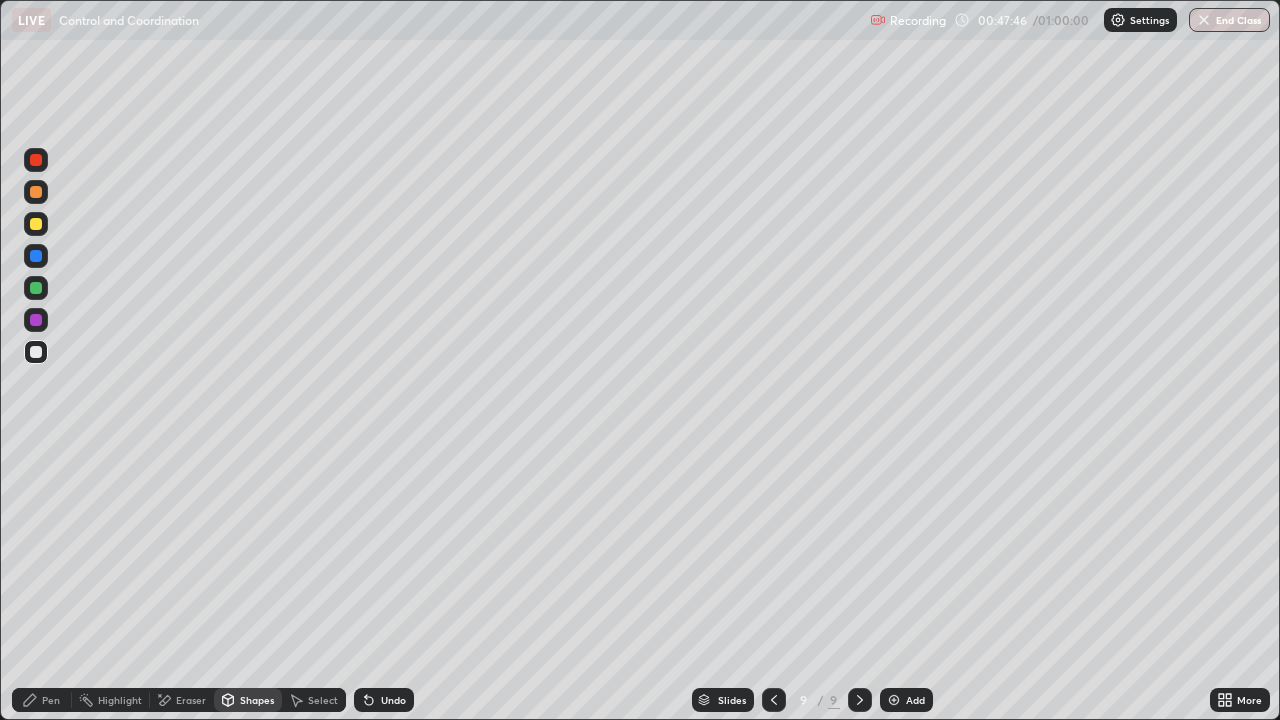 click on "Pen" at bounding box center [51, 700] 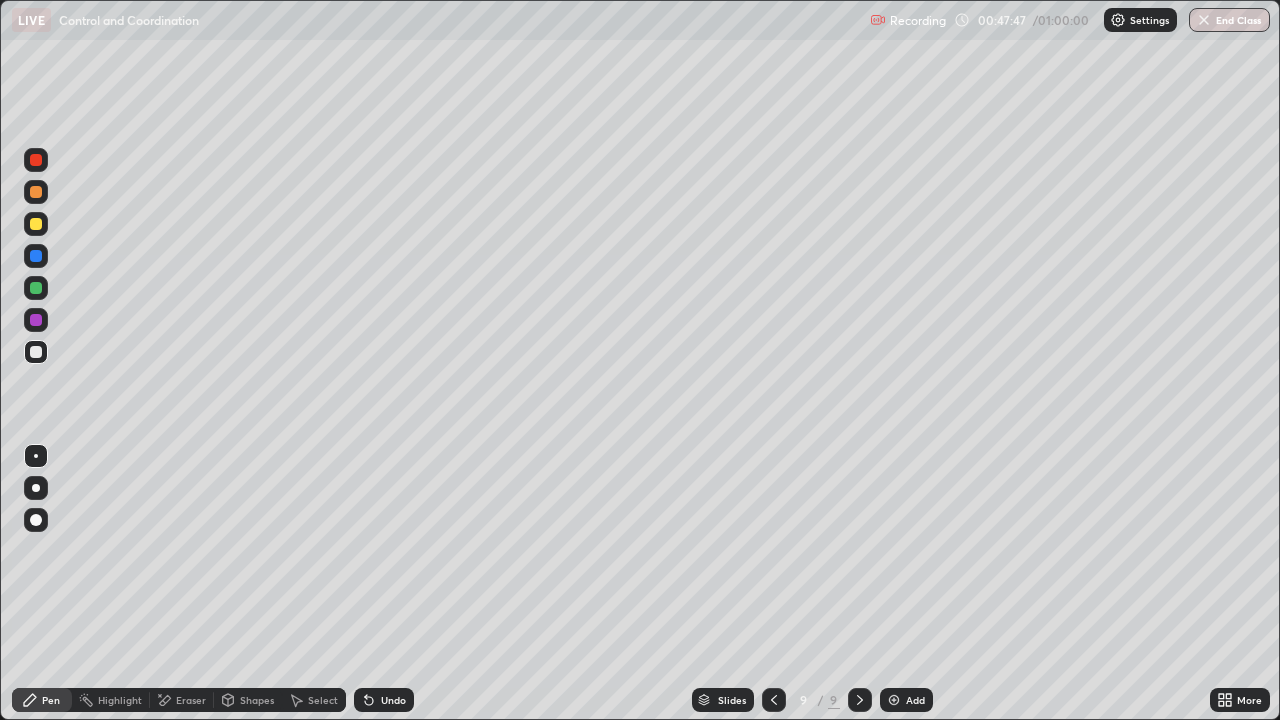 click at bounding box center [36, 224] 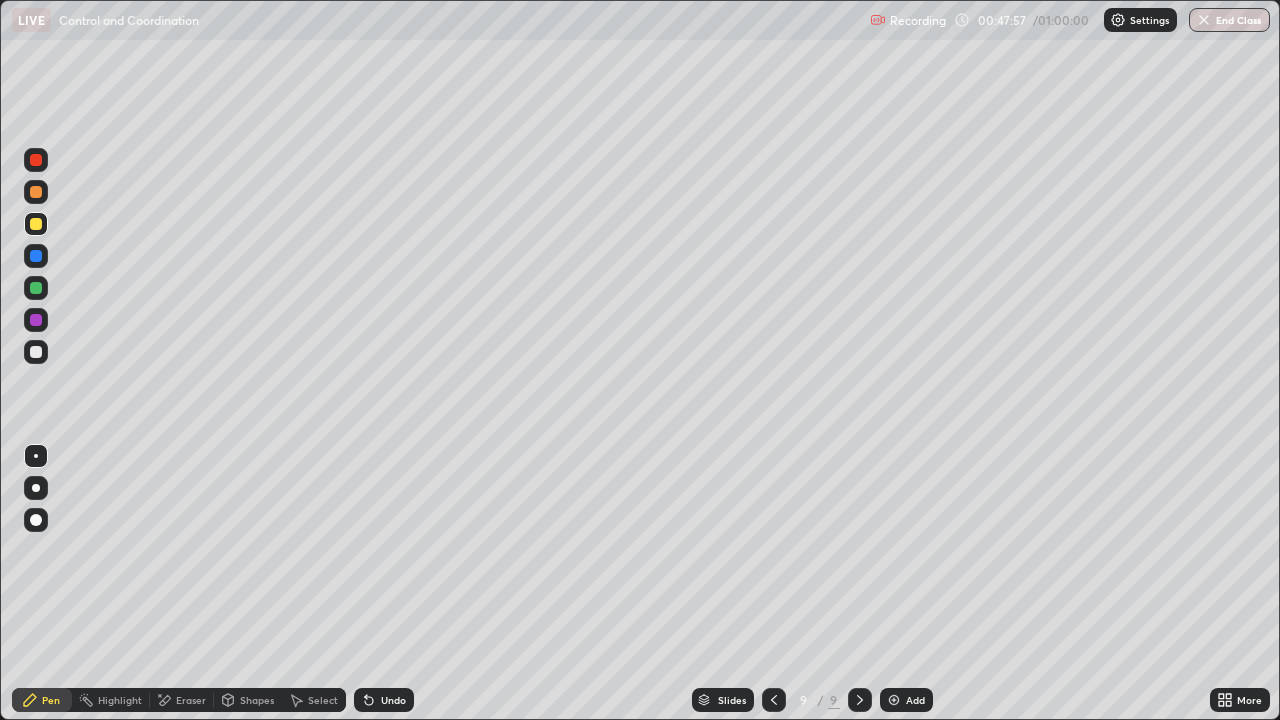 click on "Highlight" at bounding box center [120, 700] 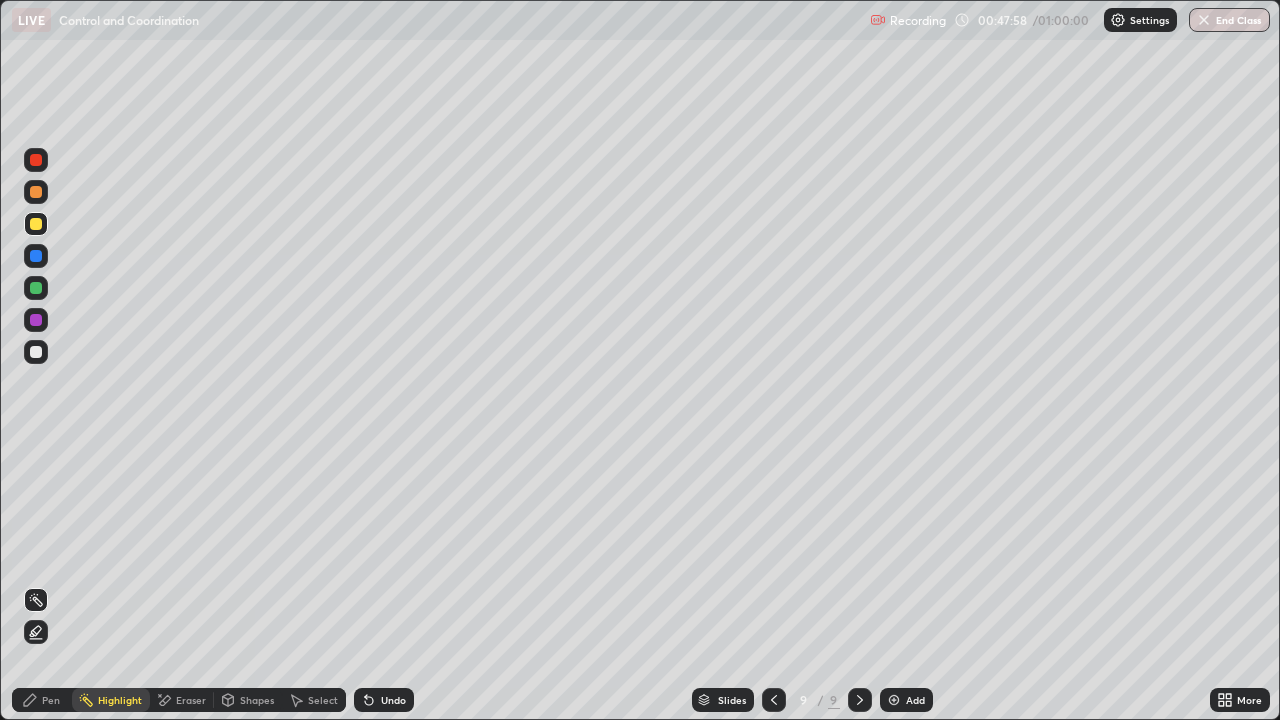 click on "Pen" at bounding box center [42, 700] 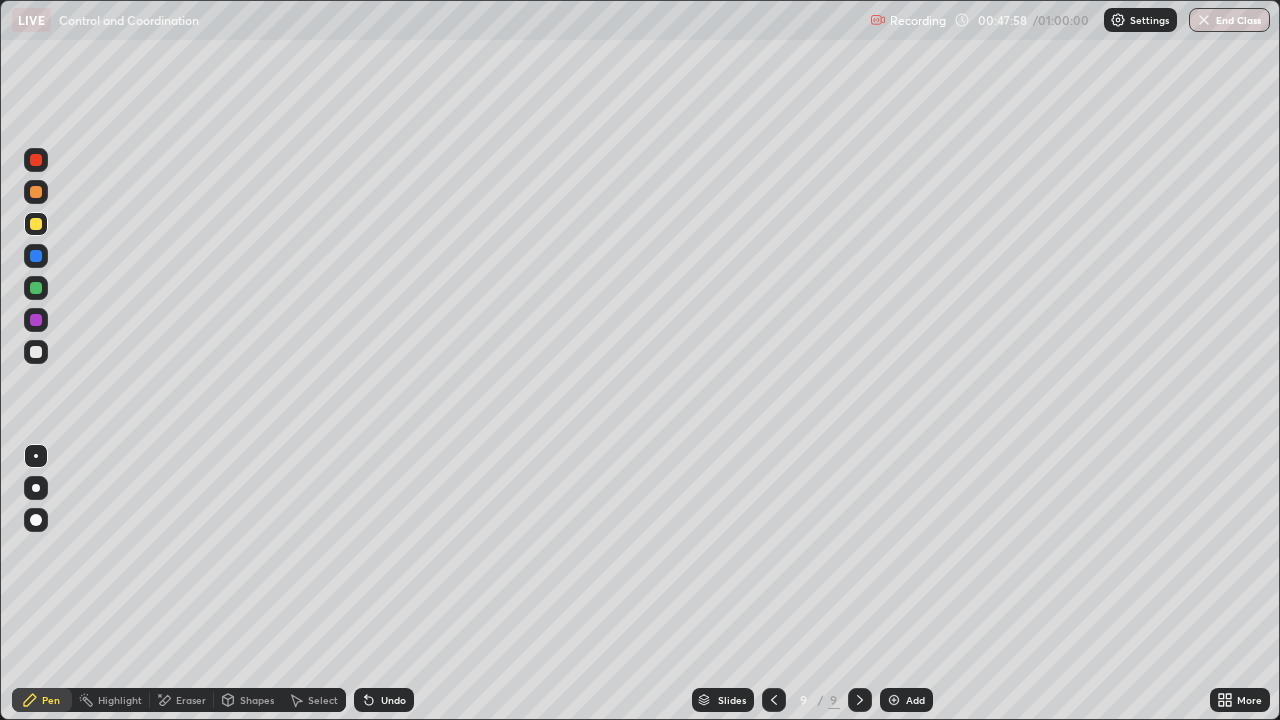 click on "Pen" at bounding box center [42, 700] 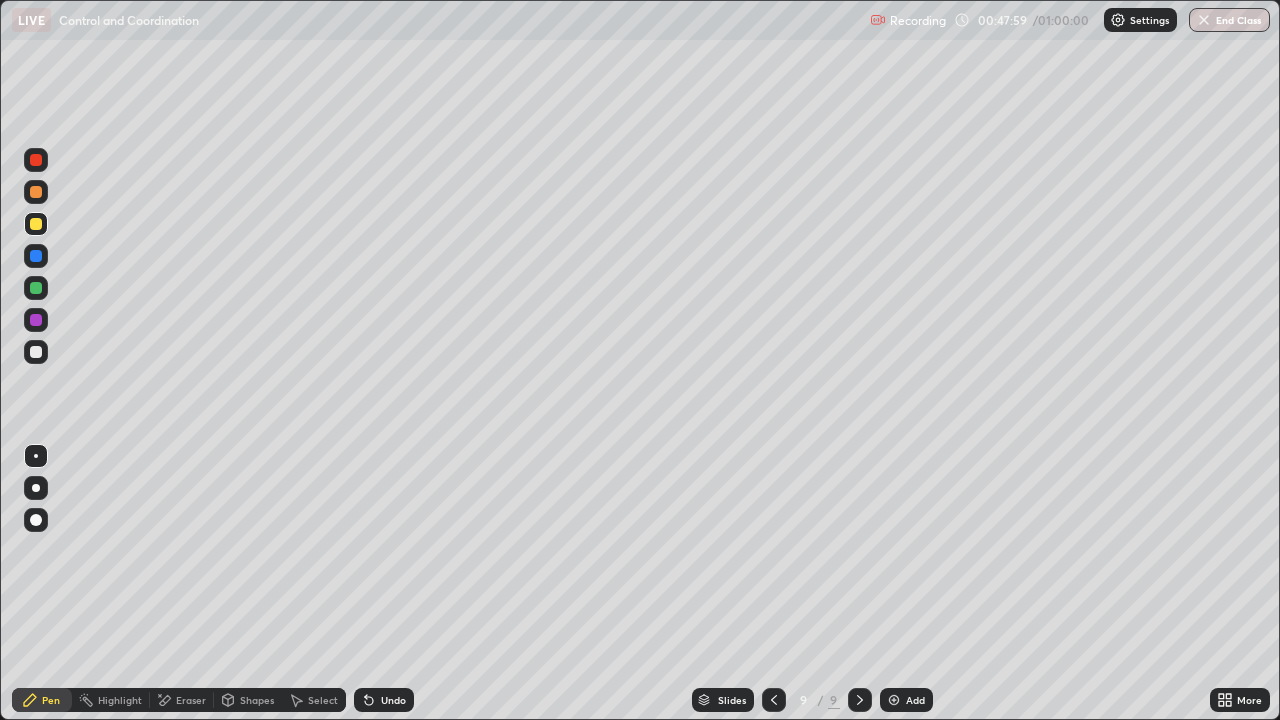 click on "Shapes" at bounding box center [257, 700] 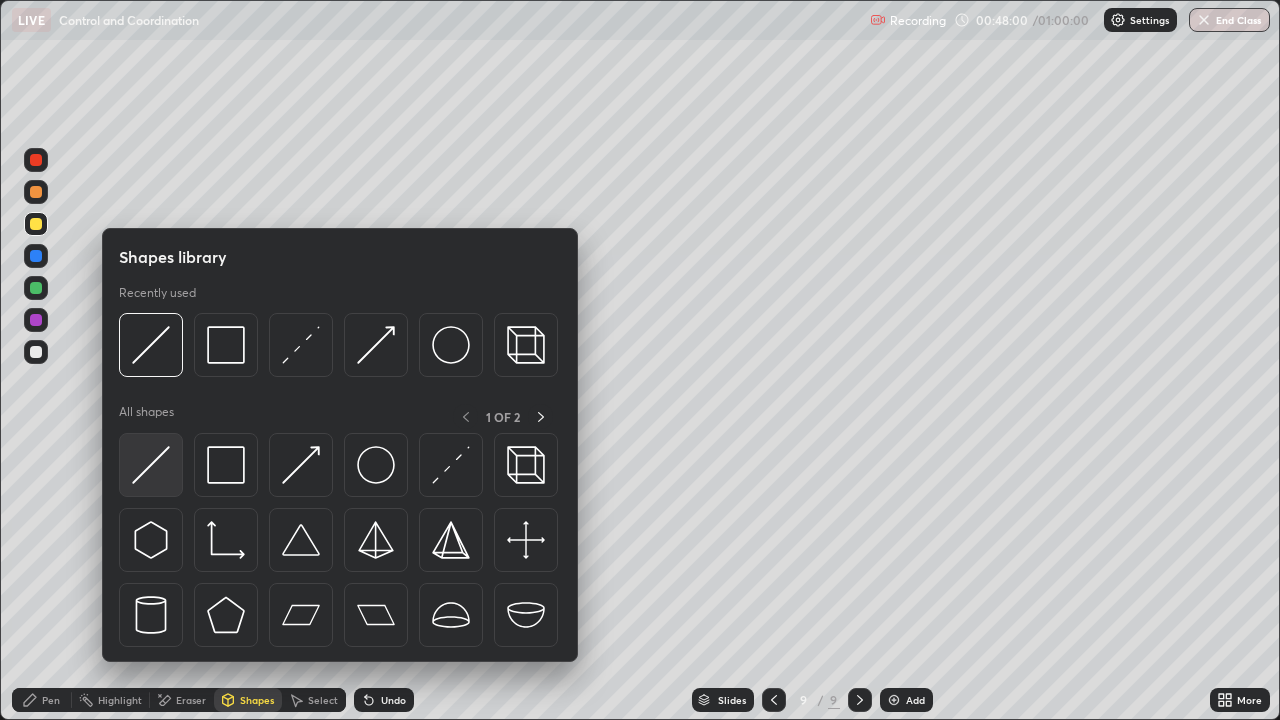 click at bounding box center [151, 465] 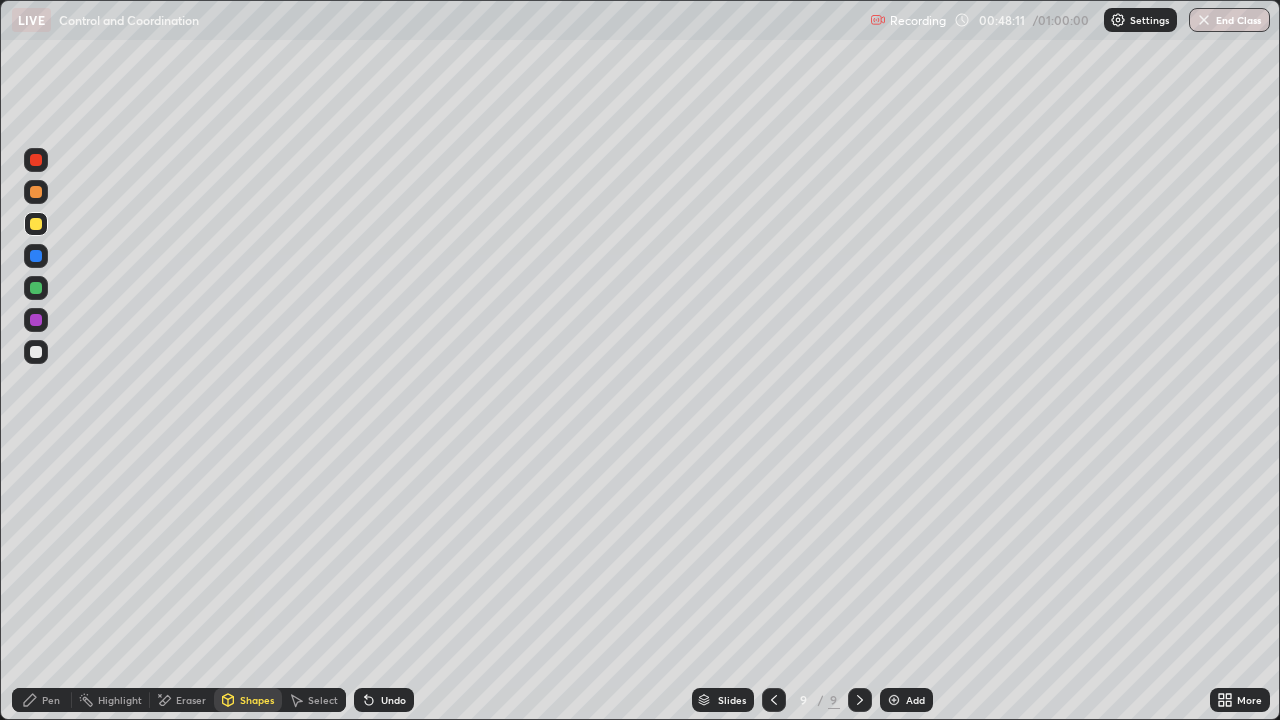 click on "Pen" at bounding box center (51, 700) 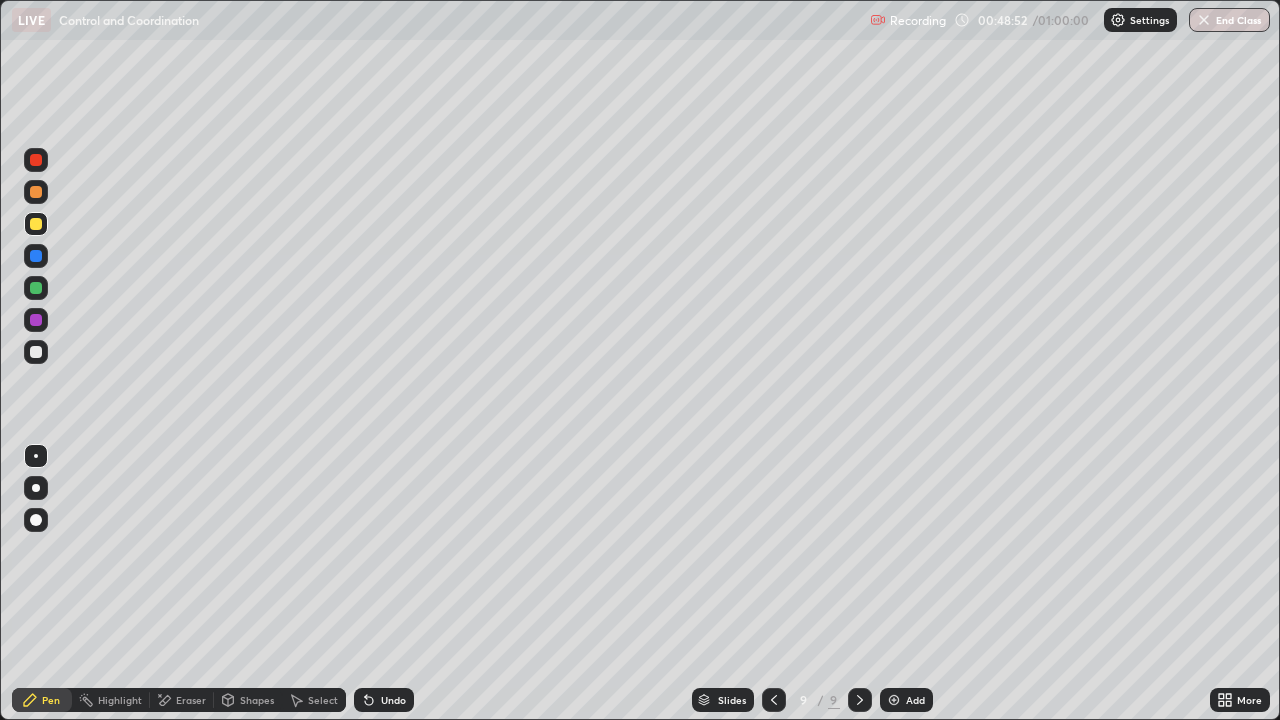 click at bounding box center [36, 352] 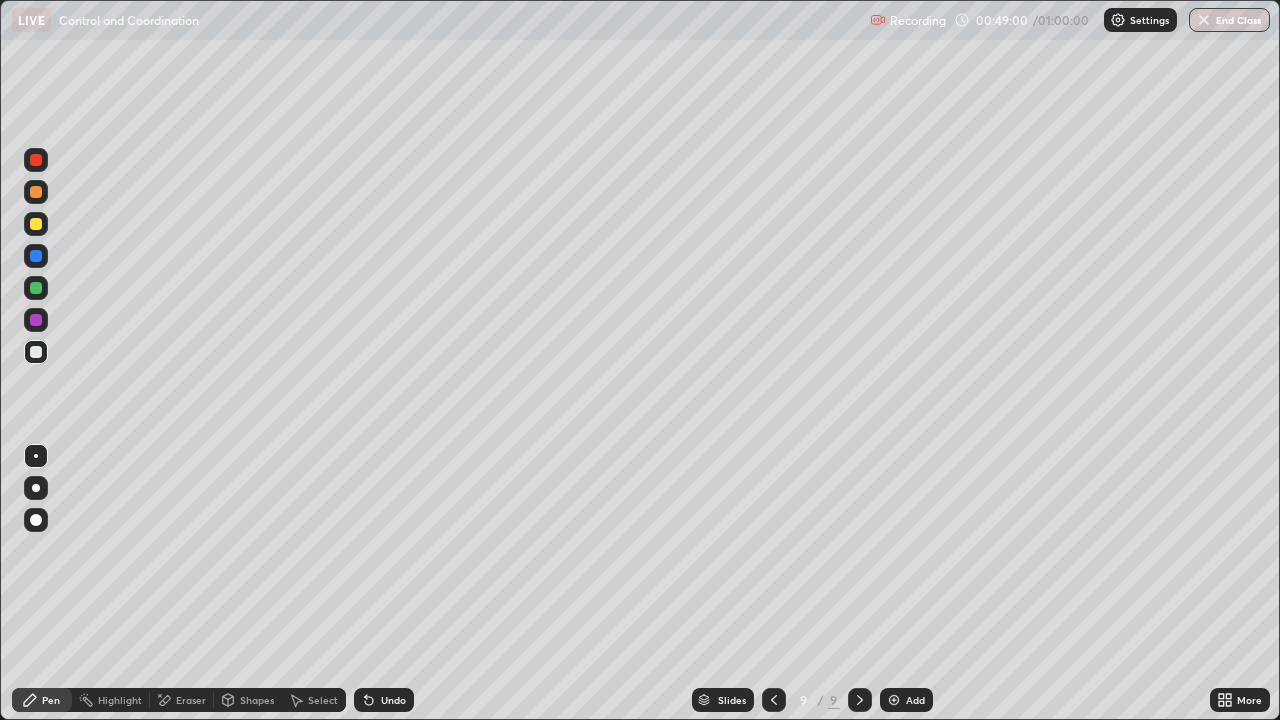 click on "Eraser" at bounding box center [191, 700] 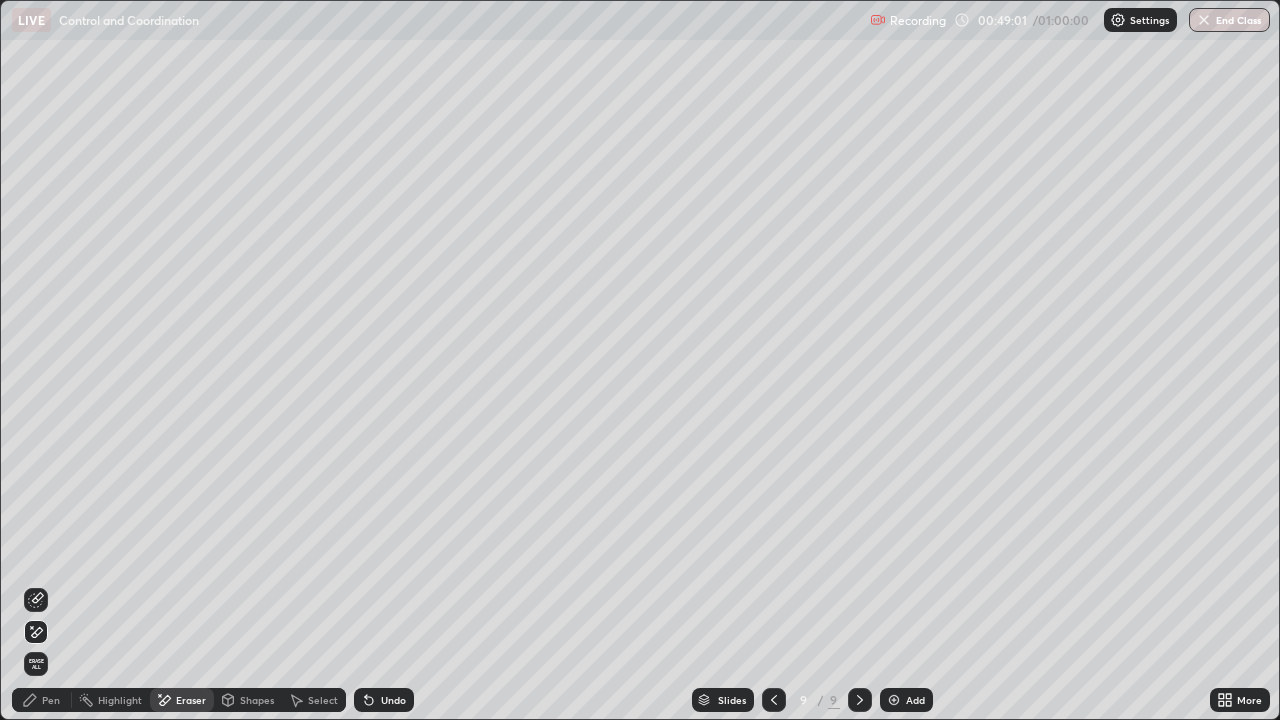 click 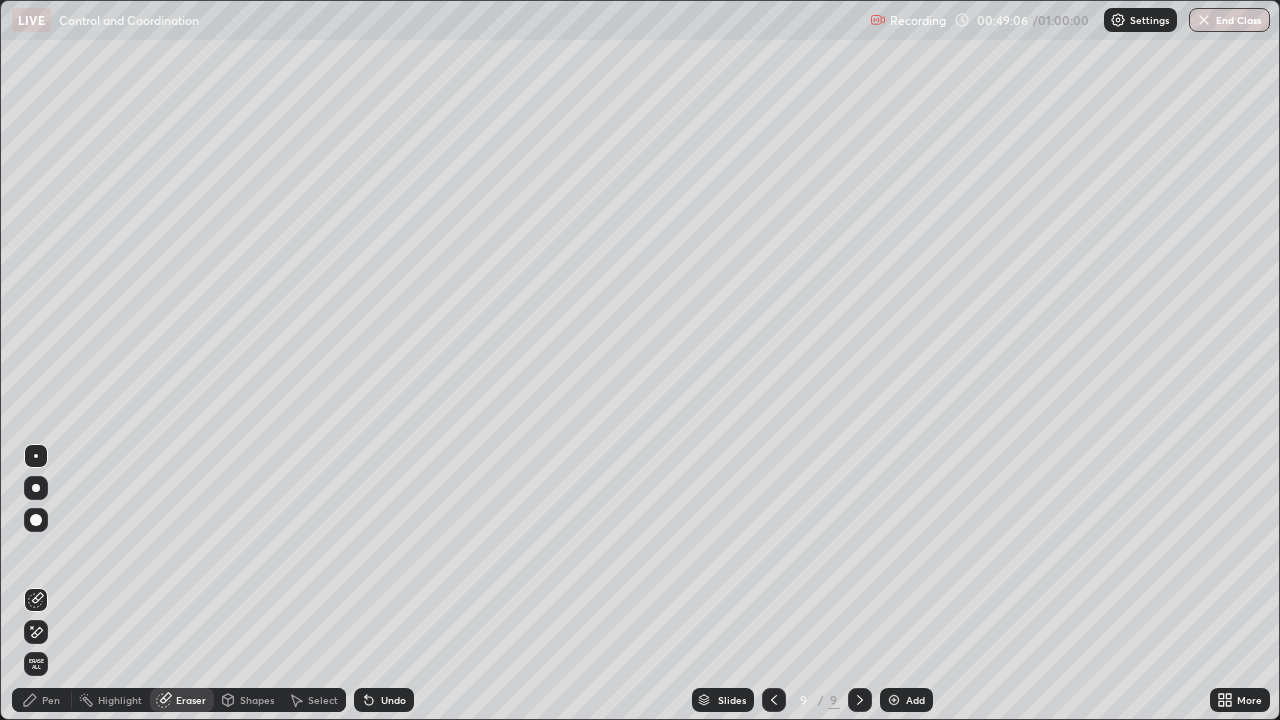 click 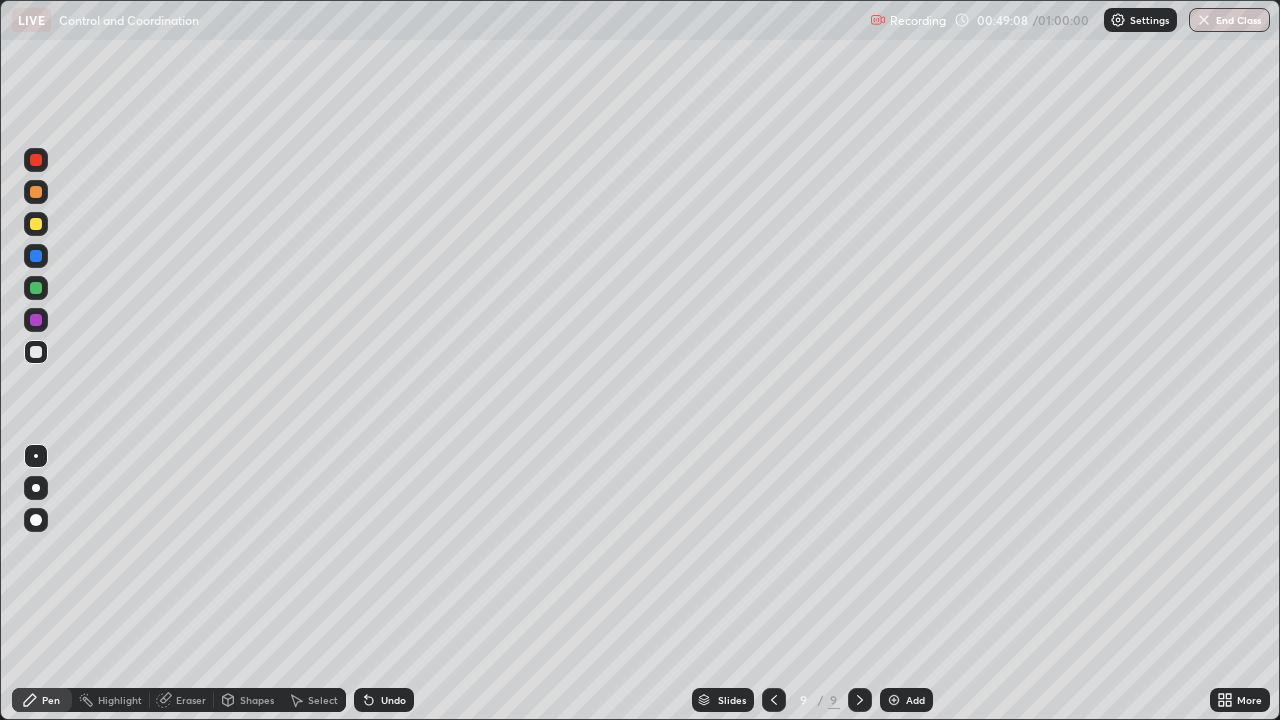 click at bounding box center [36, 352] 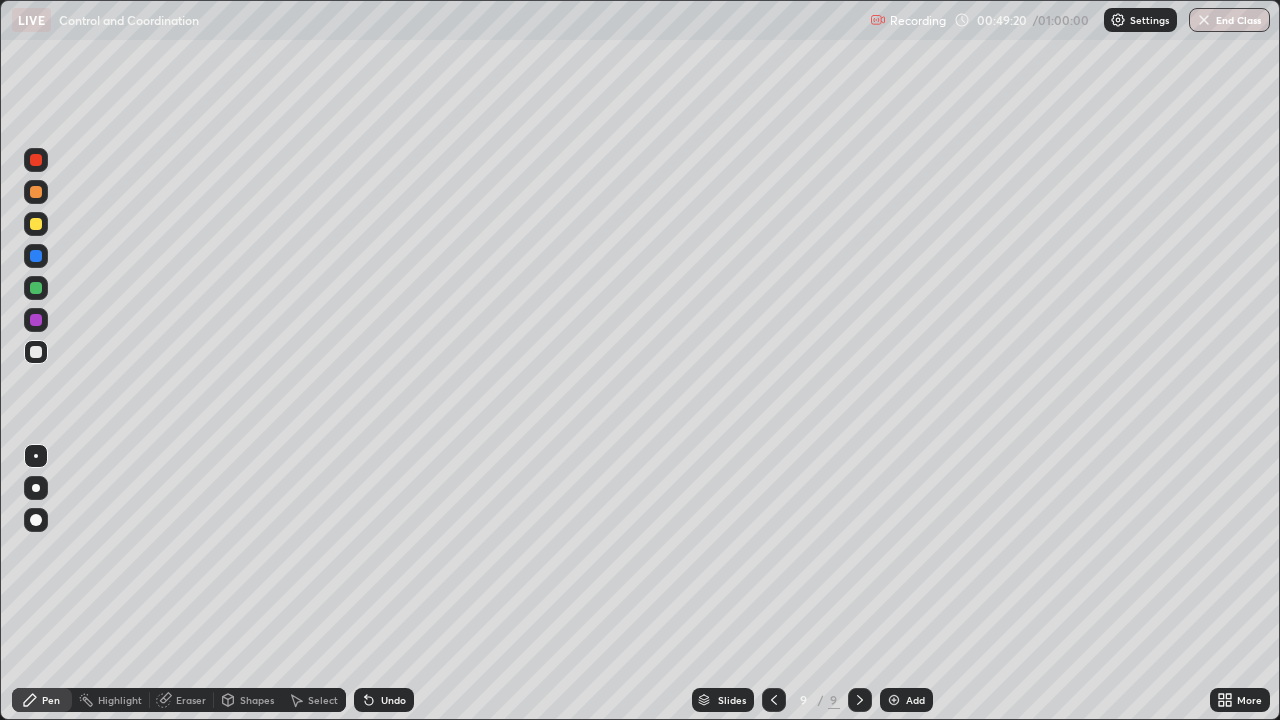 click on "Undo" at bounding box center (384, 700) 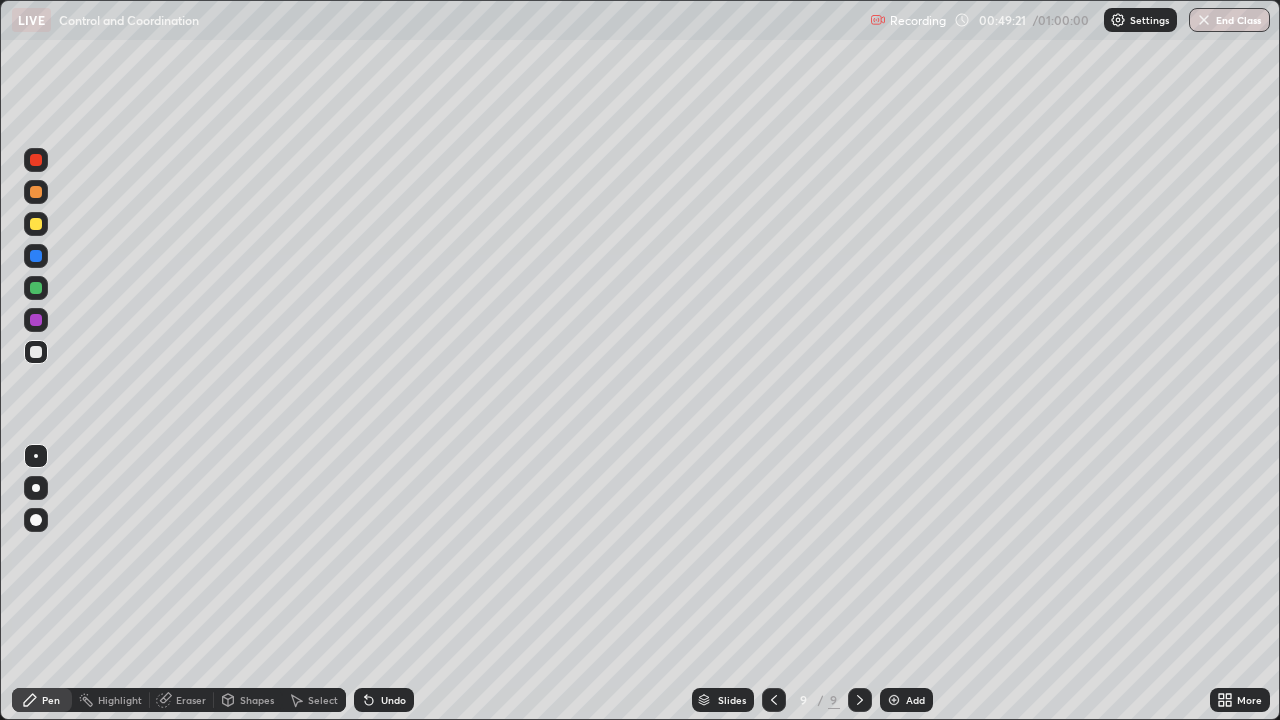 click on "Undo" at bounding box center [384, 700] 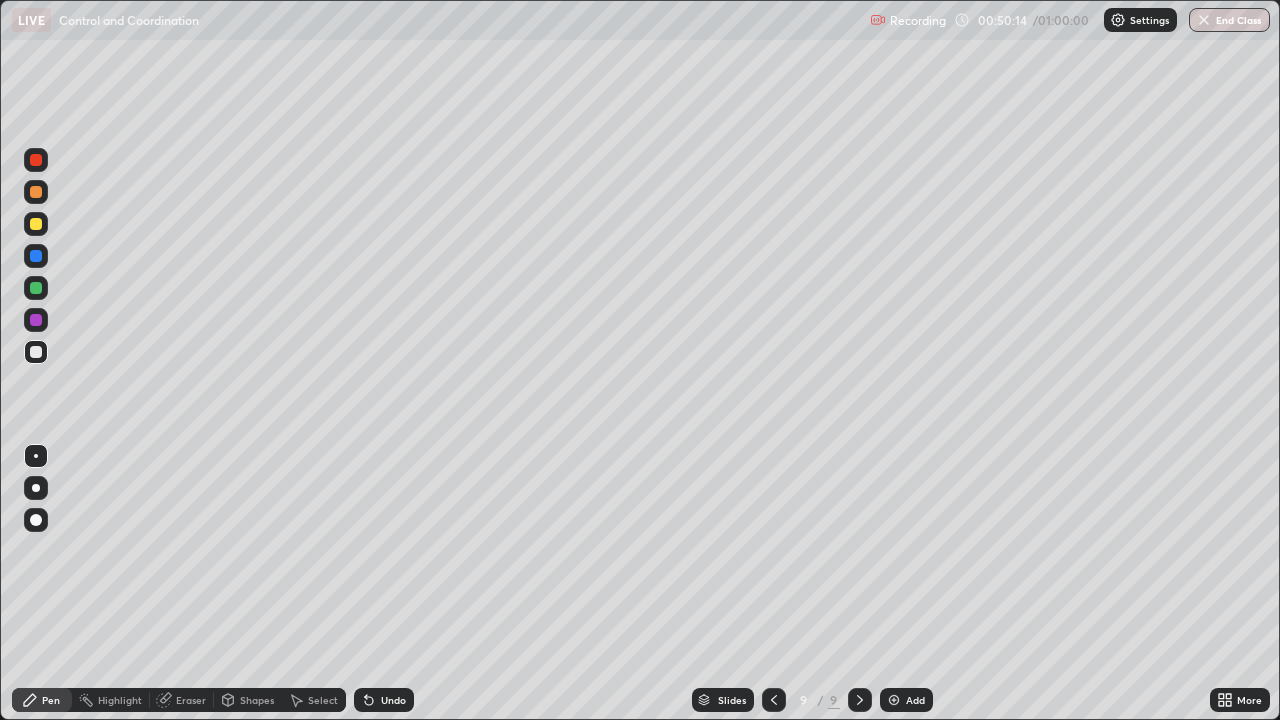 click on "Undo" at bounding box center [393, 700] 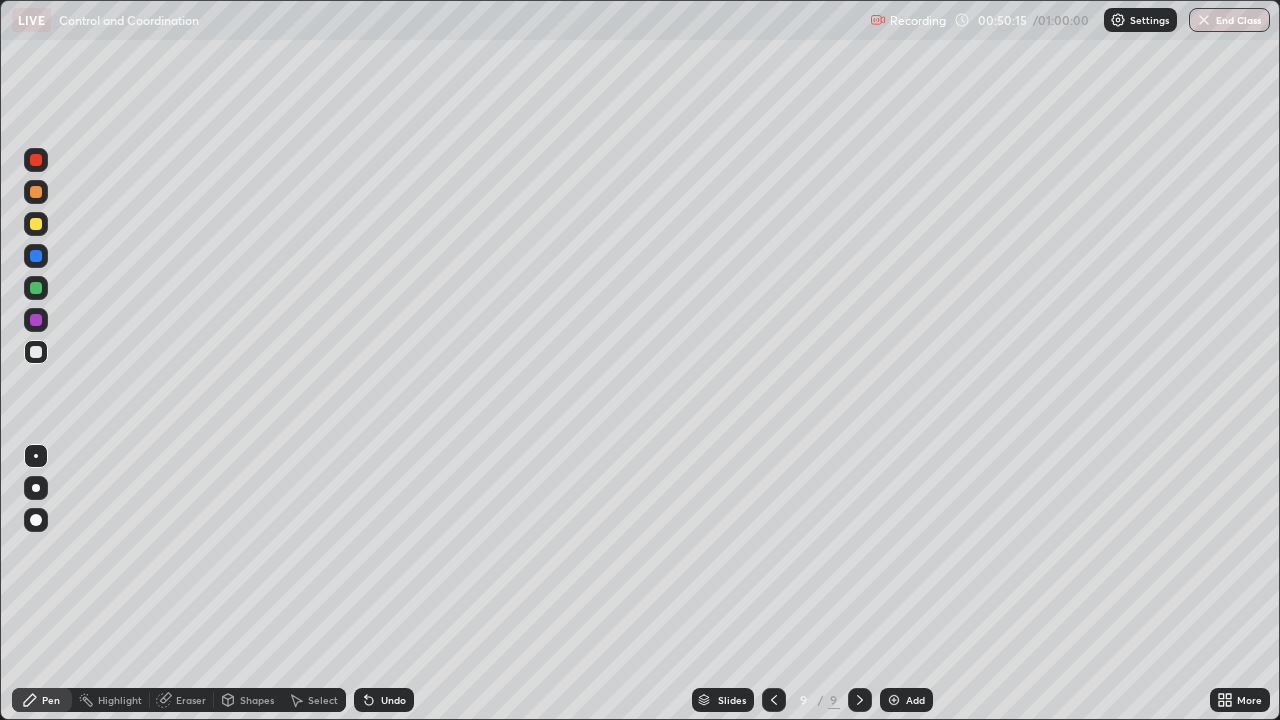click on "Undo" at bounding box center (393, 700) 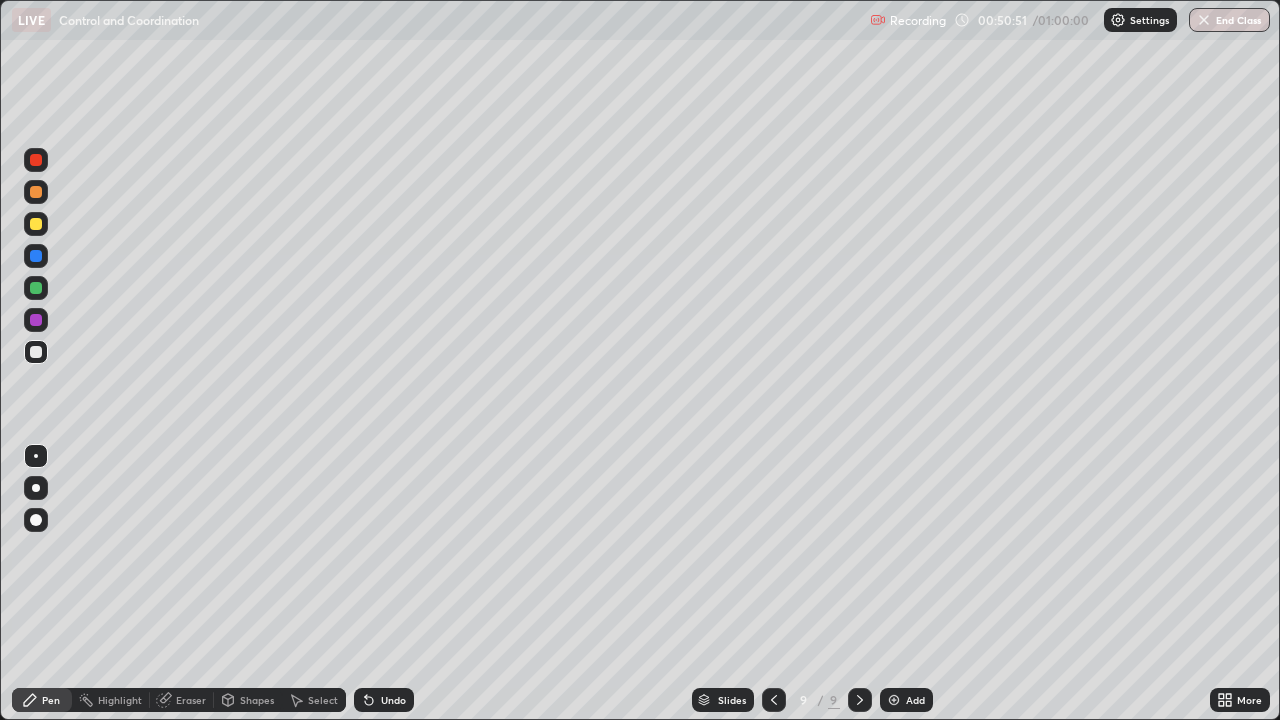 click on "Undo" at bounding box center [393, 700] 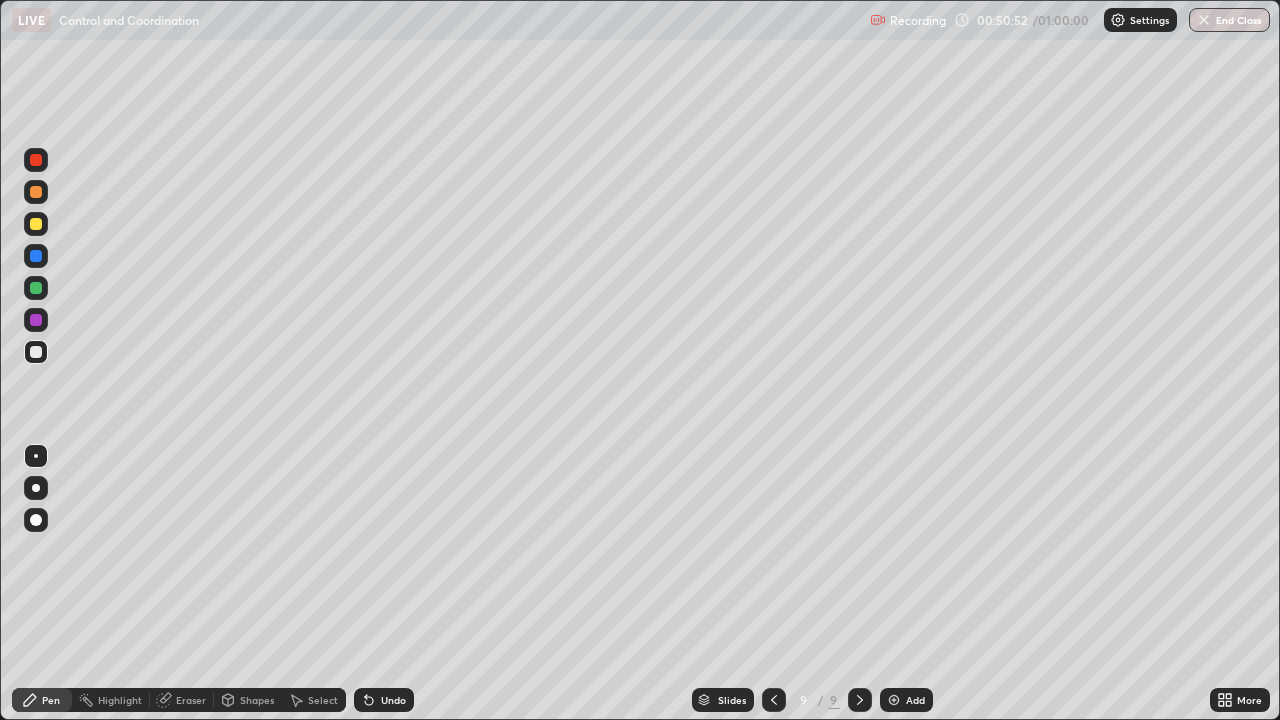 click on "Undo" at bounding box center [393, 700] 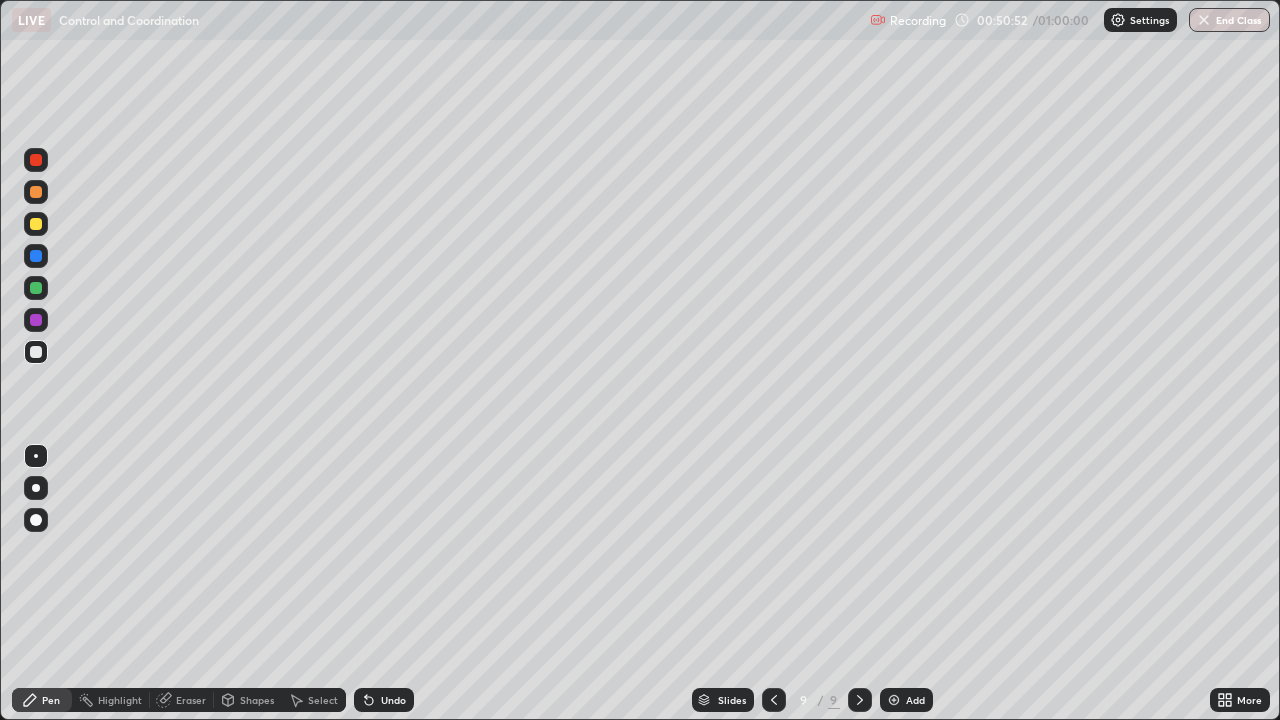 click on "Undo" at bounding box center [393, 700] 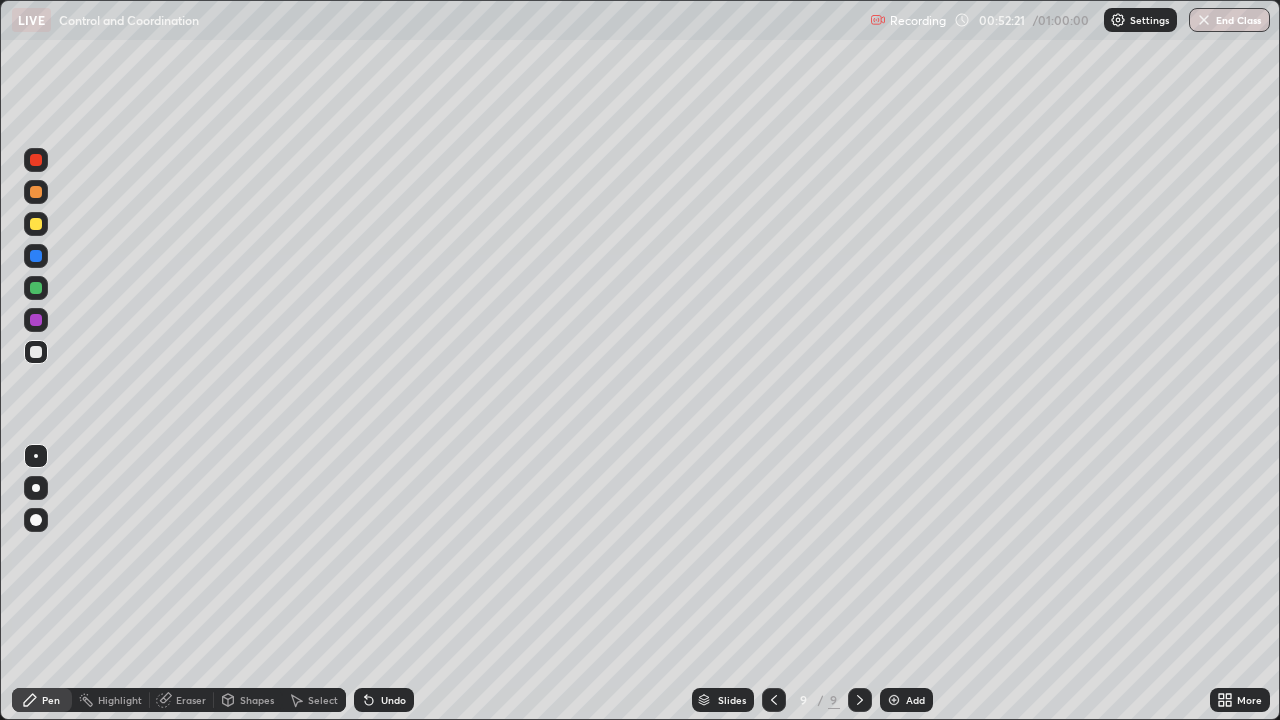 click on "Undo" at bounding box center [384, 700] 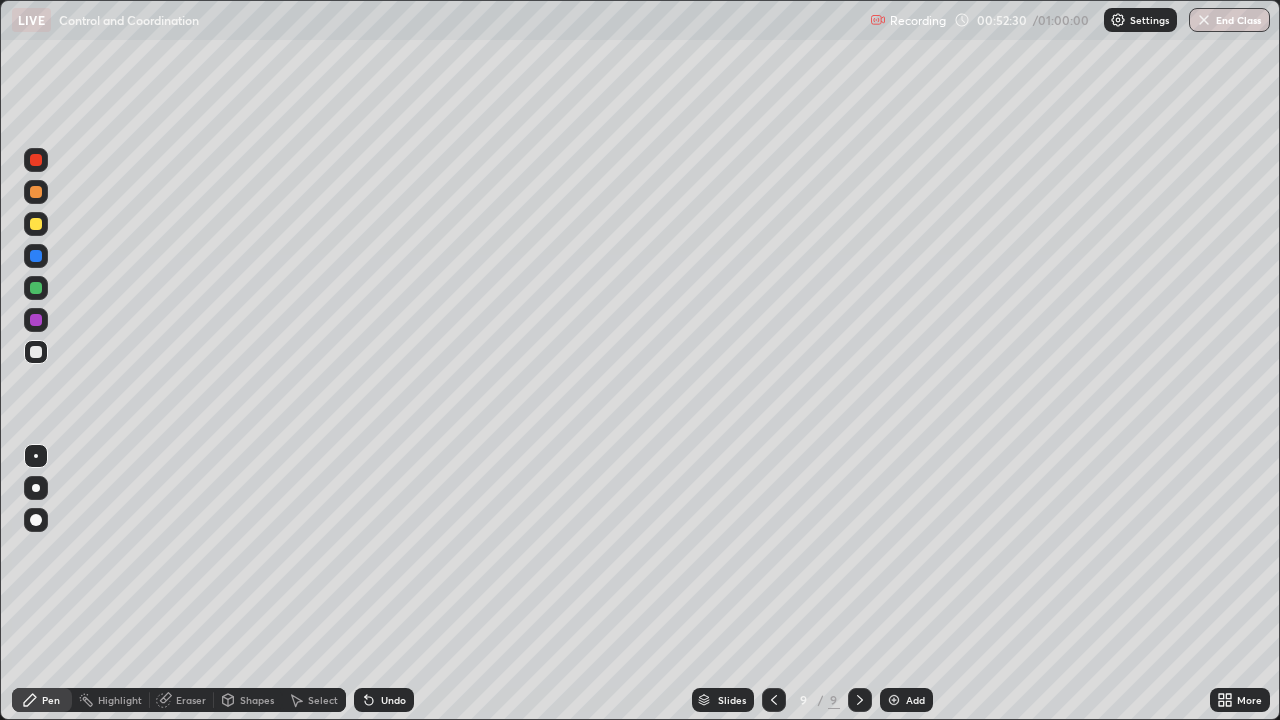 click on "Undo" at bounding box center [393, 700] 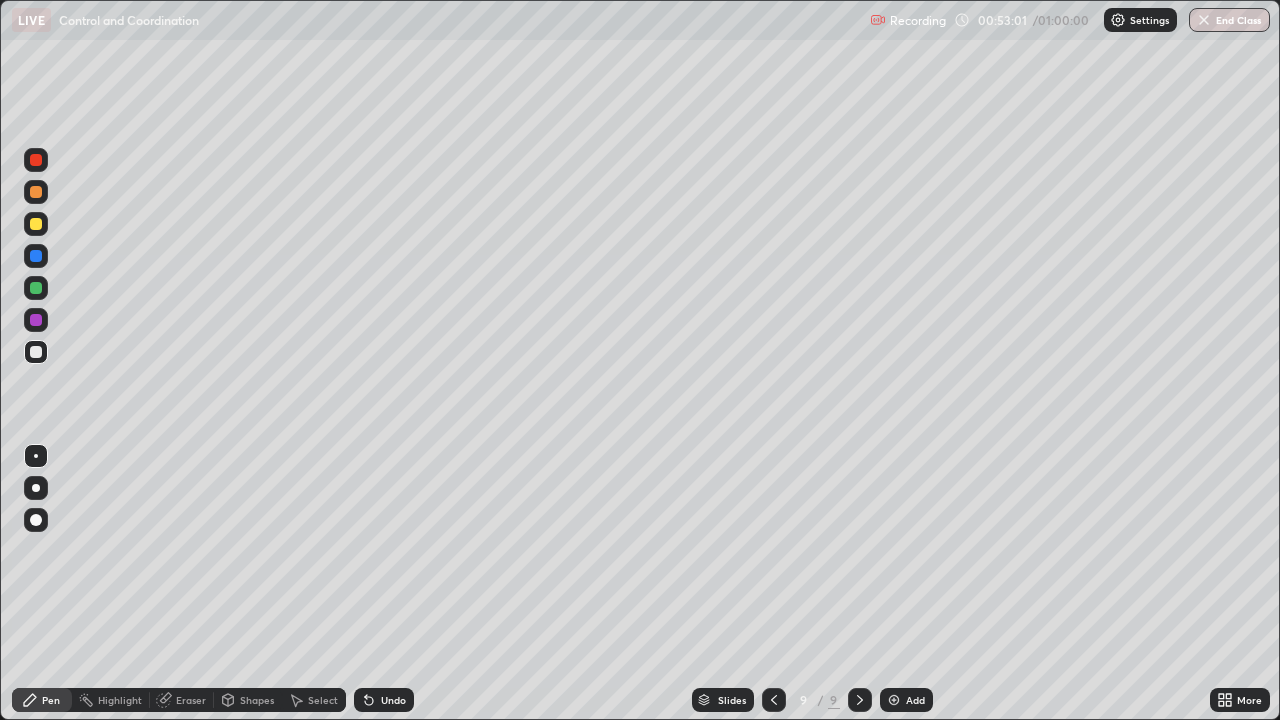 click on "Undo" at bounding box center [393, 700] 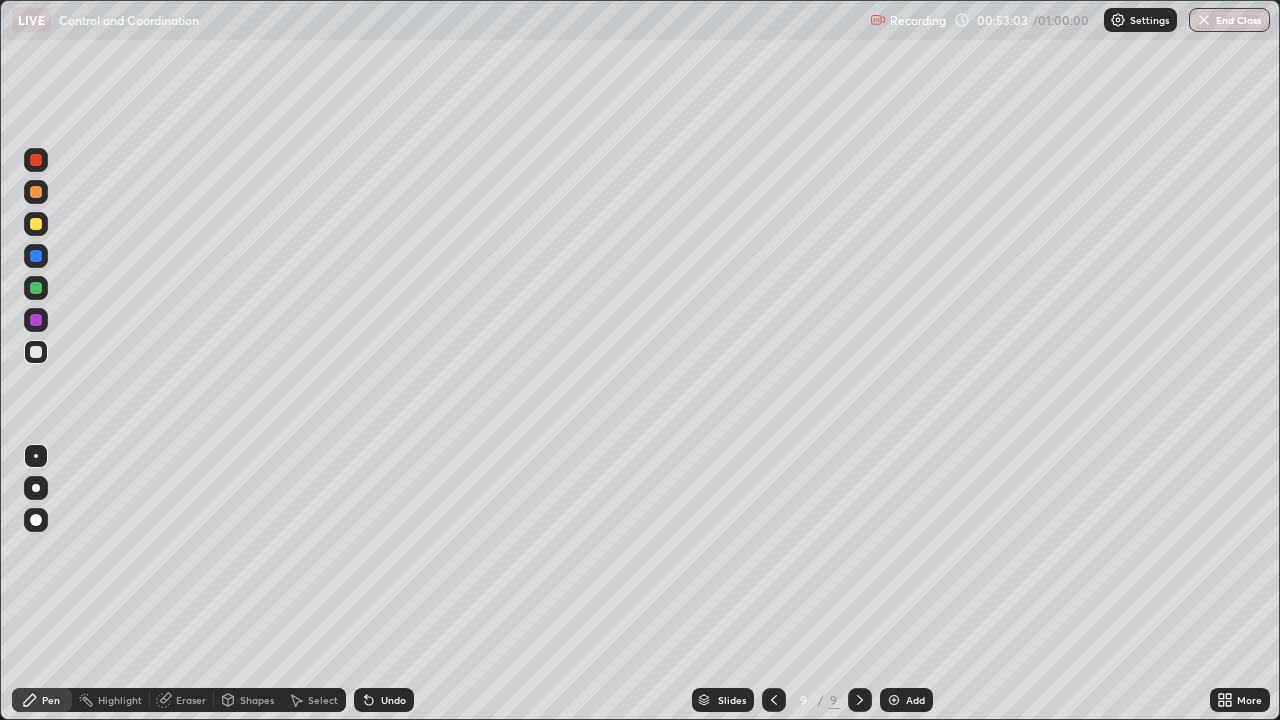 click on "Undo" at bounding box center [393, 700] 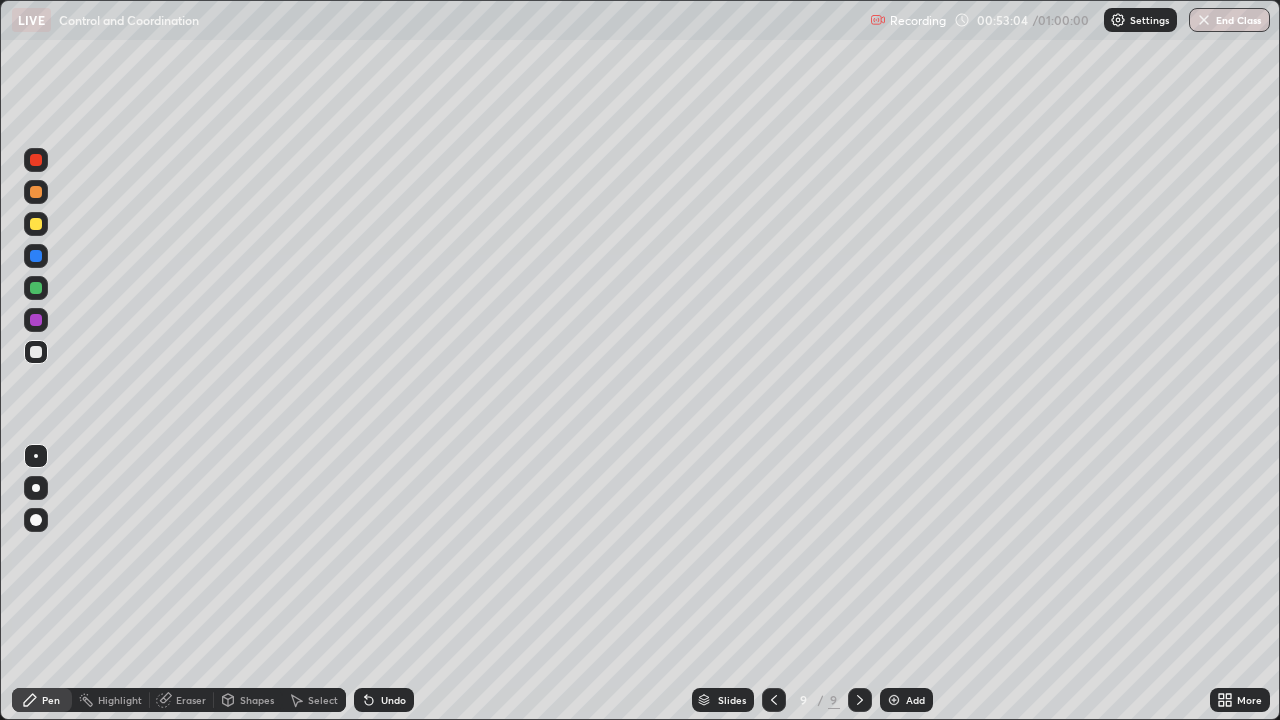 click on "Undo" at bounding box center (393, 700) 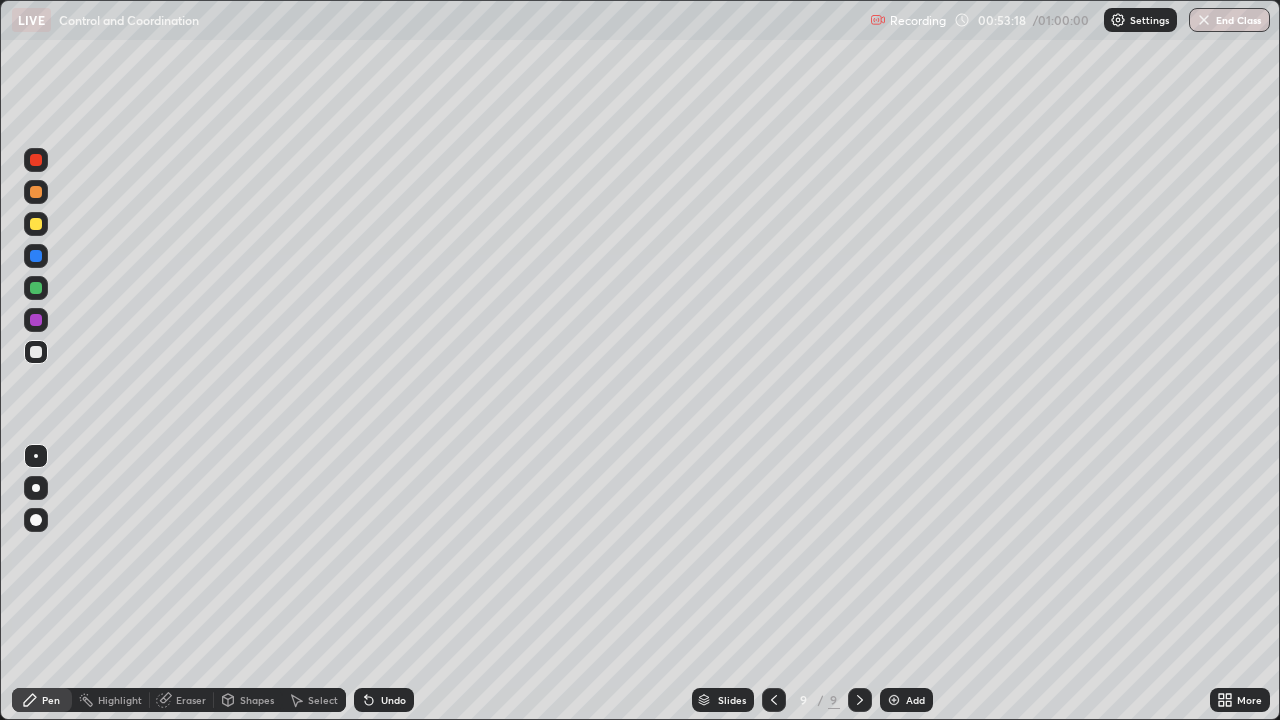 click on "Undo" at bounding box center (393, 700) 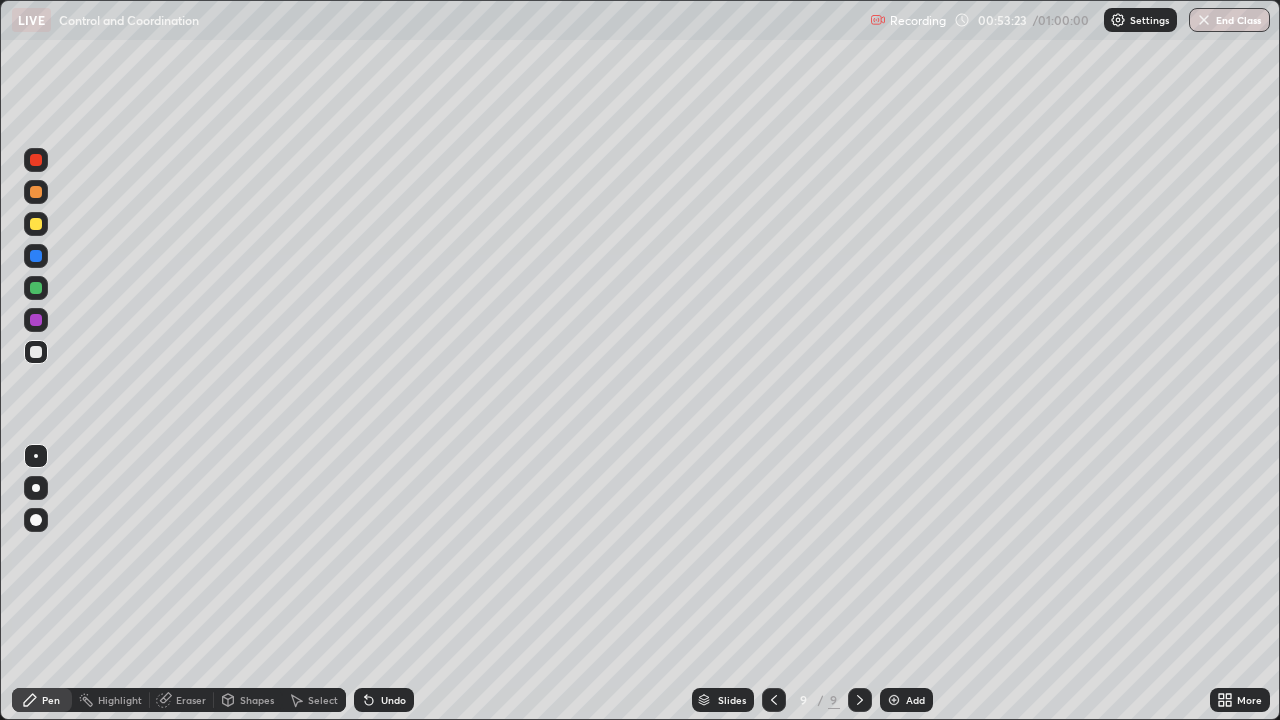 click on "Undo" at bounding box center (393, 700) 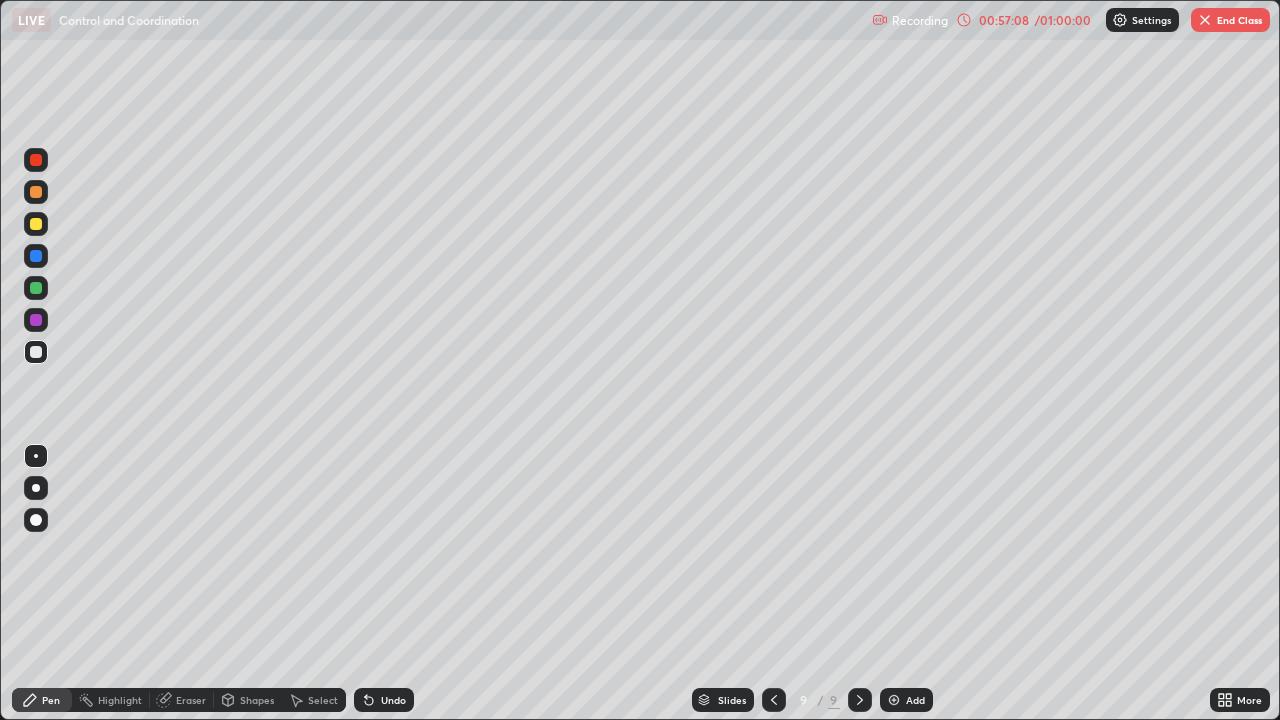 click on "Undo" at bounding box center (384, 700) 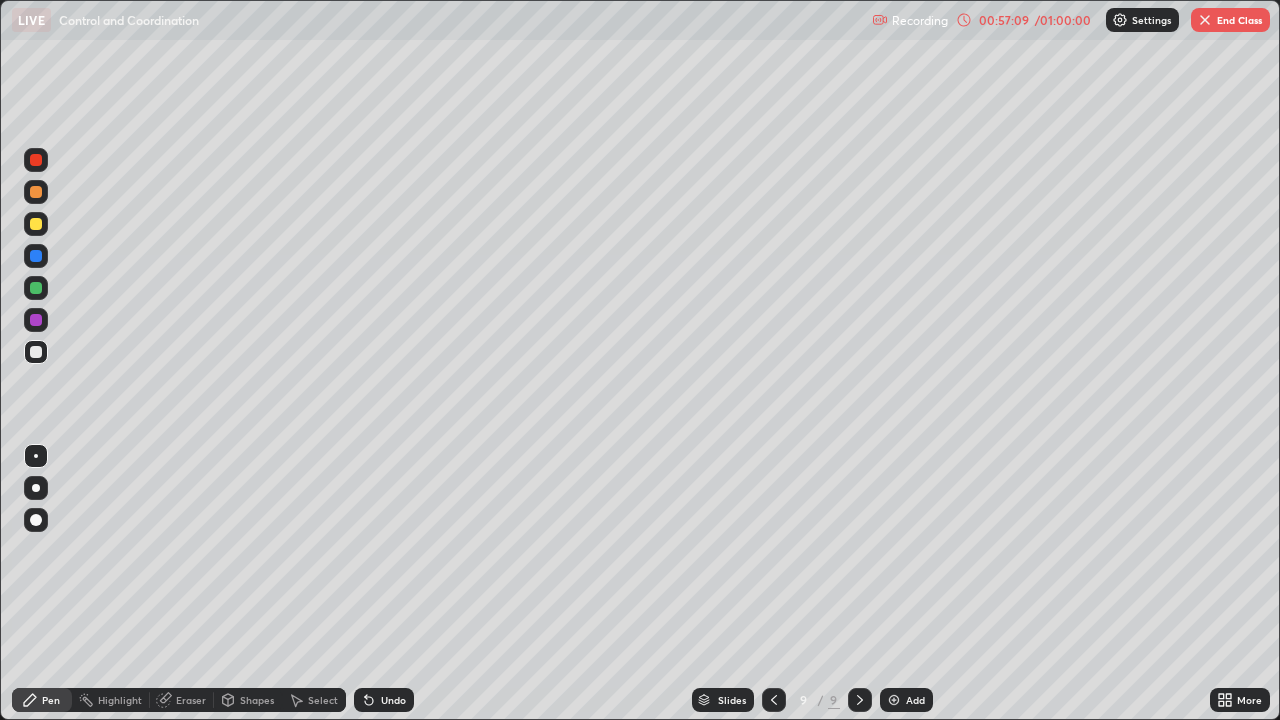 click on "Undo" at bounding box center (393, 700) 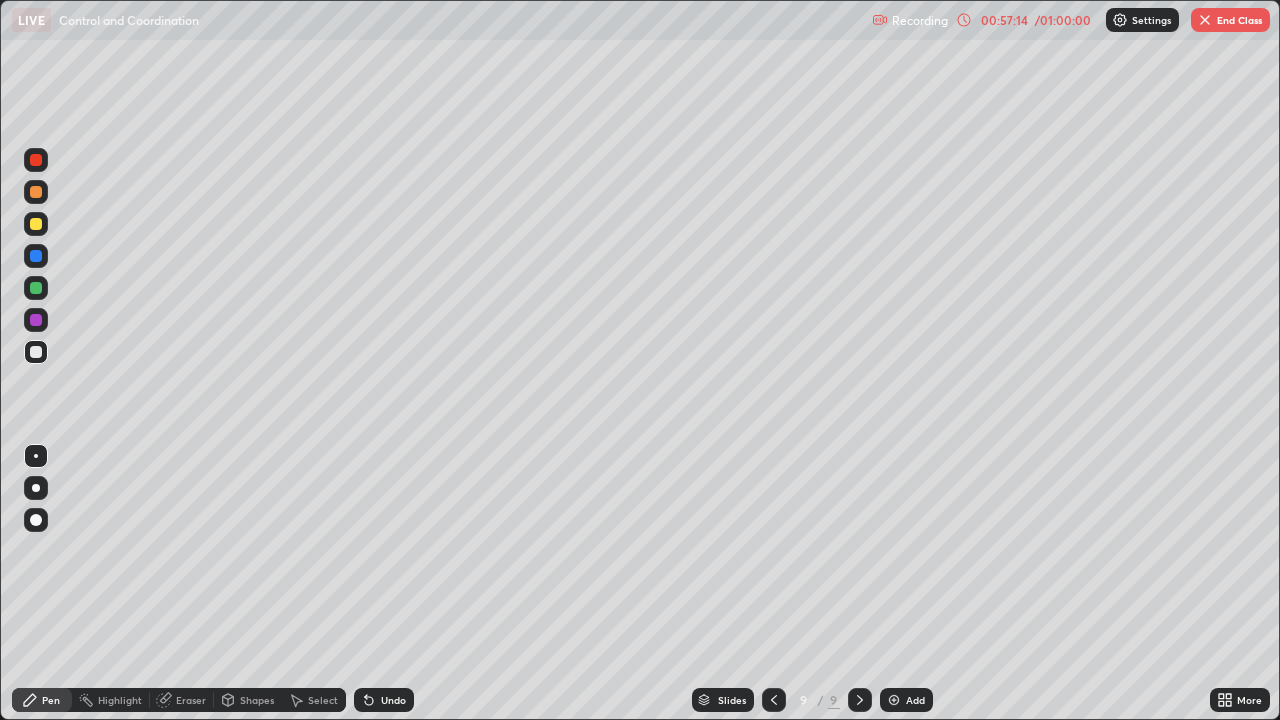 click on "Slides 9 / 9 Add" at bounding box center (812, 700) 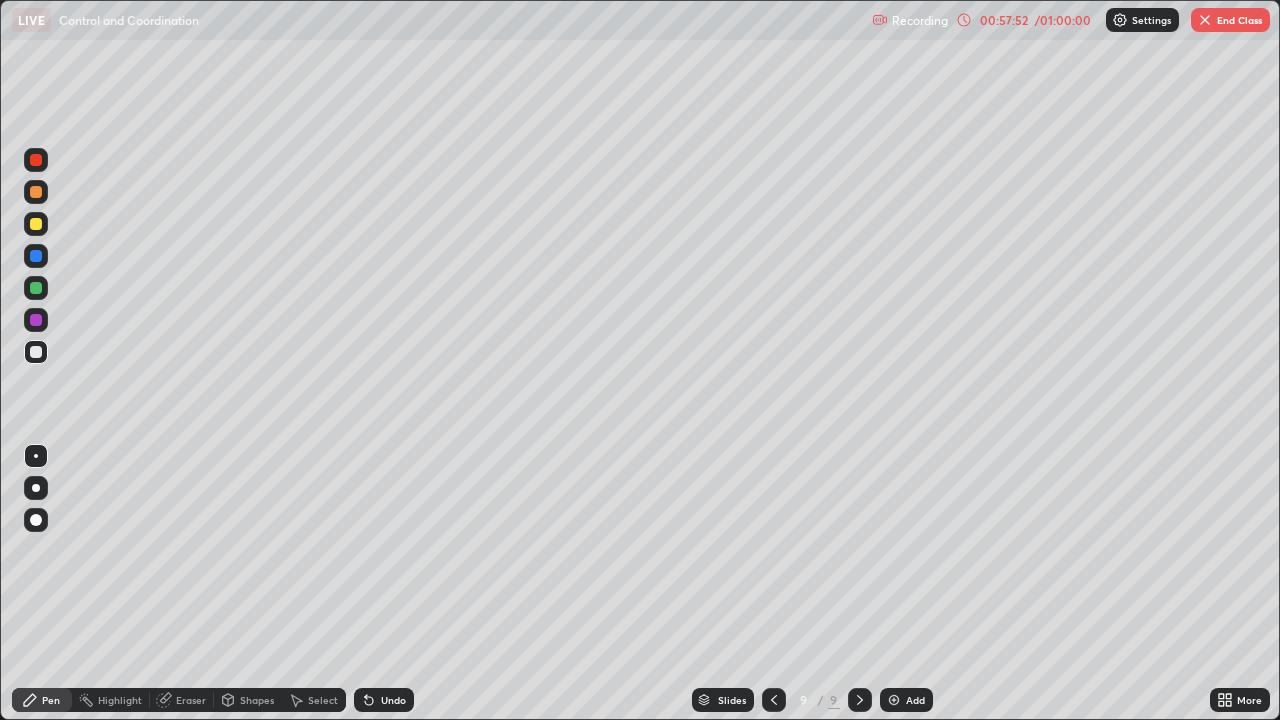 click on "00:57:52" at bounding box center [1004, 20] 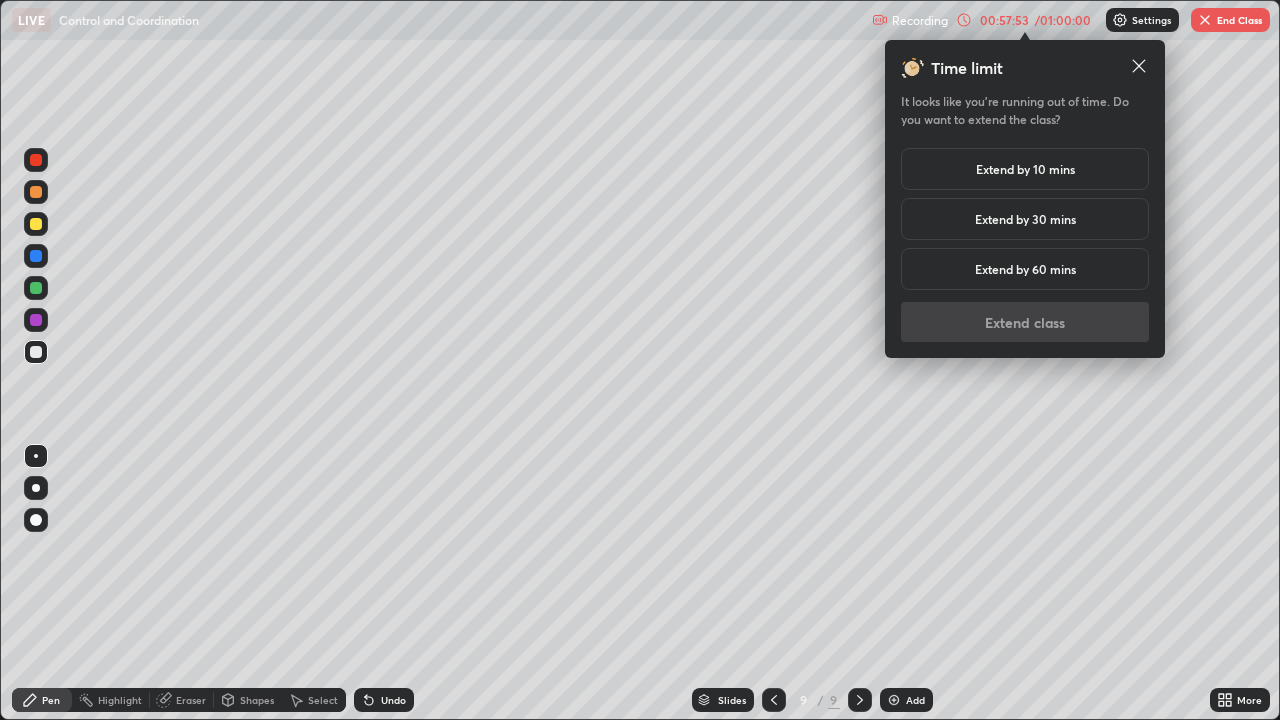 click on "Extend by 10 mins" at bounding box center [1025, 169] 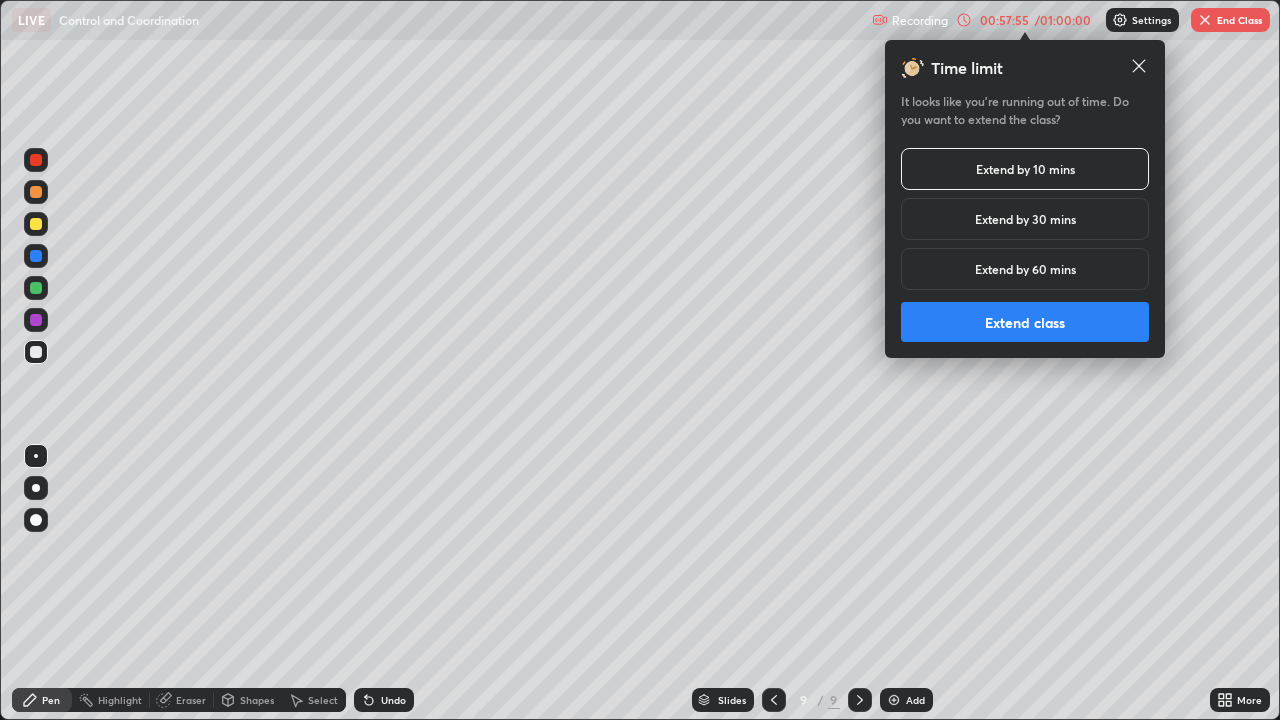 click on "Extend class" at bounding box center [1025, 322] 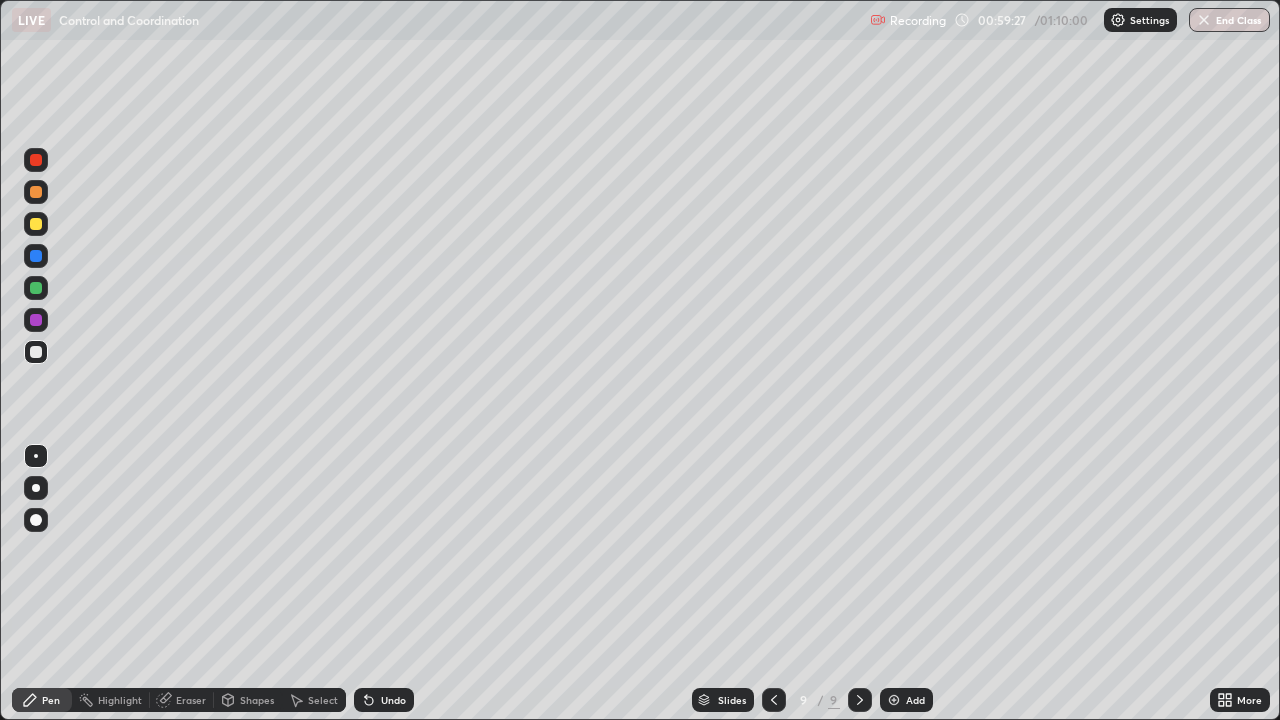 click on "Undo" at bounding box center [393, 700] 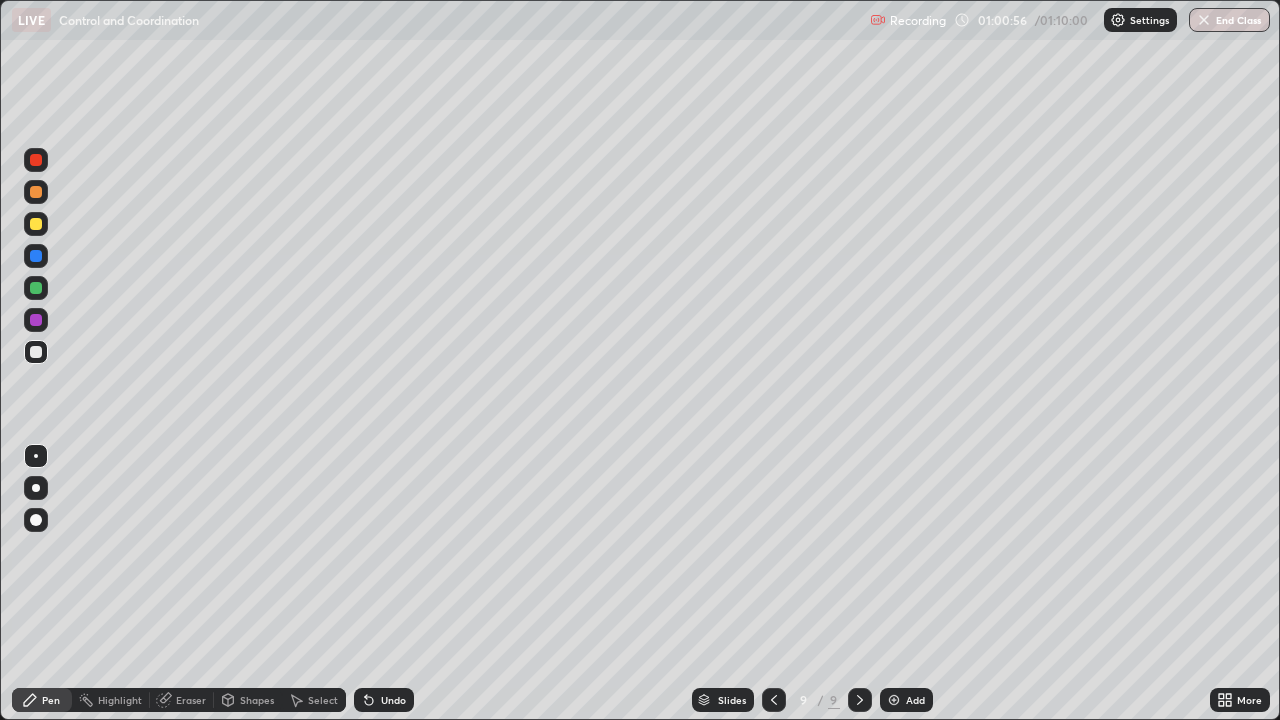click on "Undo" at bounding box center (393, 700) 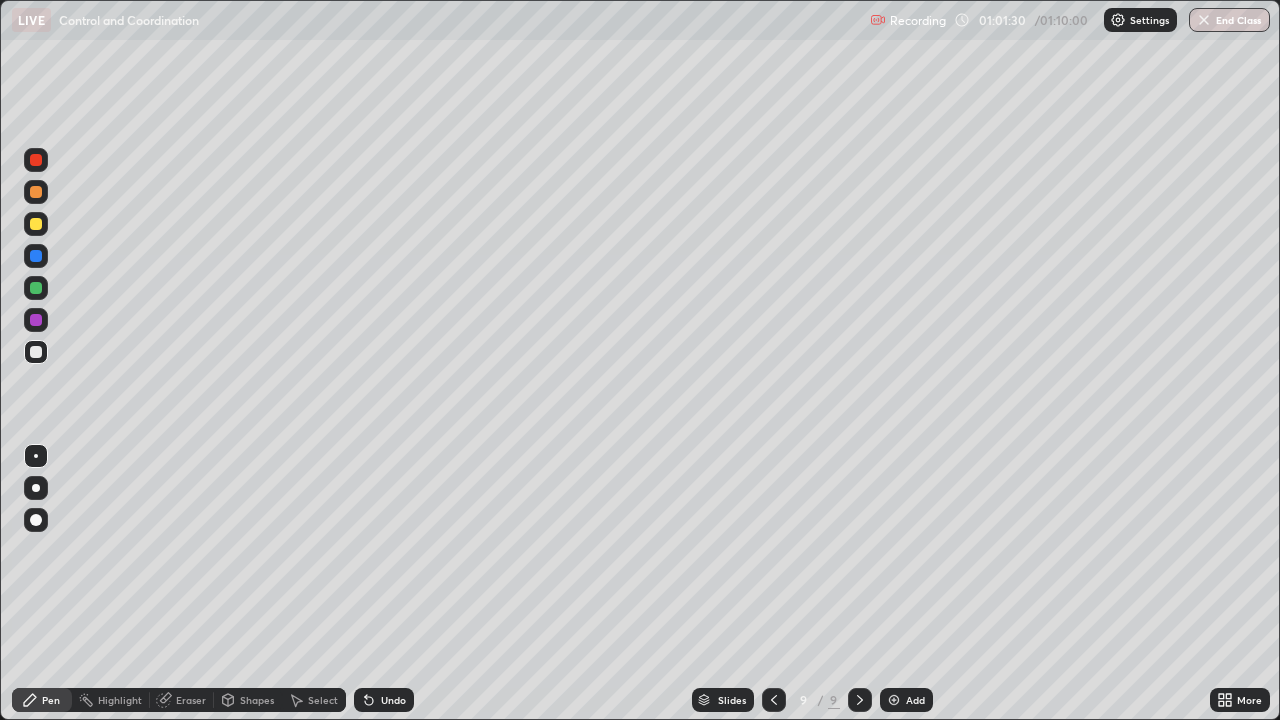 click on "Undo" at bounding box center (393, 700) 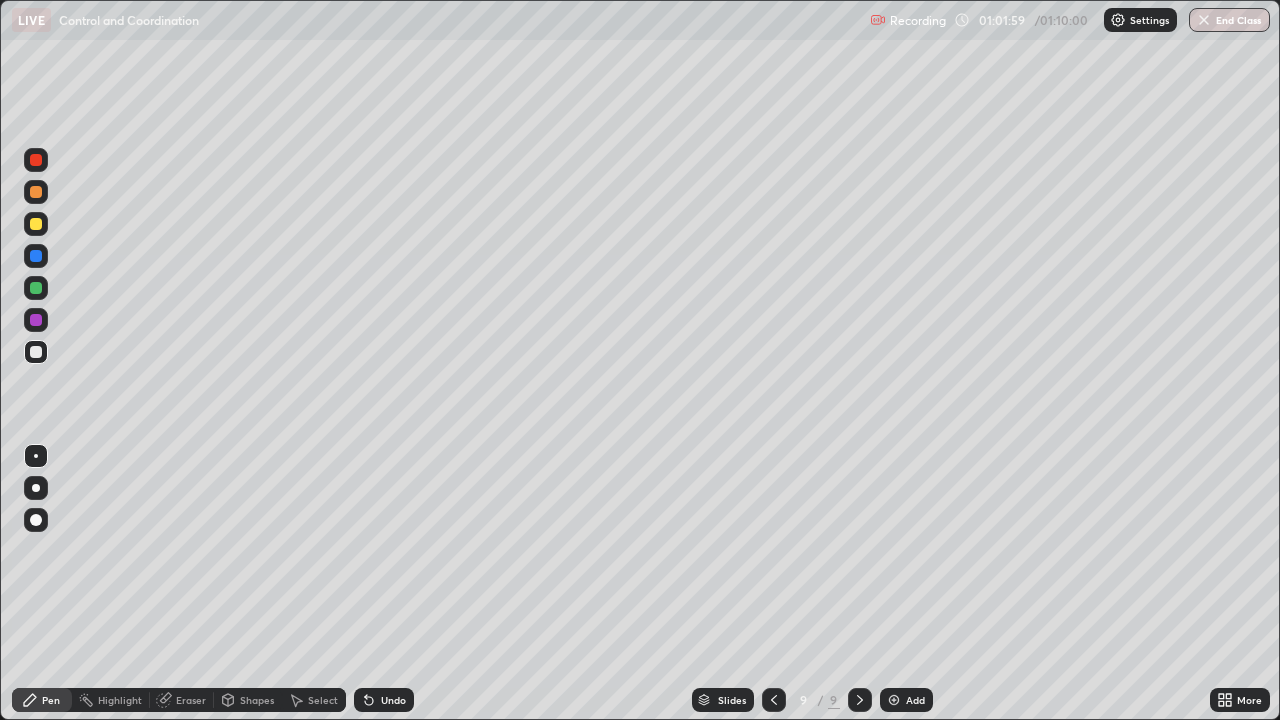 click on "End Class" at bounding box center (1229, 20) 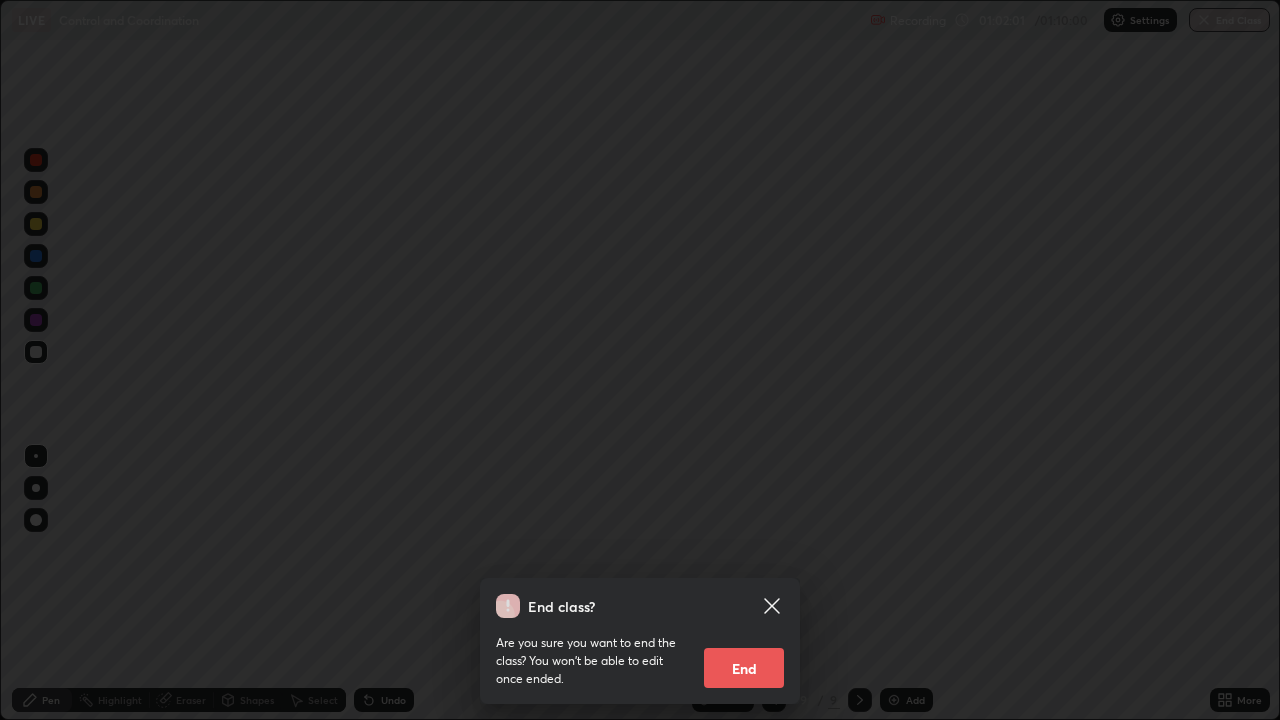 click 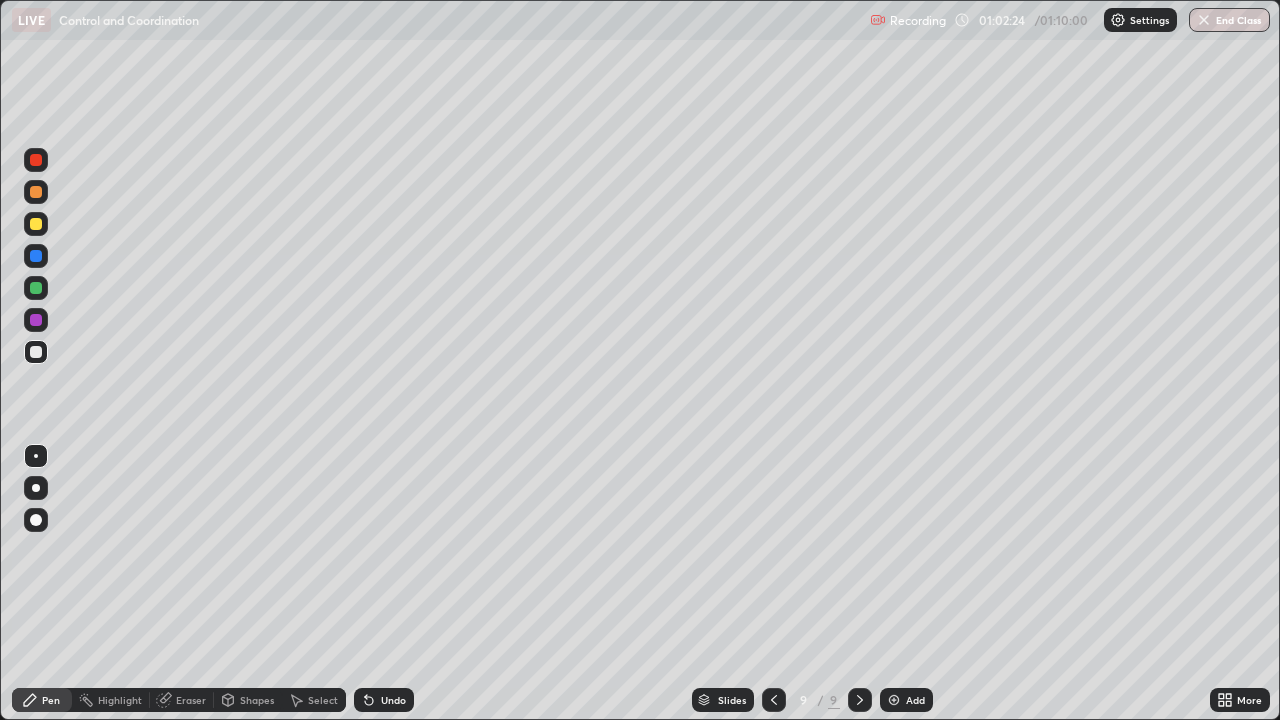click on "End Class" at bounding box center [1229, 20] 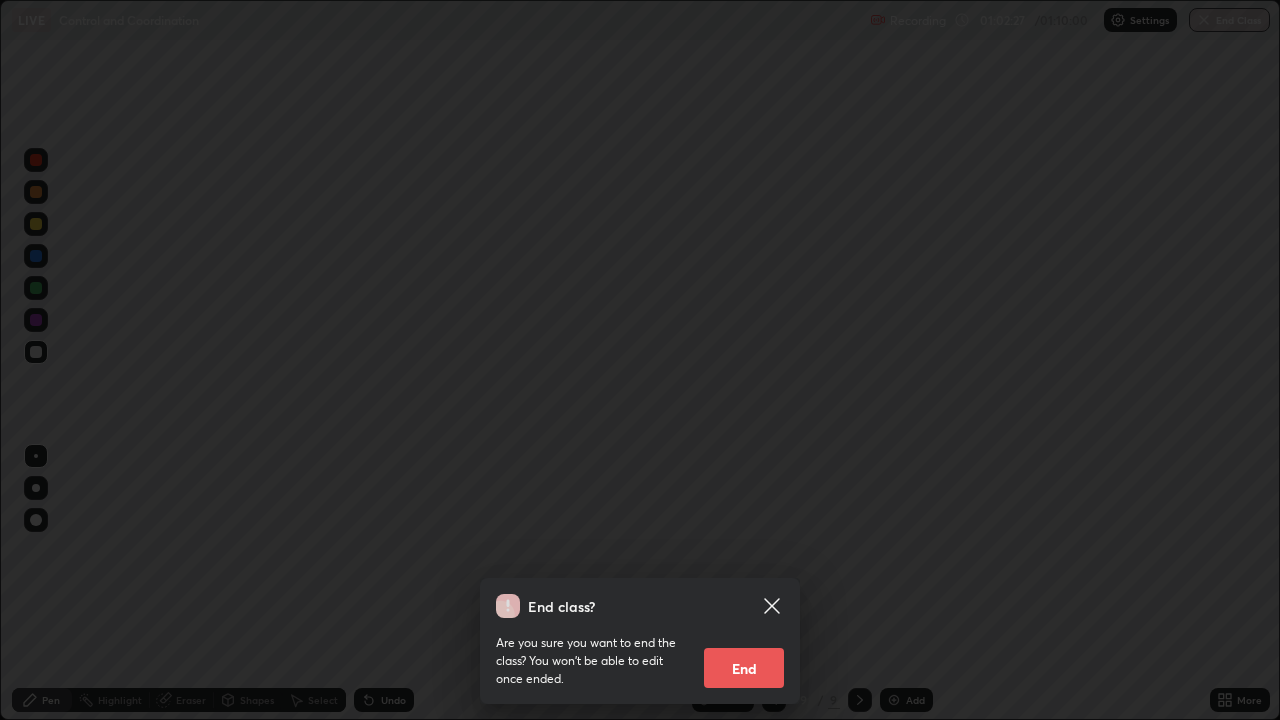 click 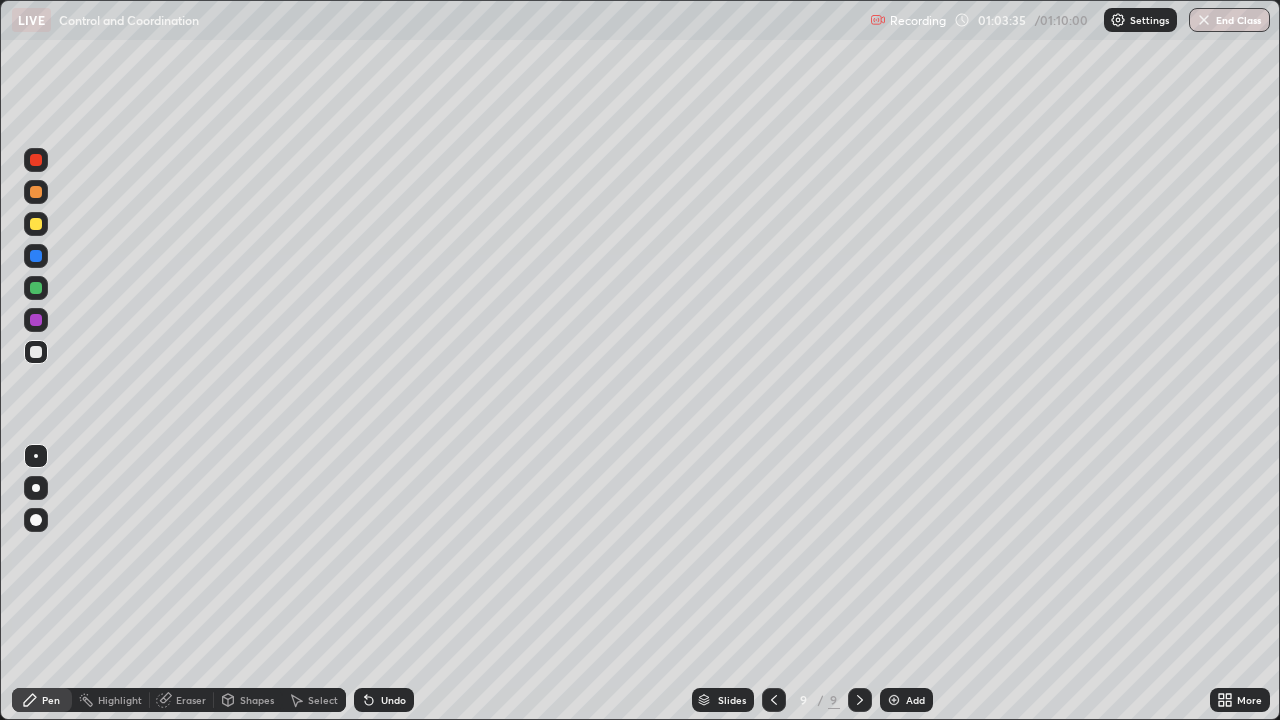 click on "Undo" at bounding box center (384, 700) 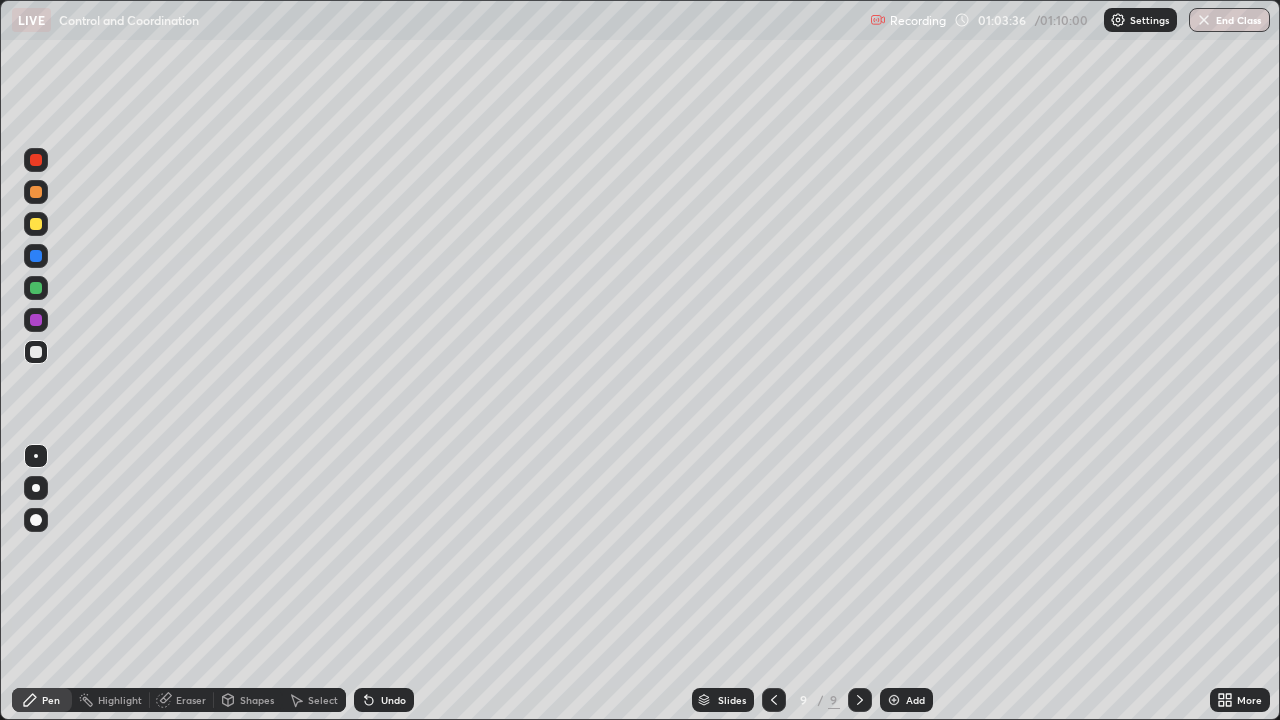 click on "Undo" at bounding box center (393, 700) 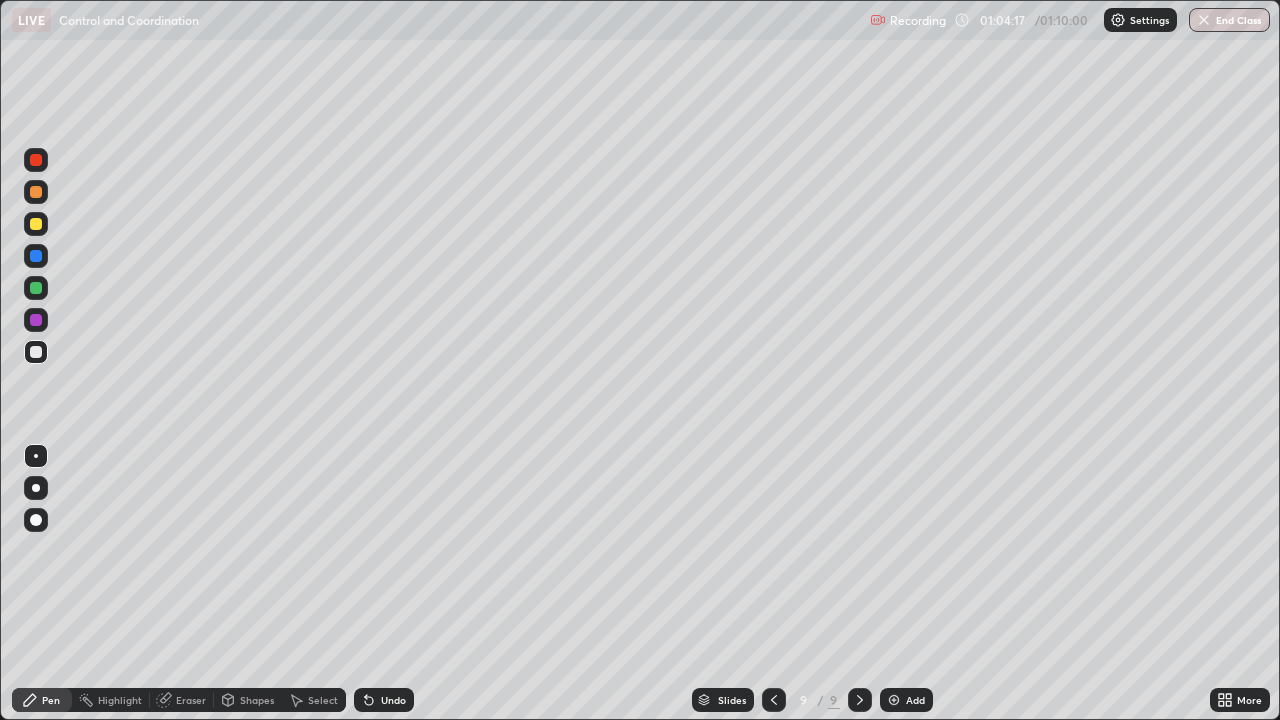 click on "End Class" at bounding box center [1229, 20] 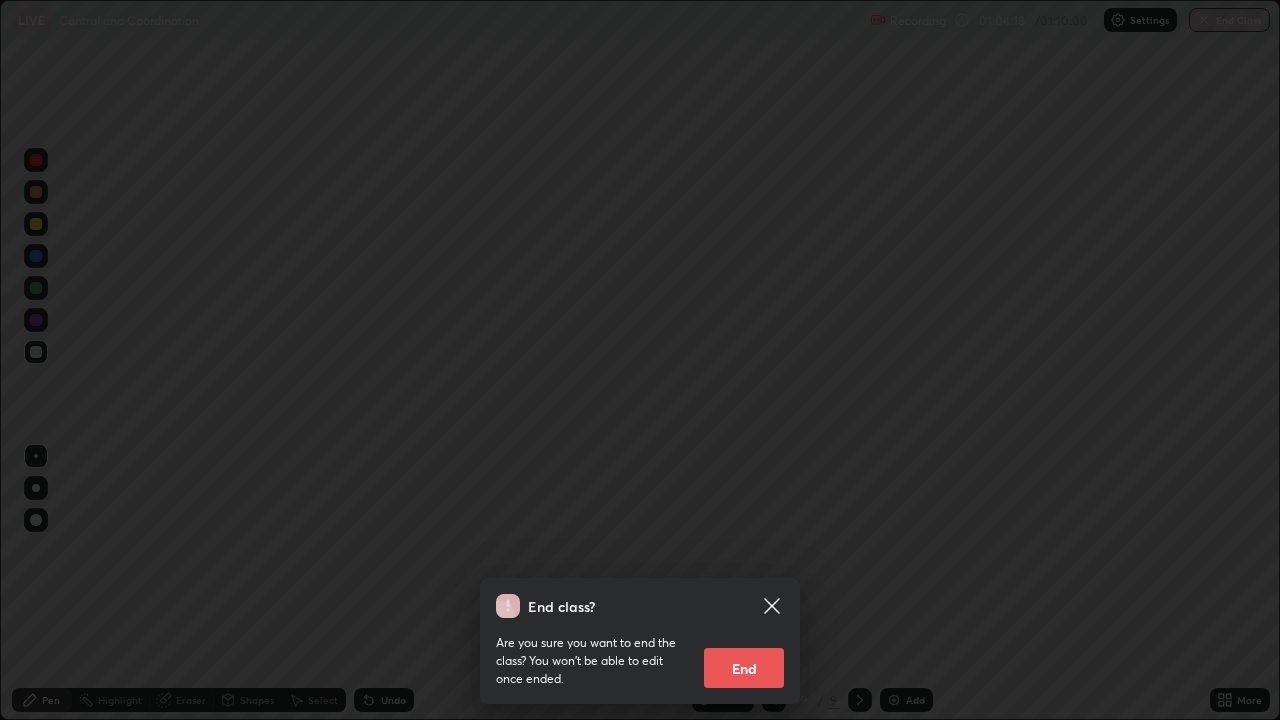 click on "End" at bounding box center (744, 668) 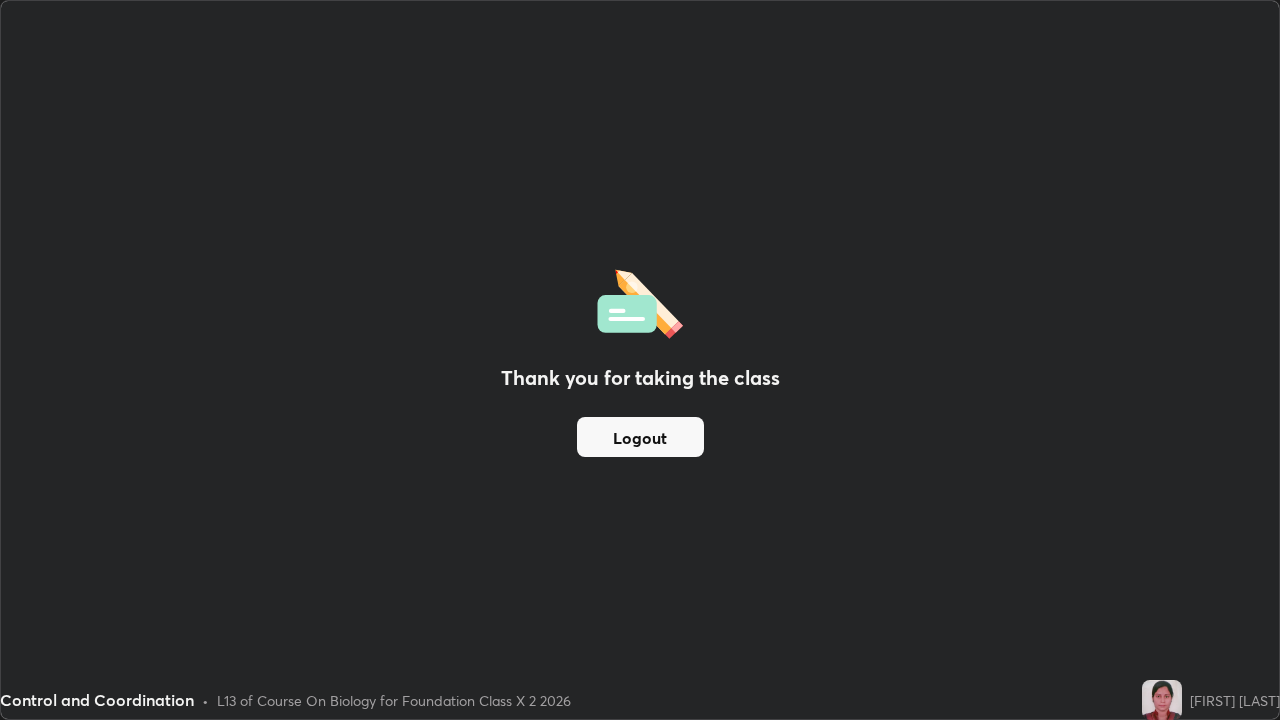 click on "Logout" at bounding box center [640, 437] 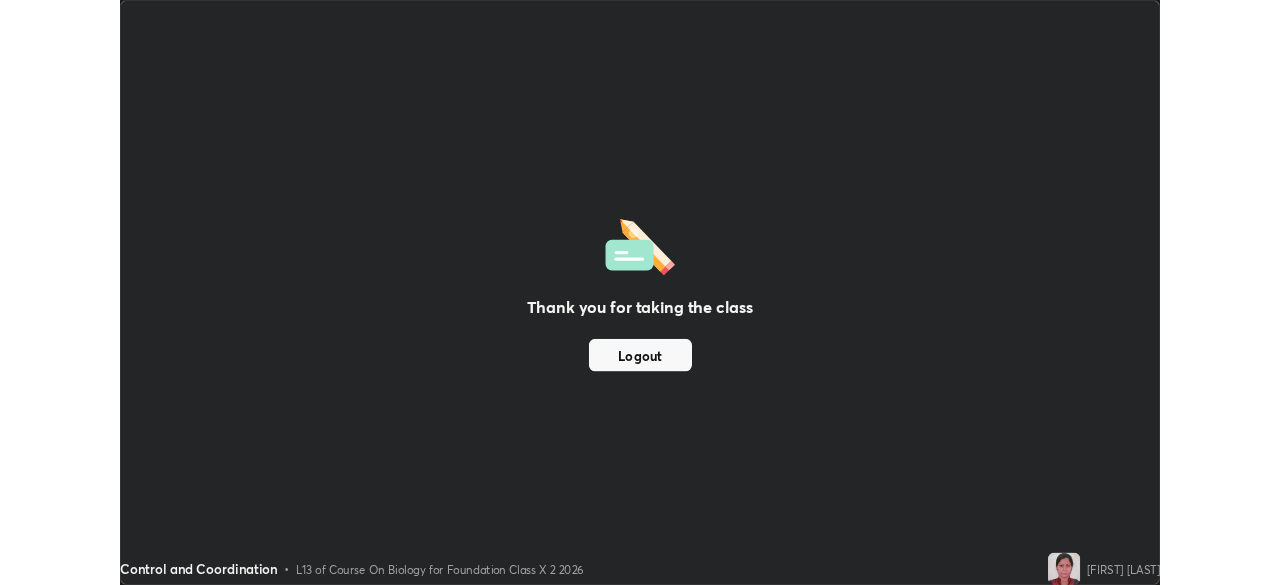 scroll, scrollTop: 585, scrollLeft: 1280, axis: both 